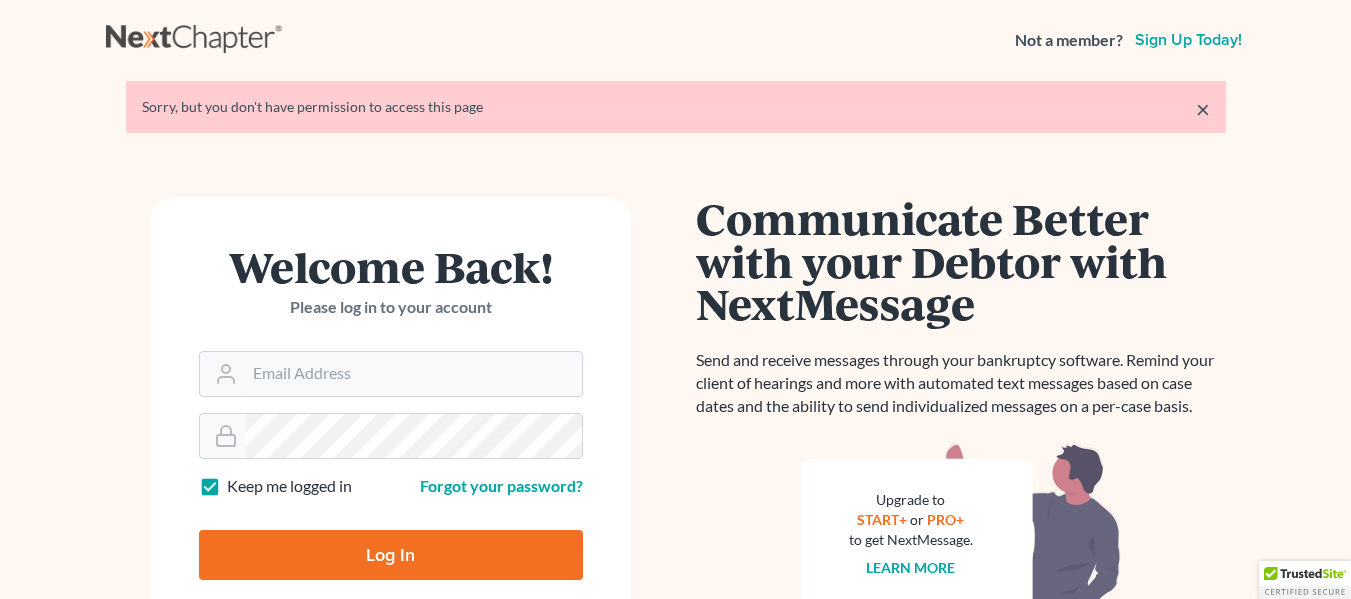 scroll, scrollTop: 0, scrollLeft: 0, axis: both 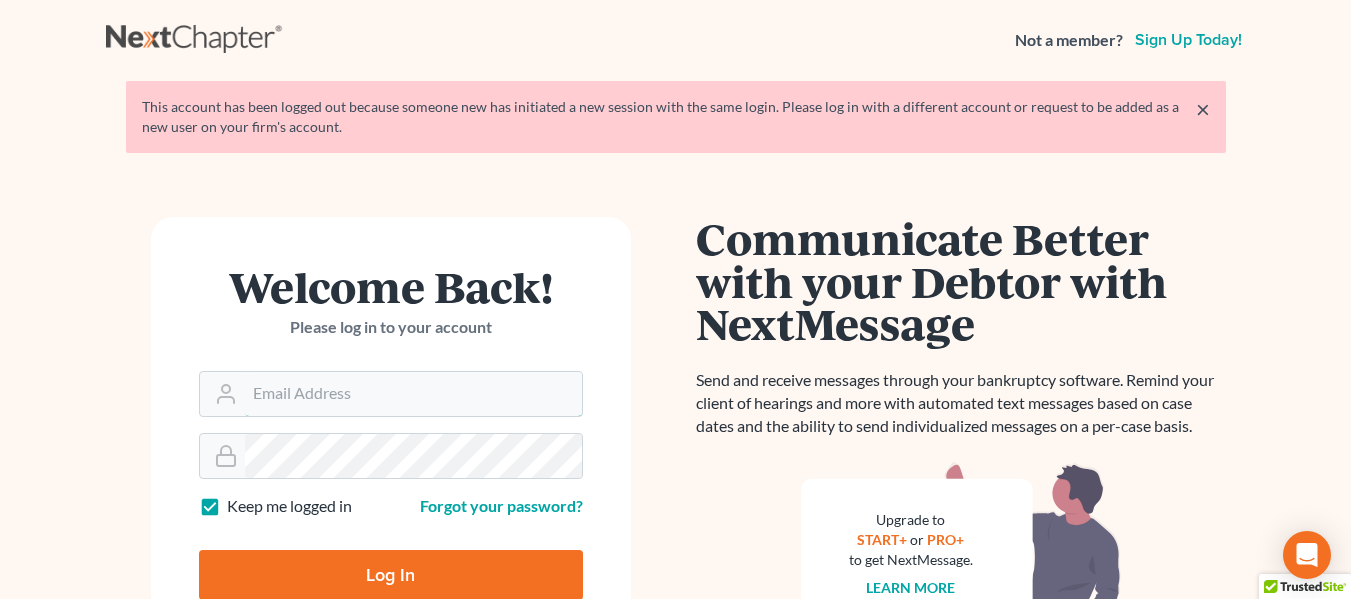type on "[EMAIL]" 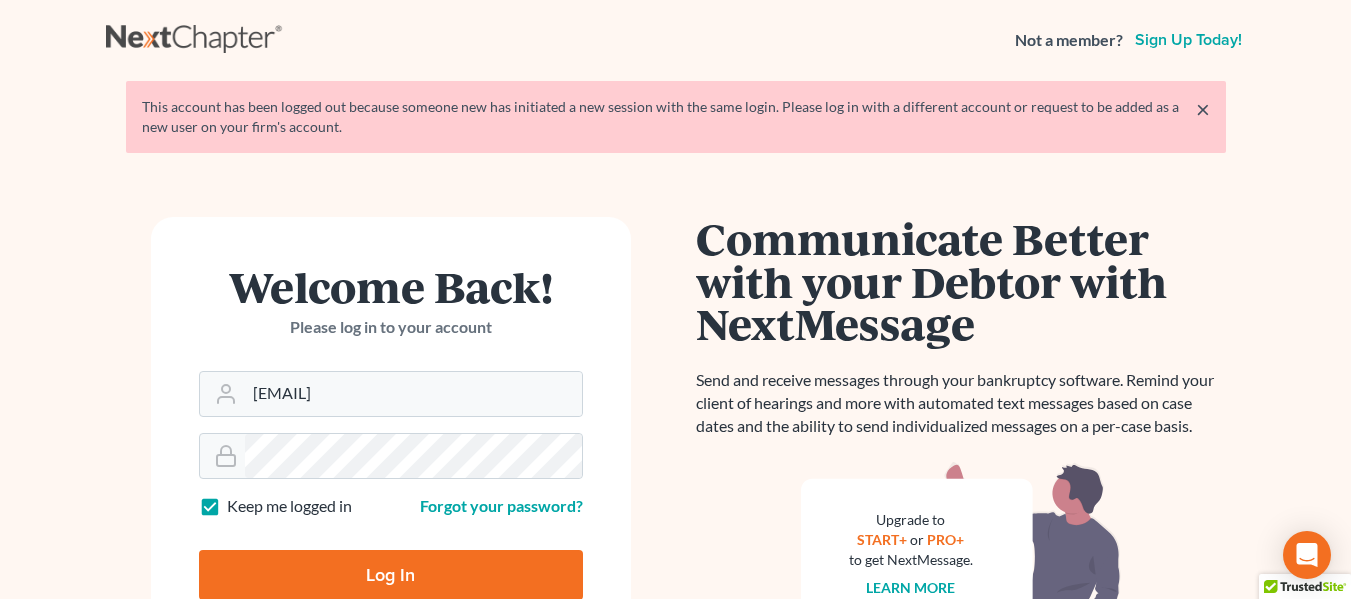 click on "Log In" at bounding box center (391, 575) 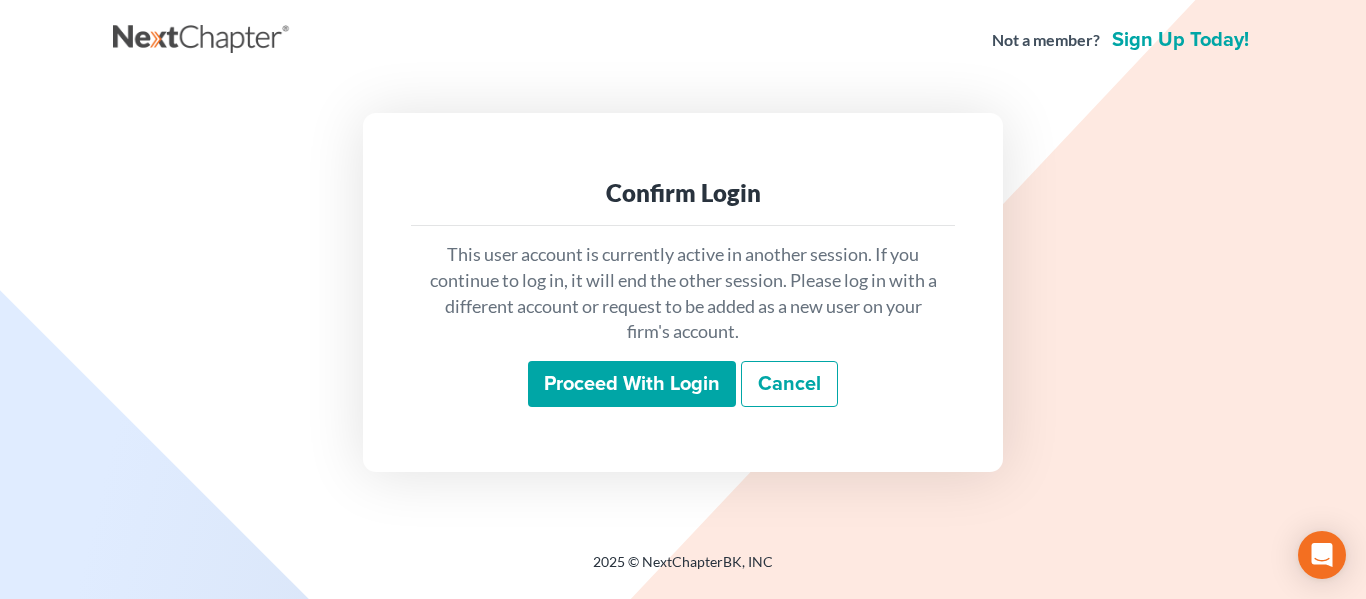 scroll, scrollTop: 0, scrollLeft: 0, axis: both 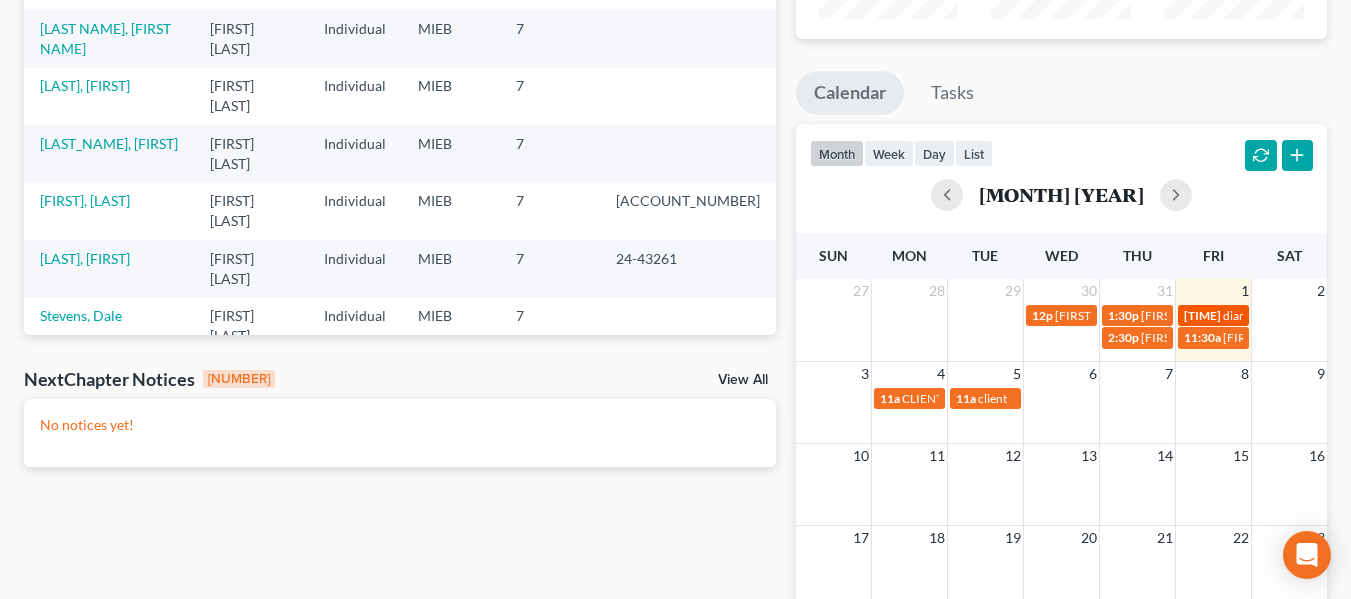 click on "[TIME]" at bounding box center [1202, 315] 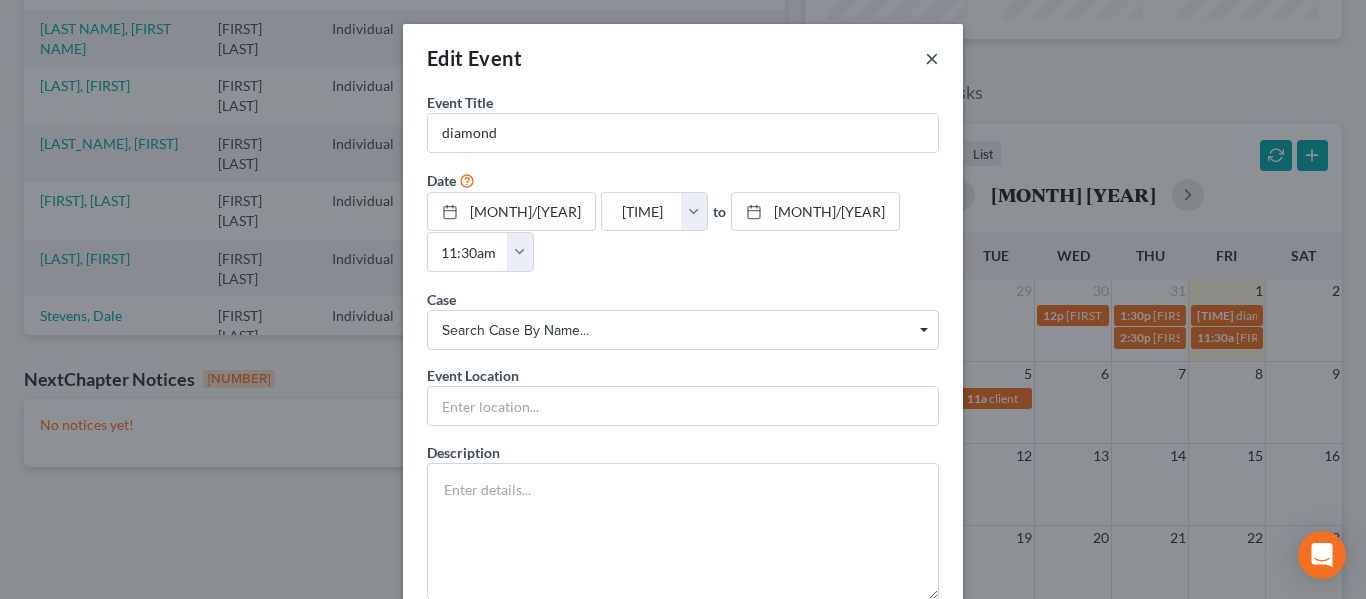 click on "×" at bounding box center (932, 58) 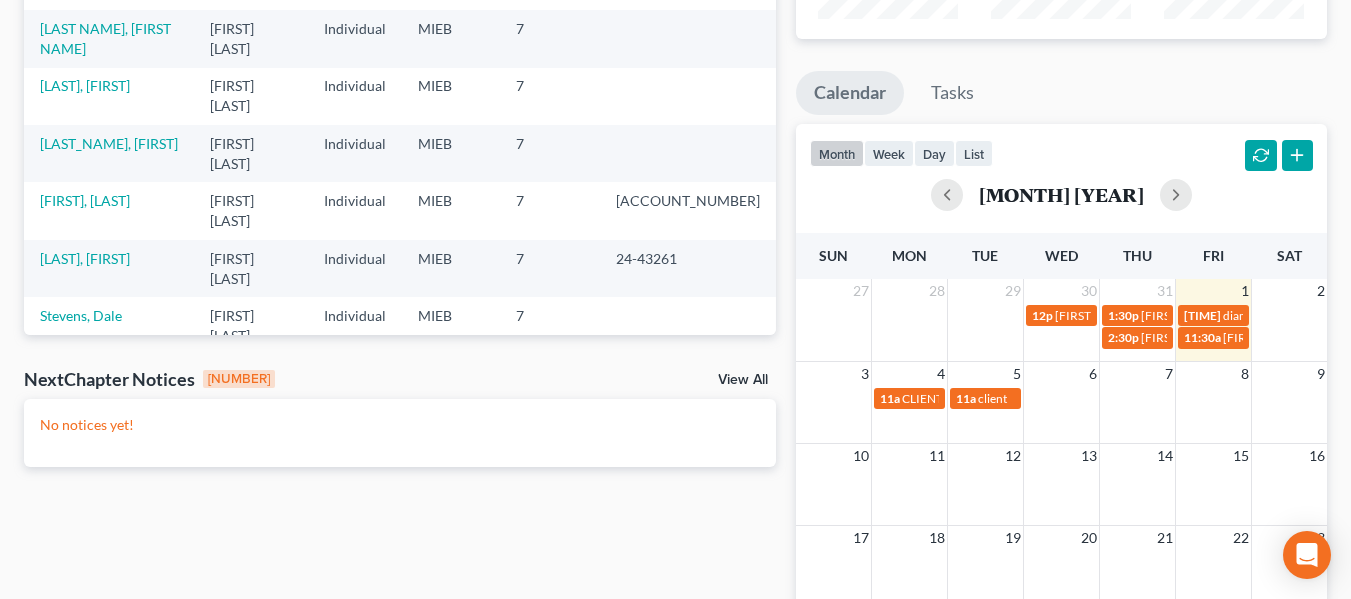 click on "Recent Cases 15         View All
Name
unfold_more
expand_more
expand_less
Attorney
unfold_more
expand_more
expand_less
Type
unfold_more
expand_more
expand_less
District
unfold_more
expand_more
expand_less
Chapter
unfold_more
expand_more
expand_less
Case No
unfold_more
expand_more
expand_less
Prefix
unfold_more
expand_more
expand_less
[LAST NAME], [FIRST NAME] Avraham Adler Individual MIEB 7 [LAST NAME], [FIRST NAME] Avraham Adler Individual MIEB 7 [CASE NUMBER] [LAST NAME], [FIRST NAME] Avraham Adler Individual MIEB 7 [LAST NAME], [FIRST NAME] Avraham Adler Individual MIEB 7 [LAST NAME], [FIRST NAME] Avraham Adler Individual MIEB 7 [LAST NAME], [FIRST NAME] Avraham Adler Individual MIEB 7 [CASE NUMBER] [LAST NAME], [FIRST NAME] Avraham Adler Individual MIEB 7 [CASE NUMBER] [LAST NAME], [FIRST NAME] Avraham Adler Individual MIEB 7 [LAST NAME], [FIRST NAME] Avraham Adler Individual MIEB 7 [CASE NUMBER] [LAST NAME], [FIRST NAME] Avraham Adler Individual MIEB 7 [CASE NUMBER] [LAST NAME], [FIRST NAME] Avraham Adler Individual 7 7" at bounding box center (400, 311) 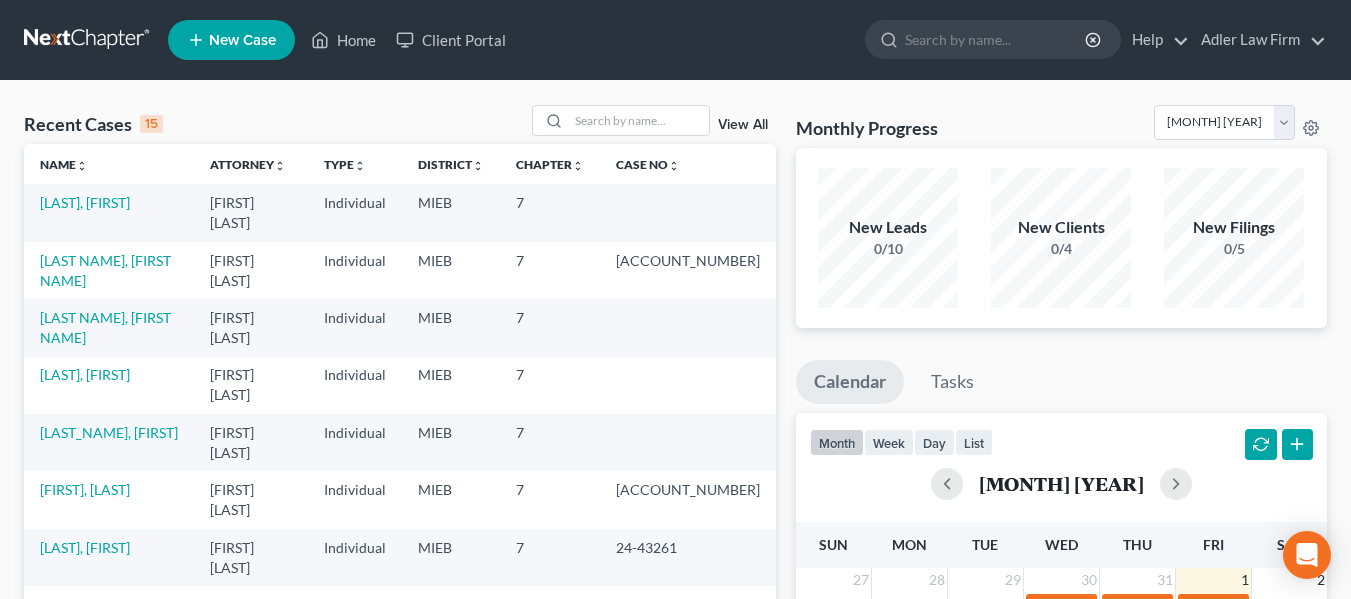 click on "New Case" at bounding box center [242, 40] 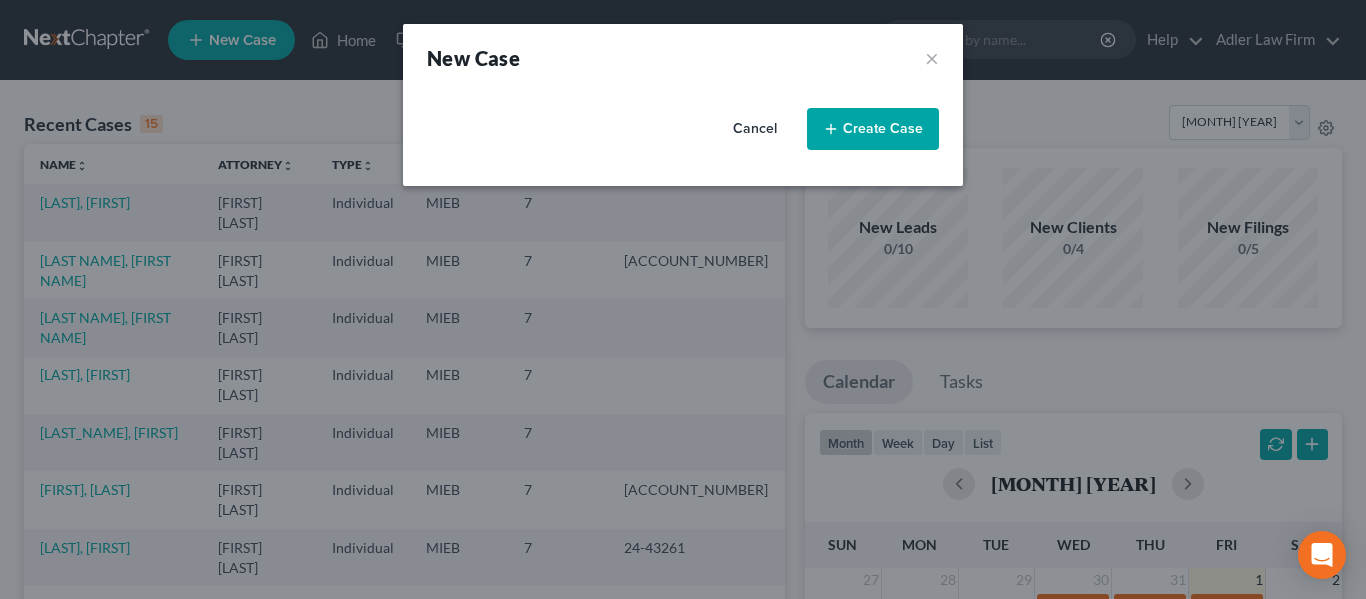 select on "40" 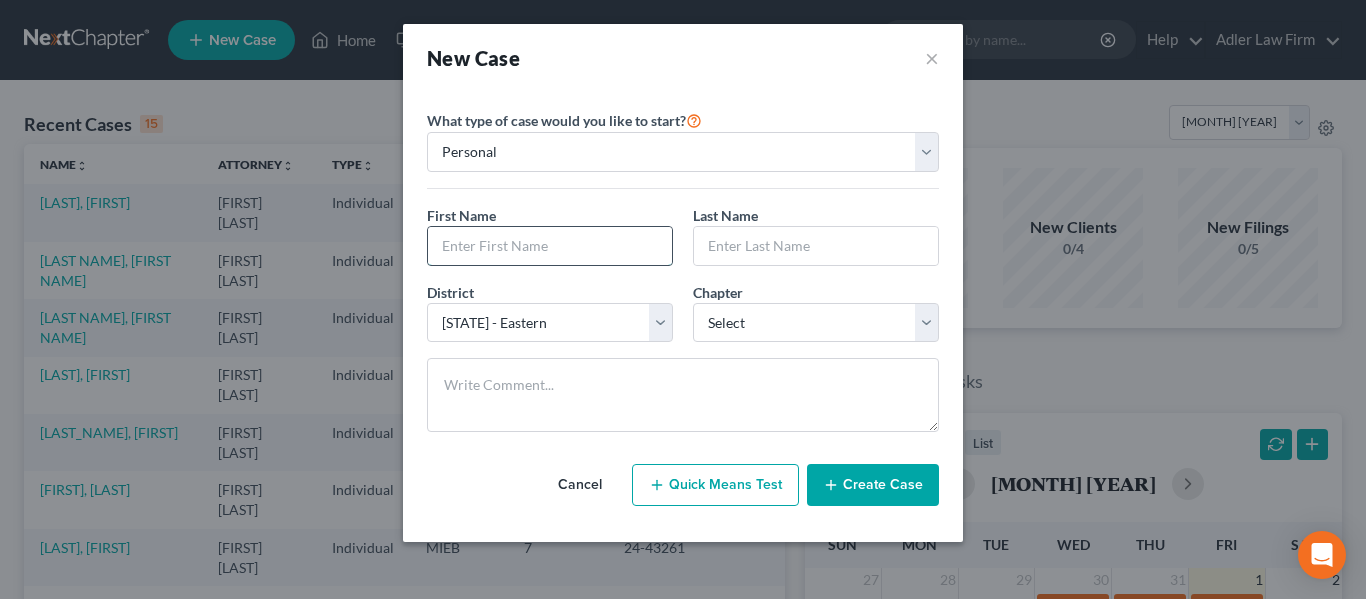 click at bounding box center [550, 246] 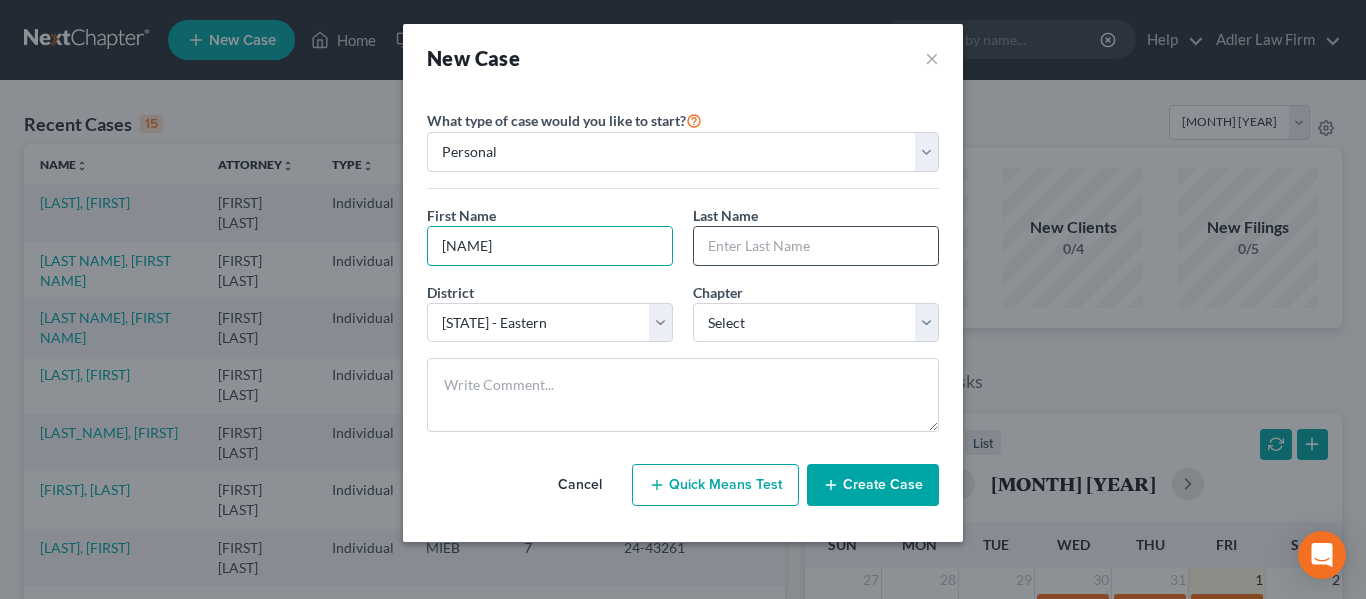 type on "[NAME]" 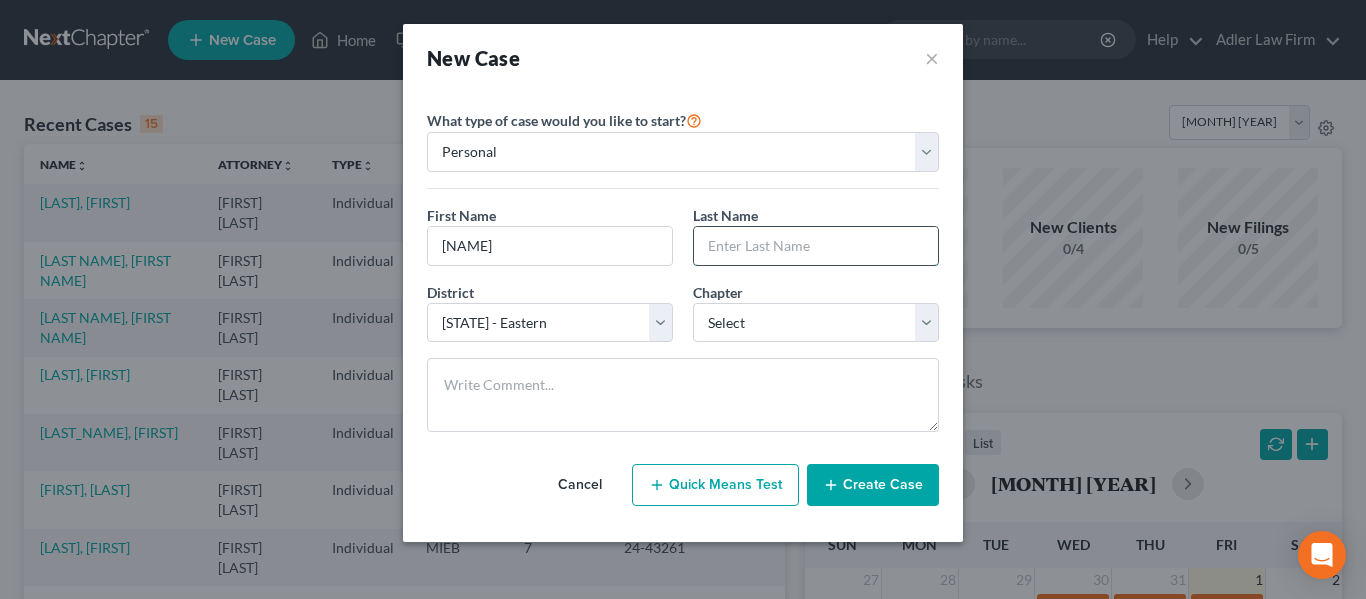 click at bounding box center (816, 246) 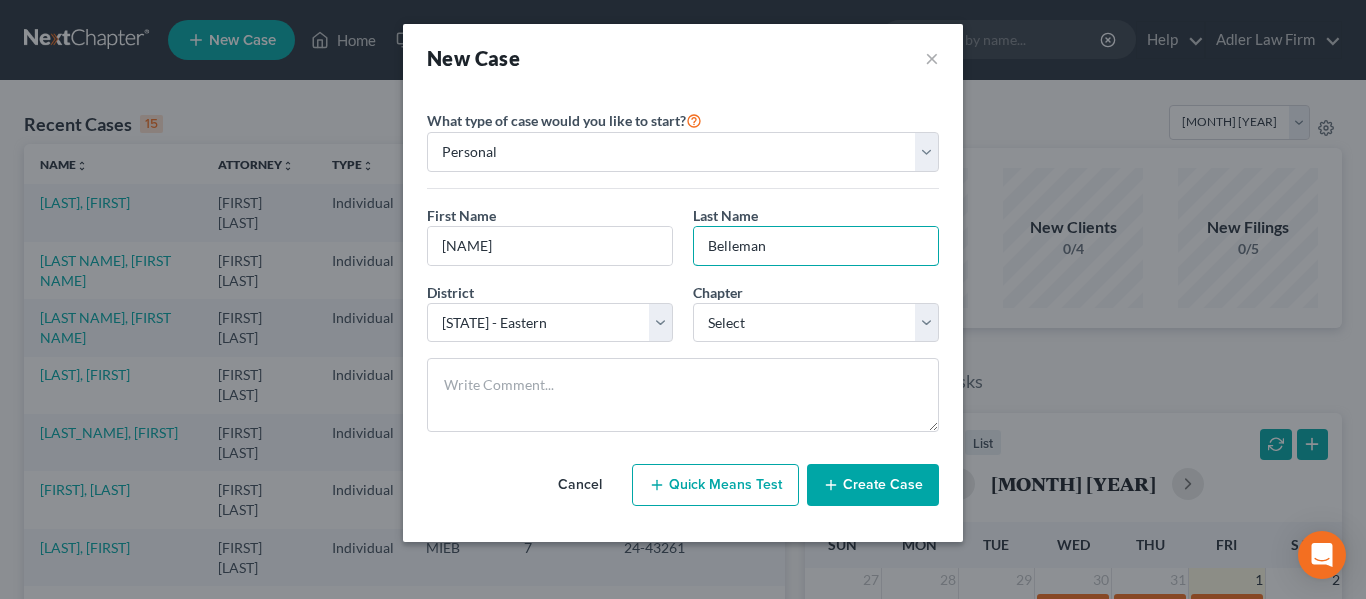 type on "Belleman" 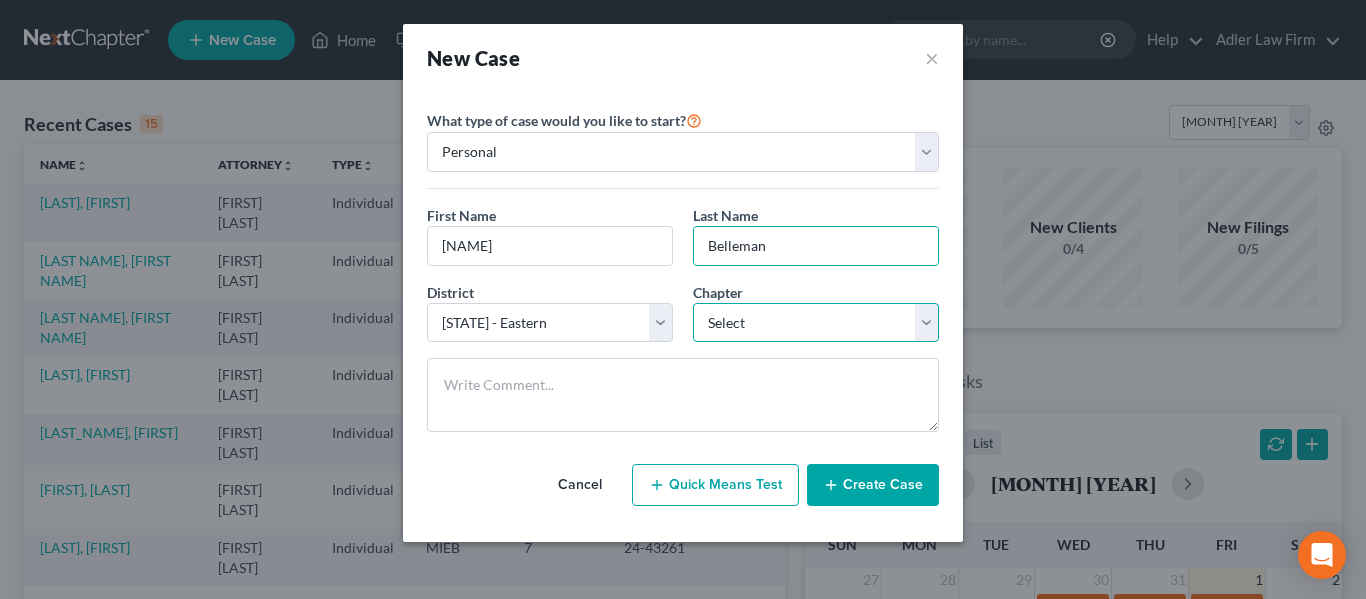 click on "Select 7 11 12 13" at bounding box center [816, 323] 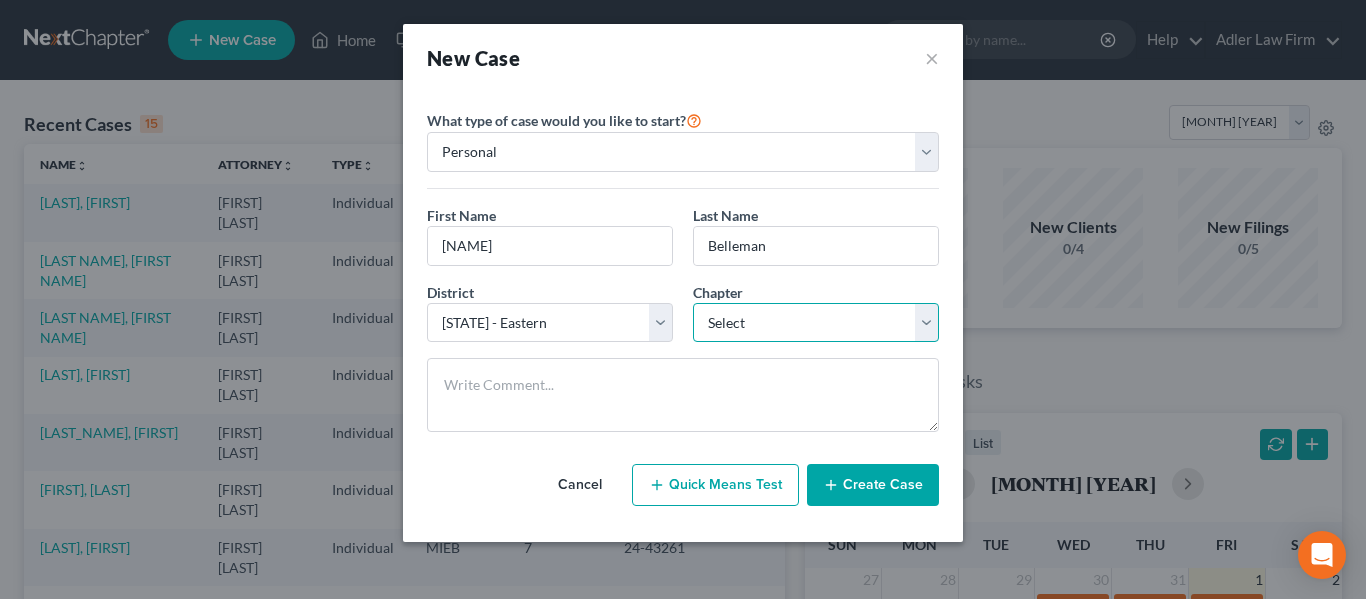 select on "[NUMBER]" 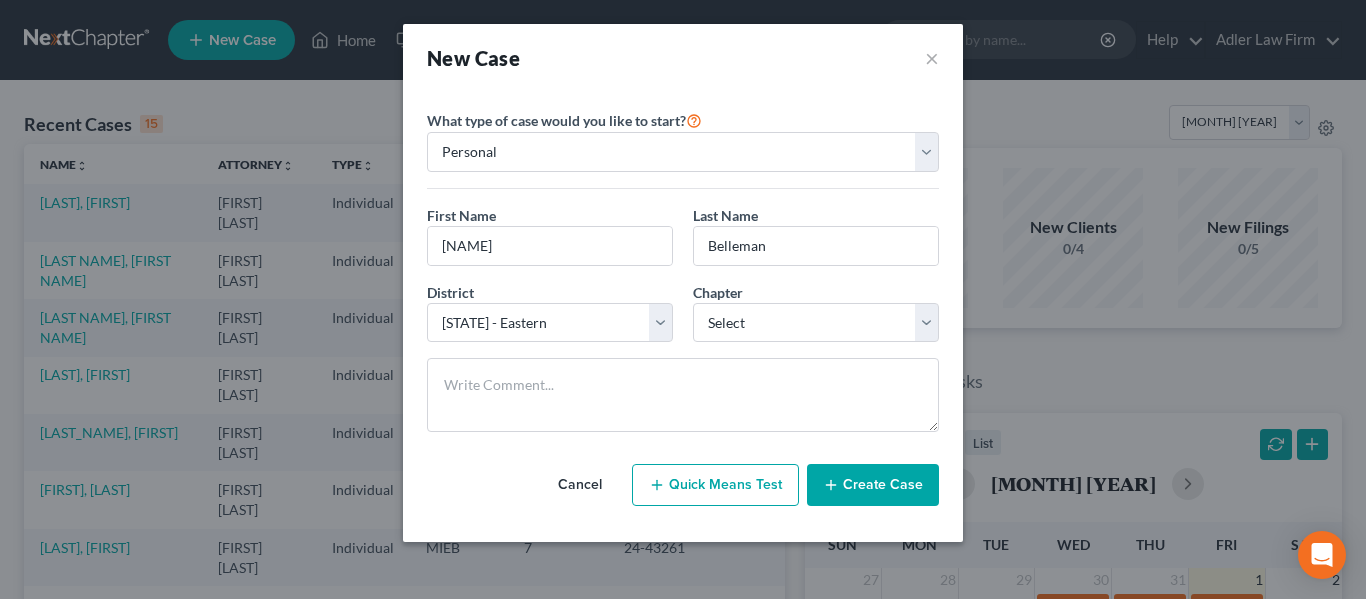 click on "Create Case" at bounding box center [873, 485] 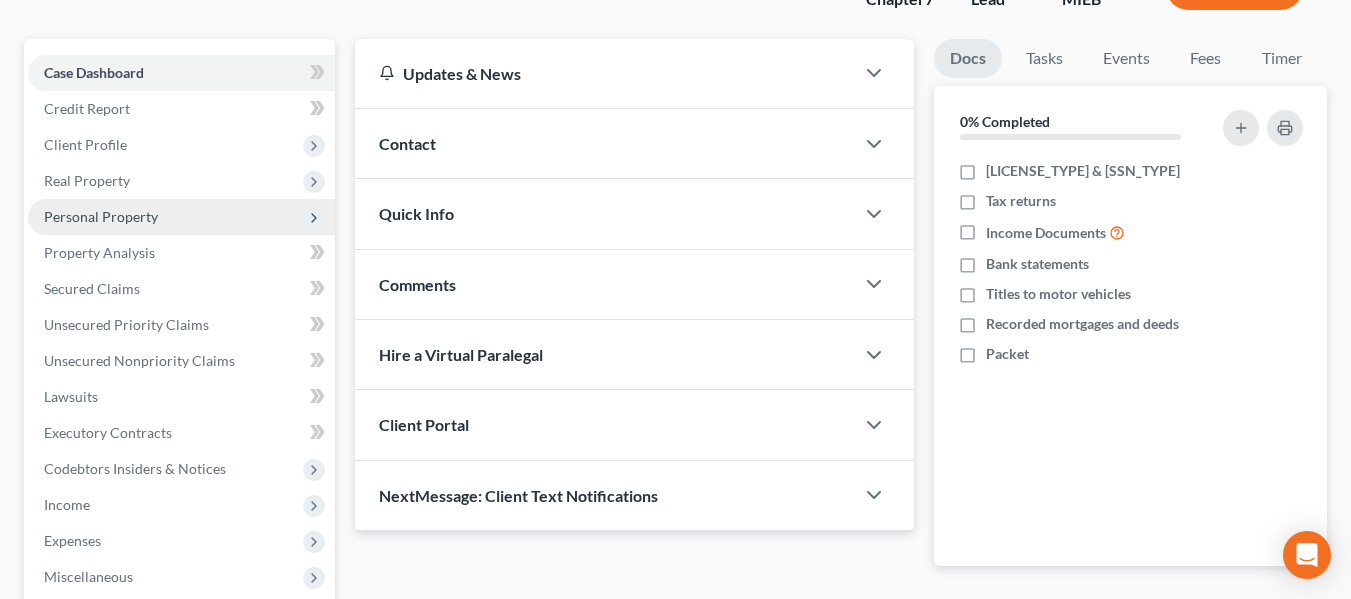 scroll, scrollTop: 156, scrollLeft: 0, axis: vertical 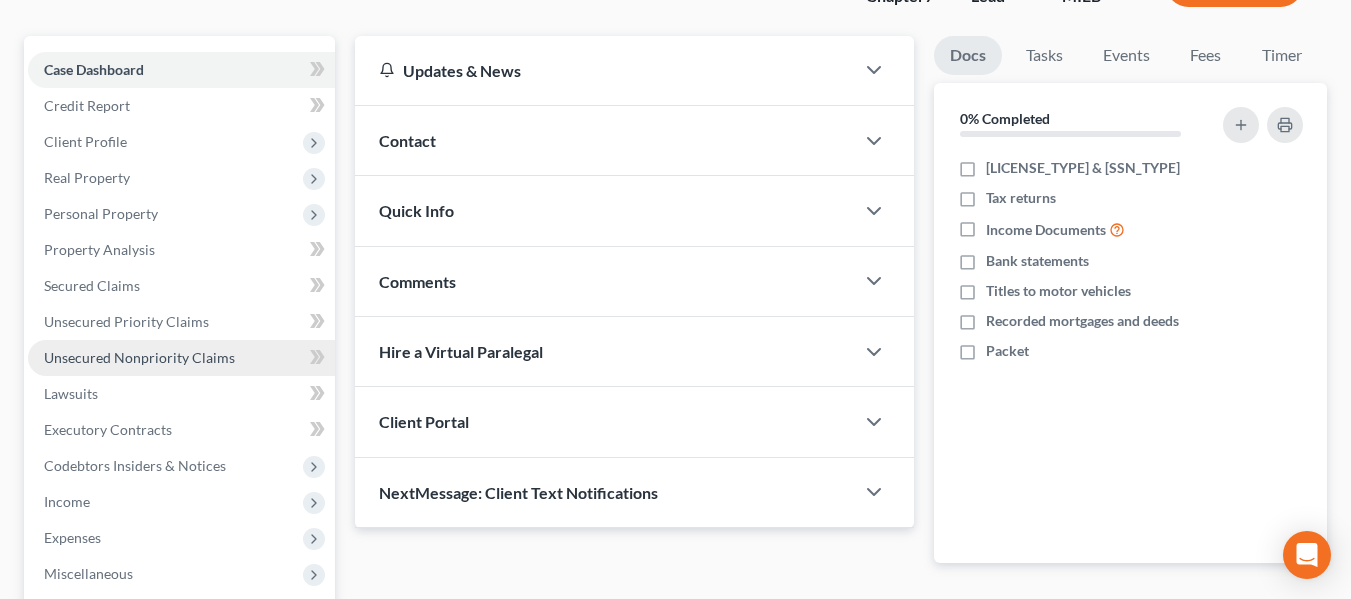 click on "Unsecured Nonpriority Claims" at bounding box center [139, 357] 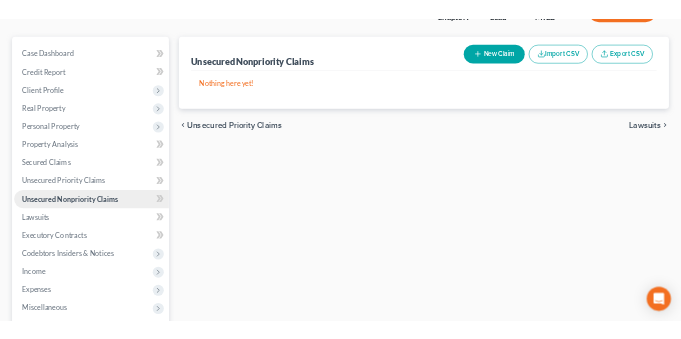 scroll, scrollTop: 0, scrollLeft: 0, axis: both 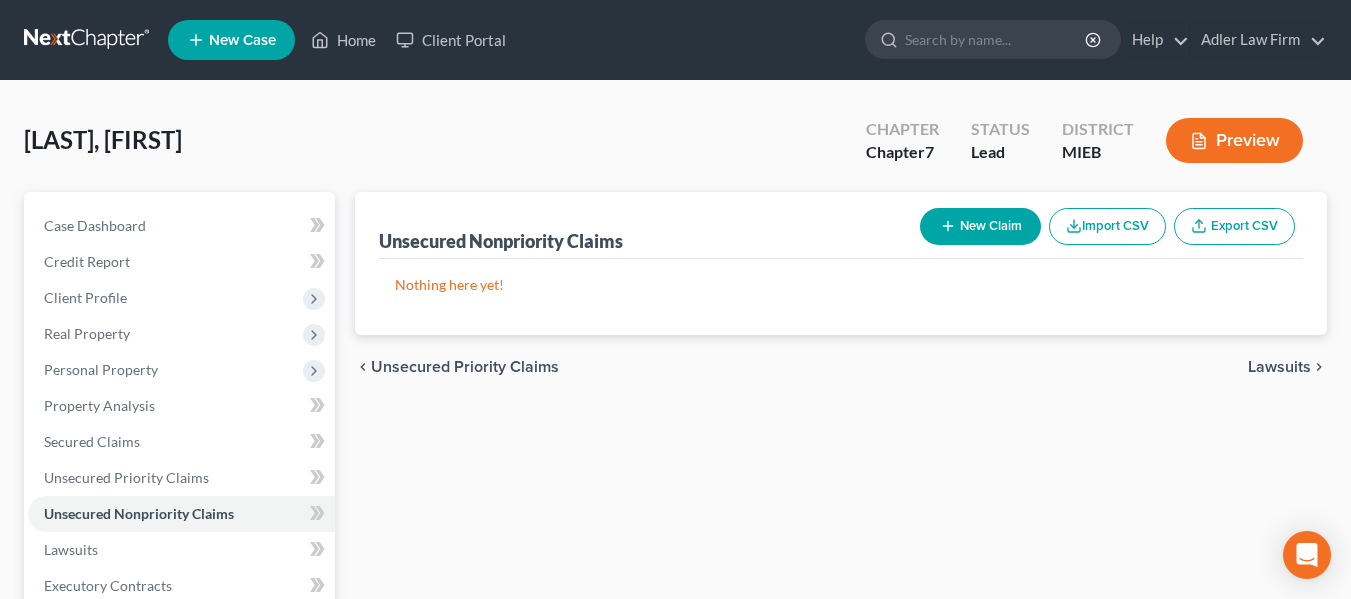 click on "New Claim" at bounding box center [980, 226] 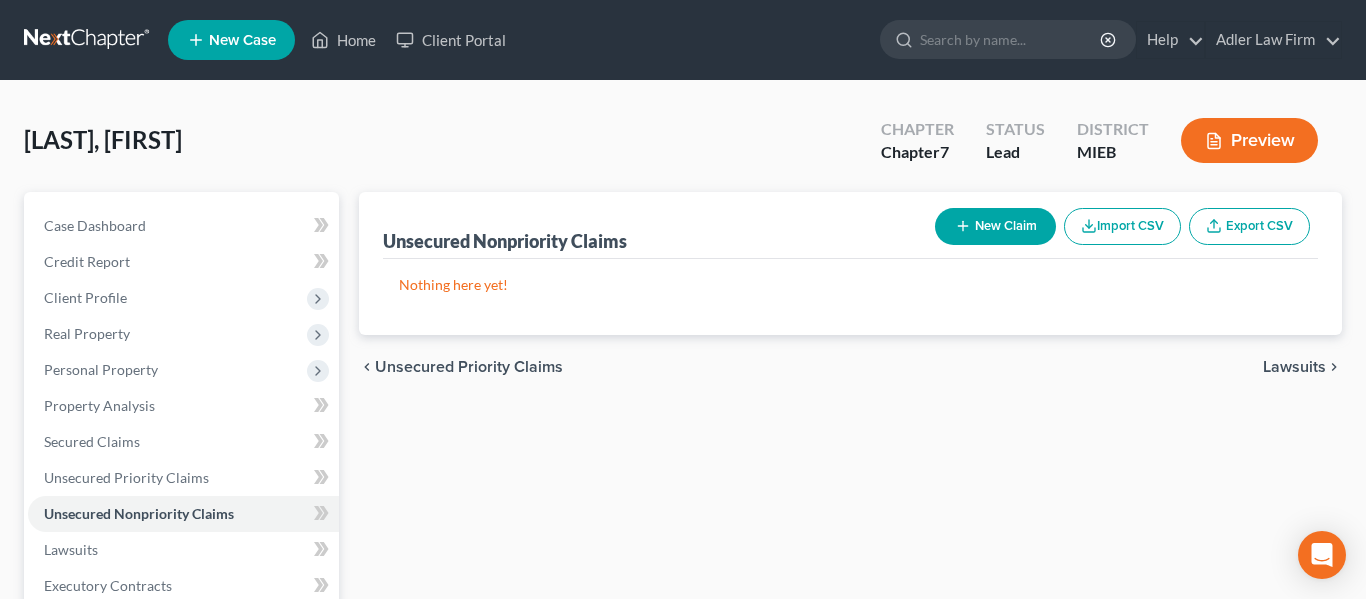 select on "[NUMBER]" 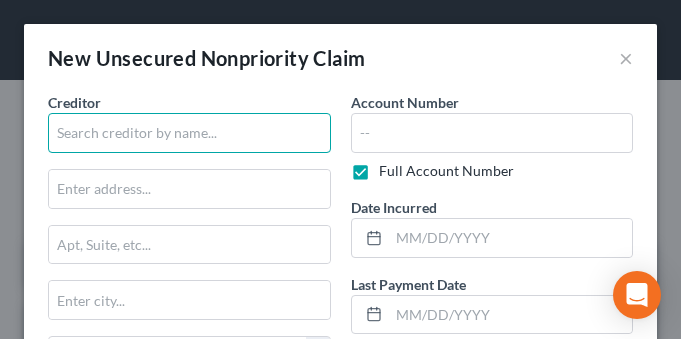 click at bounding box center [189, 133] 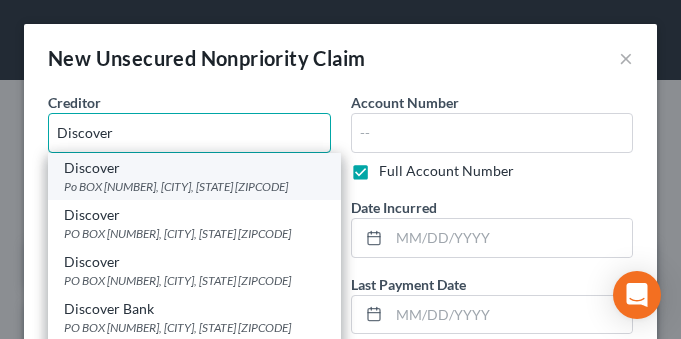 type on "Discover" 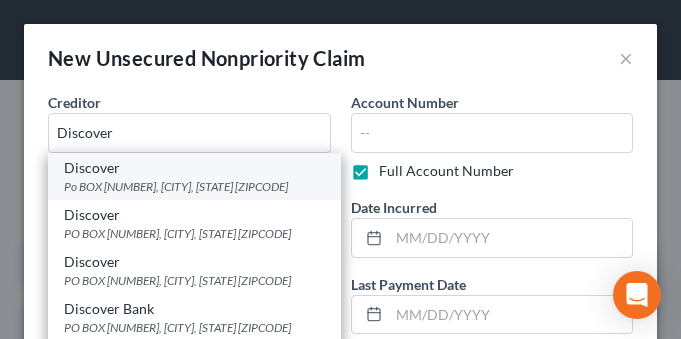 click on "Po BOX [NUMBER], [CITY], [STATE] [ZIPCODE]" at bounding box center [194, 186] 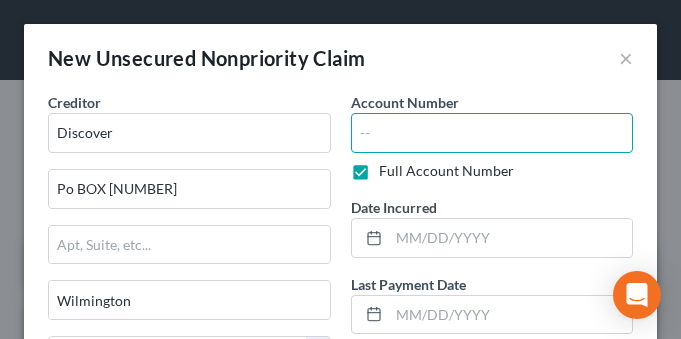 click at bounding box center (492, 133) 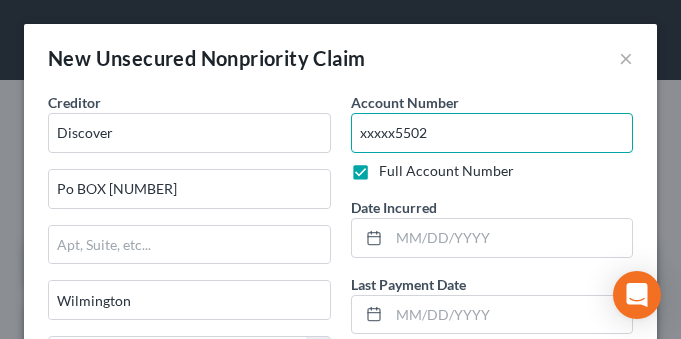 type on "xxxxx5502" 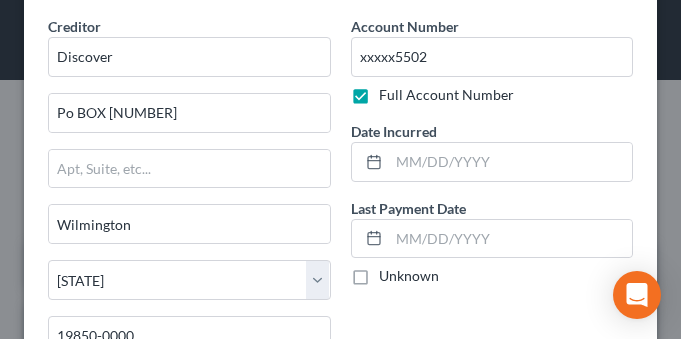 scroll, scrollTop: 89, scrollLeft: 0, axis: vertical 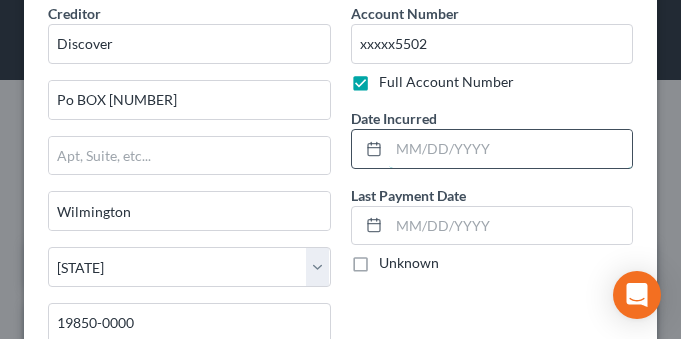 click at bounding box center (511, 149) 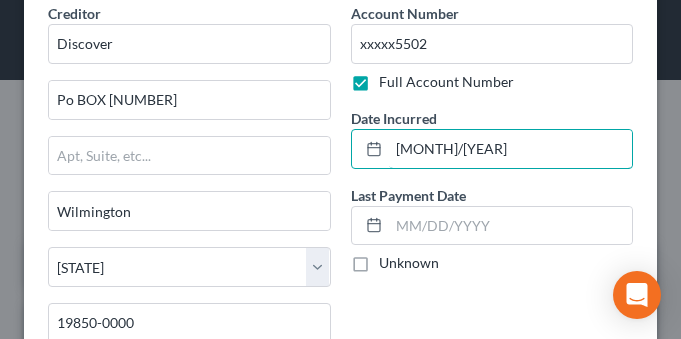 type on "[MONTH]/[YEAR]" 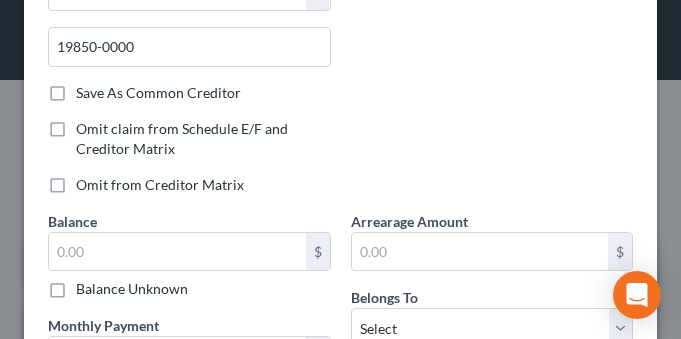 scroll, scrollTop: 381, scrollLeft: 0, axis: vertical 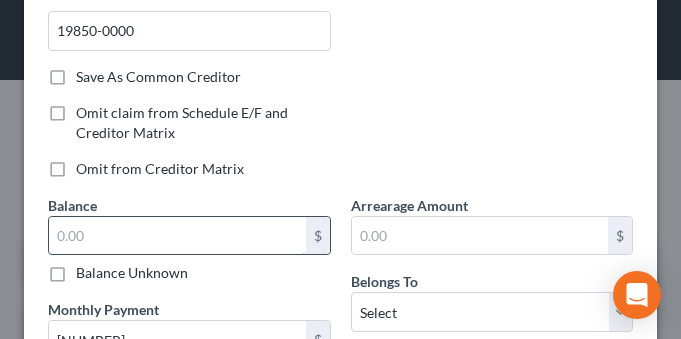 click at bounding box center (177, 236) 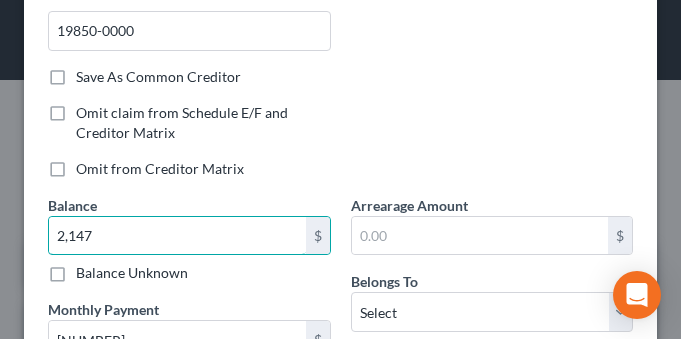type on "2,147" 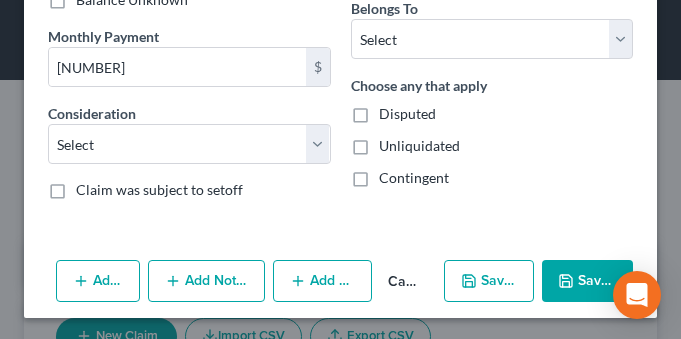 scroll, scrollTop: 657, scrollLeft: 0, axis: vertical 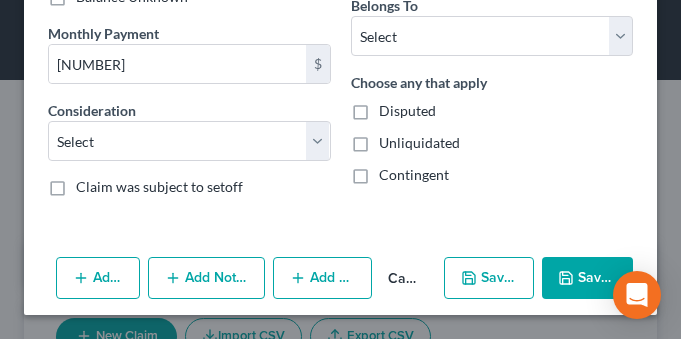click on "Save & New" at bounding box center [488, 278] 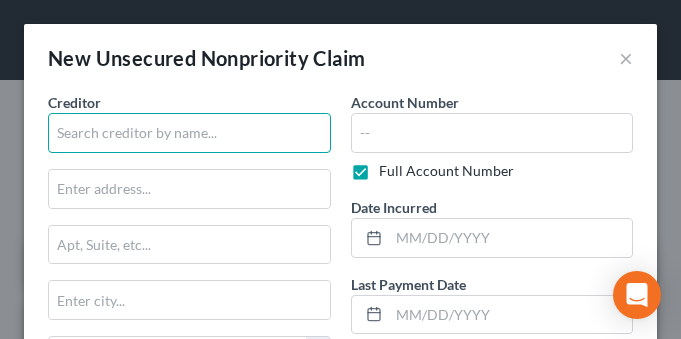click at bounding box center (189, 133) 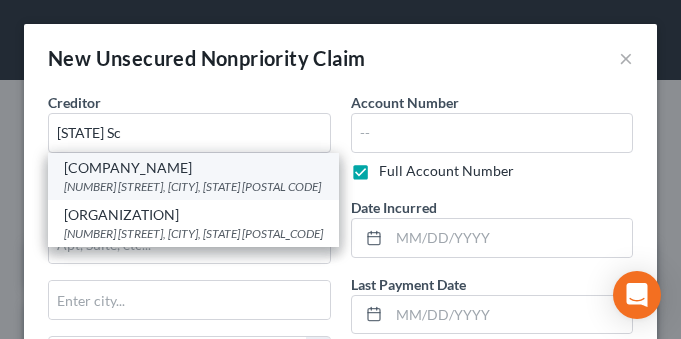 click on "[COMPANY_NAME]" at bounding box center [193, 168] 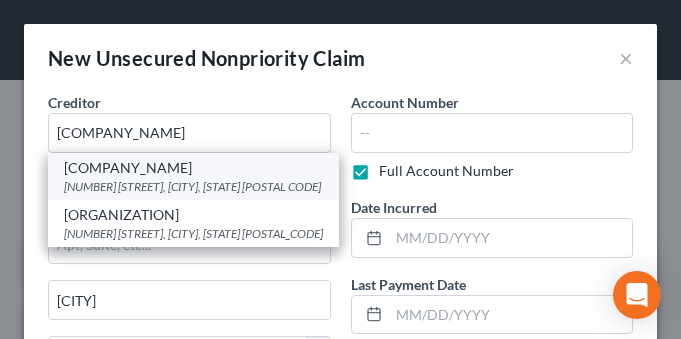 select on "23" 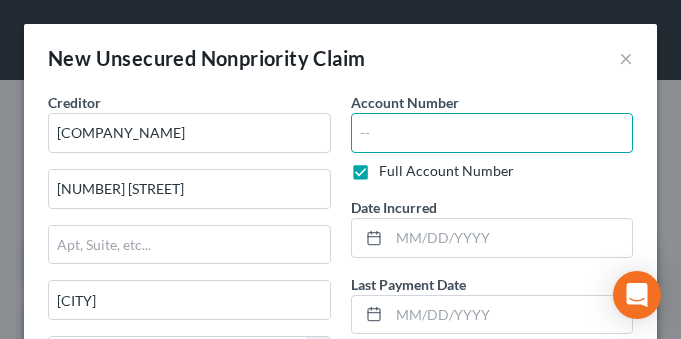 click at bounding box center [492, 133] 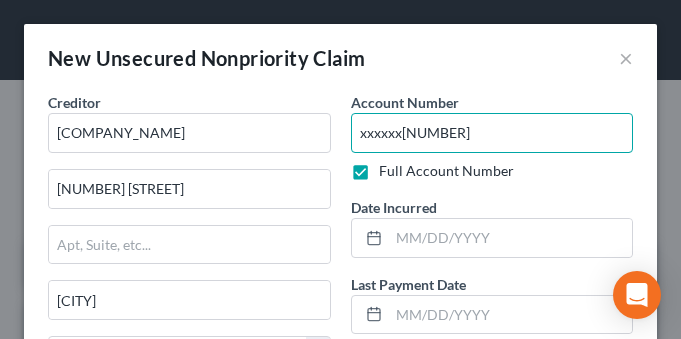 type on "xxxxxx[NUMBER]" 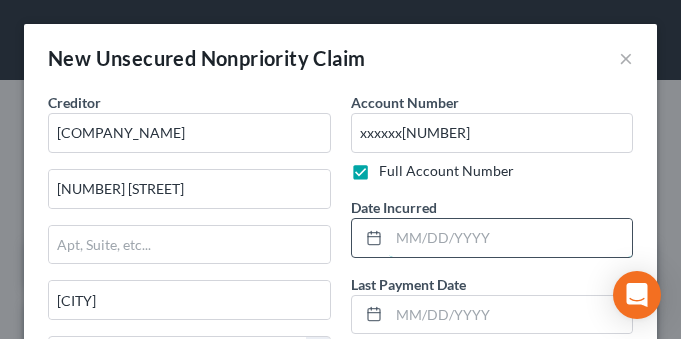 click at bounding box center [511, 238] 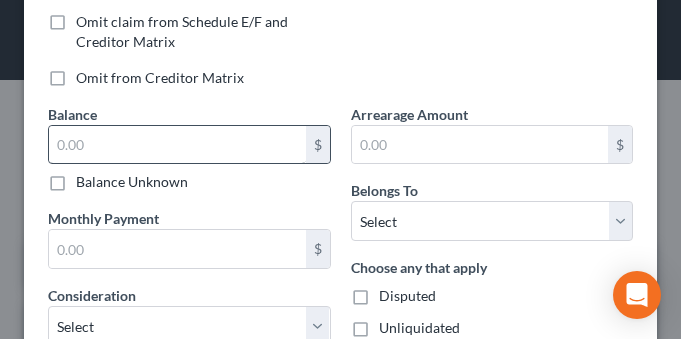 scroll, scrollTop: 473, scrollLeft: 0, axis: vertical 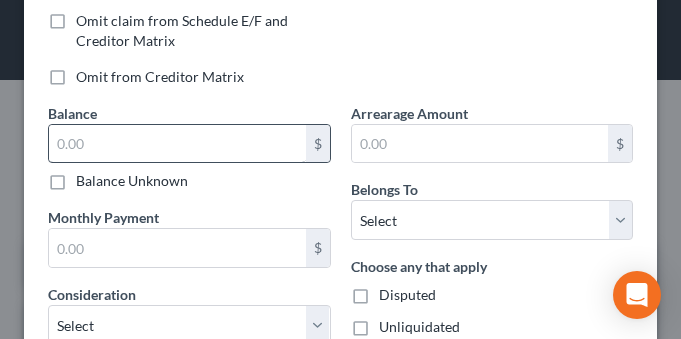 type on "[DATE]" 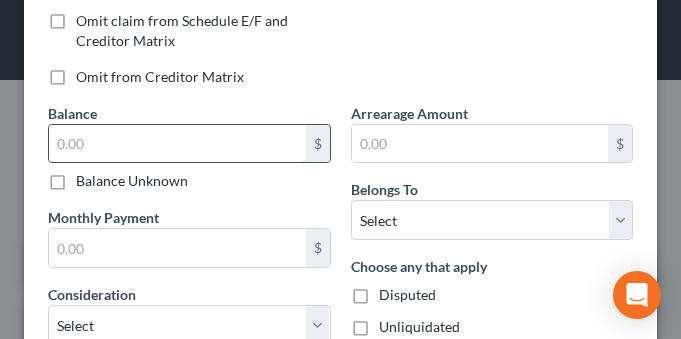 click at bounding box center [177, 144] 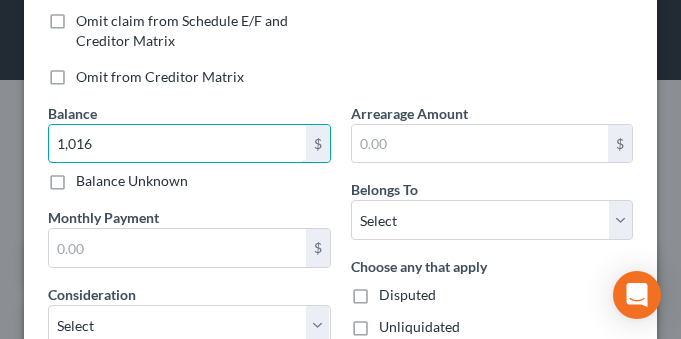 type on "1,016" 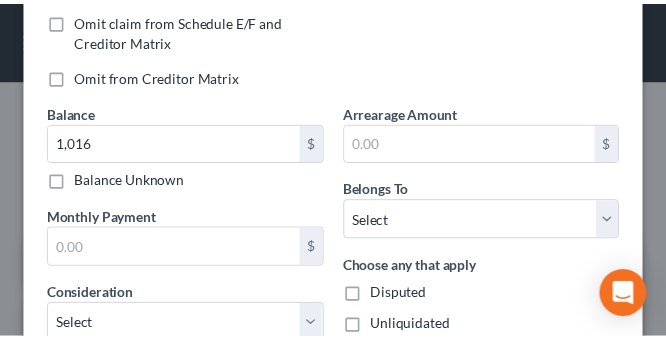 scroll, scrollTop: 657, scrollLeft: 0, axis: vertical 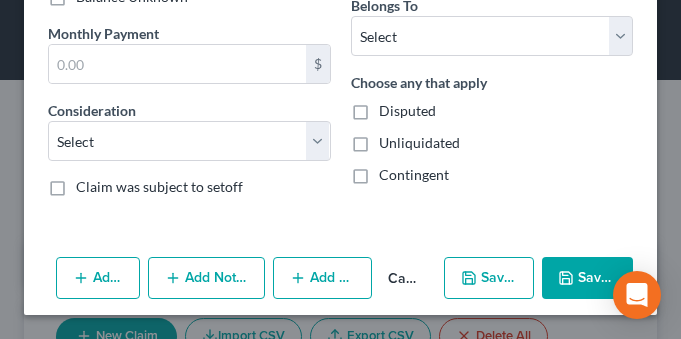 click on "Save & New" at bounding box center [488, 278] 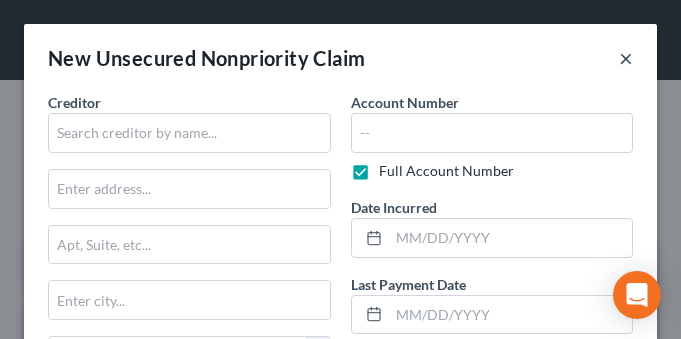 click on "×" at bounding box center (626, 58) 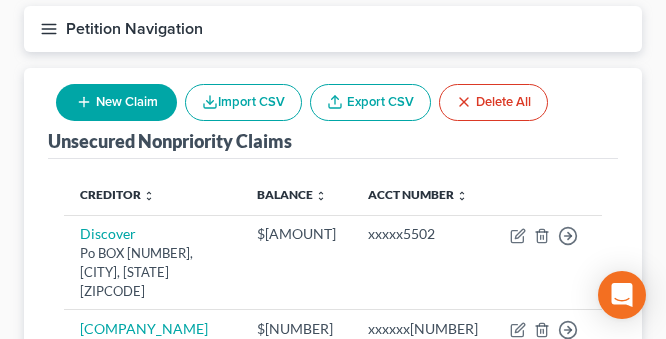 scroll, scrollTop: 147, scrollLeft: 0, axis: vertical 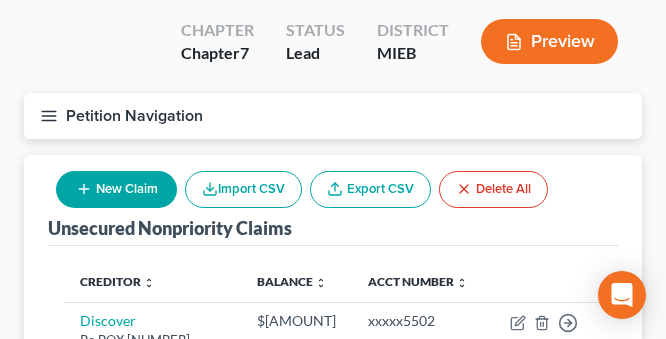 click 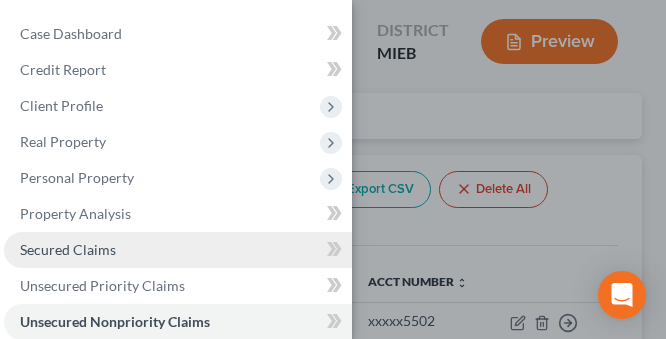 click on "Secured Claims" at bounding box center [68, 249] 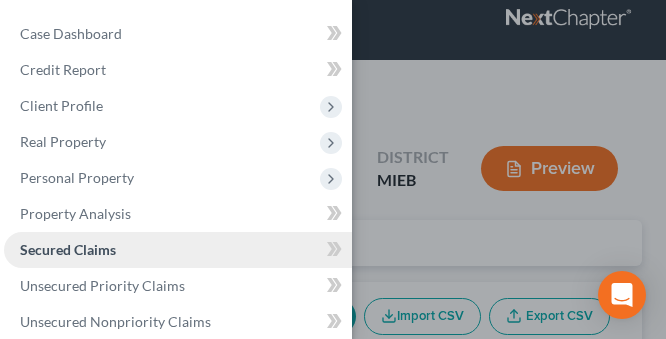 scroll, scrollTop: 0, scrollLeft: 0, axis: both 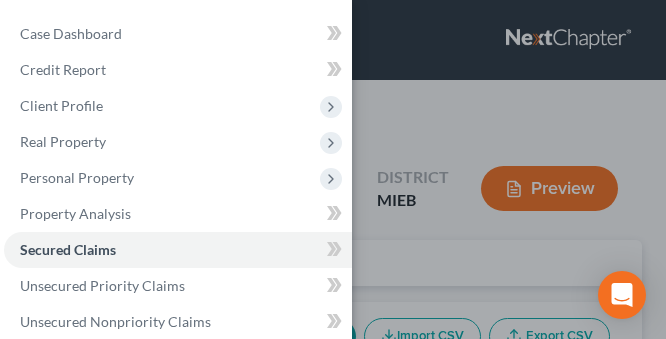 click on "Case Dashboard
Payments
Invoices
Payments
Payments
Credit Report
Client Profile" at bounding box center [333, 169] 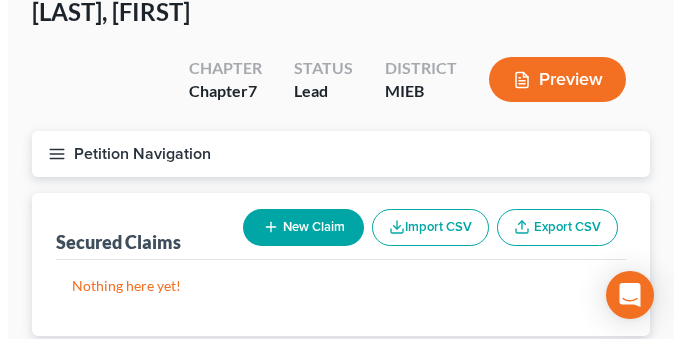 scroll, scrollTop: 173, scrollLeft: 0, axis: vertical 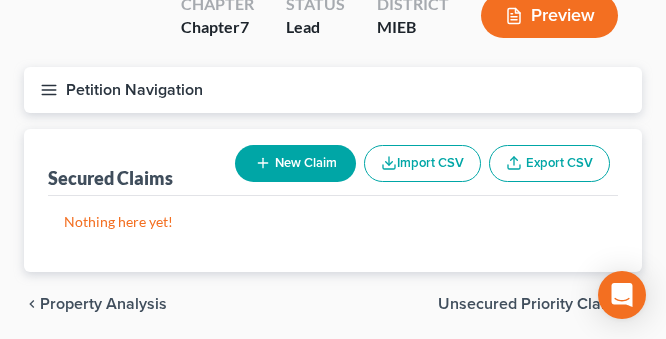 click on "New Claim" at bounding box center [295, 163] 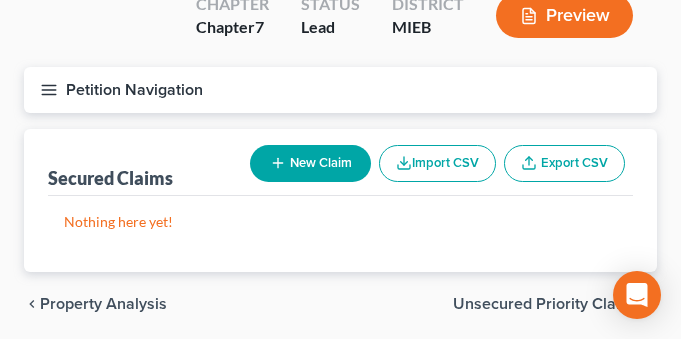 select on "[NUMBER]" 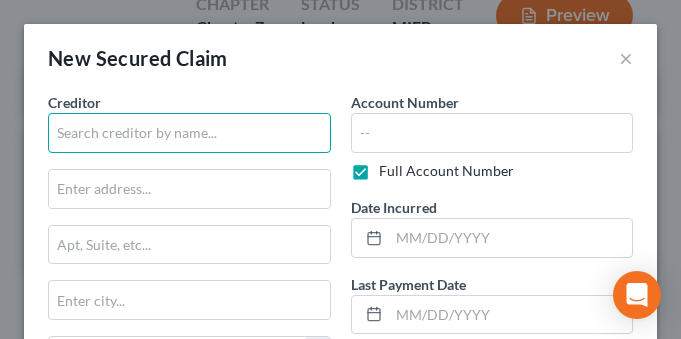 click at bounding box center (189, 133) 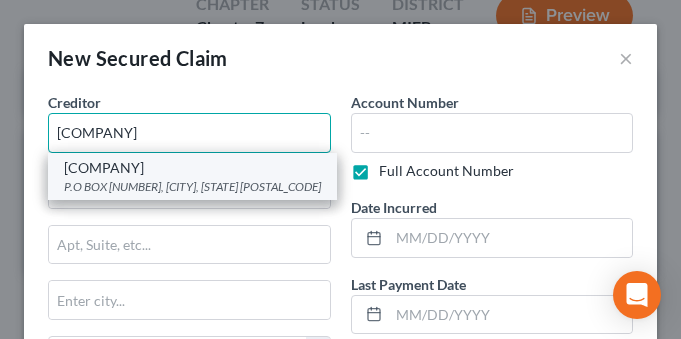 type on "[COMPANY]" 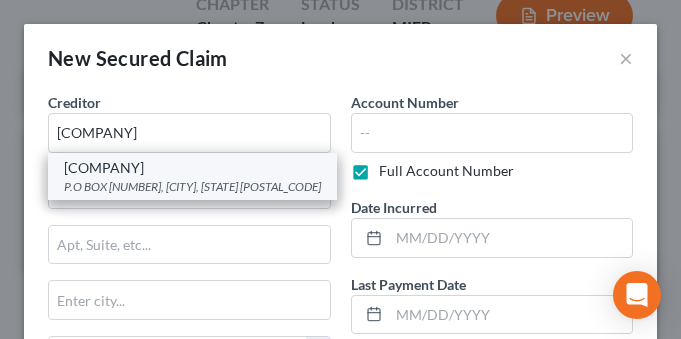 click on "P.O BOX [NUMBER], [CITY], [STATE] [POSTAL_CODE]" at bounding box center (192, 186) 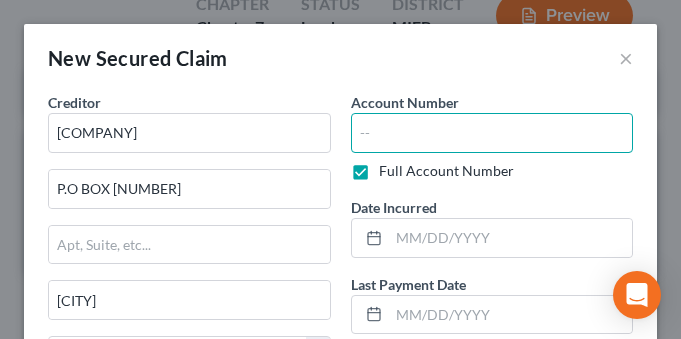 click at bounding box center [492, 133] 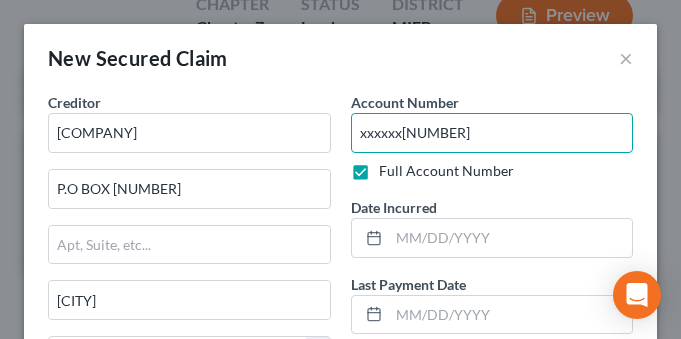 type on "xxxxxx[NUMBER]" 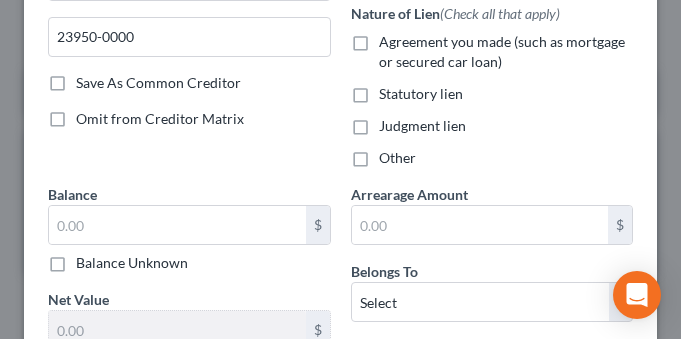 scroll, scrollTop: 385, scrollLeft: 0, axis: vertical 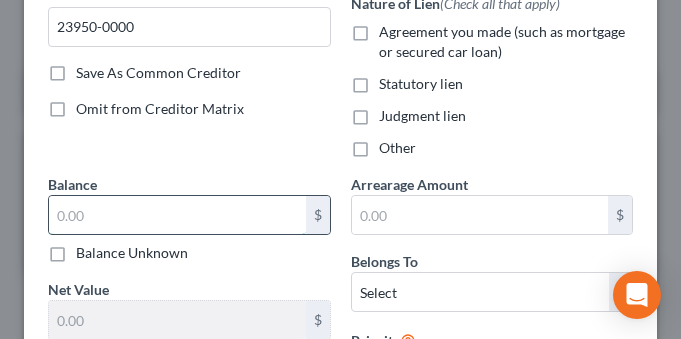 click at bounding box center [177, 215] 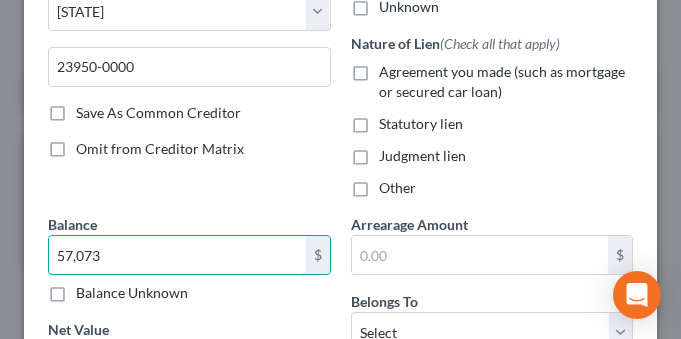 scroll, scrollTop: 344, scrollLeft: 0, axis: vertical 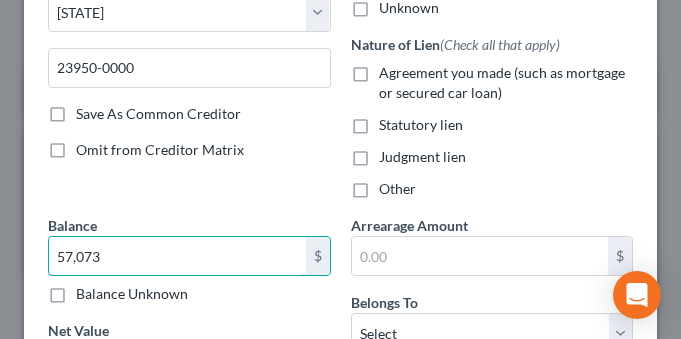 type on "57,073" 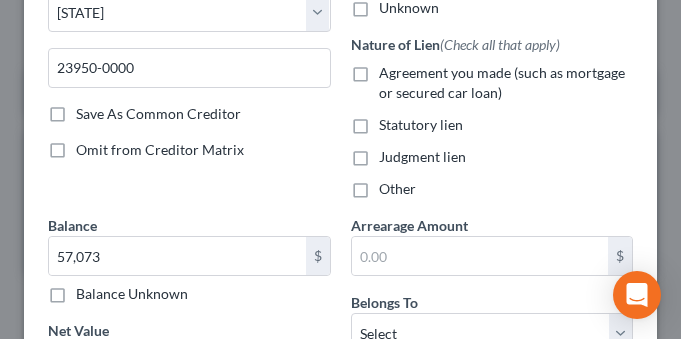 click on "Agreement you made (such as mortgage or secured car loan)" at bounding box center (506, 83) 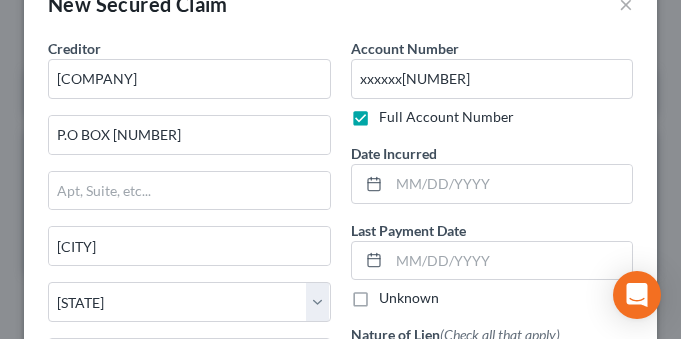 scroll, scrollTop: 53, scrollLeft: 0, axis: vertical 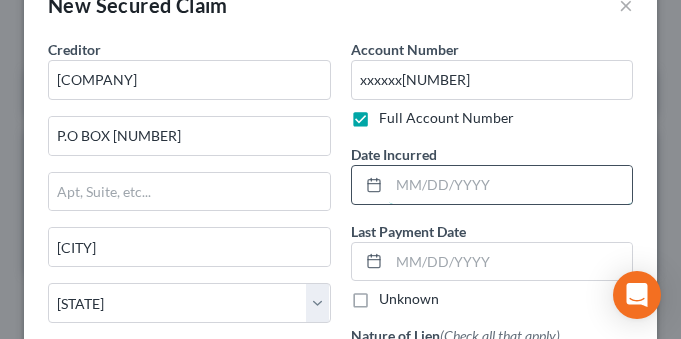 click at bounding box center (511, 185) 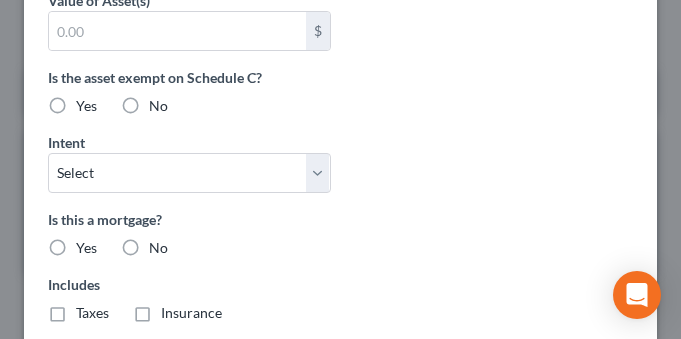 scroll, scrollTop: 982, scrollLeft: 0, axis: vertical 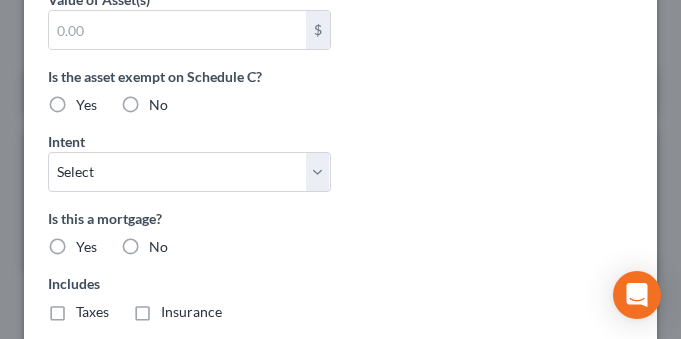 type on "[DATE]" 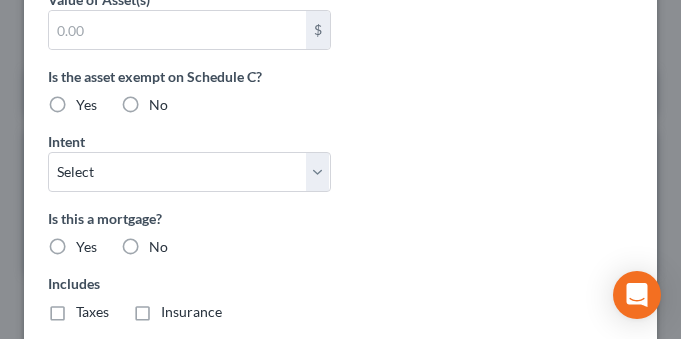 click on "Yes" at bounding box center (90, 243) 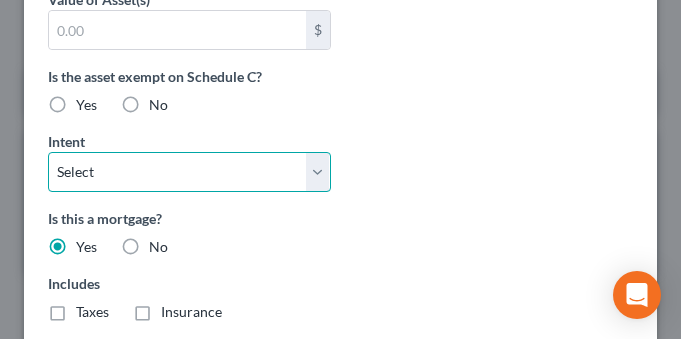 click on "Select Surrender Redeem Reaffirm Avoid Other" at bounding box center (189, 172) 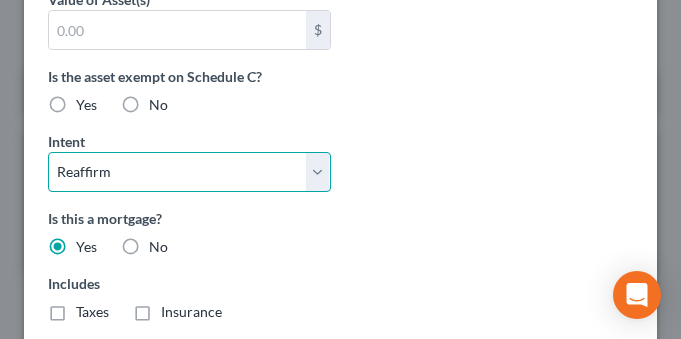 click on "Select Surrender Redeem Reaffirm Avoid Other" at bounding box center (189, 172) 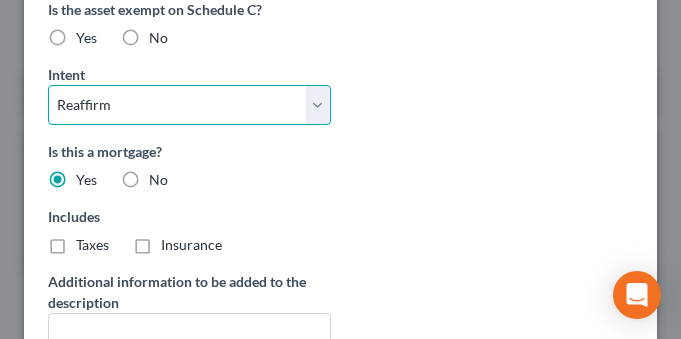 scroll, scrollTop: 1050, scrollLeft: 0, axis: vertical 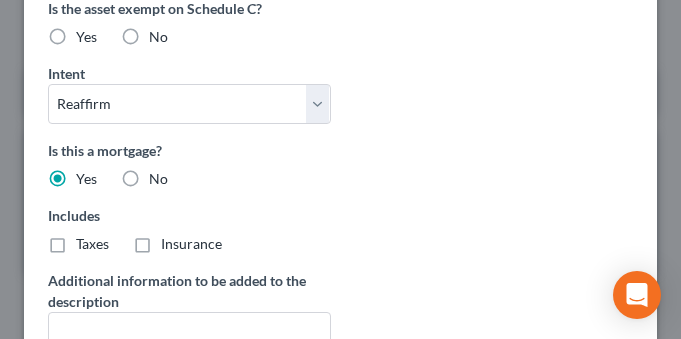 click on "Yes" at bounding box center [86, 37] 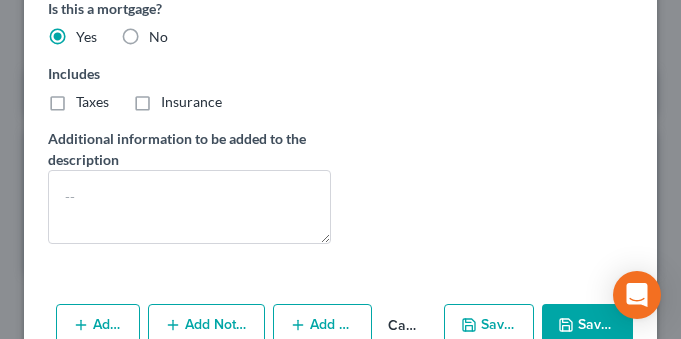 scroll, scrollTop: 1238, scrollLeft: 0, axis: vertical 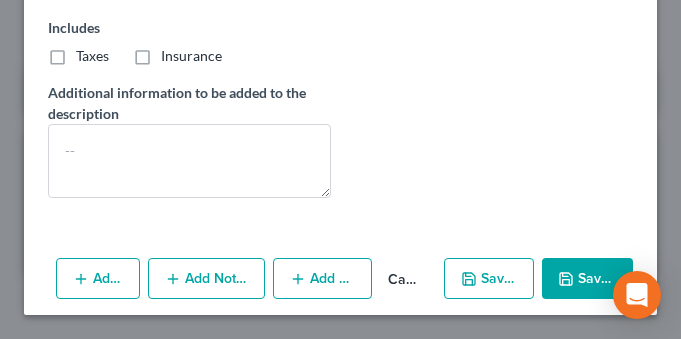 click on "Save & Close" at bounding box center [587, 279] 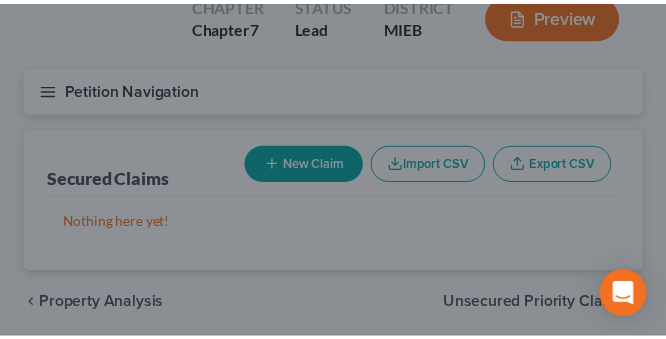 scroll, scrollTop: 1020, scrollLeft: 0, axis: vertical 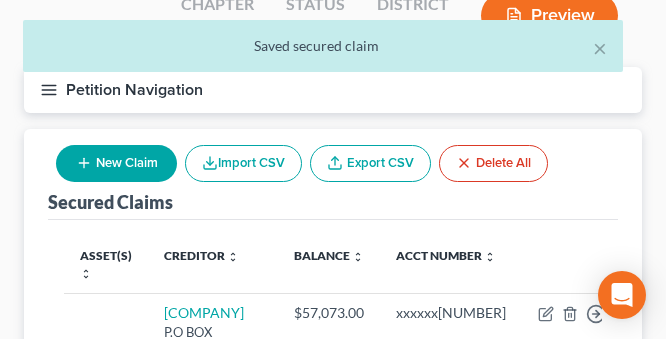 click 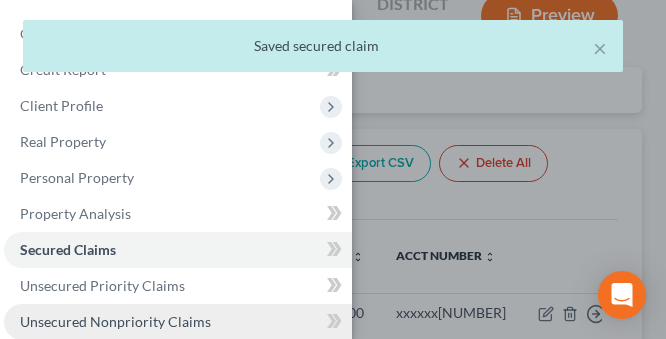 click on "Unsecured Nonpriority Claims" at bounding box center [115, 321] 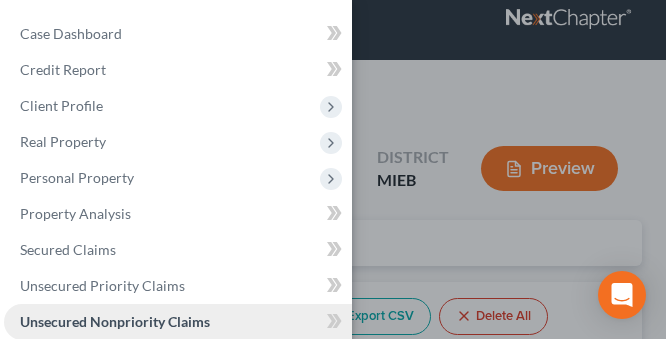 scroll, scrollTop: 0, scrollLeft: 0, axis: both 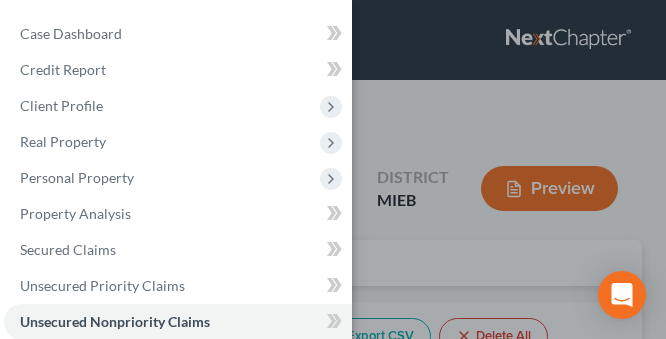 click on "Case Dashboard
Payments
Invoices
Payments
Payments
Credit Report
Client Profile" at bounding box center [333, 169] 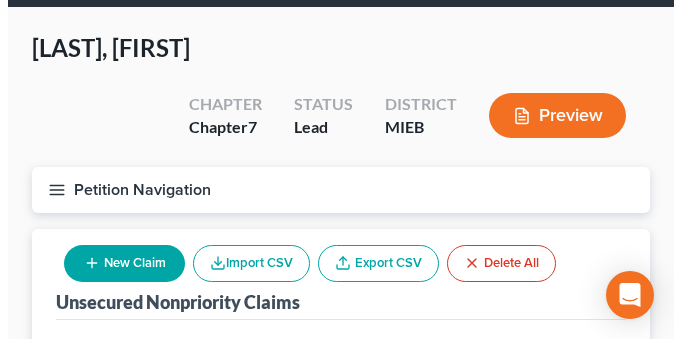 scroll, scrollTop: 98, scrollLeft: 0, axis: vertical 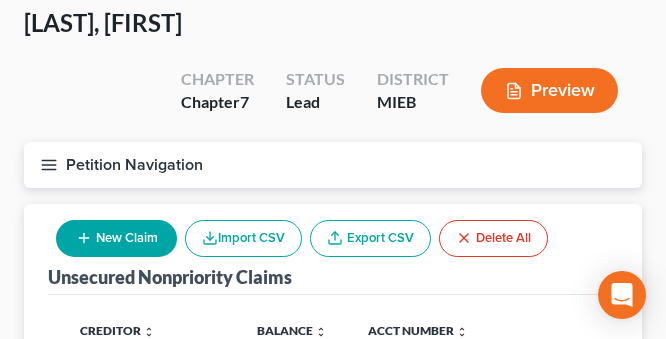 click on "New Claim" at bounding box center (116, 238) 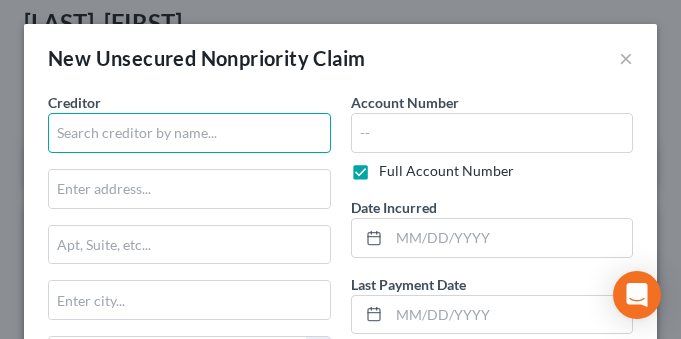 click at bounding box center [189, 133] 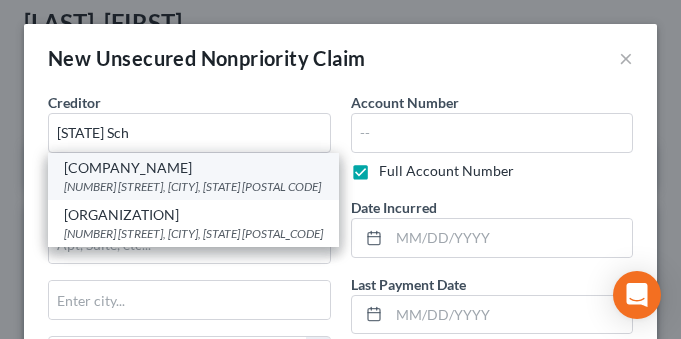 click on "[COMPANY_NAME]" at bounding box center (193, 168) 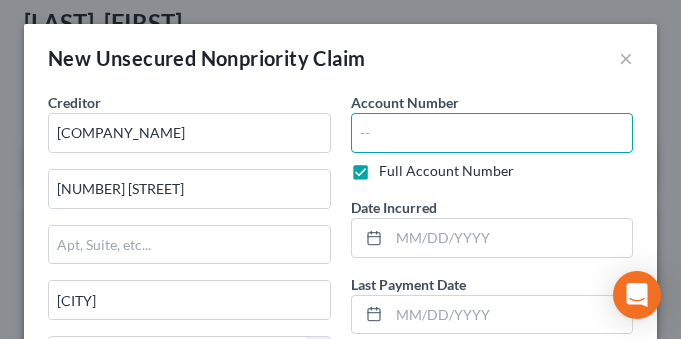 click at bounding box center (492, 133) 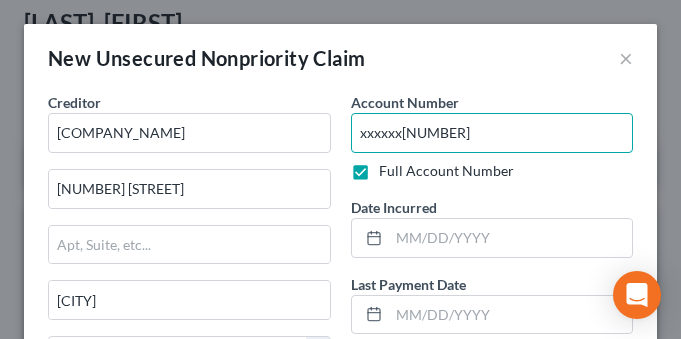 type on "xxxxxx[NUMBER]" 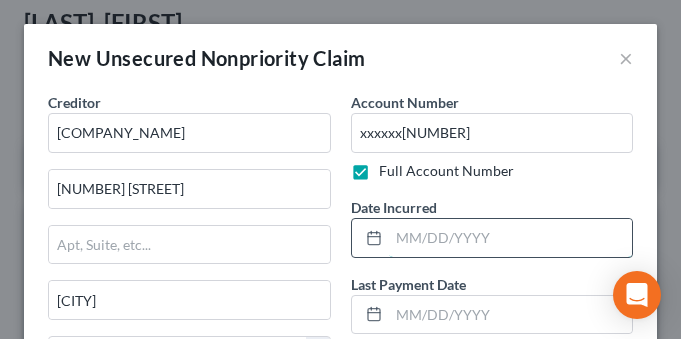 click at bounding box center (511, 238) 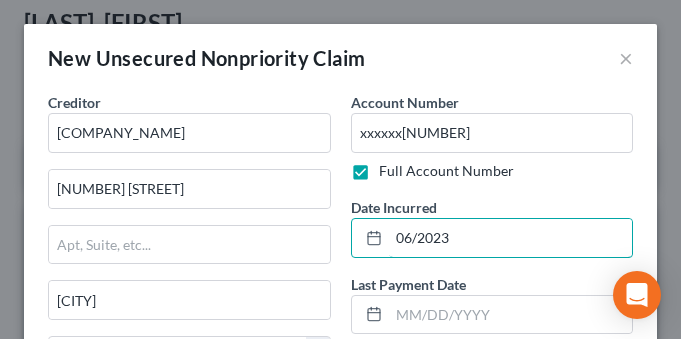 type on "06/2023" 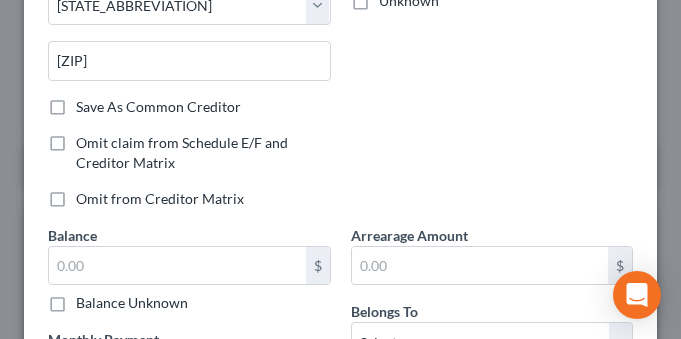scroll, scrollTop: 361, scrollLeft: 0, axis: vertical 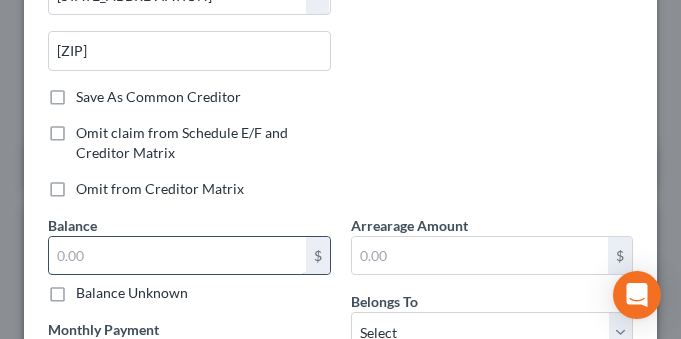 click at bounding box center [177, 256] 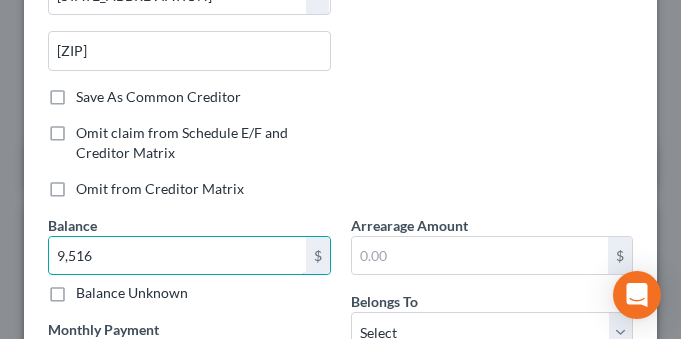 type on "9,516" 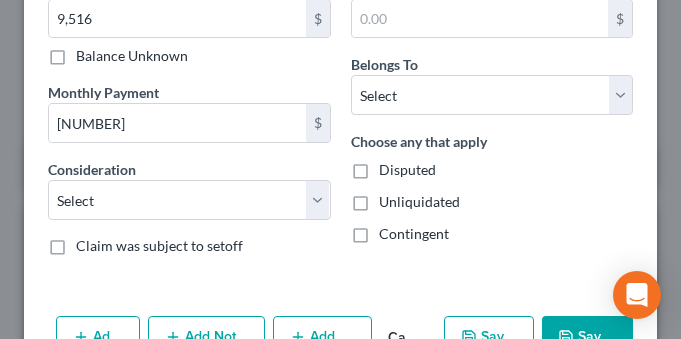 scroll, scrollTop: 631, scrollLeft: 0, axis: vertical 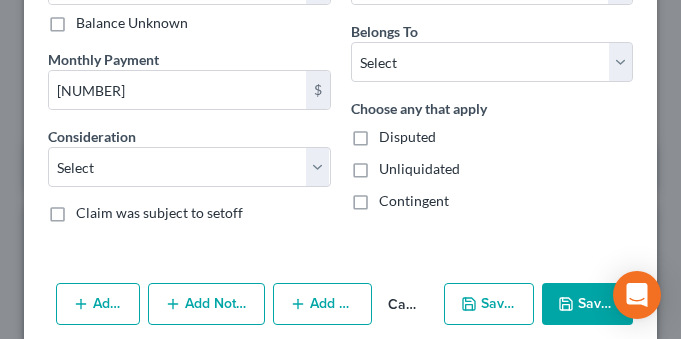 click on "Save & New" at bounding box center (488, 304) 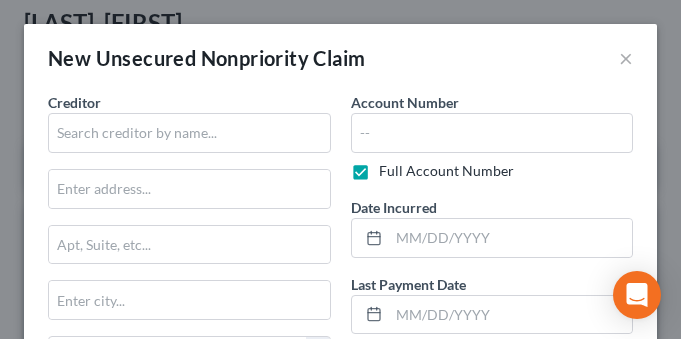 type on "9,516.00" 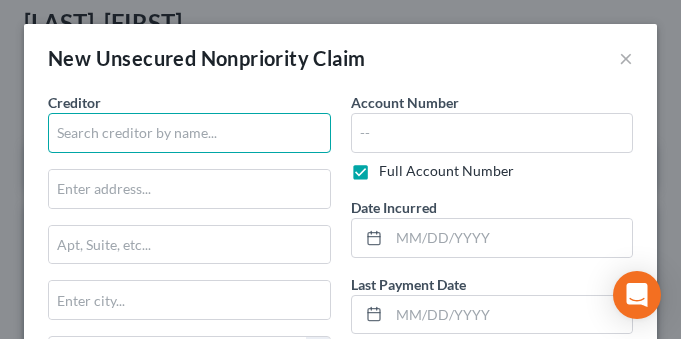 click at bounding box center [189, 133] 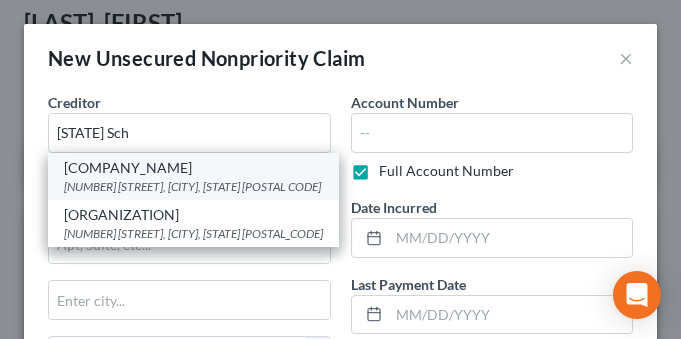 click on "[NUMBER] [STREET], [CITY], [STATE] [POSTAL CODE]" at bounding box center [193, 186] 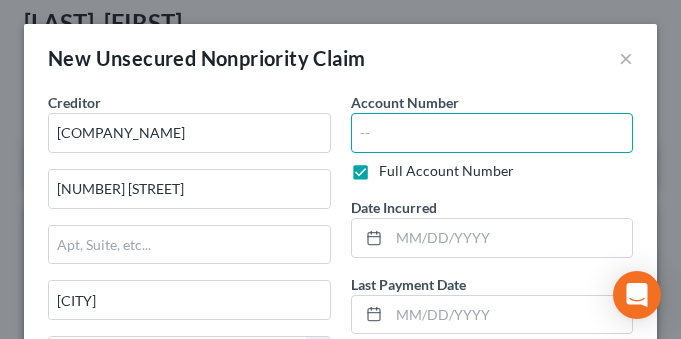 click at bounding box center (492, 133) 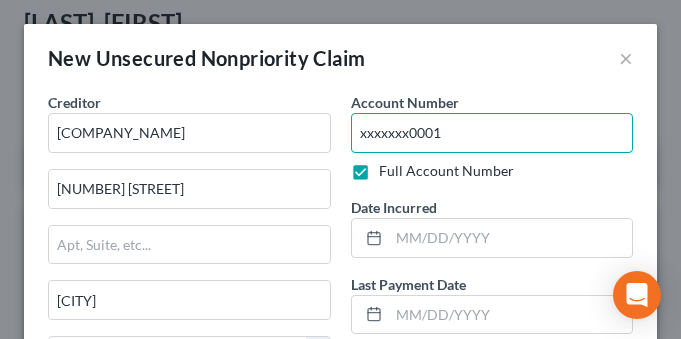 type on "xxxxxxx0001" 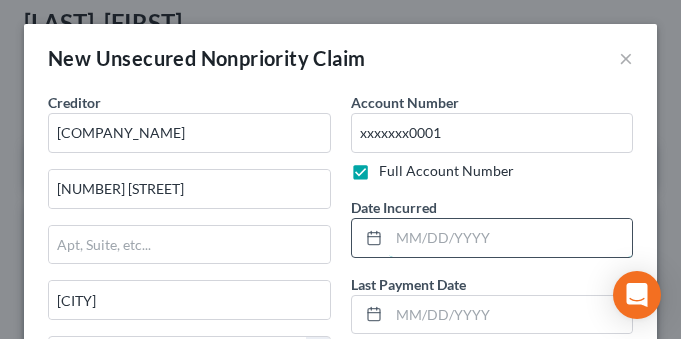 click at bounding box center (511, 238) 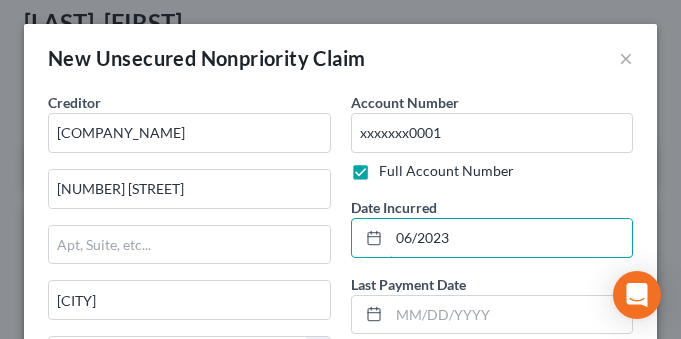 type on "06/2023" 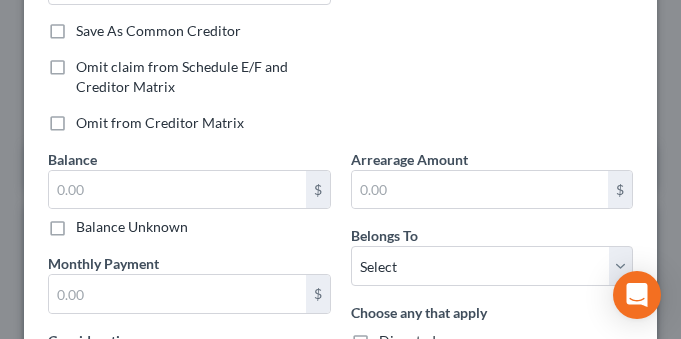 scroll, scrollTop: 430, scrollLeft: 0, axis: vertical 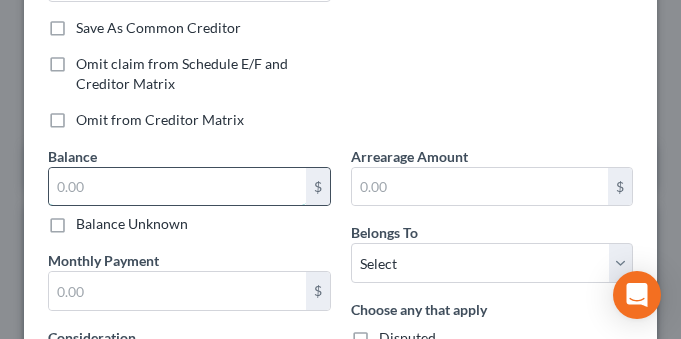 click at bounding box center (177, 187) 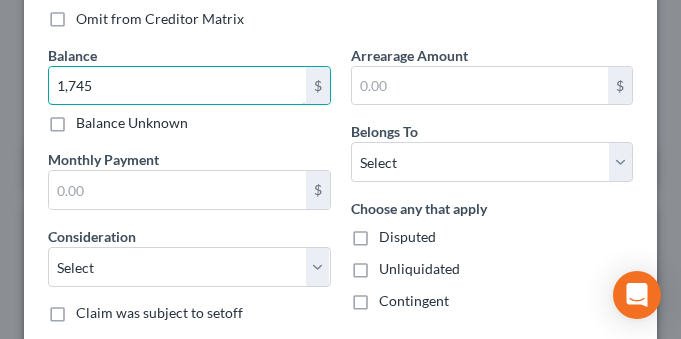 scroll, scrollTop: 624, scrollLeft: 0, axis: vertical 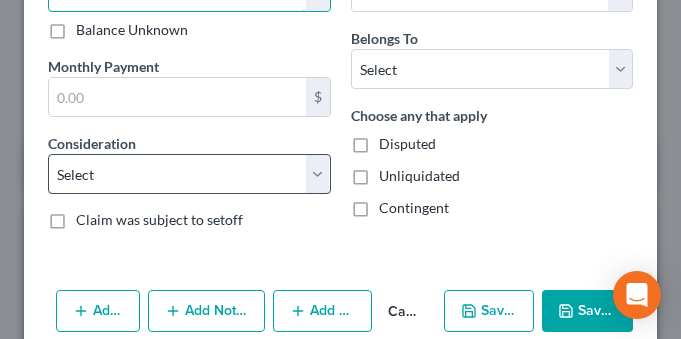 type on "1,745" 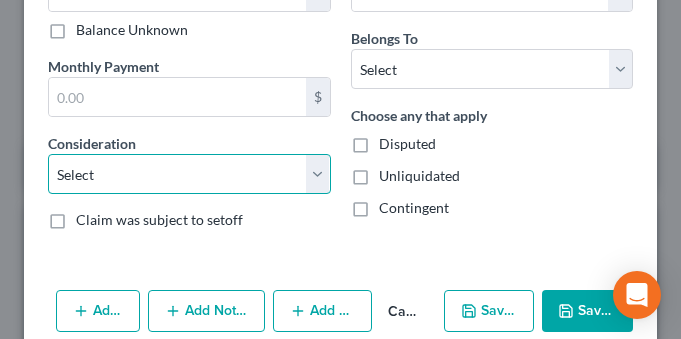 click on "Select Cable / Satellite Services Collection Agency Credit Card Debt Debt Counseling / Attorneys Deficiency Balance Domestic Support Obligations Home / Car Repairs Income Taxes Judgment Liens Medical Services Monies Loaned / Advanced Mortgage Obligation From Divorce Or Separation Obligation To Pensions Other Overdrawn Bank Account Promised To Help Pay Creditors Student Loans Suppliers And Vendors Telephone / Internet Services Utility Services" at bounding box center (189, 174) 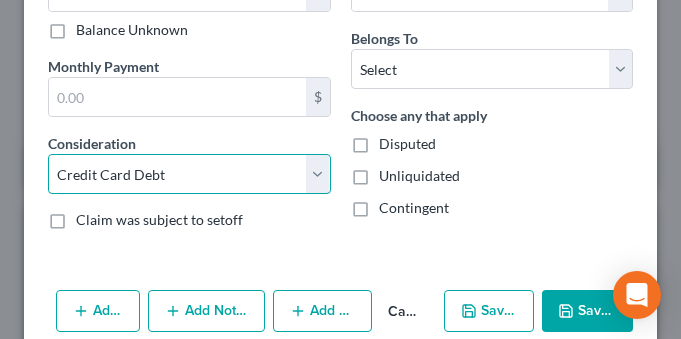 click on "Select Cable / Satellite Services Collection Agency Credit Card Debt Debt Counseling / Attorneys Deficiency Balance Domestic Support Obligations Home / Car Repairs Income Taxes Judgment Liens Medical Services Monies Loaned / Advanced Mortgage Obligation From Divorce Or Separation Obligation To Pensions Other Overdrawn Bank Account Promised To Help Pay Creditors Student Loans Suppliers And Vendors Telephone / Internet Services Utility Services" at bounding box center [189, 174] 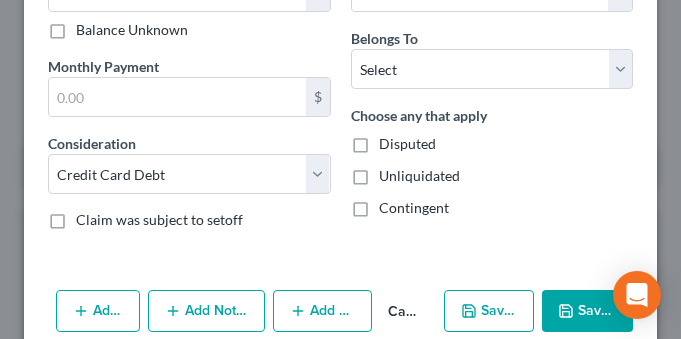 click on "Save & New" at bounding box center (488, 311) 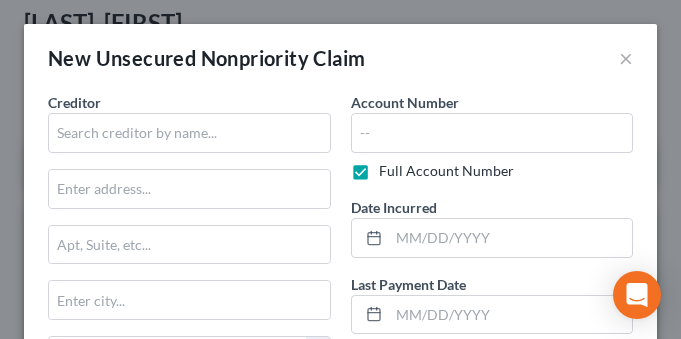 type on "[NUMBER]" 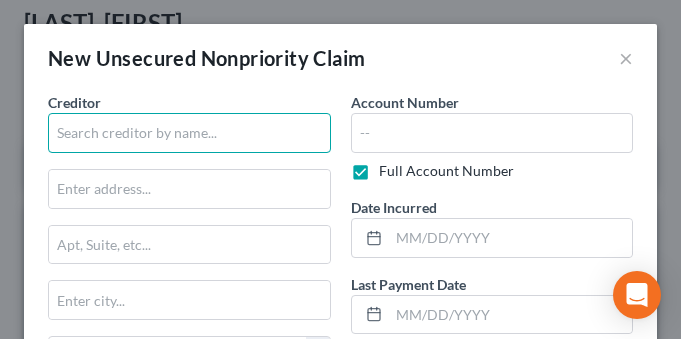 click at bounding box center (189, 133) 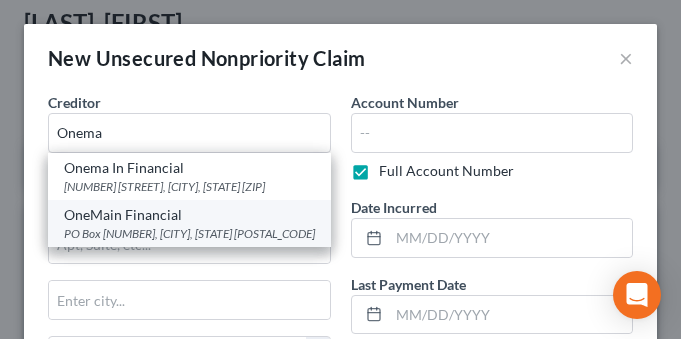 click on "PO Box [NUMBER], [CITY], [STATE] [POSTAL_CODE]" at bounding box center (189, 233) 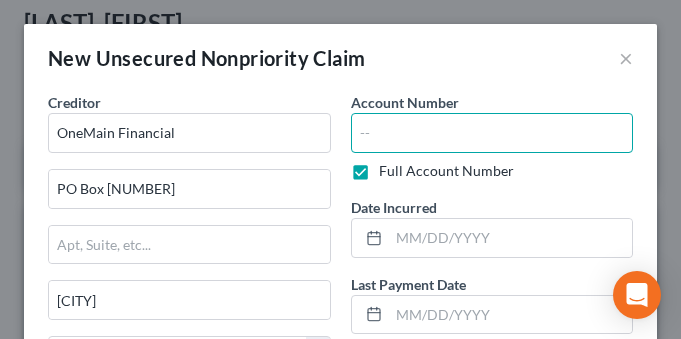 click at bounding box center [492, 133] 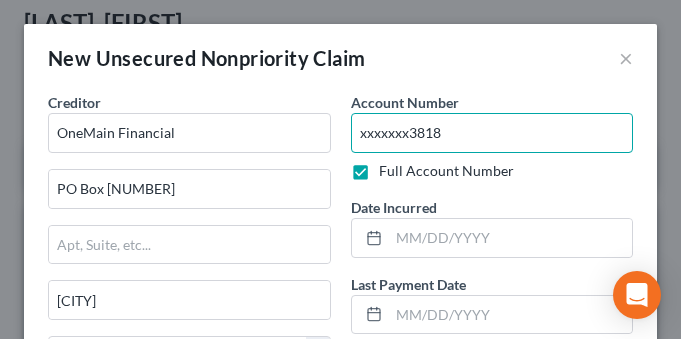 type on "xxxxxxx3818" 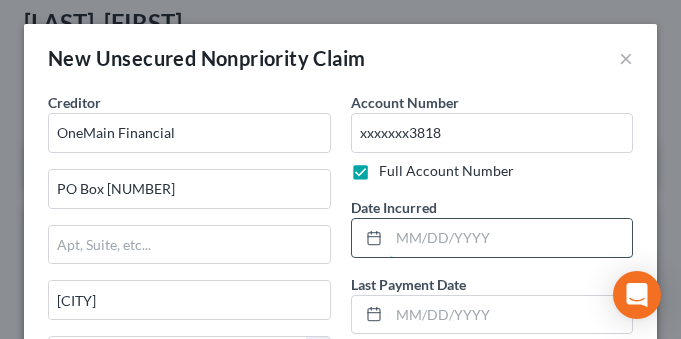 click at bounding box center (511, 238) 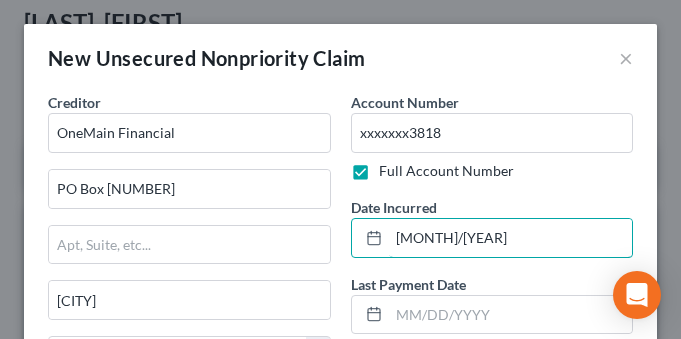 type on "[MONTH]/[YEAR]" 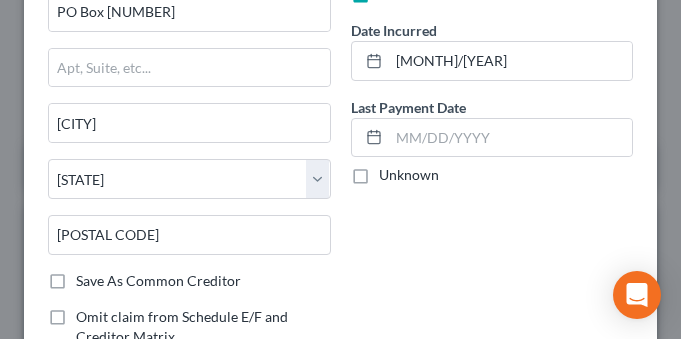 scroll, scrollTop: 184, scrollLeft: 0, axis: vertical 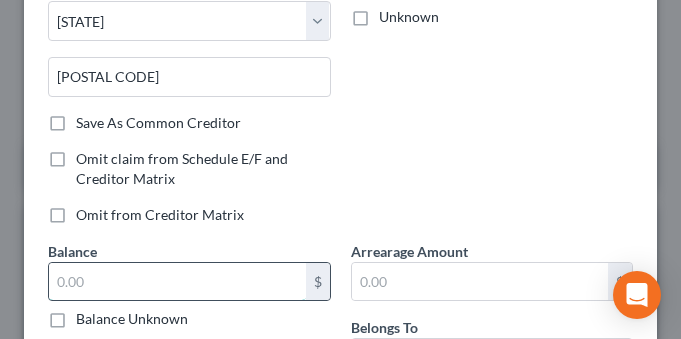 click at bounding box center [177, 282] 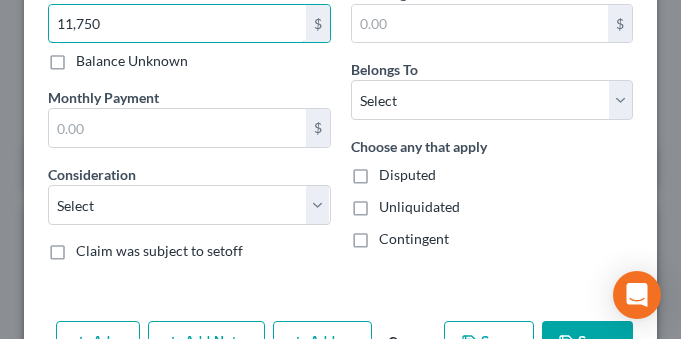 scroll, scrollTop: 594, scrollLeft: 0, axis: vertical 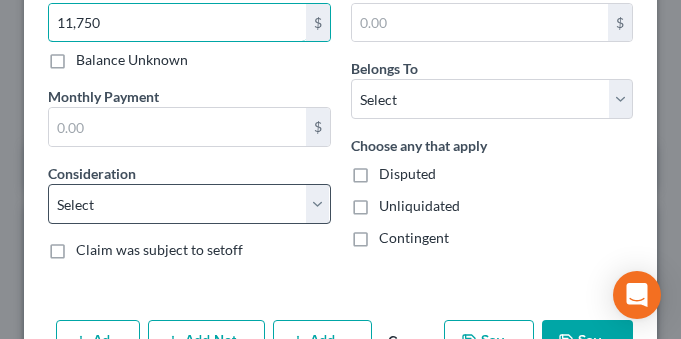 type on "11,750" 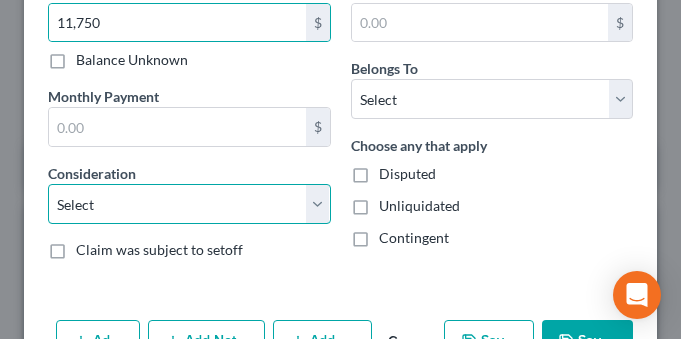 click on "Select Cable / Satellite Services Collection Agency Credit Card Debt Debt Counseling / Attorneys Deficiency Balance Domestic Support Obligations Home / Car Repairs Income Taxes Judgment Liens Medical Services Monies Loaned / Advanced Mortgage Obligation From Divorce Or Separation Obligation To Pensions Other Overdrawn Bank Account Promised To Help Pay Creditors Student Loans Suppliers And Vendors Telephone / Internet Services Utility Services" at bounding box center (189, 204) 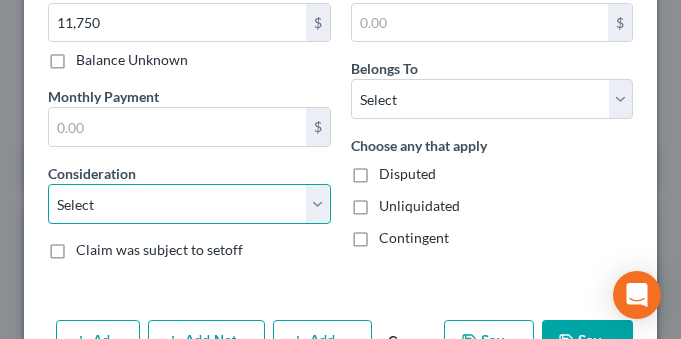 select on "4" 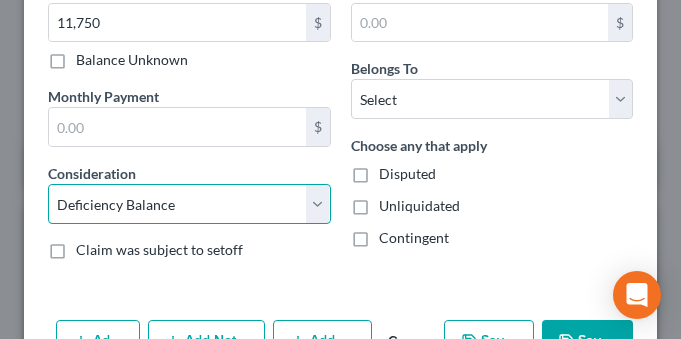 click on "Select Cable / Satellite Services Collection Agency Credit Card Debt Debt Counseling / Attorneys Deficiency Balance Domestic Support Obligations Home / Car Repairs Income Taxes Judgment Liens Medical Services Monies Loaned / Advanced Mortgage Obligation From Divorce Or Separation Obligation To Pensions Other Overdrawn Bank Account Promised To Help Pay Creditors Student Loans Suppliers And Vendors Telephone / Internet Services Utility Services" at bounding box center [189, 204] 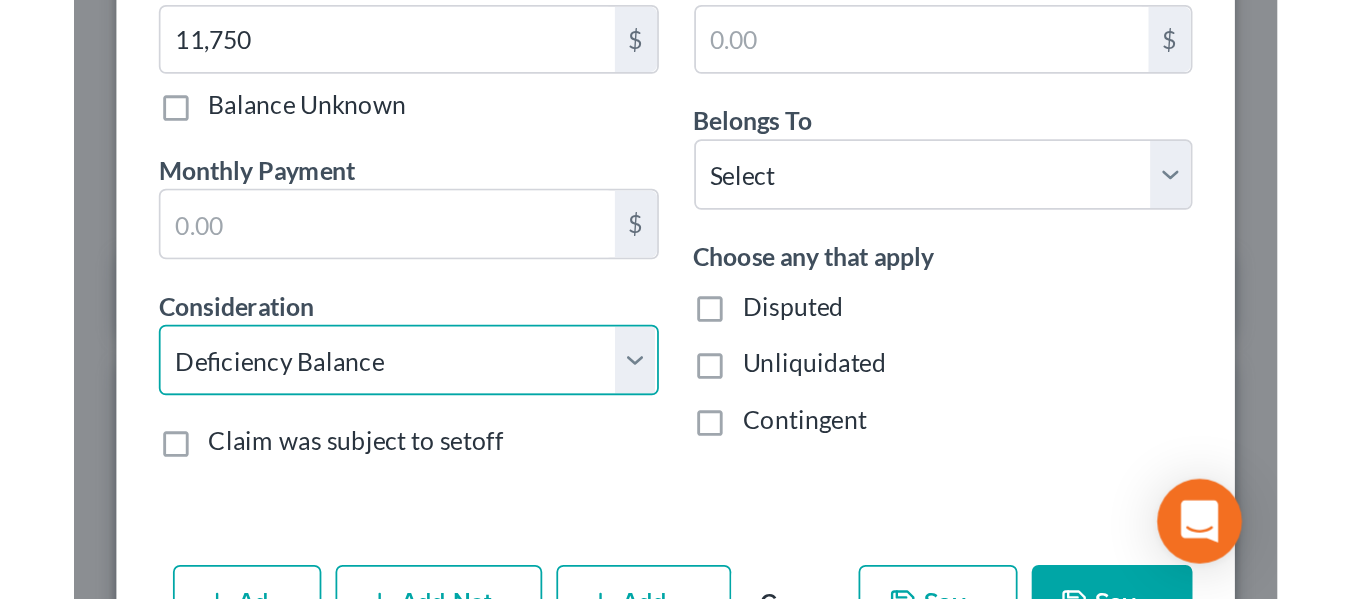 scroll, scrollTop: 657, scrollLeft: 0, axis: vertical 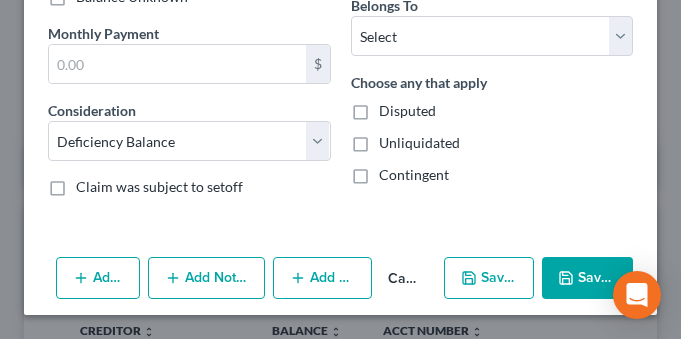 click on "Save & New" at bounding box center (488, 278) 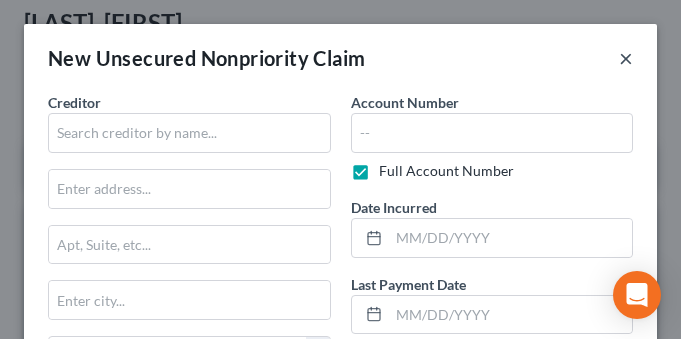 click on "×" at bounding box center [626, 58] 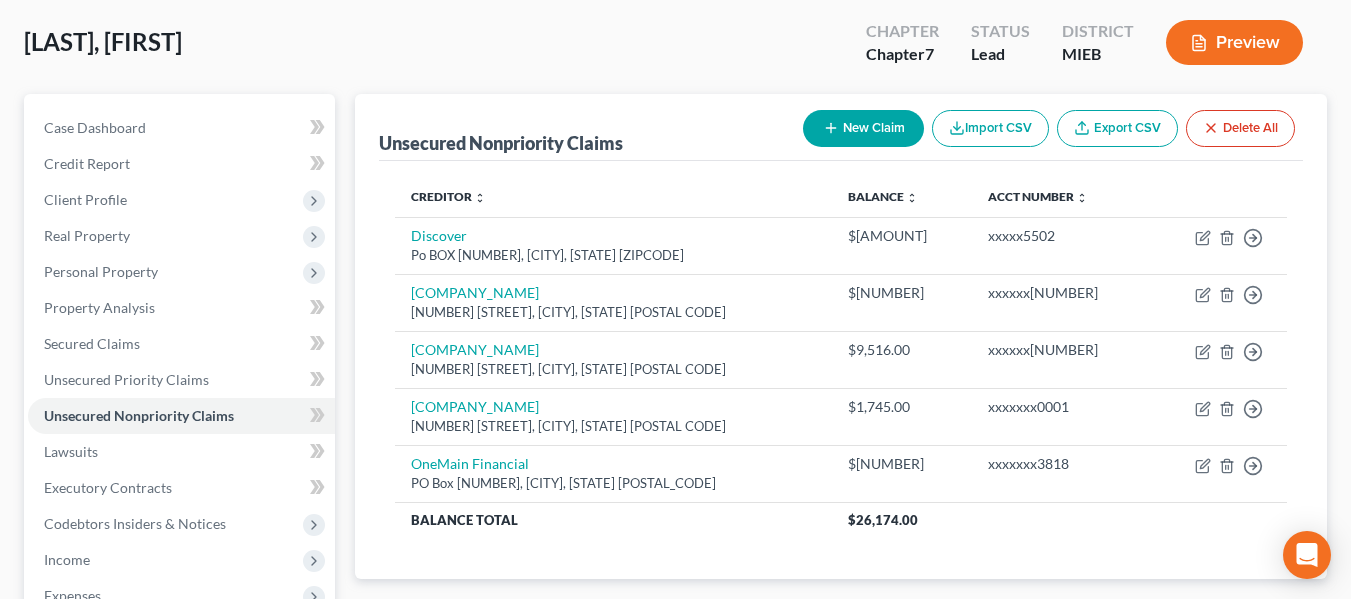 click on "[LAST], [FIRST] Upgraded Chapter Chapter  7 Status Lead District MIEB Preview" at bounding box center (675, 50) 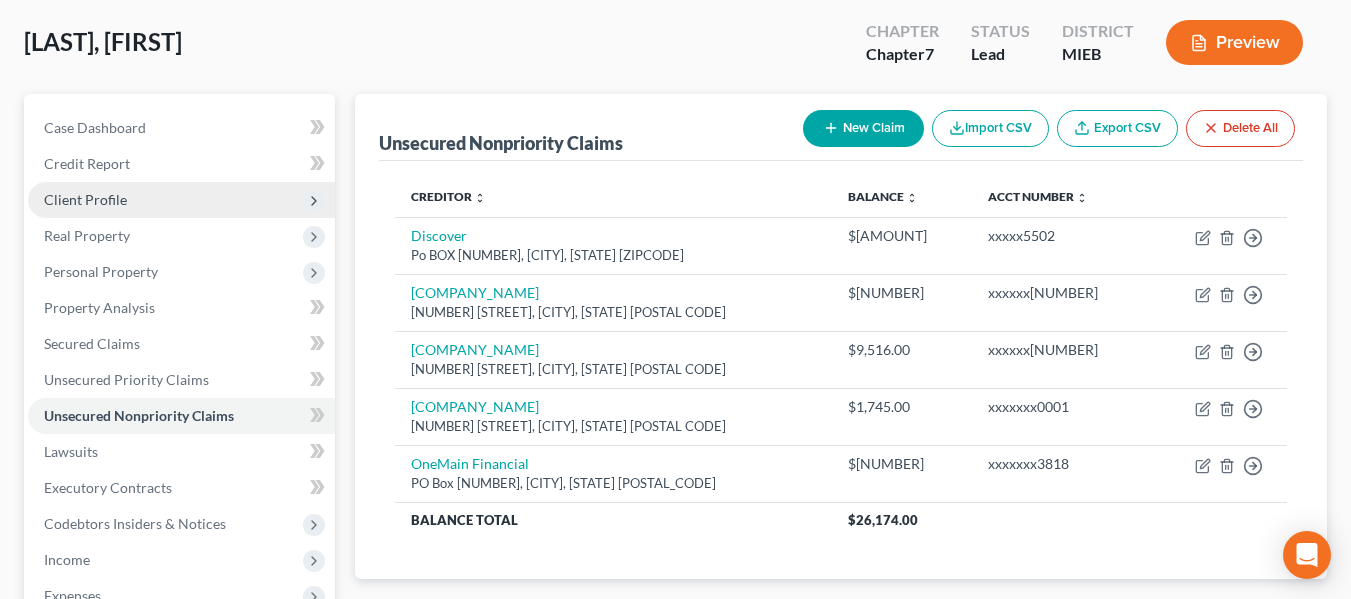 click on "Client Profile" at bounding box center [181, 200] 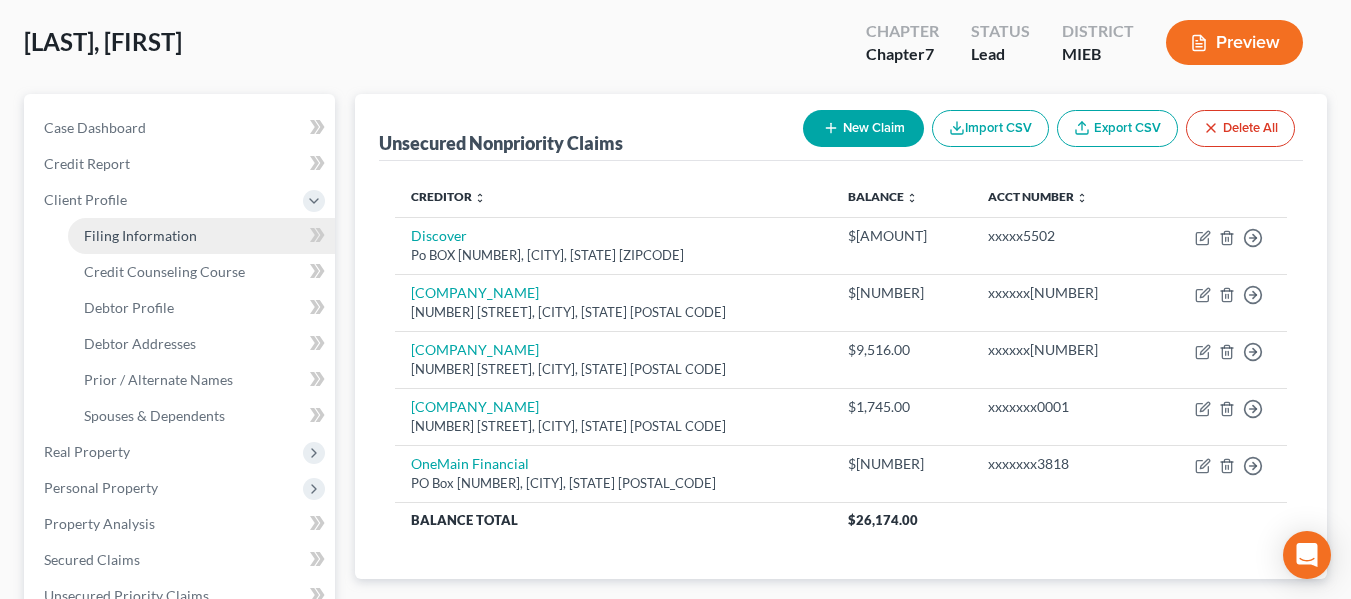 click on "Filing Information" at bounding box center [140, 235] 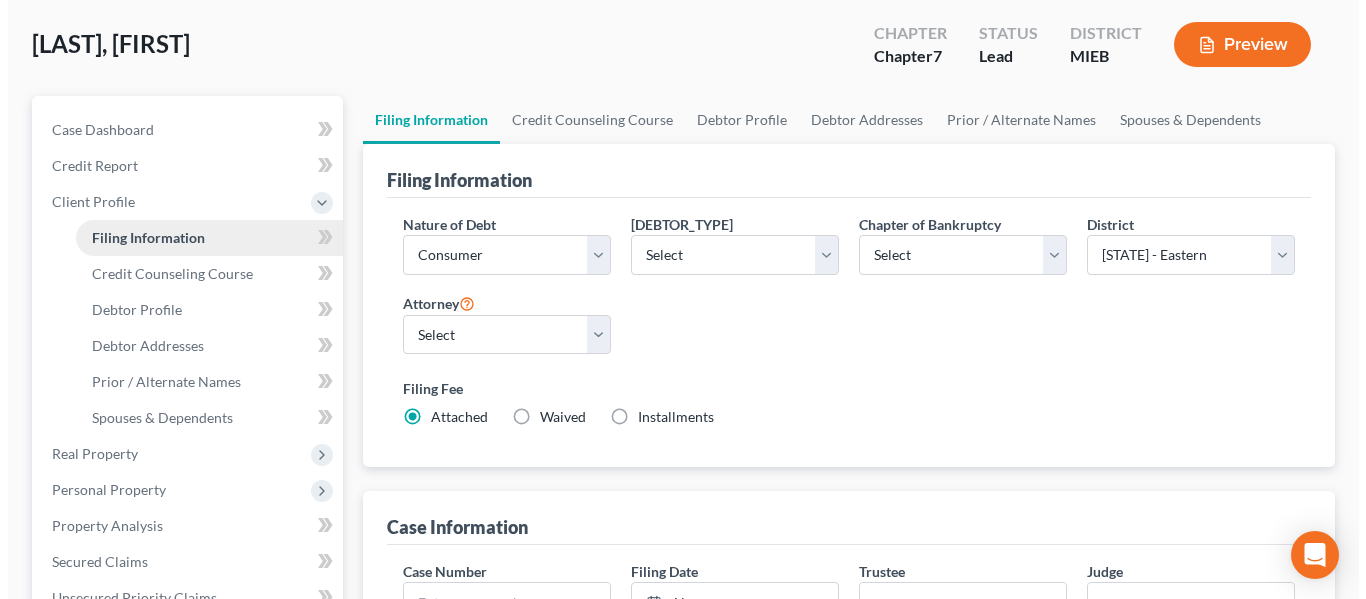 scroll, scrollTop: 0, scrollLeft: 0, axis: both 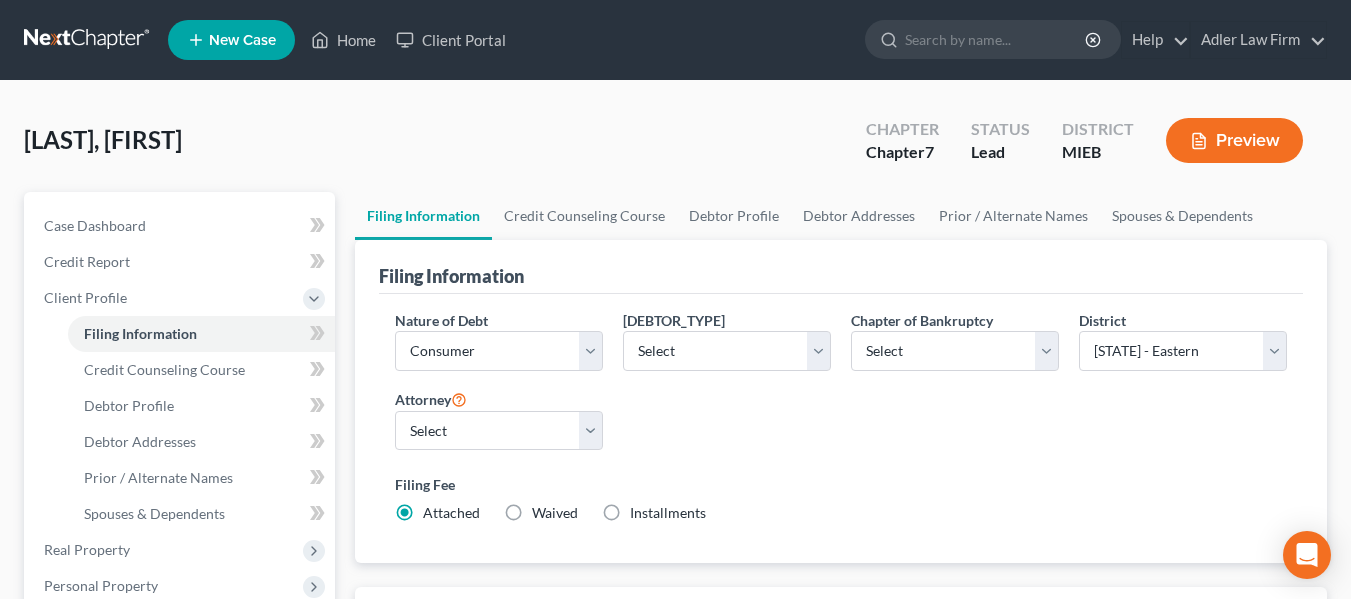 click on "Installments Installments" at bounding box center (668, 513) 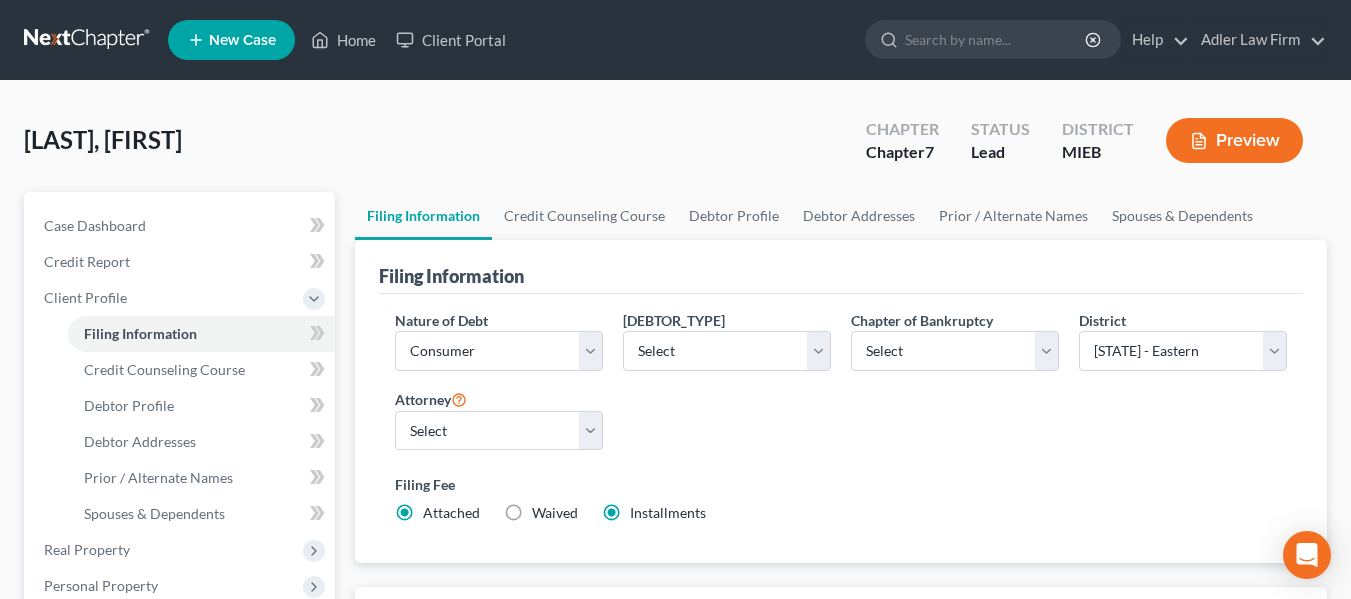radio on "false" 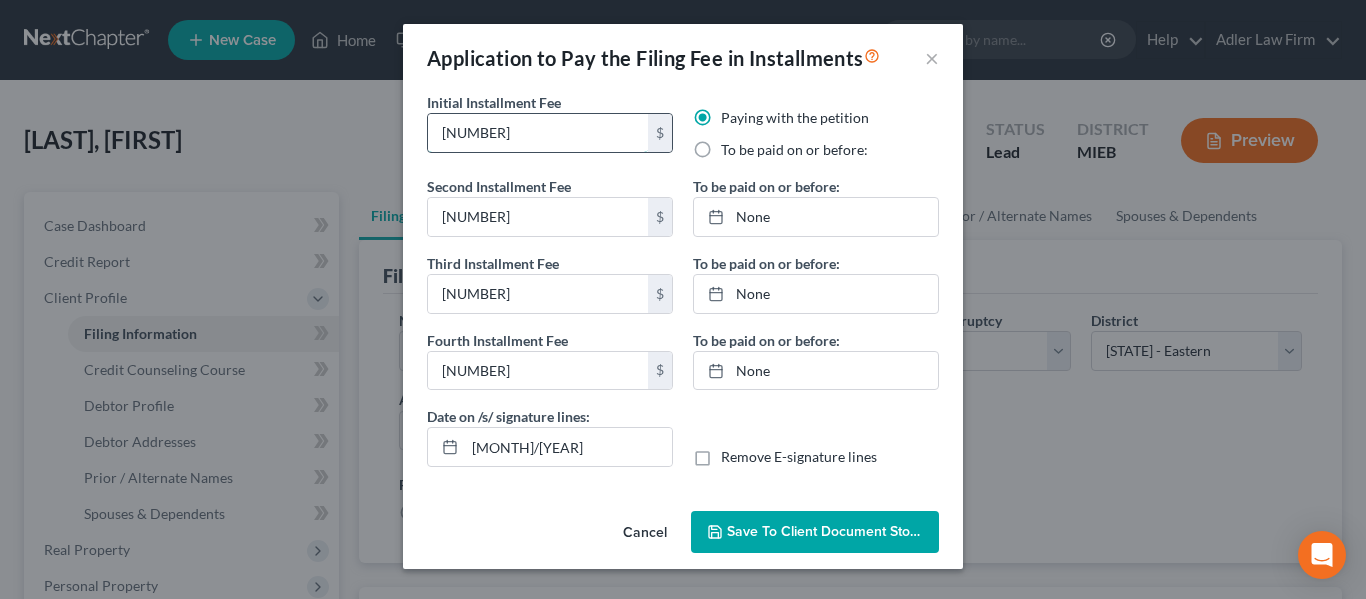 click on "[NUMBER]" at bounding box center [538, 133] 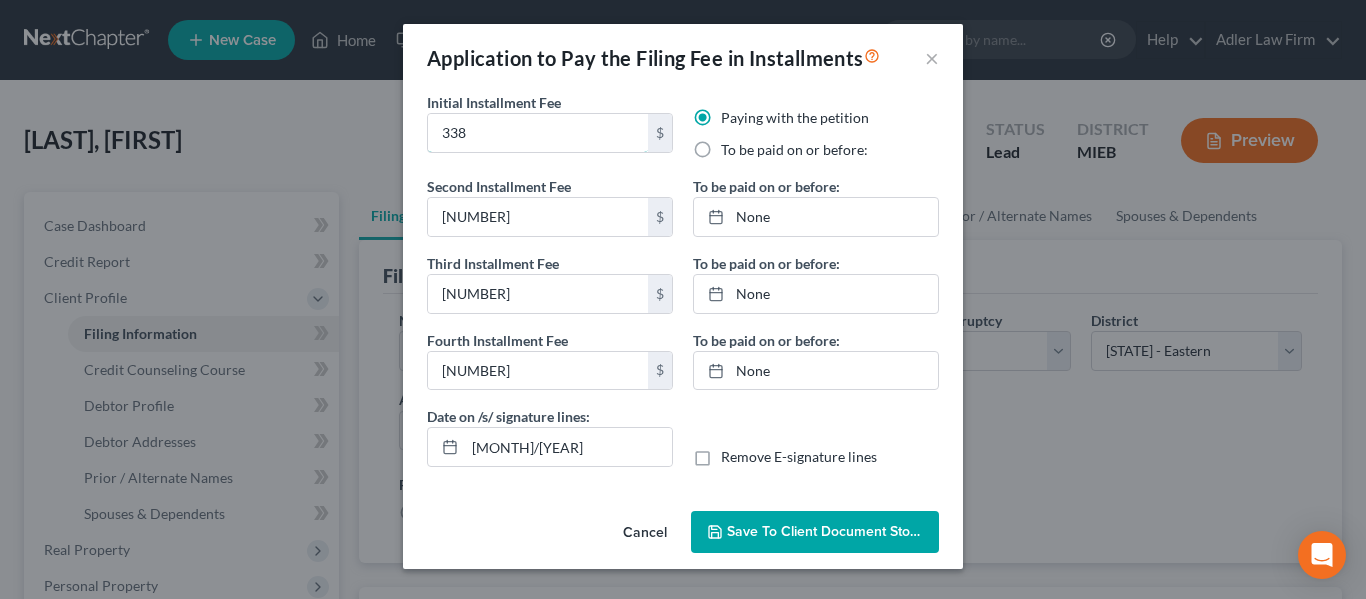 type on "338" 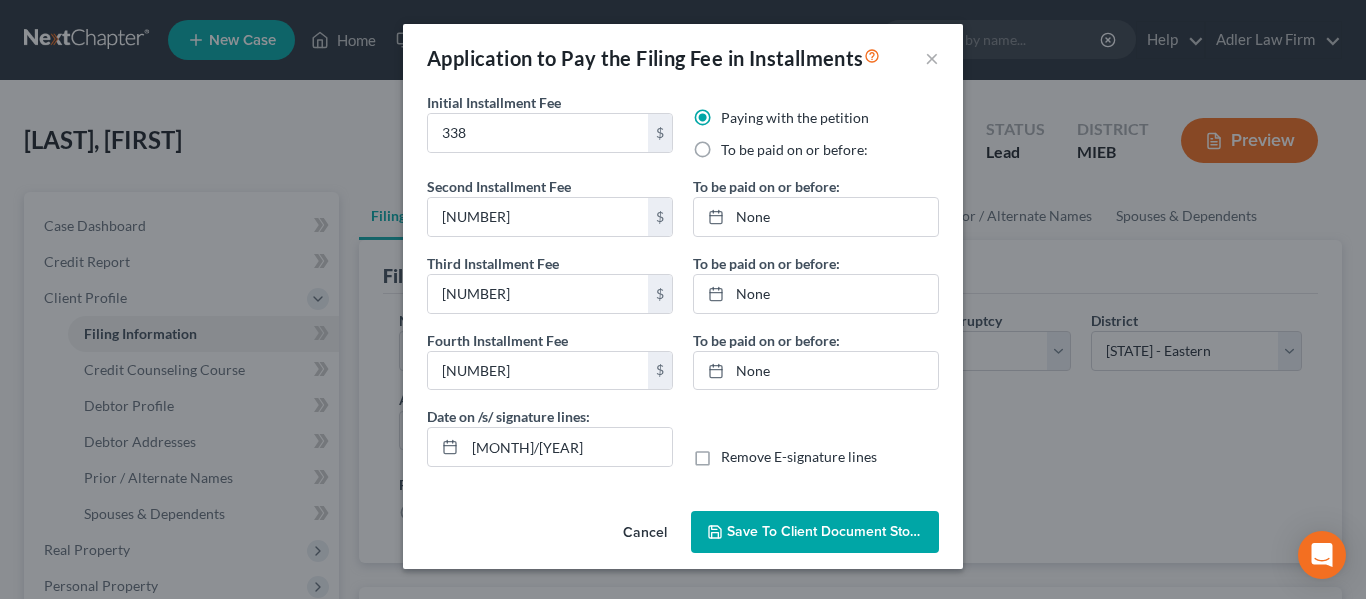 click on "To be paid on or before:" at bounding box center [794, 150] 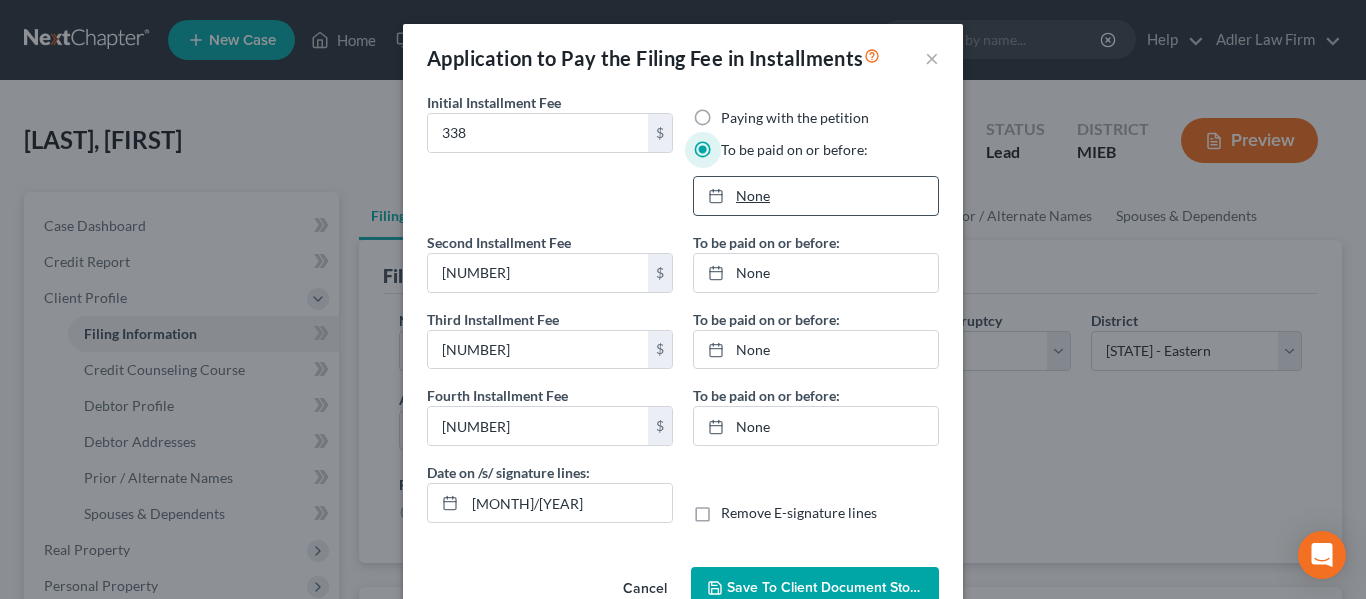 click on "None" at bounding box center [816, 196] 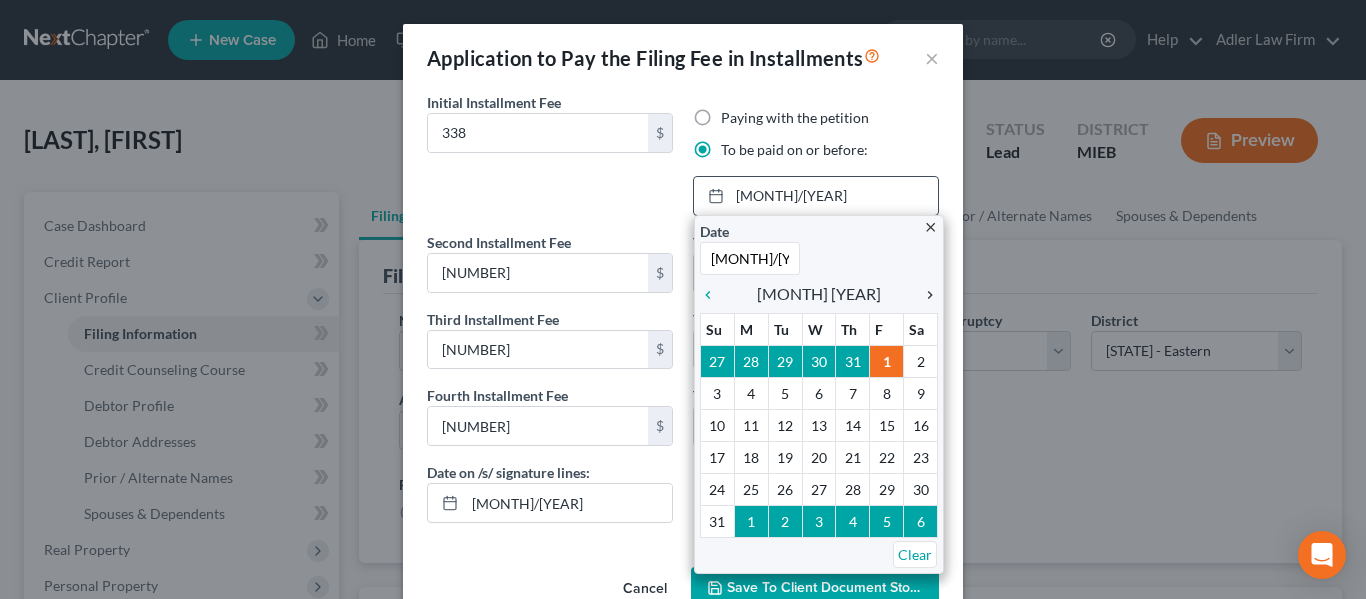 click on "chevron_right" at bounding box center [925, 295] 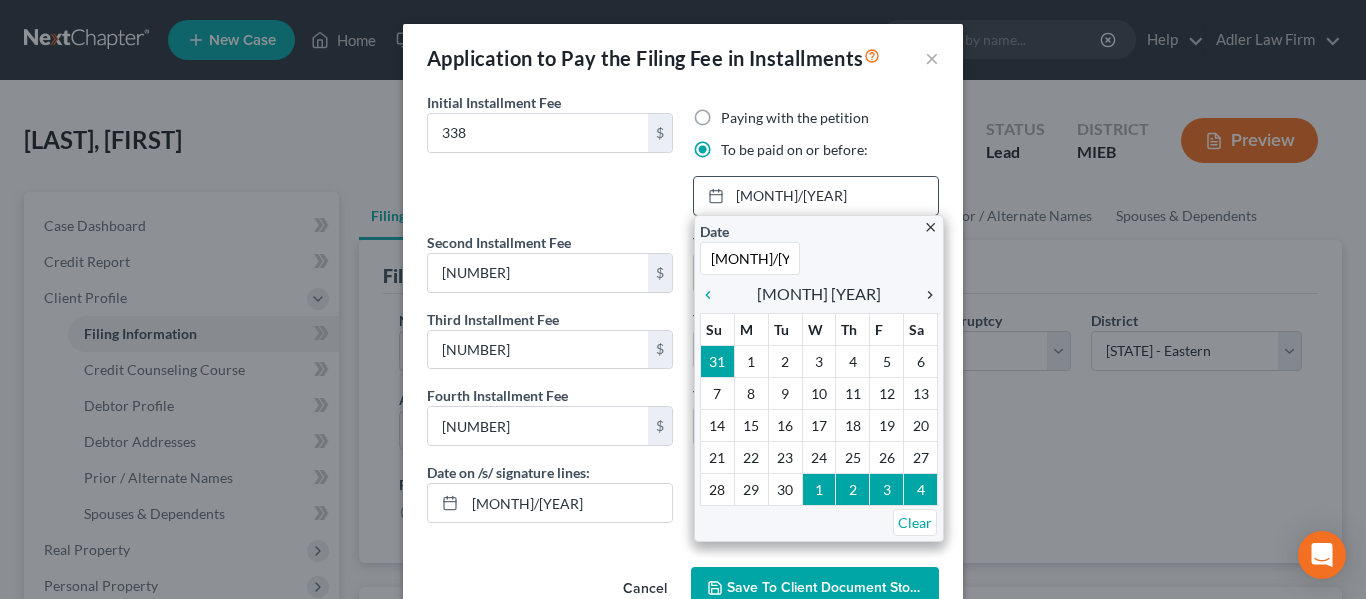 click on "chevron_right" at bounding box center [925, 295] 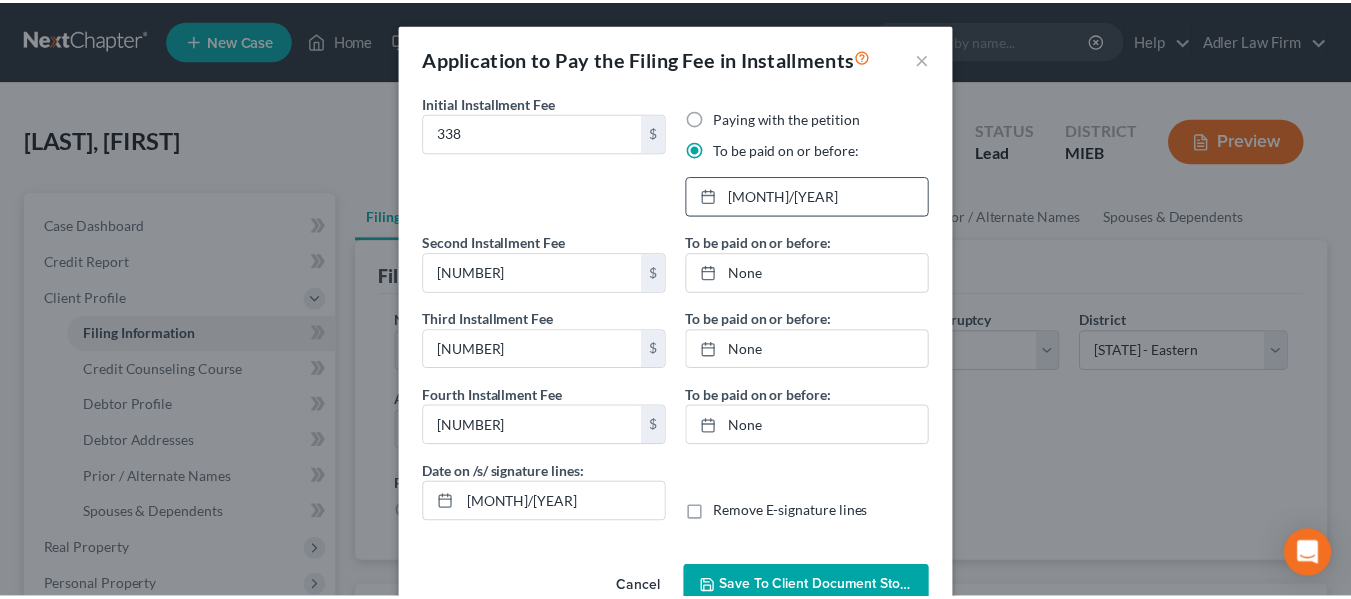 scroll, scrollTop: 50, scrollLeft: 0, axis: vertical 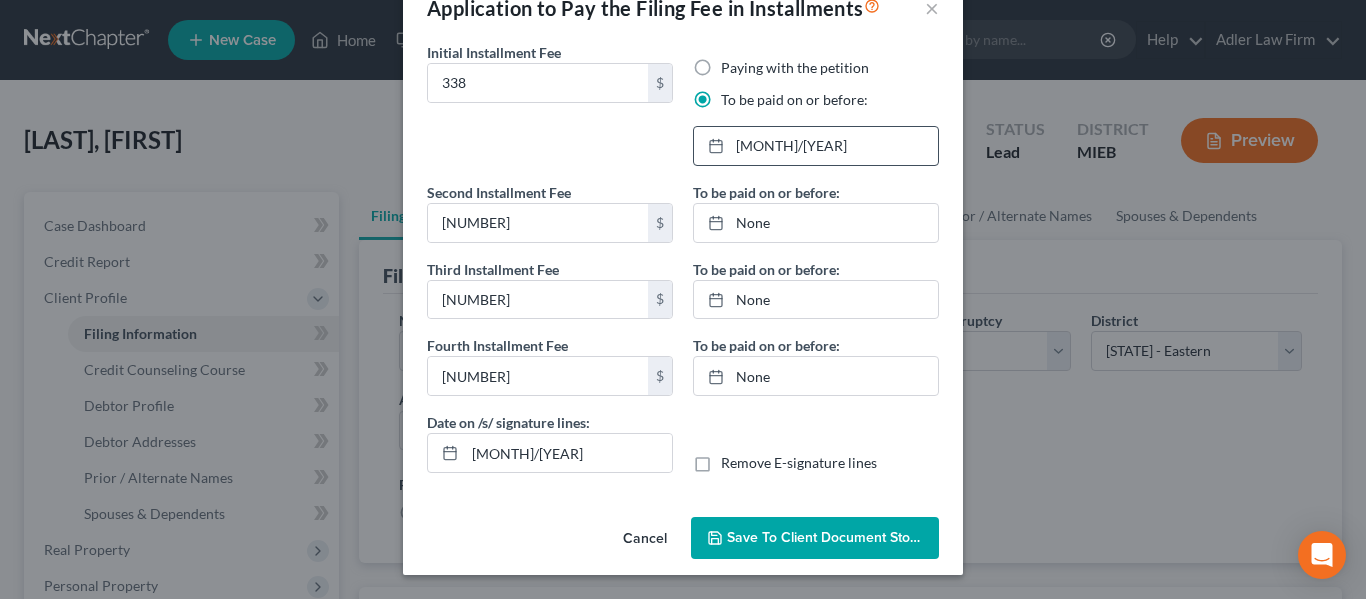 click on "Save to Client Document Storage" at bounding box center [815, 538] 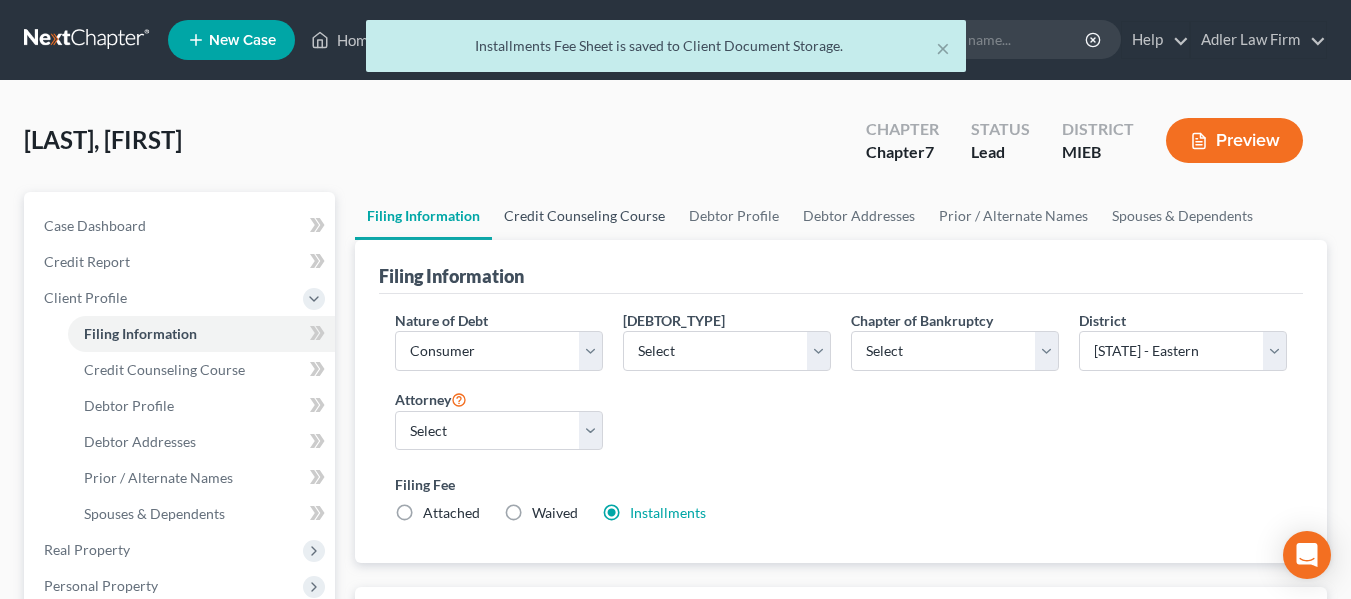 click on "Credit Counseling Course" at bounding box center (584, 216) 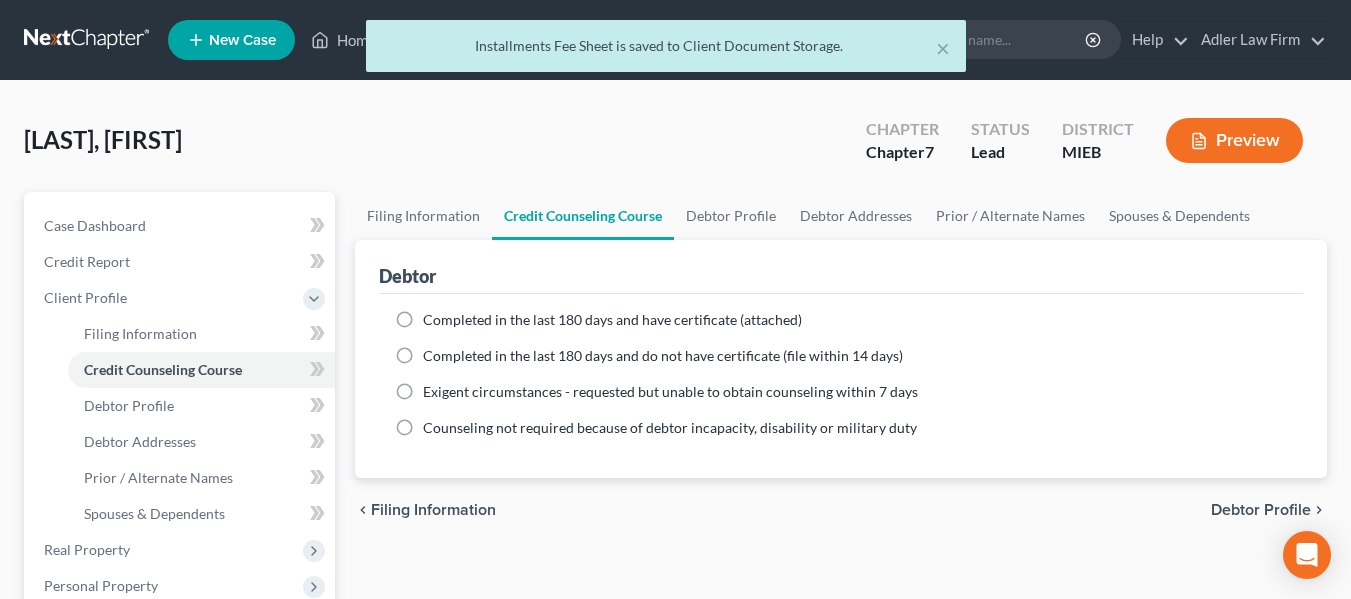 click on "Completed in the last 180 days and have certificate (attached)" at bounding box center (612, 320) 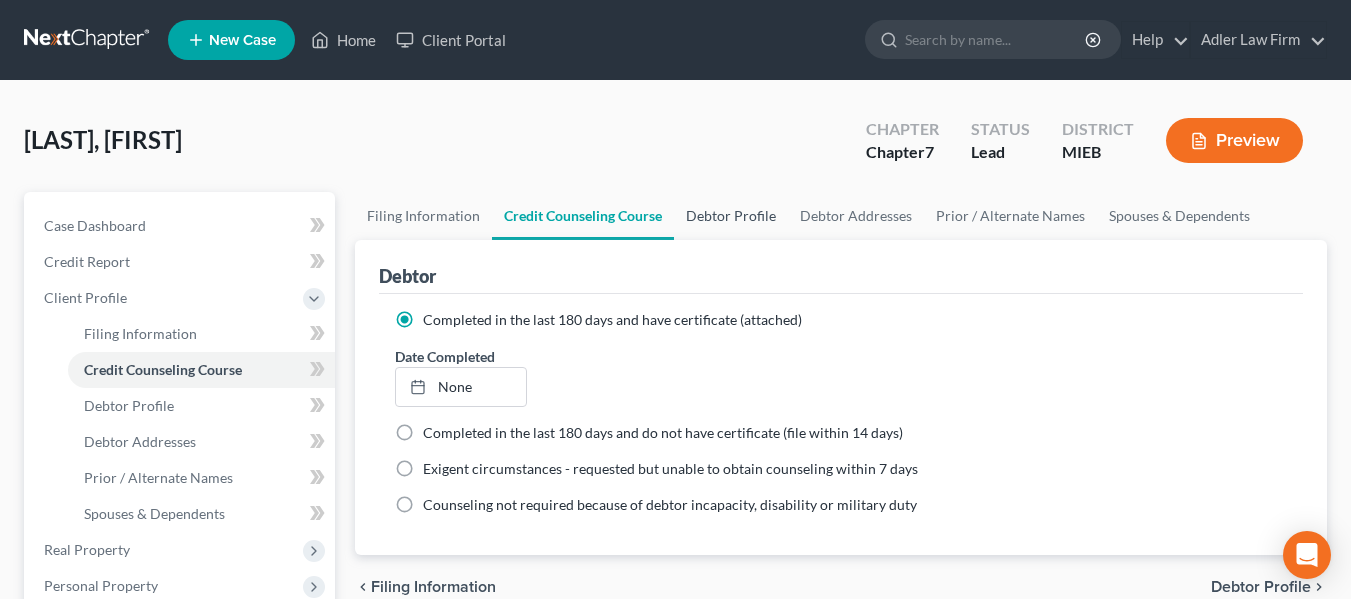 click on "Debtor Profile" at bounding box center (731, 216) 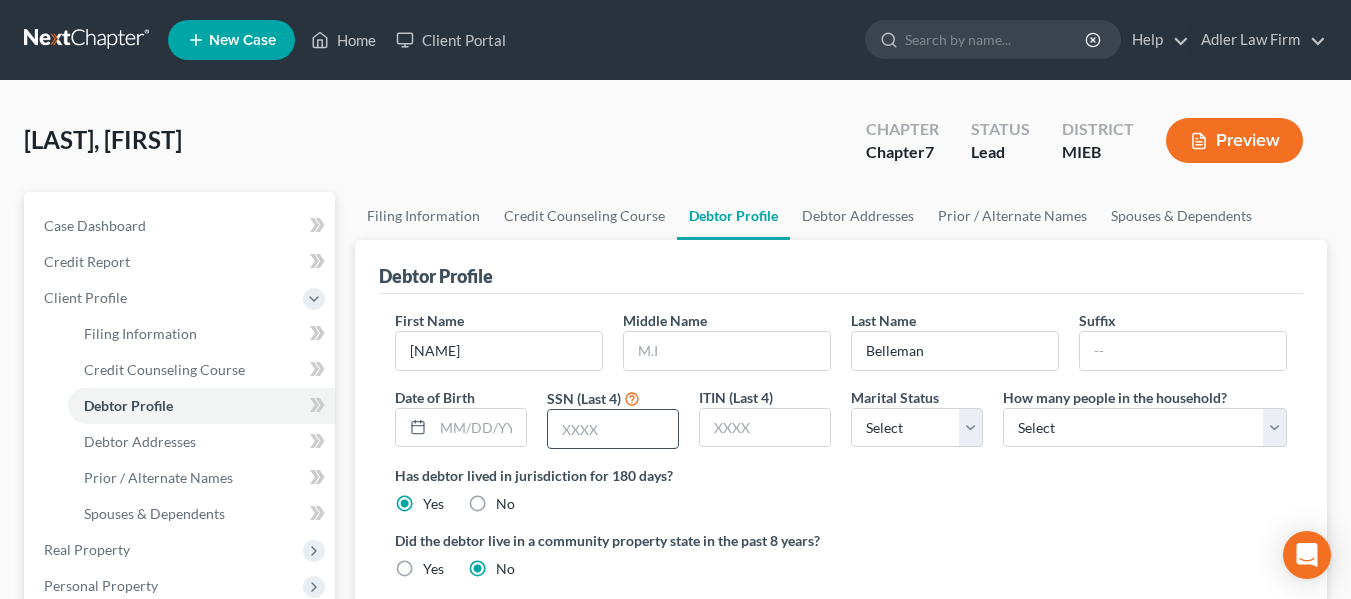 click at bounding box center (613, 429) 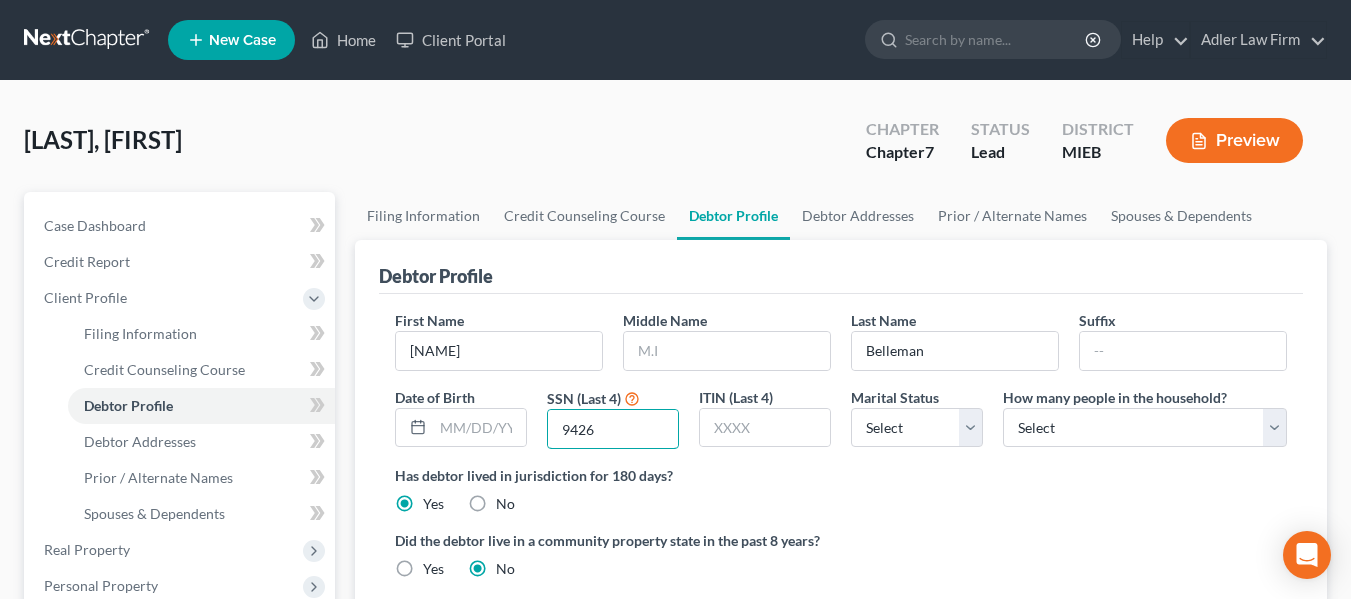 type on "9426" 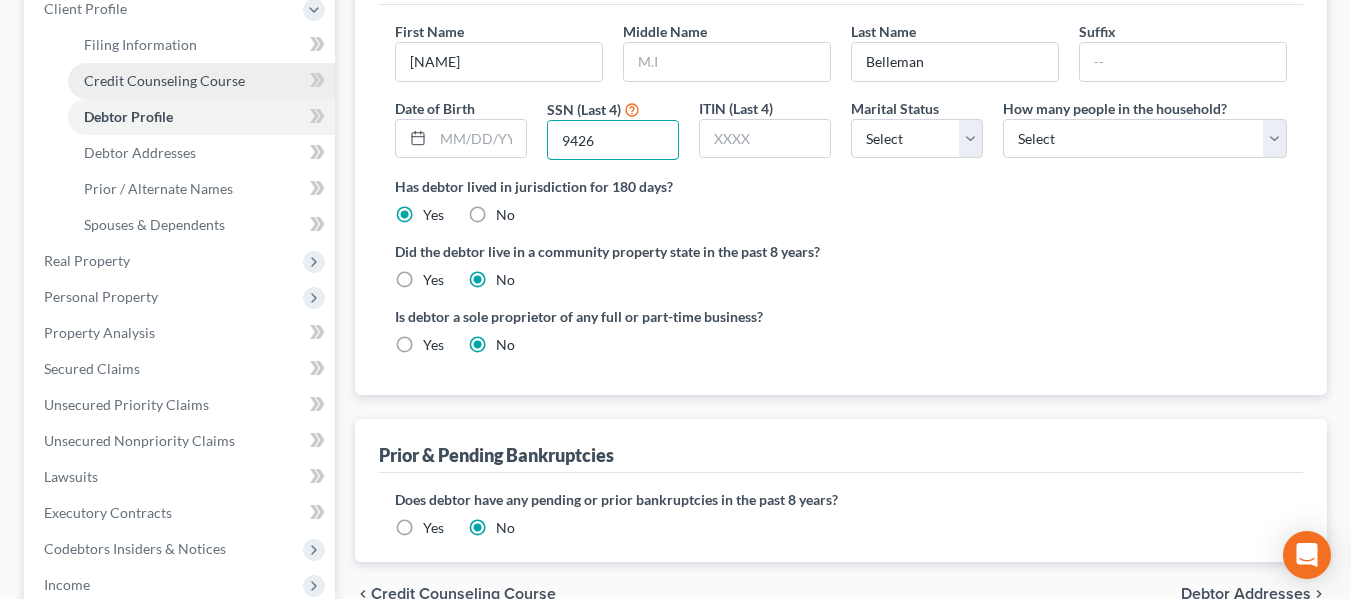 scroll, scrollTop: 300, scrollLeft: 0, axis: vertical 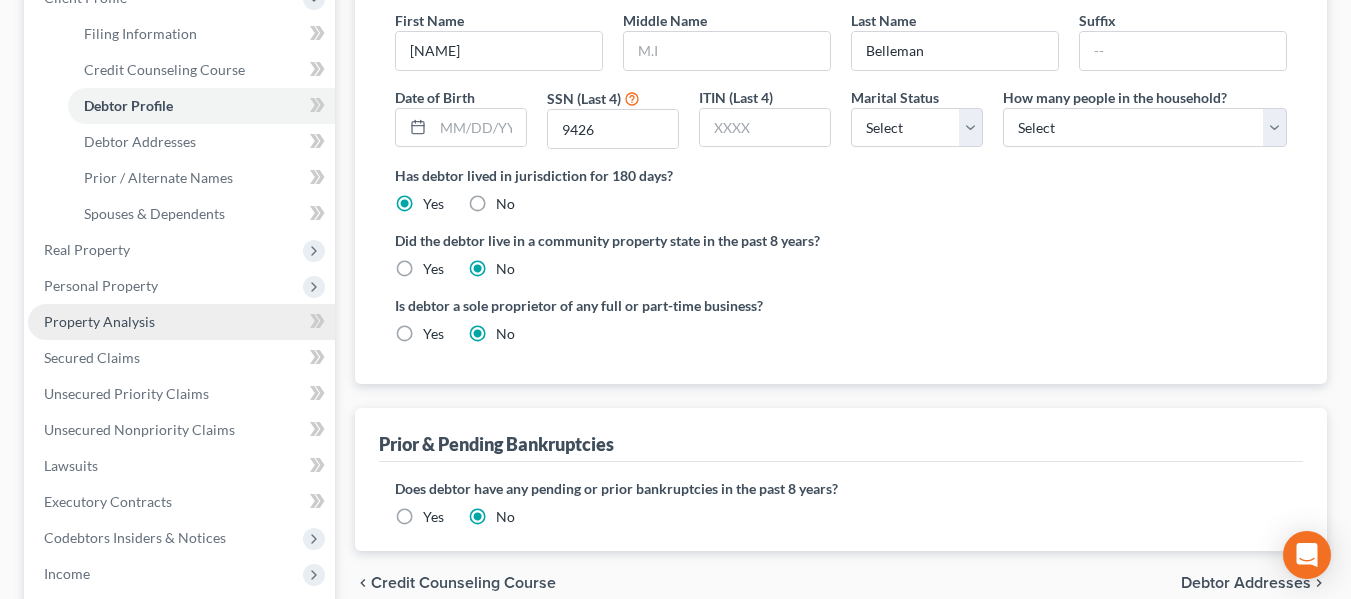 click on "Property Analysis" at bounding box center (99, 321) 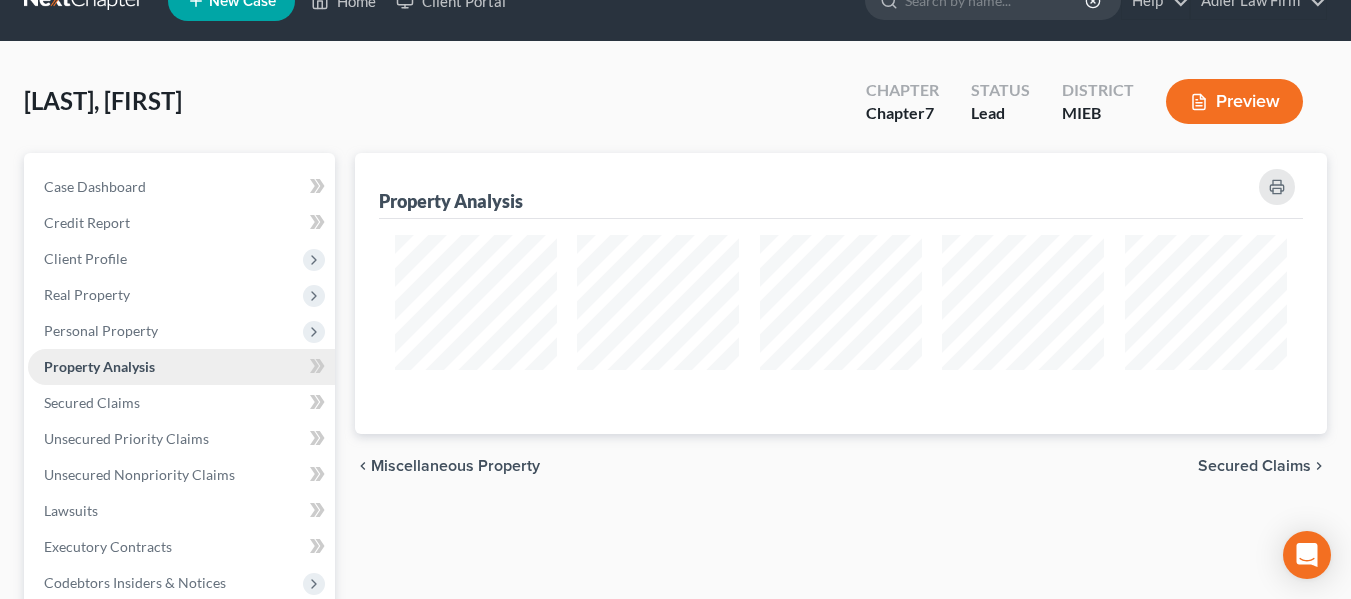 scroll, scrollTop: 0, scrollLeft: 0, axis: both 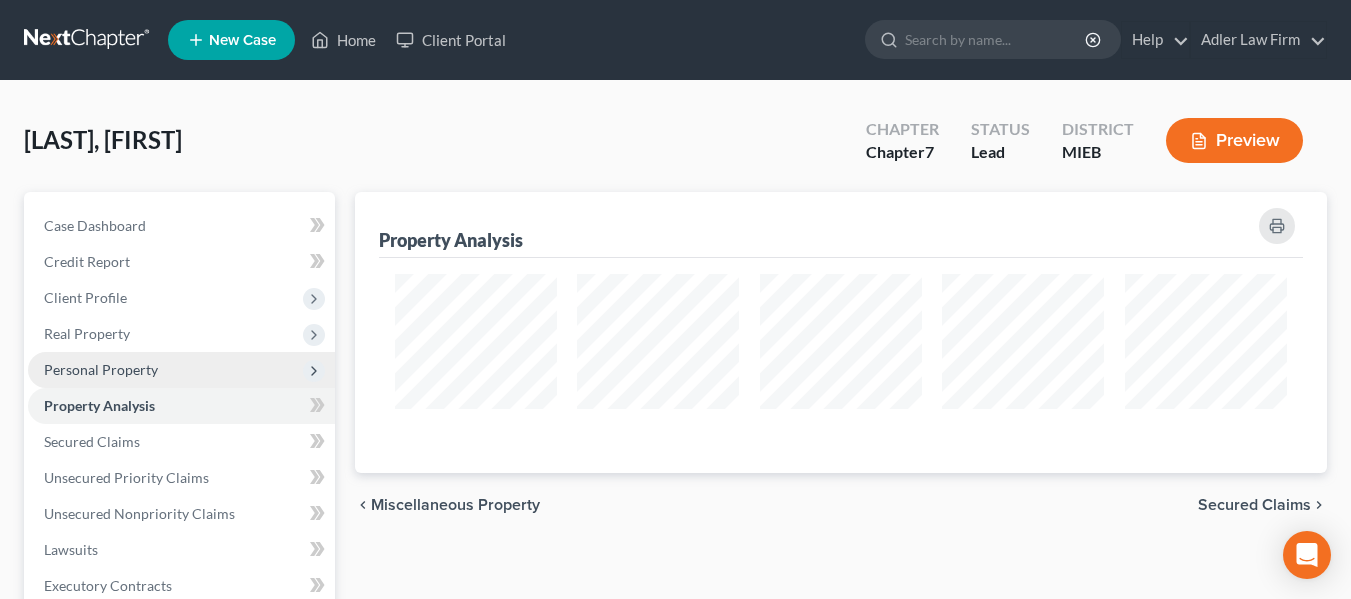 click on "Personal Property" at bounding box center (101, 369) 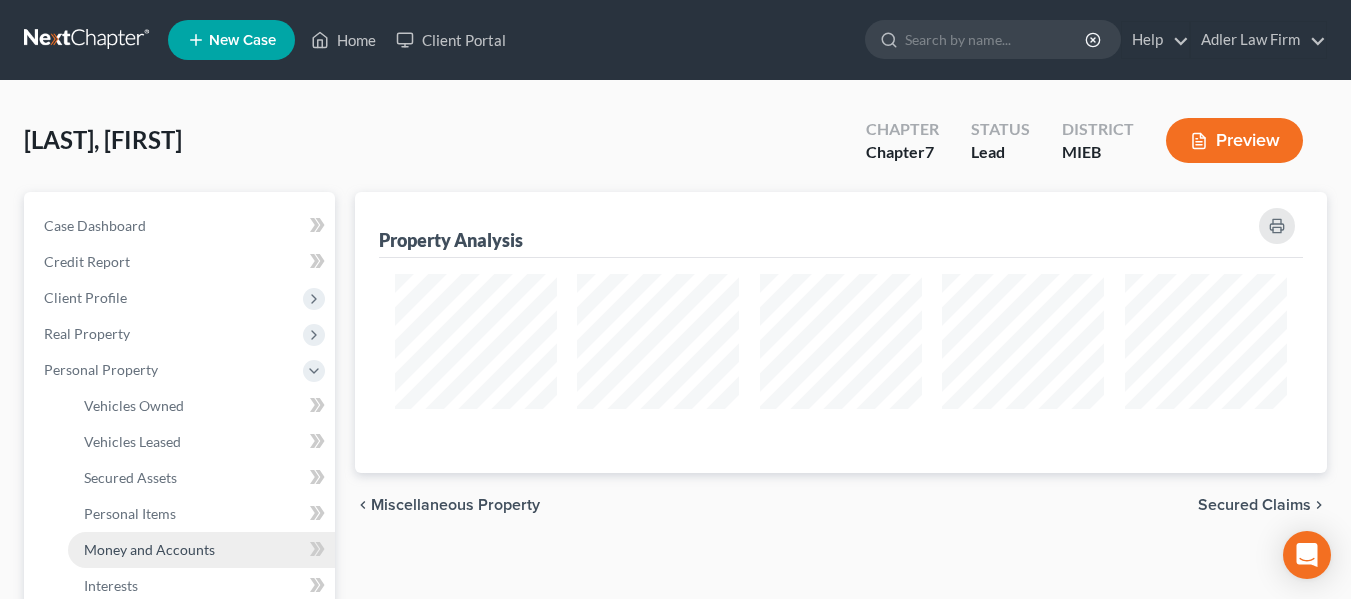click on "Money and Accounts" at bounding box center [149, 549] 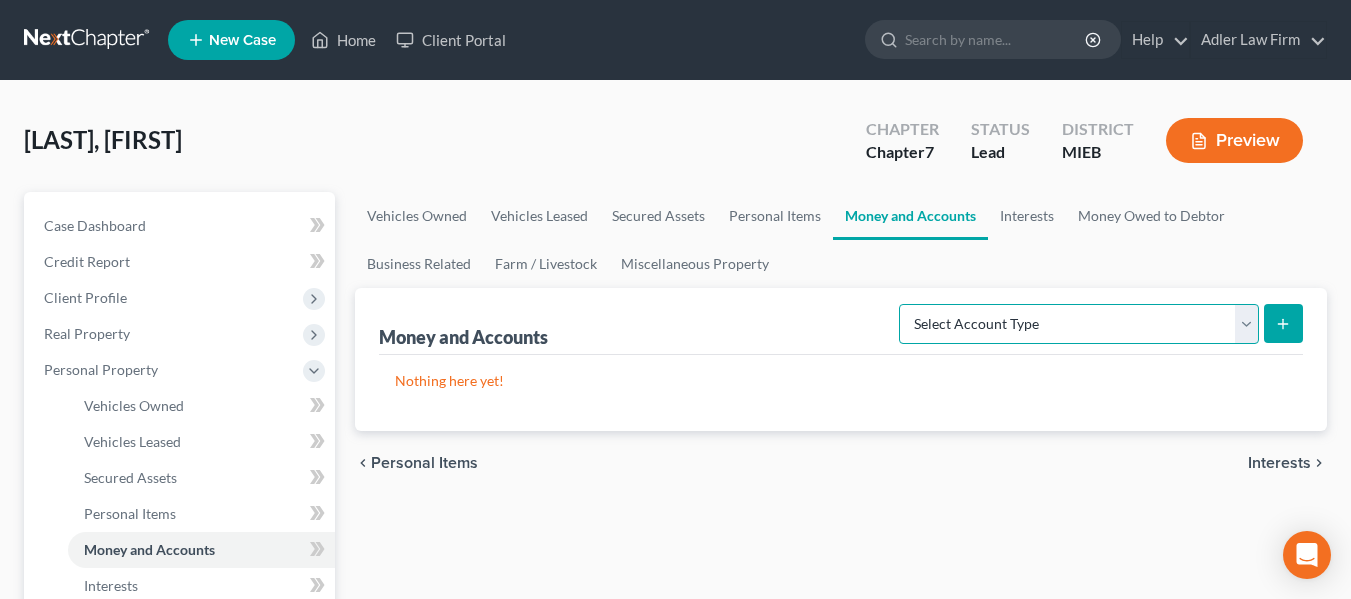 click on "Select Account Type Brokerage Cash on Hand Certificates of Deposit Checking Account Money Market Other (Credit Union, Health Savings Account, etc) Safe Deposit Box Savings Account Security Deposits or Prepayments" at bounding box center (1079, 324) 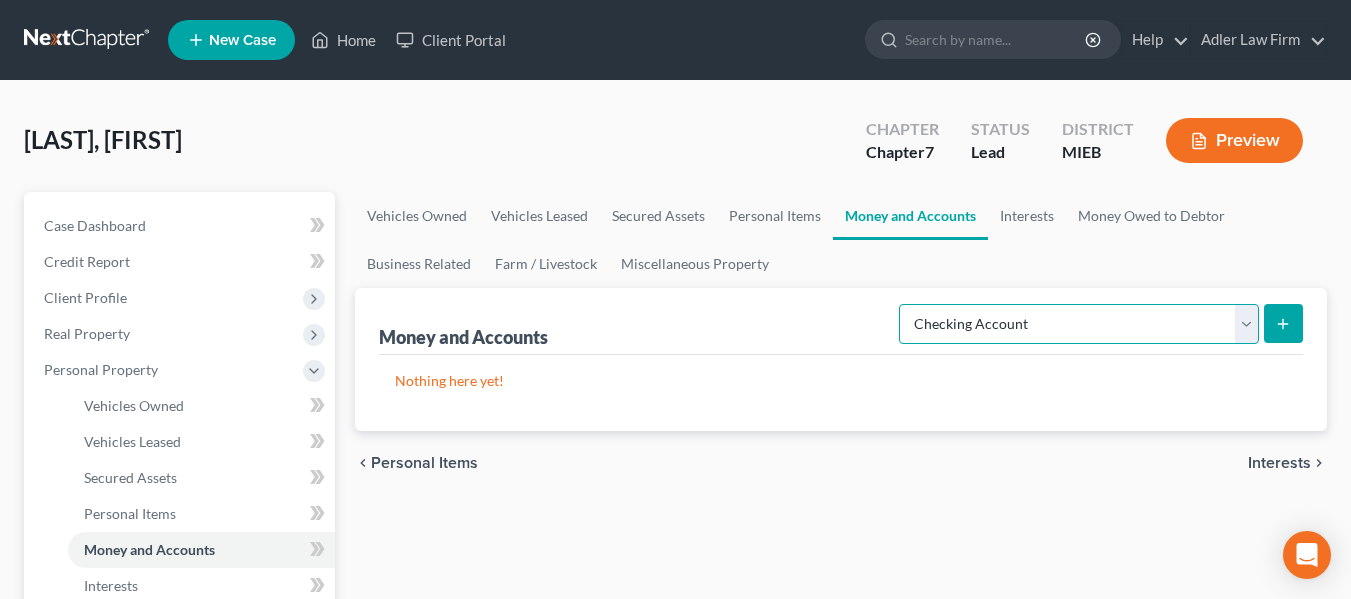 click on "Select Account Type Brokerage Cash on Hand Certificates of Deposit Checking Account Money Market Other (Credit Union, Health Savings Account, etc) Safe Deposit Box Savings Account Security Deposits or Prepayments" at bounding box center (1079, 324) 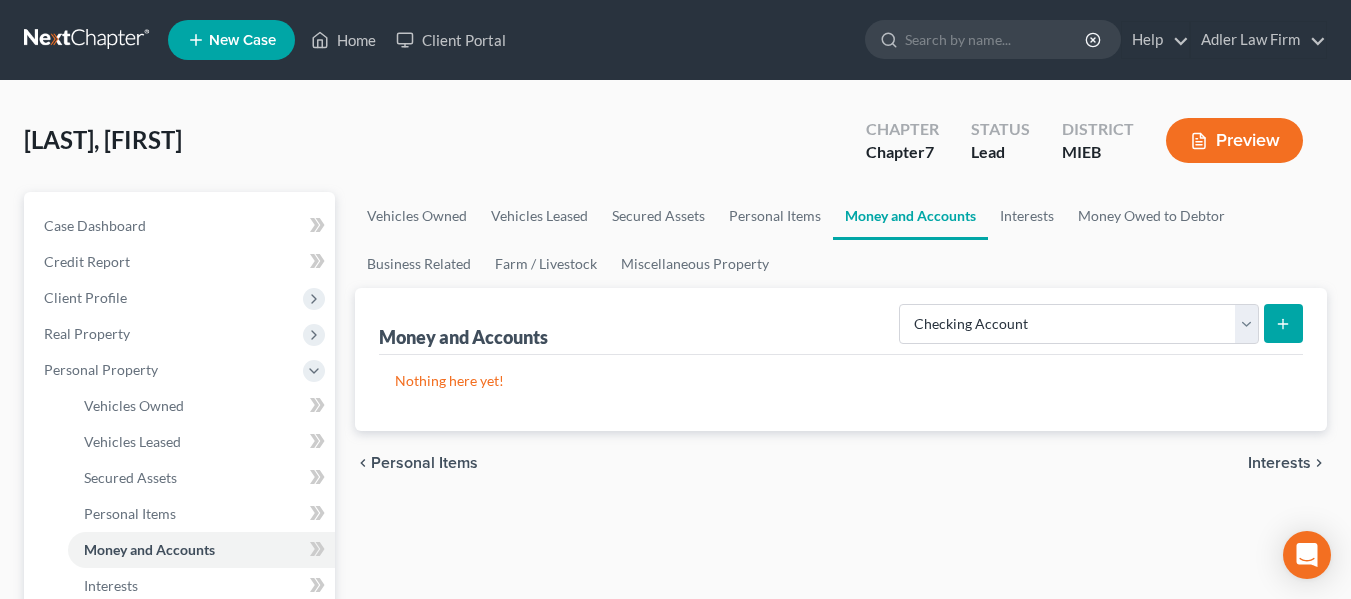 click 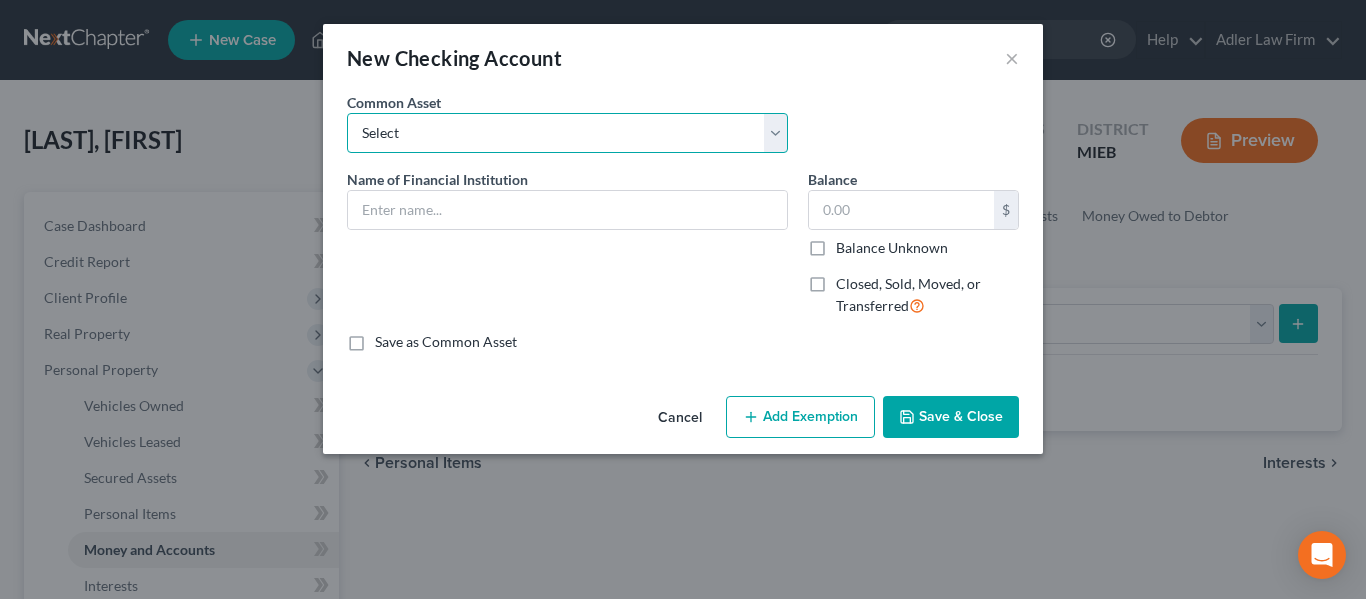 click on "Select Michigan First Credit Union Citizen's Bank TCF Bank Fifth Third Bank Chase Bank Huntington Bank PNC Bank First Citizens Bank Freestar Financial Chime Chime Acct- End: 3924" at bounding box center (567, 133) 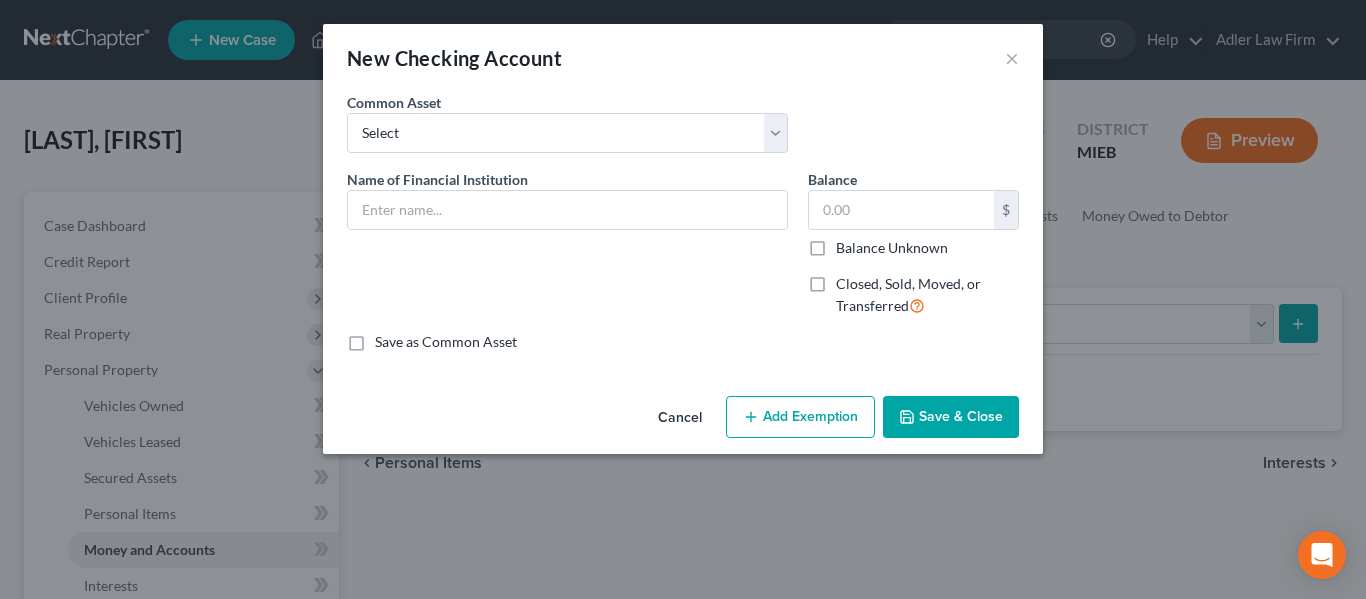click on "Community Choice Credit Union (Checking Account)" at bounding box center [683, 130] 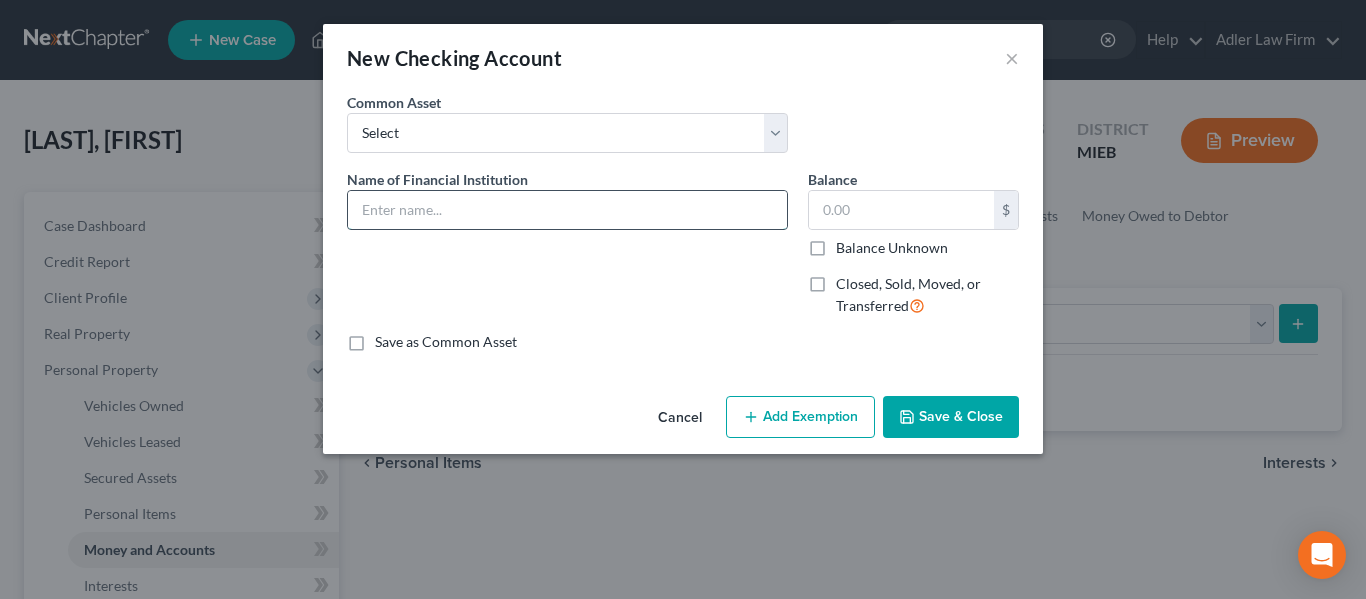 click at bounding box center [567, 210] 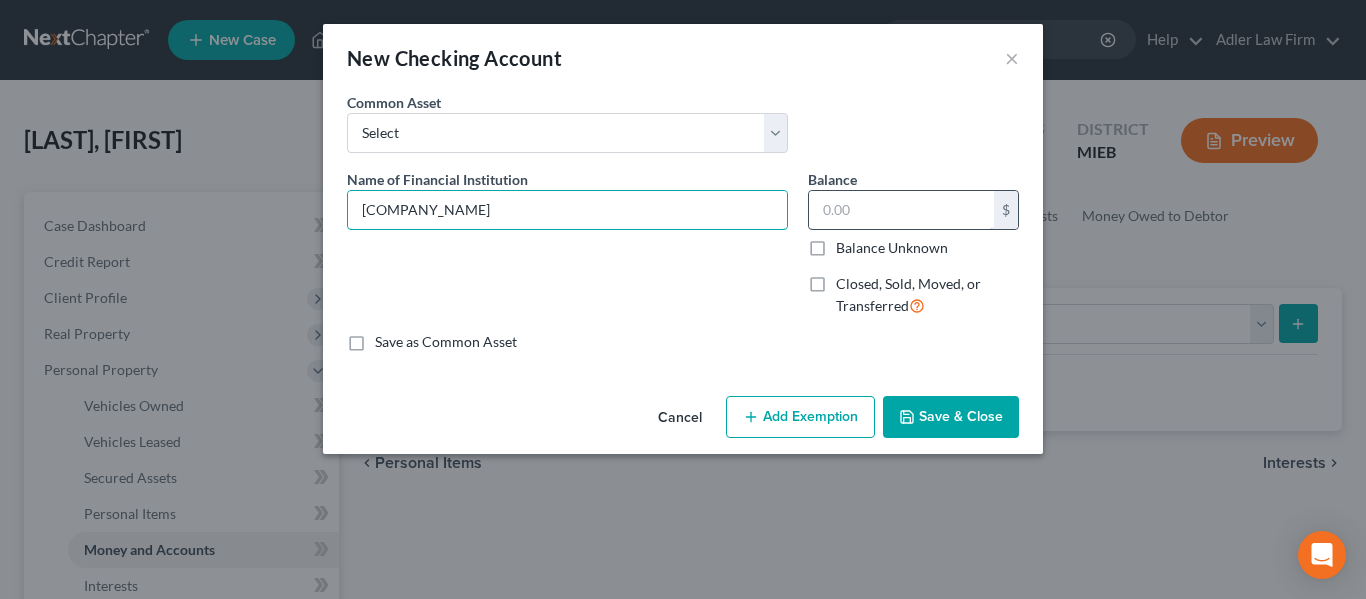type on "[COMPANY_NAME]" 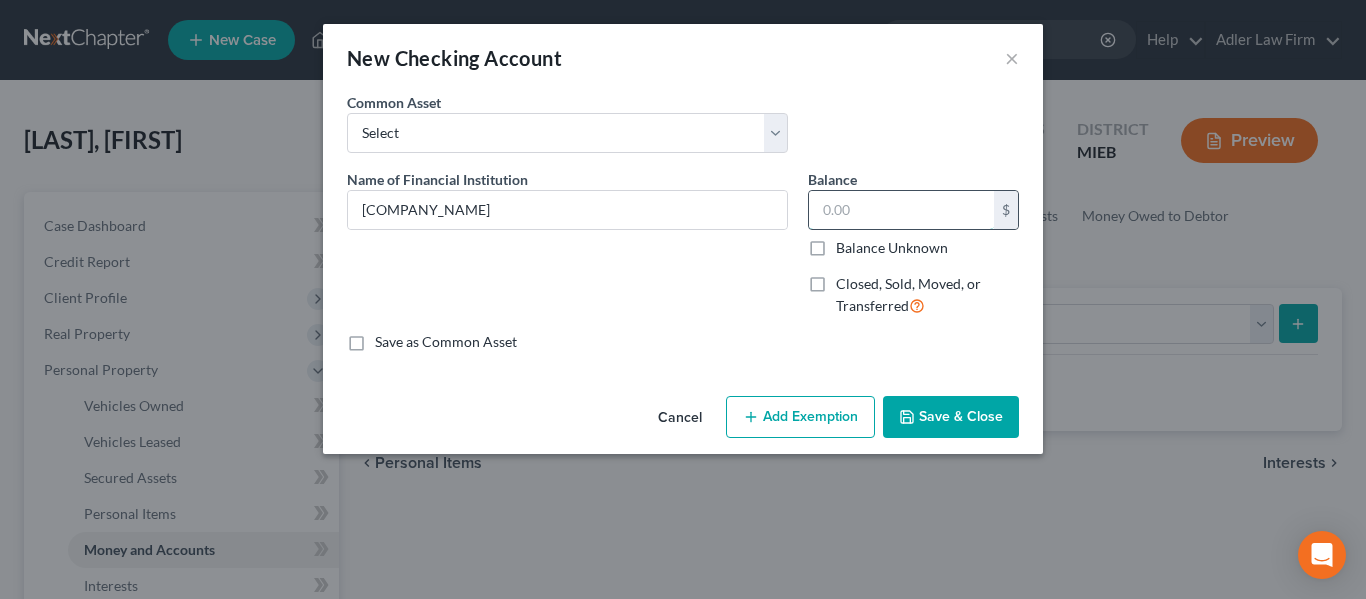 click at bounding box center [901, 210] 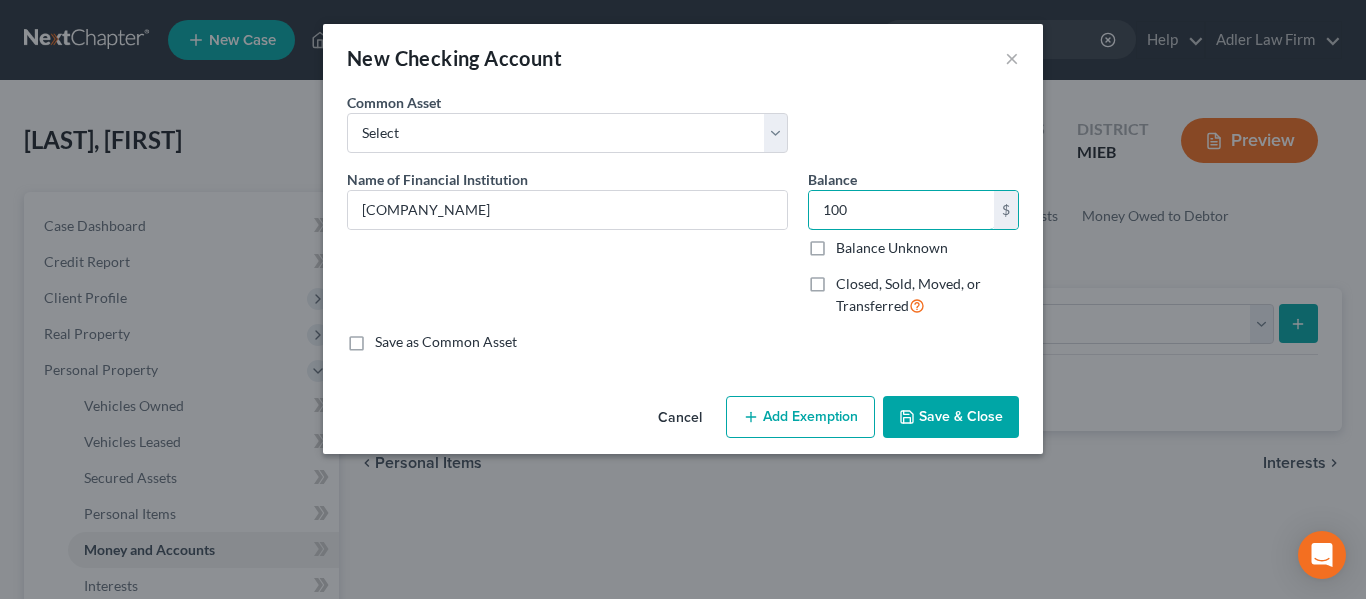 type on "100" 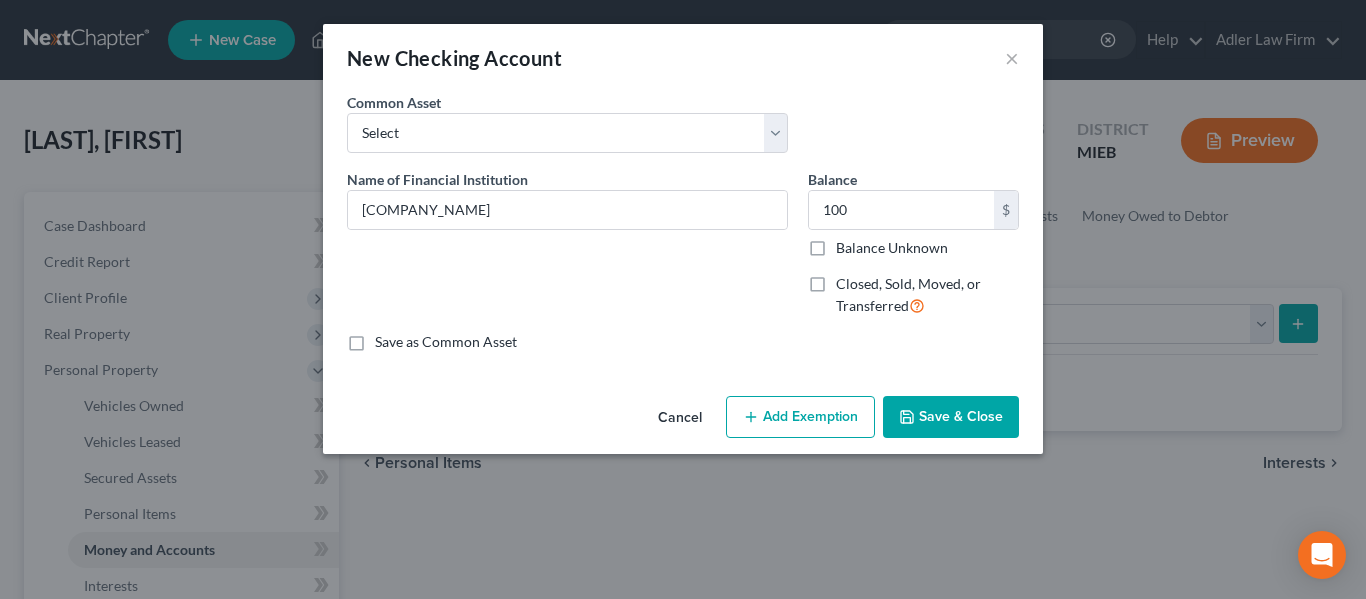 click on "Save & Close" at bounding box center (951, 417) 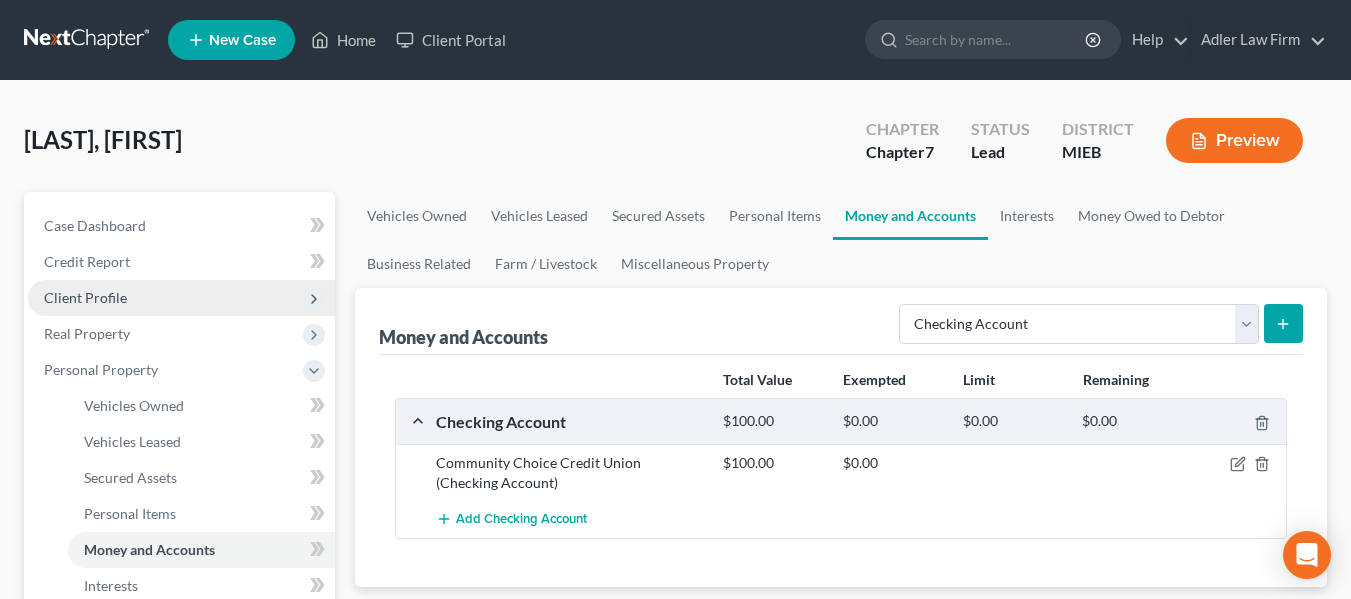 click on "Client Profile" at bounding box center (85, 297) 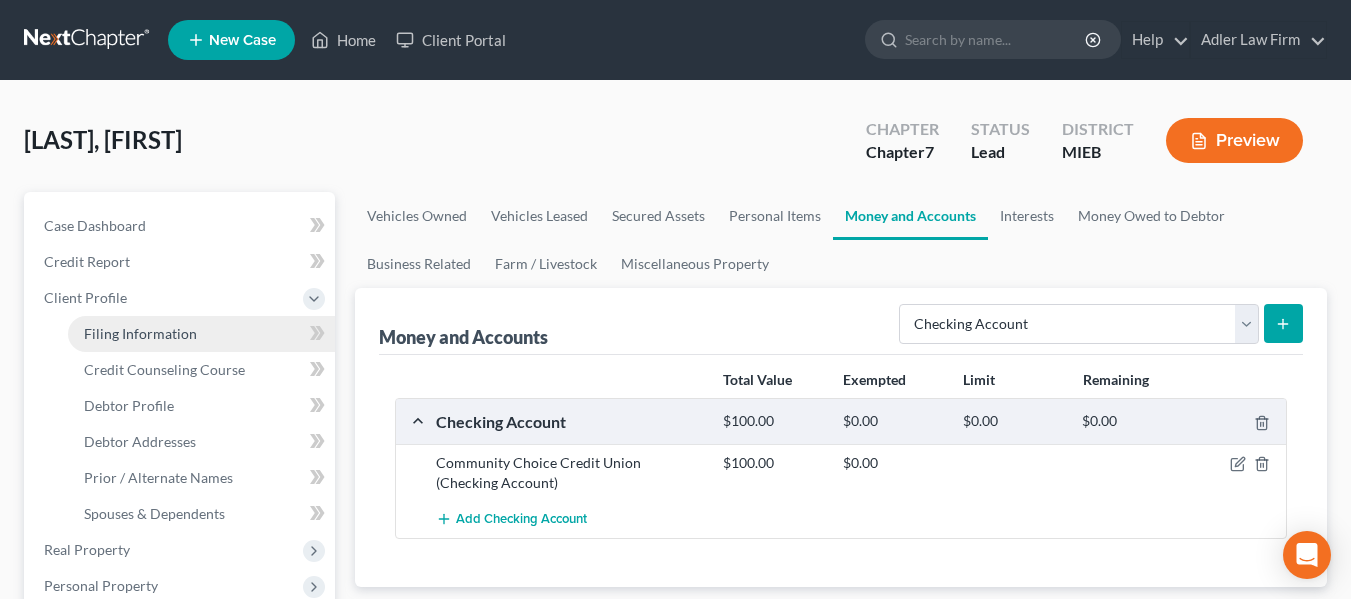 click on "Filing Information" at bounding box center (140, 333) 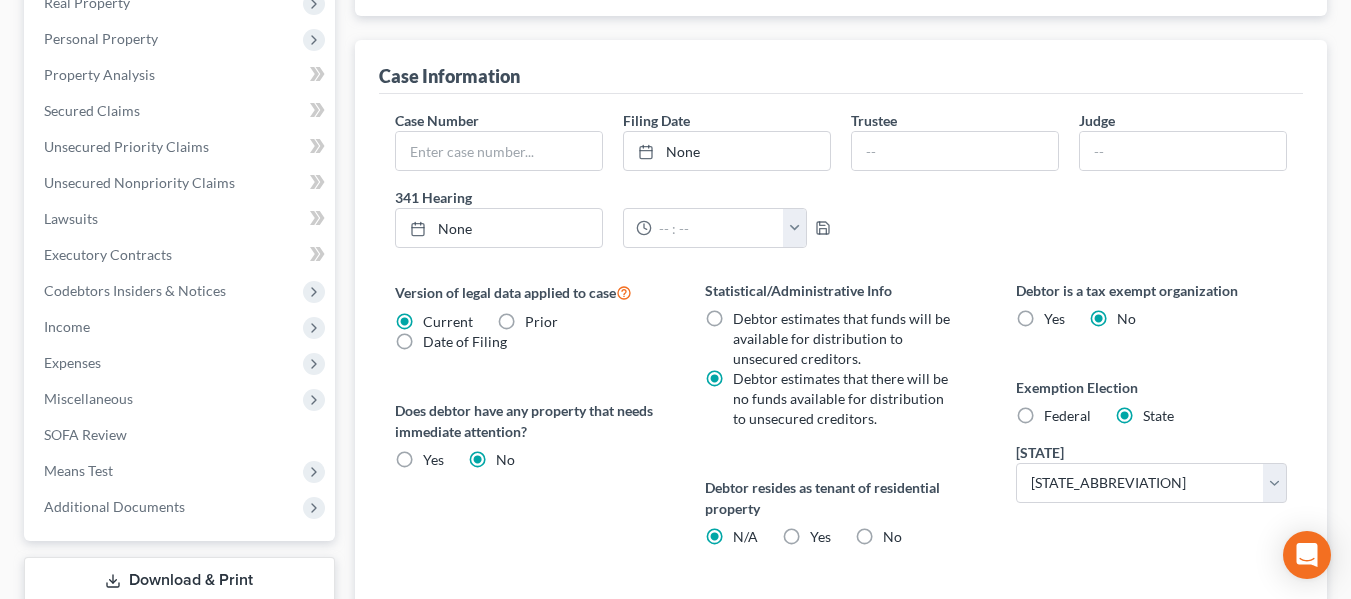 scroll, scrollTop: 559, scrollLeft: 0, axis: vertical 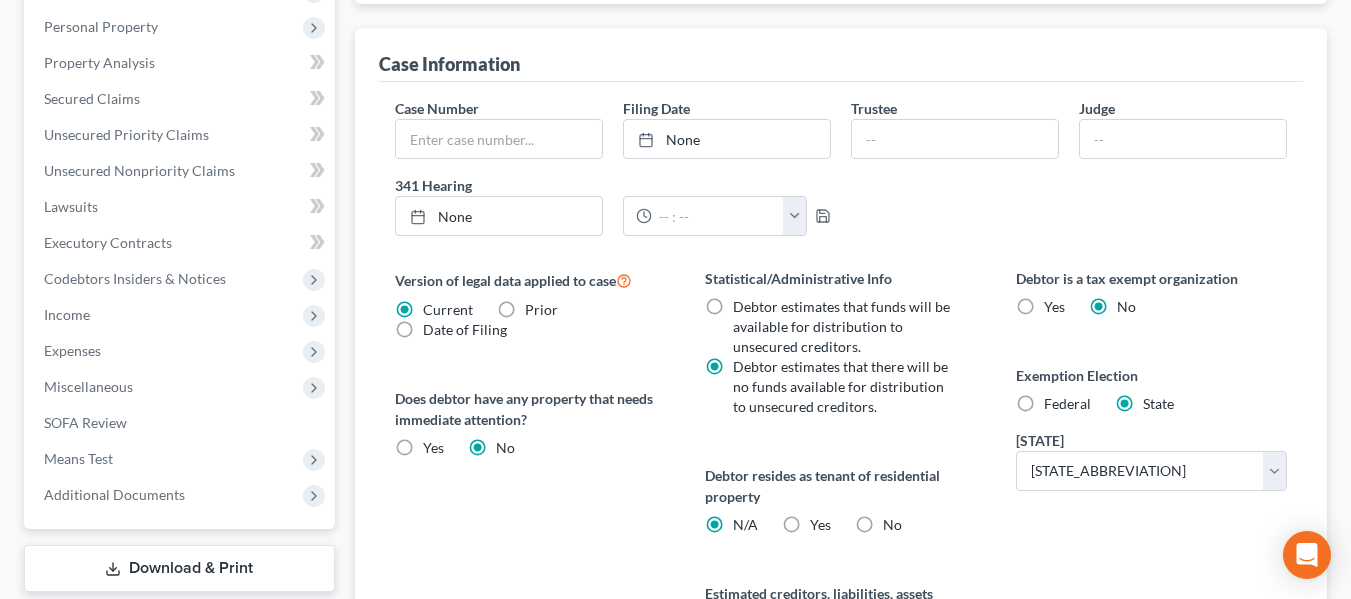 click on "Federal" at bounding box center [1067, 404] 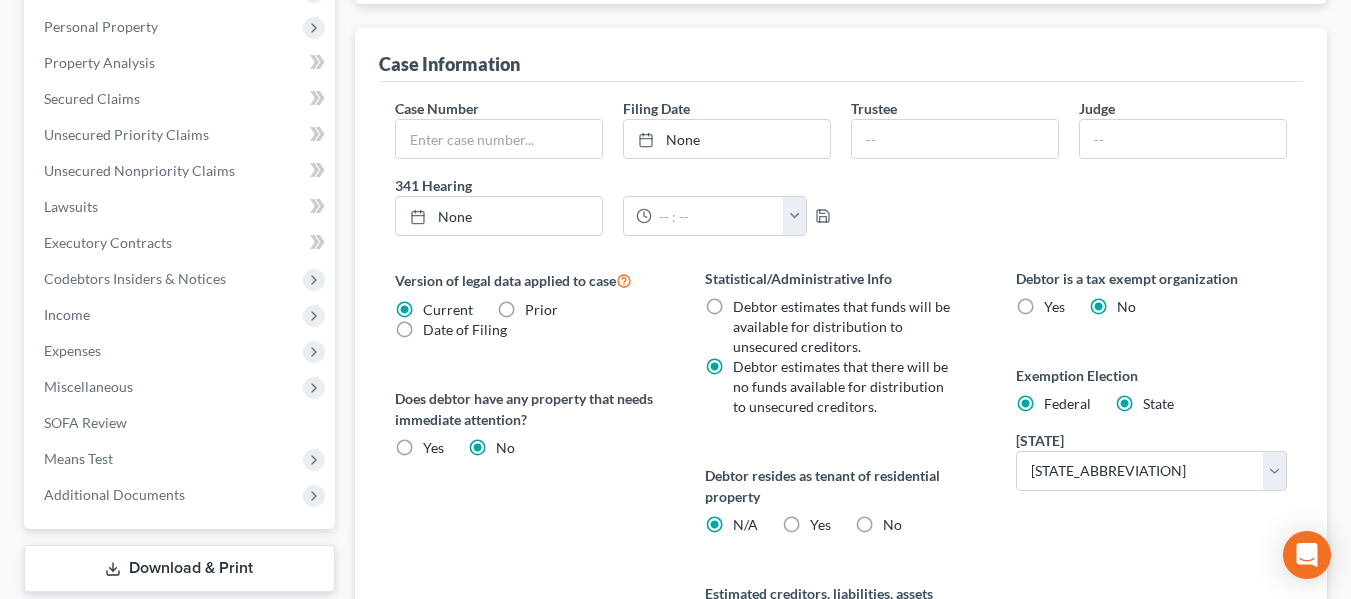 radio on "false" 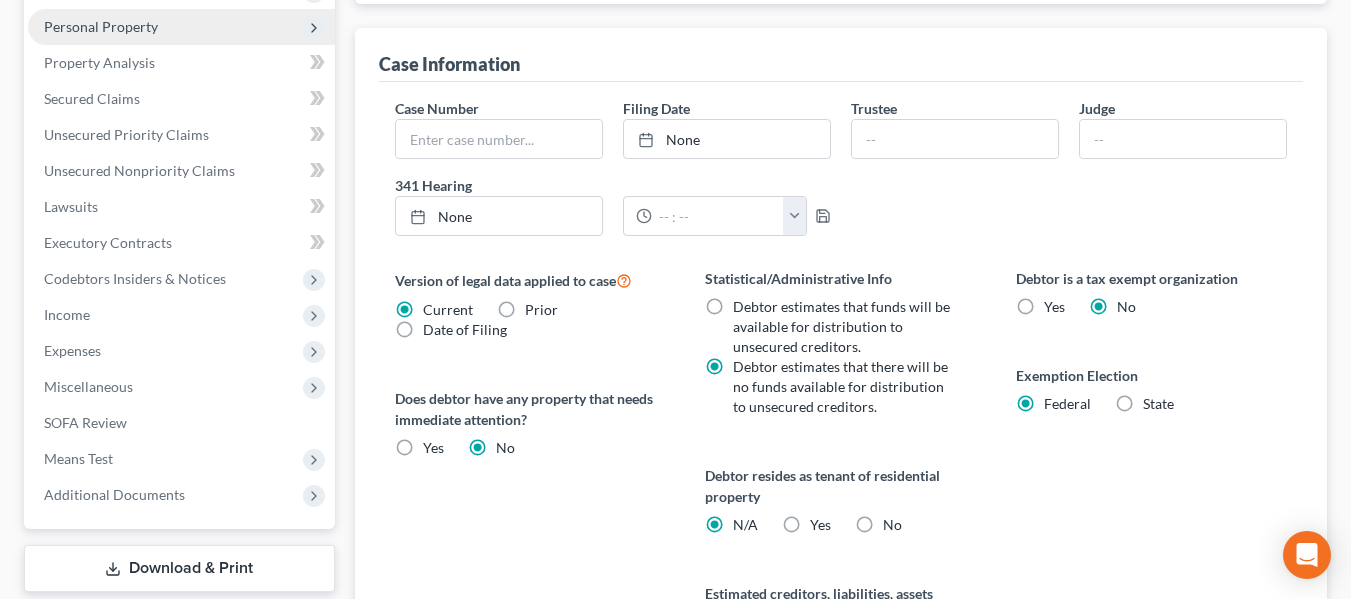 click on "Personal Property" at bounding box center [101, 26] 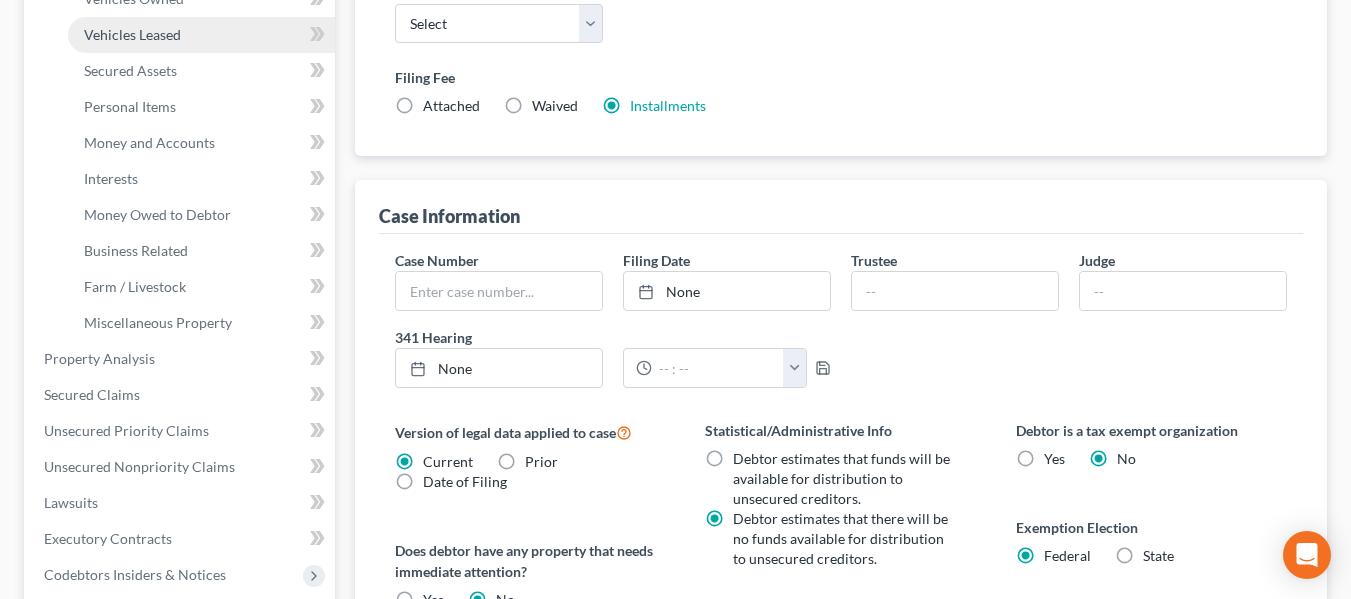 scroll, scrollTop: 343, scrollLeft: 0, axis: vertical 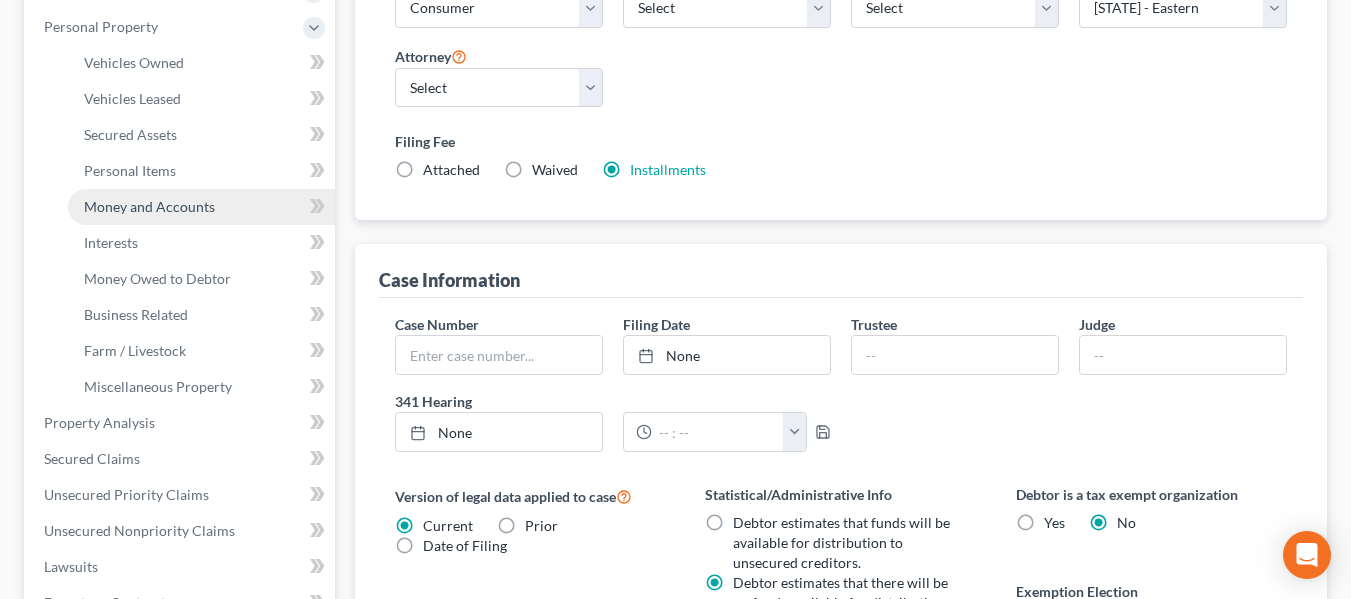 click on "Money and Accounts" at bounding box center (149, 206) 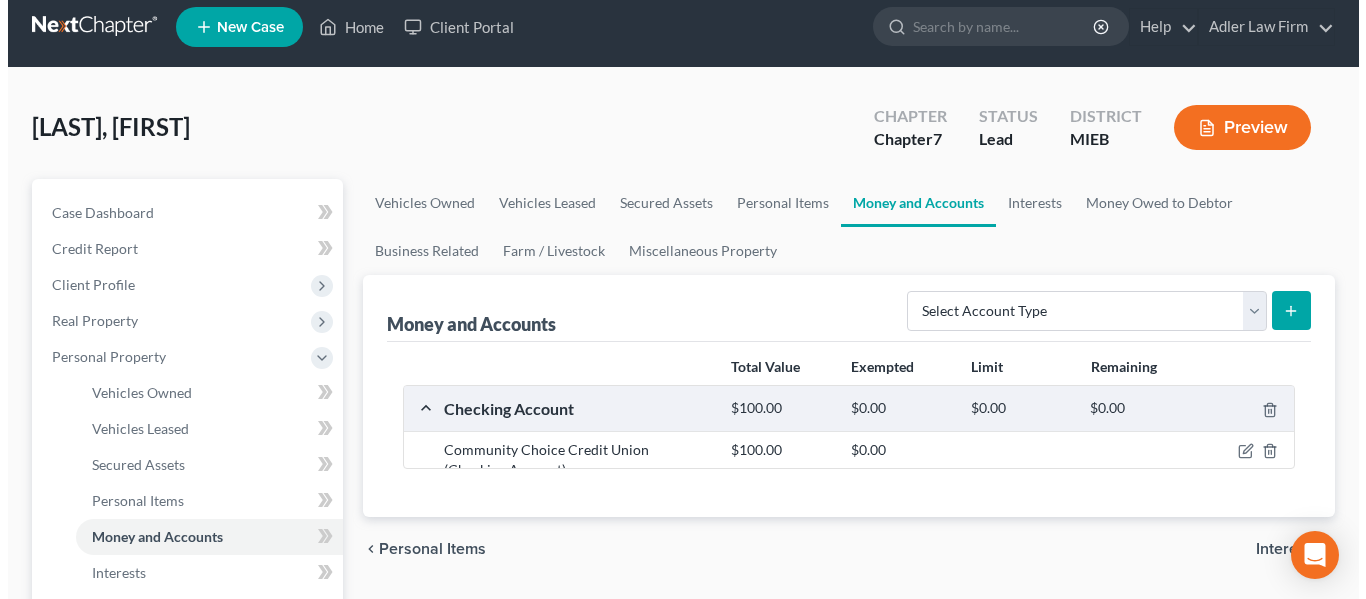 scroll, scrollTop: 0, scrollLeft: 0, axis: both 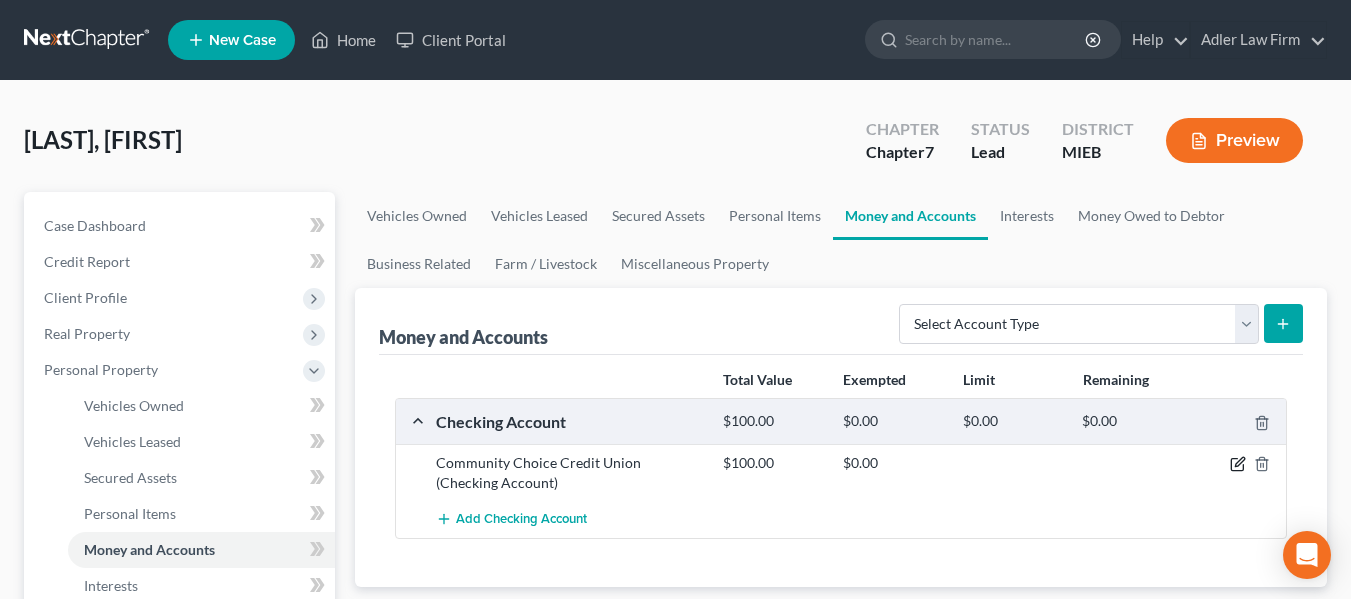 click 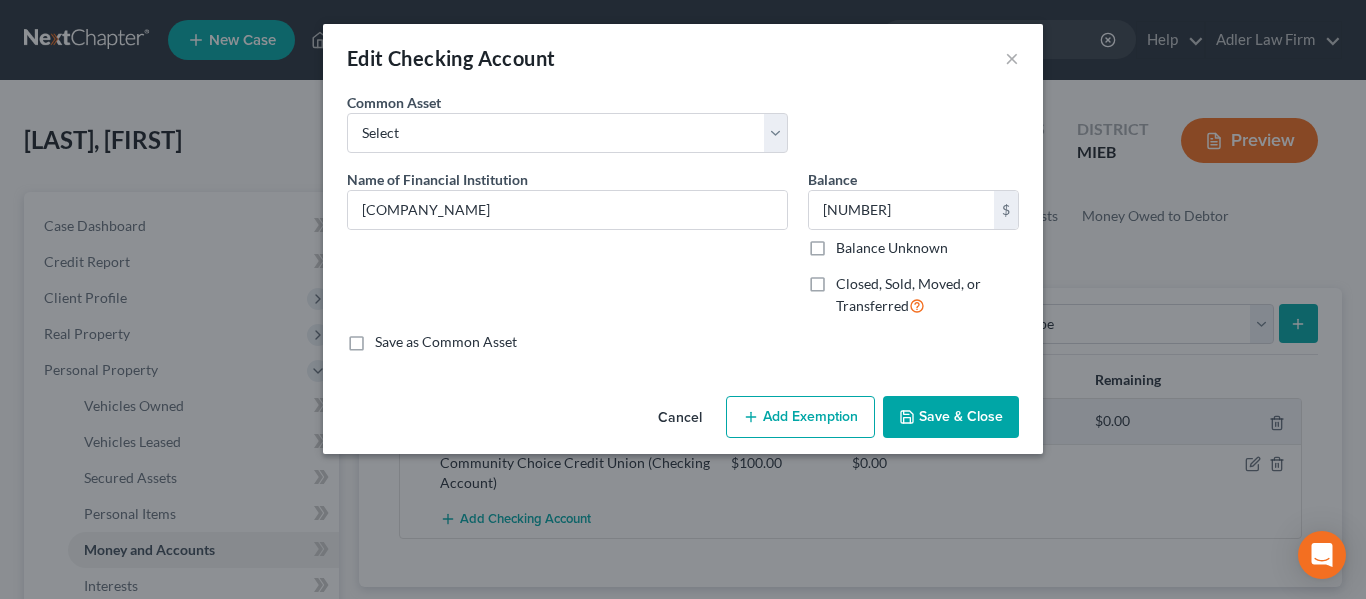 click on "Add Exemption" at bounding box center (800, 417) 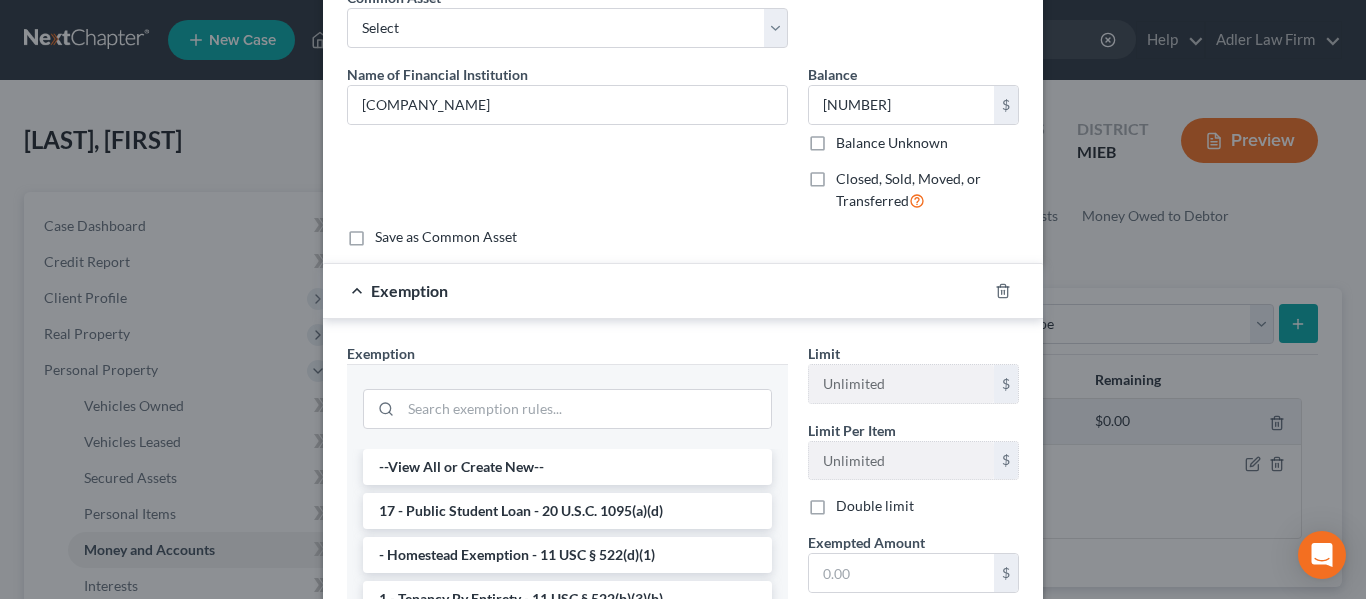 scroll, scrollTop: 106, scrollLeft: 0, axis: vertical 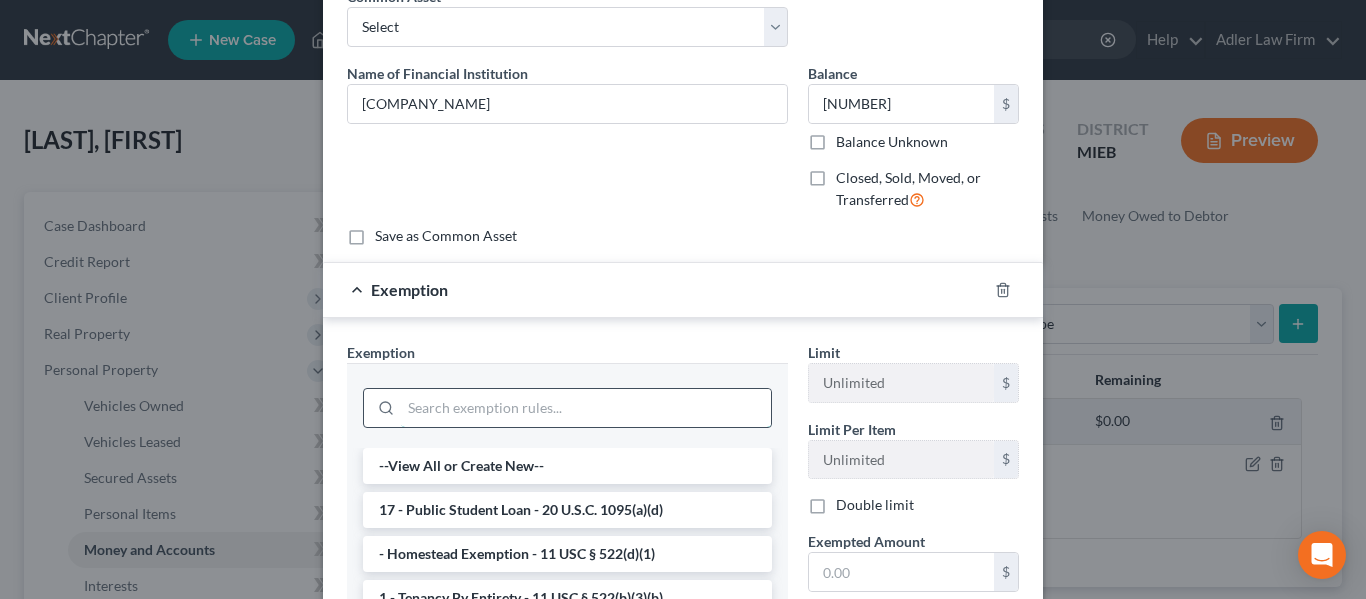 click at bounding box center (586, 408) 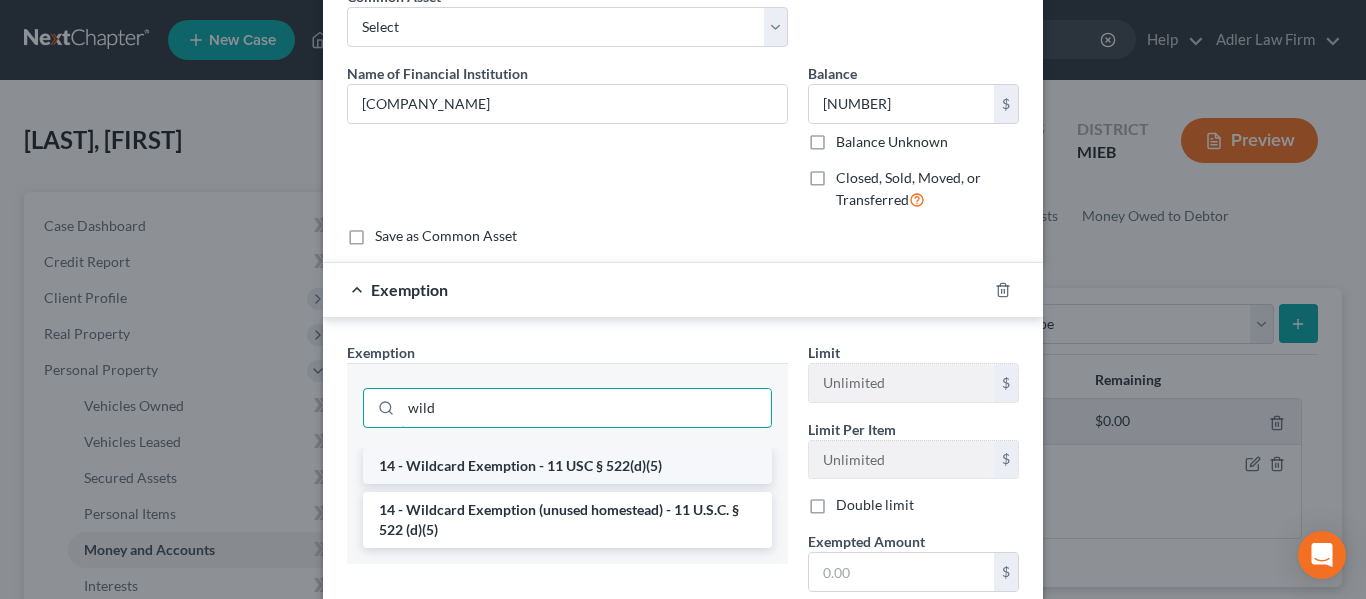 type on "wild" 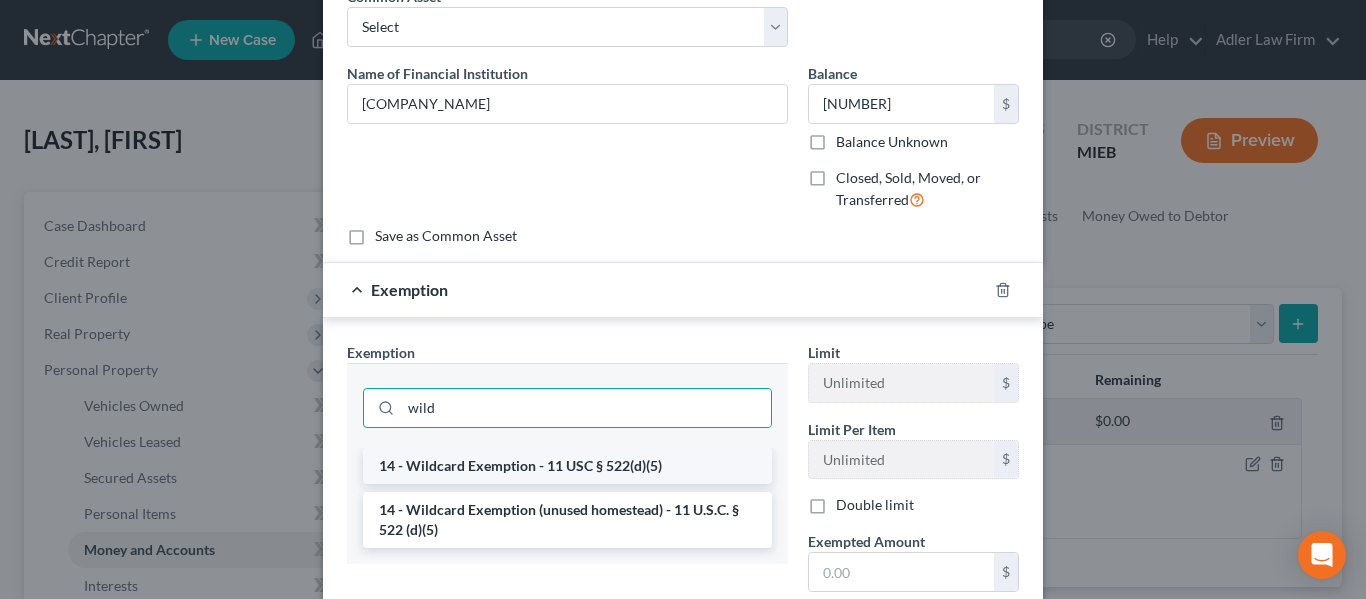 click on "14 - Wildcard Exemption - 11 USC § 522(d)(5)" at bounding box center [567, 466] 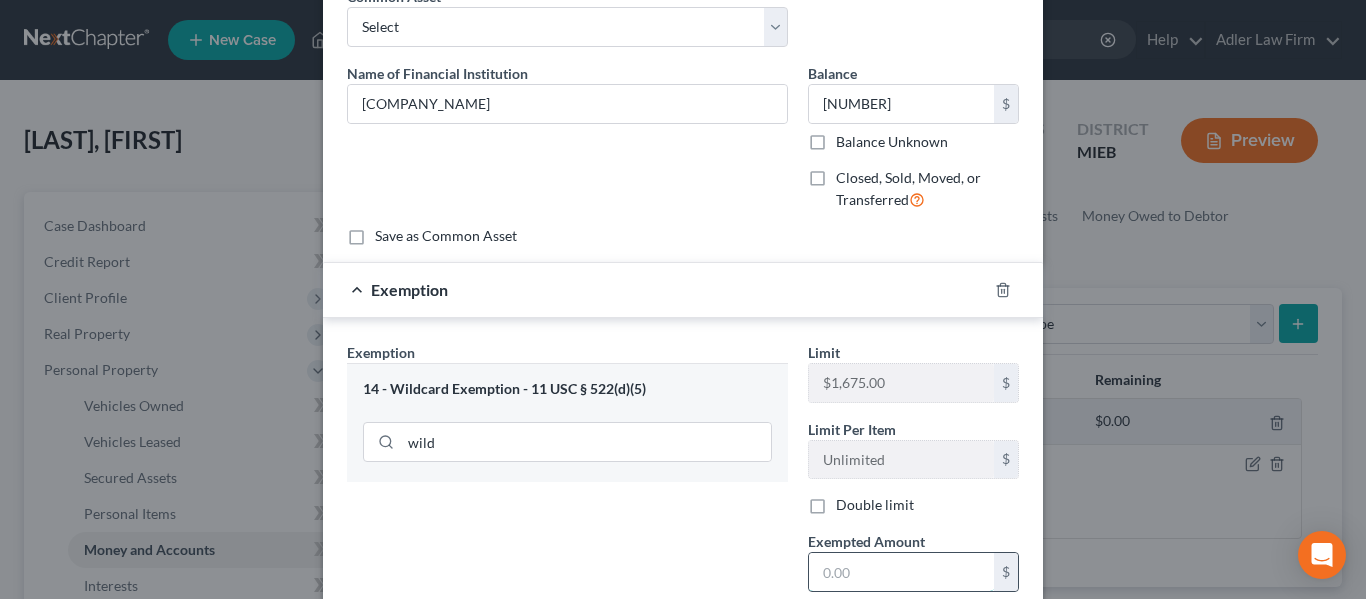 click at bounding box center (901, 572) 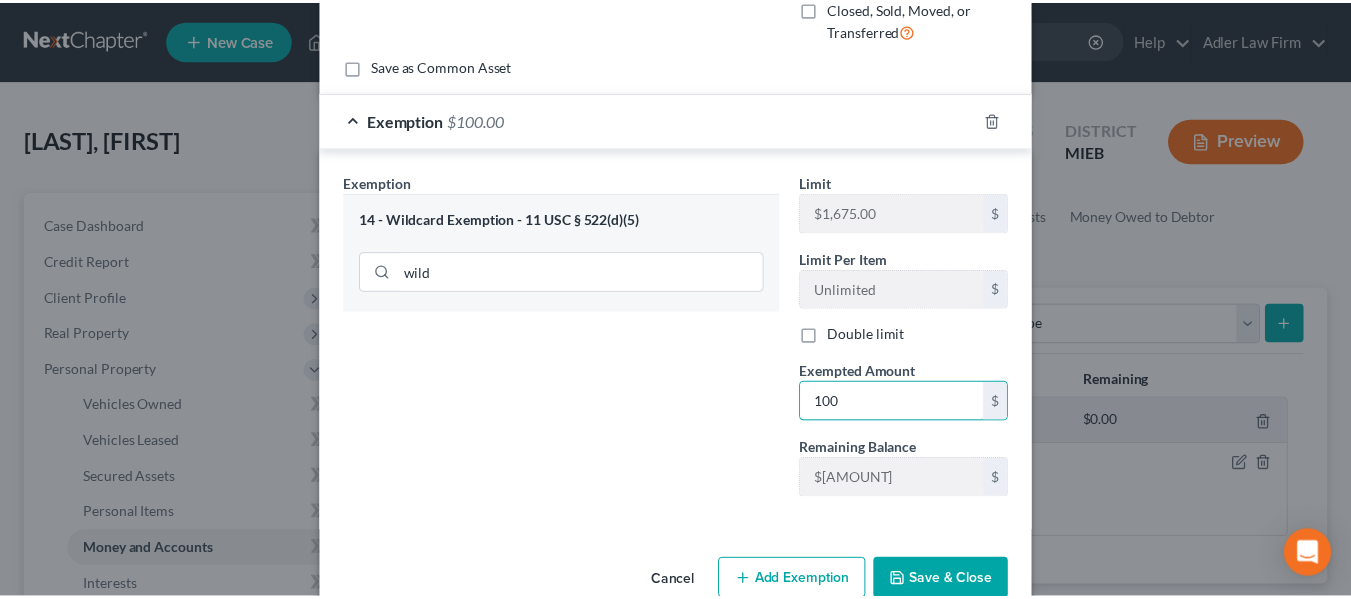scroll, scrollTop: 287, scrollLeft: 0, axis: vertical 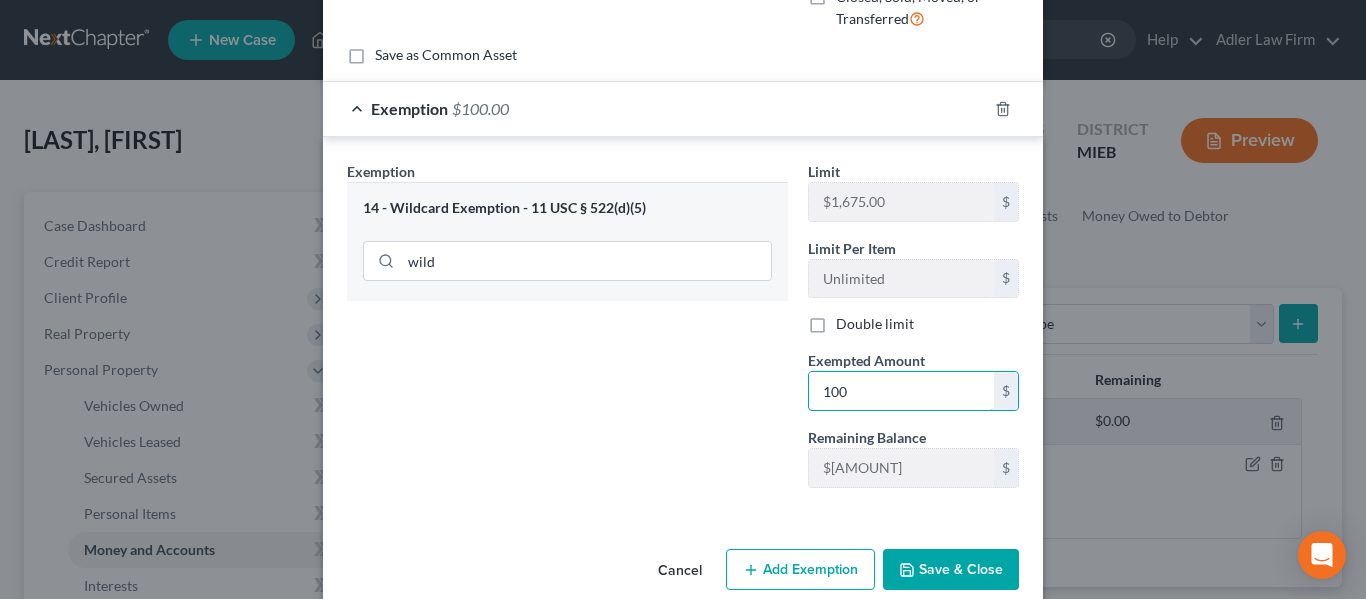 type on "100" 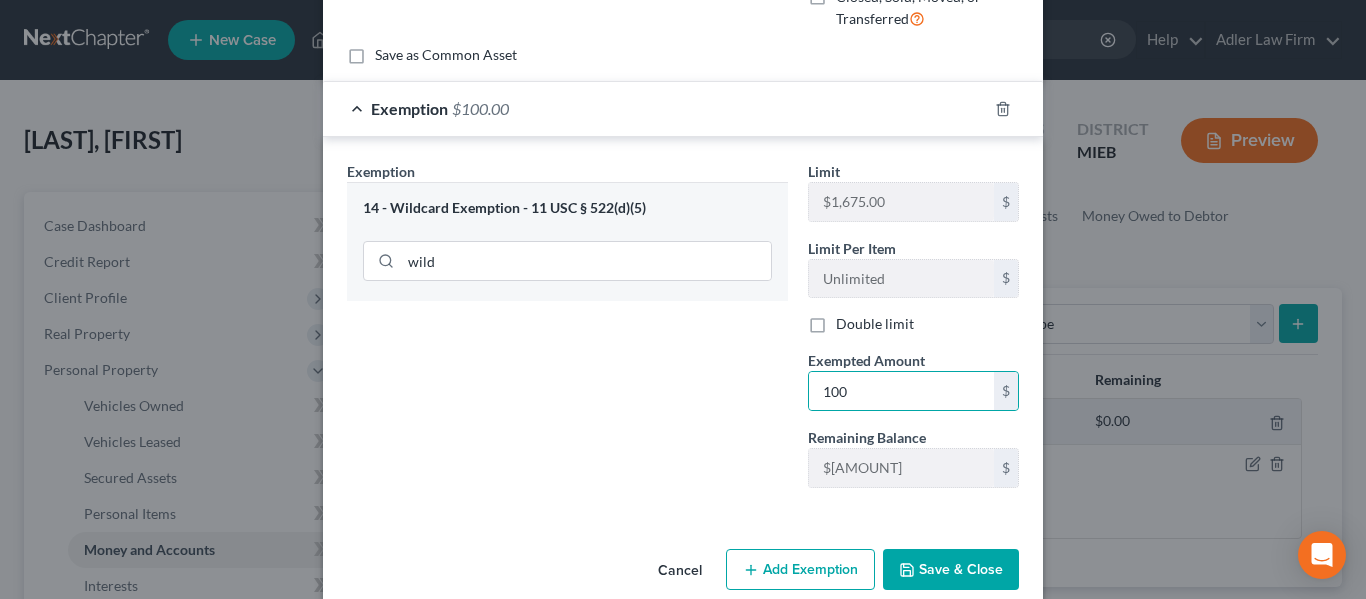 click on "Save & Close" at bounding box center [951, 570] 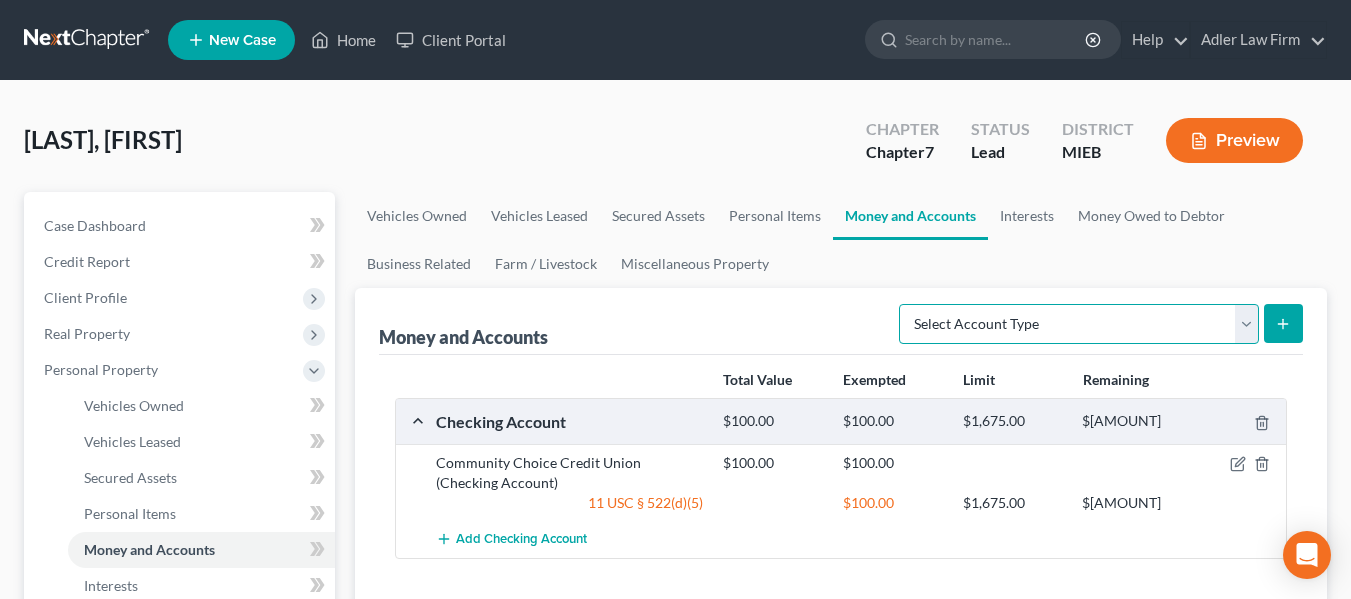 click on "Select Account Type Brokerage Cash on Hand Certificates of Deposit Checking Account Money Market Other (Credit Union, Health Savings Account, etc) Safe Deposit Box Savings Account Security Deposits or Prepayments" at bounding box center (1079, 324) 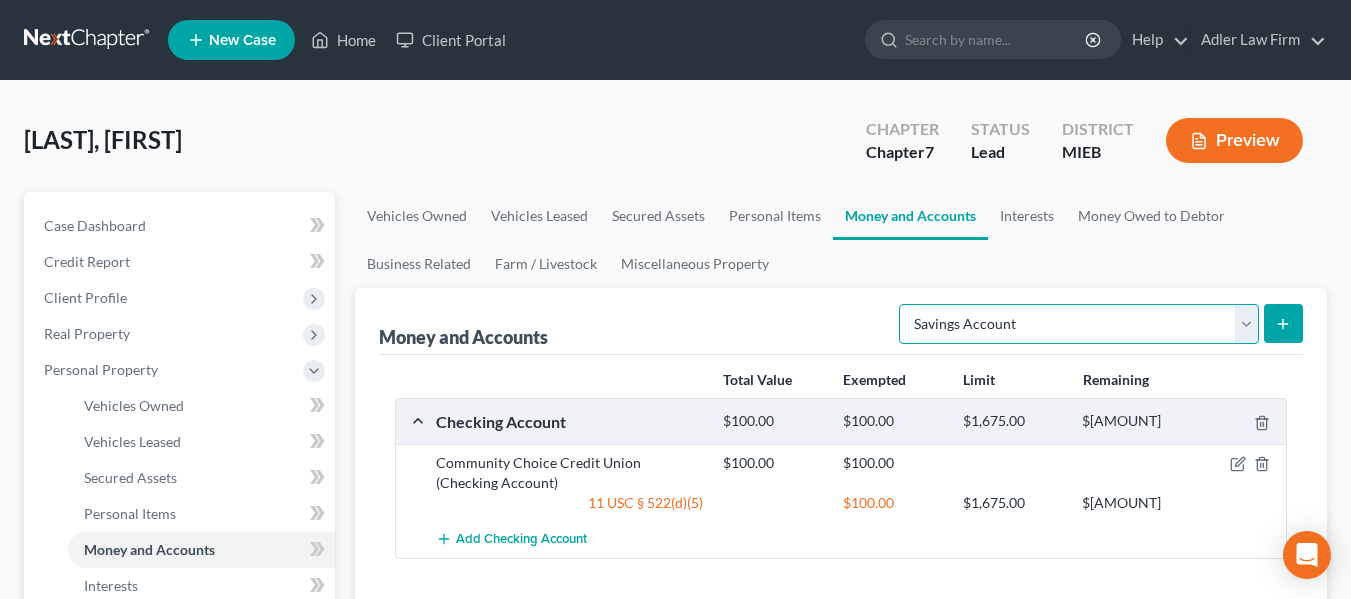 click on "Select Account Type Brokerage Cash on Hand Certificates of Deposit Checking Account Money Market Other (Credit Union, Health Savings Account, etc) Safe Deposit Box Savings Account Security Deposits or Prepayments" at bounding box center (1079, 324) 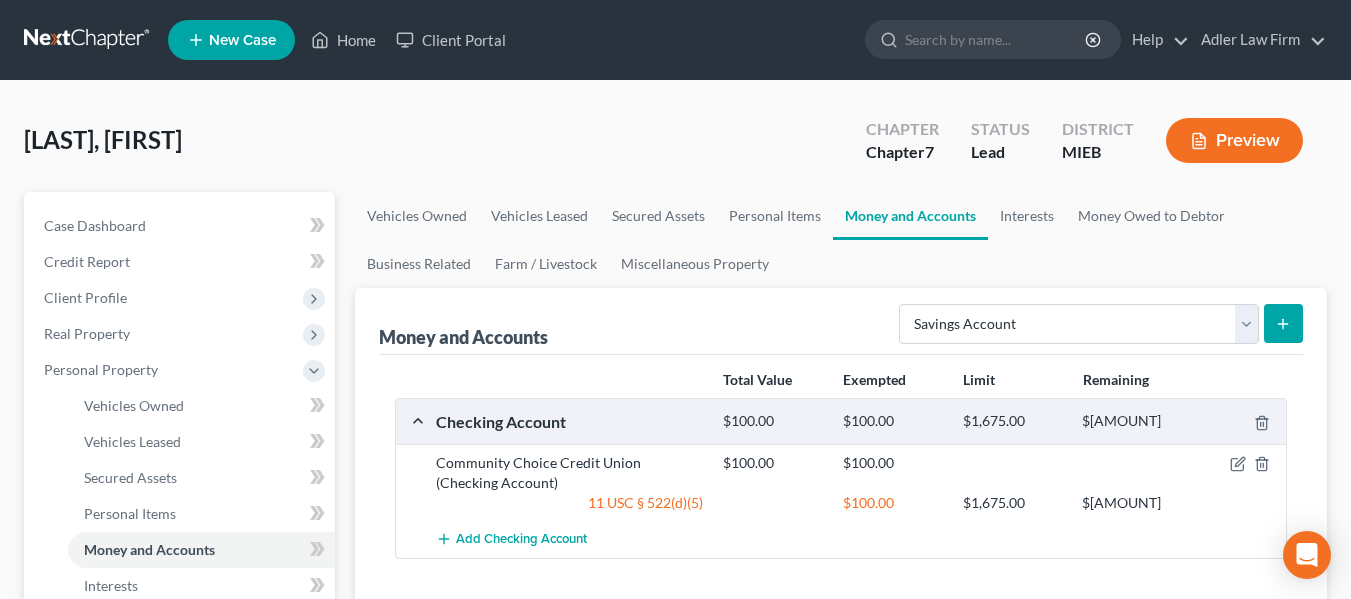 click 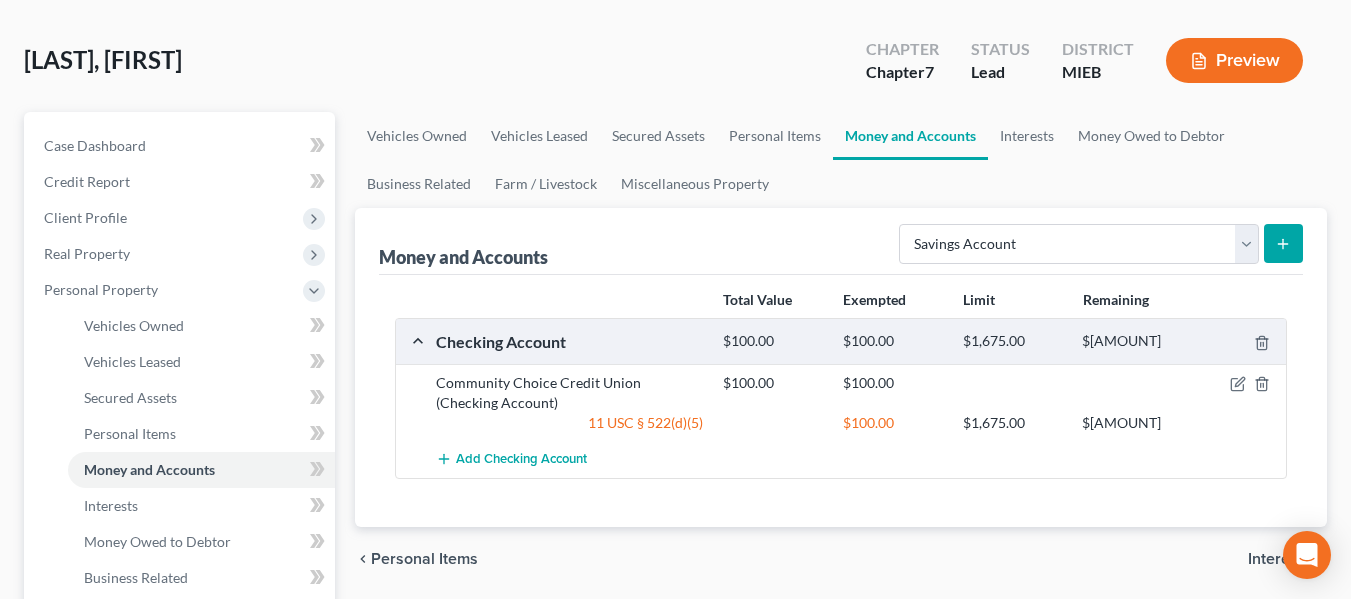 scroll, scrollTop: 81, scrollLeft: 0, axis: vertical 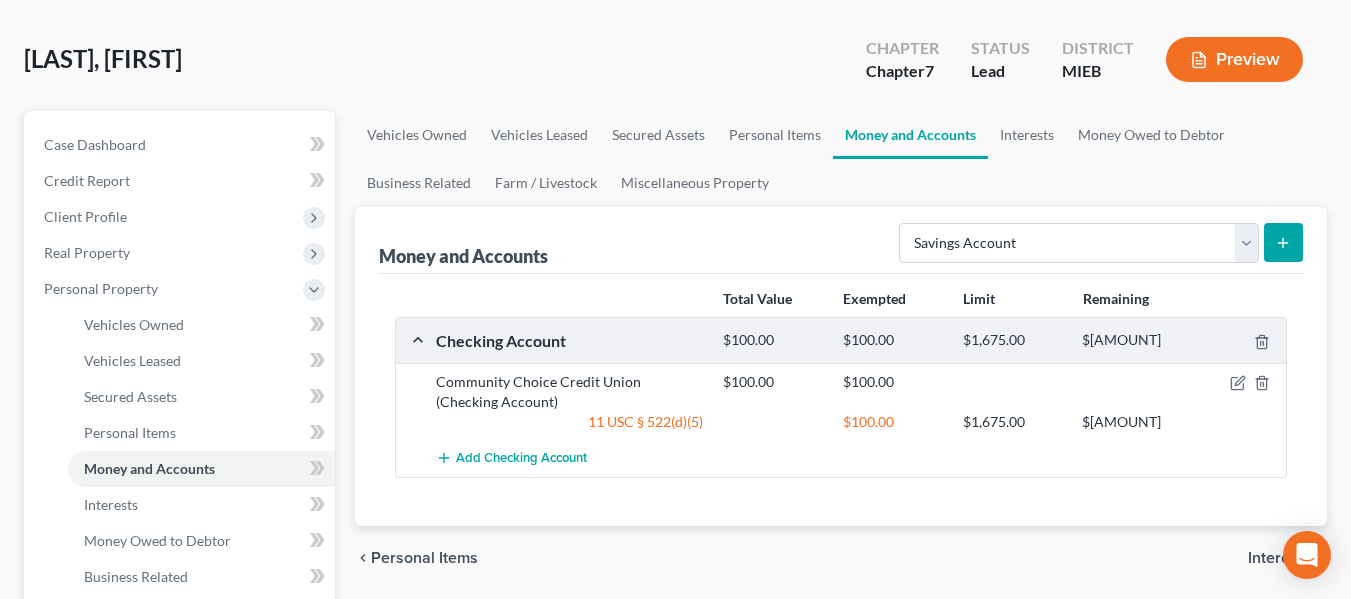 click 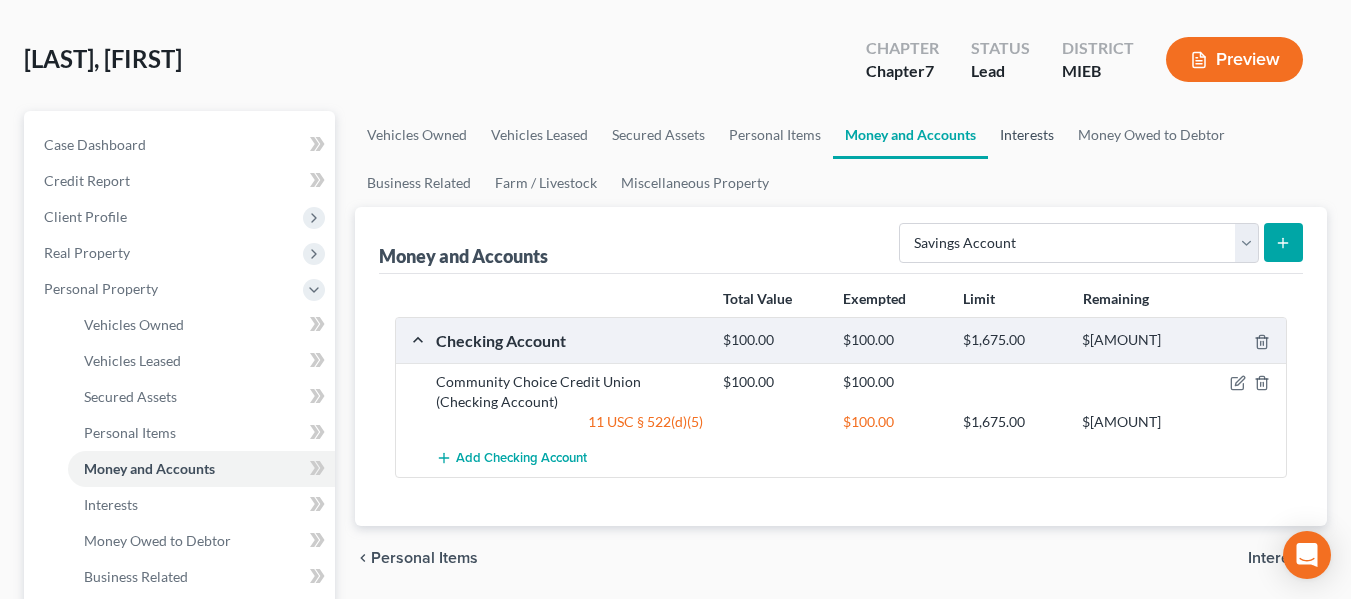 click on "Interests" at bounding box center [1027, 135] 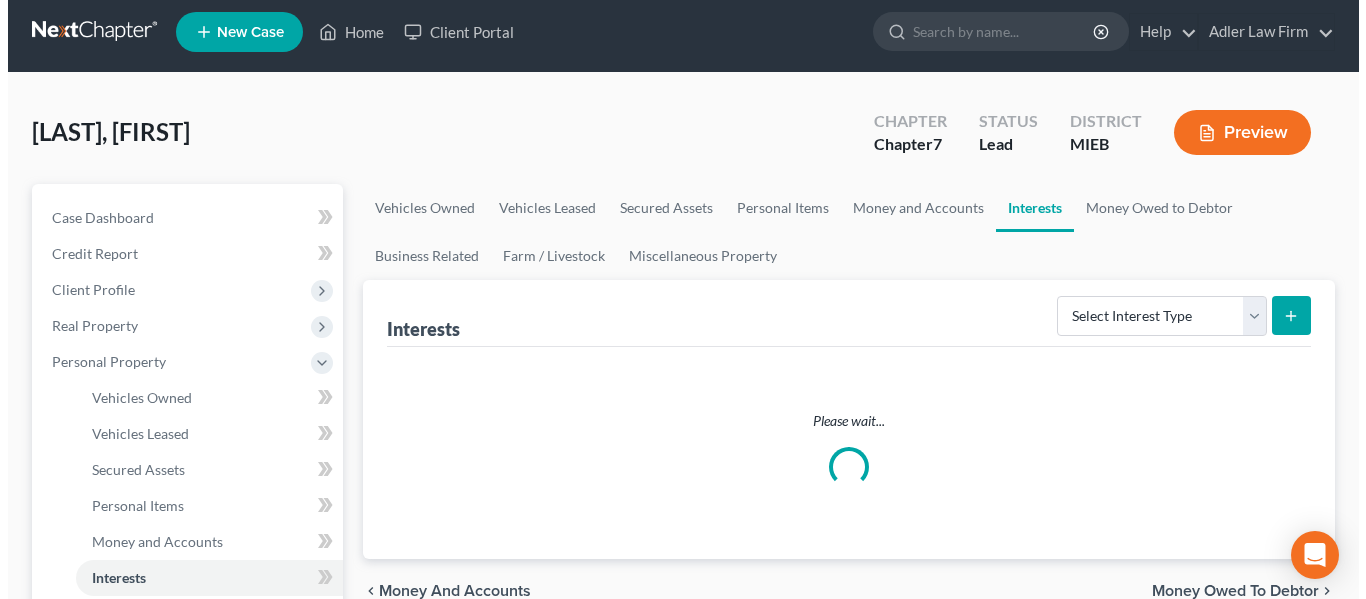scroll, scrollTop: 0, scrollLeft: 0, axis: both 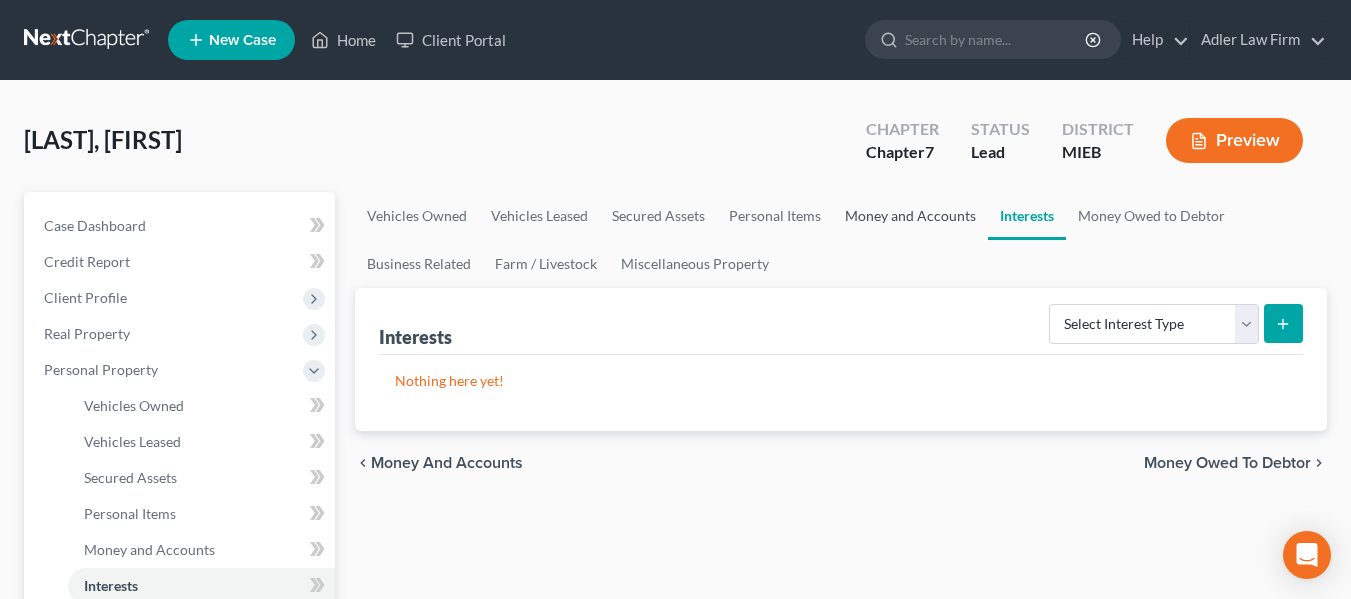 click on "Money and Accounts" at bounding box center (910, 216) 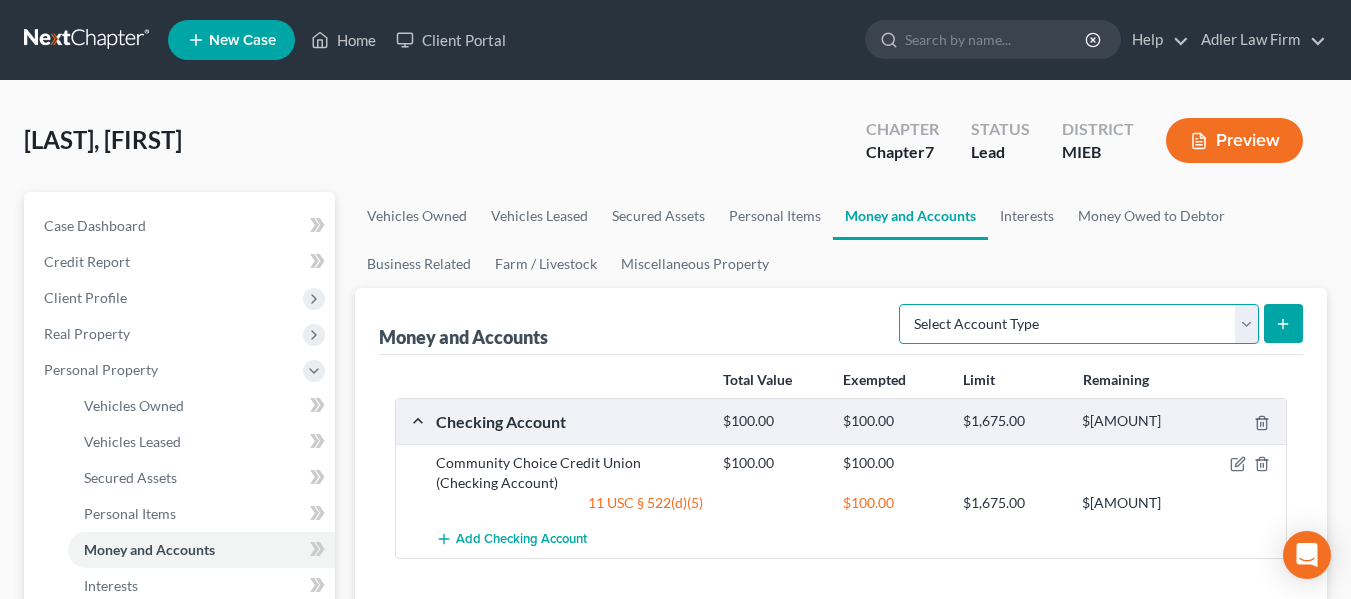 click on "Select Account Type Brokerage Cash on Hand Certificates of Deposit Checking Account Money Market Other (Credit Union, Health Savings Account, etc) Safe Deposit Box Savings Account Security Deposits or Prepayments" at bounding box center [1079, 324] 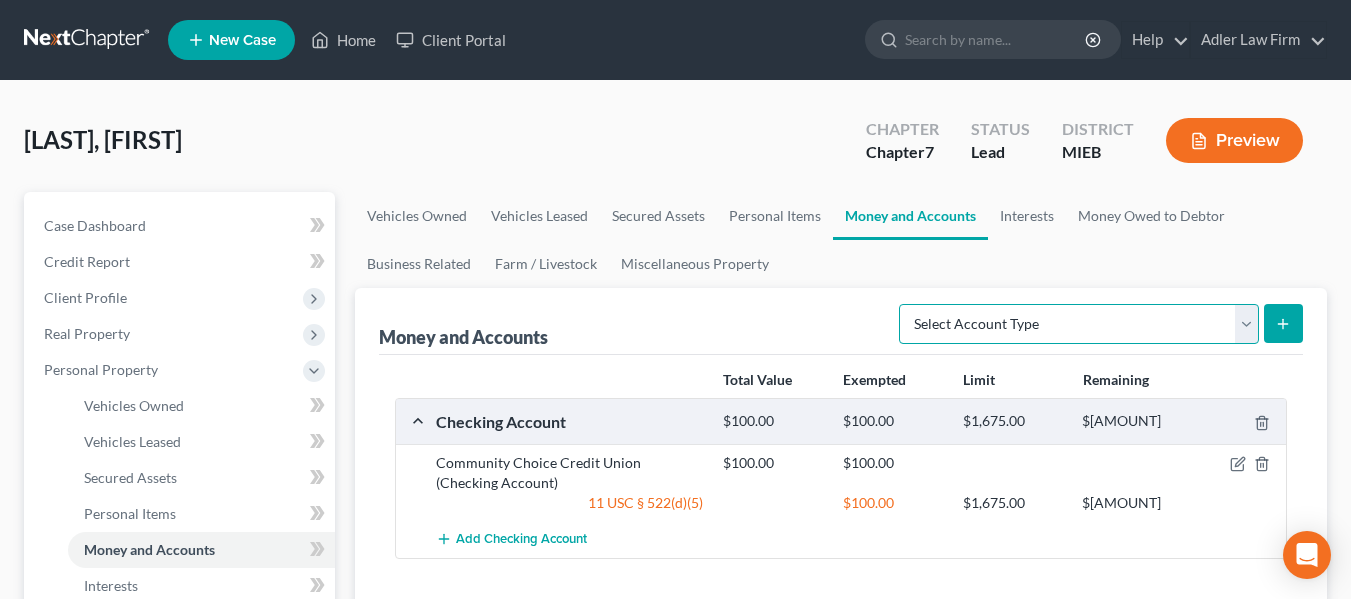 select on "savings" 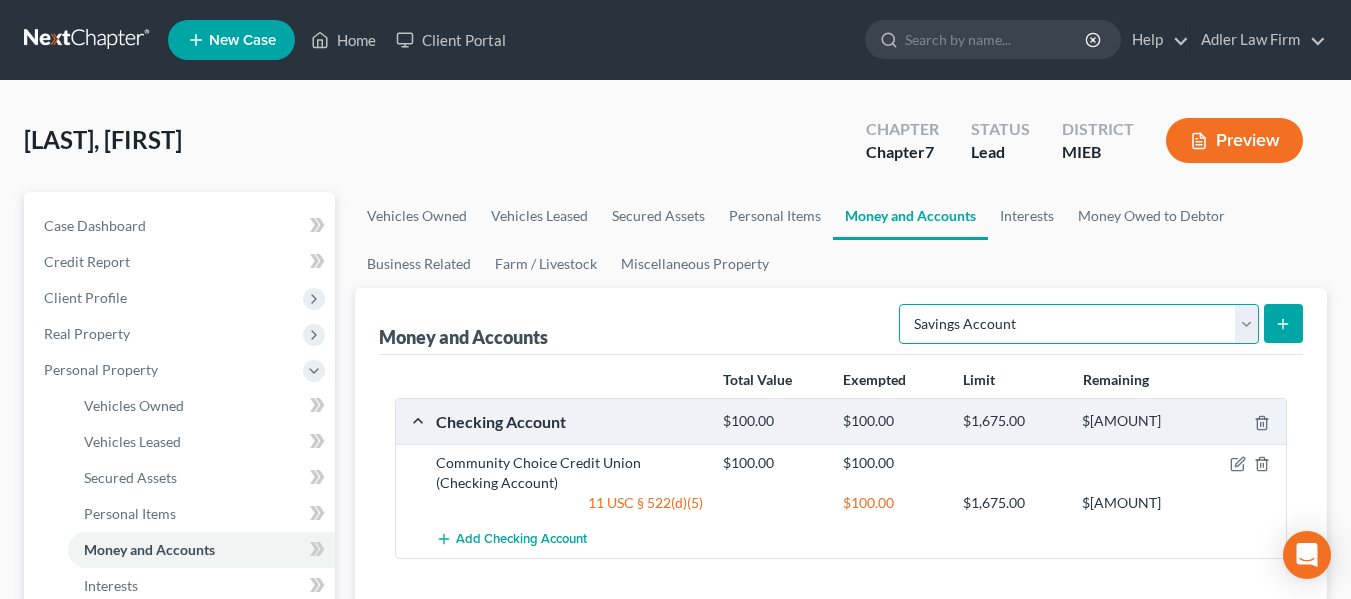 click on "Select Account Type Brokerage Cash on Hand Certificates of Deposit Checking Account Money Market Other (Credit Union, Health Savings Account, etc) Safe Deposit Box Savings Account Security Deposits or Prepayments" at bounding box center (1079, 324) 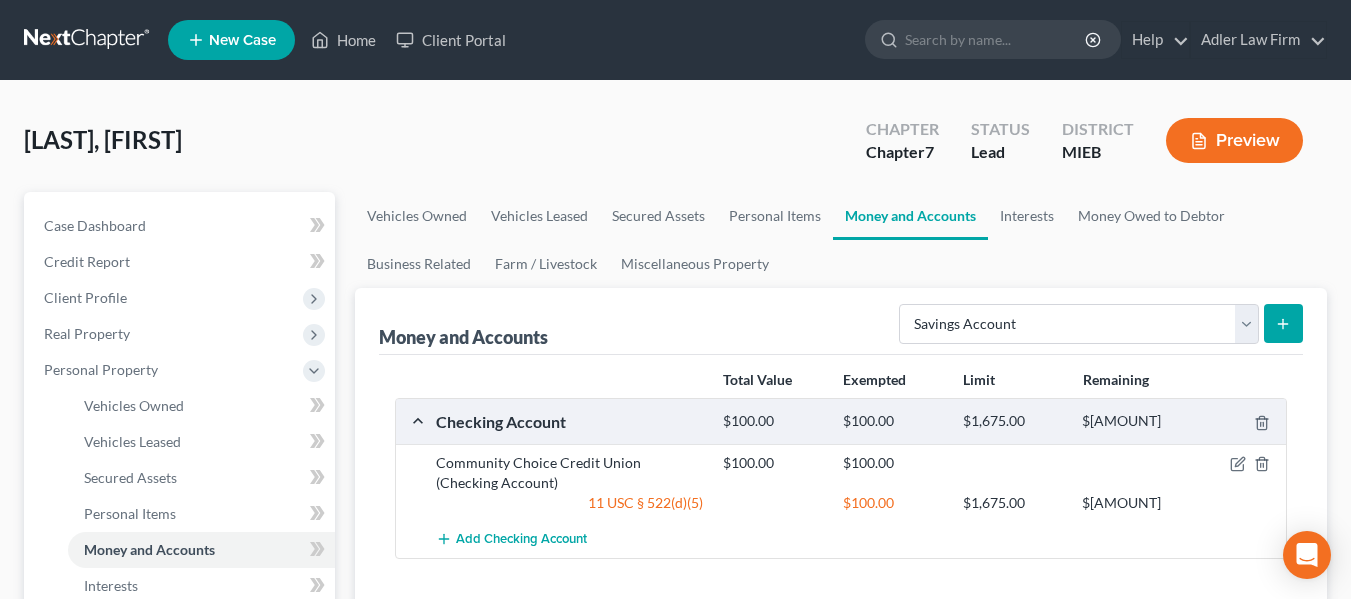click 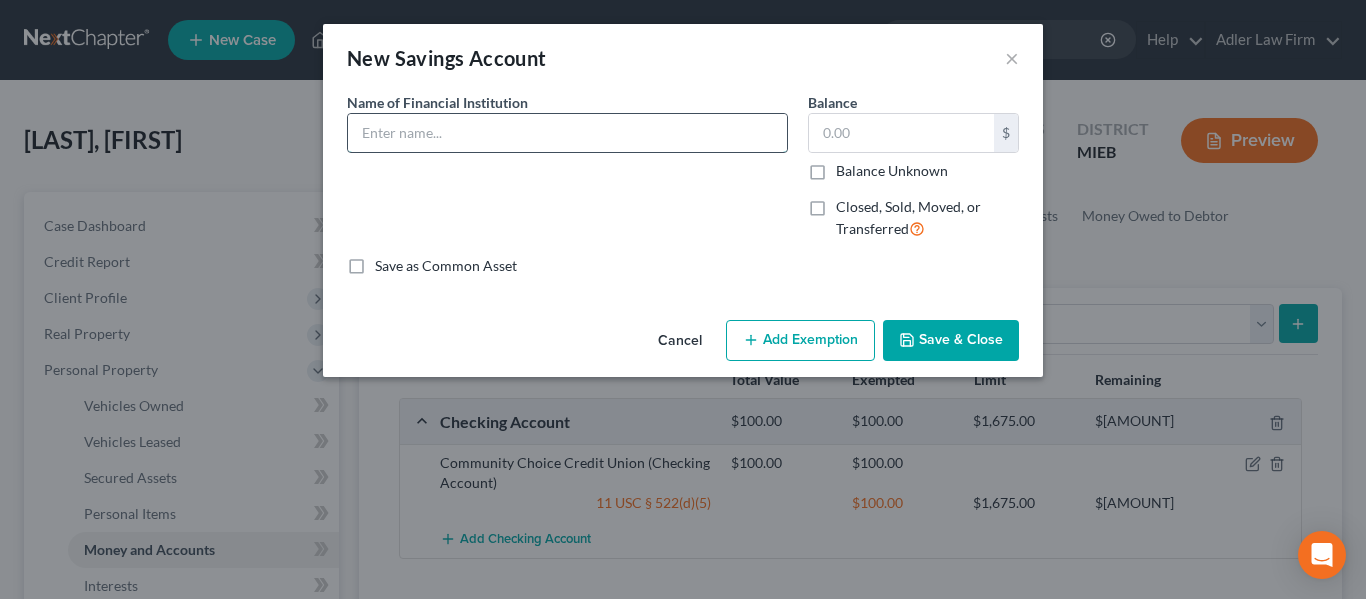 click at bounding box center [567, 133] 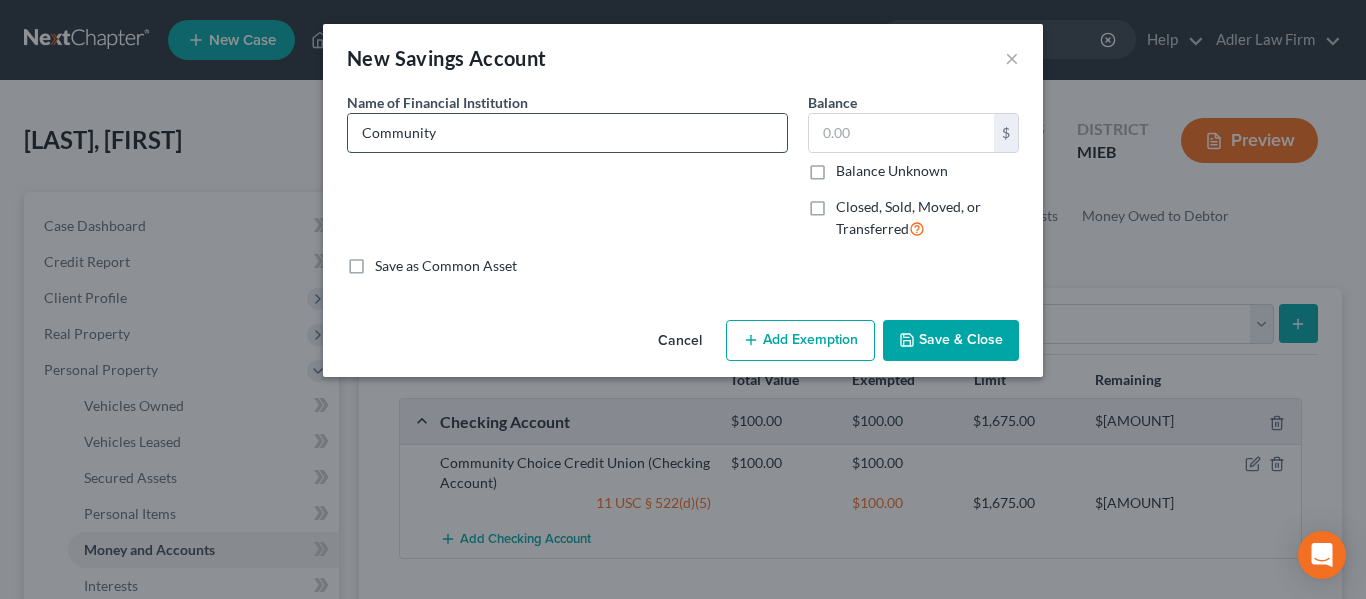 type on "[COMPANY_NAME]" 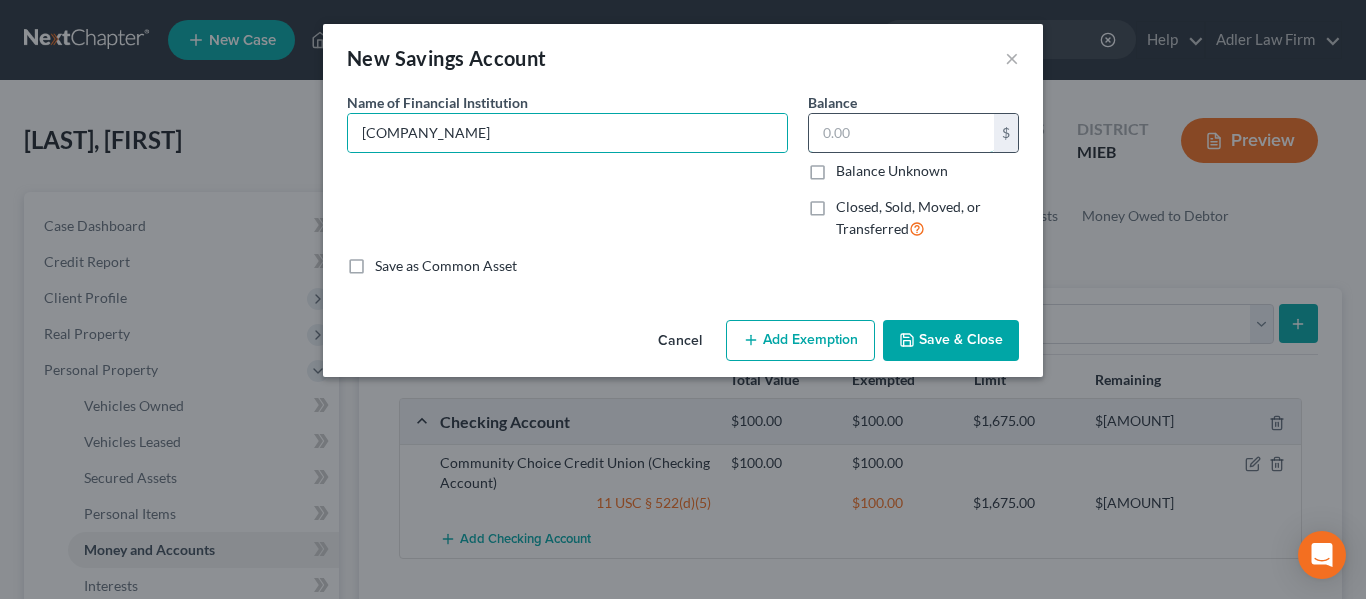 click at bounding box center (901, 133) 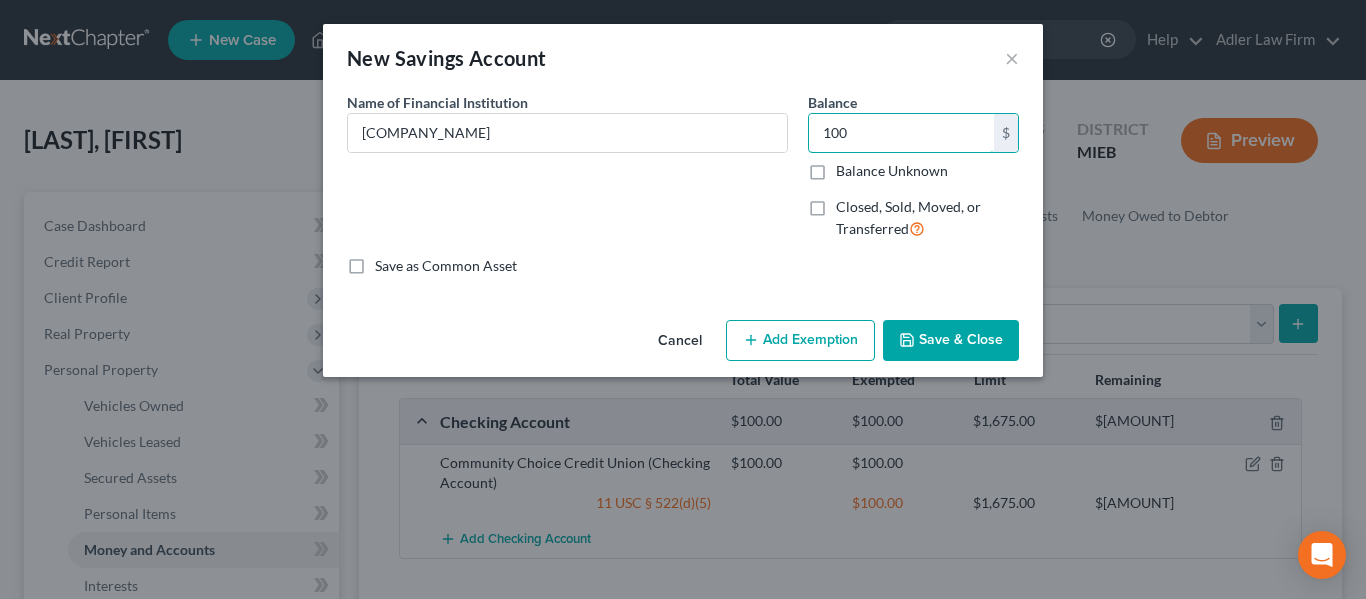 type on "100" 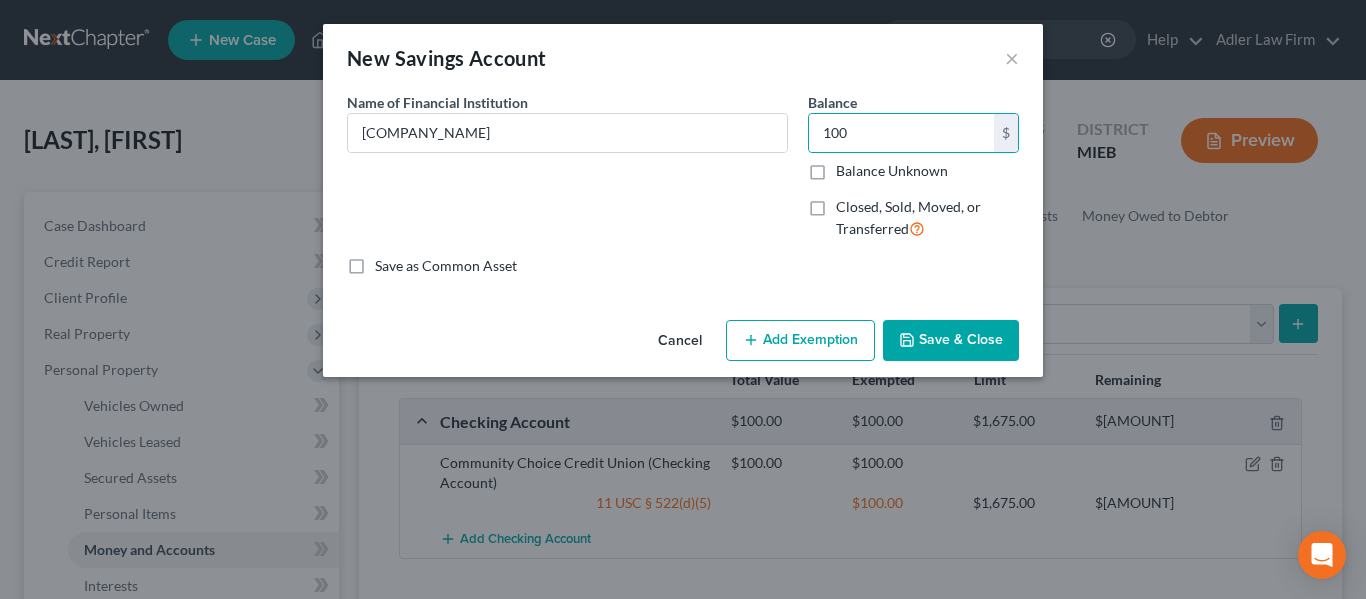 click on "Add Exemption" at bounding box center [800, 341] 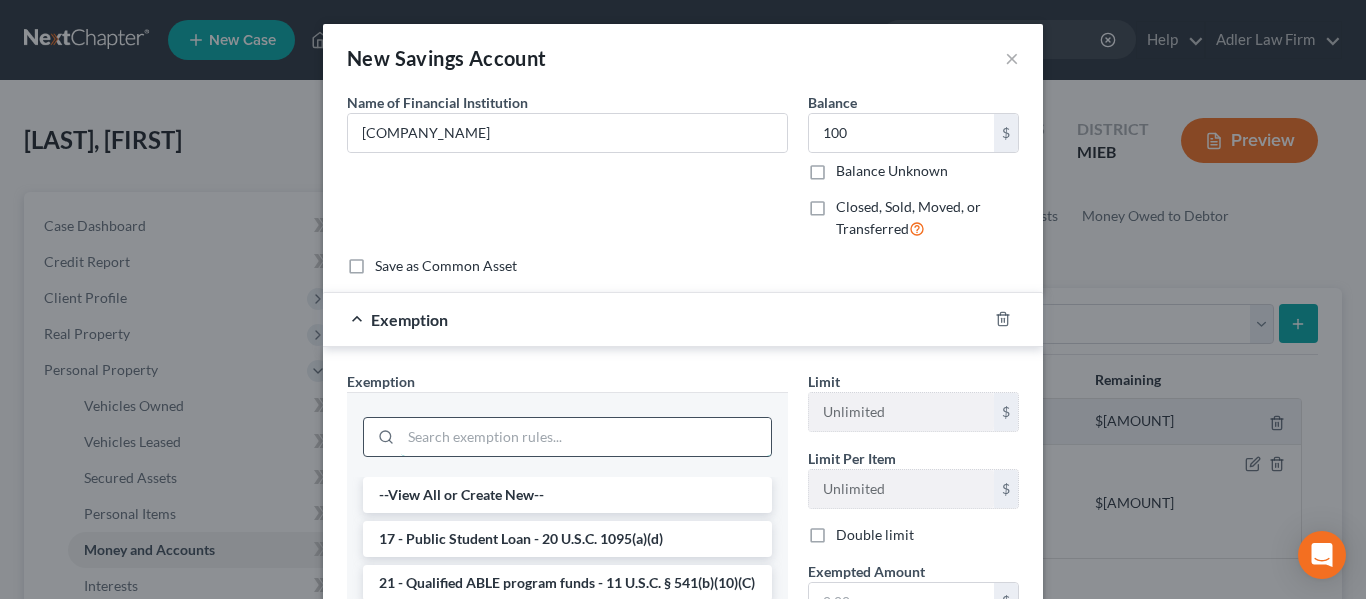 click at bounding box center [586, 437] 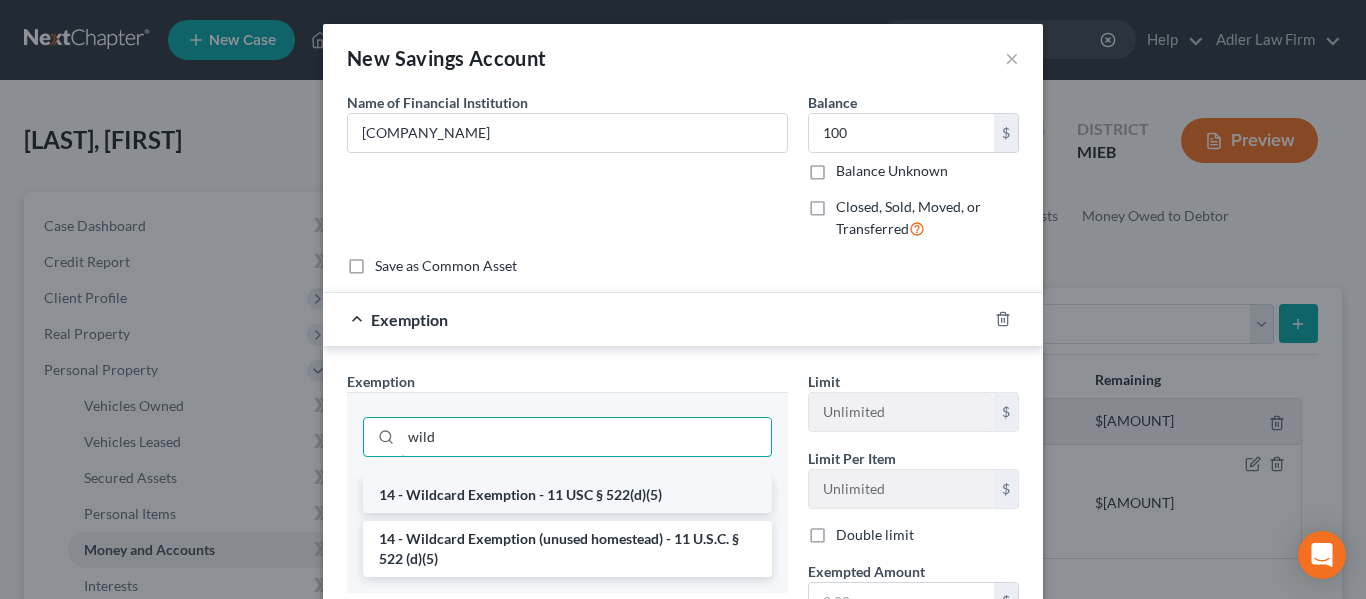 type on "wild" 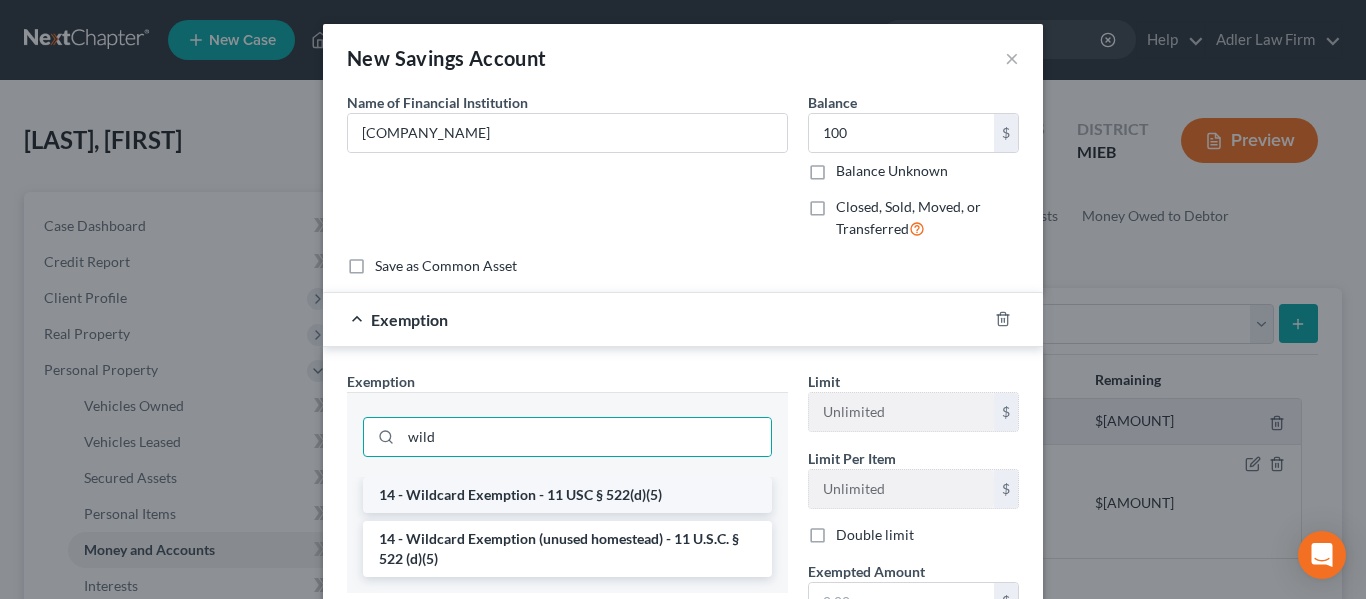click on "14 - Wildcard Exemption - 11 USC § 522(d)(5)" at bounding box center [567, 495] 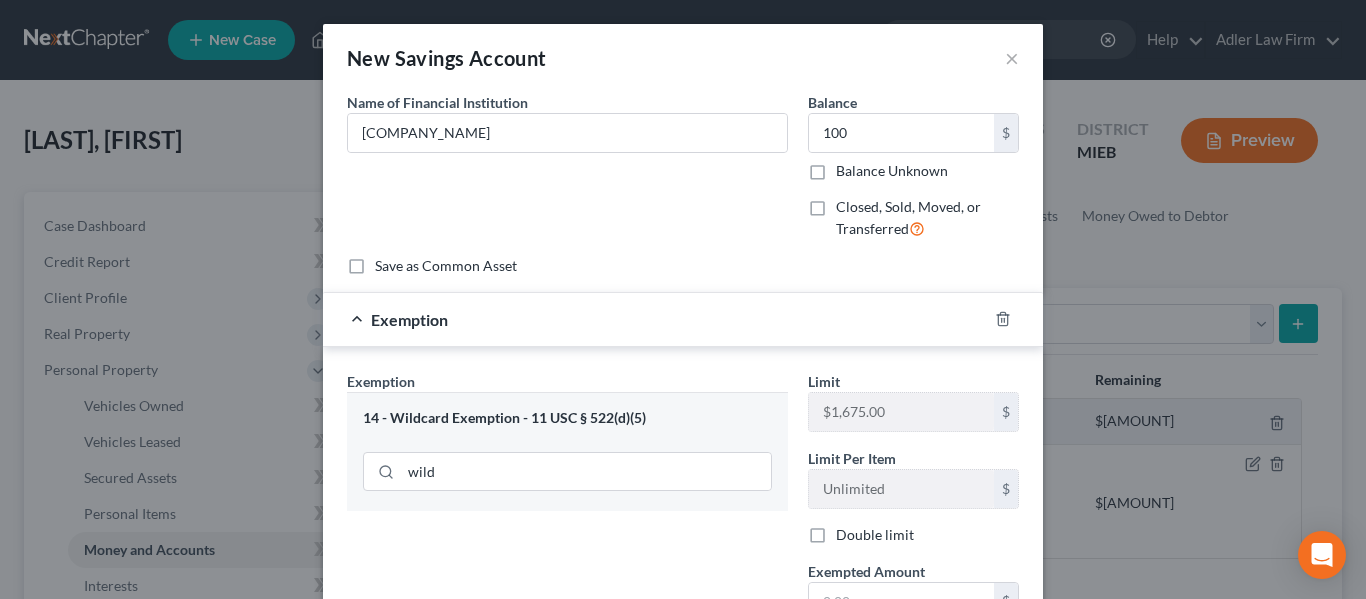 scroll, scrollTop: 46, scrollLeft: 0, axis: vertical 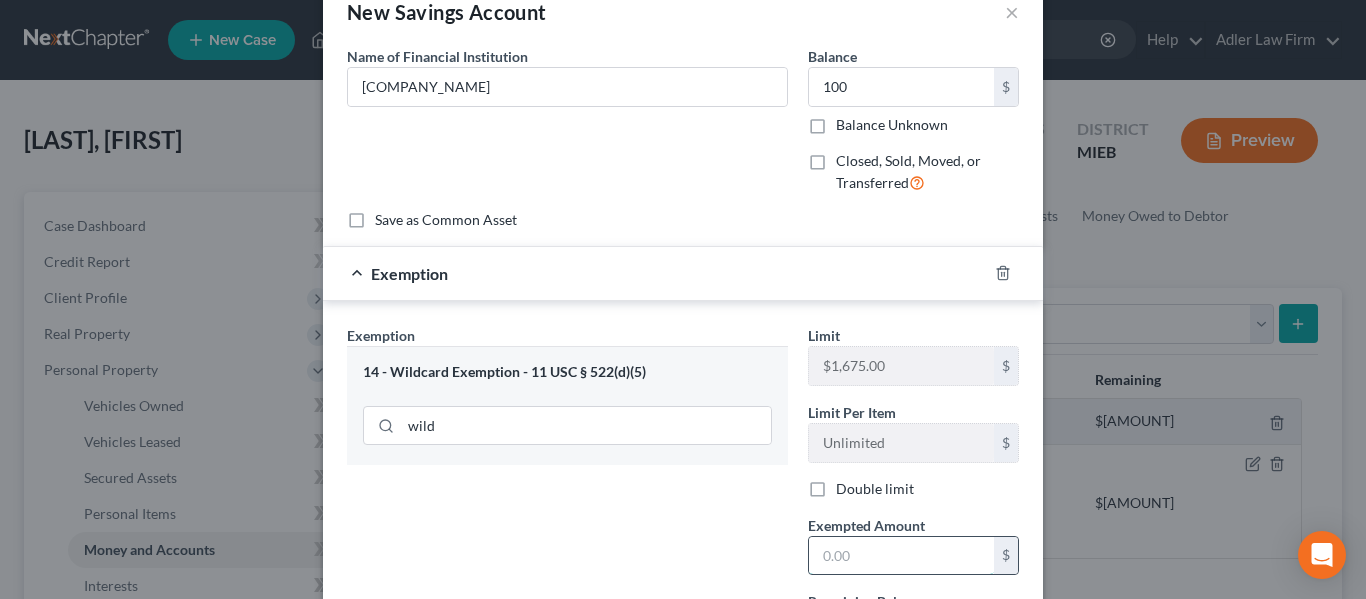 click at bounding box center [901, 556] 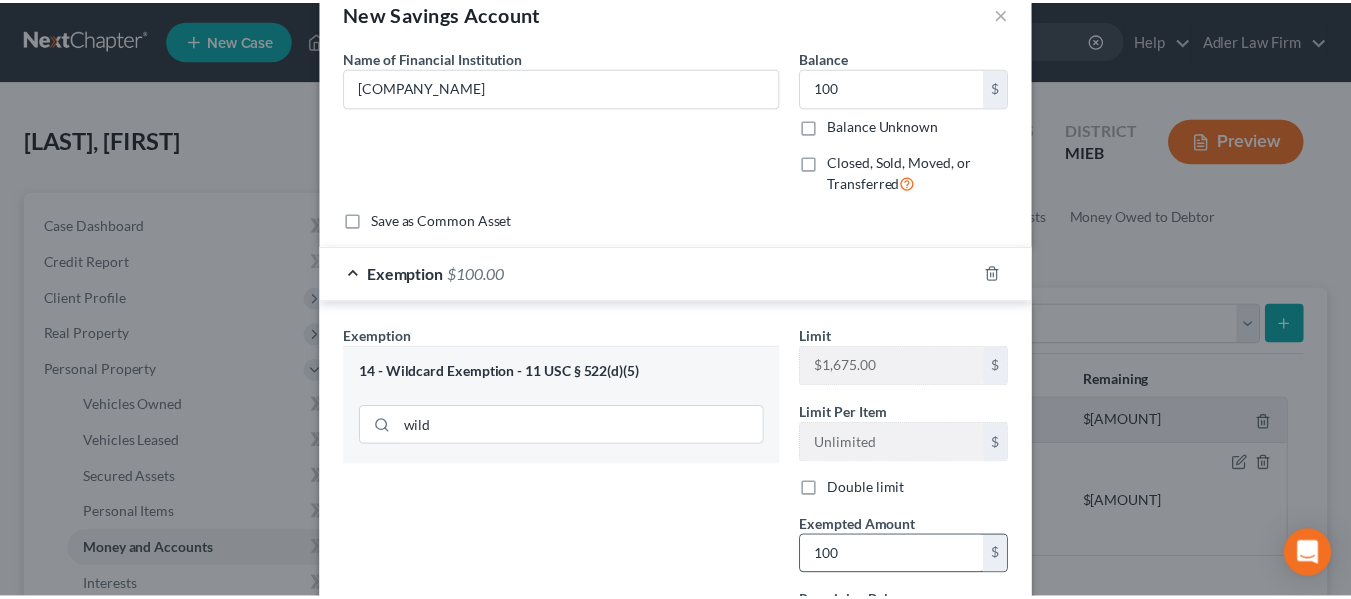 scroll, scrollTop: 242, scrollLeft: 0, axis: vertical 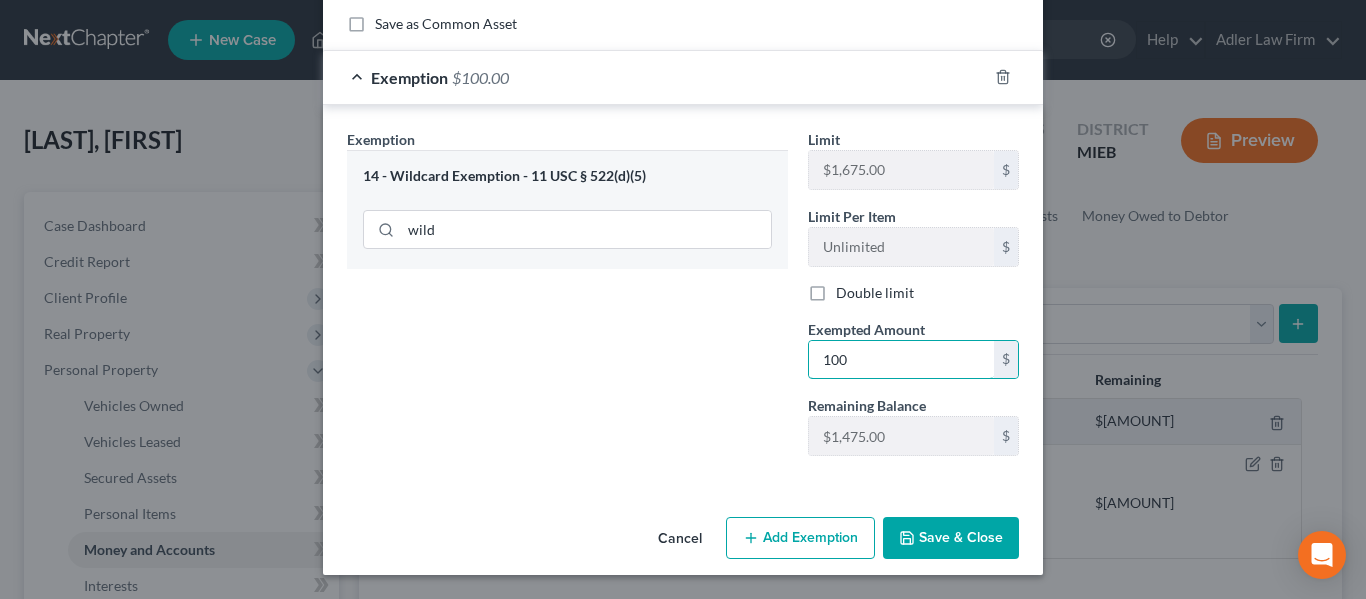type on "100" 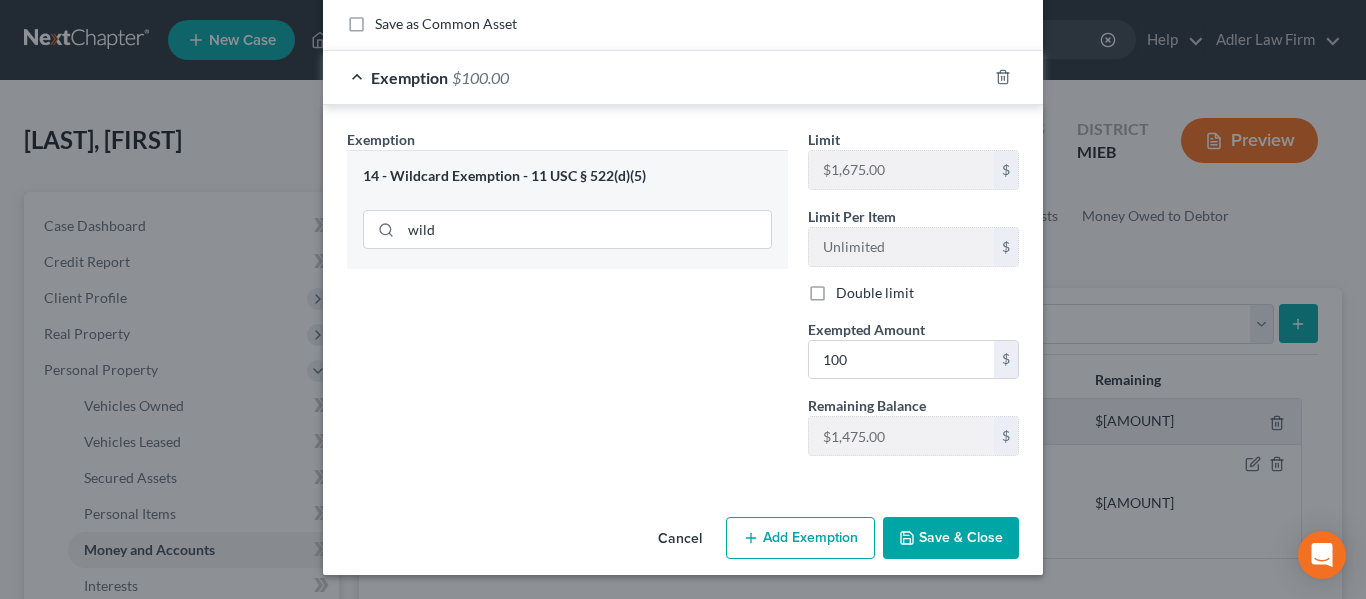 click on "Save & Close" at bounding box center [951, 538] 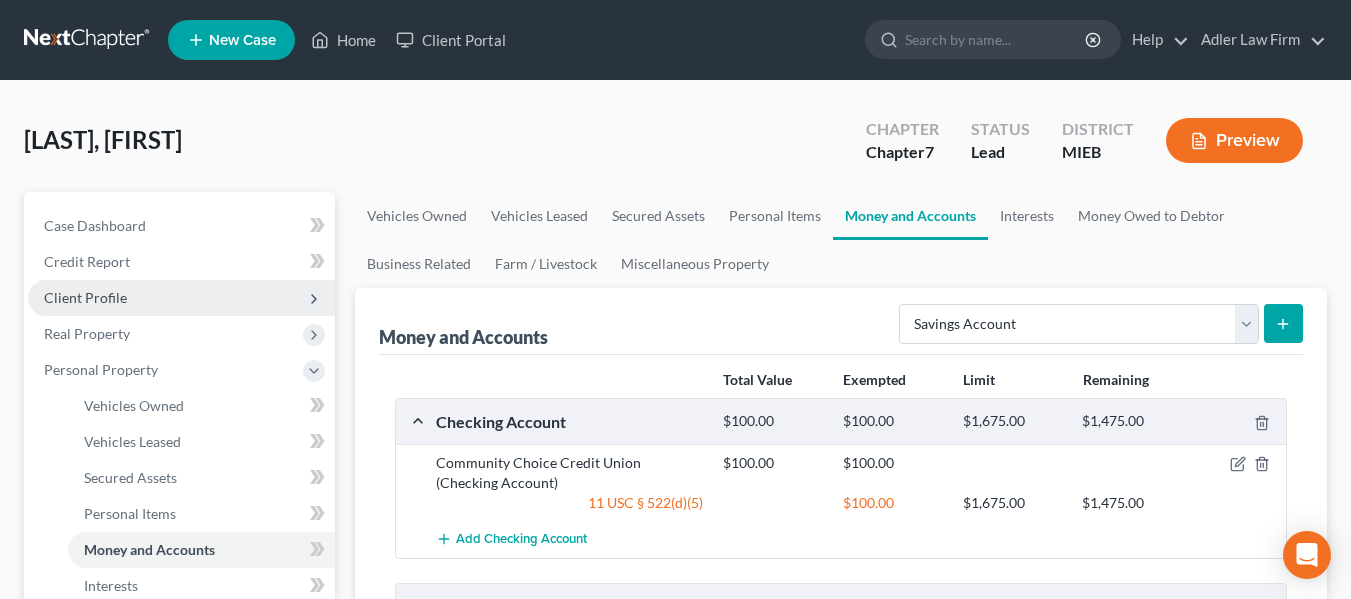 click on "Client Profile" at bounding box center (181, 298) 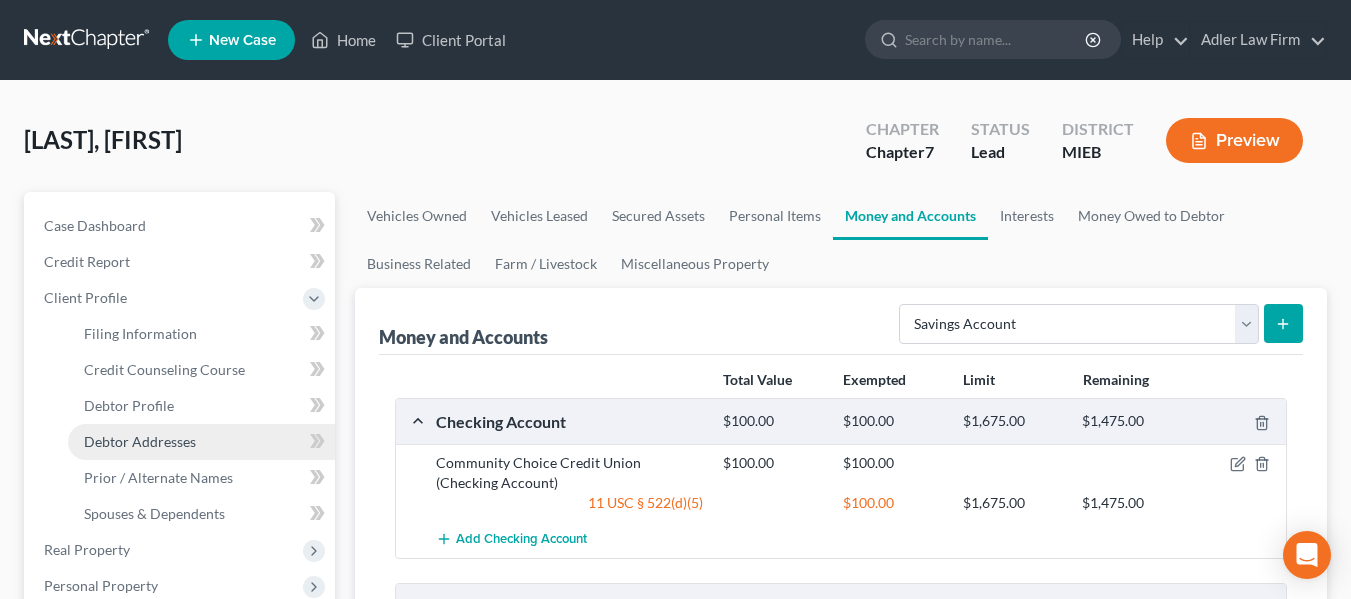 click on "Debtor Addresses" at bounding box center [140, 441] 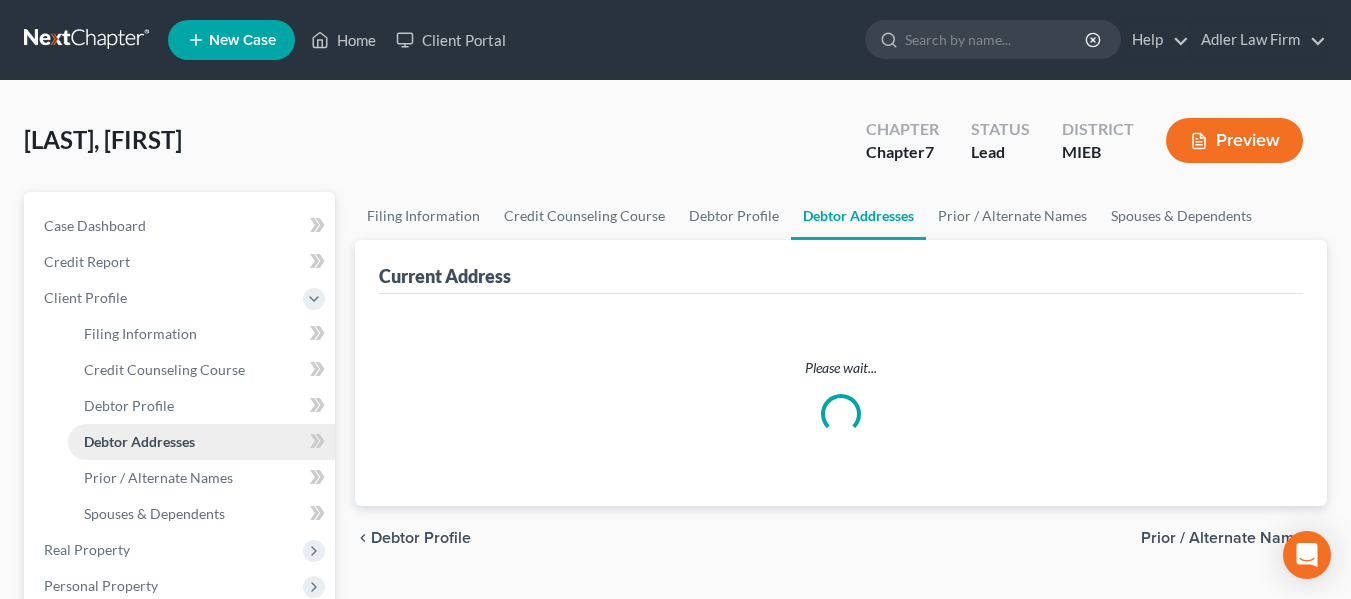 select on "[NUMBER]" 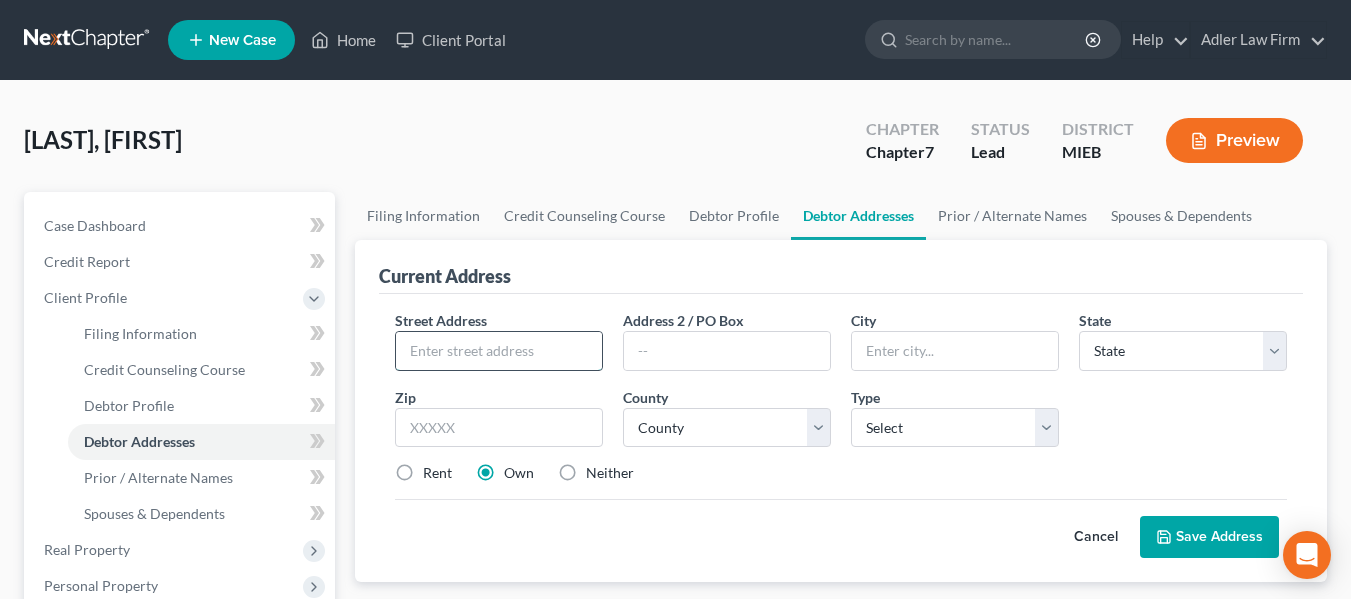 click at bounding box center [499, 351] 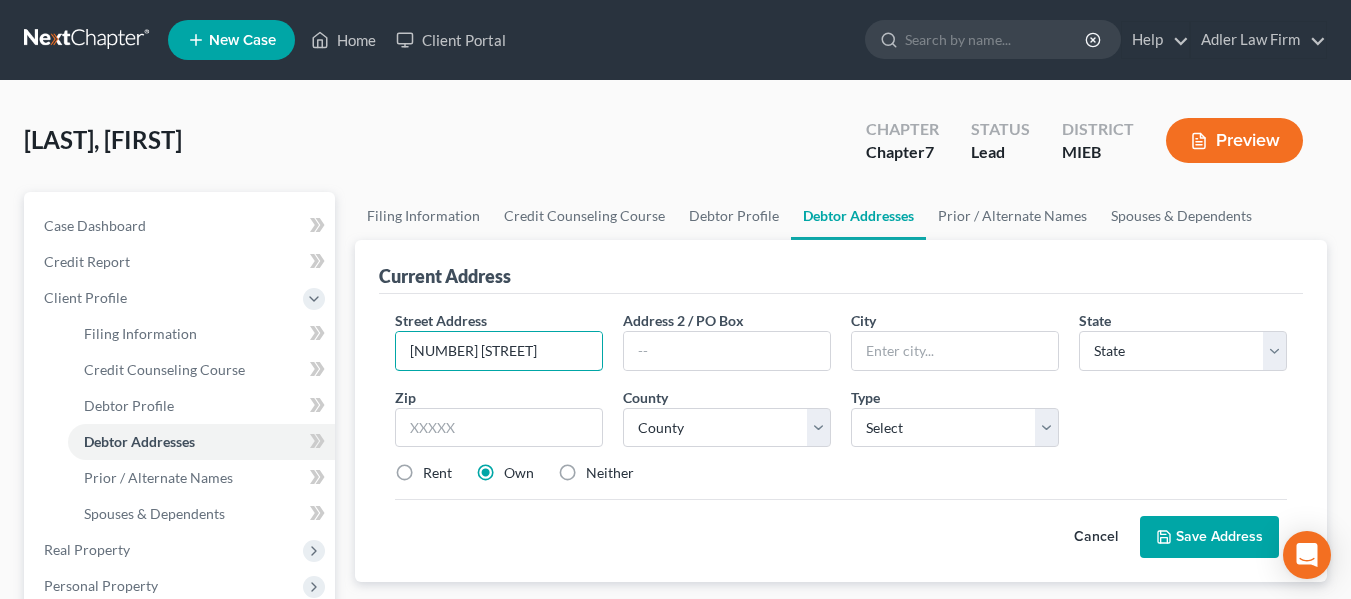 type on "[NUMBER] [STREET]" 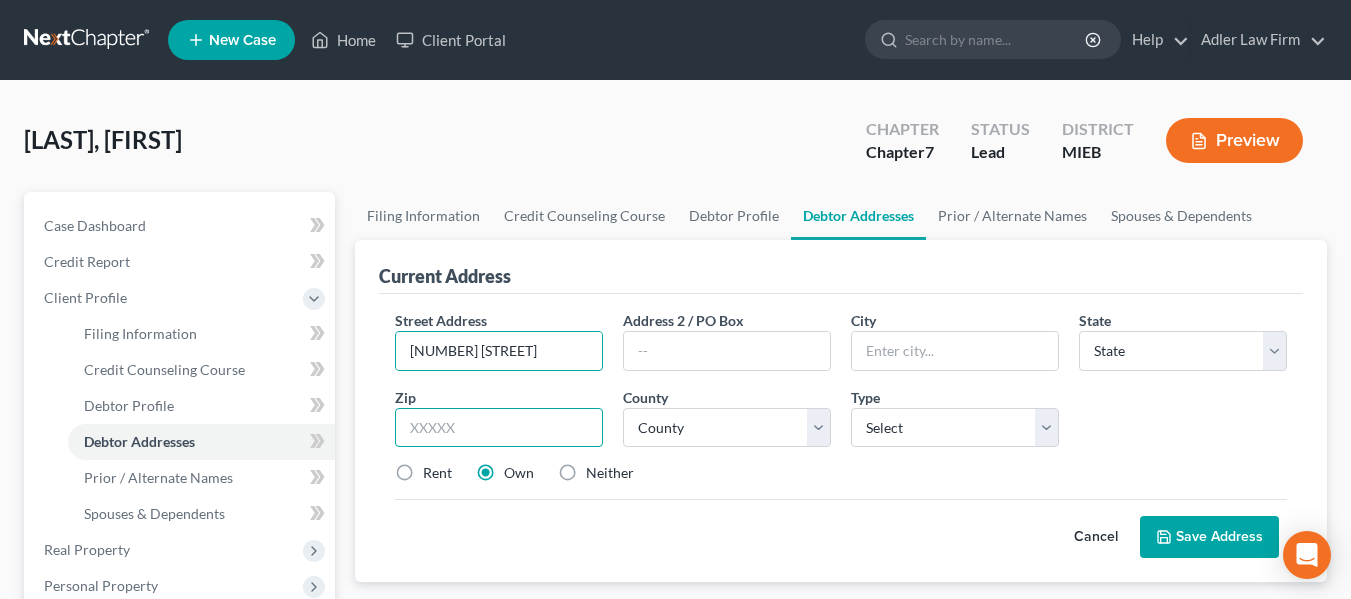 click at bounding box center [499, 428] 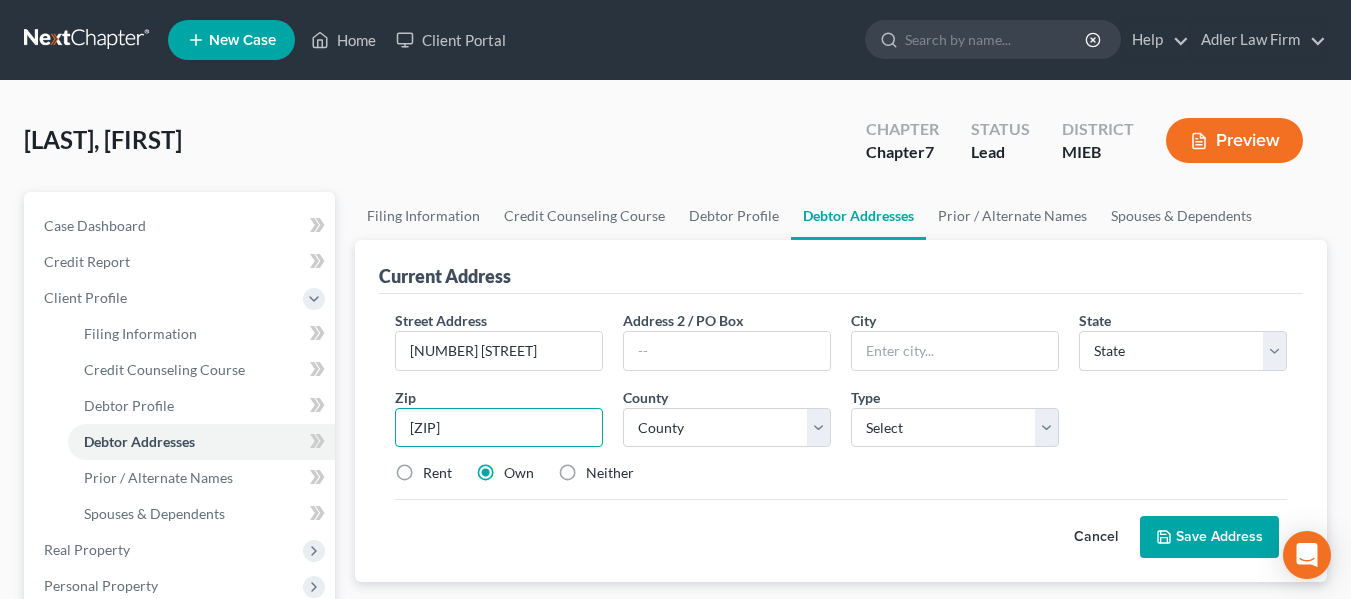type on "[ZIP]" 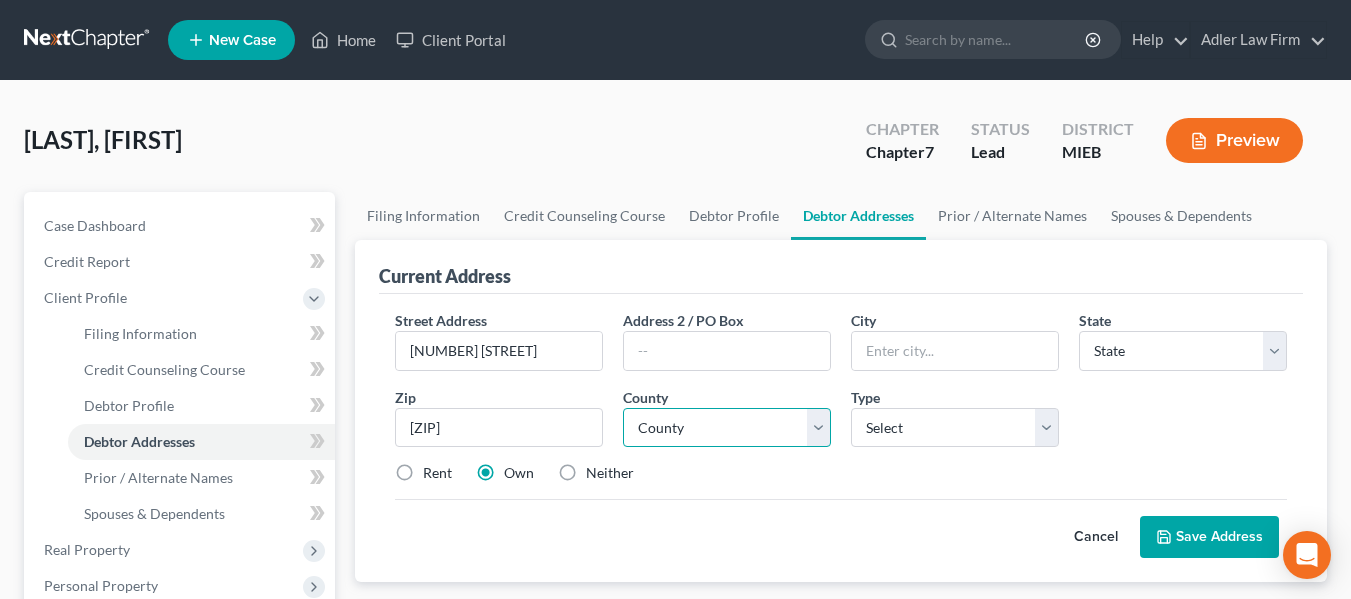 type on "Warren" 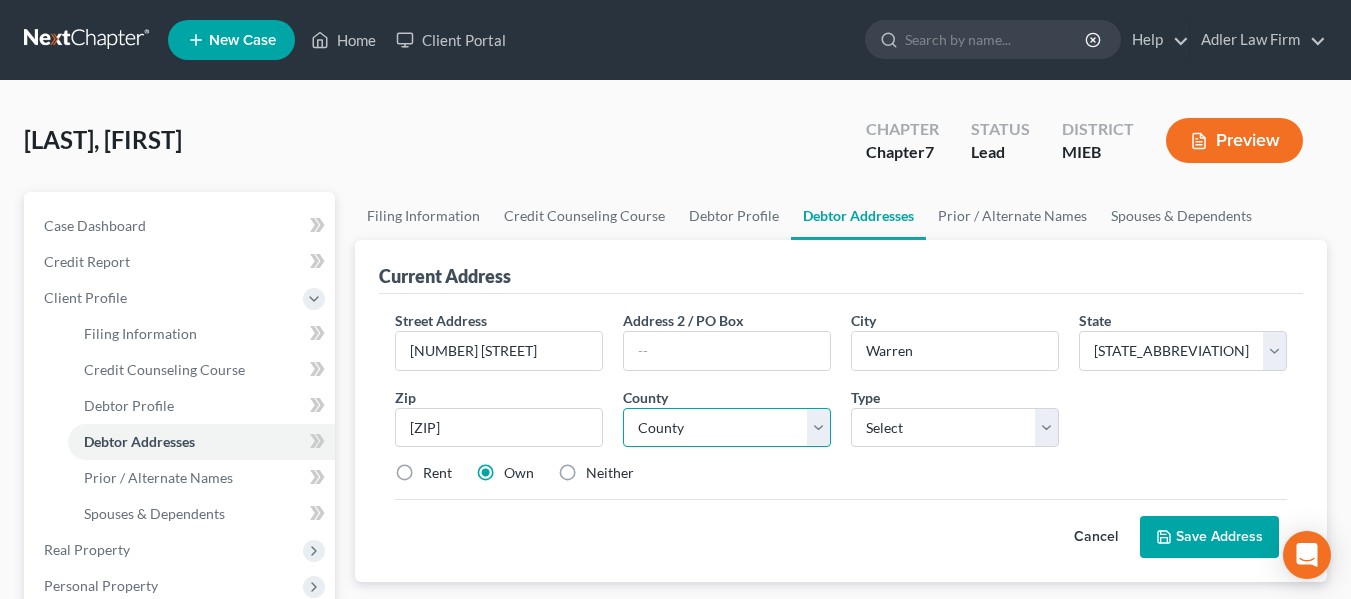 click on "County Alcona County Alger County Allegan County Alpena County Antrim County Arenac County Baraga County Barry County Bay County Benzie County Berrien County Branch County Calhoun County Cass County Charlevoix County Cheboygan County Chippewa County Clare County Clinton County Crawford County Delta County Dickinson County Eaton County Emmet County Genesee County Gladwin County Gogebic County Grand Traverse County Gratiot County Hillsdale County Houghton County Huron County Ingham County Ionia County Iosco County Iron County Isabella County Jackson County Kalamazoo County Kalkaska County Kent County Keweenaw County Lake County Lapeer County Leelanau County Lenawee County Livingston County Luce County Mackinac County Macomb County Manistee County Marquette County Mason County Mecosta County Menominee County Midland County Missaukee County Monroe County Montcalm County Montmorency County Muskegon County Newaygo County Oakland County Oceana County Ogemaw County Ontonagon County Osceola County Oscoda County" at bounding box center [727, 428] 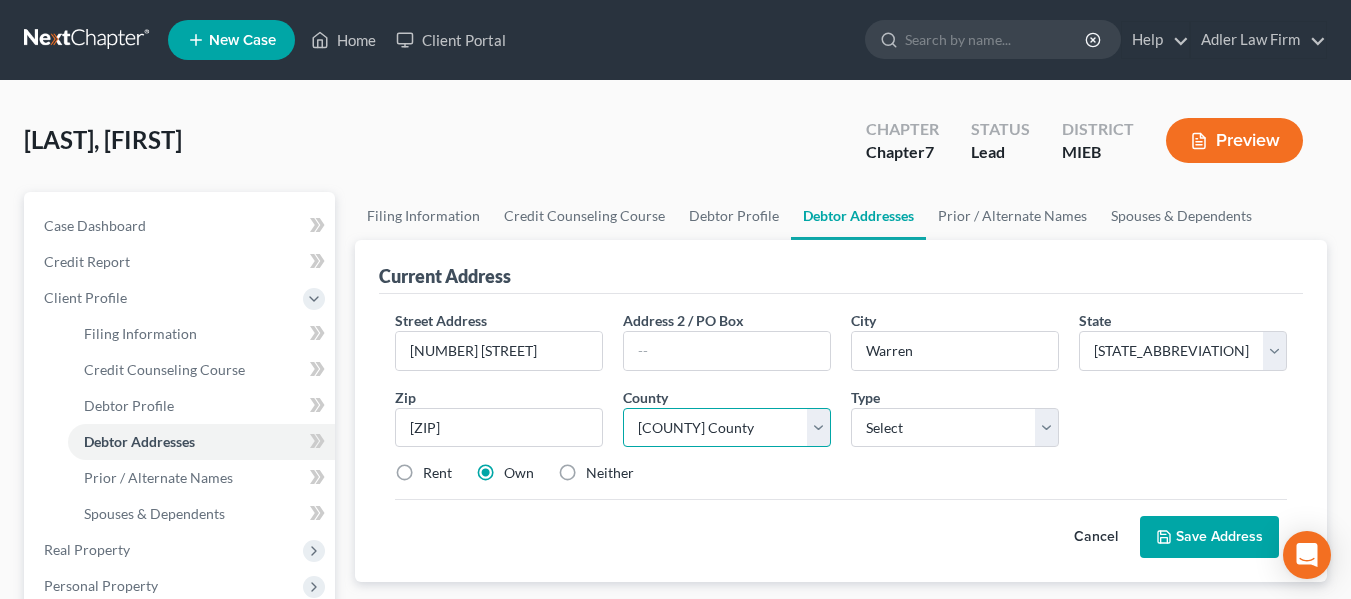 click on "County Alcona County Alger County Allegan County Alpena County Antrim County Arenac County Baraga County Barry County Bay County Benzie County Berrien County Branch County Calhoun County Cass County Charlevoix County Cheboygan County Chippewa County Clare County Clinton County Crawford County Delta County Dickinson County Eaton County Emmet County Genesee County Gladwin County Gogebic County Grand Traverse County Gratiot County Hillsdale County Houghton County Huron County Ingham County Ionia County Iosco County Iron County Isabella County Jackson County Kalamazoo County Kalkaska County Kent County Keweenaw County Lake County Lapeer County Leelanau County Lenawee County Livingston County Luce County Mackinac County Macomb County Manistee County Marquette County Mason County Mecosta County Menominee County Midland County Missaukee County Monroe County Montcalm County Montmorency County Muskegon County Newaygo County Oakland County Oceana County Ogemaw County Ontonagon County Osceola County Oscoda County" at bounding box center [727, 428] 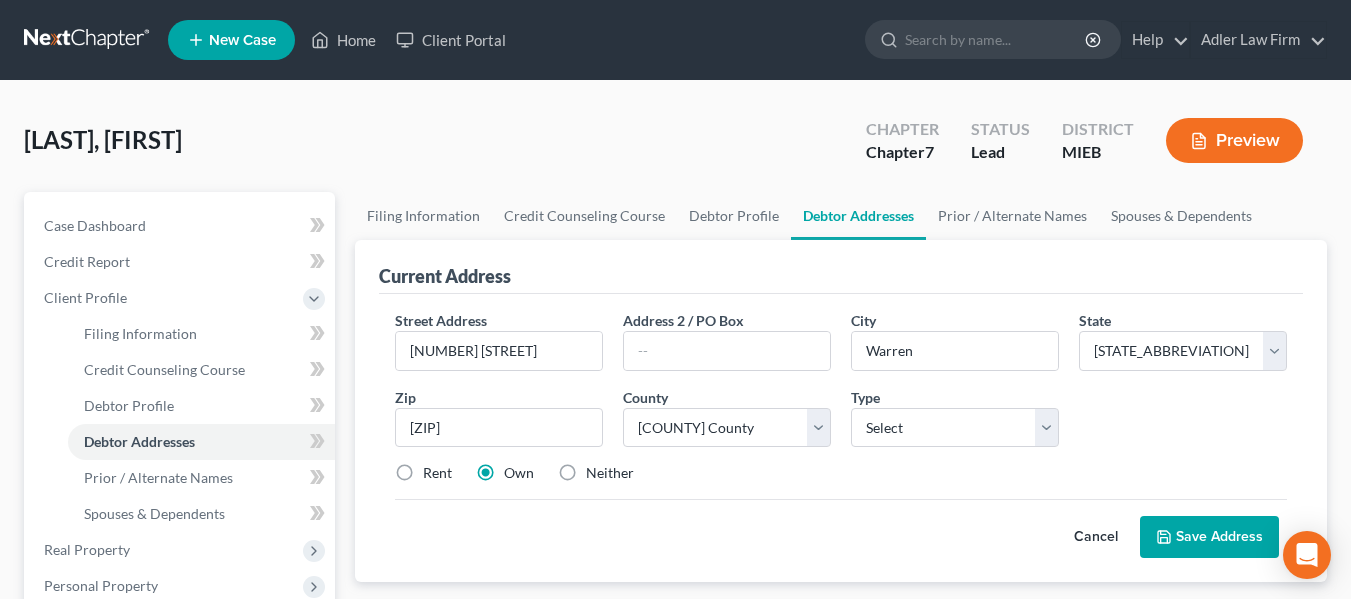 click on "Save Address" at bounding box center (1209, 537) 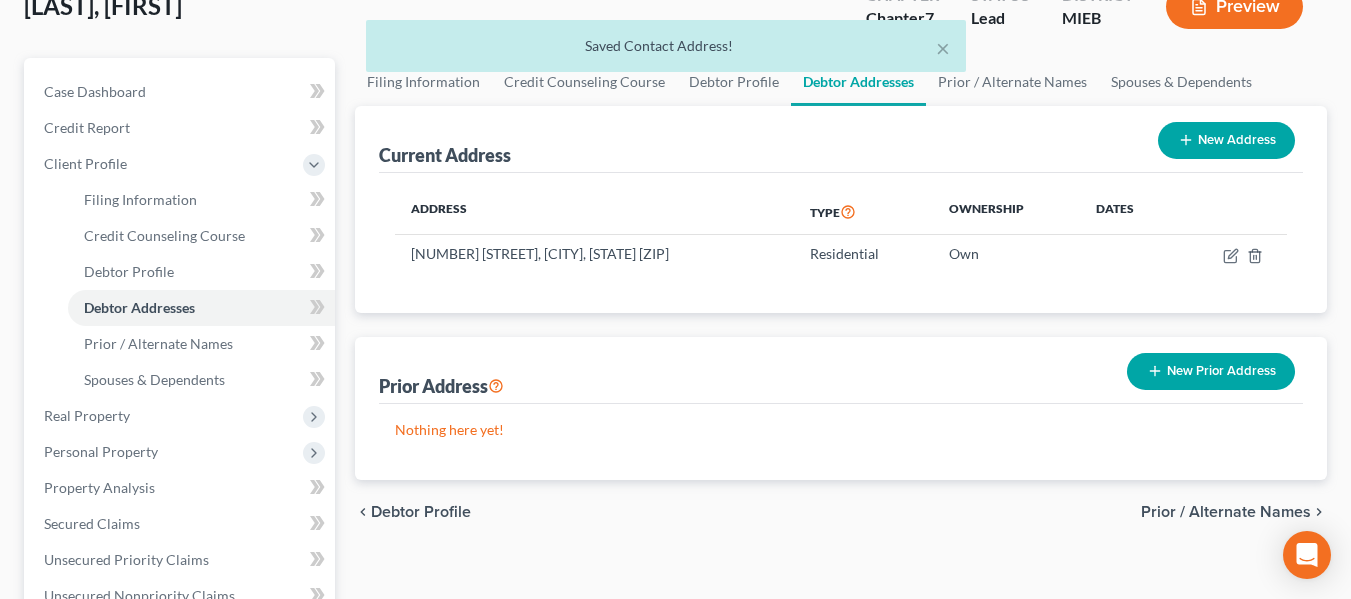 scroll, scrollTop: 135, scrollLeft: 0, axis: vertical 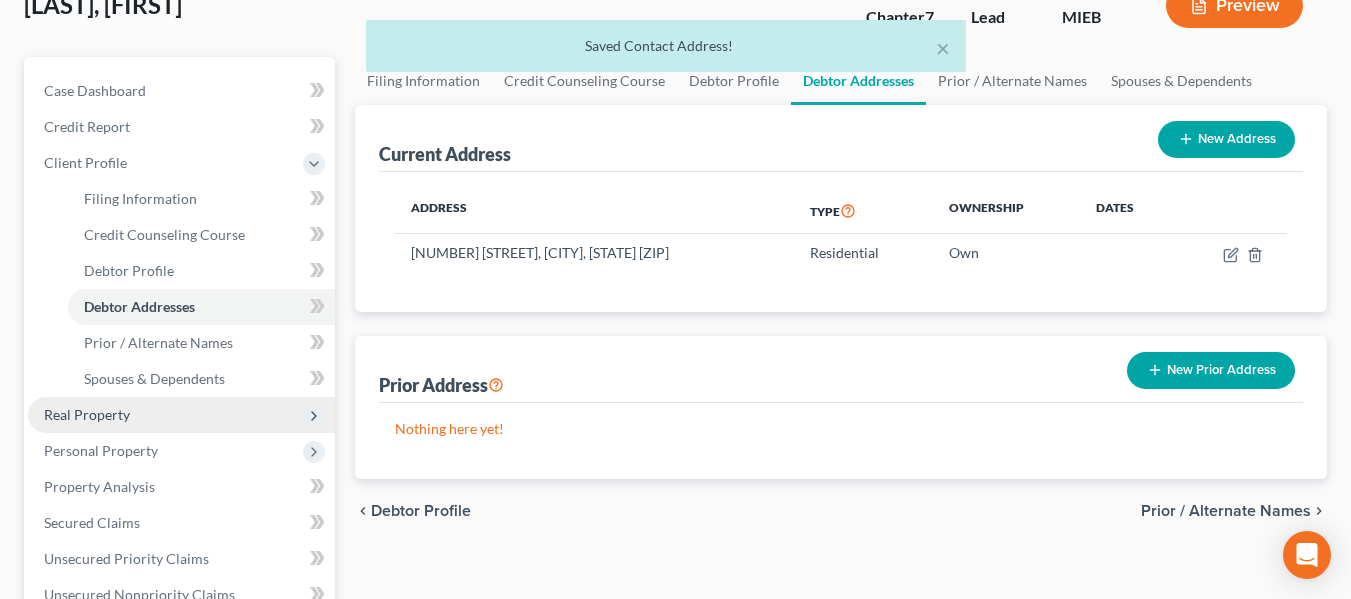 click on "Real Property" at bounding box center [181, 415] 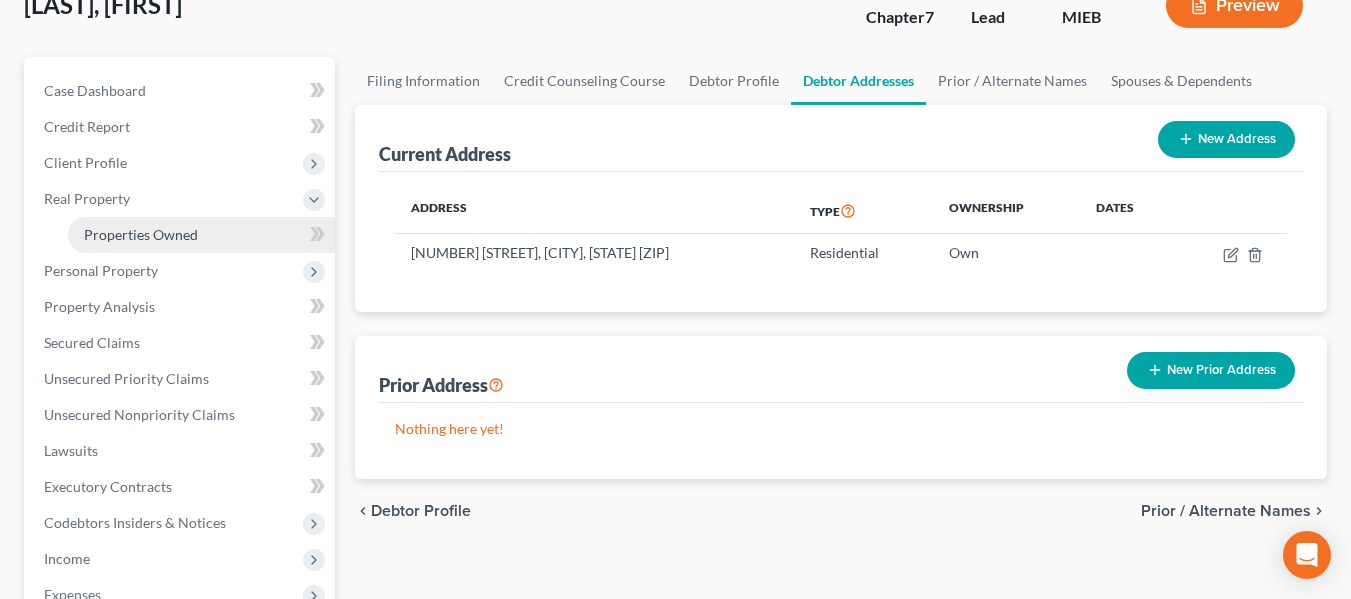 click on "Properties Owned" at bounding box center (141, 234) 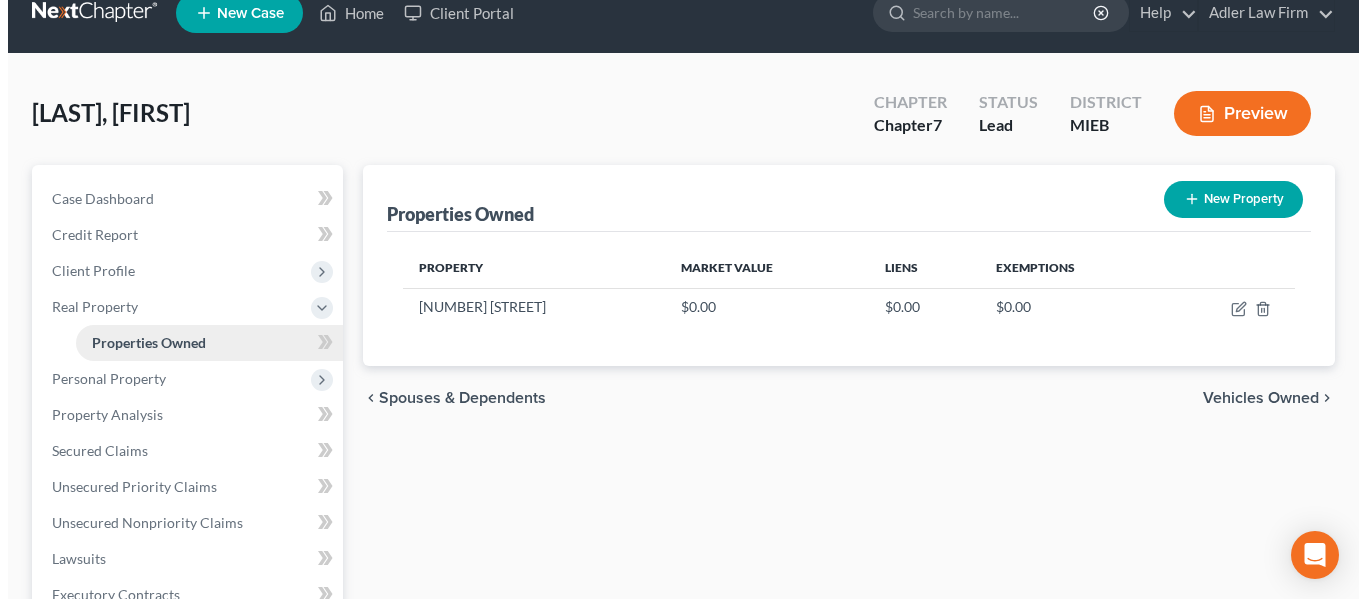 scroll, scrollTop: 0, scrollLeft: 0, axis: both 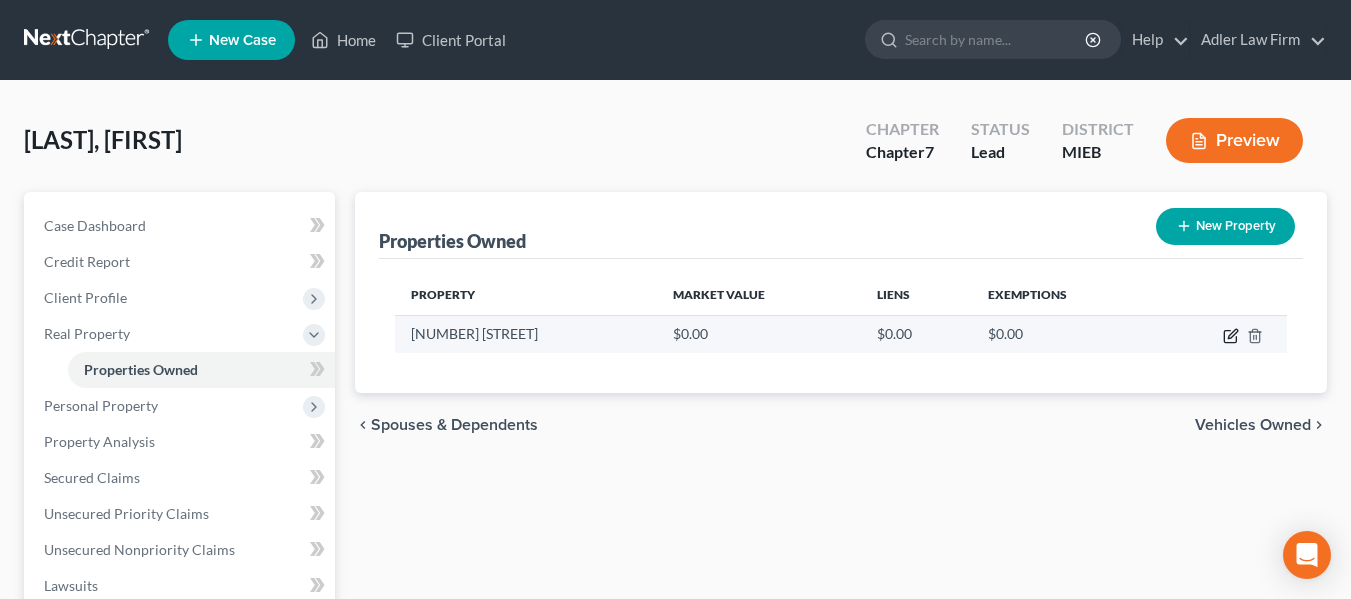 click 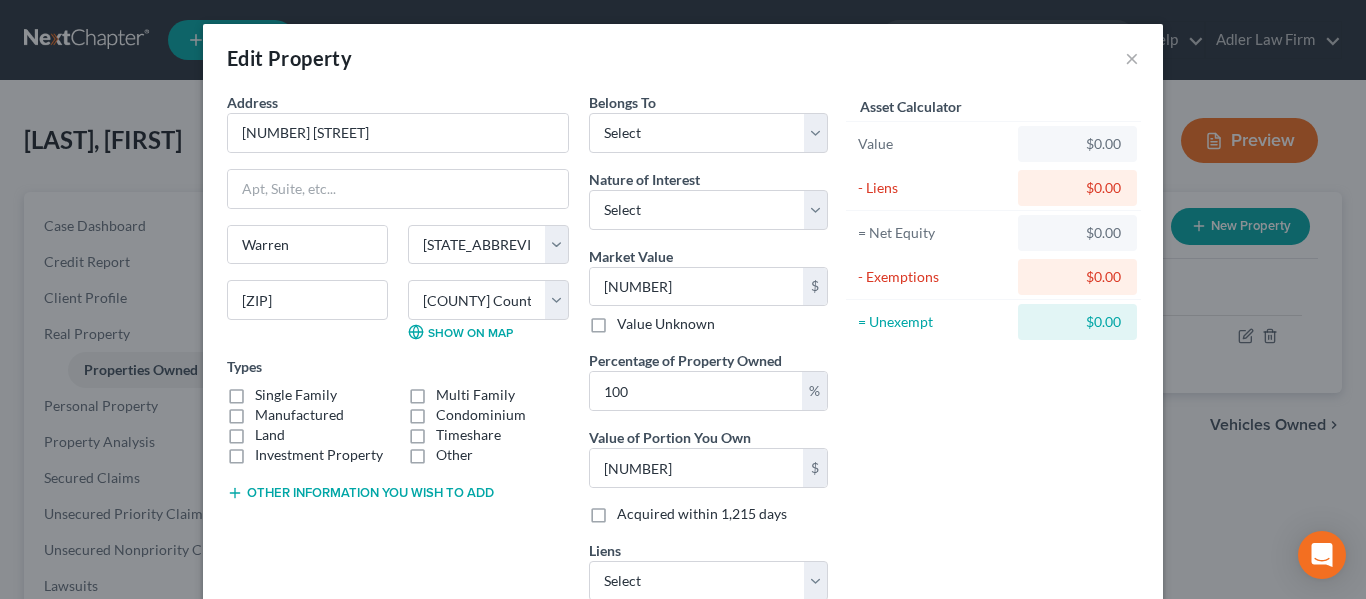 scroll, scrollTop: 143, scrollLeft: 0, axis: vertical 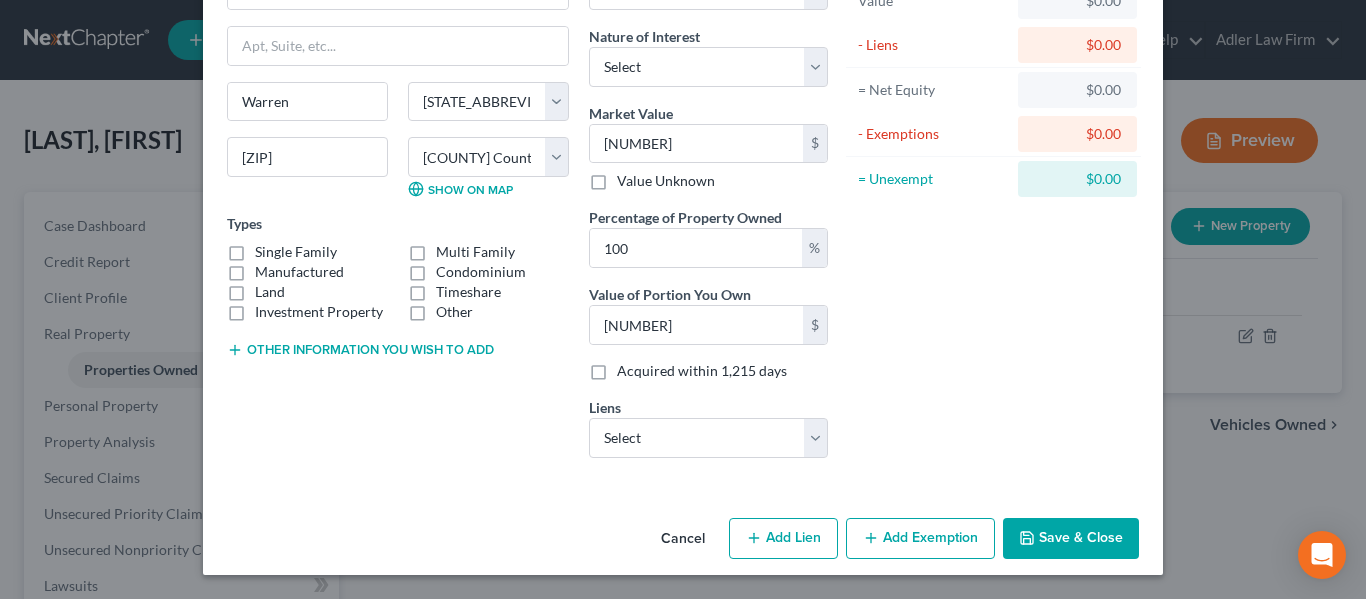 click on "Single Family" at bounding box center (296, 252) 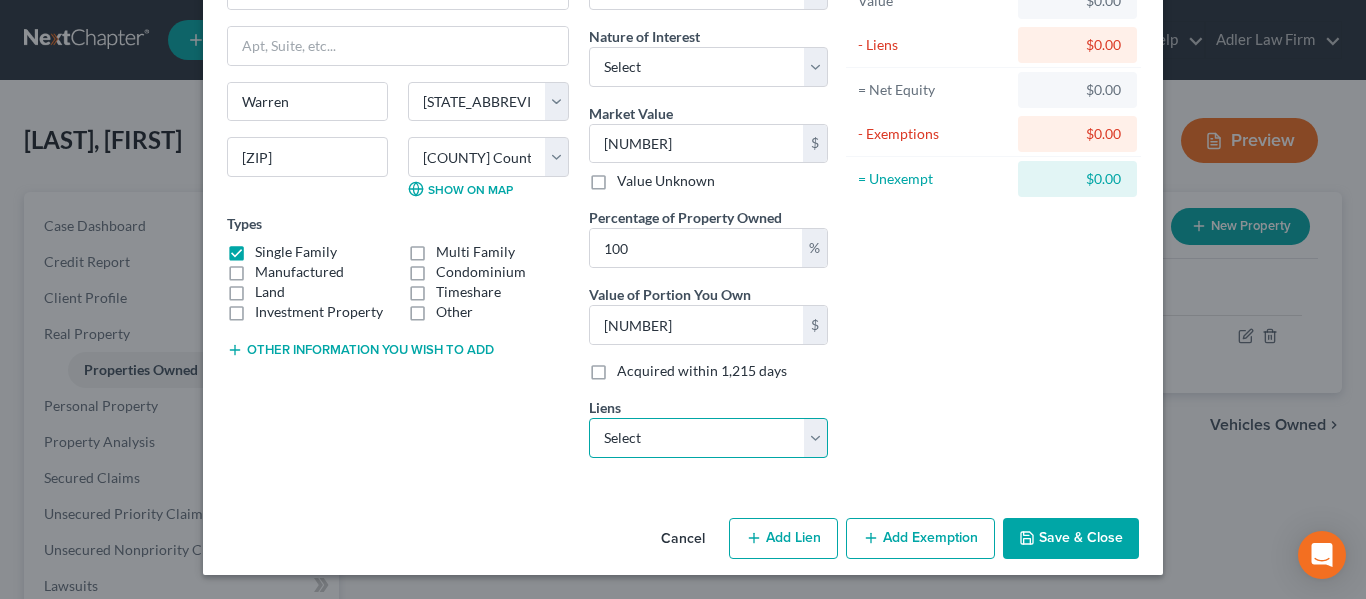 click on "Select [COMPANY_NAME] - $[NUMBER]" at bounding box center (708, 438) 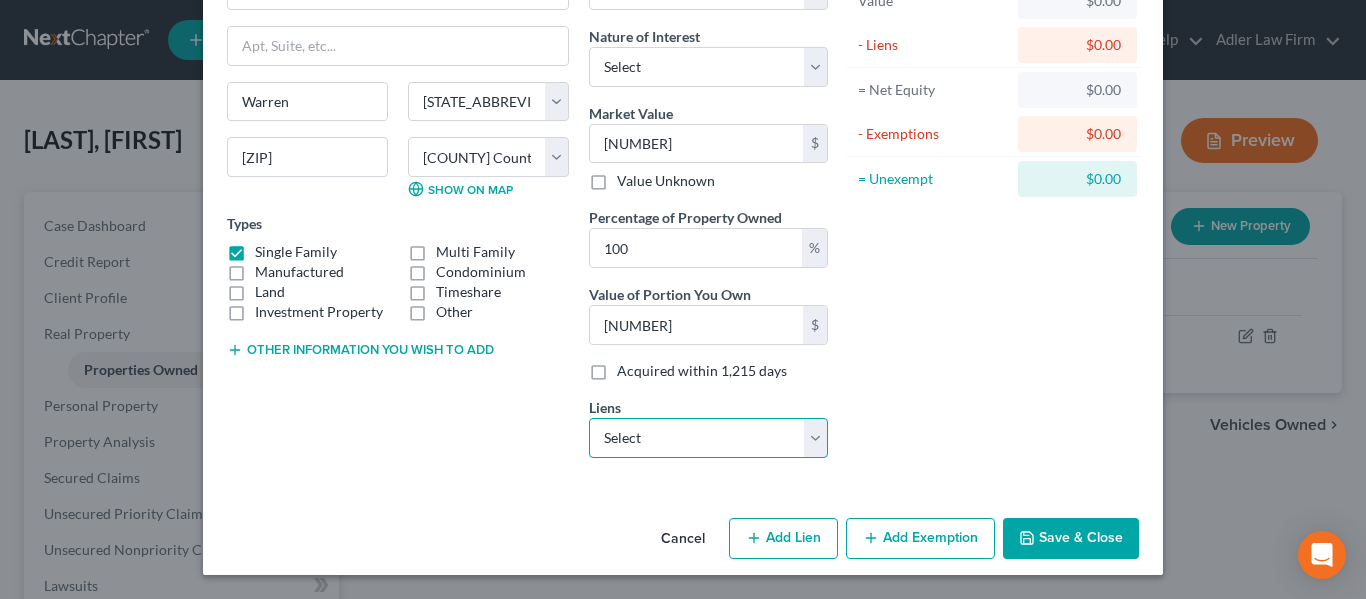 select on "48" 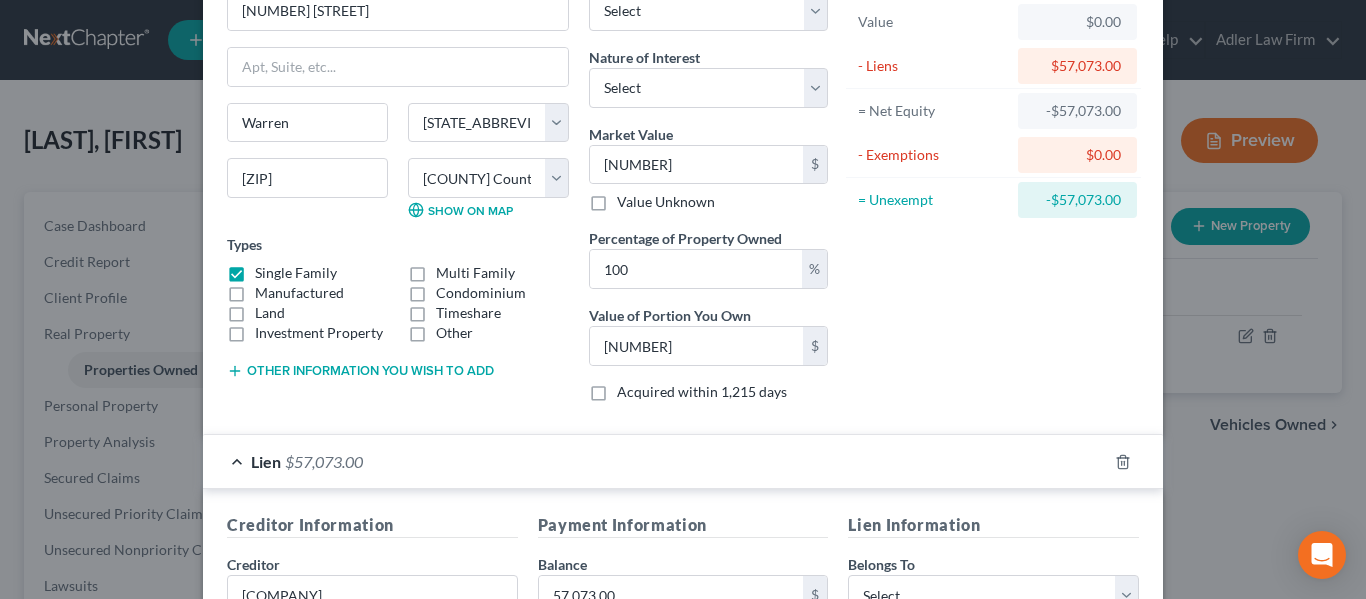 scroll, scrollTop: 0, scrollLeft: 0, axis: both 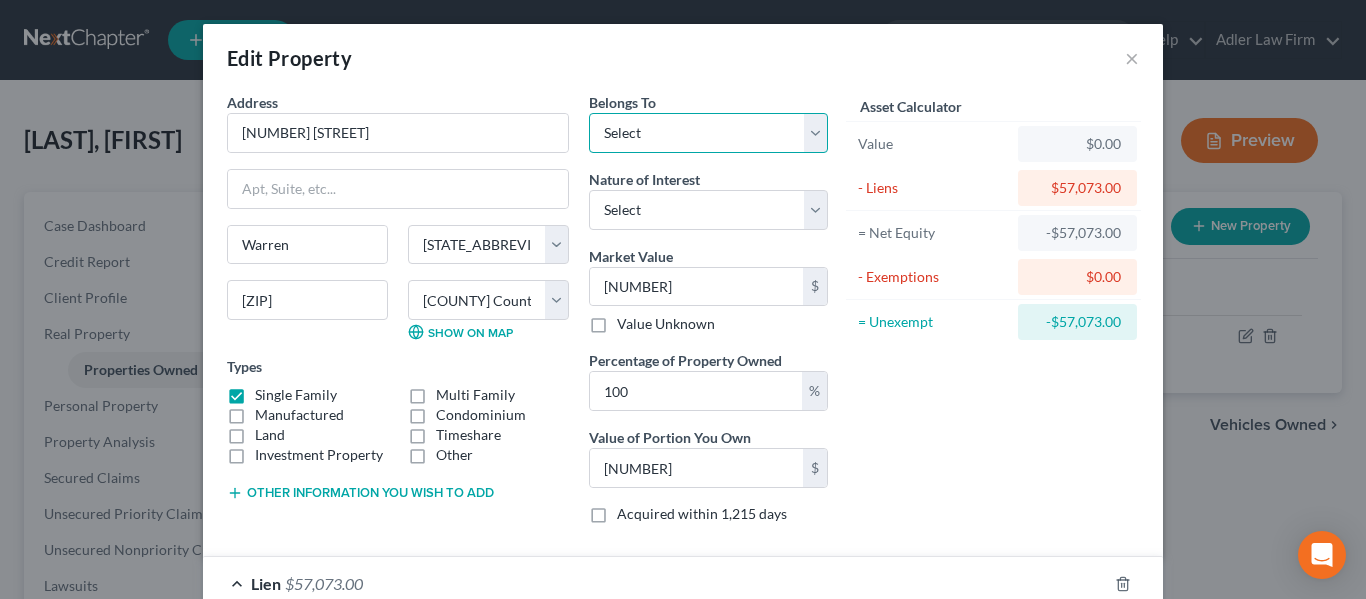 click on "Select Debtor 1 Only Debtor 2 Only Debtor 1 And Debtor 2 Only At Least One Of The Debtors And Another Community Property" at bounding box center (708, 133) 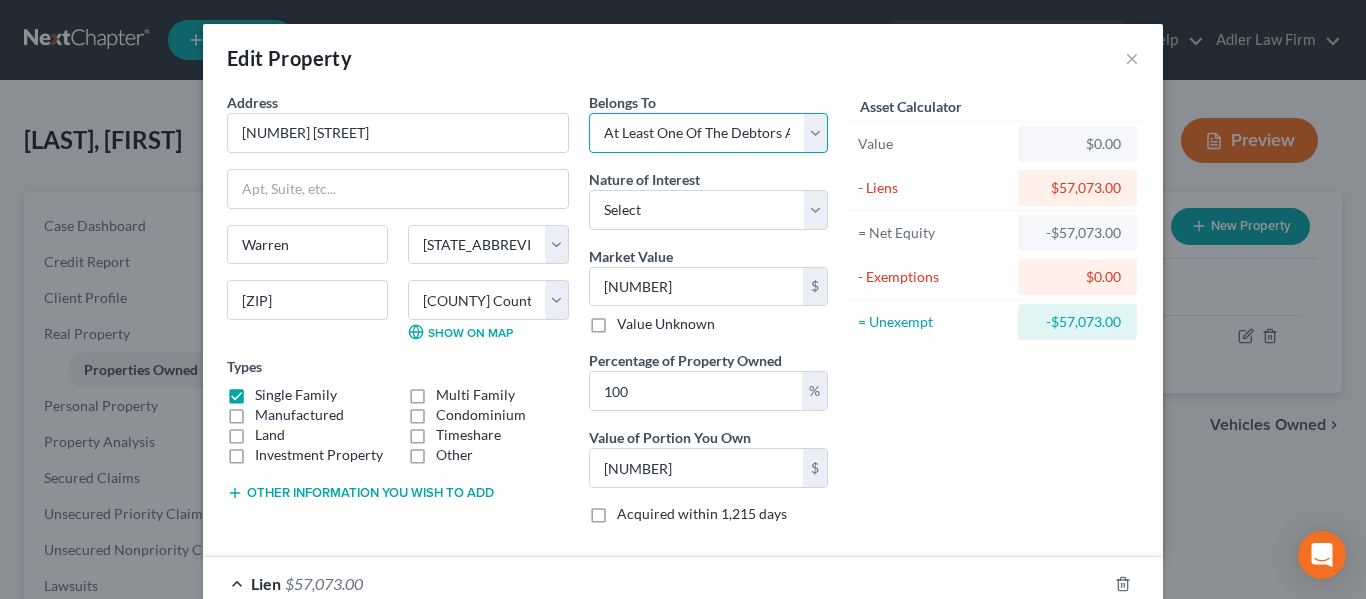 click on "Select Debtor 1 Only Debtor 2 Only Debtor 1 And Debtor 2 Only At Least One Of The Debtors And Another Community Property" at bounding box center (708, 133) 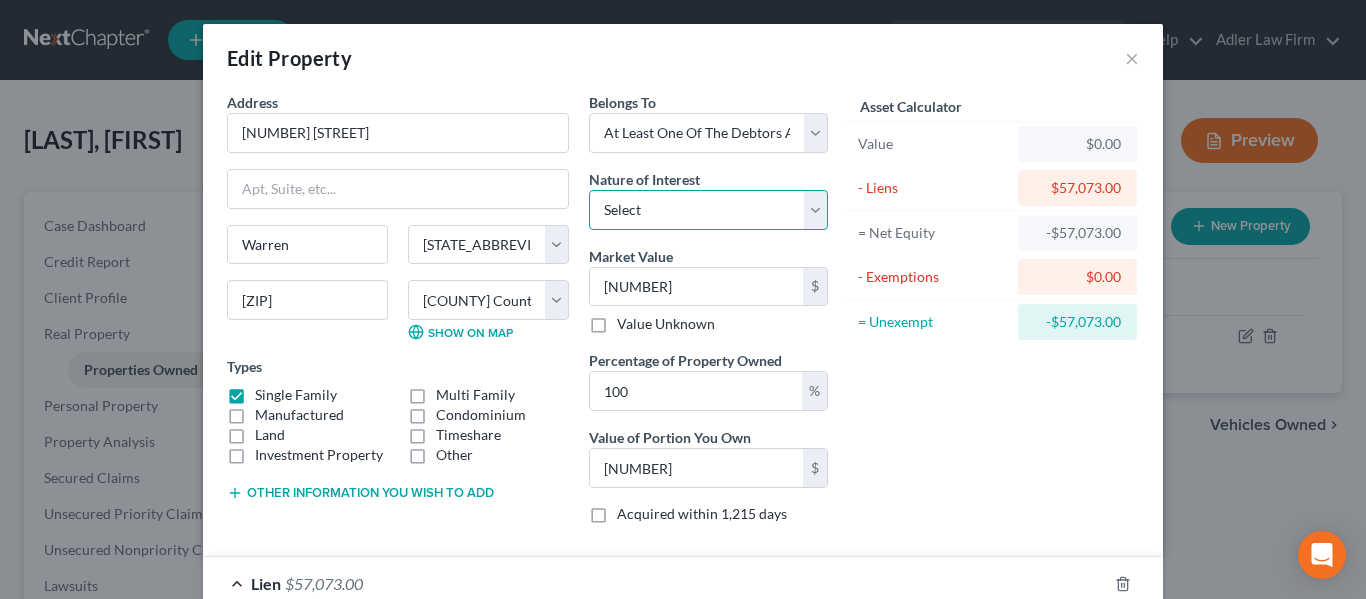click on "Select Fee Simple Joint Tenant Life Estate Equitable Interest Future Interest Tenancy By The Entireties Tenants In Common Other" at bounding box center (708, 210) 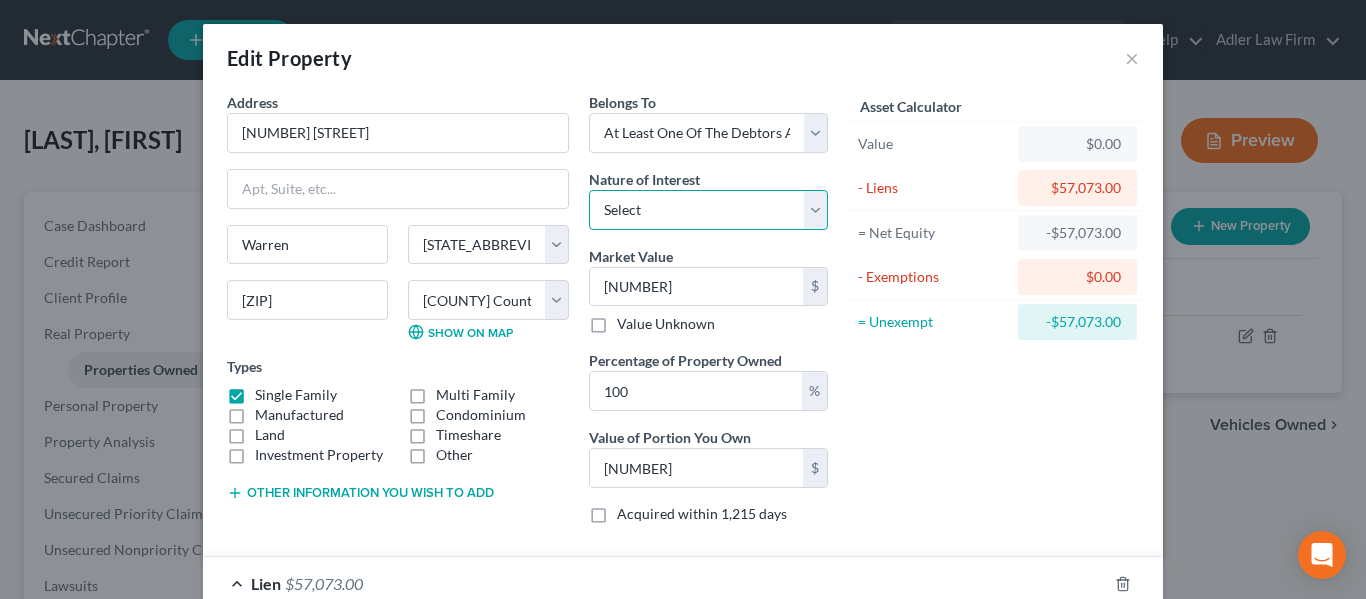 select on "[NUMBER]" 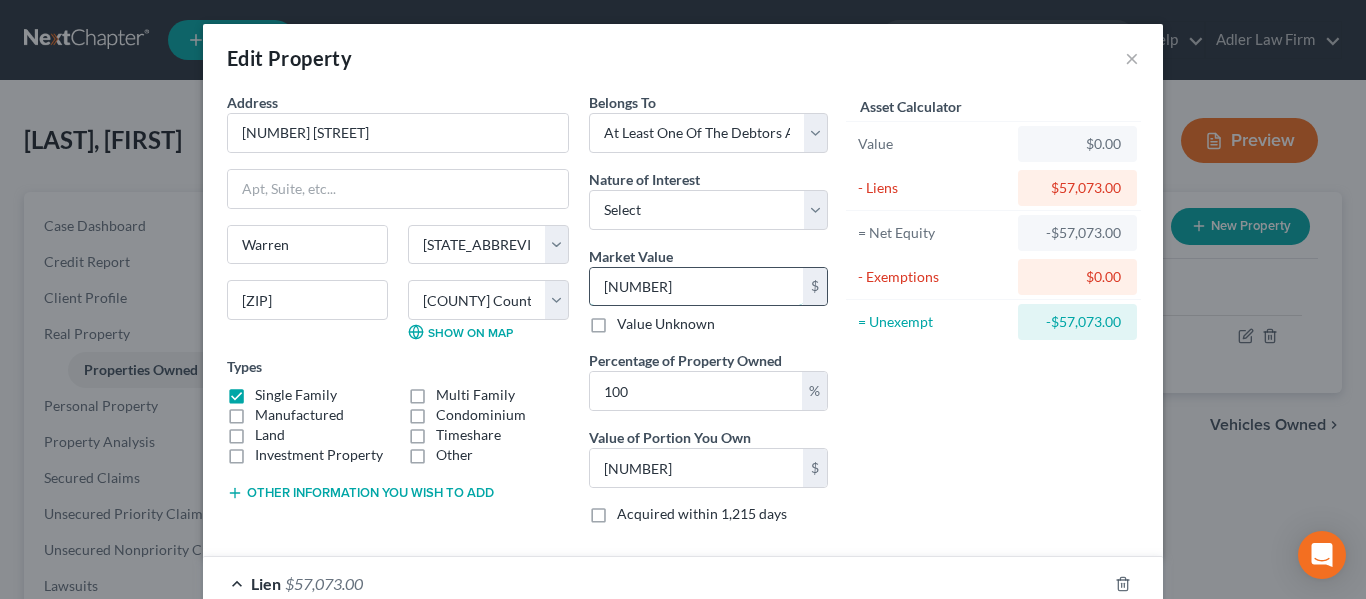 click on "[NUMBER]" at bounding box center (696, 287) 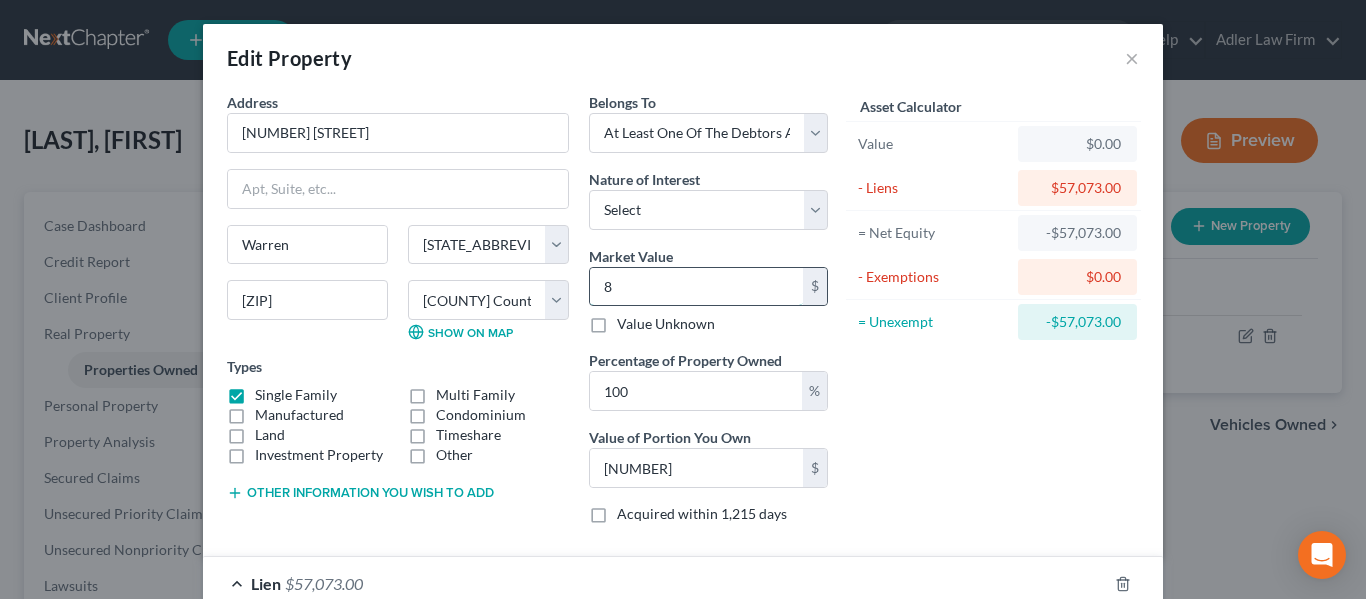 type on "8.00" 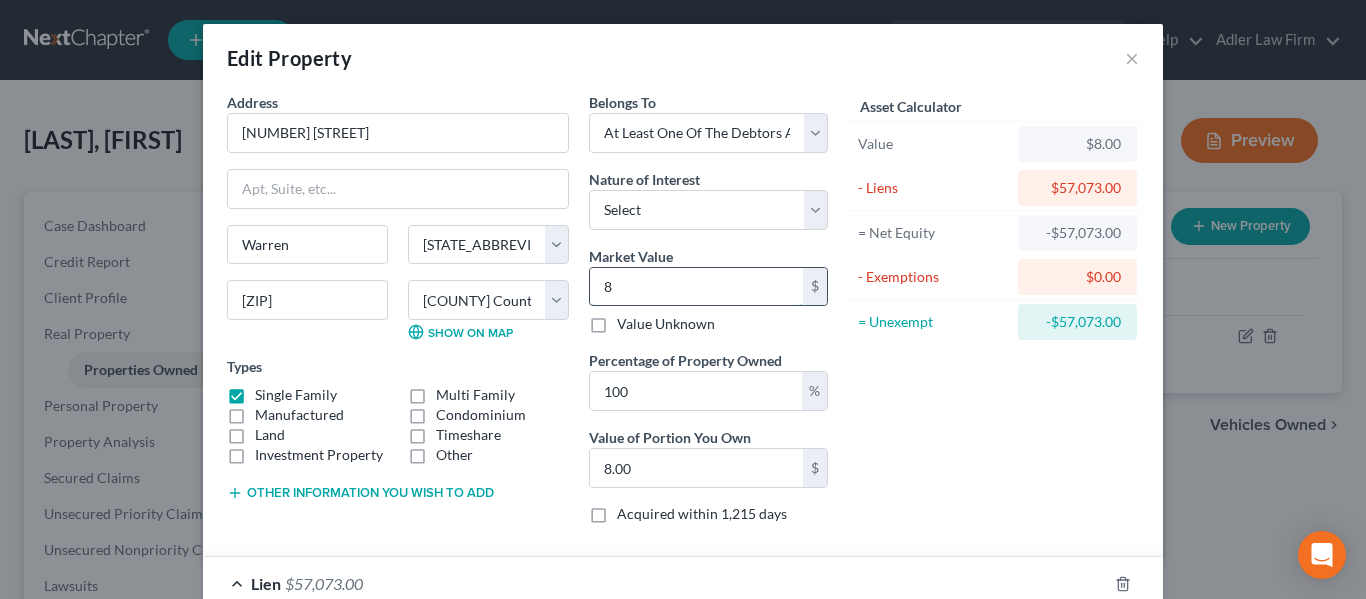 type on "80" 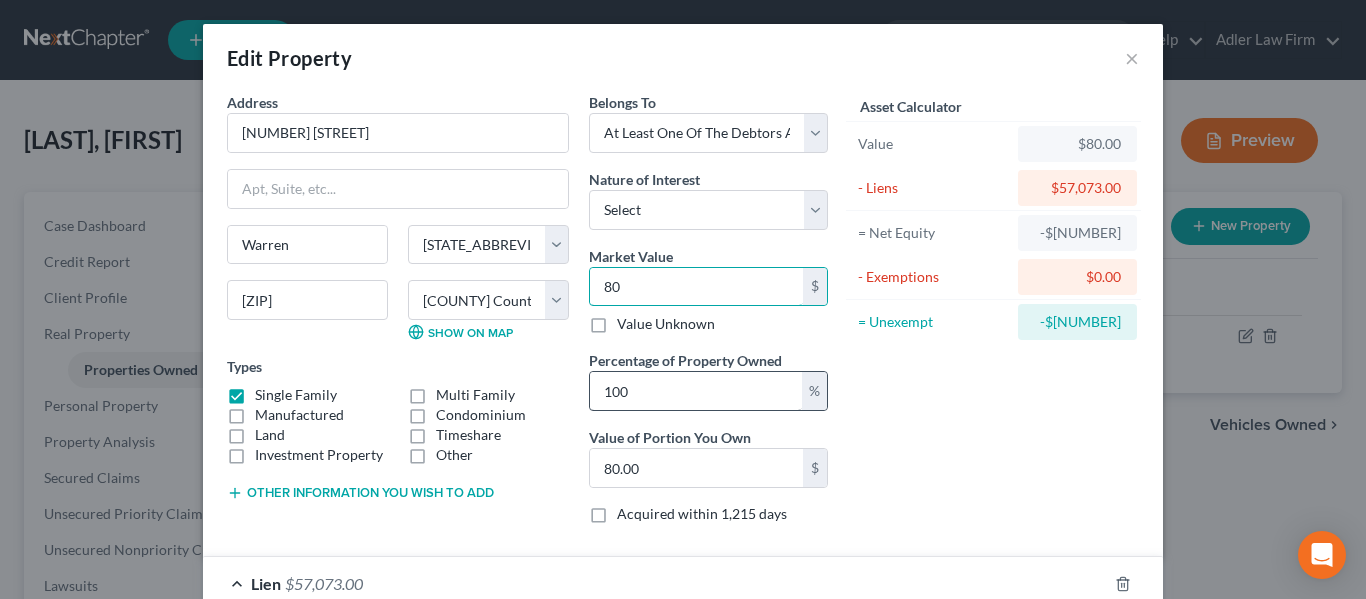 type on "80" 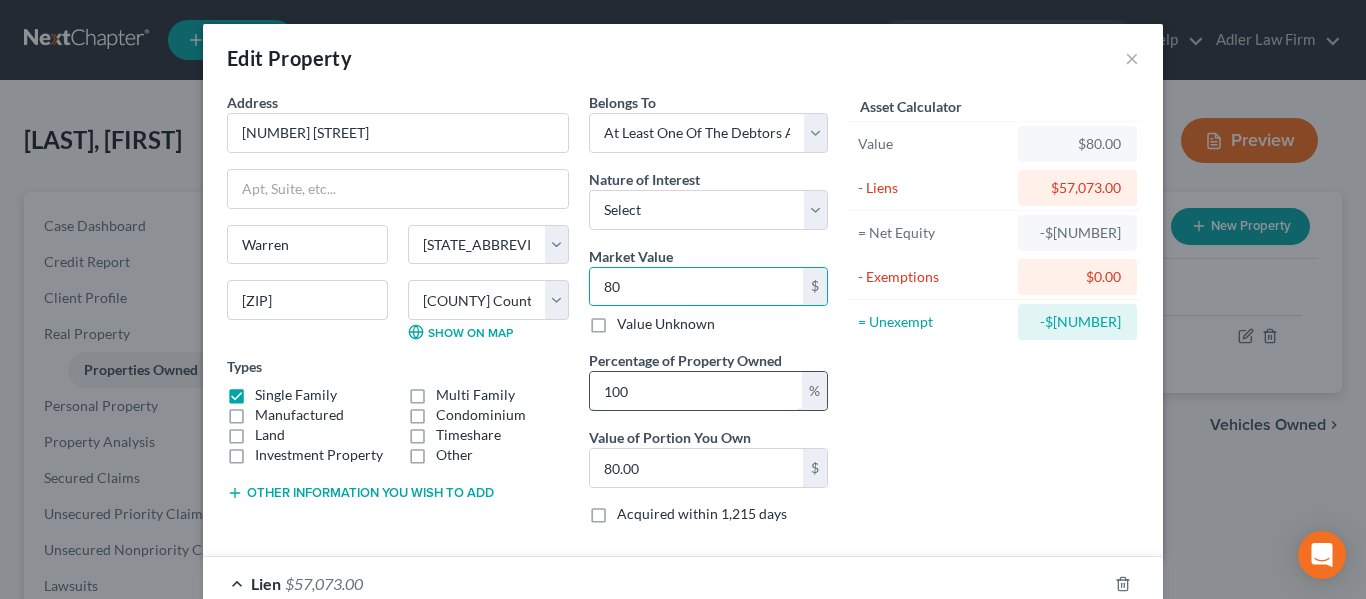 click on "100" at bounding box center (696, 391) 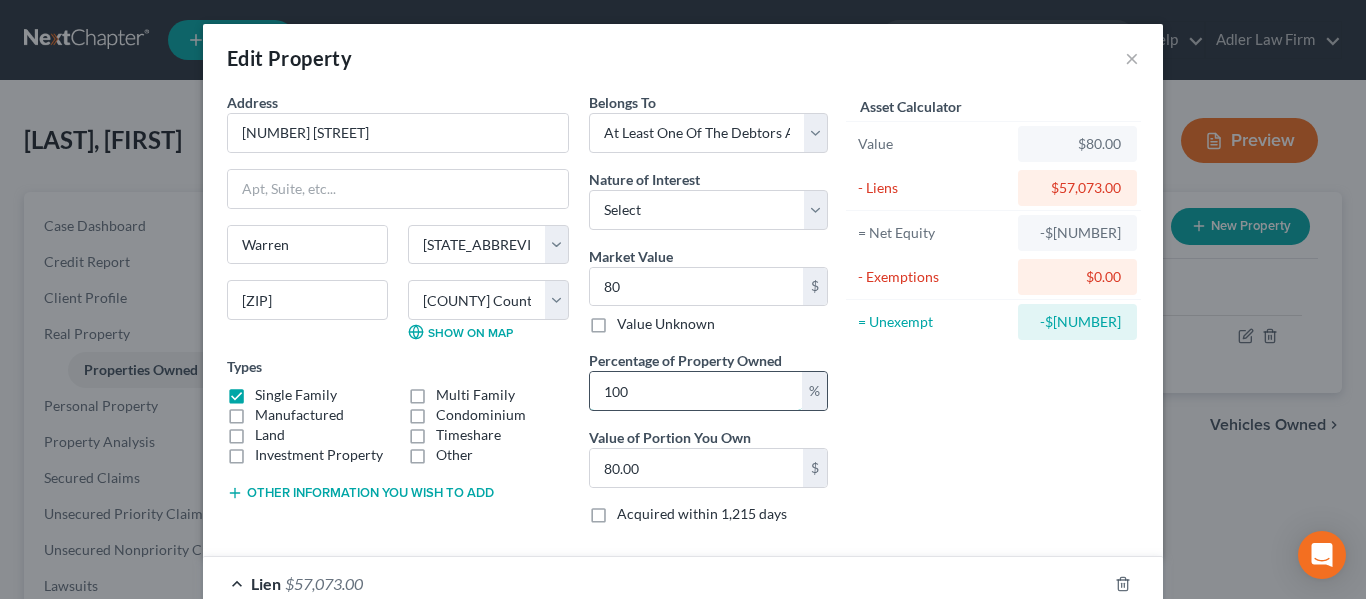 click on "100" at bounding box center (696, 391) 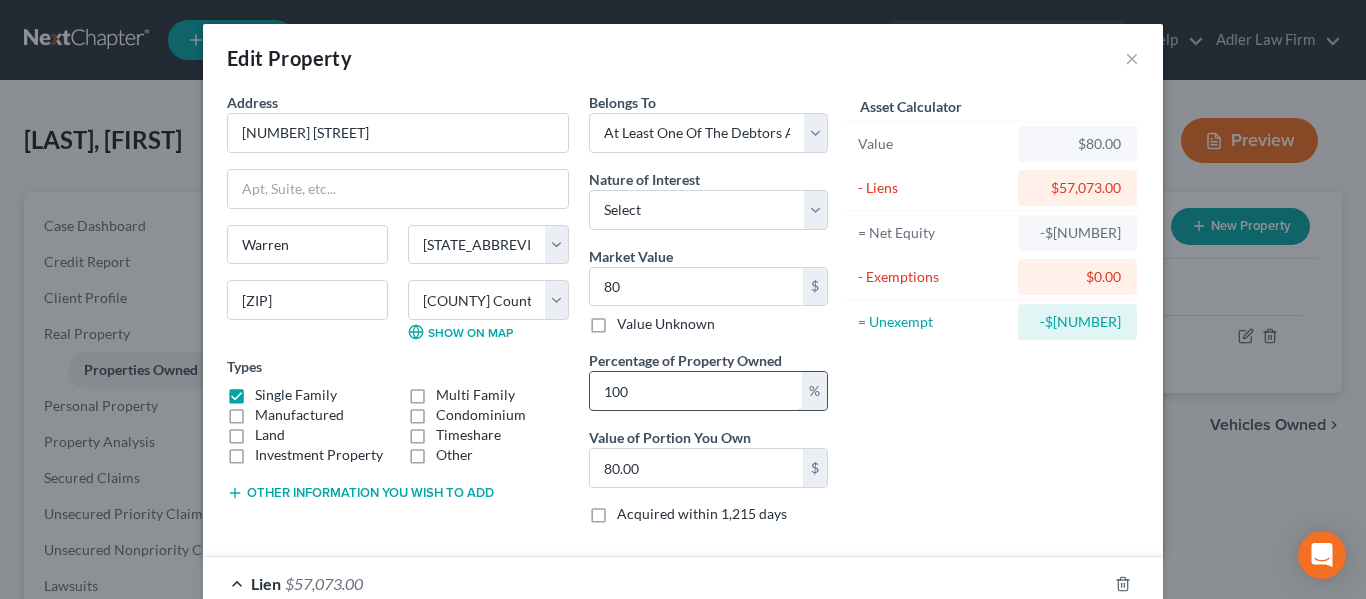 type on "5" 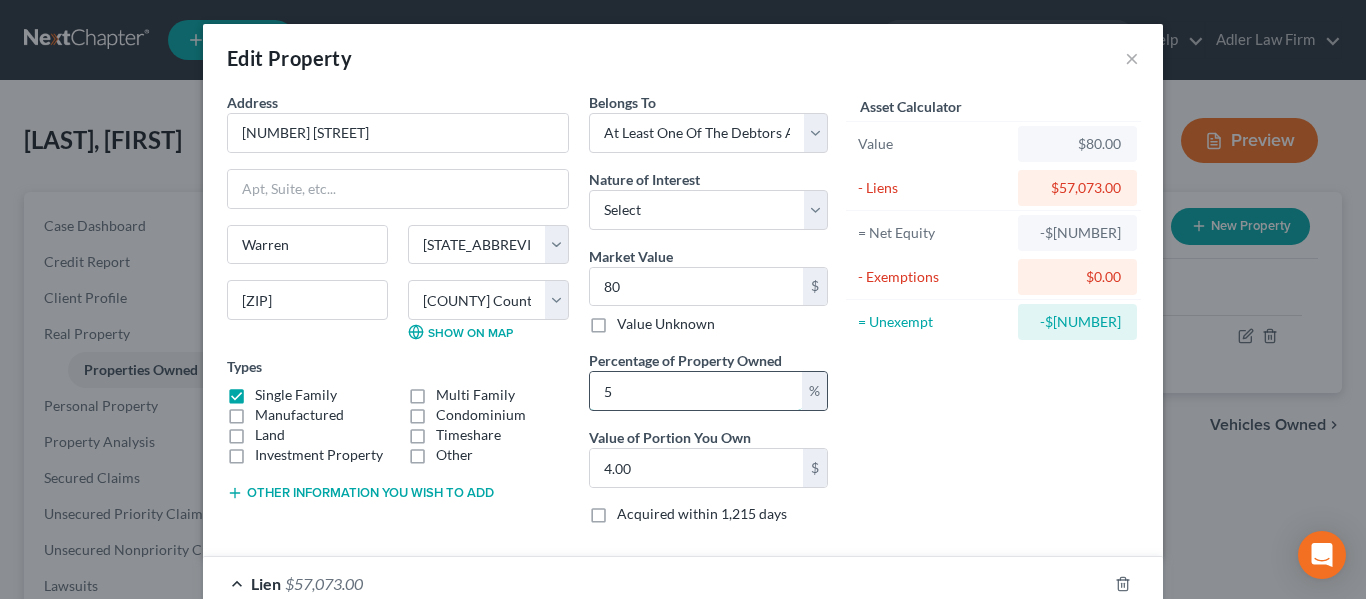 type on "50" 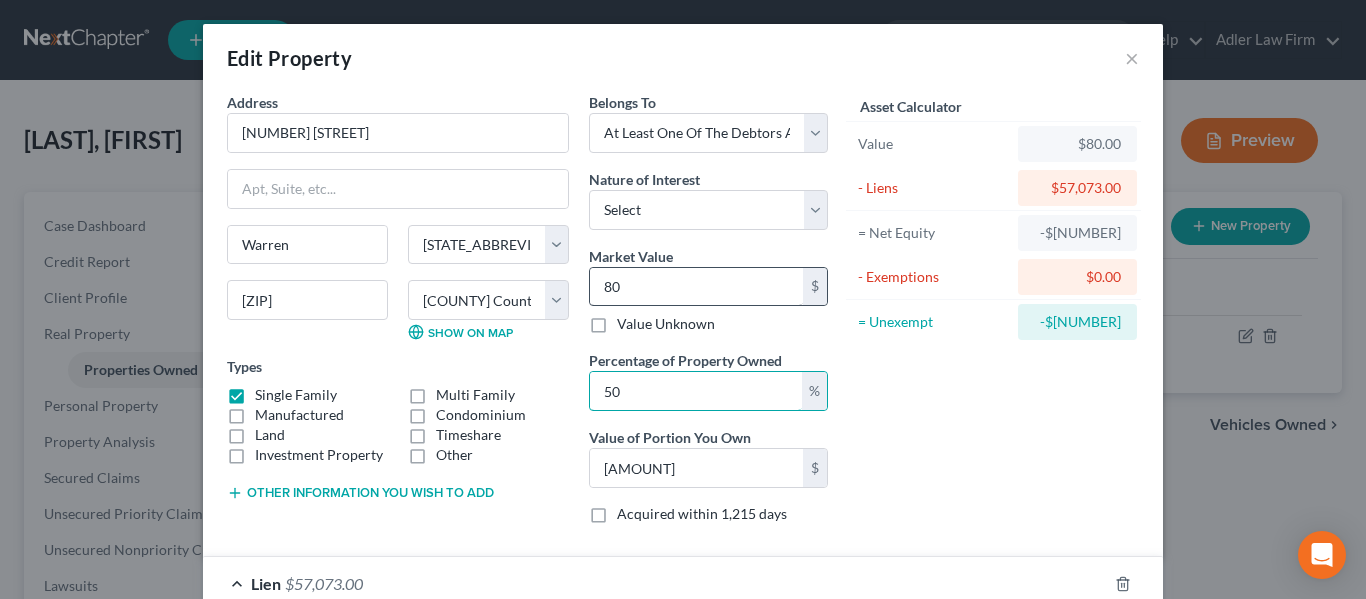 type on "50" 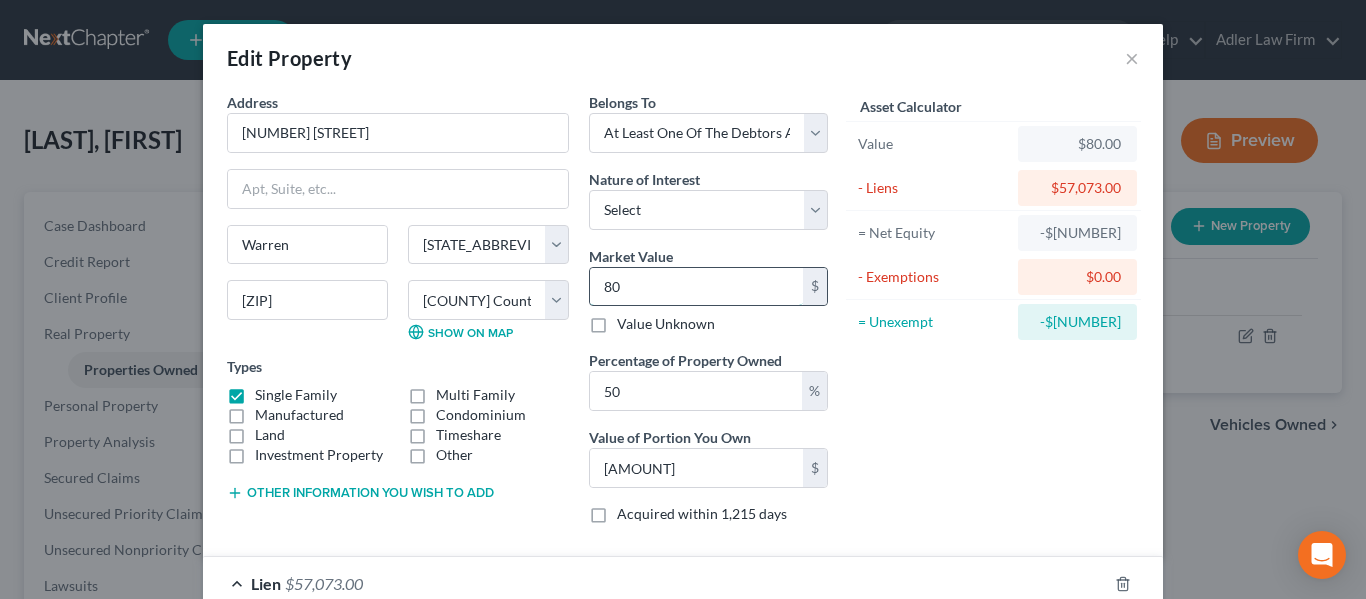 click on "80" at bounding box center [696, 287] 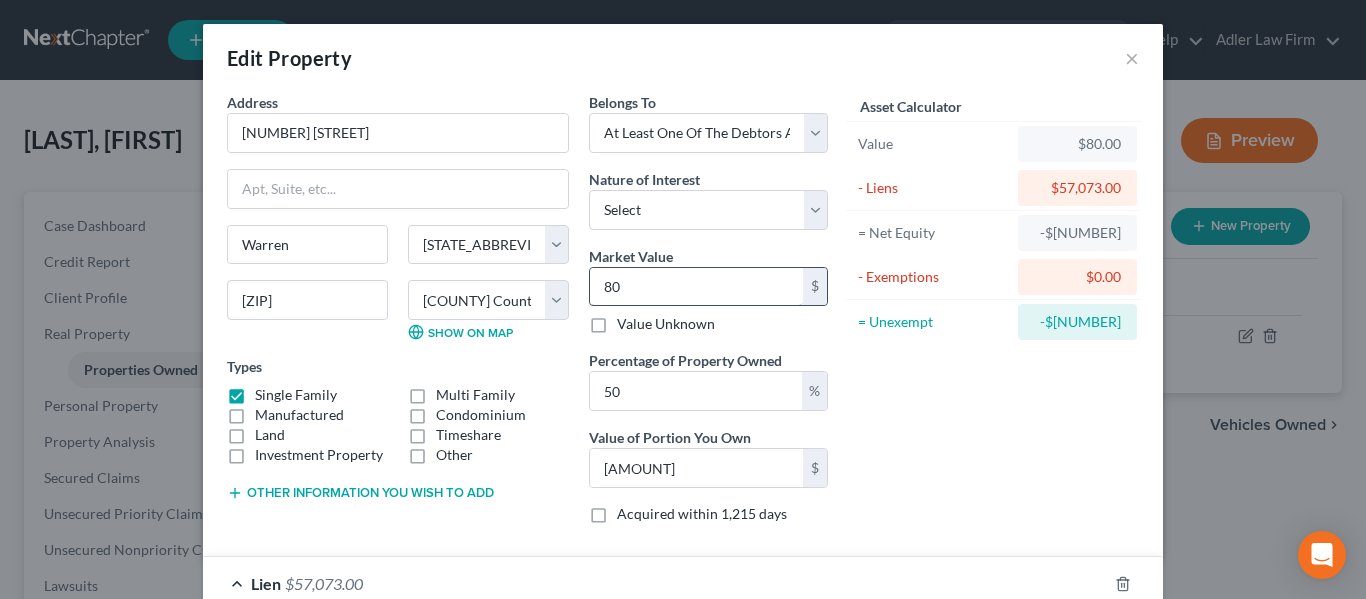 type on "800" 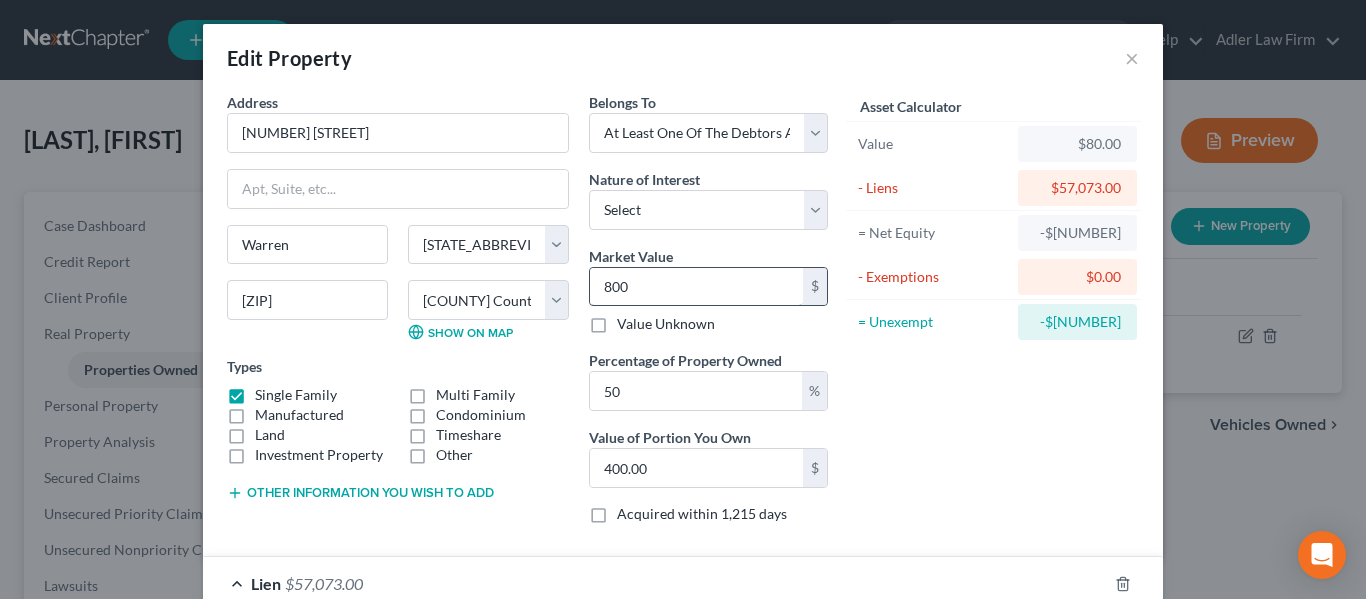 type on "8000" 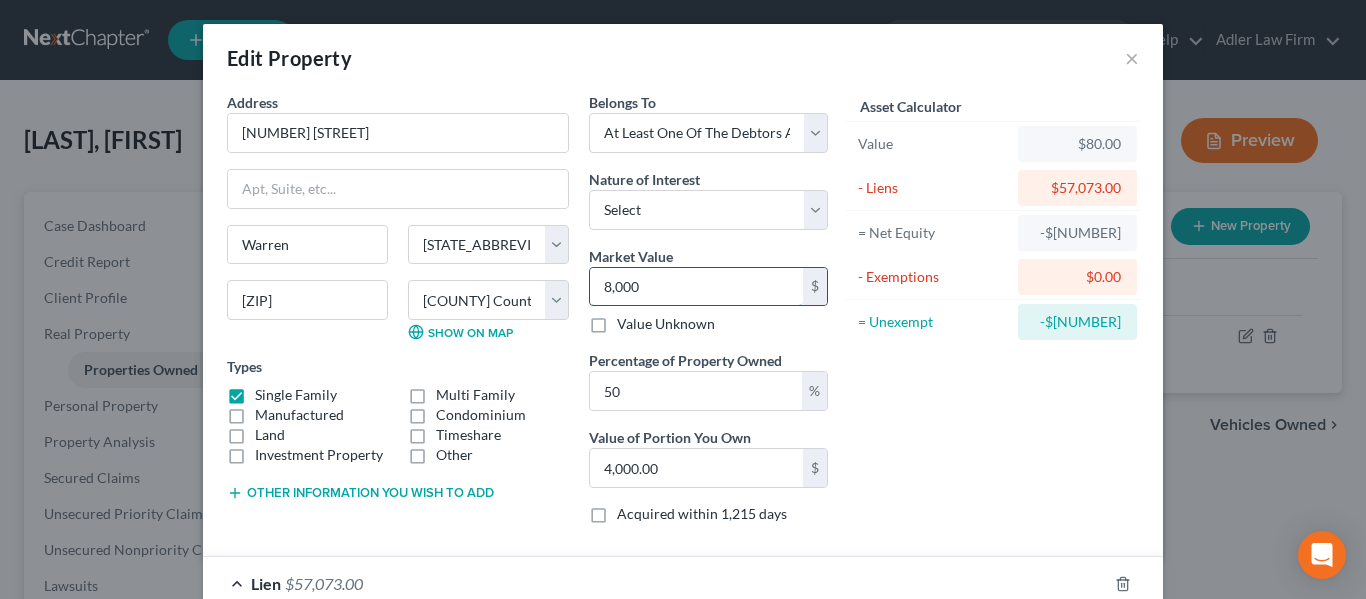 type on "8,0000" 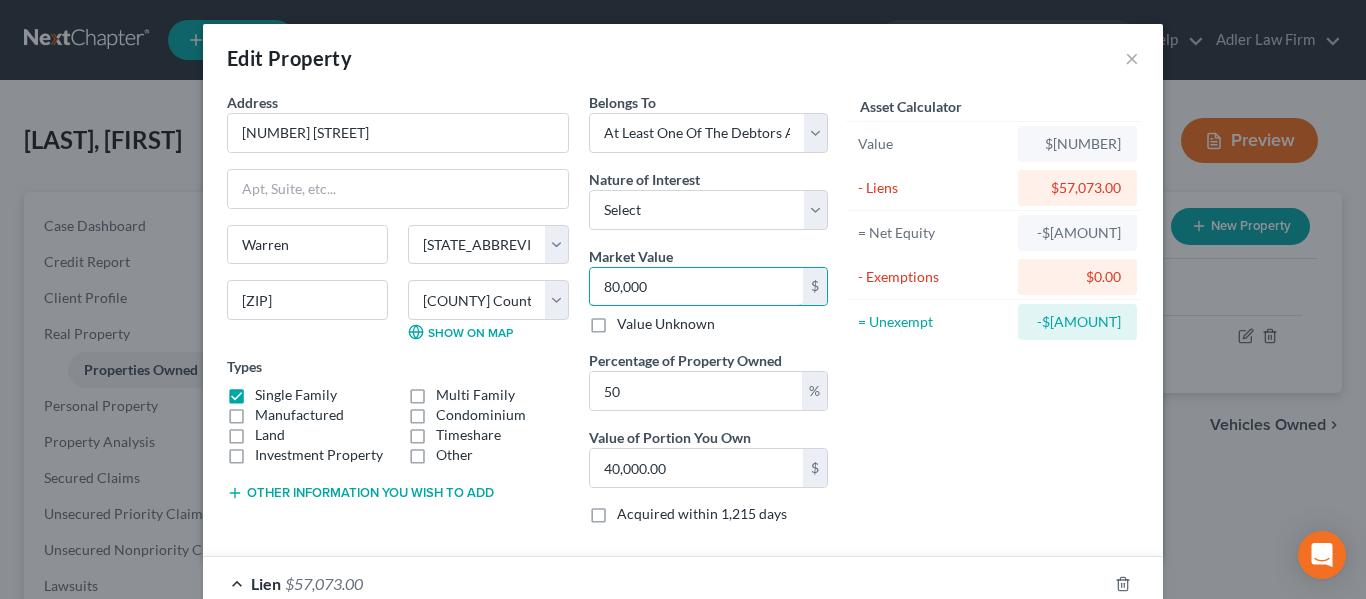 type on "80,000" 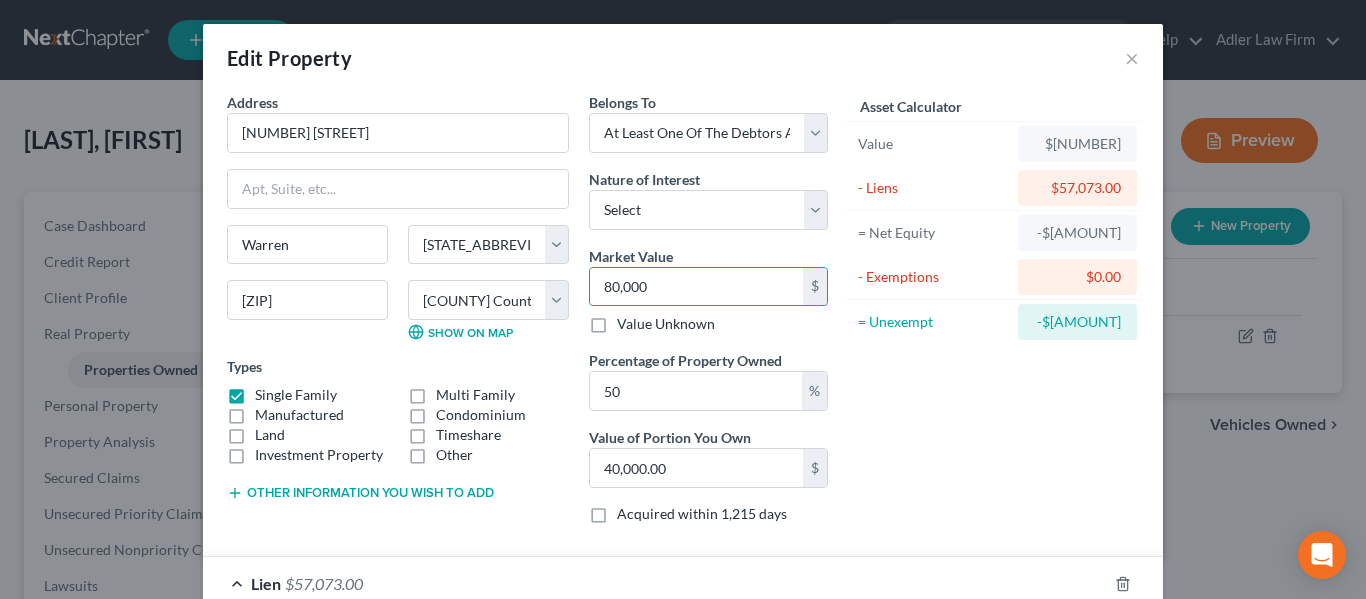 click on "Asset Calculator Value $[NUMBER] - Liens $[NUMBER] = Net Equity $[NUMBER] - Exemptions $[NUMBER] = Unexempt $[NUMBER]" at bounding box center [993, 316] 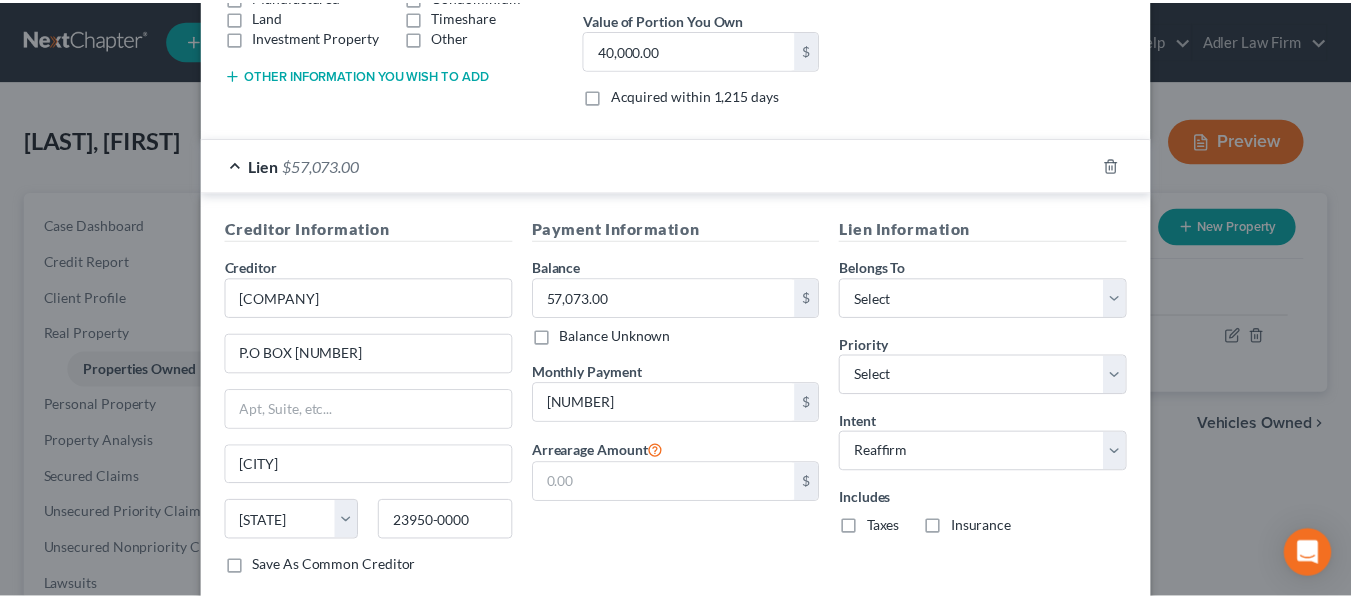scroll, scrollTop: 539, scrollLeft: 0, axis: vertical 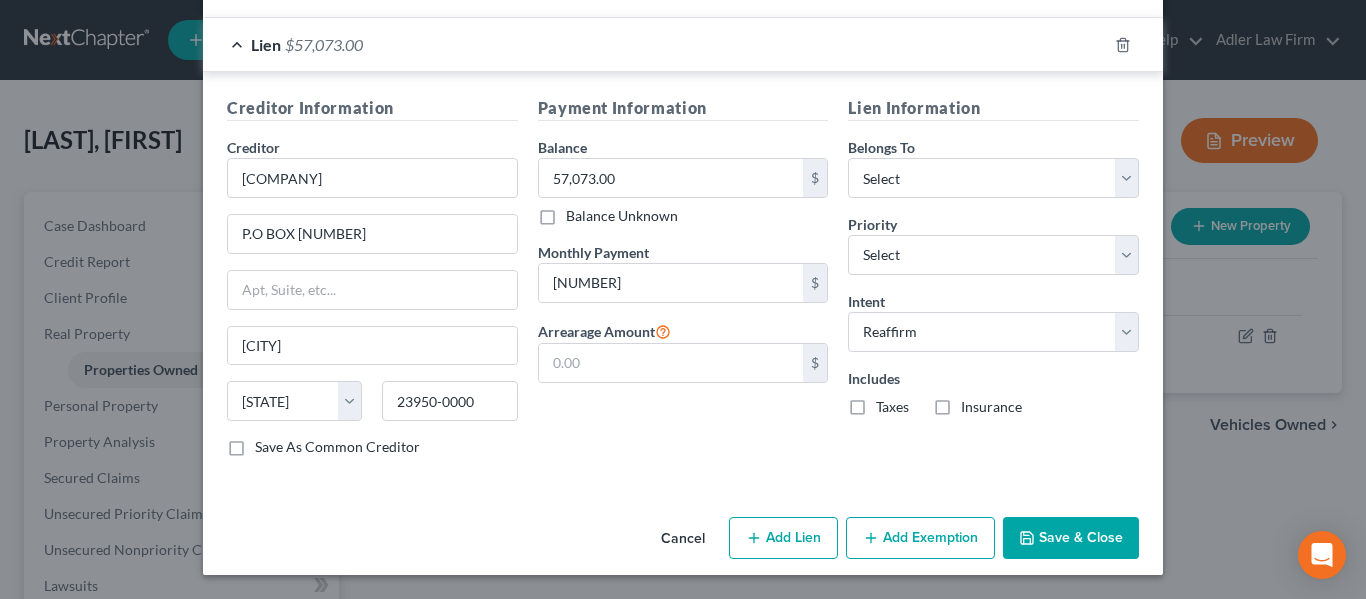 click on "Save & Close" at bounding box center (1071, 538) 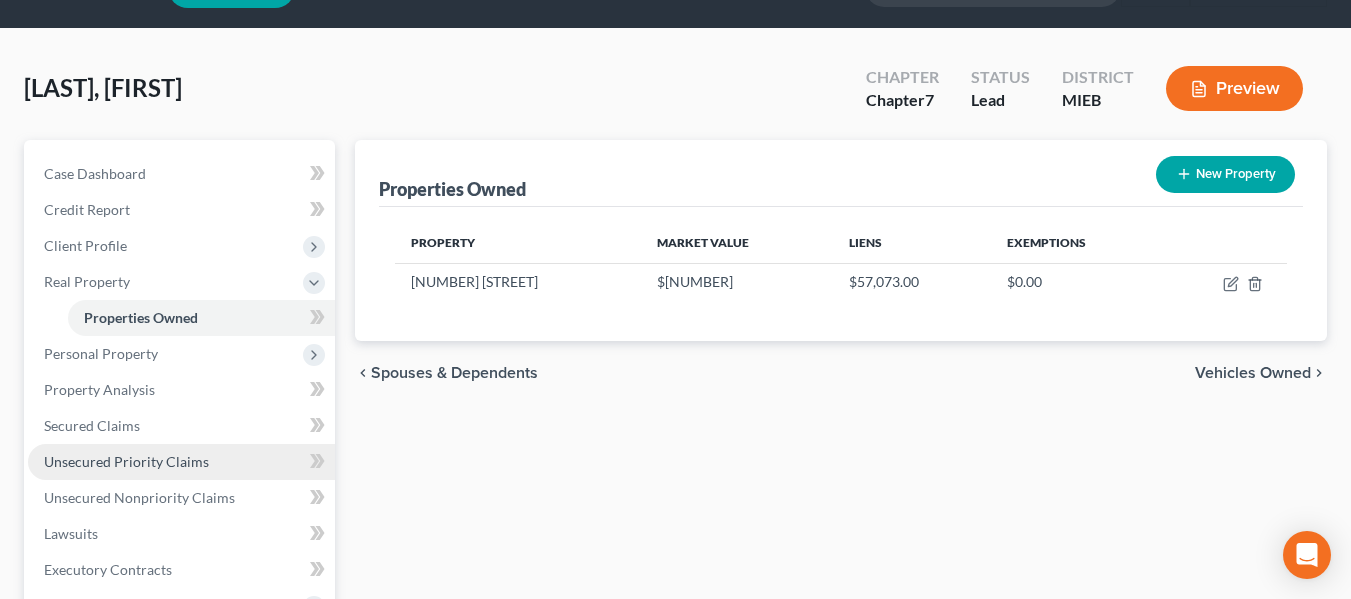 scroll, scrollTop: 53, scrollLeft: 0, axis: vertical 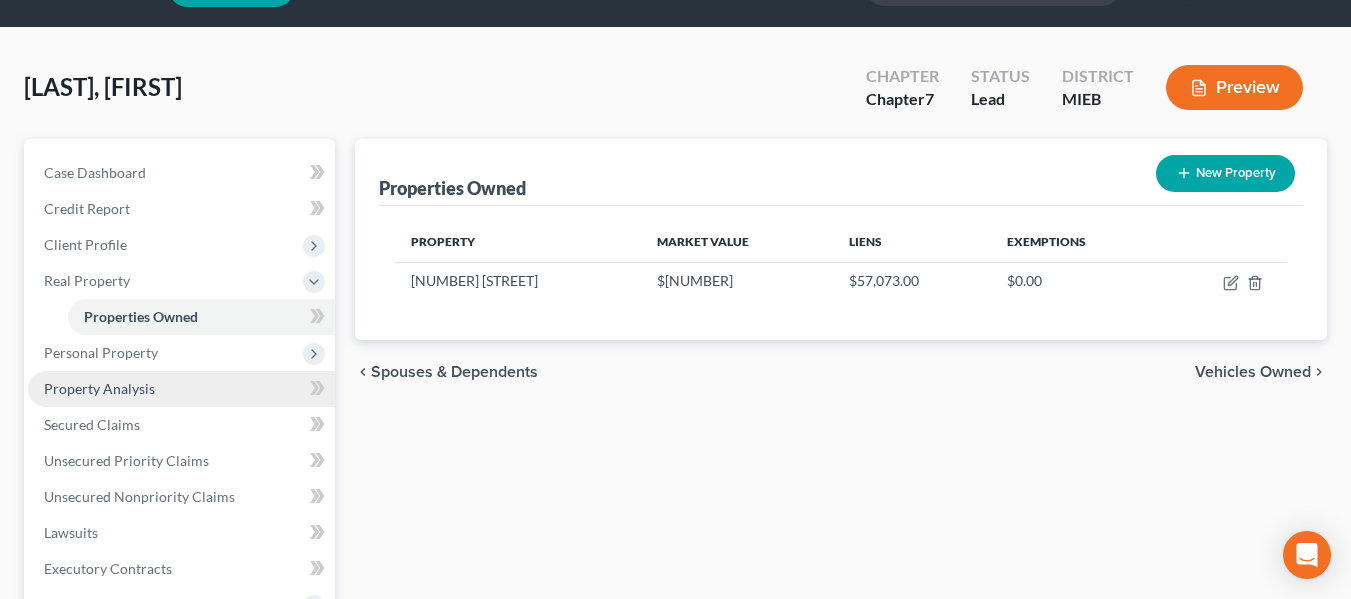 click on "Property Analysis" at bounding box center (99, 388) 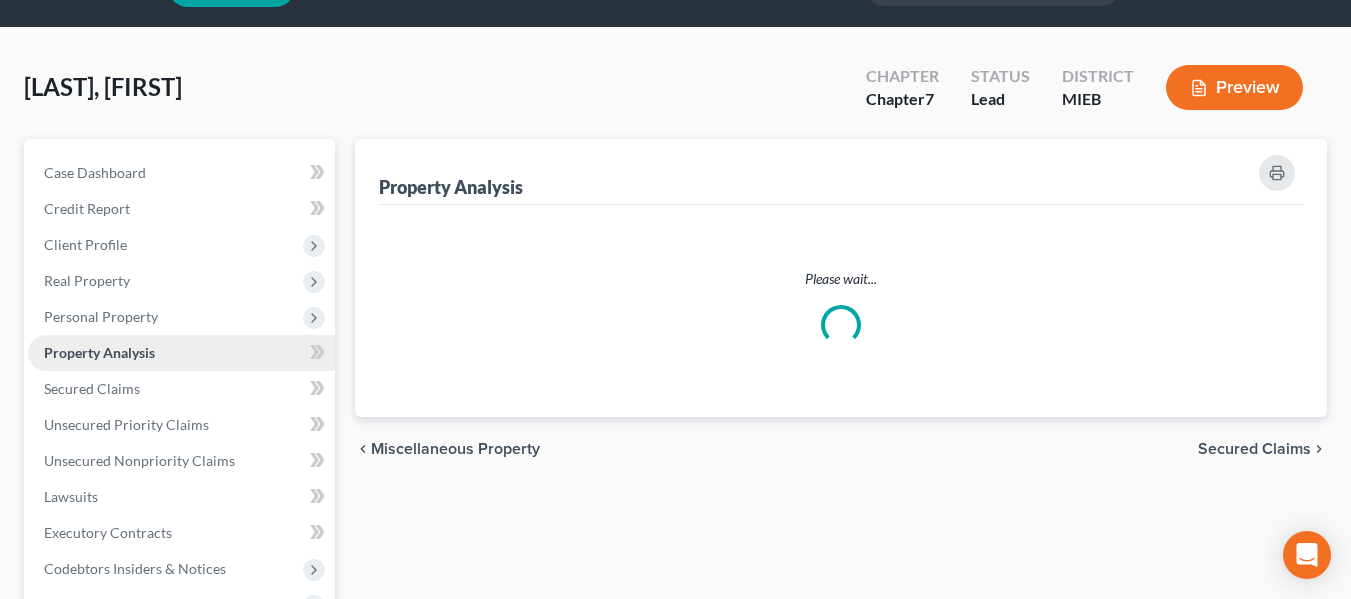 scroll, scrollTop: 0, scrollLeft: 0, axis: both 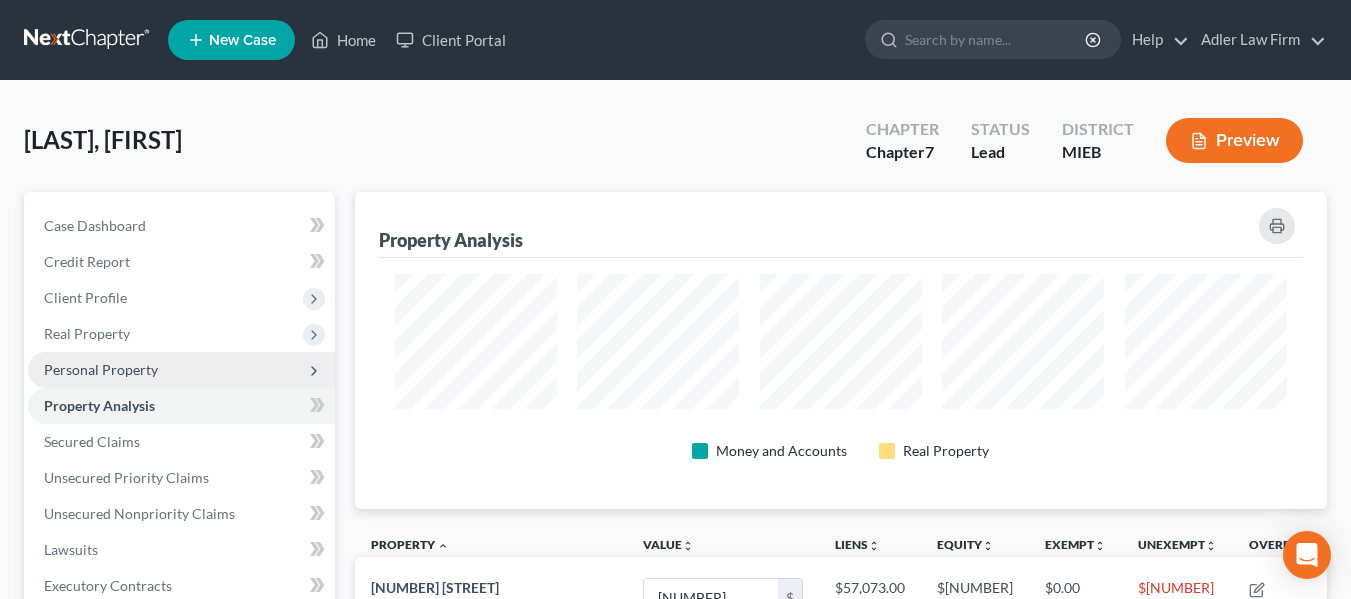 click on "Personal Property" at bounding box center (181, 370) 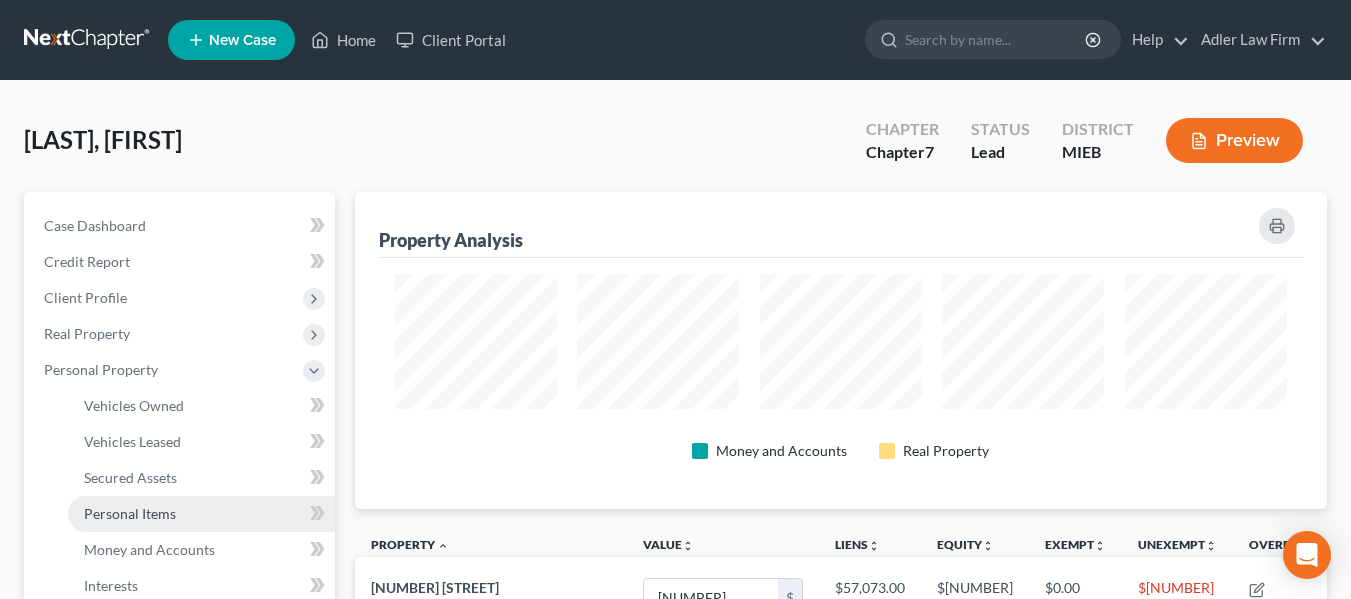 click on "Personal Items" at bounding box center (130, 513) 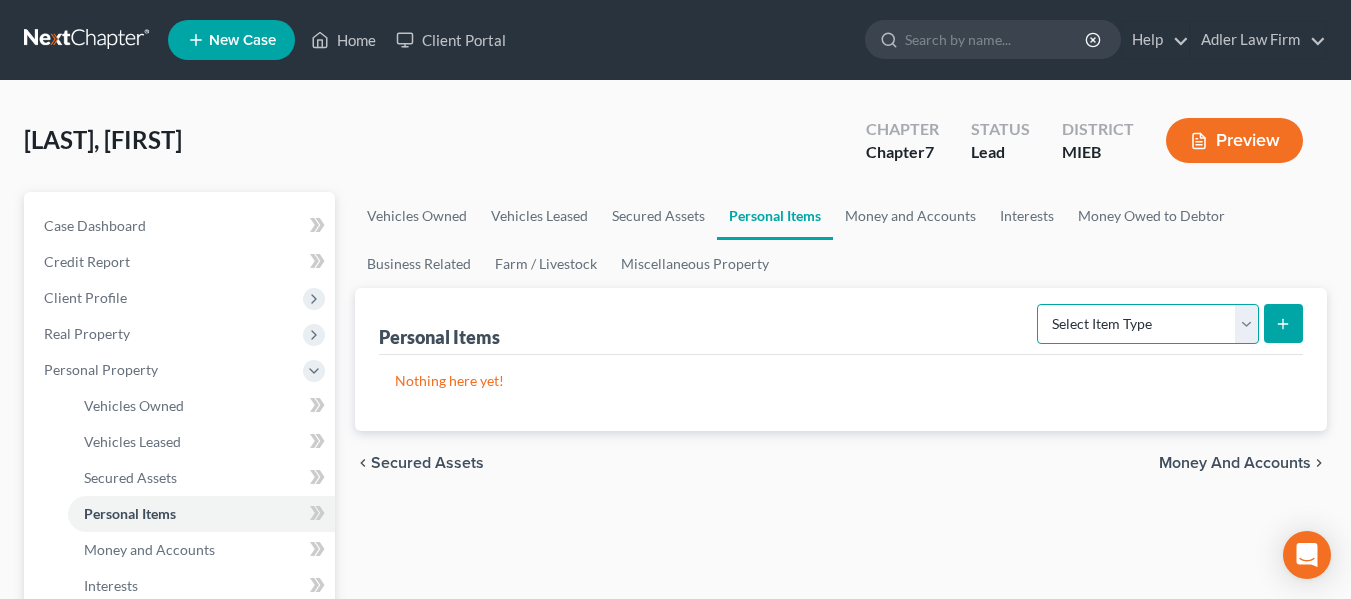 click on "Select Item Type Clothing Collectibles Of Value Electronics Firearms Household Goods Jewelry Other Pet(s) Sports & Hobby Equipment" at bounding box center [1148, 324] 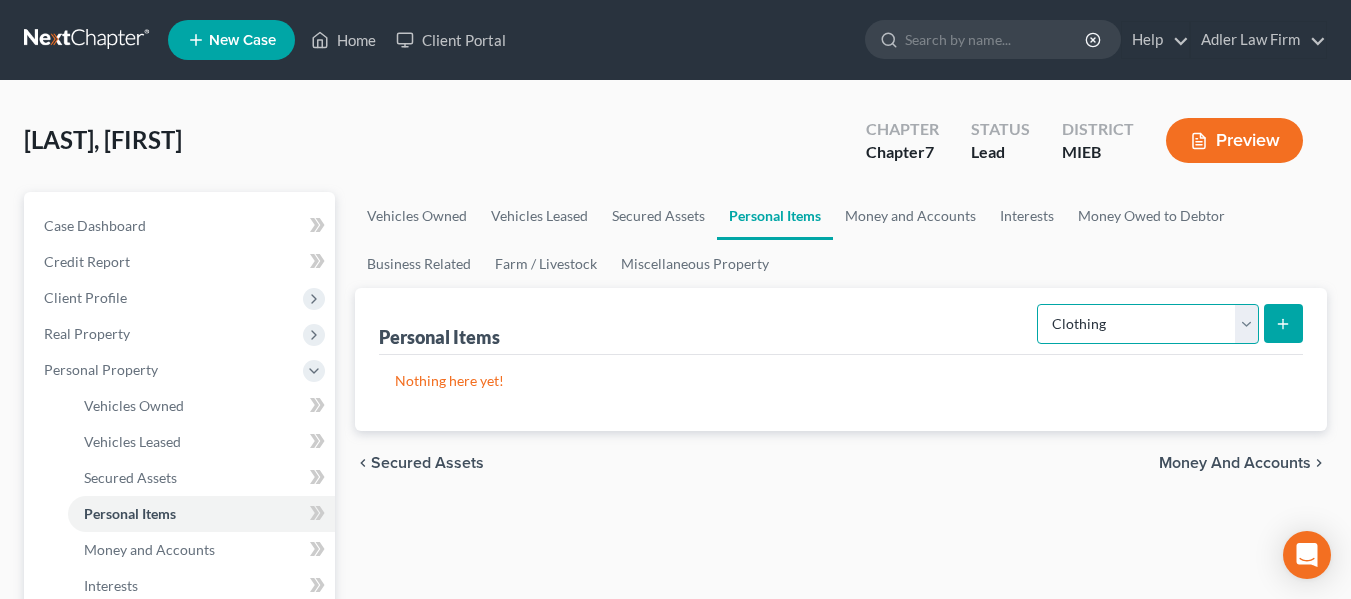 click on "Select Item Type Clothing Collectibles Of Value Electronics Firearms Household Goods Jewelry Other Pet(s) Sports & Hobby Equipment" at bounding box center [1148, 324] 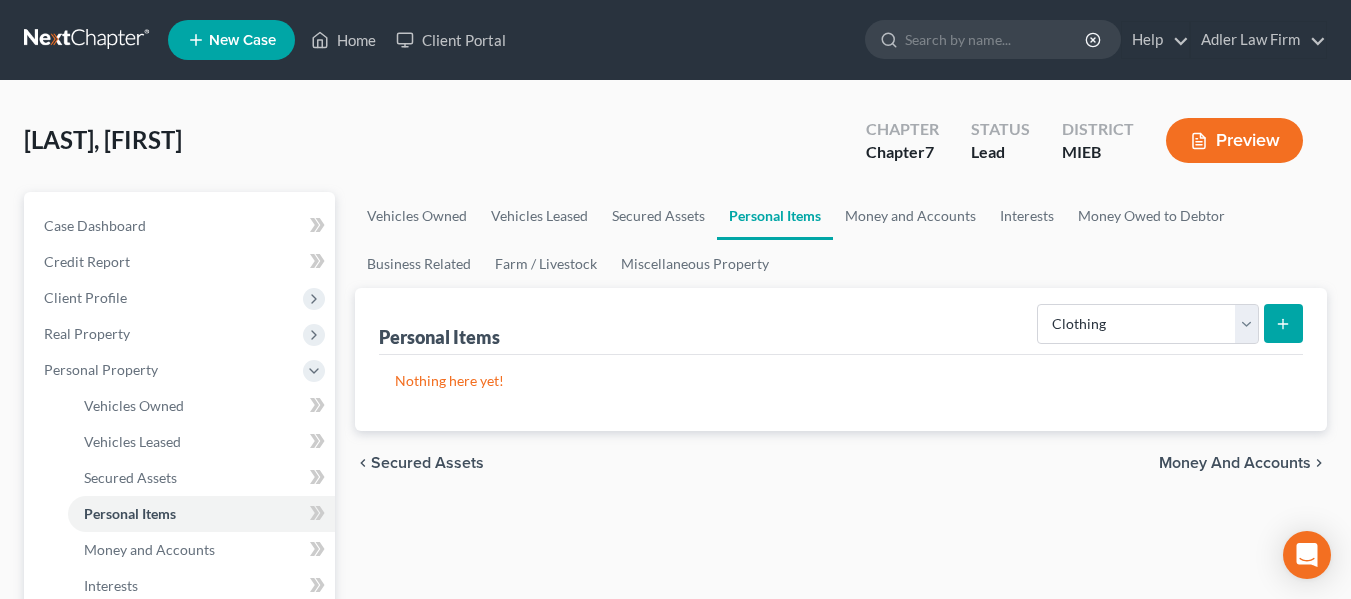 click 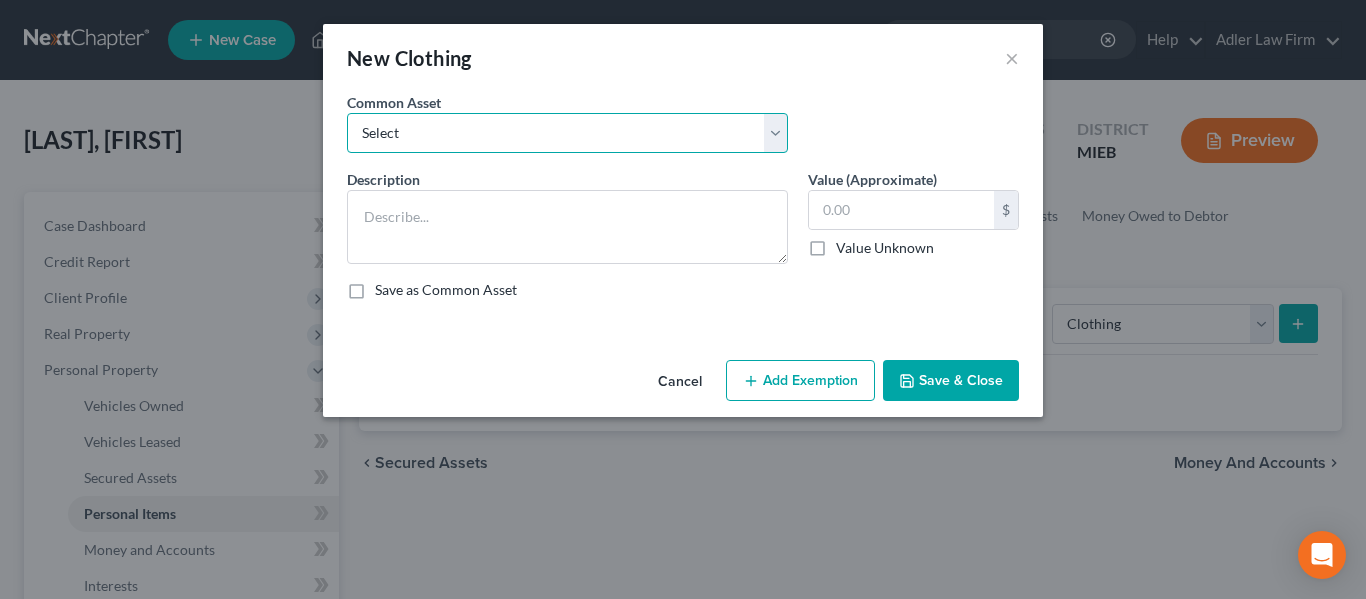 click on "Select All clothing belonging to debtor. All clothing belonging to debtor." at bounding box center [567, 133] 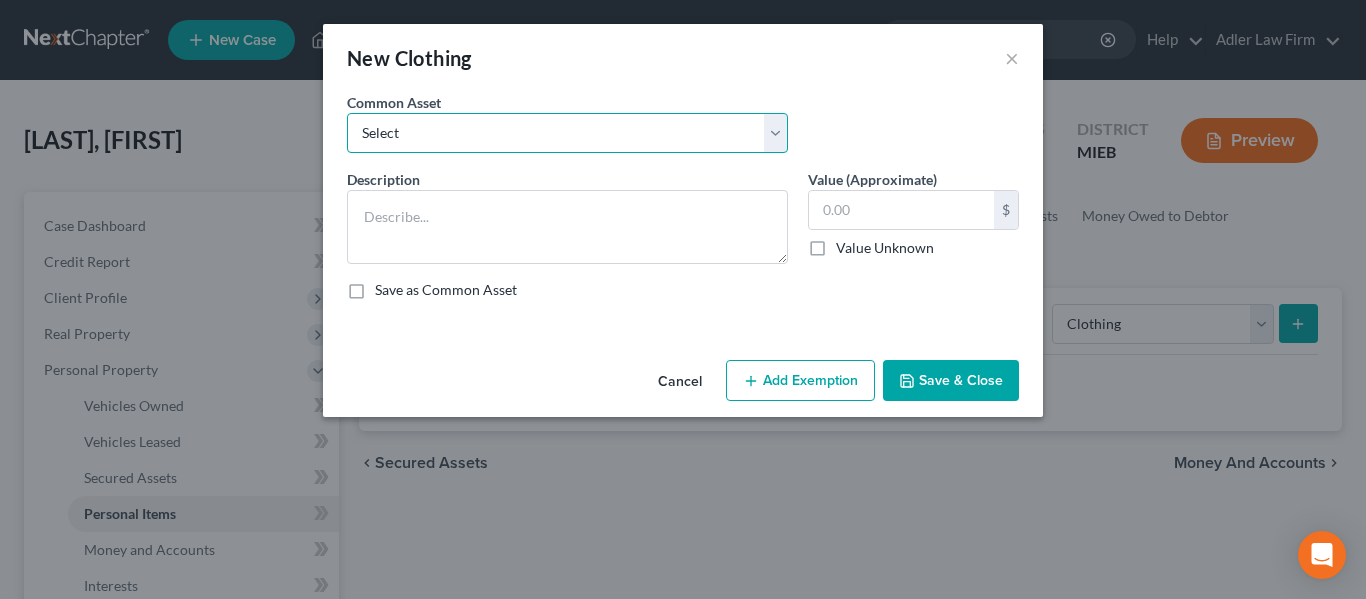 select on "[NUMBER]" 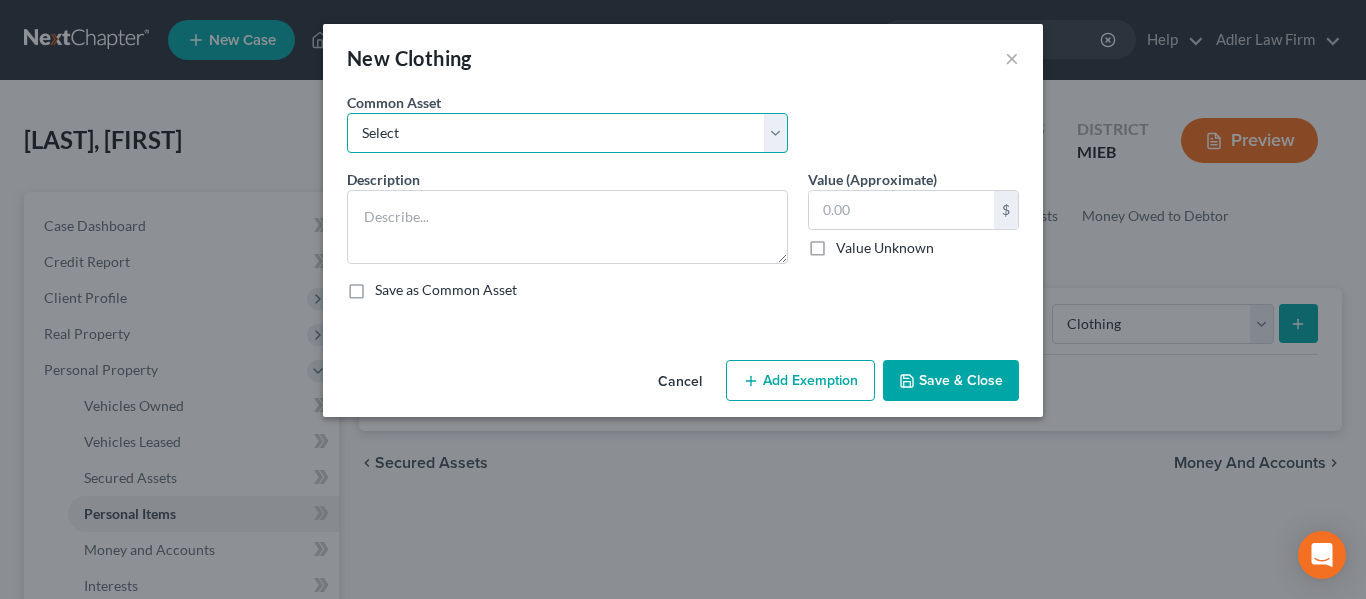 click on "Select All clothing belonging to debtor. All clothing belonging to debtor." at bounding box center (567, 133) 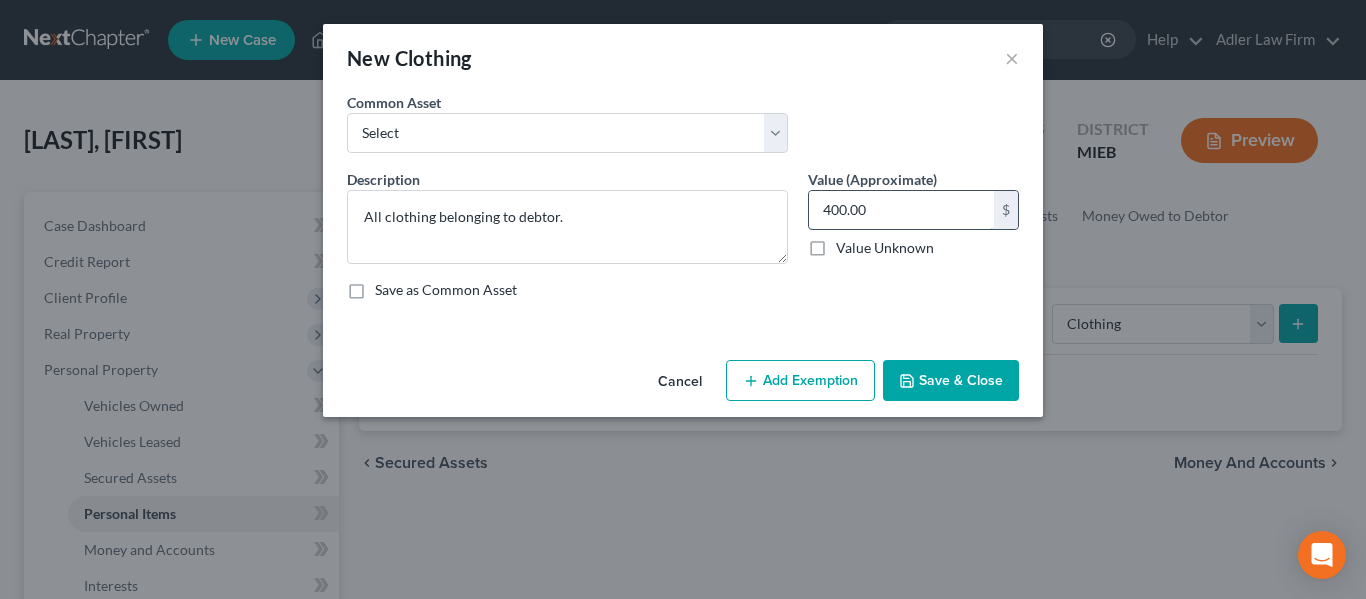 click on "400.00" at bounding box center [901, 210] 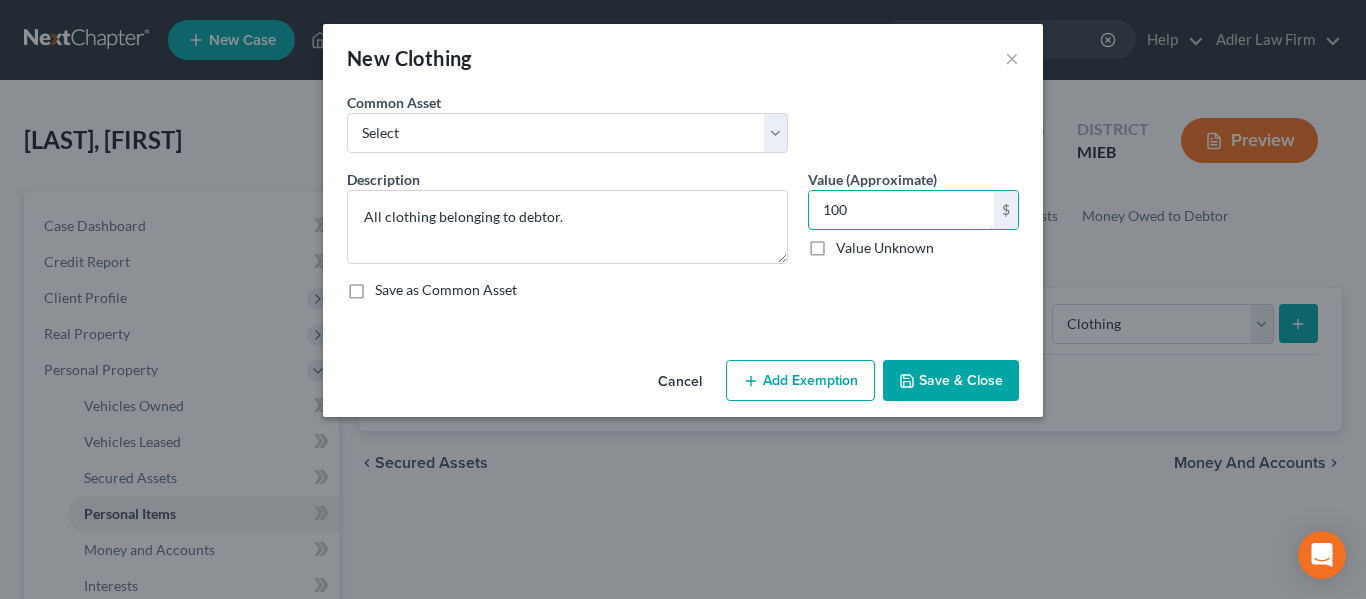 type on "100" 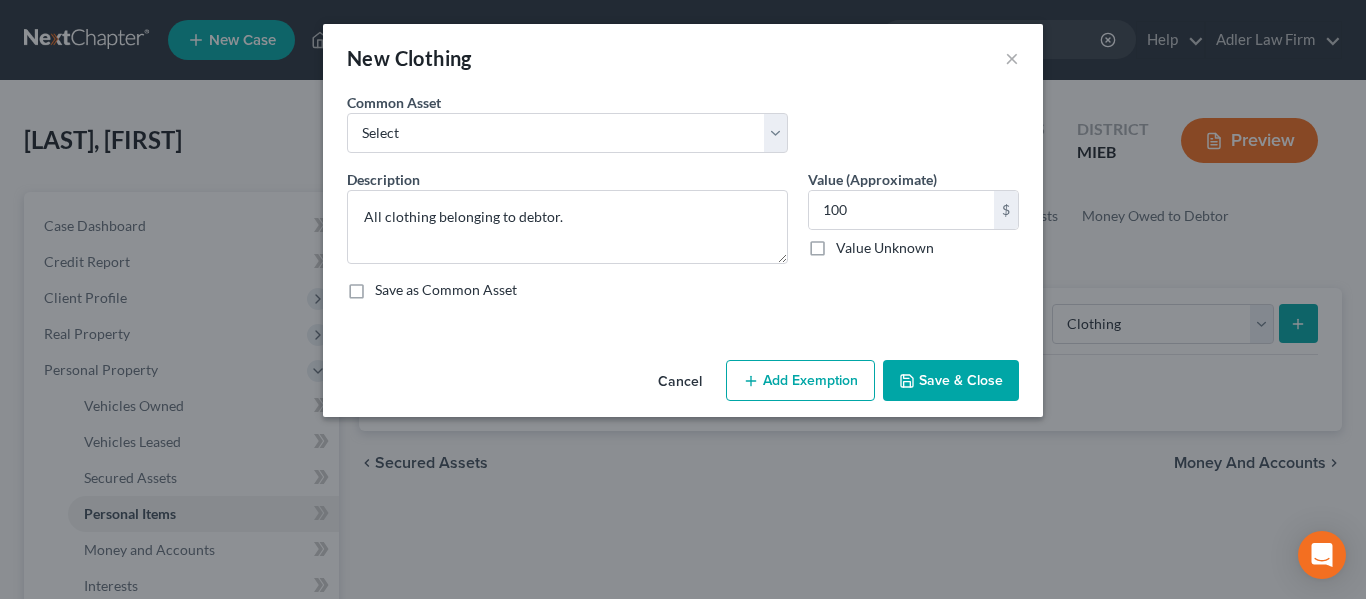 click on "Add Exemption" at bounding box center [800, 381] 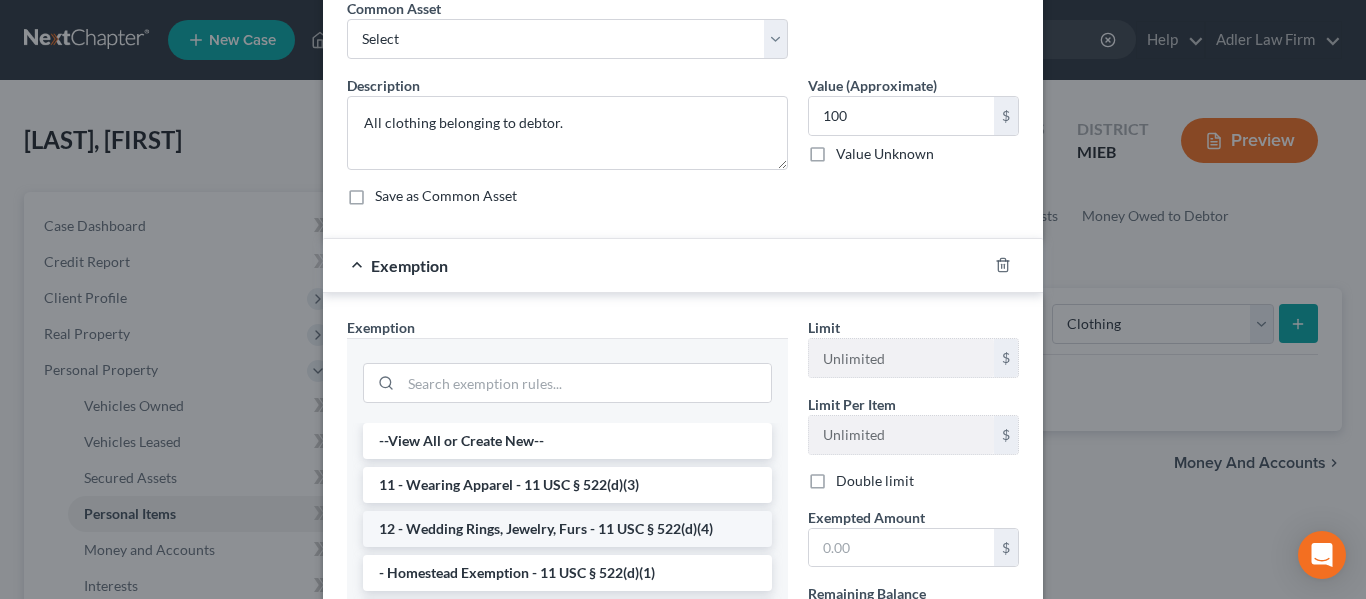 scroll, scrollTop: 95, scrollLeft: 0, axis: vertical 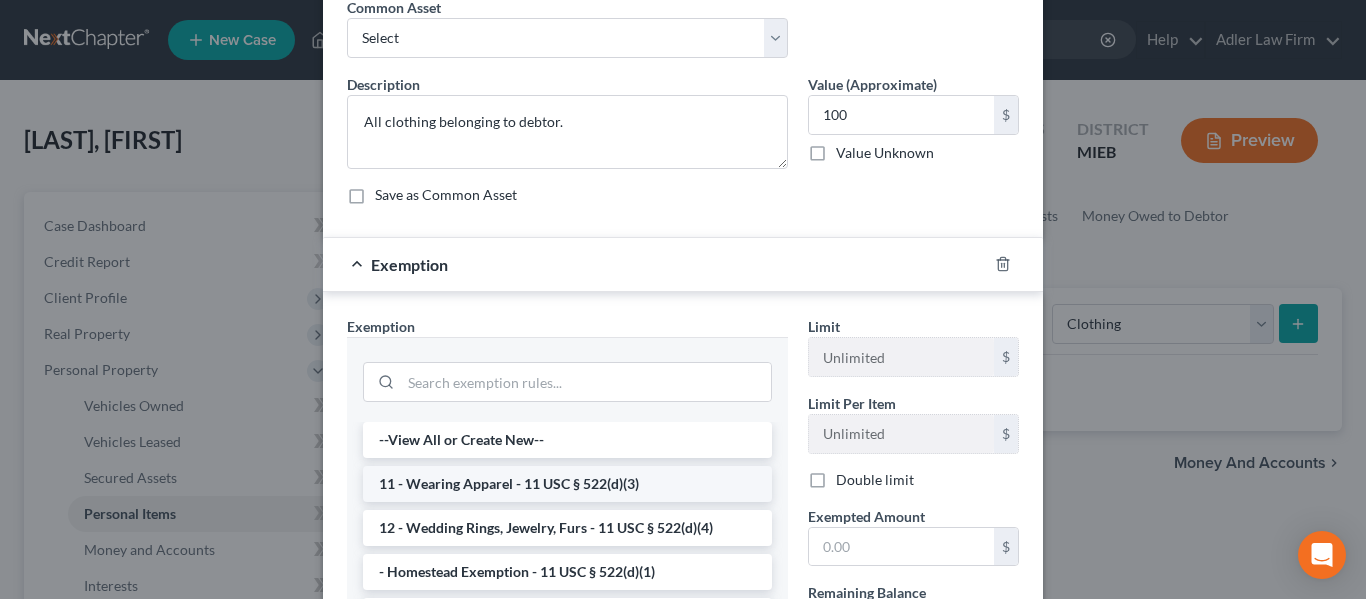 click on "11 - Wearing Apparel - 11 USC § 522(d)(3)" at bounding box center (567, 484) 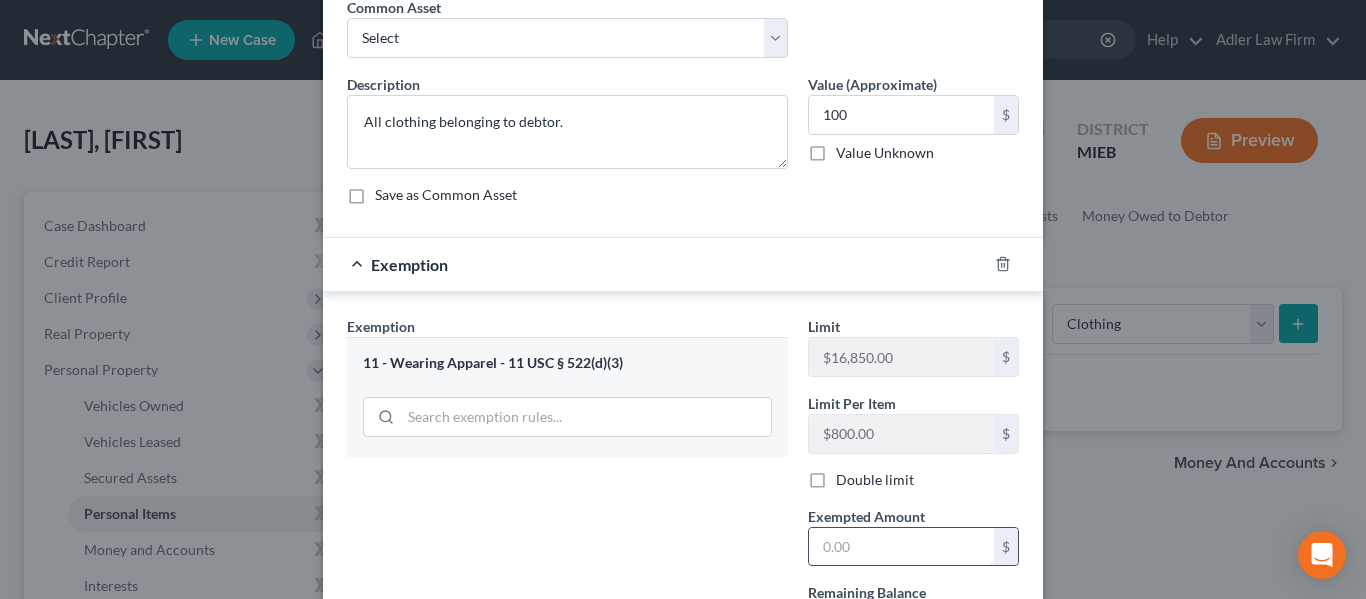 click at bounding box center [901, 547] 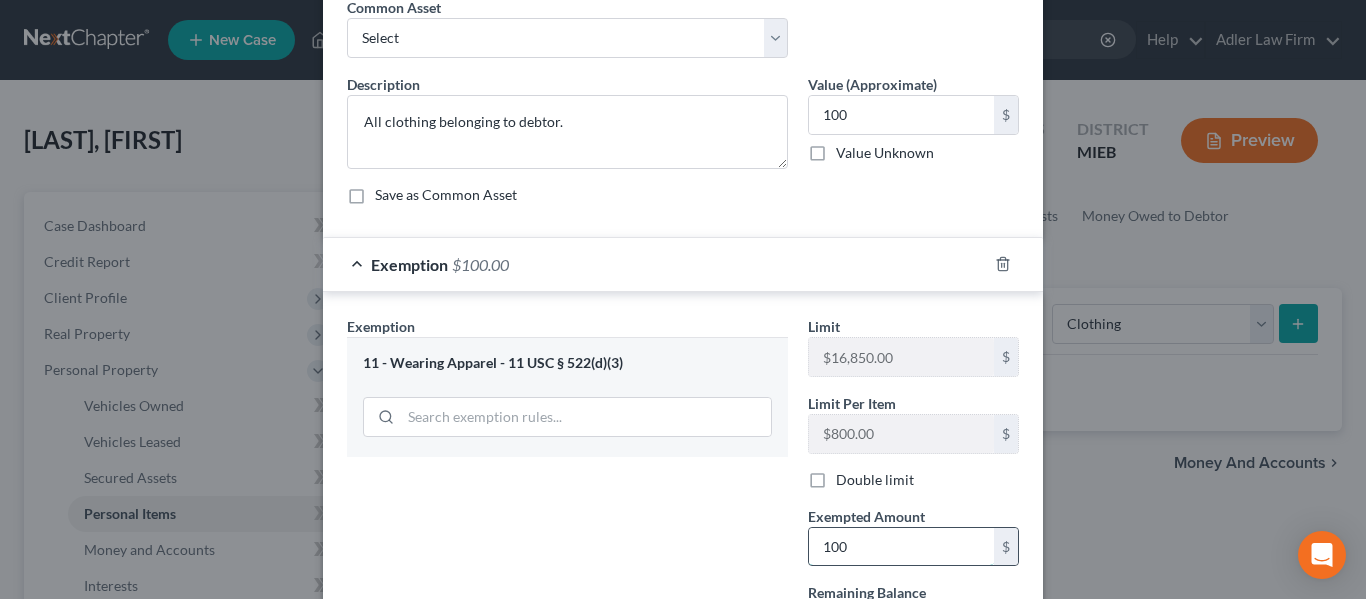 scroll, scrollTop: 282, scrollLeft: 0, axis: vertical 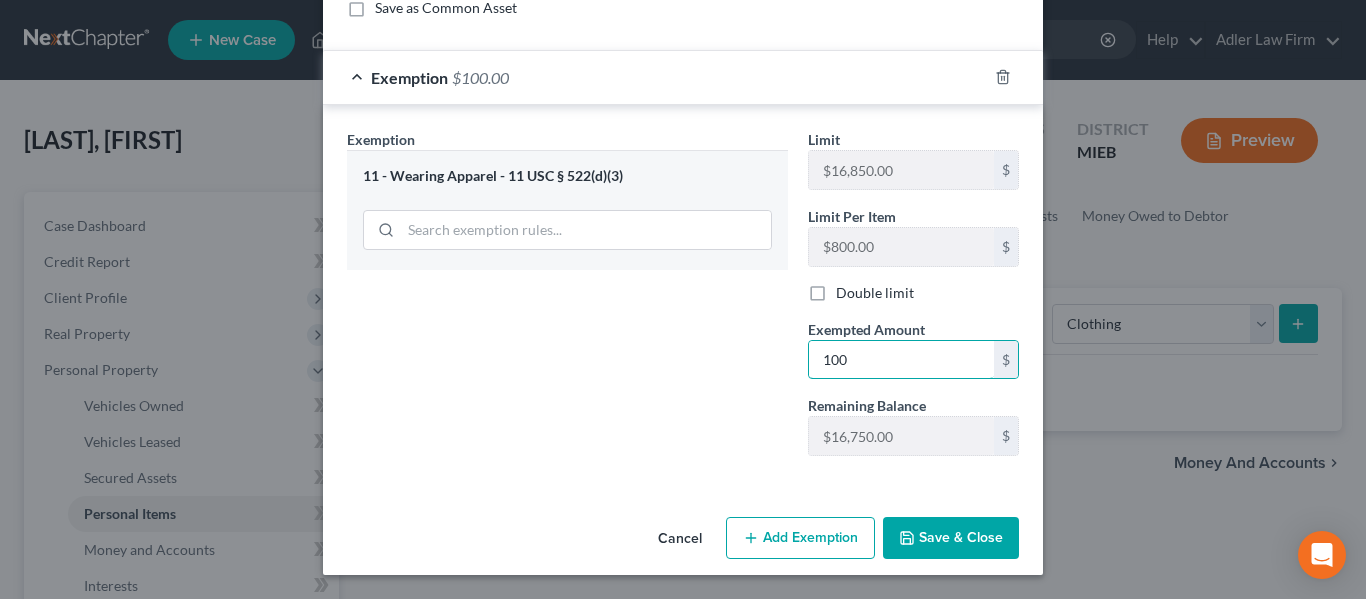 type on "100" 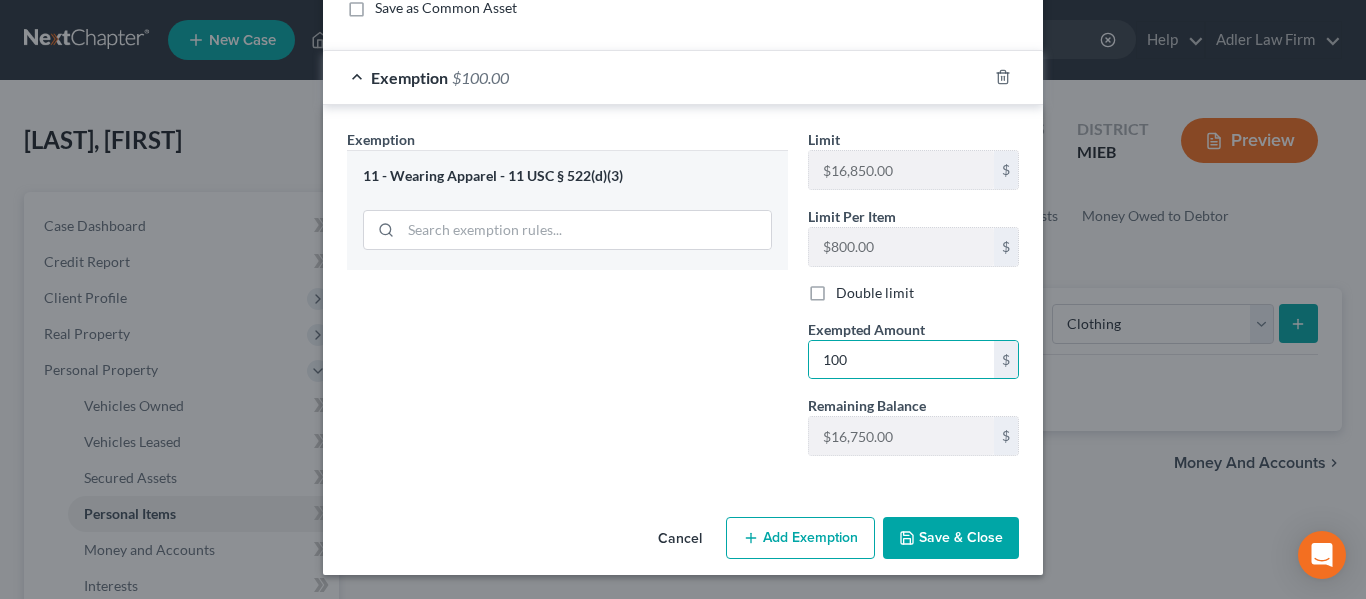 click on "Save & Close" at bounding box center [951, 538] 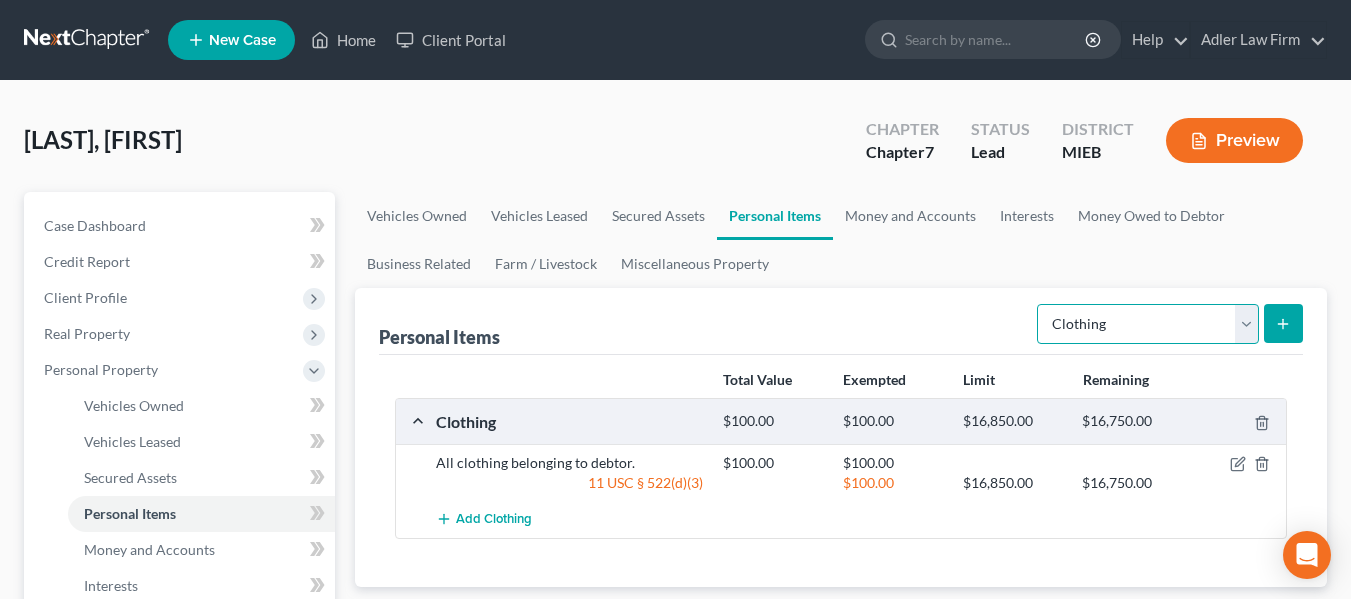 click on "Select Item Type Clothing Collectibles Of Value Electronics Firearms Household Goods Jewelry Other Pet(s) Sports & Hobby Equipment" at bounding box center (1148, 324) 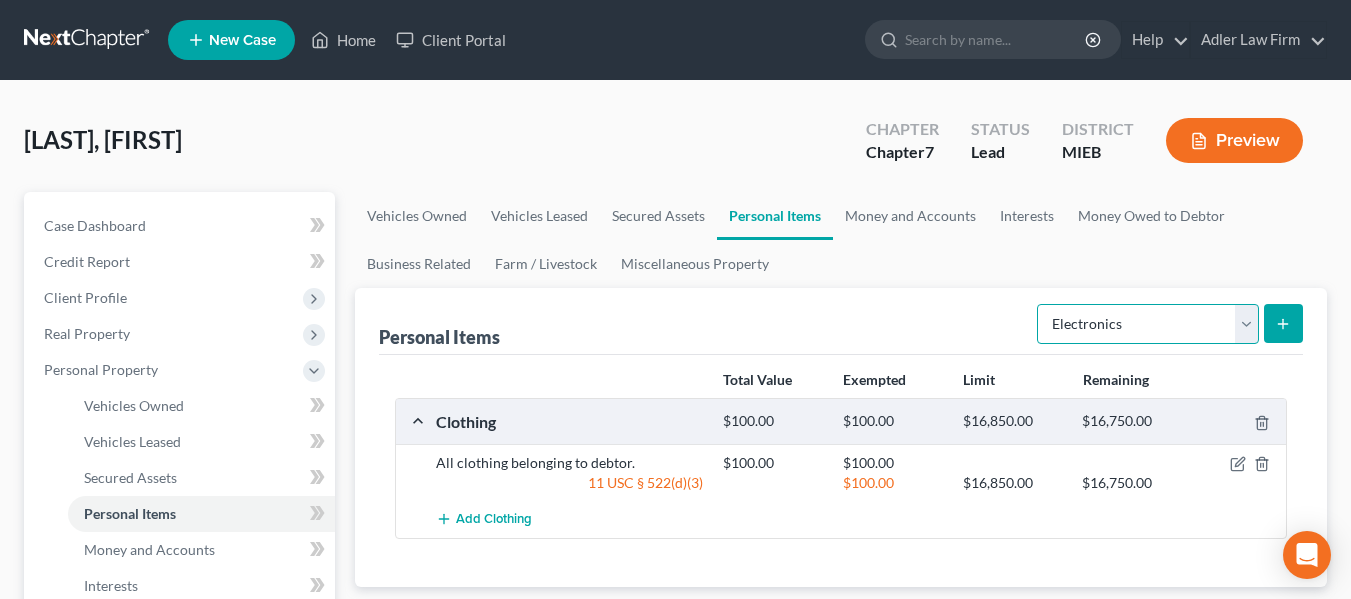 click on "Select Item Type Clothing Collectibles Of Value Electronics Firearms Household Goods Jewelry Other Pet(s) Sports & Hobby Equipment" at bounding box center (1148, 324) 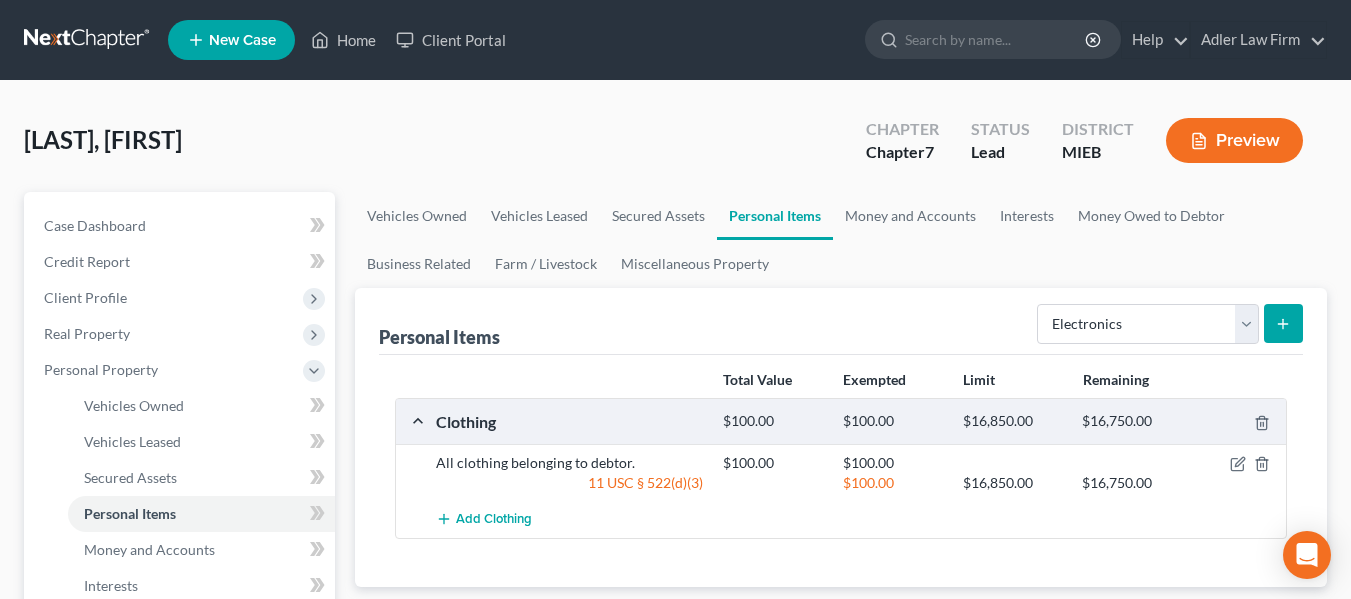click at bounding box center [1283, 323] 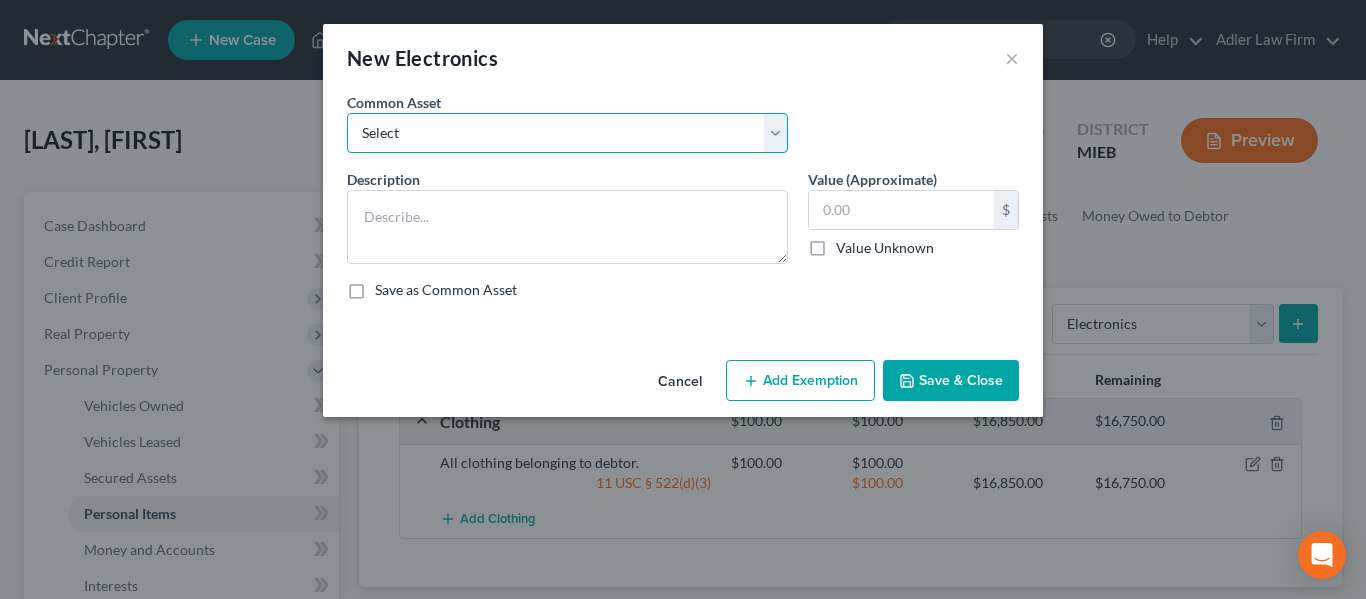 click on "Select All electronics in debtor's home including; Televisions, cell phones, and computers/office equipment." at bounding box center (567, 133) 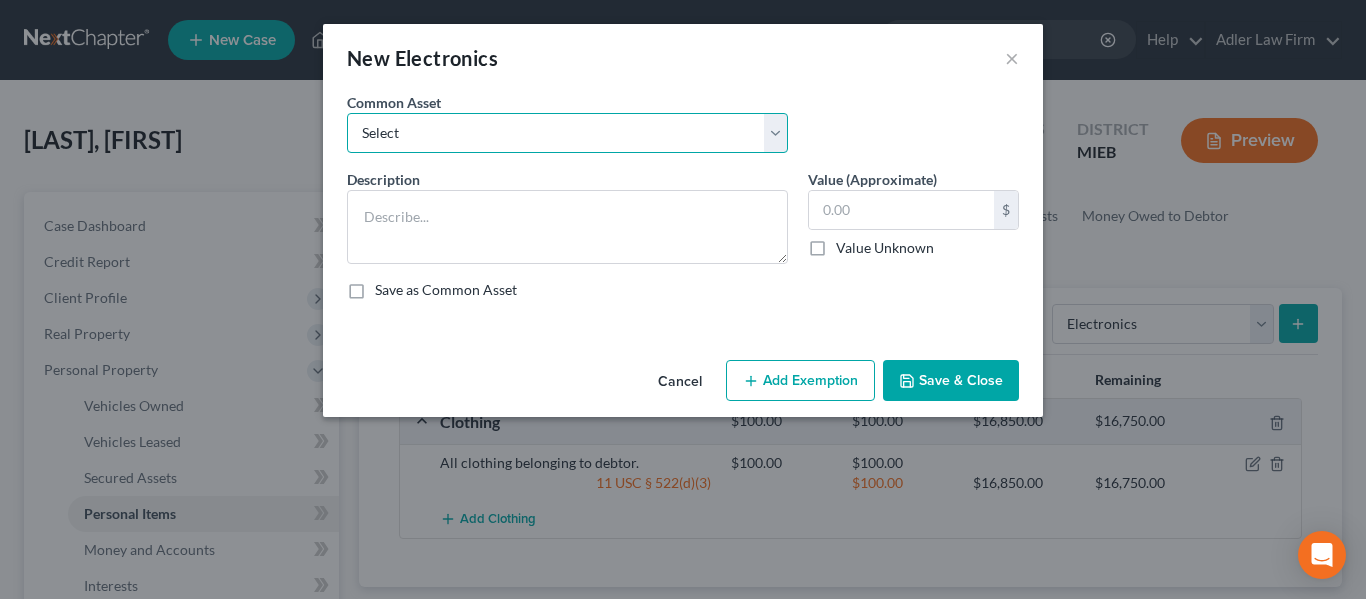 select on "[NUMBER]" 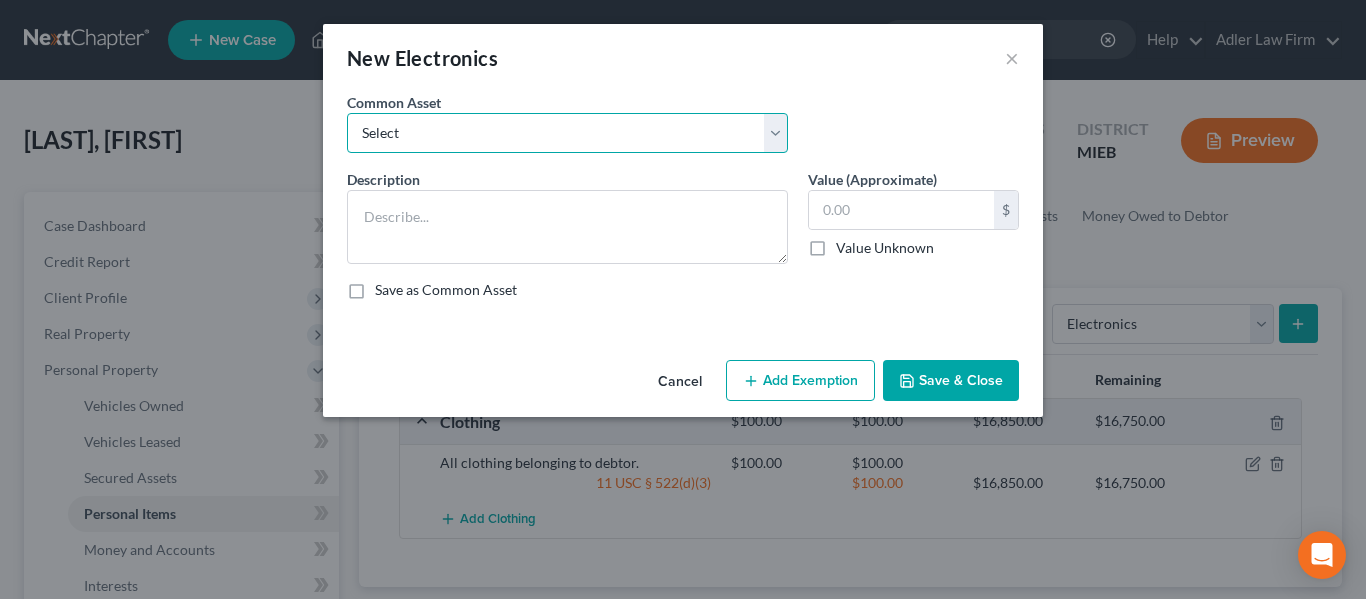 click on "Select All electronics in debtor's home including; Televisions, cell phones, and computers/office equipment." at bounding box center [567, 133] 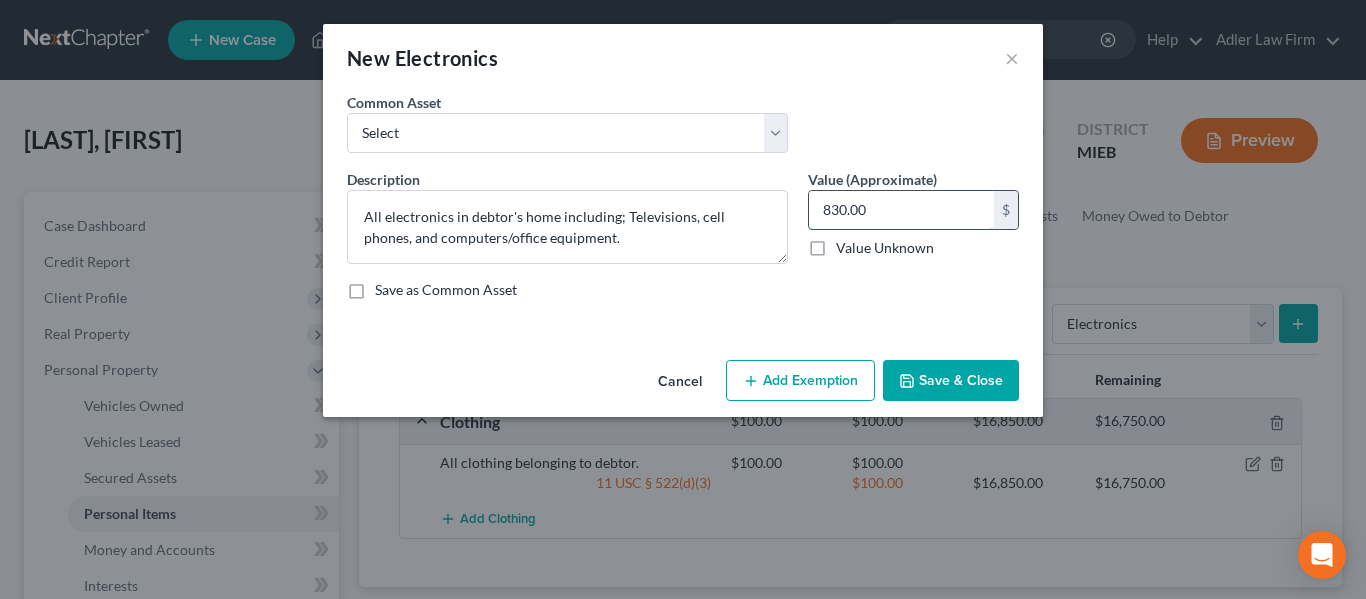 click on "830.00" at bounding box center (901, 210) 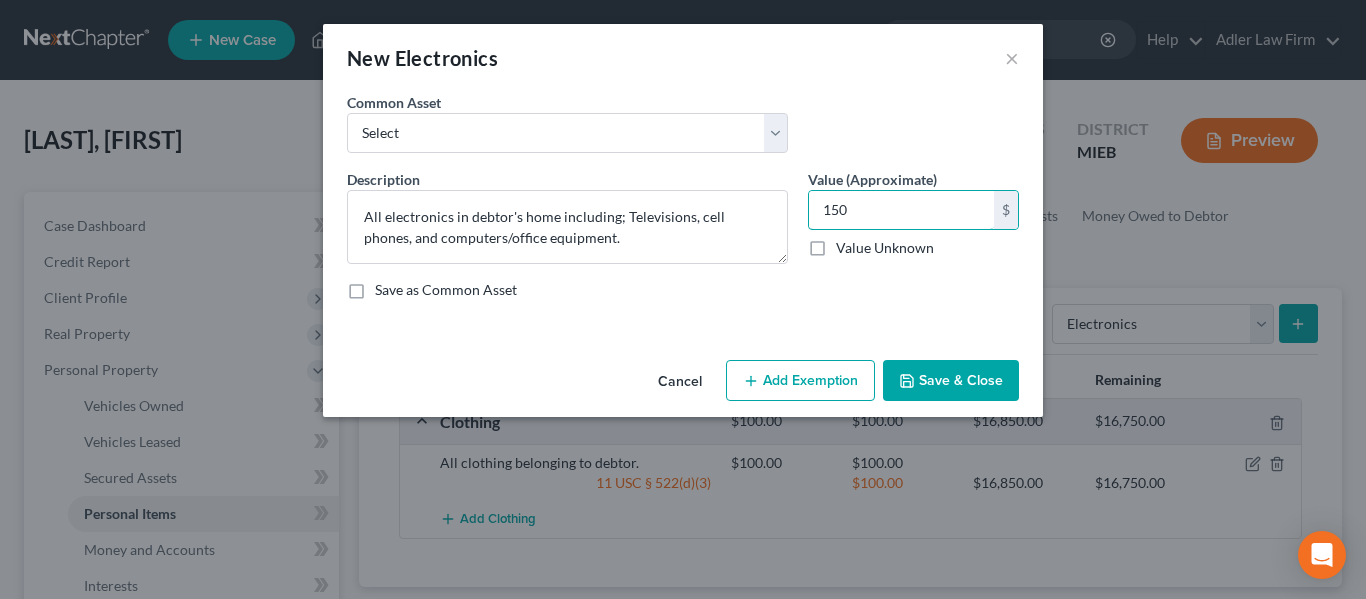 type on "150" 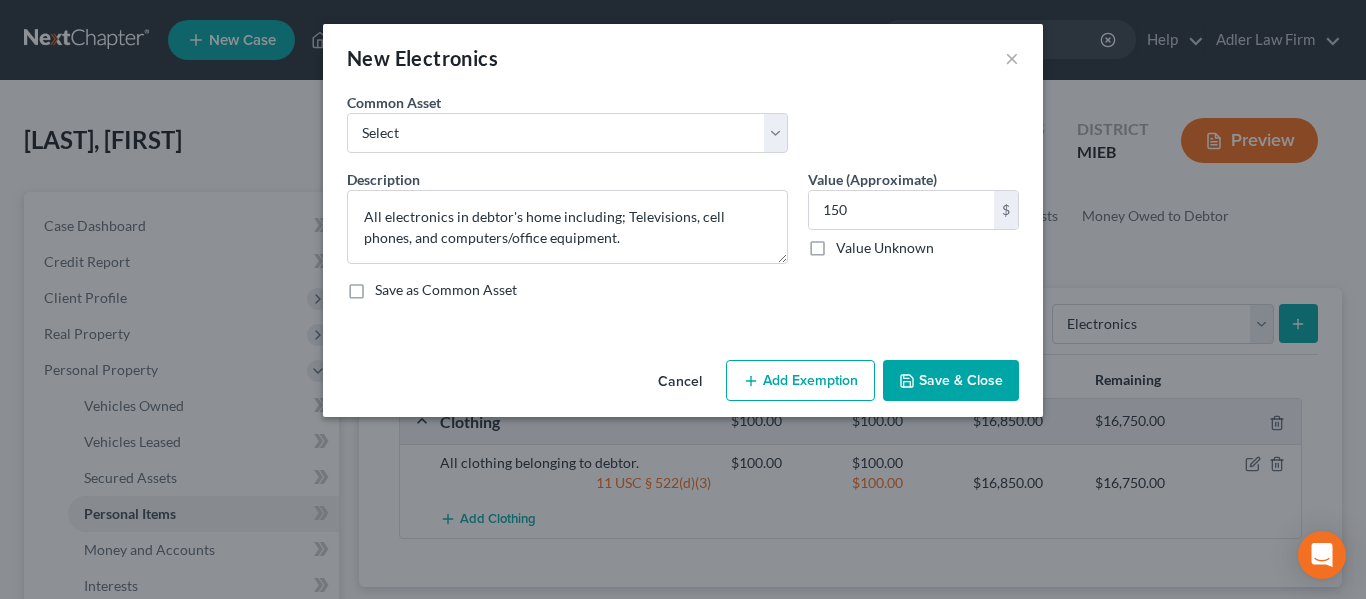click on "Add Exemption" at bounding box center [800, 381] 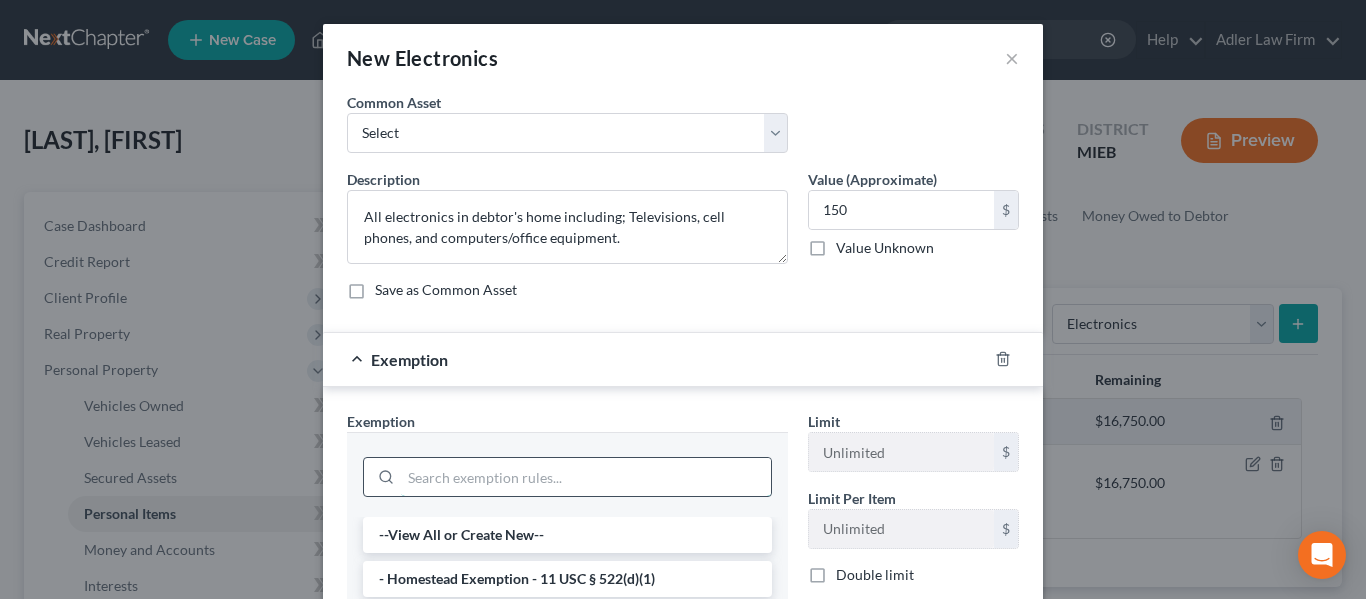 click at bounding box center [586, 477] 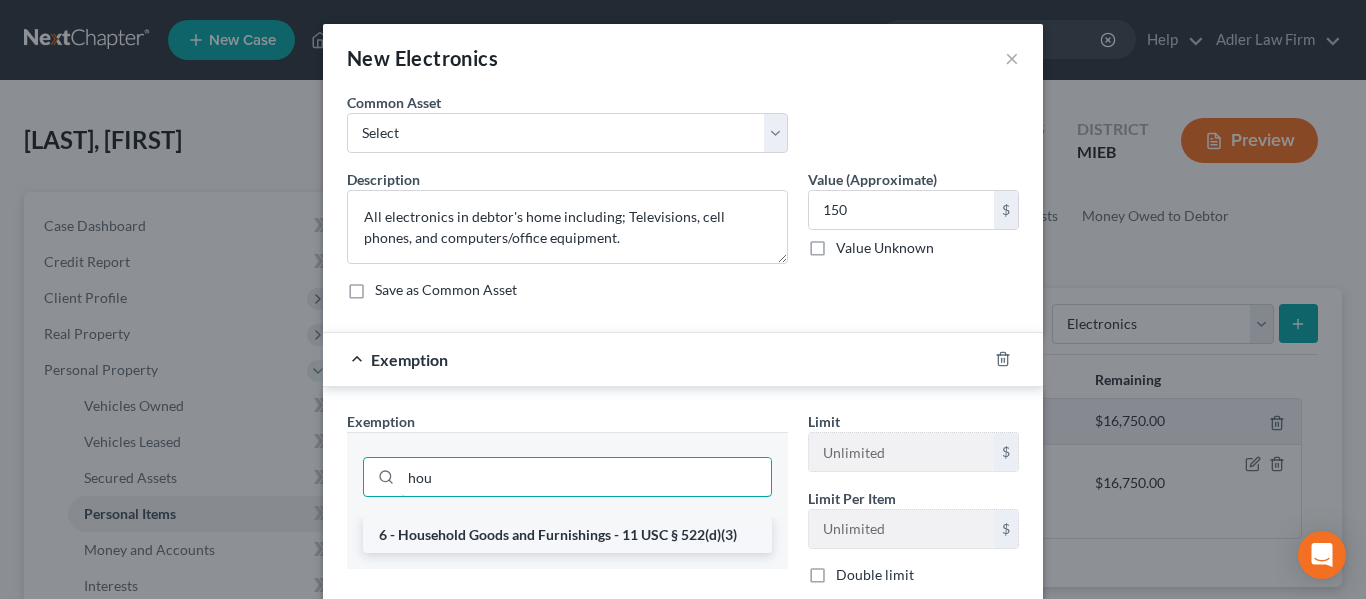type on "hou" 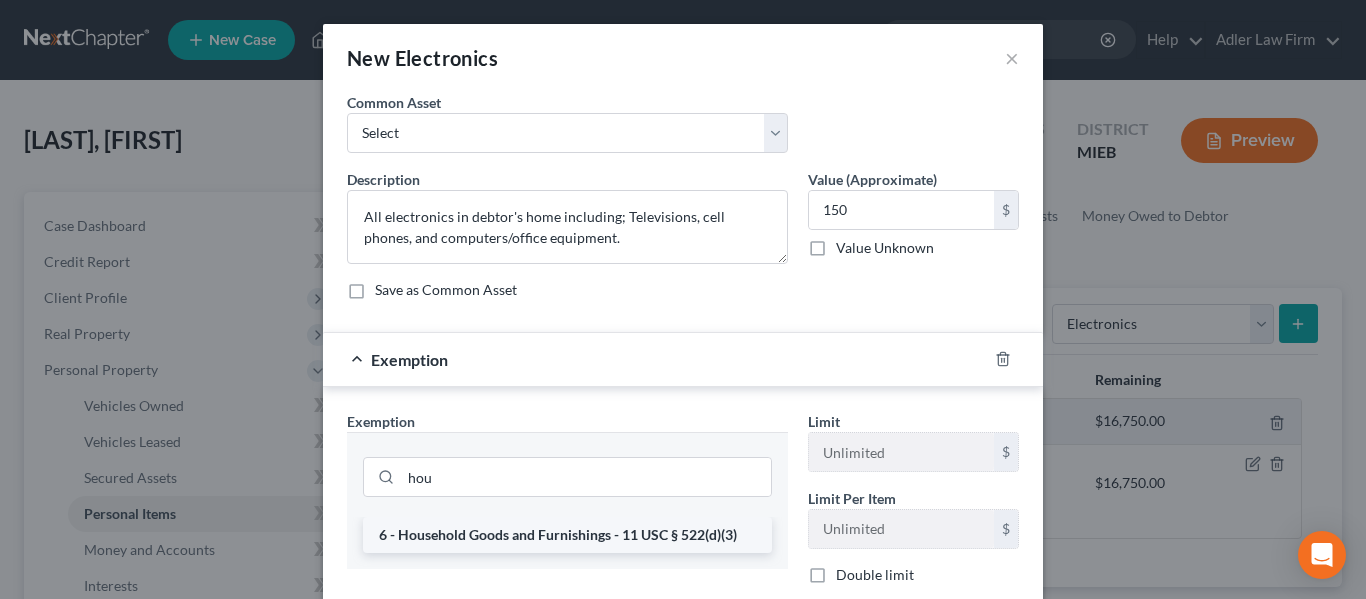 click on "6 - Household Goods and Furnishings - 11 USC § 522(d)(3)" at bounding box center (567, 535) 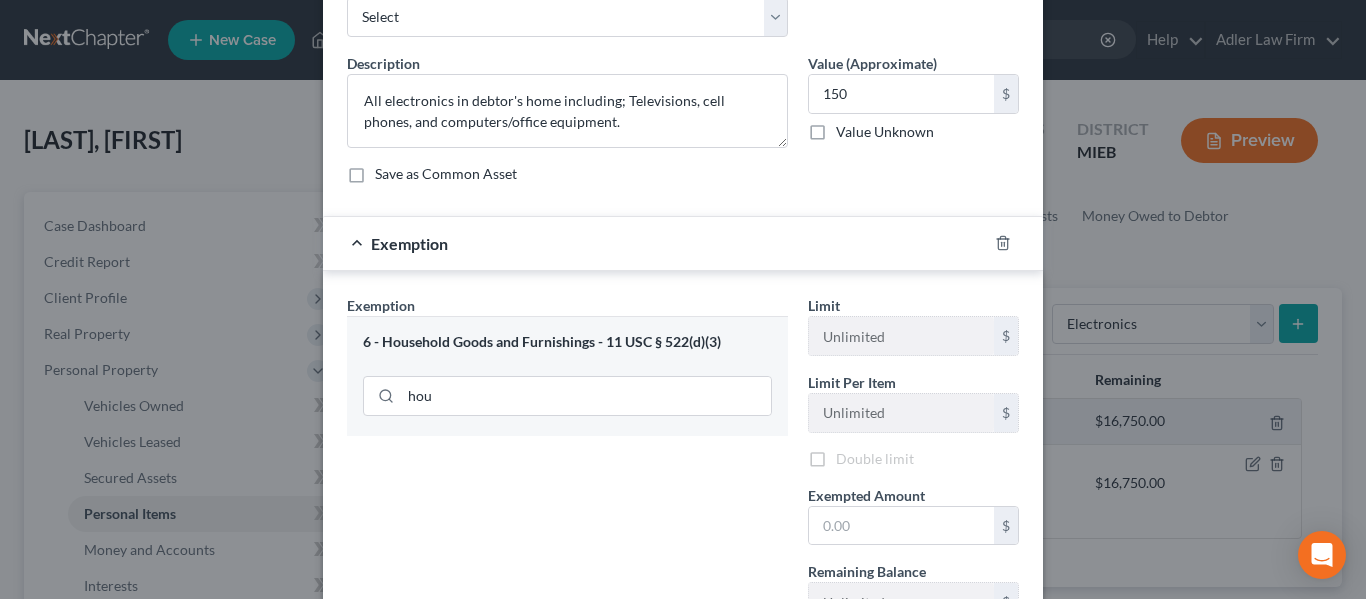 scroll, scrollTop: 117, scrollLeft: 0, axis: vertical 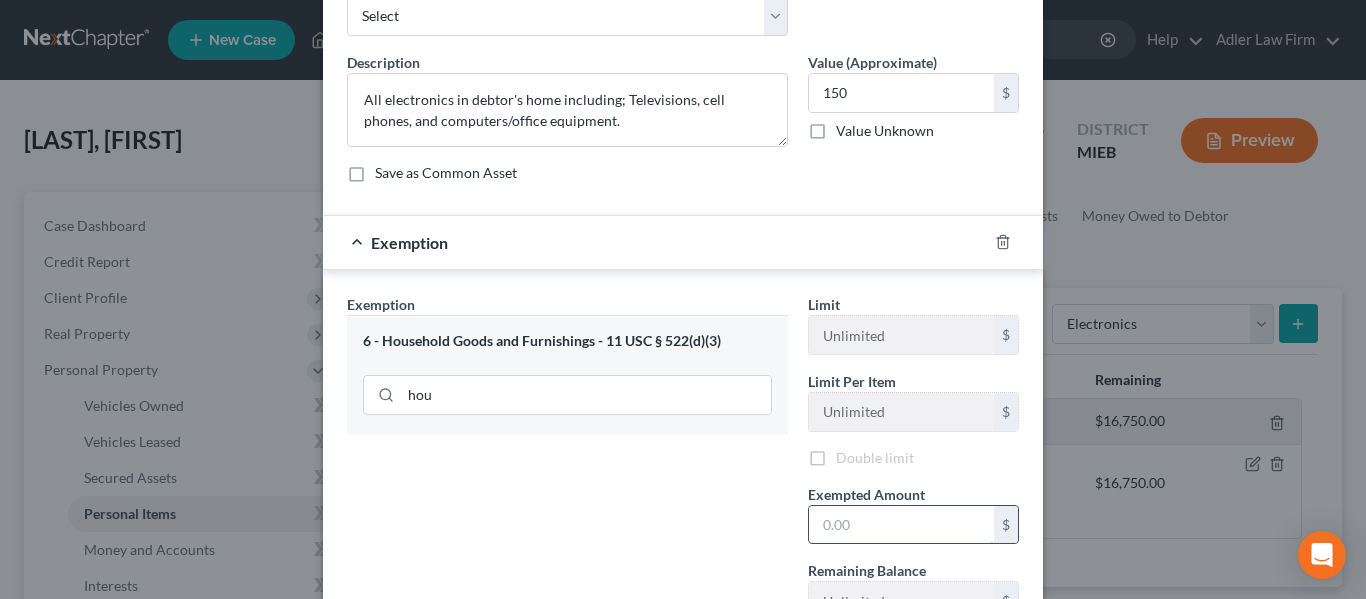 click at bounding box center [901, 525] 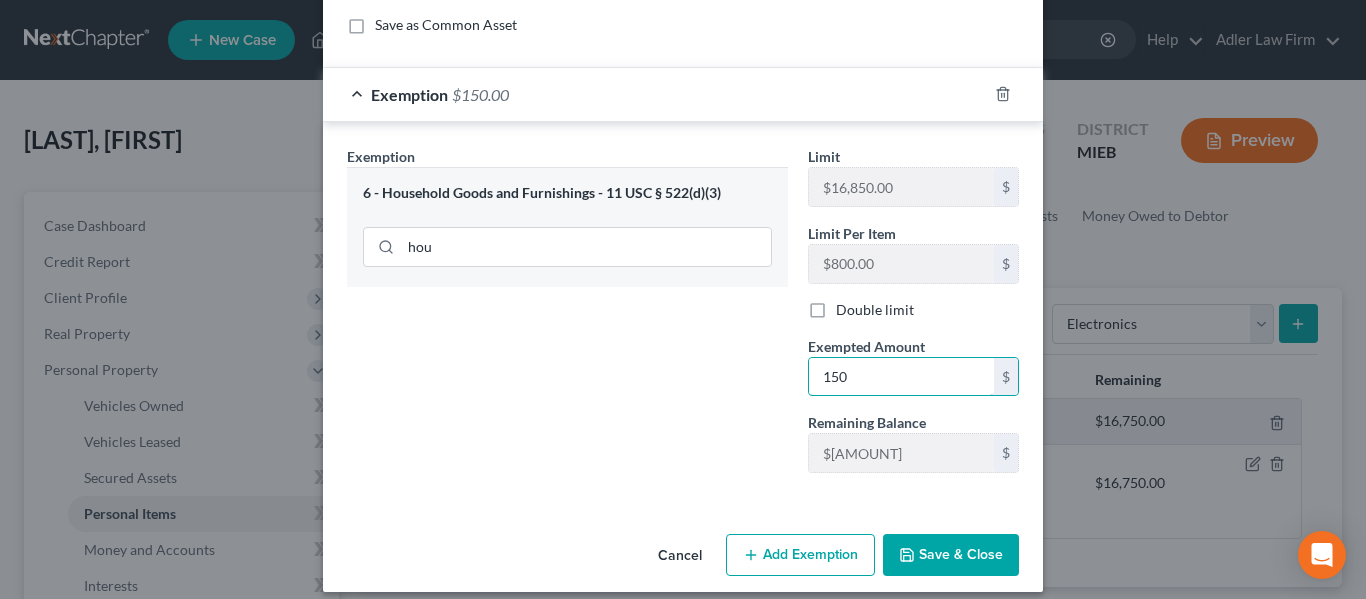 scroll, scrollTop: 266, scrollLeft: 0, axis: vertical 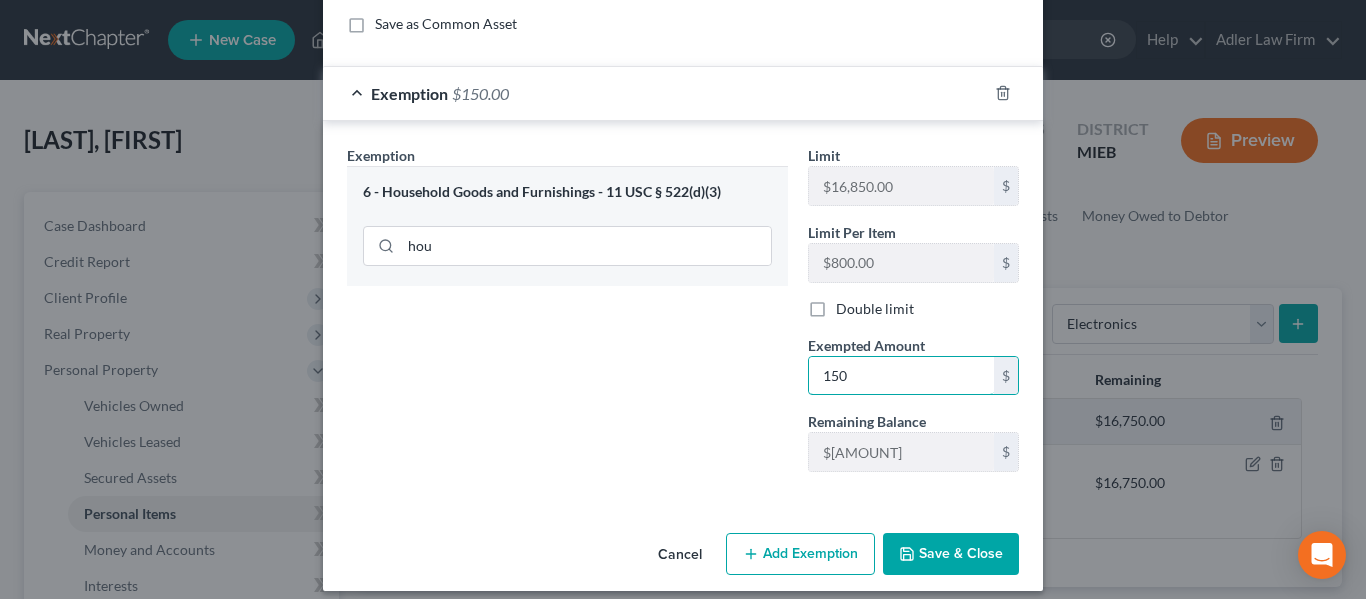 type on "150" 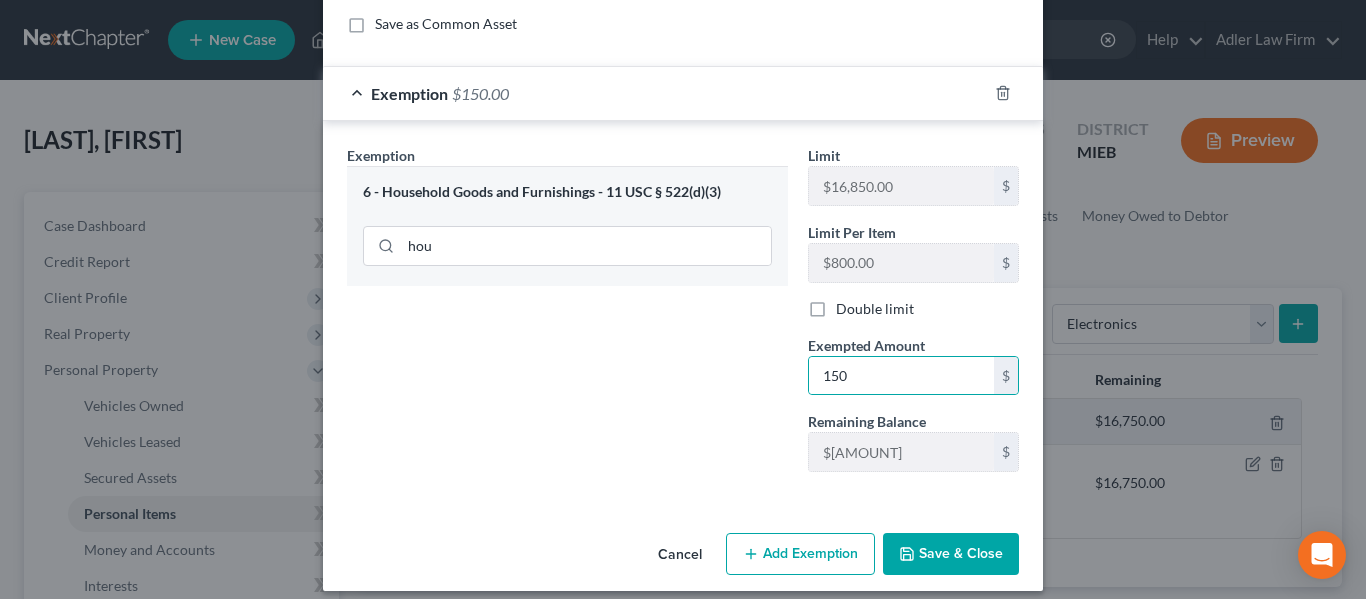 click on "Save & Close" at bounding box center (951, 554) 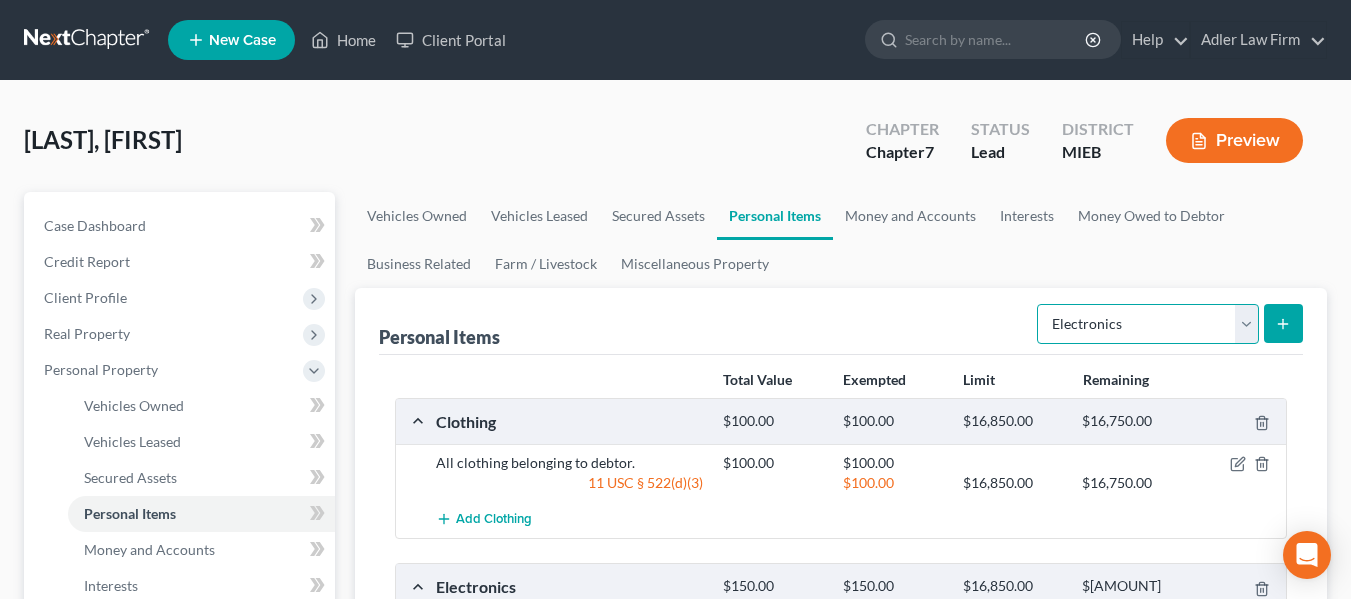 click on "Select Item Type Clothing Collectibles Of Value Electronics Firearms Household Goods Jewelry Other Pet(s) Sports & Hobby Equipment" at bounding box center [1148, 324] 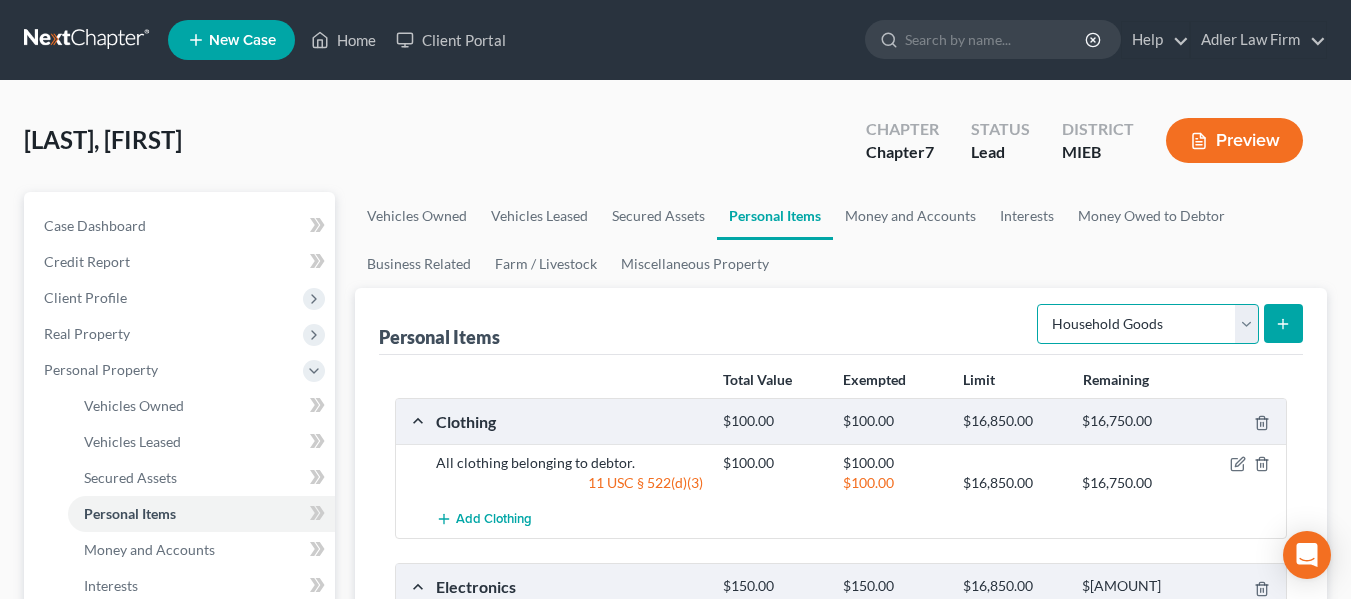 click on "Select Item Type Clothing Collectibles Of Value Electronics Firearms Household Goods Jewelry Other Pet(s) Sports & Hobby Equipment" at bounding box center (1148, 324) 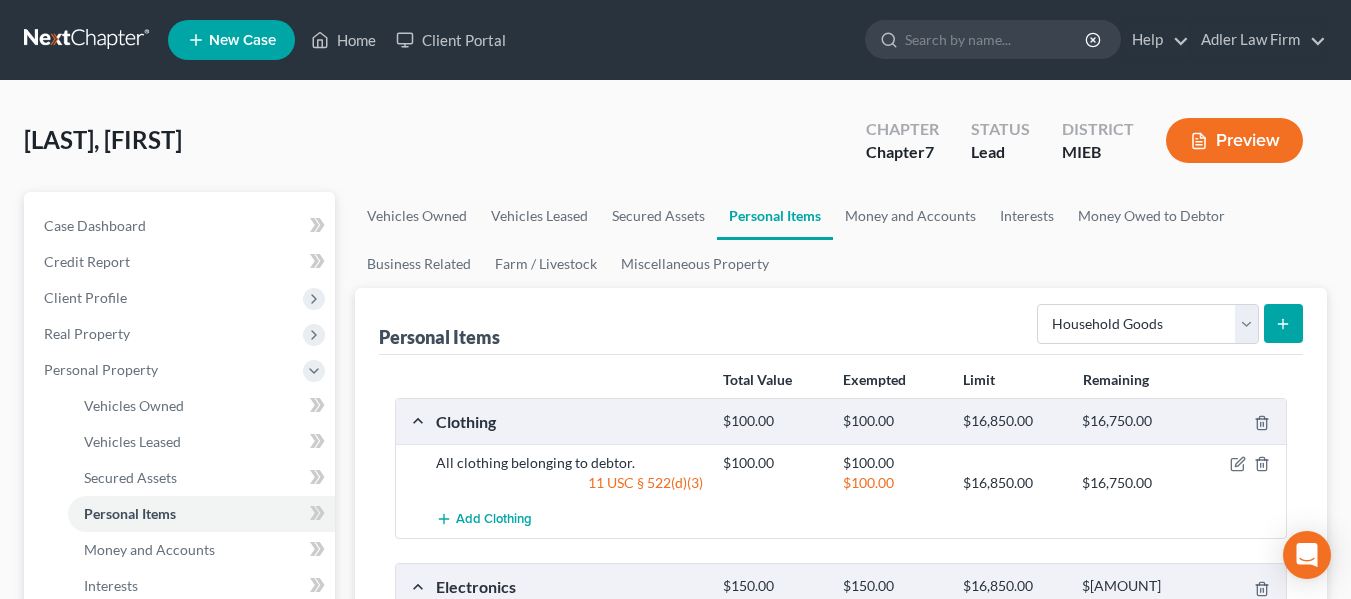 click 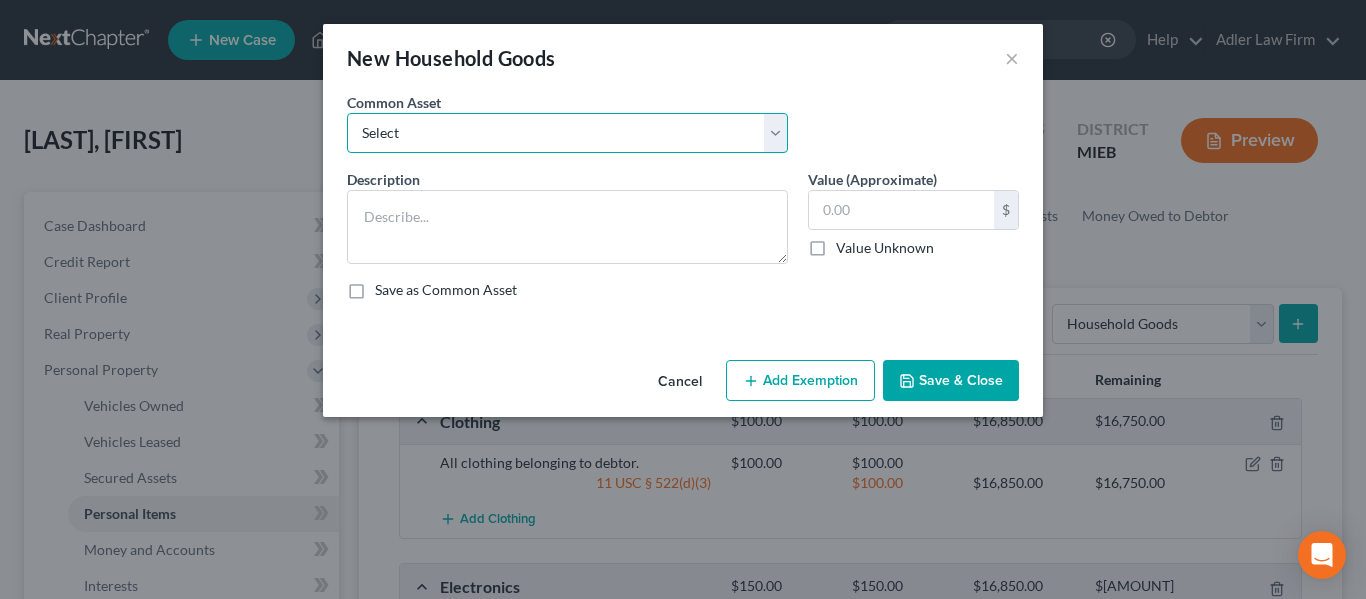 click on "Select Kitchen appliances, cookware, silverware All furniture in debtor's home including; couches, tables, chairs and bedroom sets. All bedroom furniture belonging to debtor." at bounding box center [567, 133] 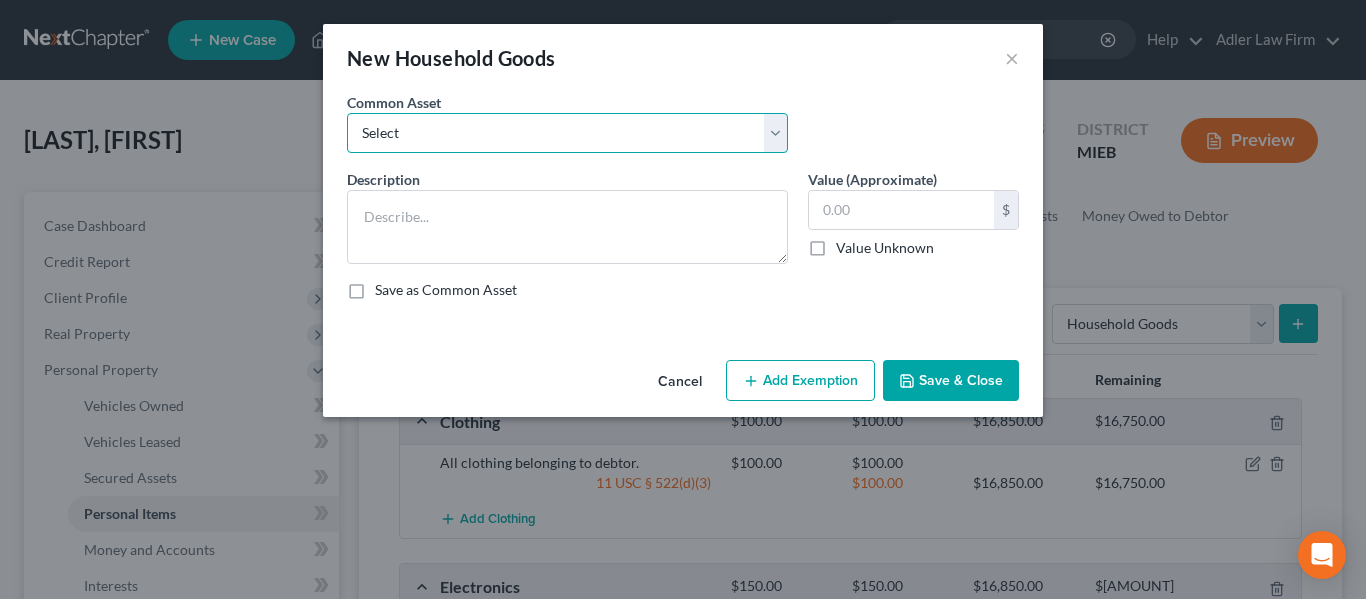 select on "[NUMBER]" 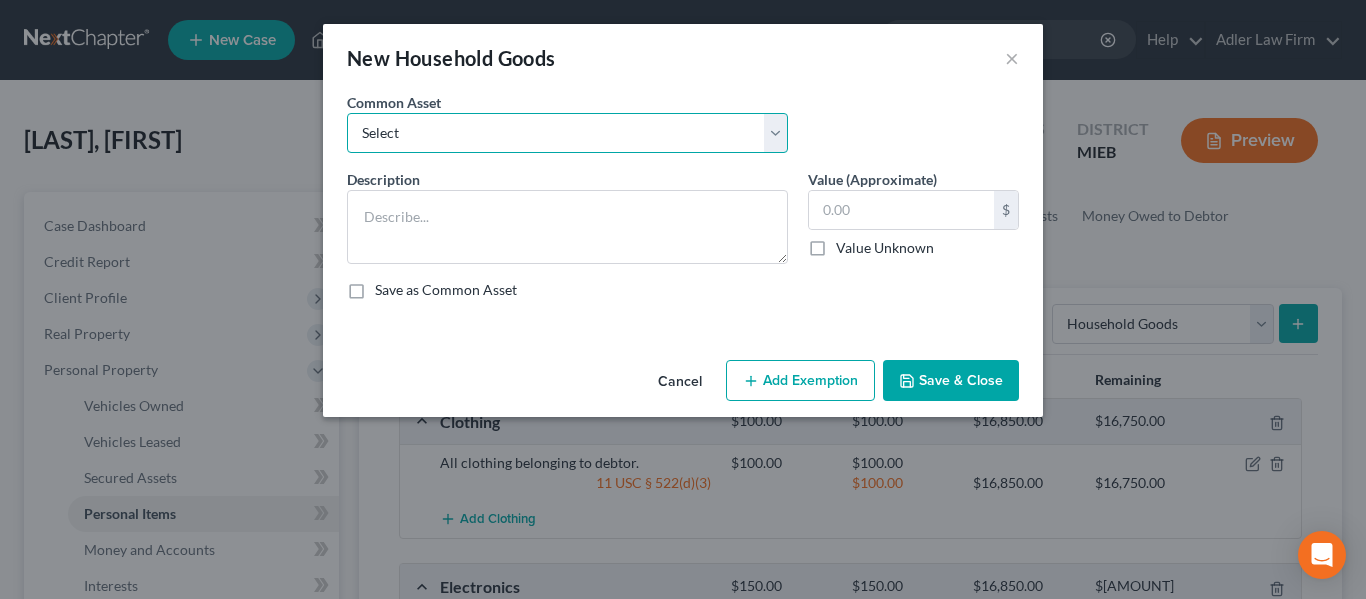 click on "Select Kitchen appliances, cookware, silverware All furniture in debtor's home including; couches, tables, chairs and bedroom sets. All bedroom furniture belonging to debtor." at bounding box center (567, 133) 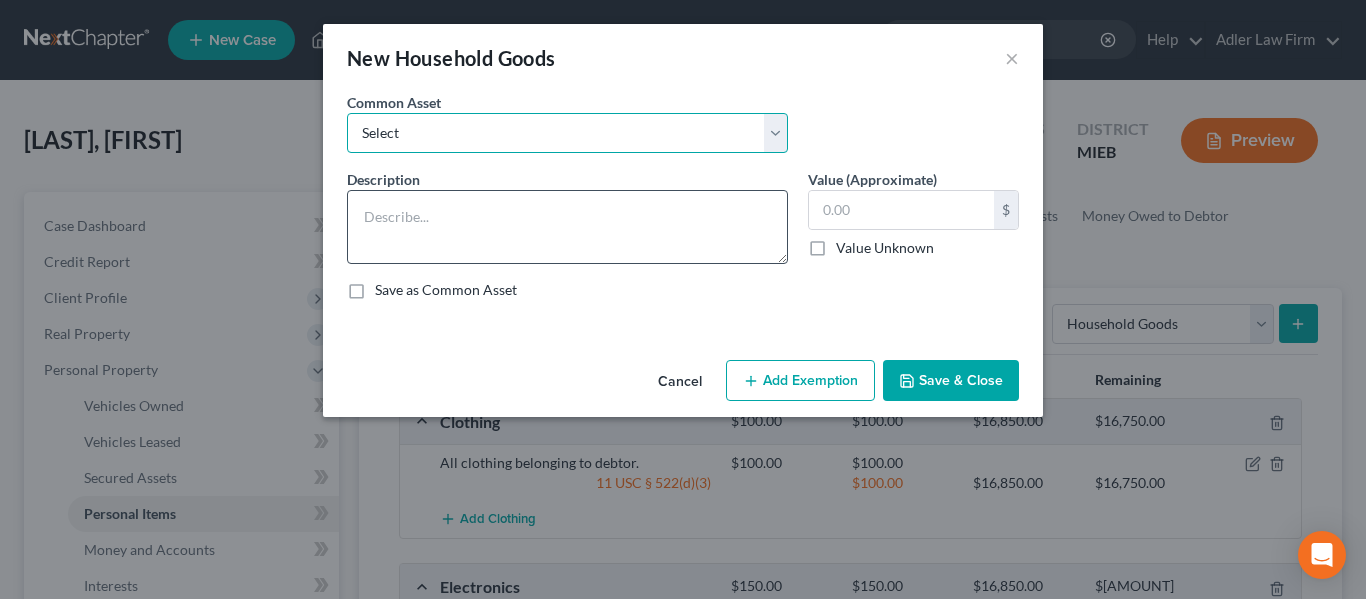 type on "Kitchen appliances, cookware, silverware" 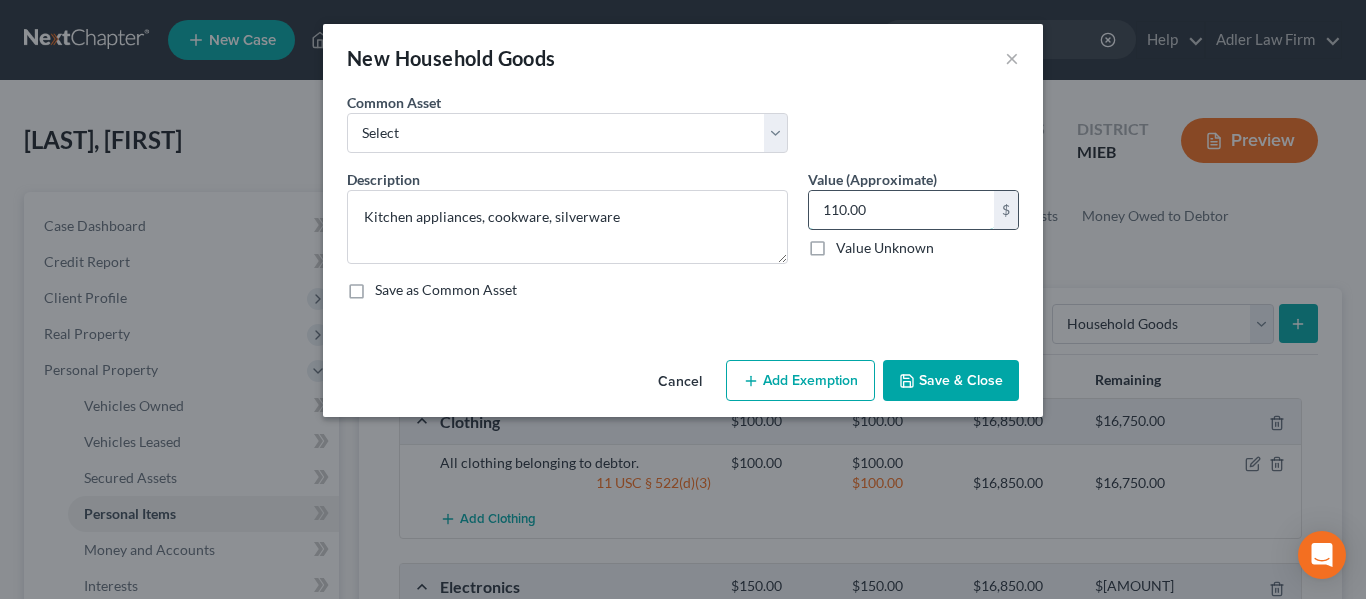 click on "110.00" at bounding box center [901, 210] 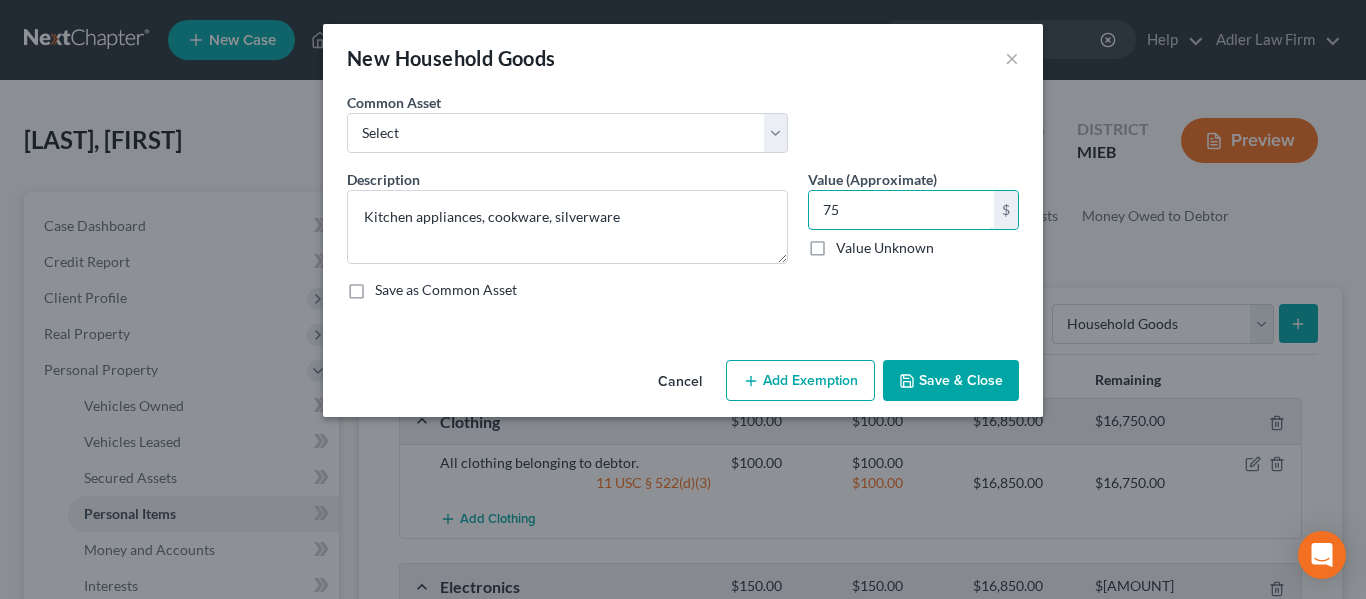 type on "75" 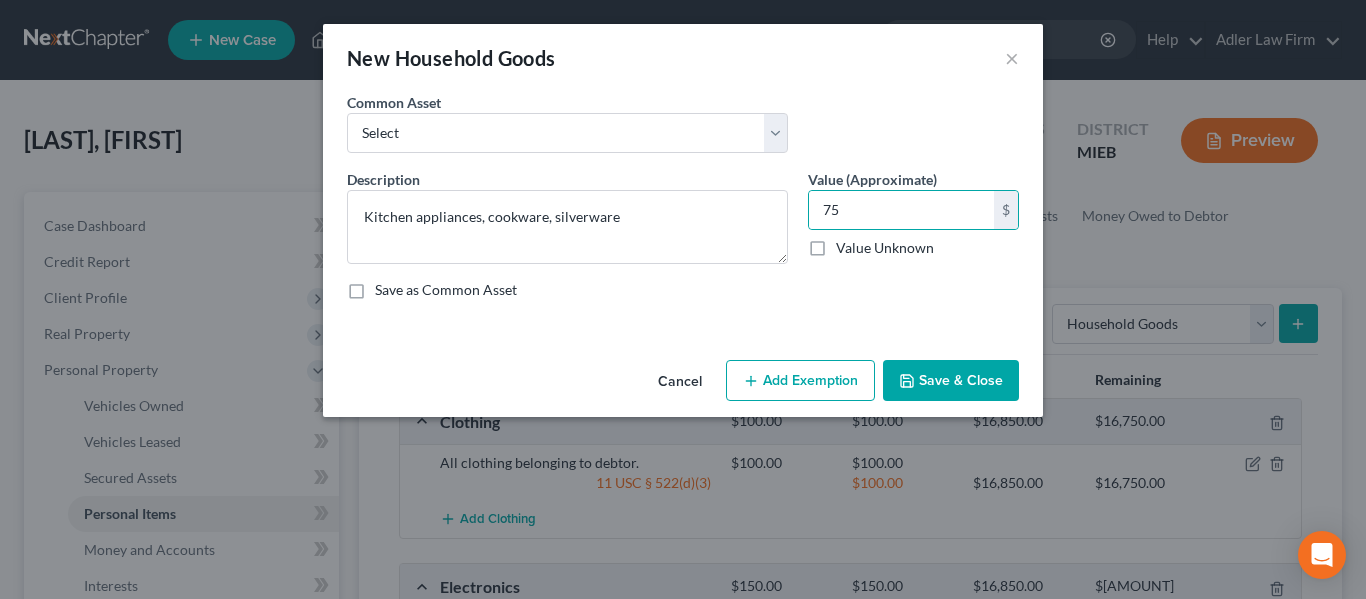 click on "Add Exemption" at bounding box center [800, 381] 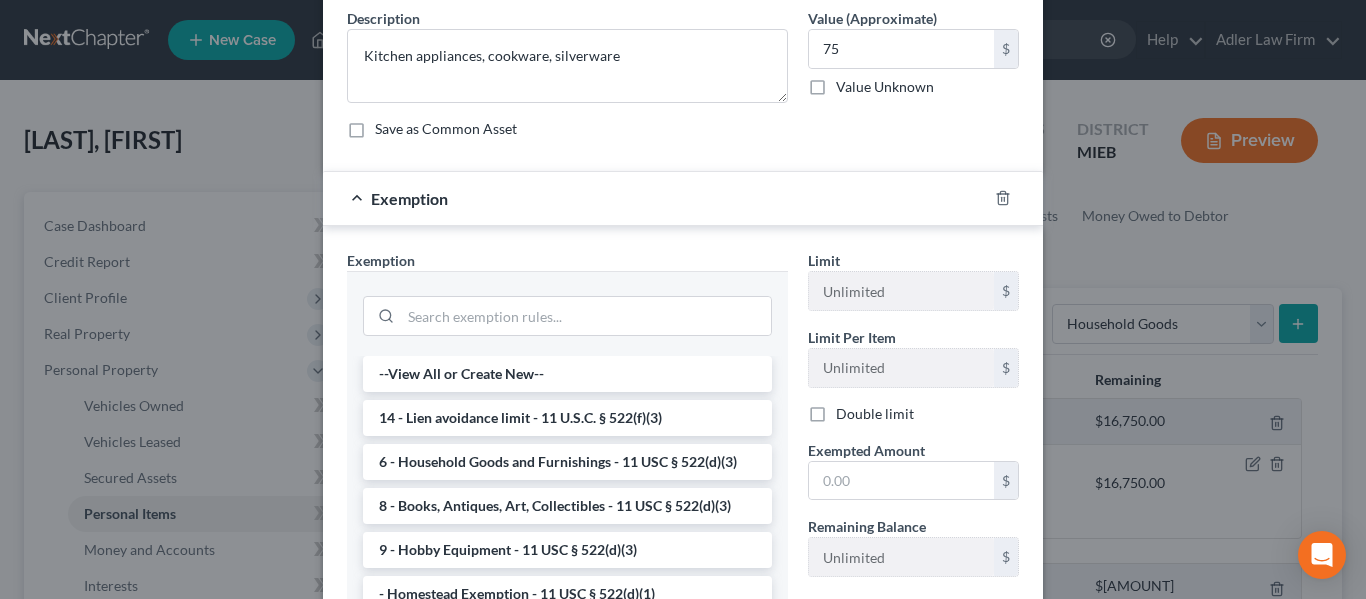 scroll, scrollTop: 173, scrollLeft: 0, axis: vertical 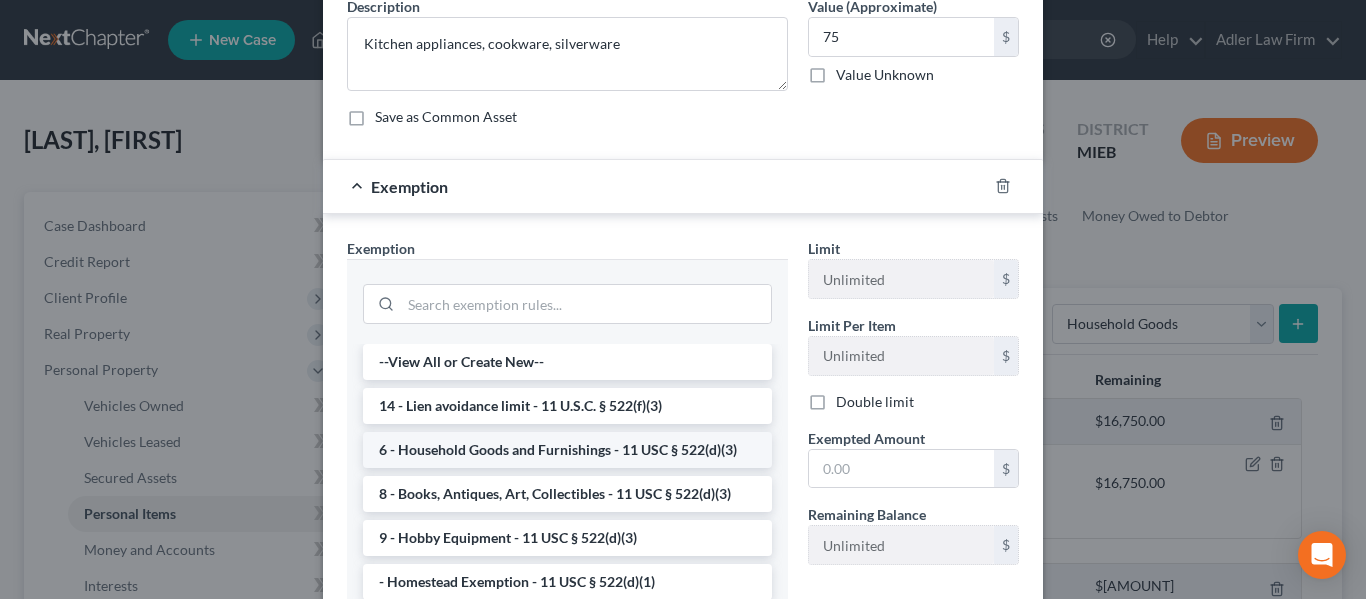 click on "6 - Household Goods and Furnishings - 11 USC § 522(d)(3)" at bounding box center [567, 450] 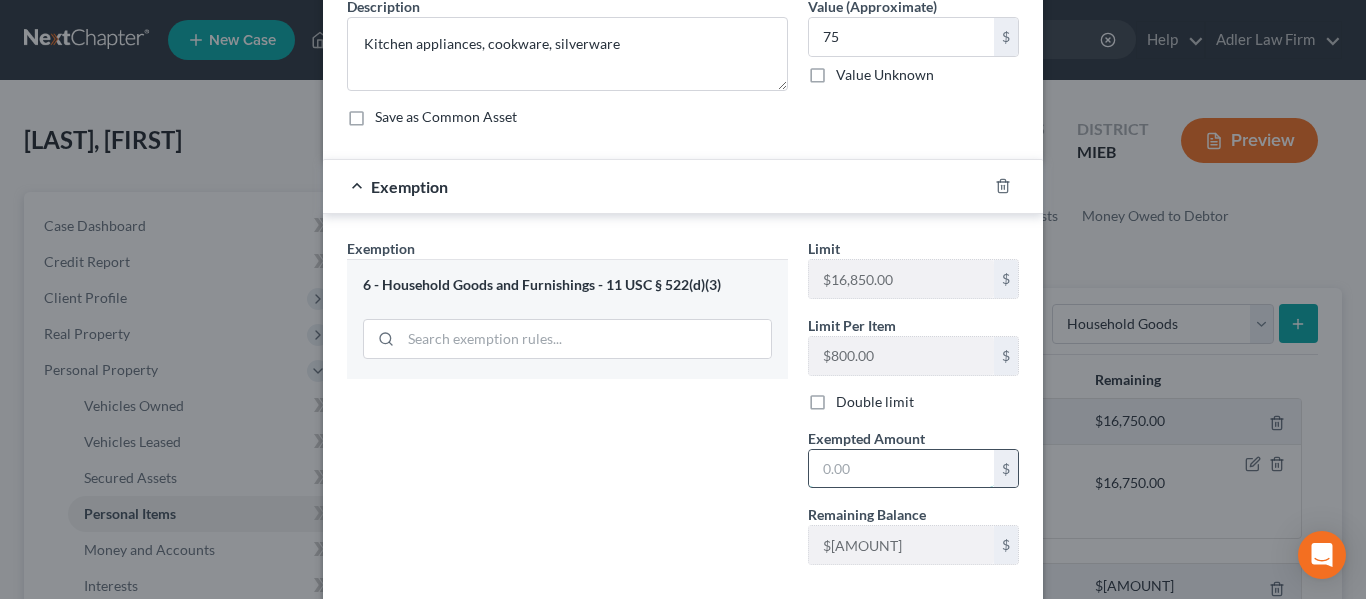 click at bounding box center [901, 469] 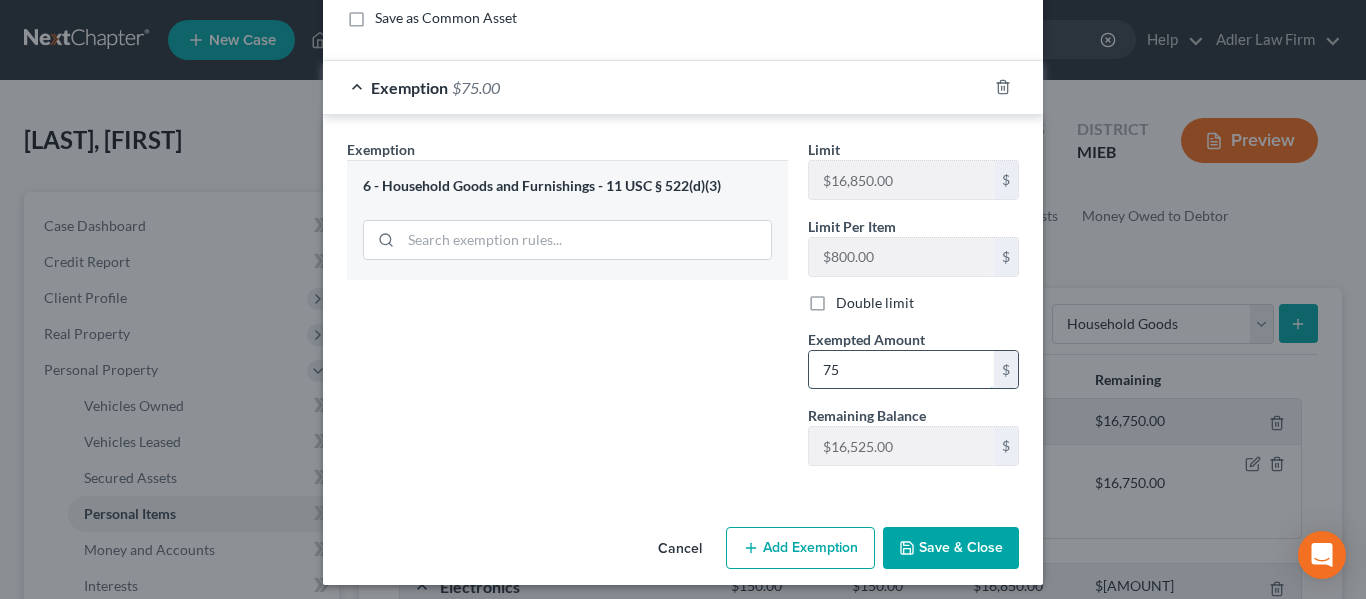 scroll, scrollTop: 282, scrollLeft: 0, axis: vertical 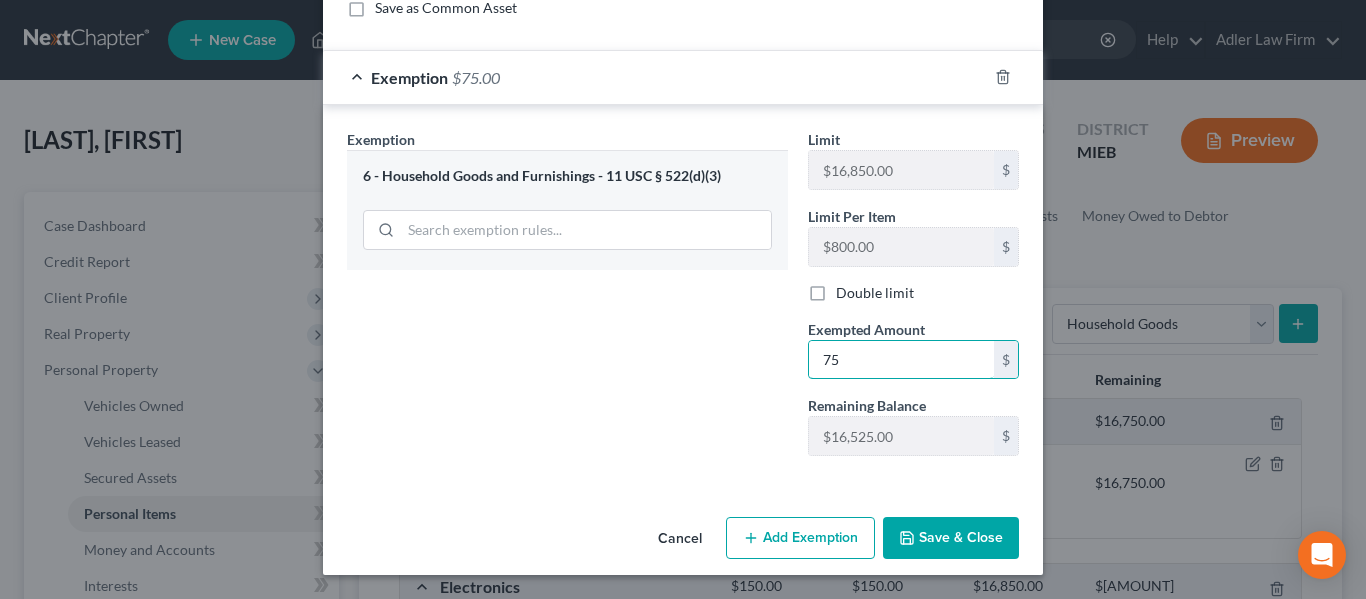 type on "75" 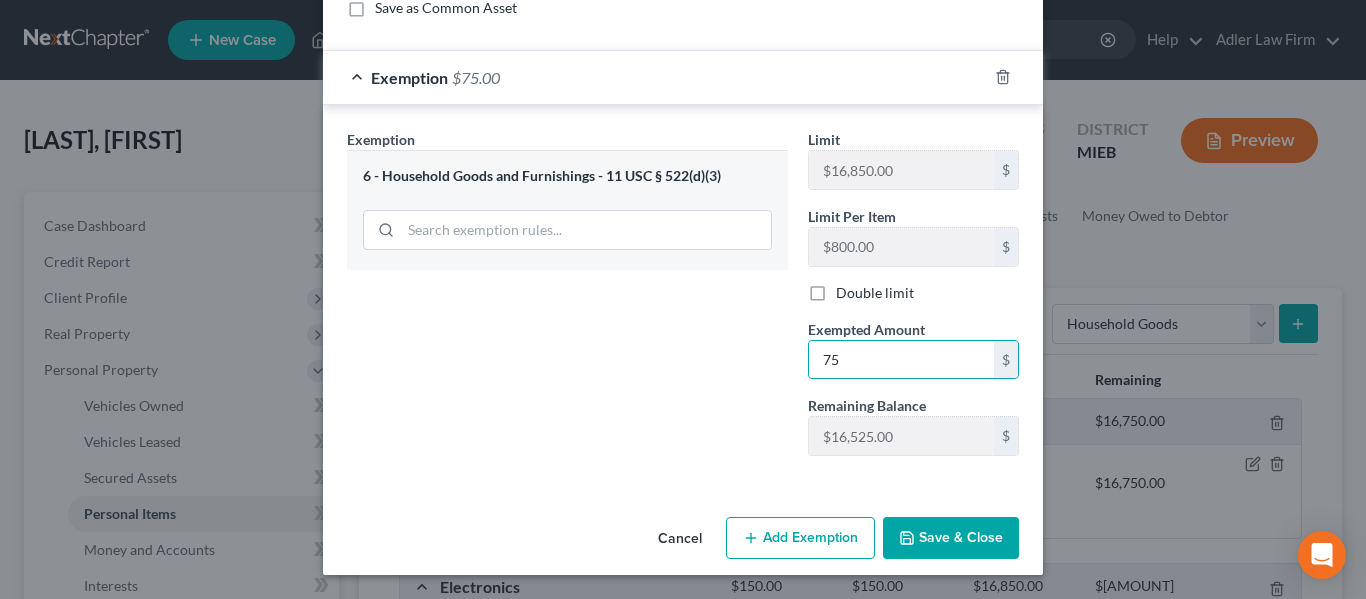 click on "Save & Close" at bounding box center [951, 538] 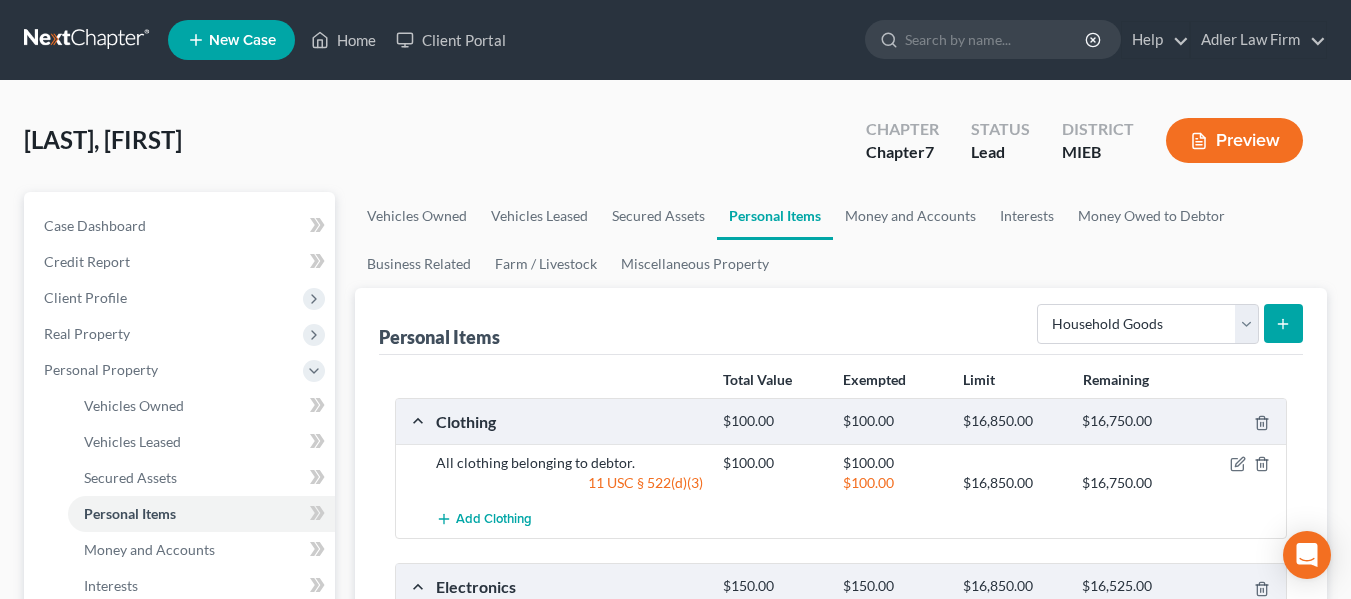 click at bounding box center [1283, 323] 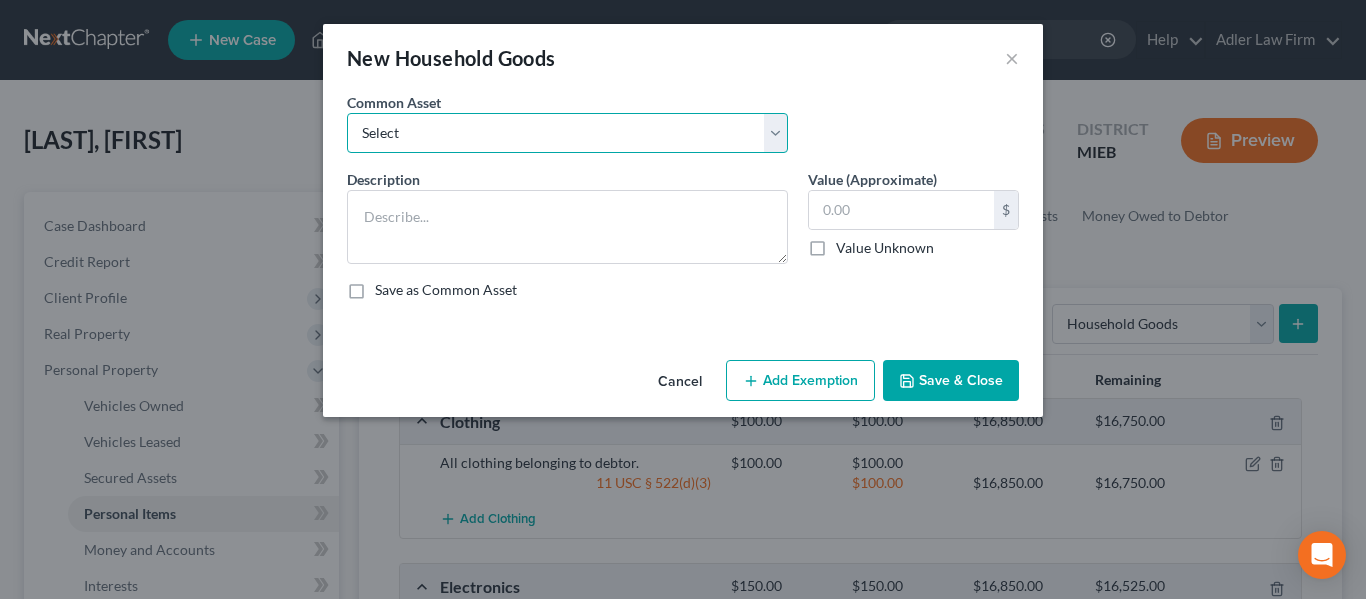 click on "Select Kitchen appliances, cookware, silverware All furniture in debtor's home including; couches, tables, chairs and bedroom sets. All bedroom furniture belonging to debtor." at bounding box center [567, 133] 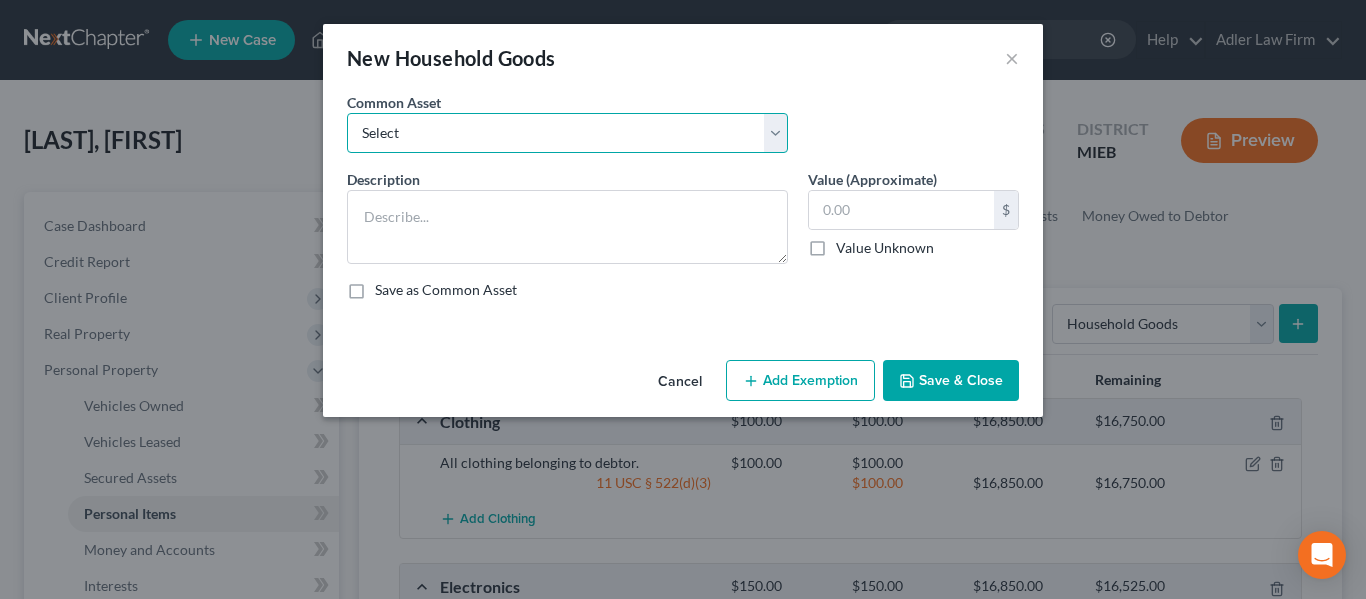 select on "1" 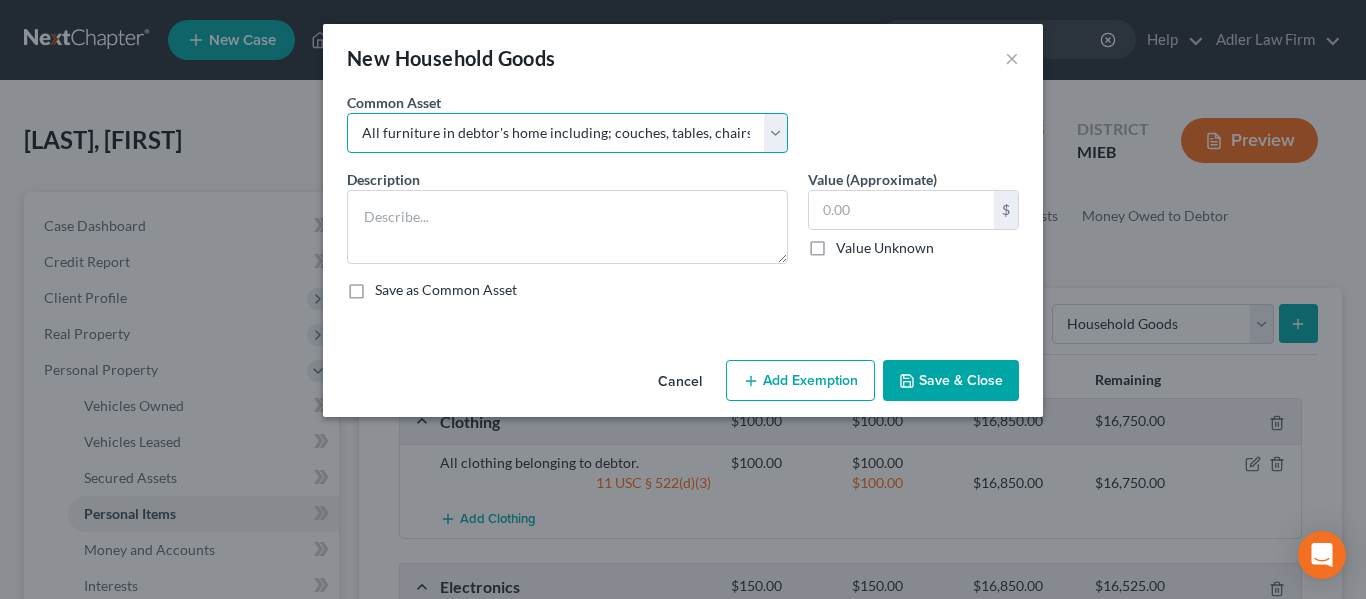 click on "Select Kitchen appliances, cookware, silverware All furniture in debtor's home including; couches, tables, chairs and bedroom sets. All bedroom furniture belonging to debtor." at bounding box center [567, 133] 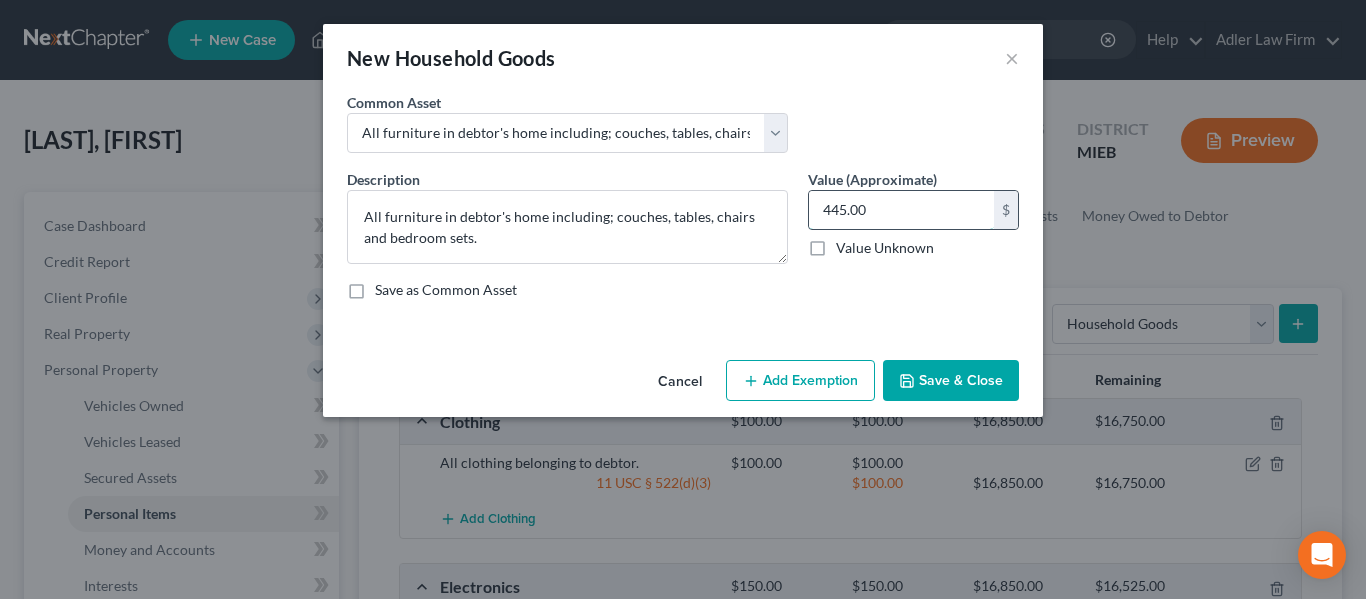 click on "445.00" at bounding box center (901, 210) 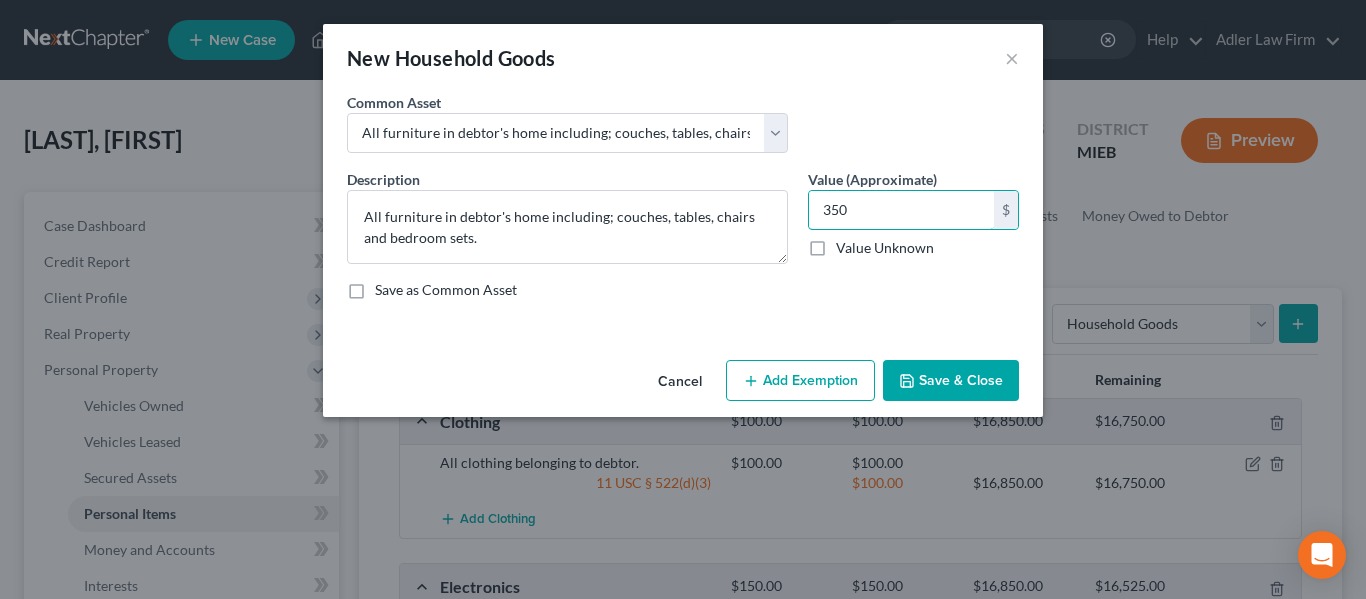 type on "350" 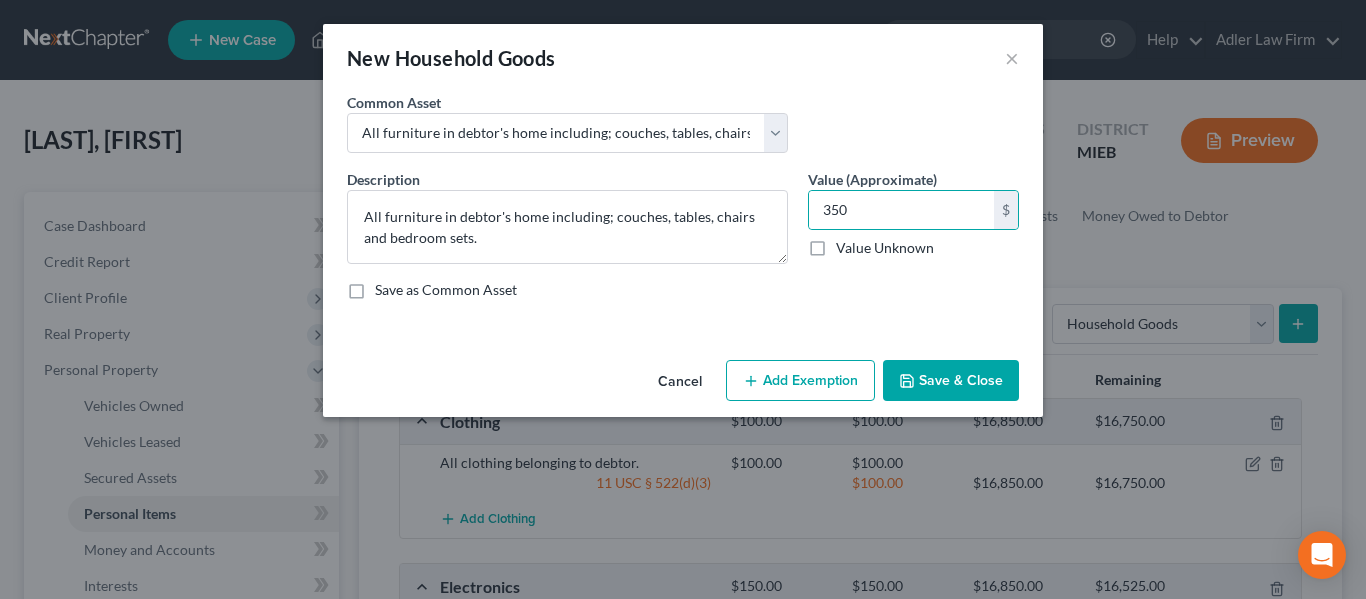 click on "Add Exemption" at bounding box center (800, 381) 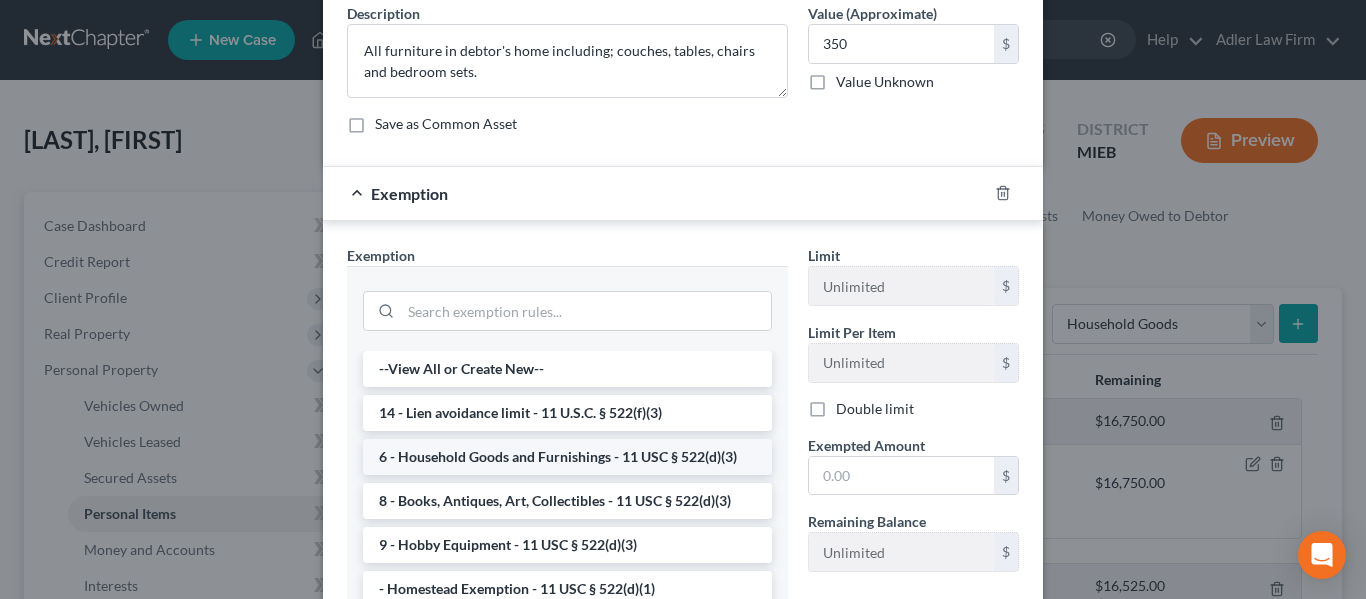scroll, scrollTop: 167, scrollLeft: 0, axis: vertical 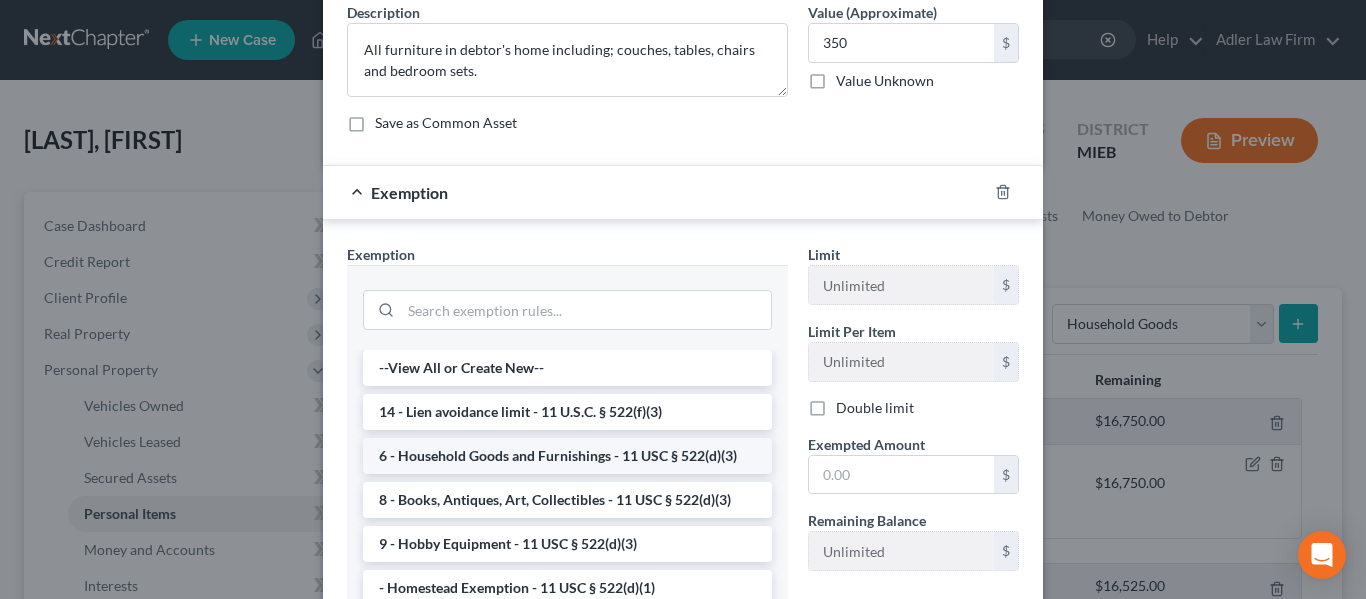 click on "6 - Household Goods and Furnishings - 11 USC § 522(d)(3)" at bounding box center (567, 456) 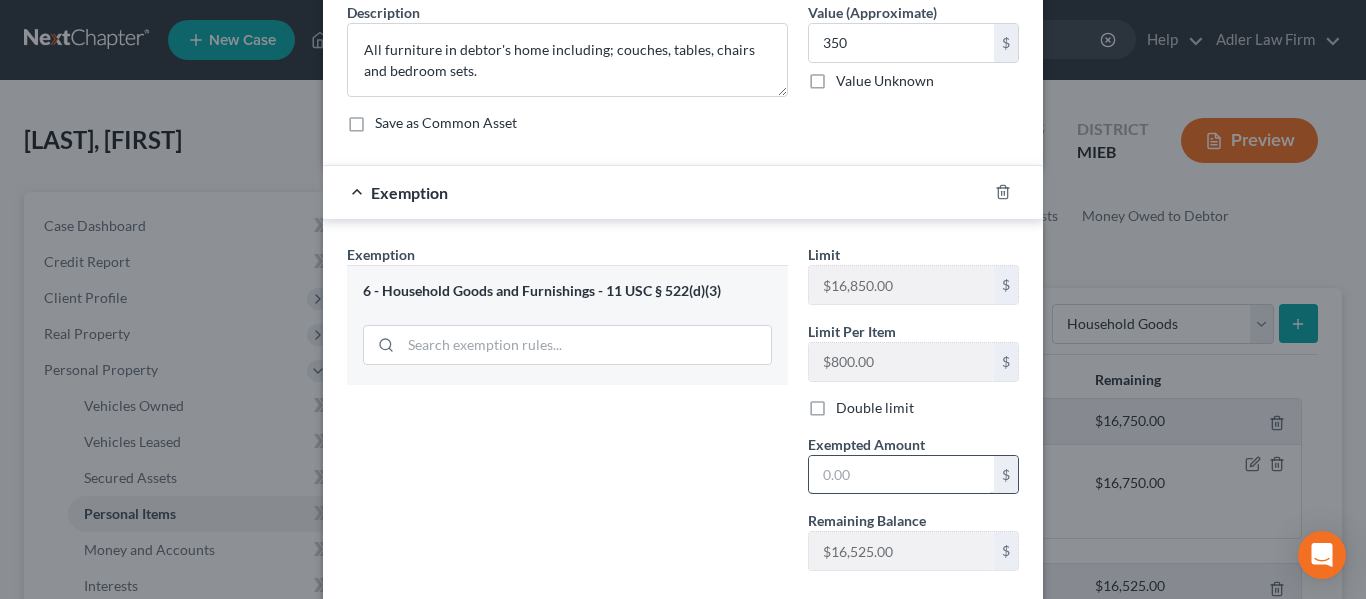 click at bounding box center [901, 475] 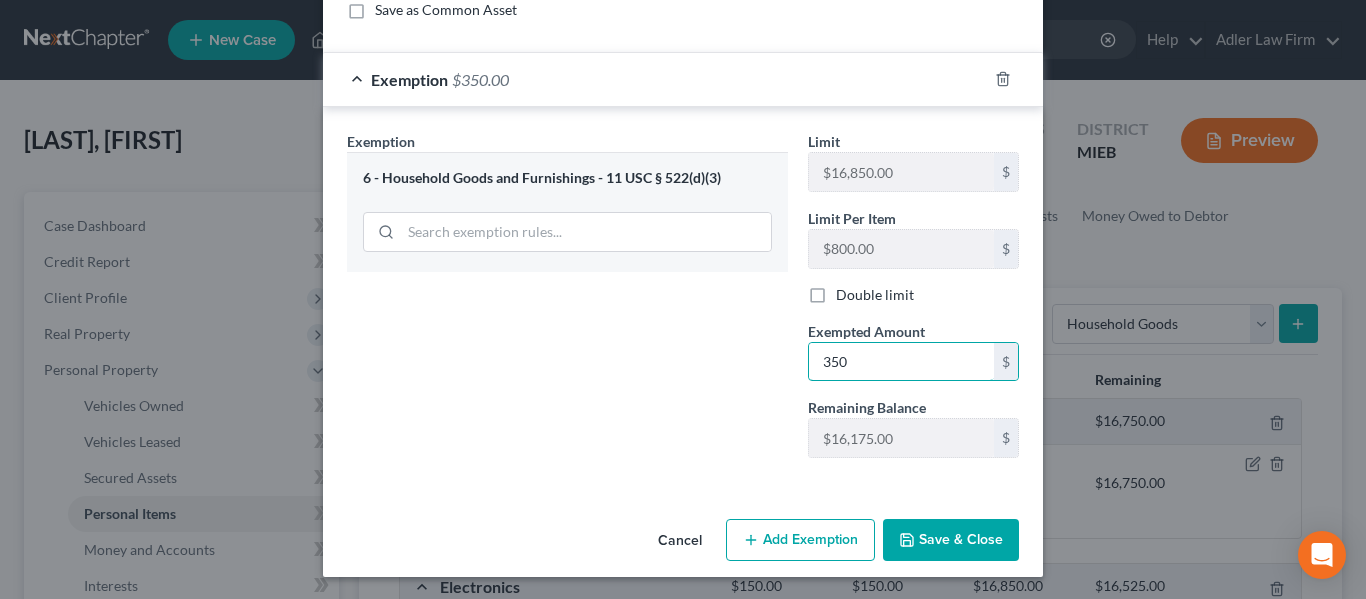 scroll, scrollTop: 282, scrollLeft: 0, axis: vertical 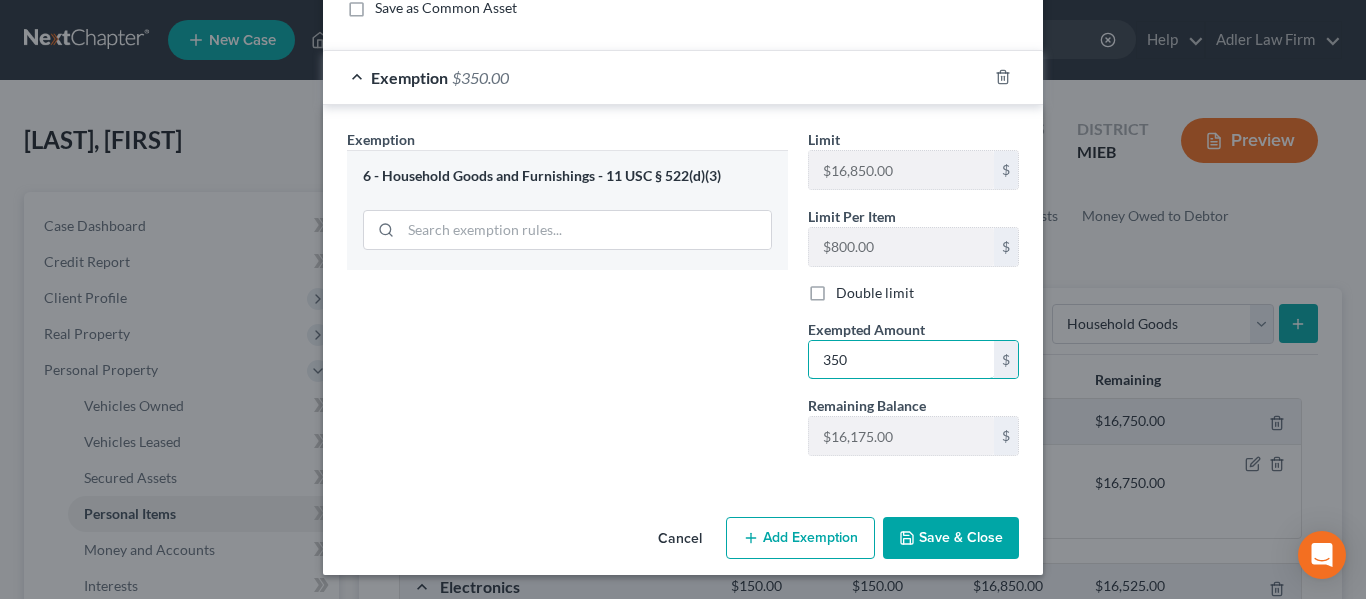 type on "350" 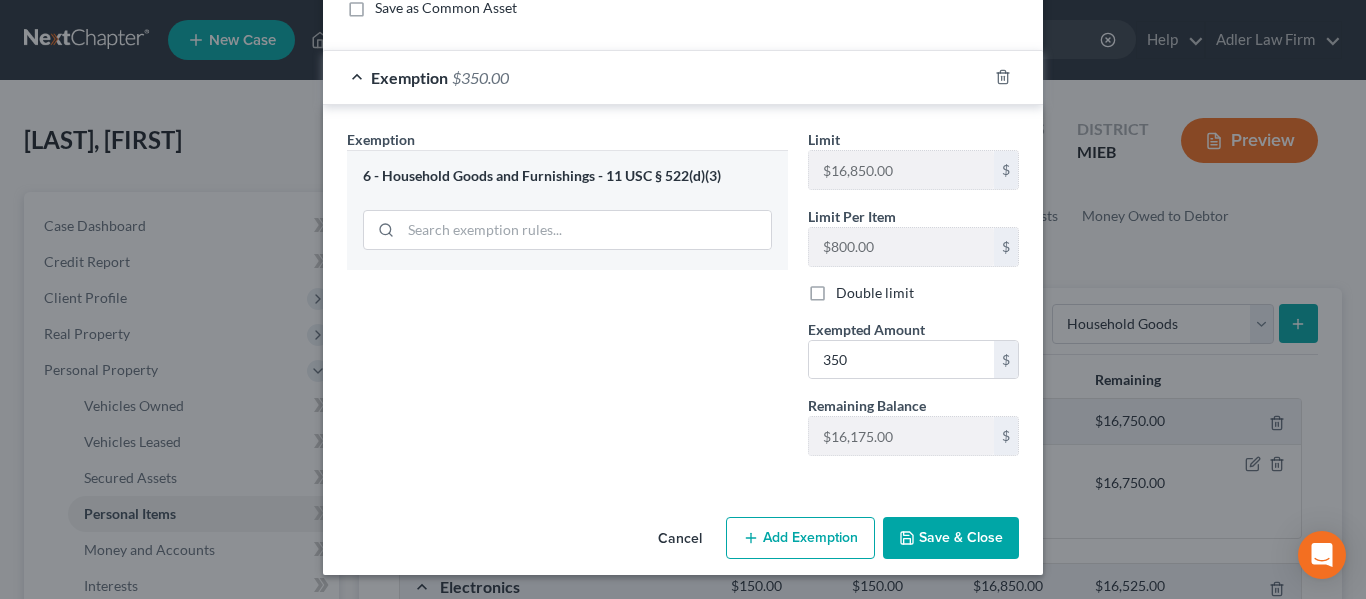click on "Save & Close" at bounding box center [951, 538] 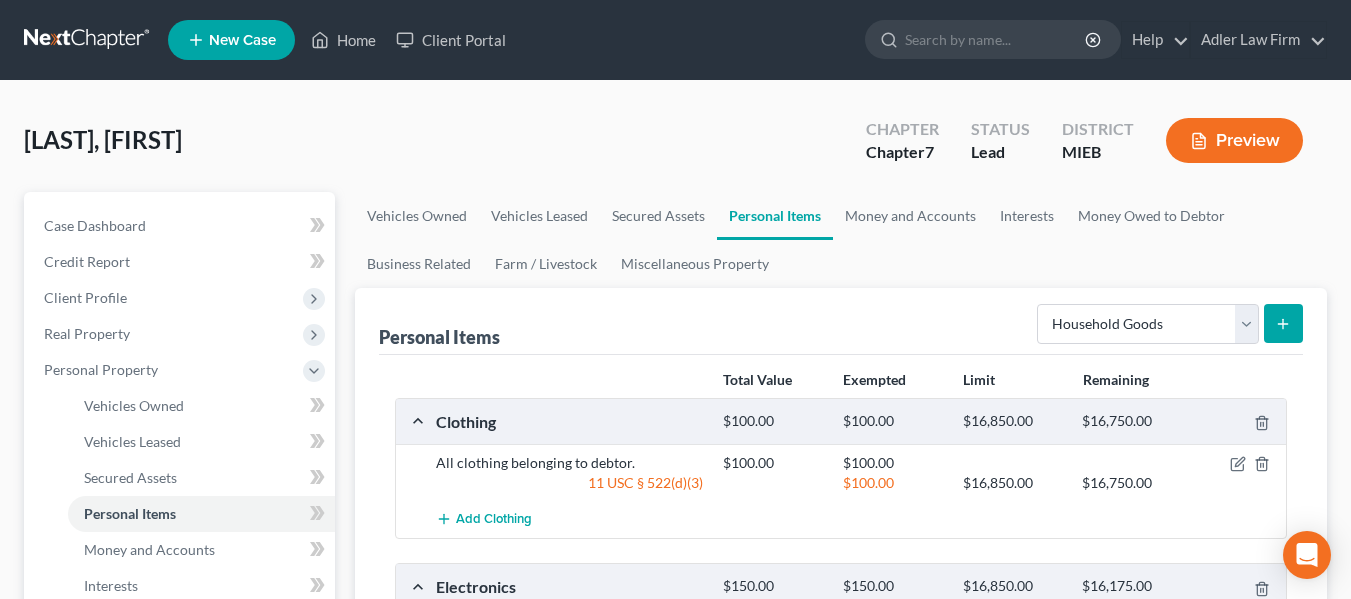 click at bounding box center [1283, 323] 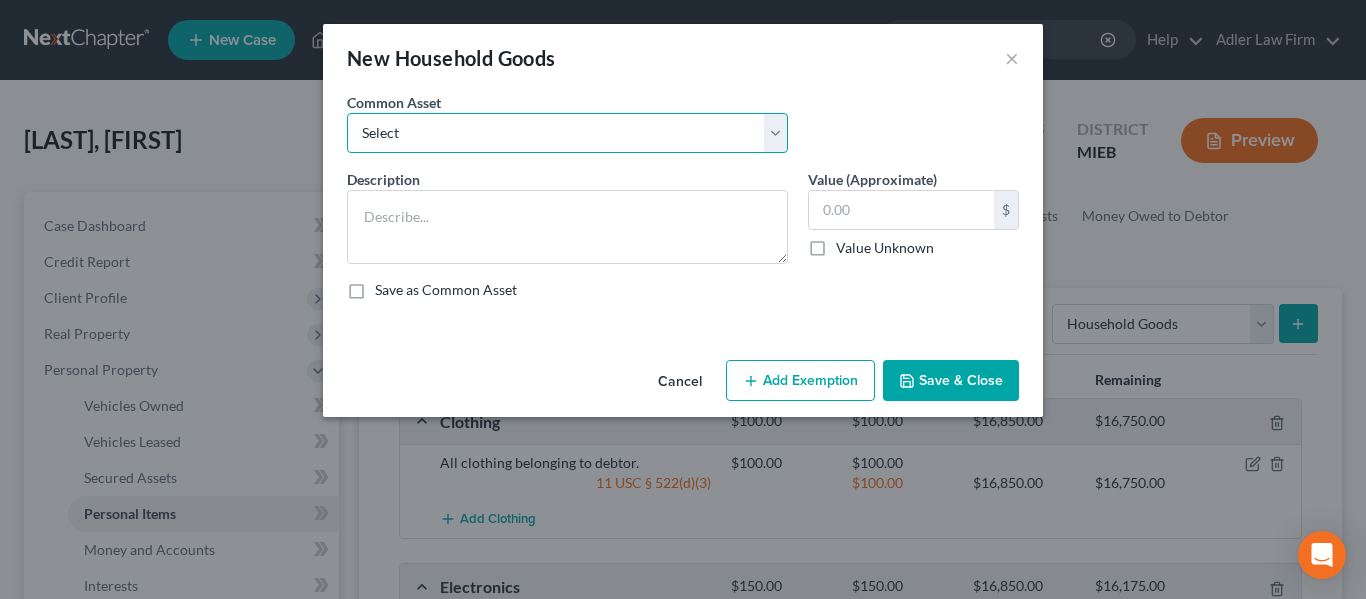 click on "Select Kitchen appliances, cookware, silverware All furniture in debtor's home including; couches, tables, chairs and bedroom sets. All bedroom furniture belonging to debtor." at bounding box center (567, 133) 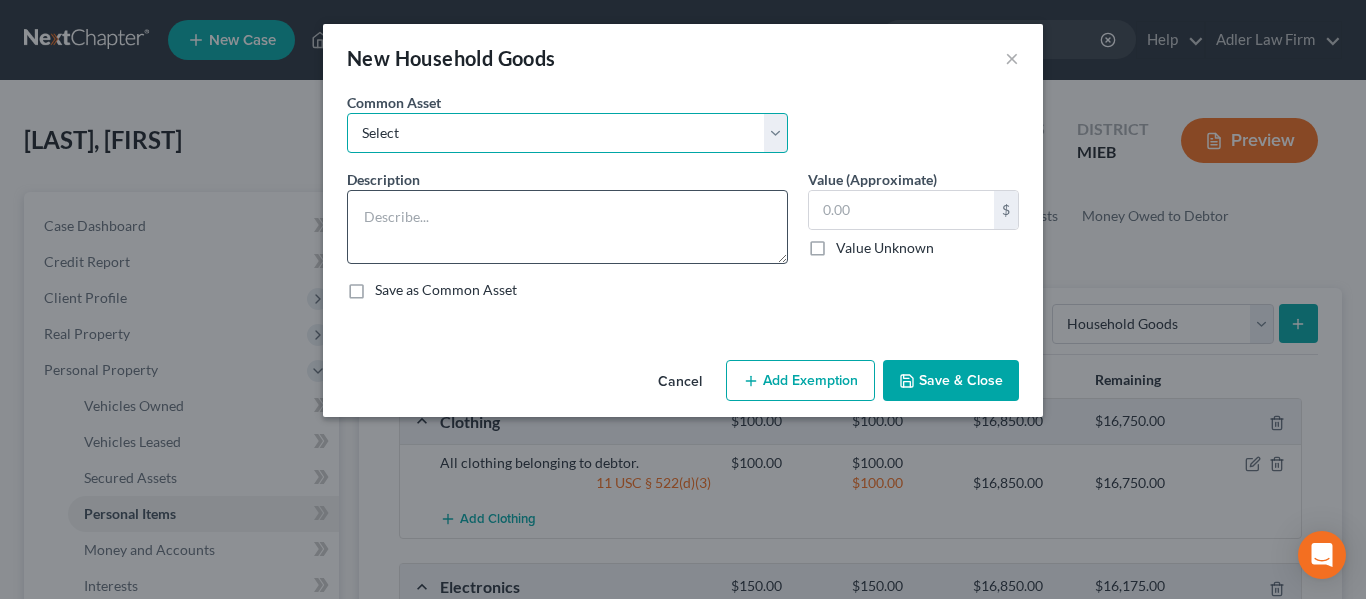 select on "2" 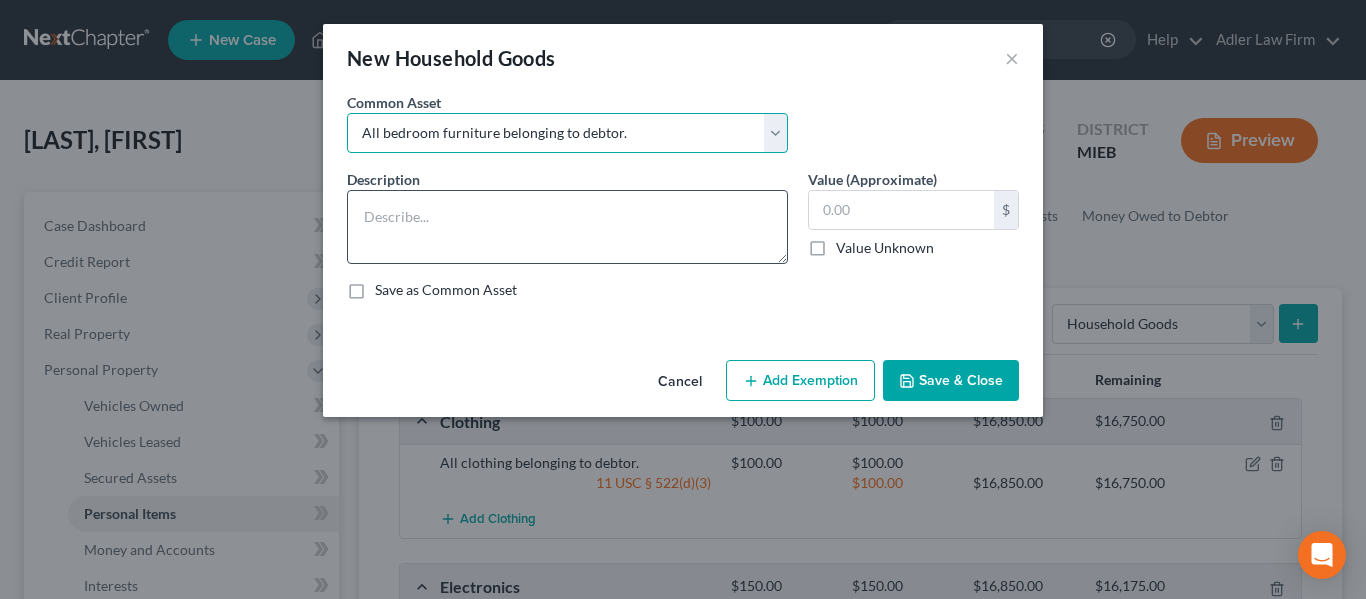 click on "Select Kitchen appliances, cookware, silverware All furniture in debtor's home including; couches, tables, chairs and bedroom sets. All bedroom furniture belonging to debtor." at bounding box center [567, 133] 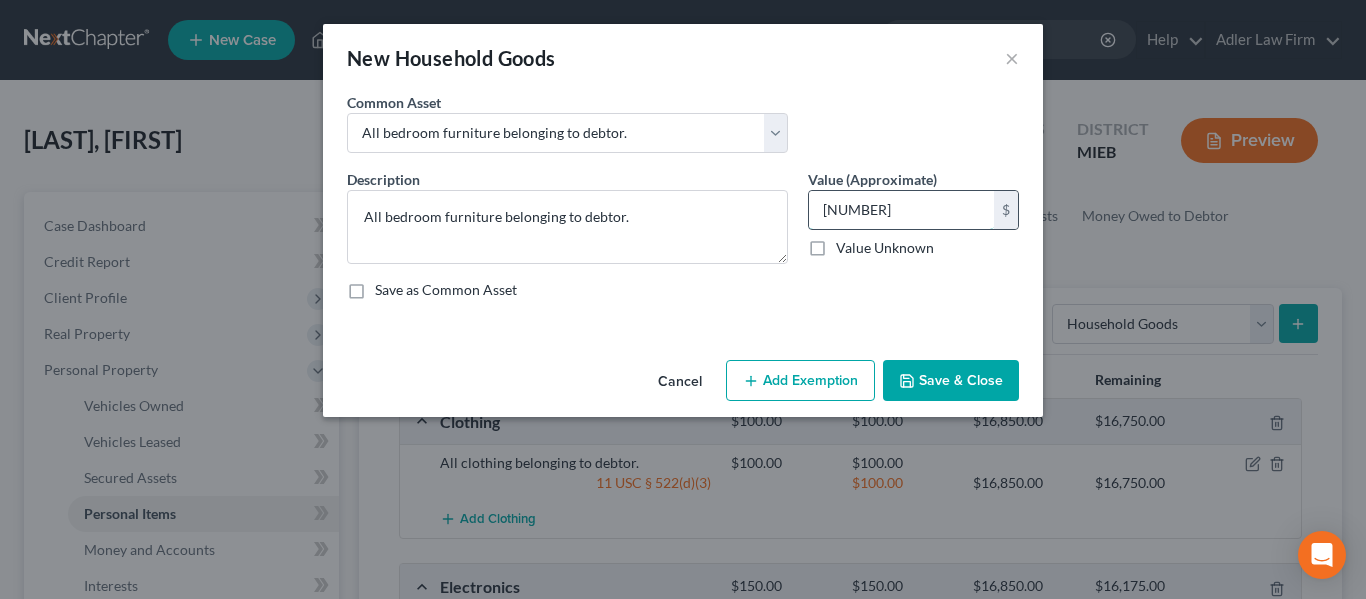 click on "[NUMBER]" at bounding box center [901, 210] 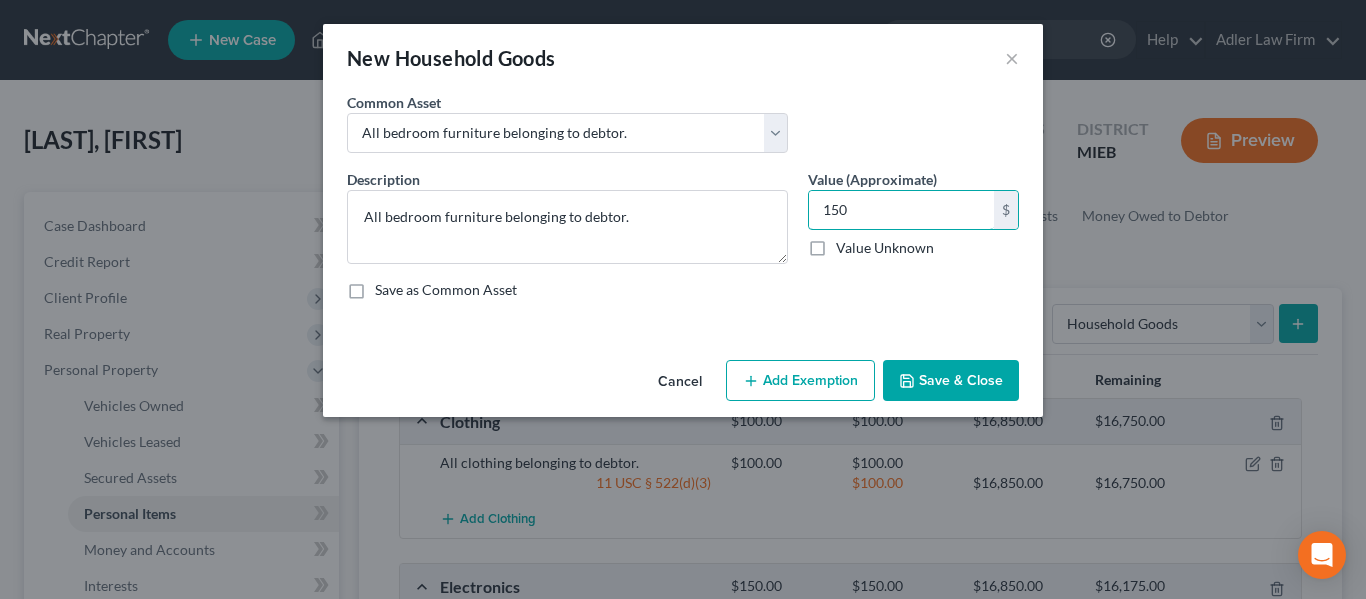 type on "150" 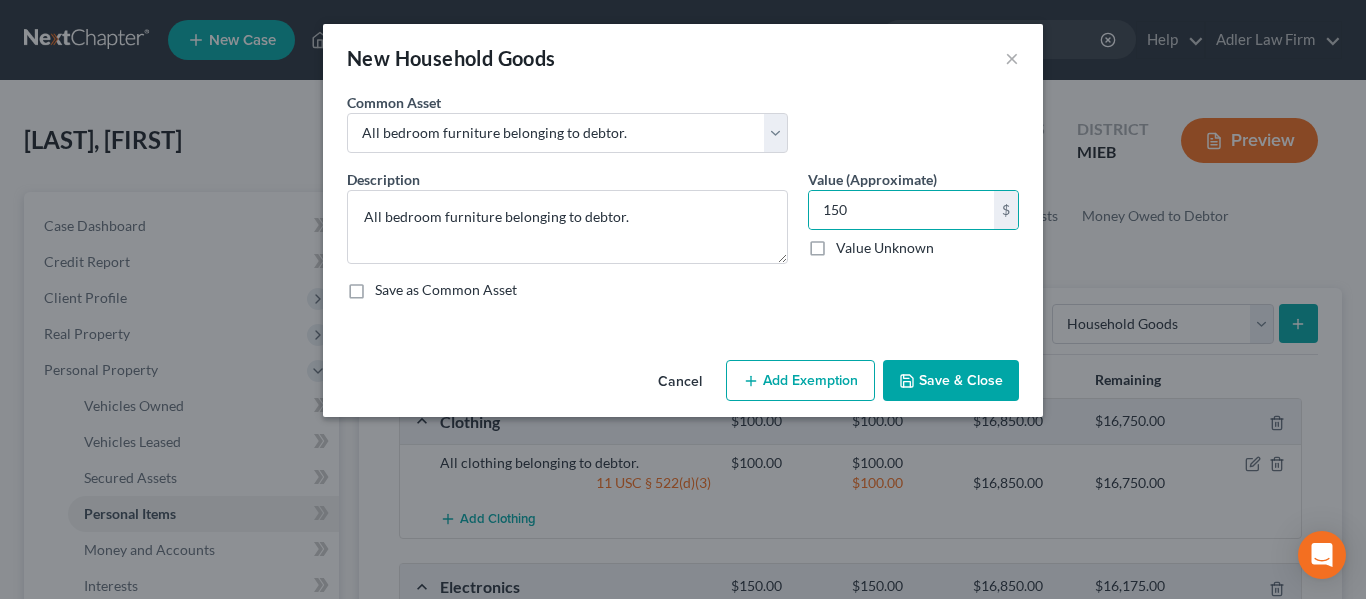 click on "Add Exemption" at bounding box center (800, 381) 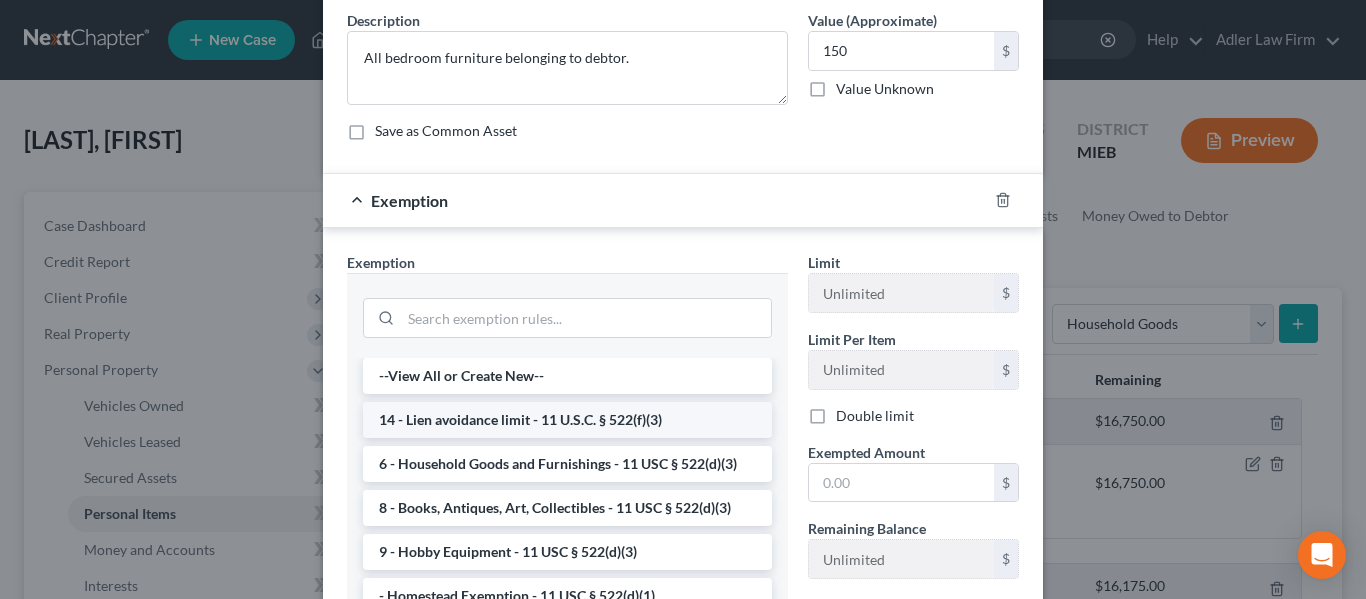 scroll, scrollTop: 160, scrollLeft: 0, axis: vertical 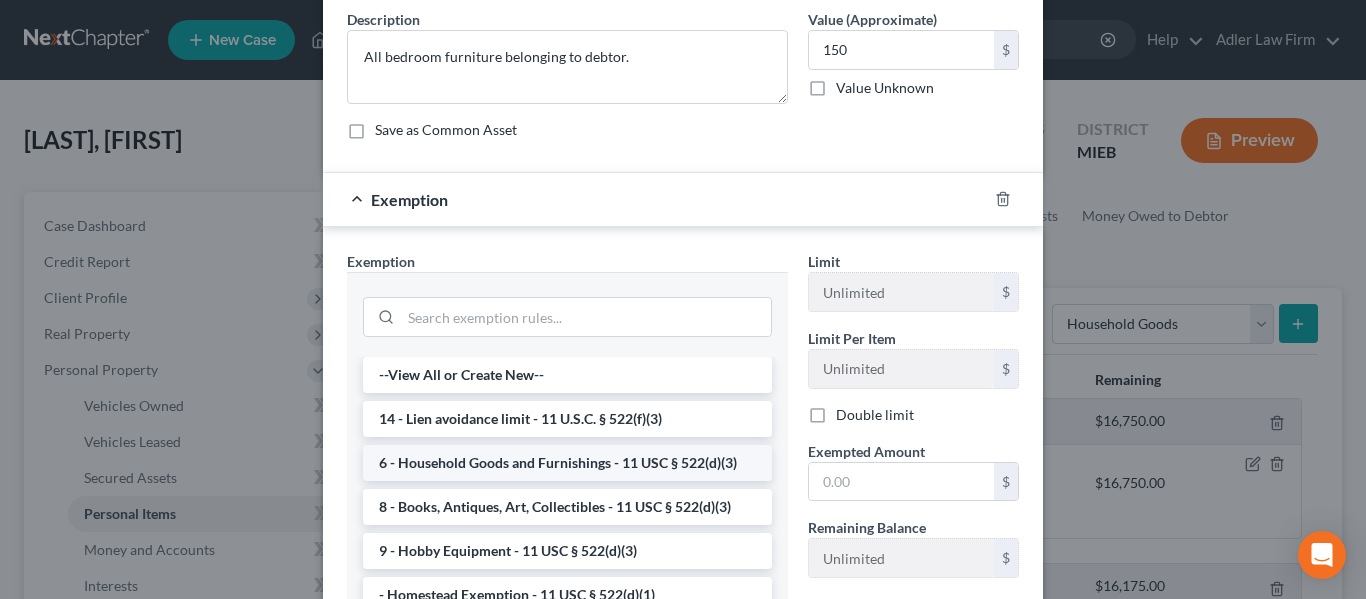 click on "6 - Household Goods and Furnishings - 11 USC § 522(d)(3)" at bounding box center (567, 463) 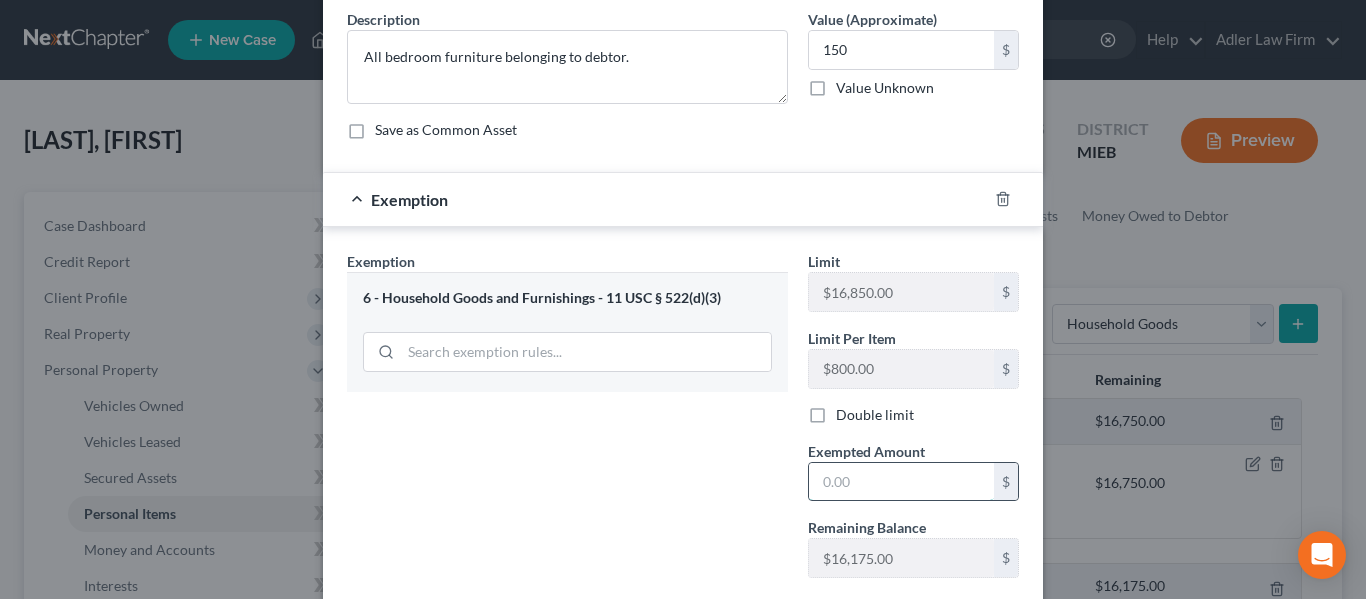 click at bounding box center [901, 482] 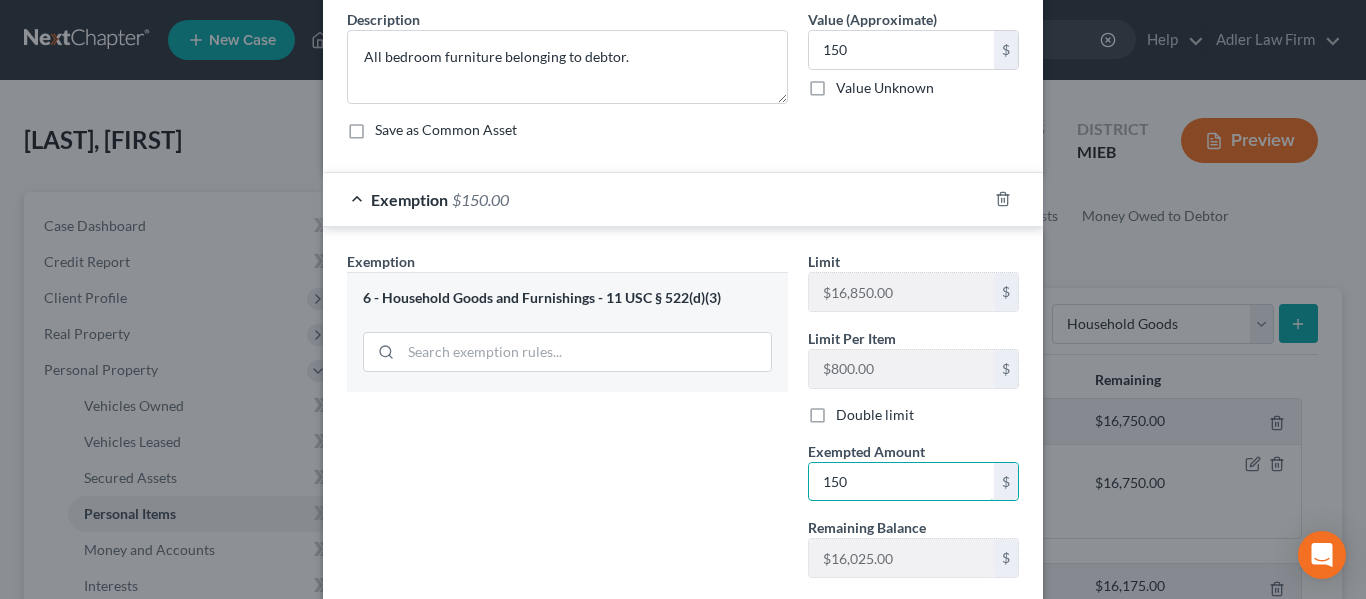 type on "150" 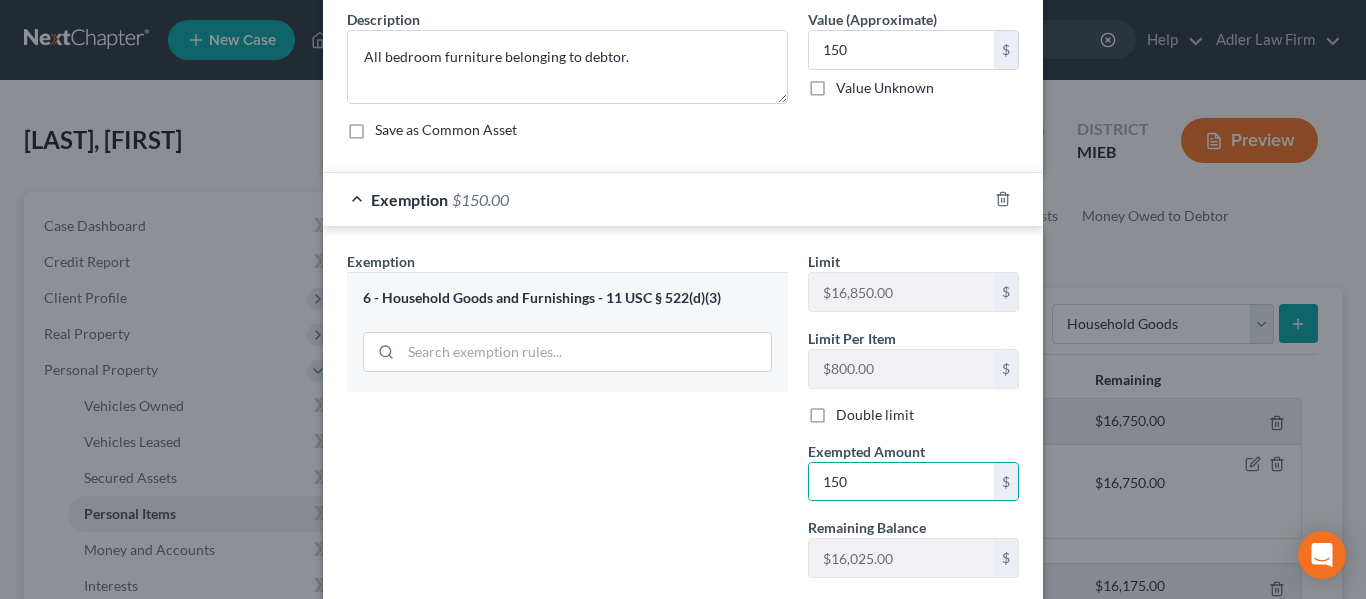 click on "Exemption Set must be selected for CA.
Exemption
*
6 - Household Goods and Furnishings - 11 USC § 522(d)(3)" at bounding box center (567, 422) 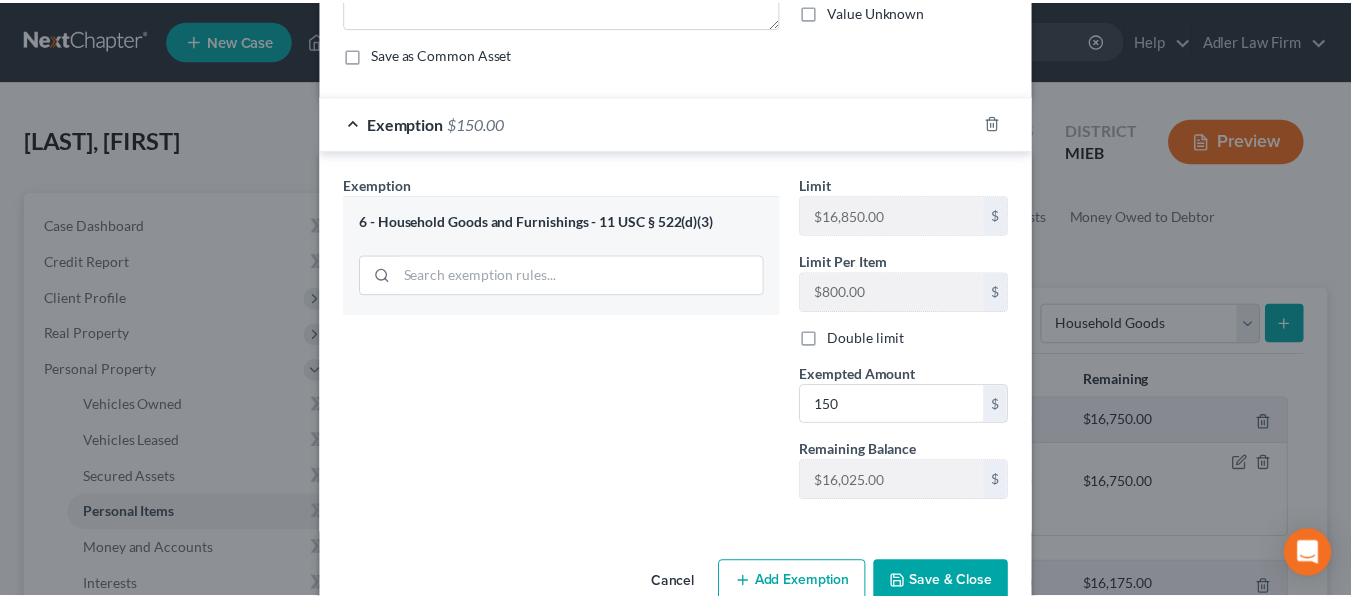 scroll, scrollTop: 238, scrollLeft: 0, axis: vertical 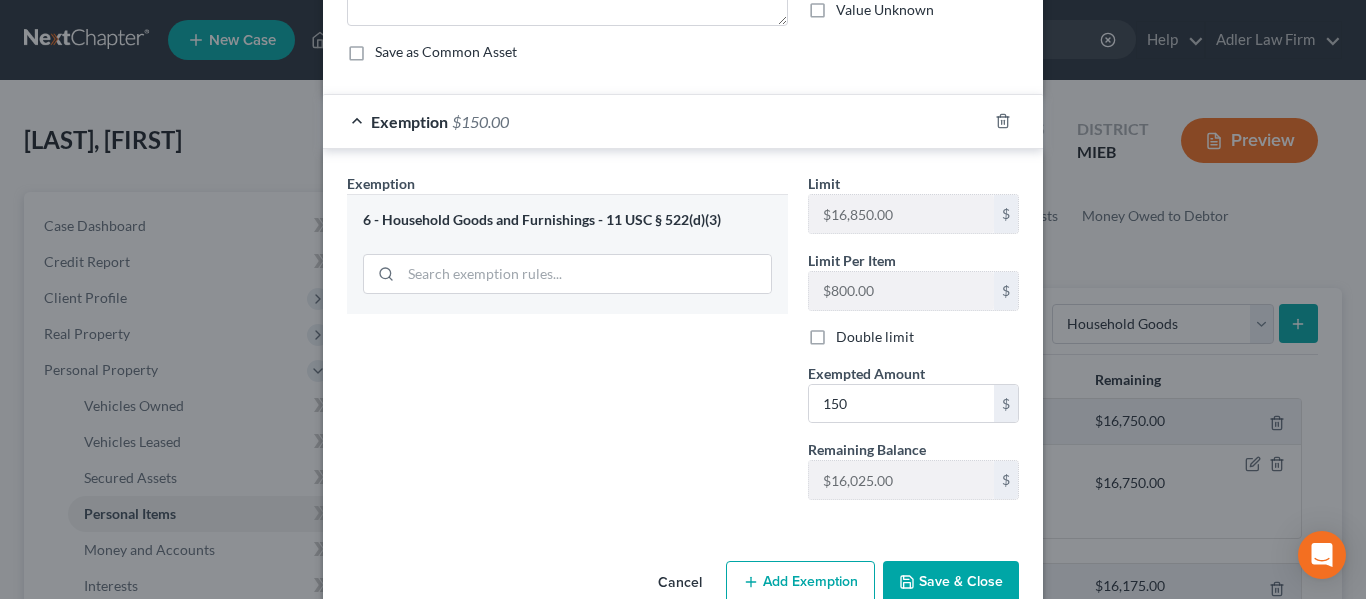 click on "Save & Close" at bounding box center [951, 582] 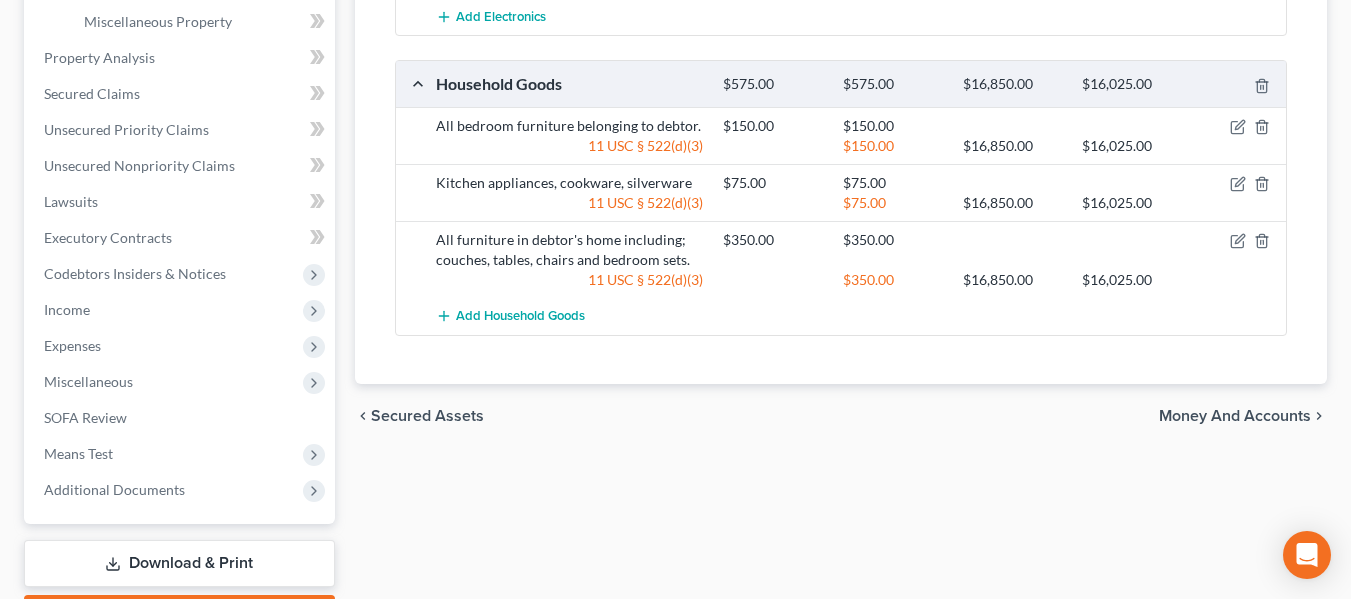 scroll, scrollTop: 824, scrollLeft: 0, axis: vertical 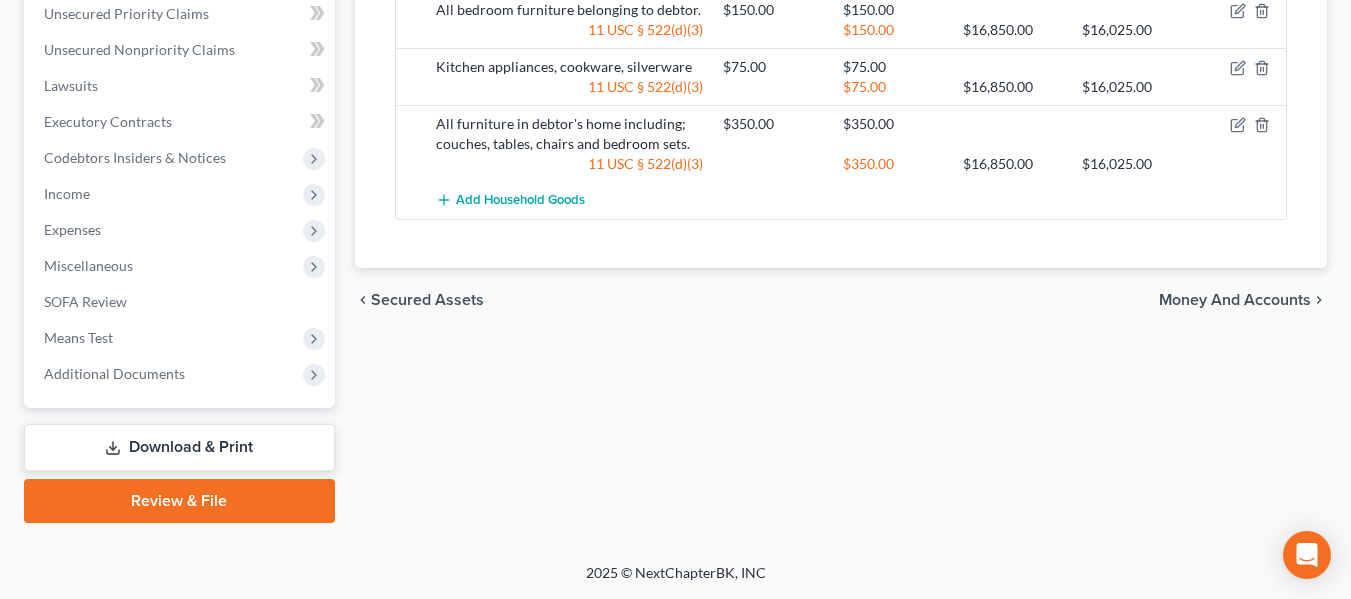 click on "Download & Print" at bounding box center (179, 447) 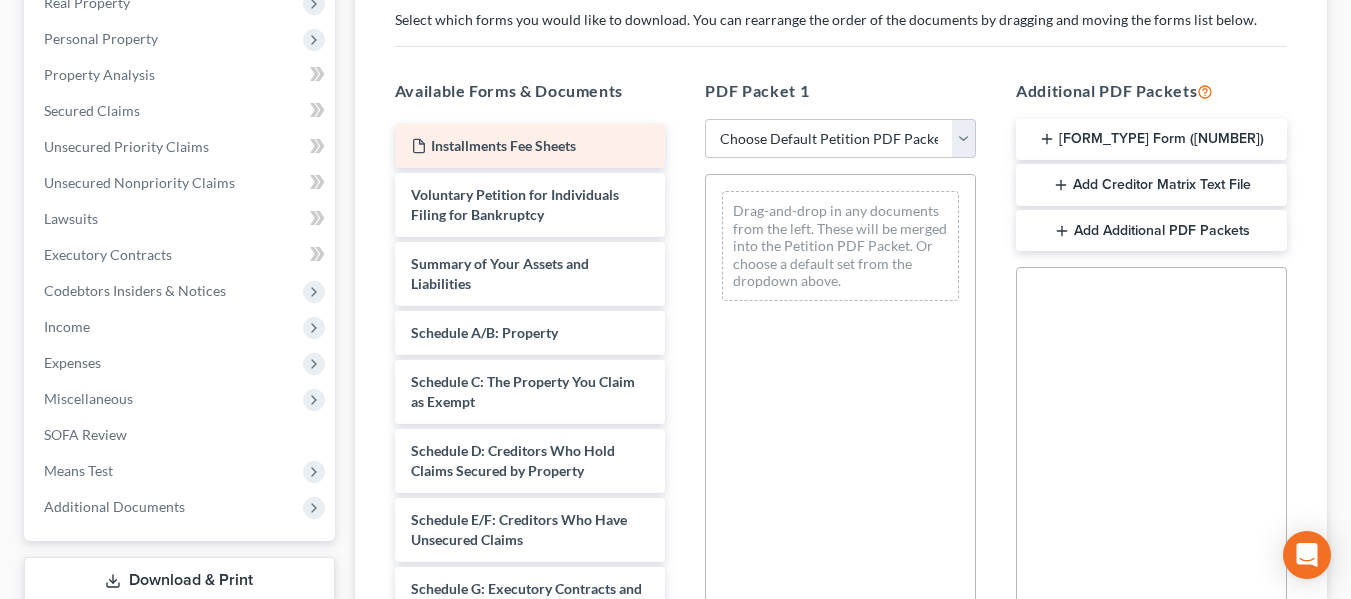 scroll, scrollTop: 0, scrollLeft: 0, axis: both 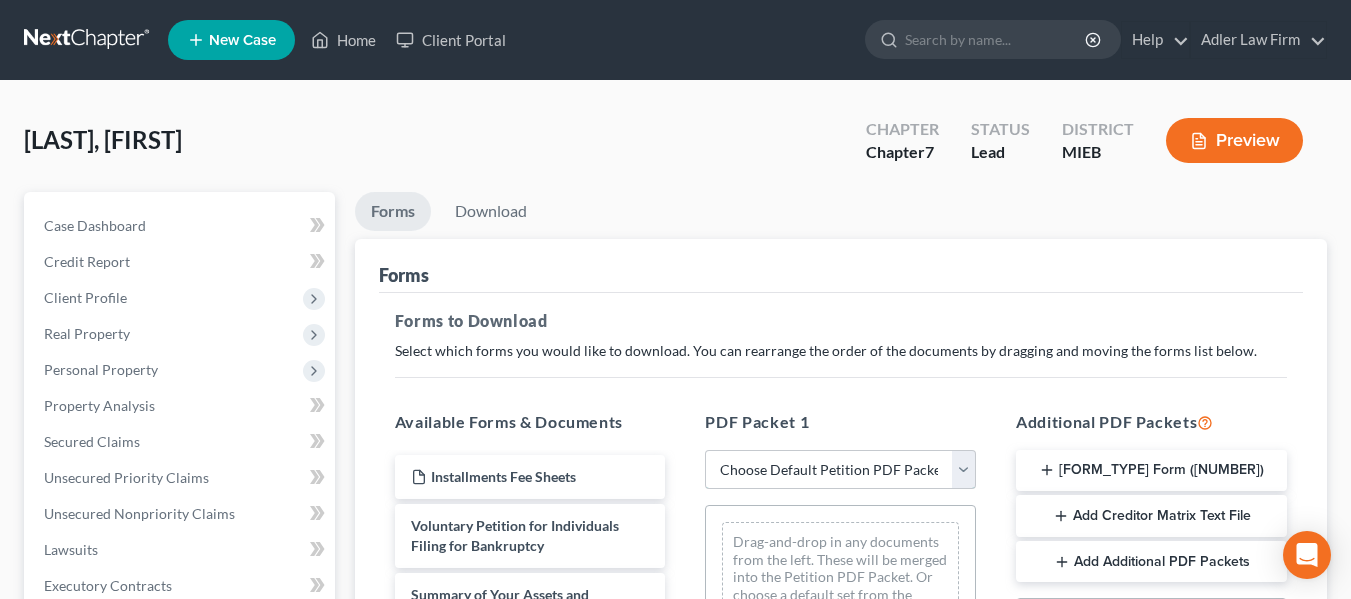 click on "[FIRST] [LAST] Ch.7 Bk Petition" at bounding box center (840, 470) 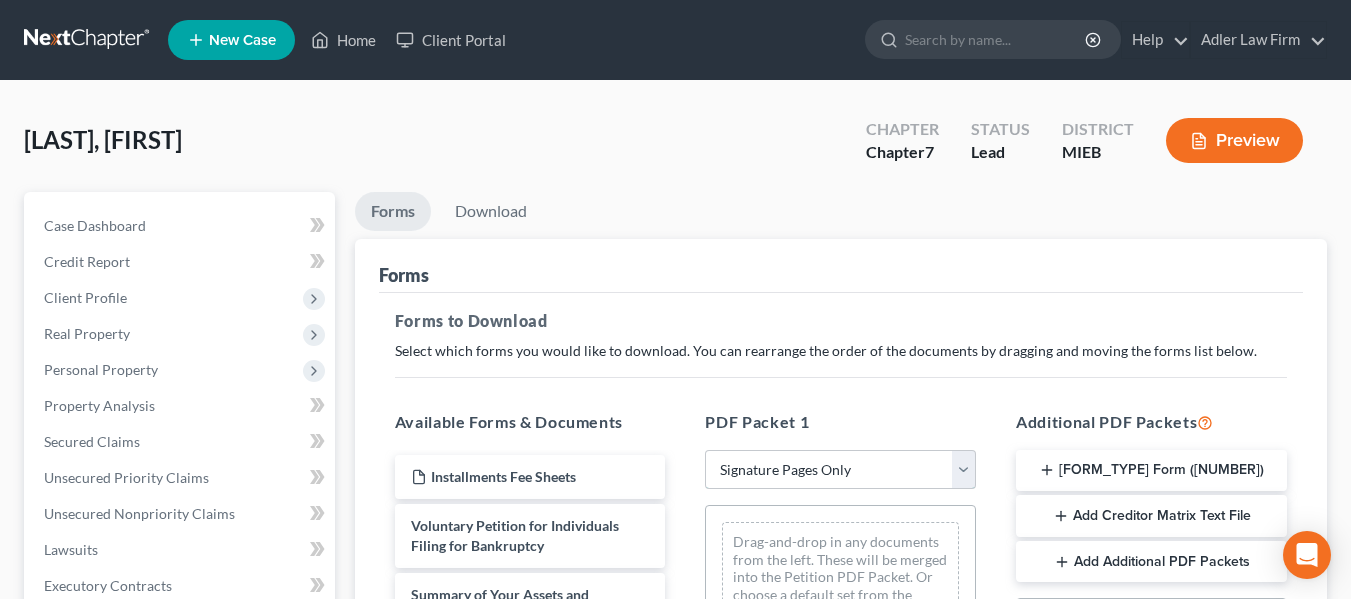 click on "[FIRST] [LAST] Ch.7 Bk Petition" at bounding box center (840, 470) 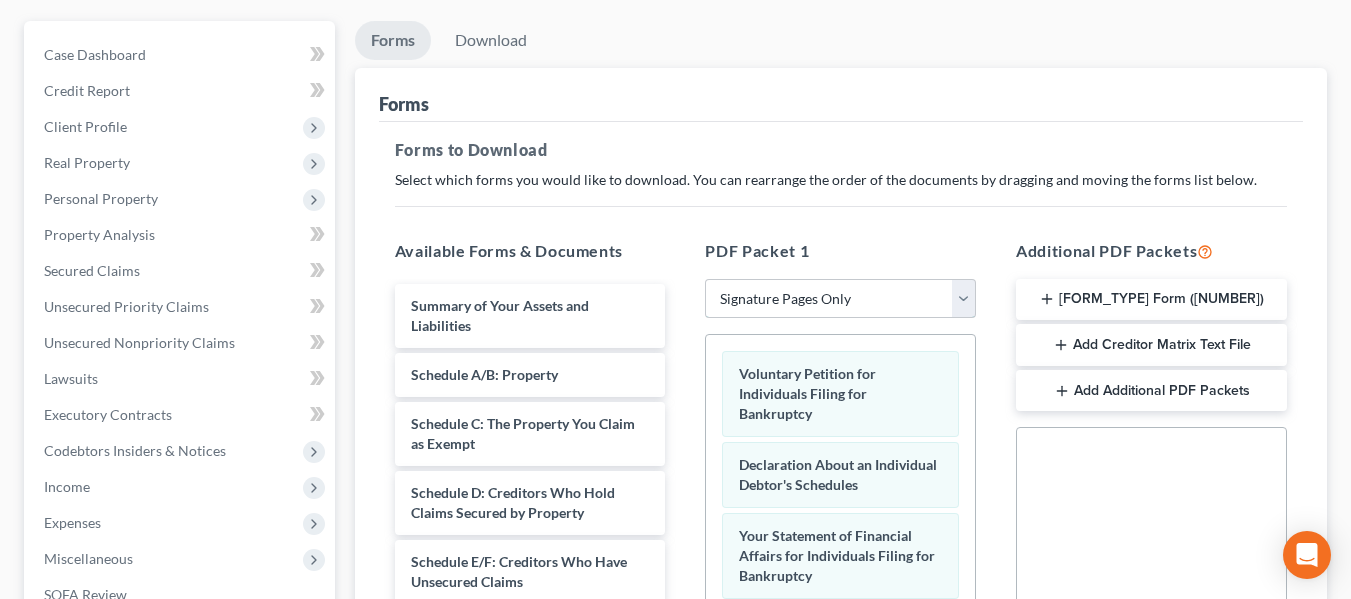 scroll, scrollTop: 172, scrollLeft: 0, axis: vertical 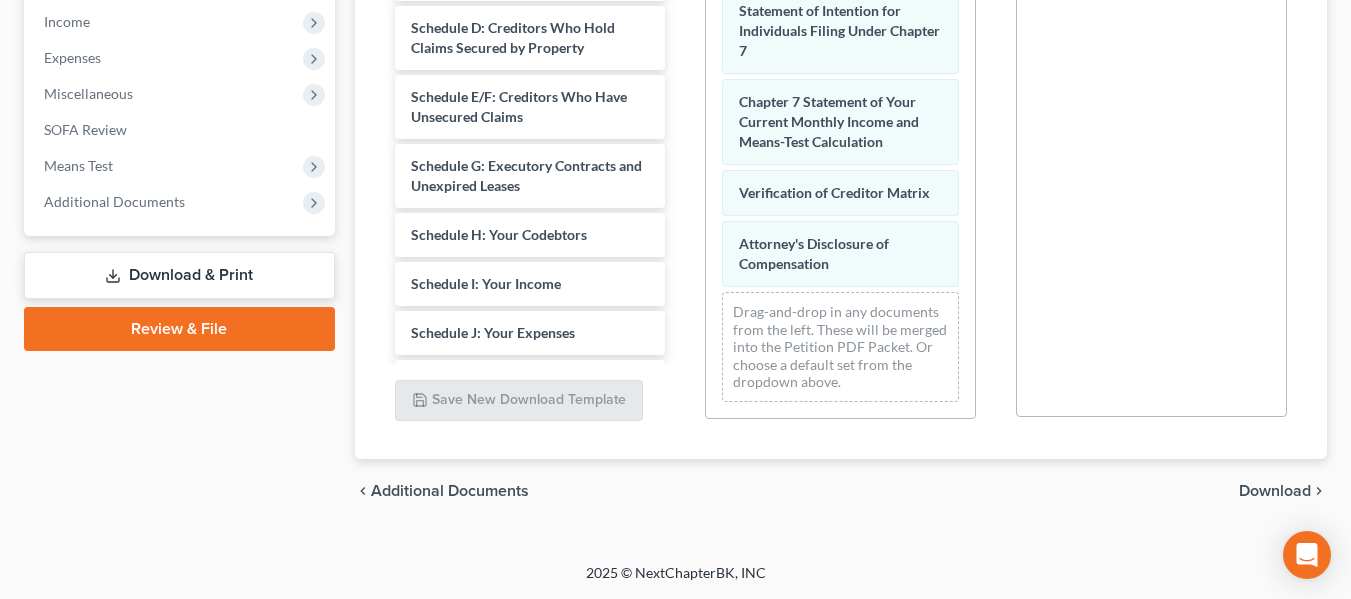 click on "Download" at bounding box center (1275, 491) 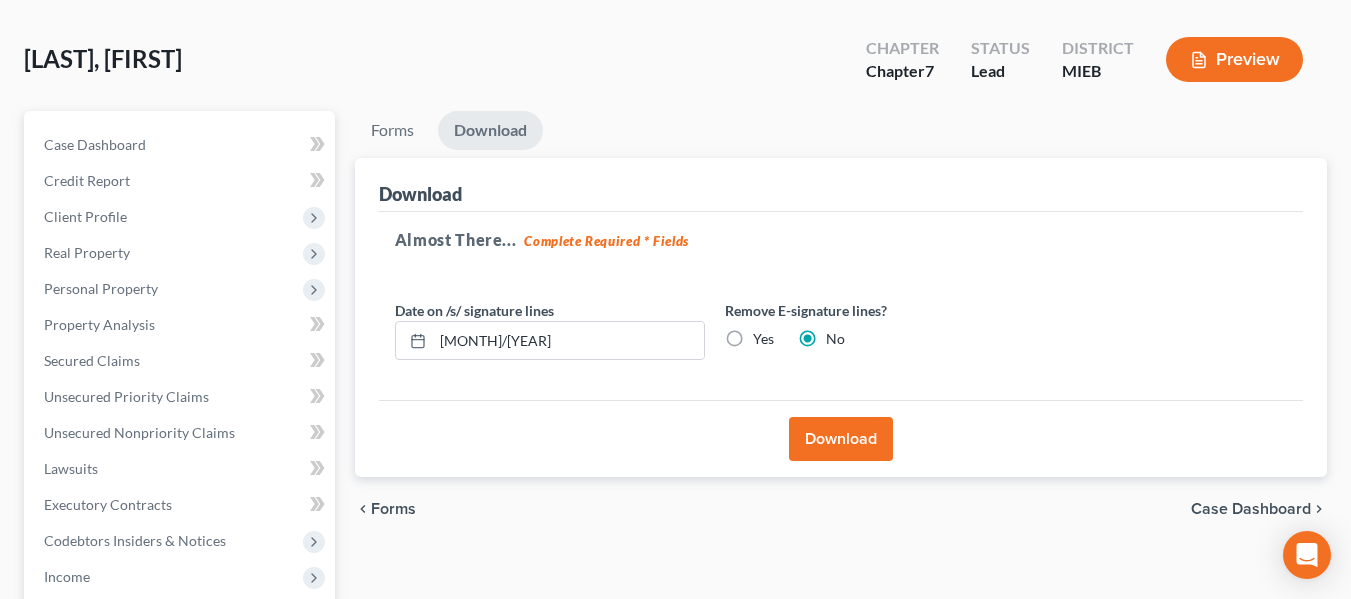 scroll, scrollTop: 80, scrollLeft: 0, axis: vertical 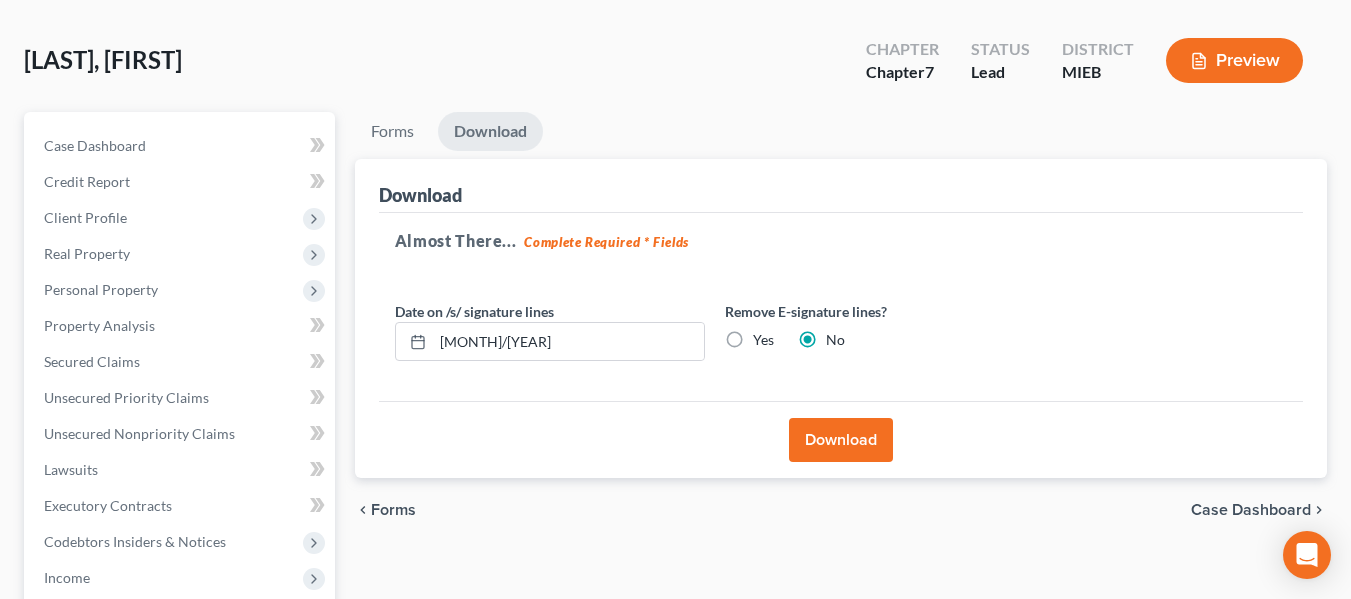 click on "Download" at bounding box center [841, 440] 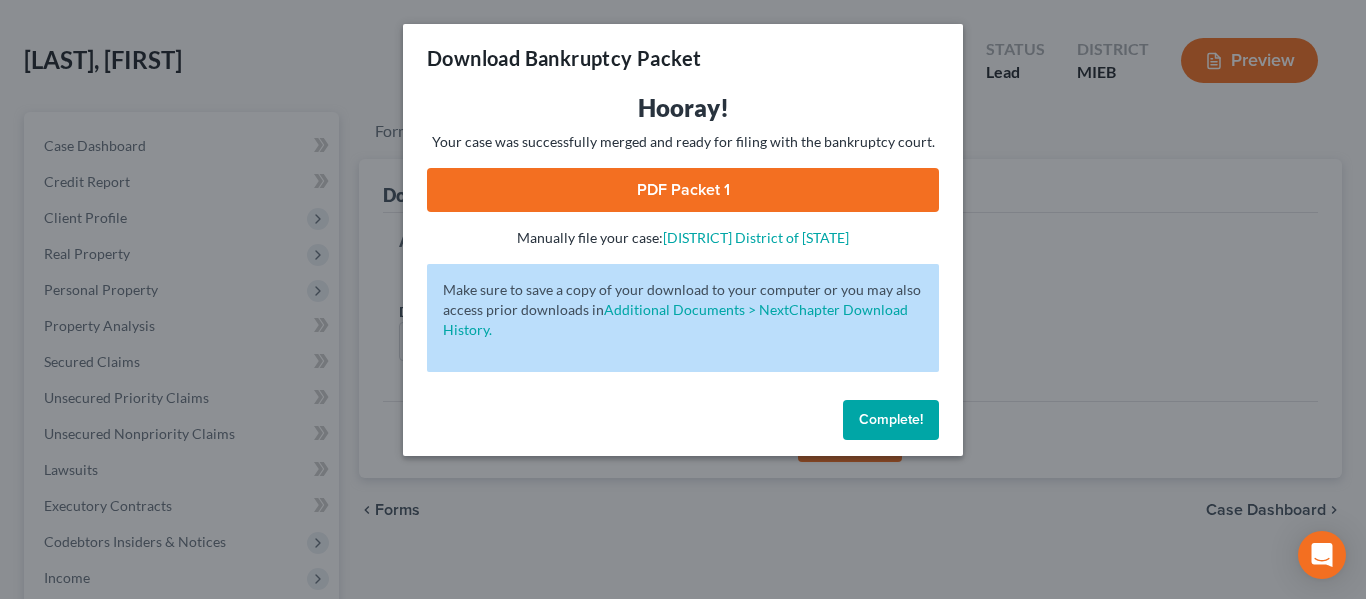 click on "PDF Packet 1" at bounding box center [683, 190] 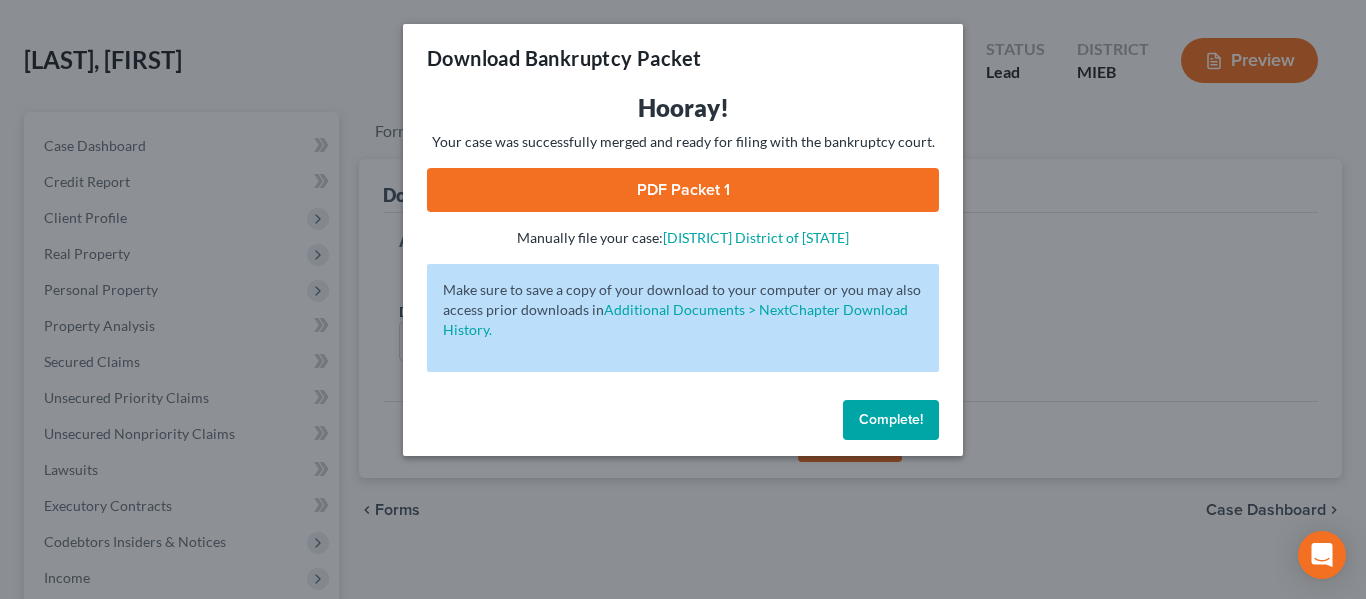 click on "Download Bankruptcy Packet
Hooray! Your case was successfully merged and ready for filing with the bankruptcy court. PDF Packet [NUMBER] -  Manually file your case:  Eastern District of Michigan Oops! There was an error with generating the download packet. -
Make sure to save a copy of your download to your computer or you may also access prior downloads in  Additional Documents > NextChapter Download History.
Complete!" at bounding box center (683, 299) 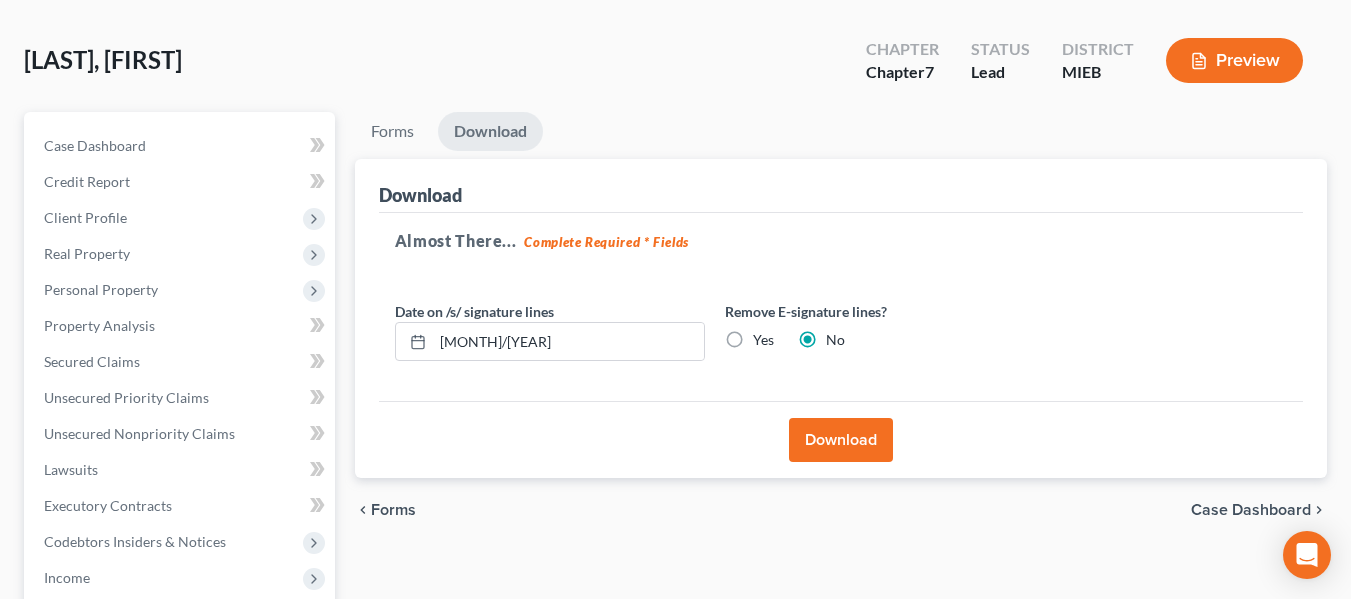 scroll, scrollTop: 0, scrollLeft: 0, axis: both 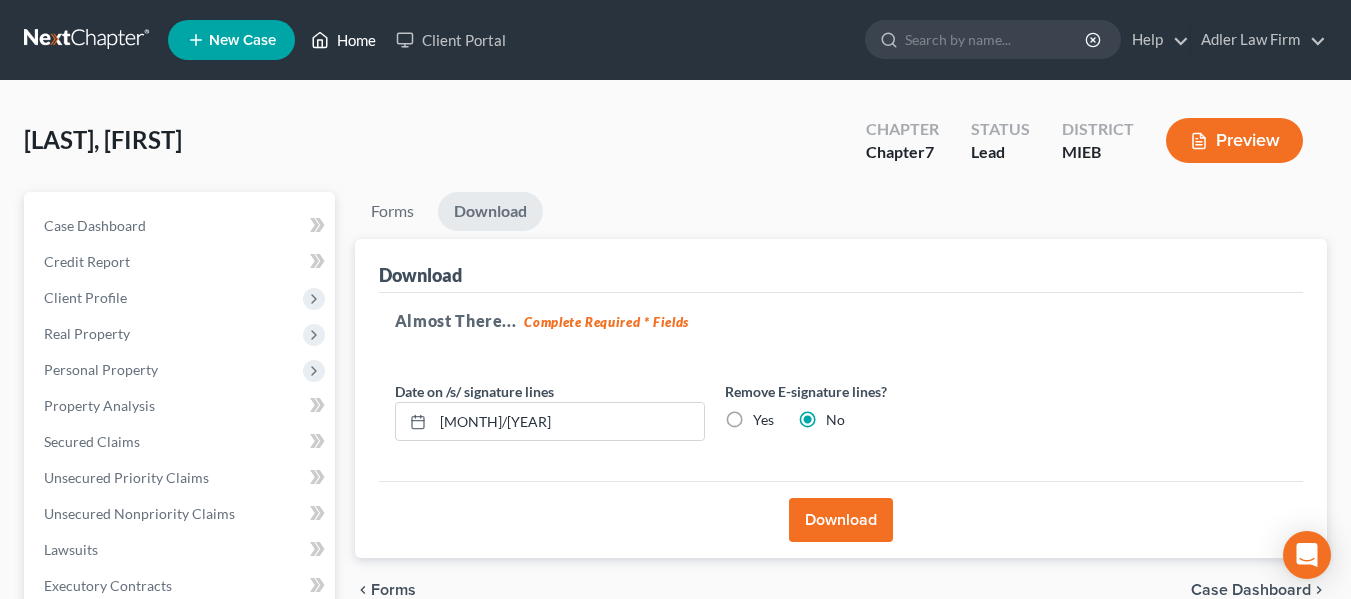 click on "Home" at bounding box center (343, 40) 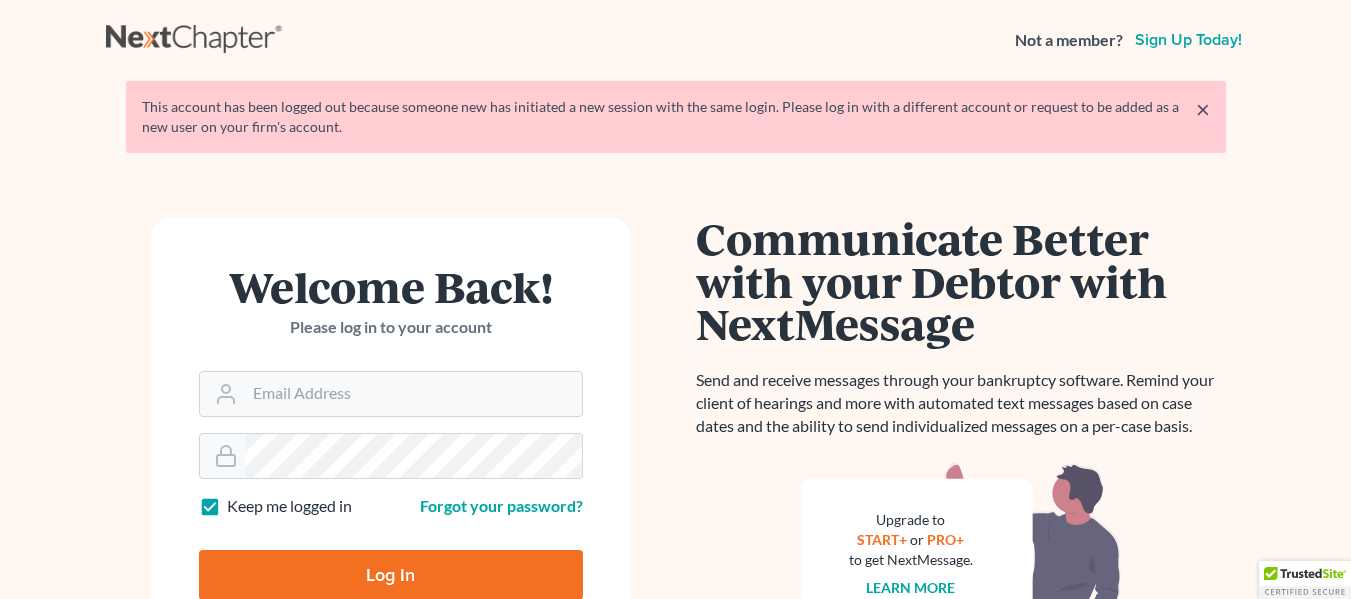 scroll, scrollTop: 0, scrollLeft: 0, axis: both 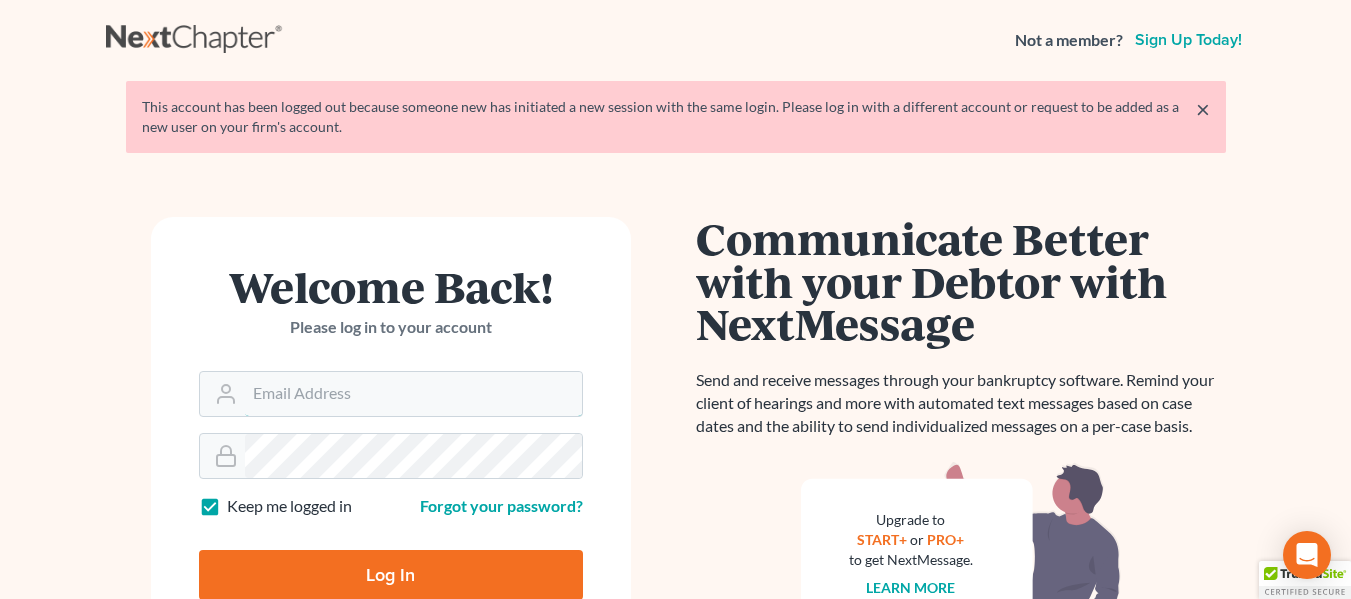 type on "[EMAIL]" 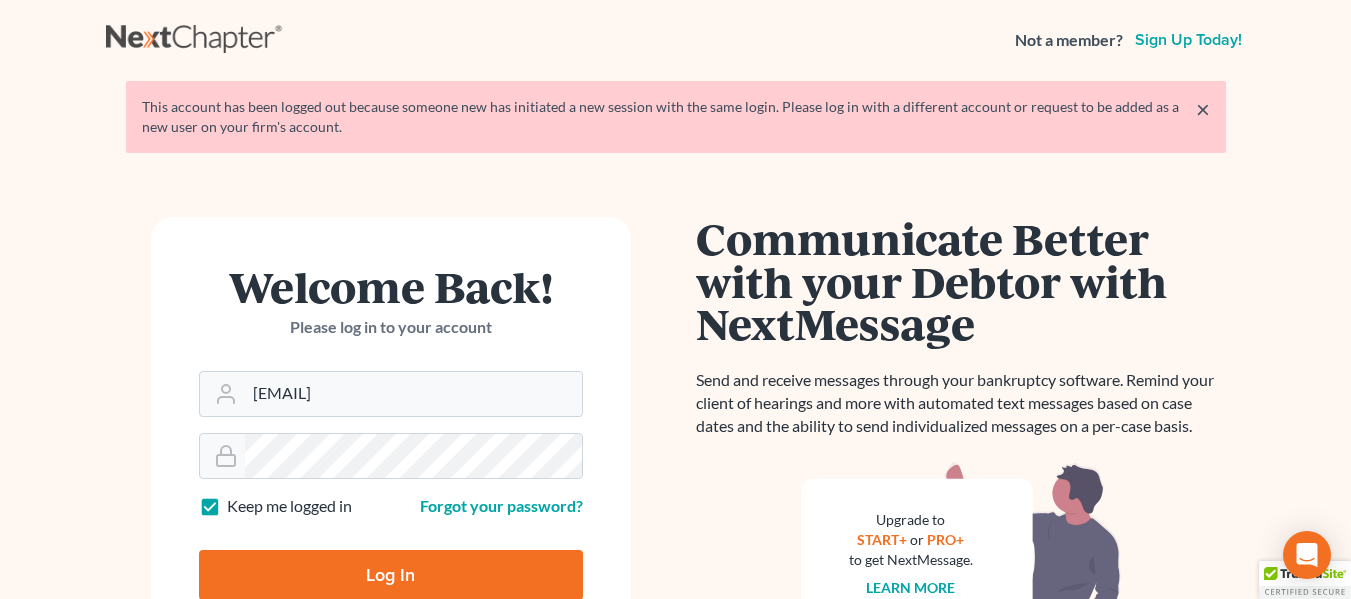 click on "Log In" at bounding box center [391, 575] 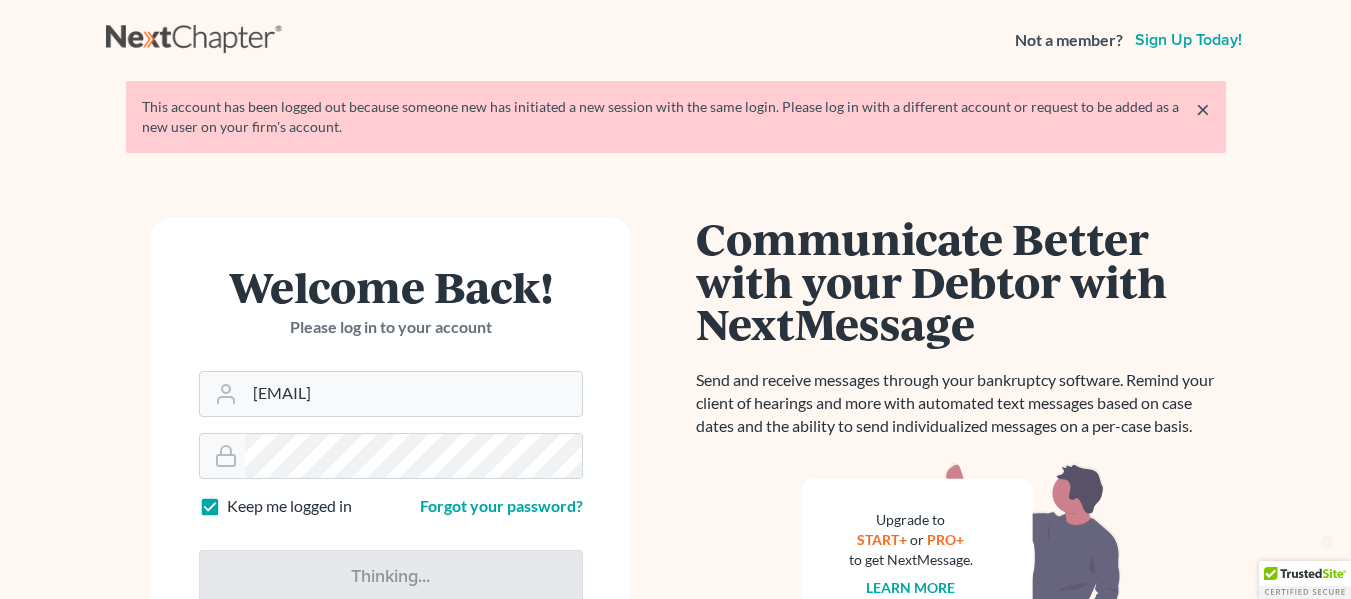 type on "Thinking..." 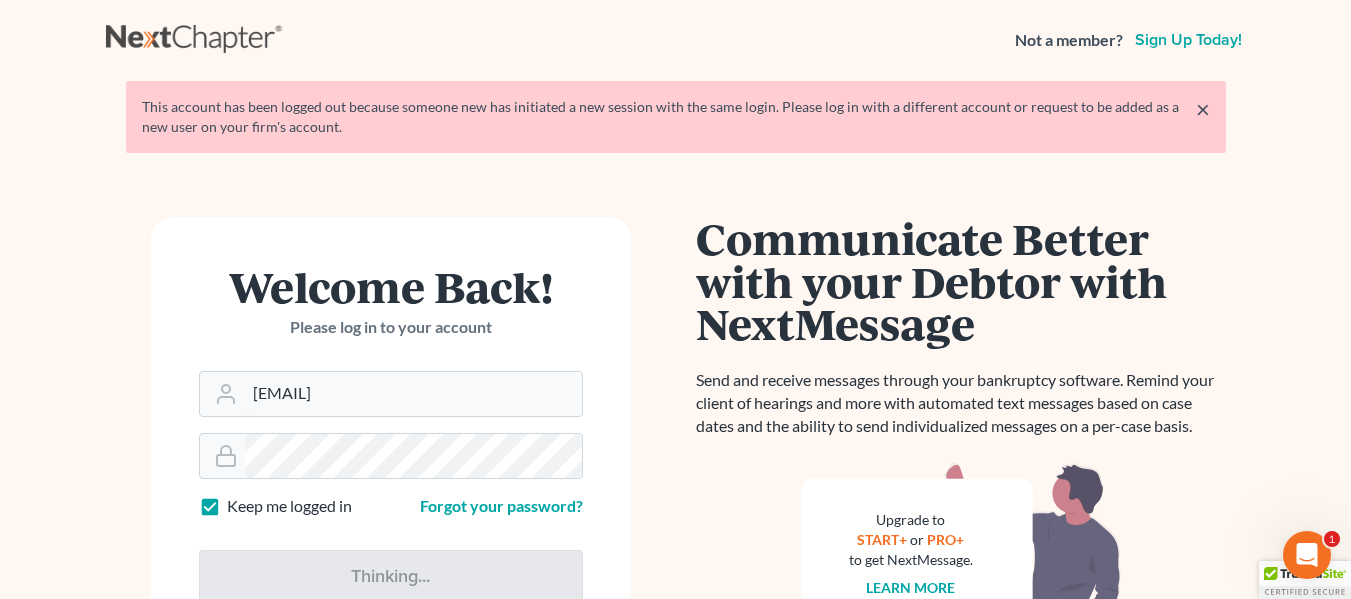 scroll, scrollTop: 0, scrollLeft: 0, axis: both 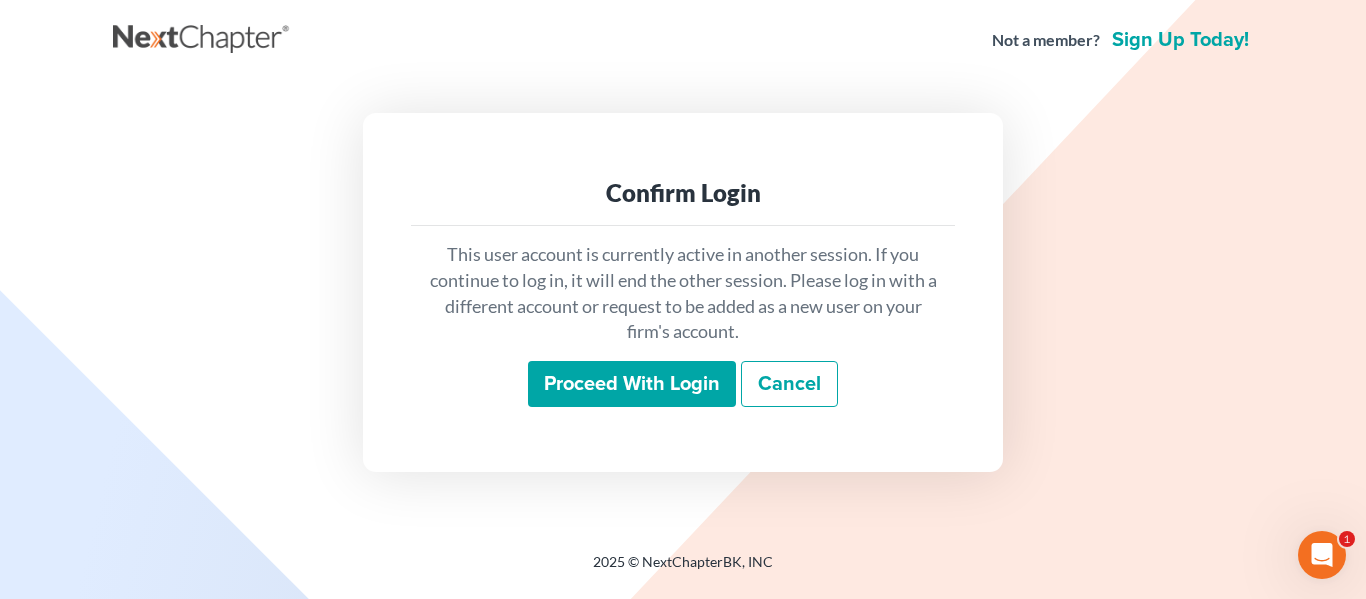 click on "Proceed with login" at bounding box center (632, 384) 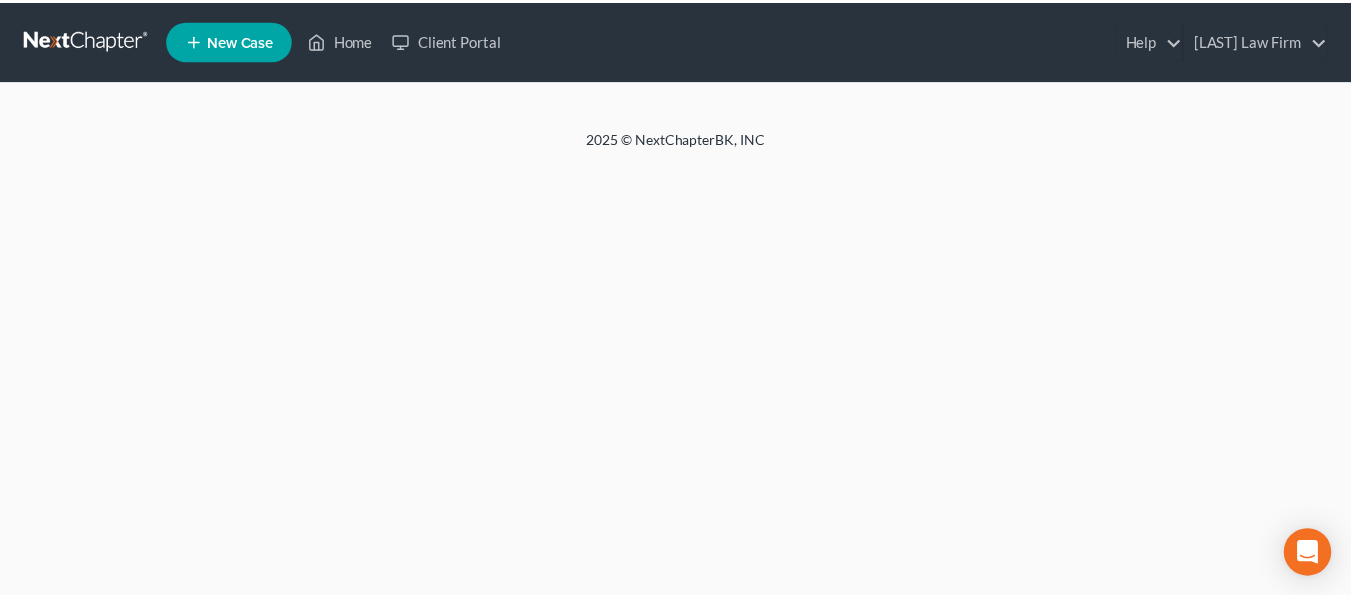 scroll, scrollTop: 0, scrollLeft: 0, axis: both 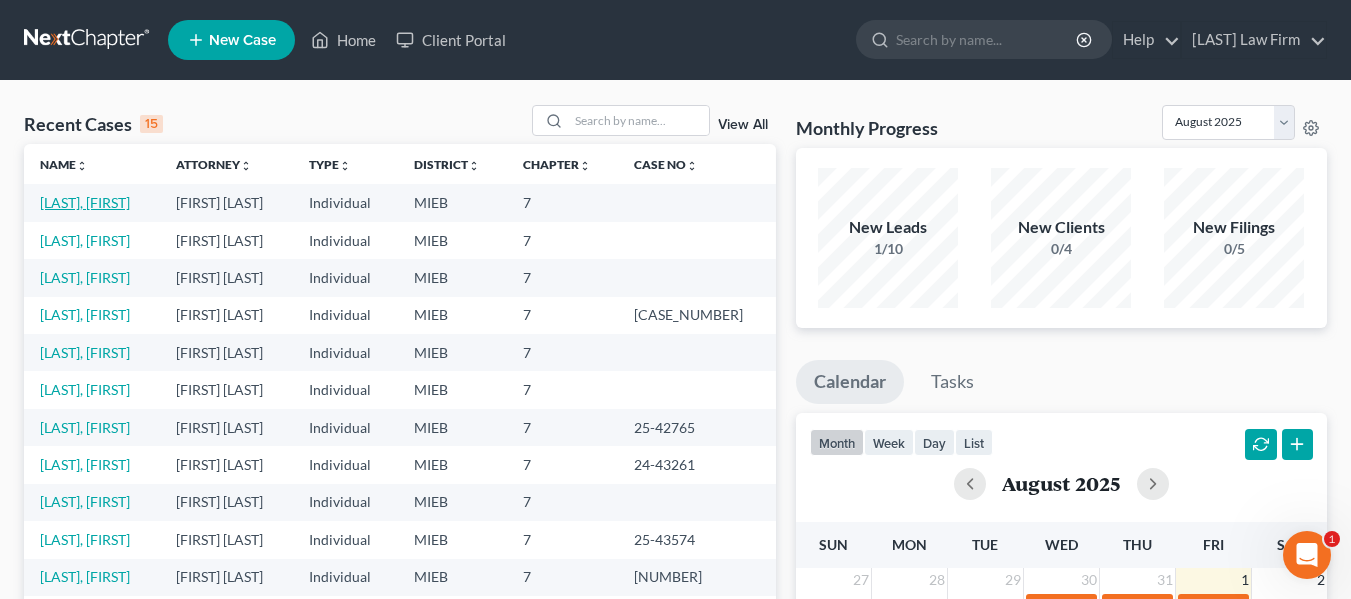 click on "[LAST], [FIRST]" at bounding box center [85, 202] 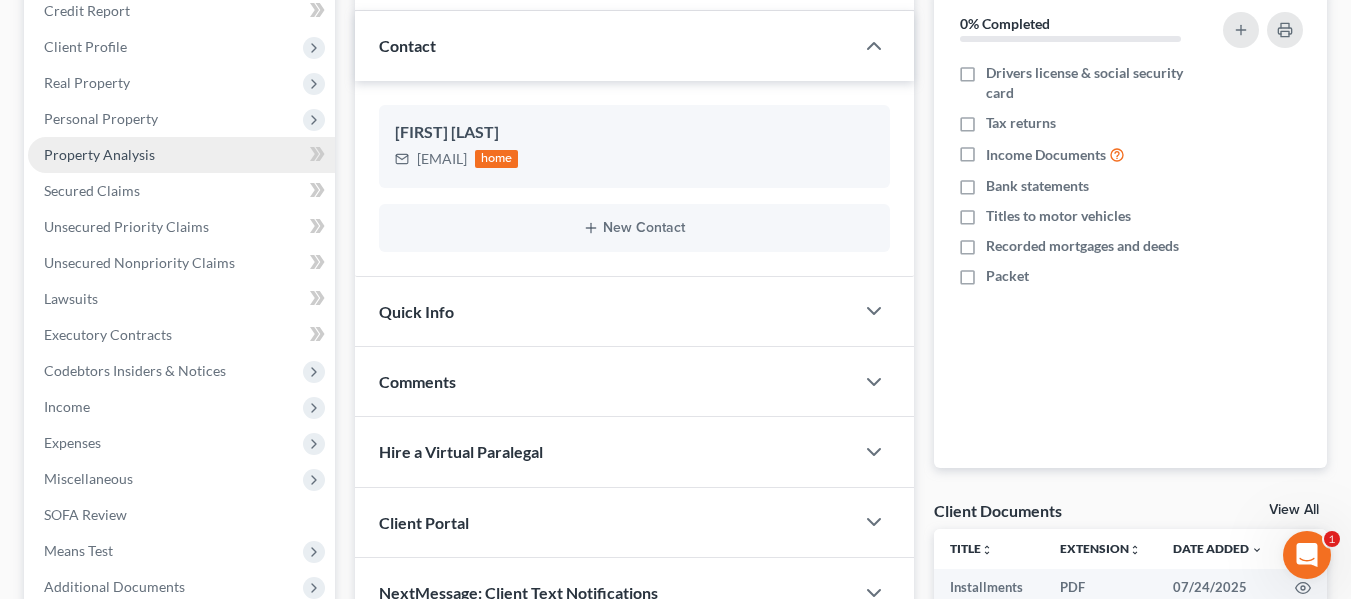 scroll, scrollTop: 254, scrollLeft: 0, axis: vertical 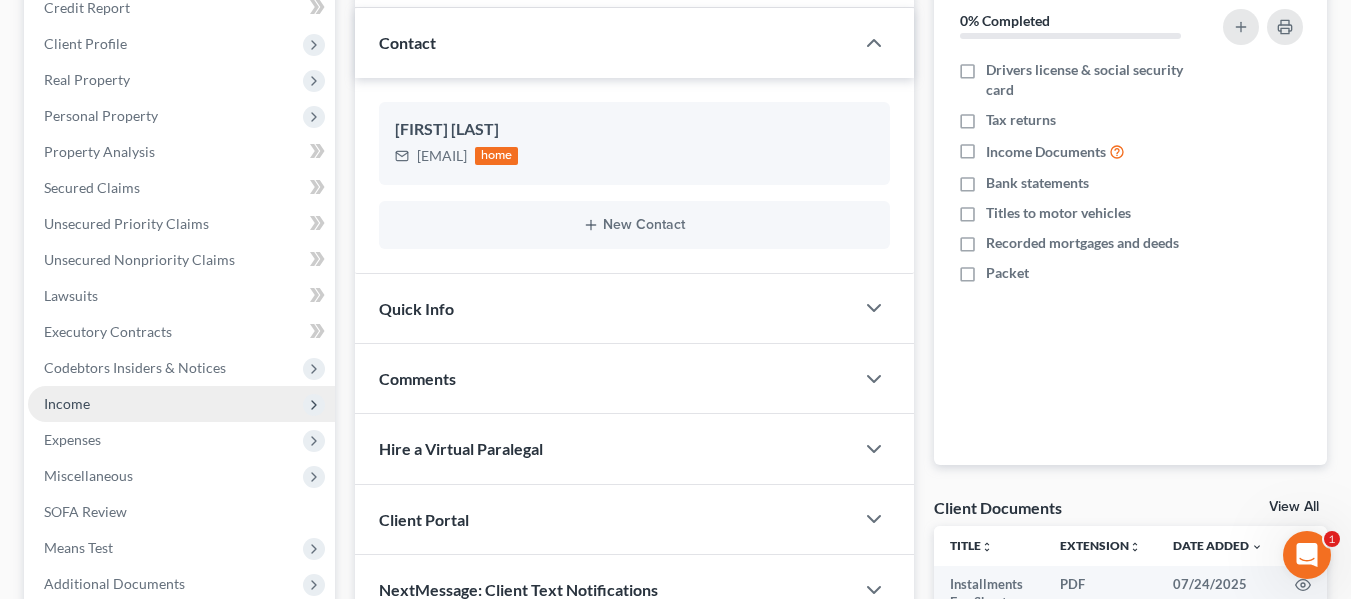 click on "Income" at bounding box center (181, 404) 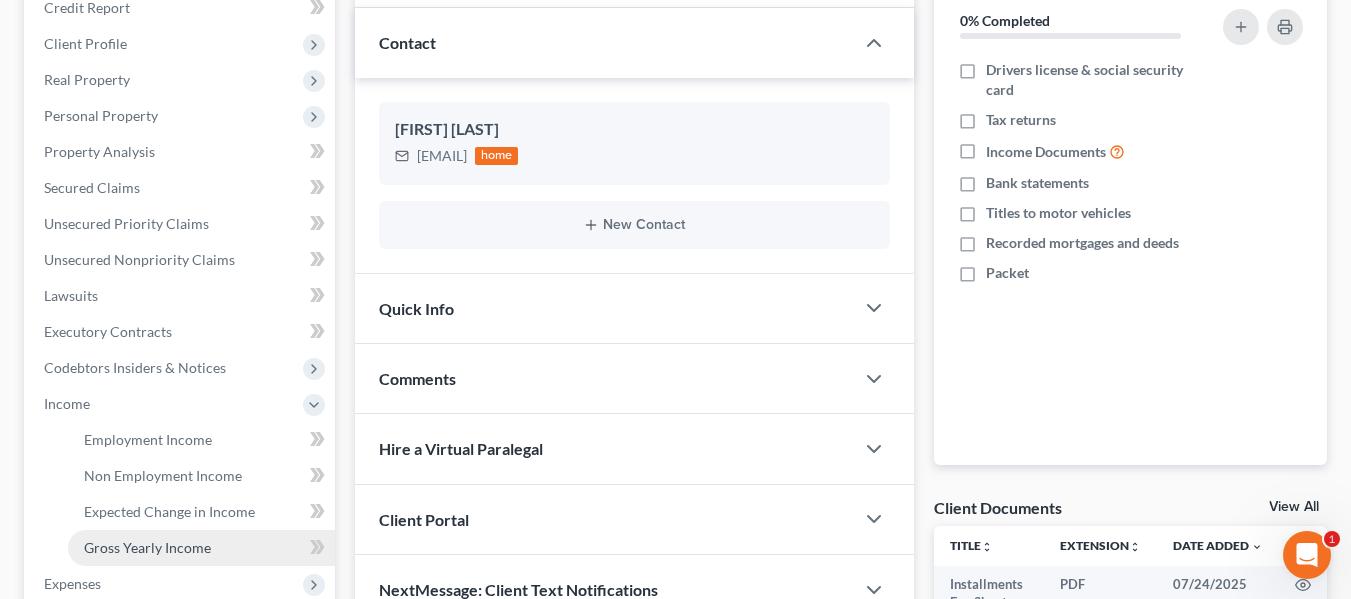 click on "Gross Yearly Income" at bounding box center [147, 547] 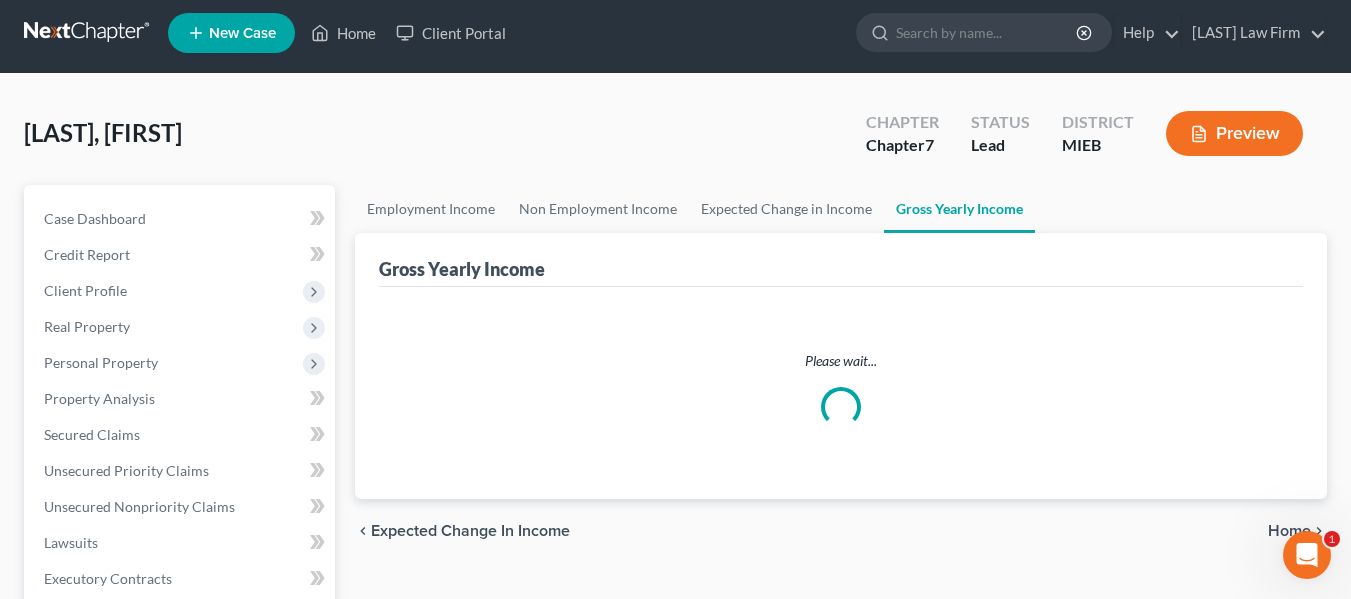 scroll, scrollTop: 0, scrollLeft: 0, axis: both 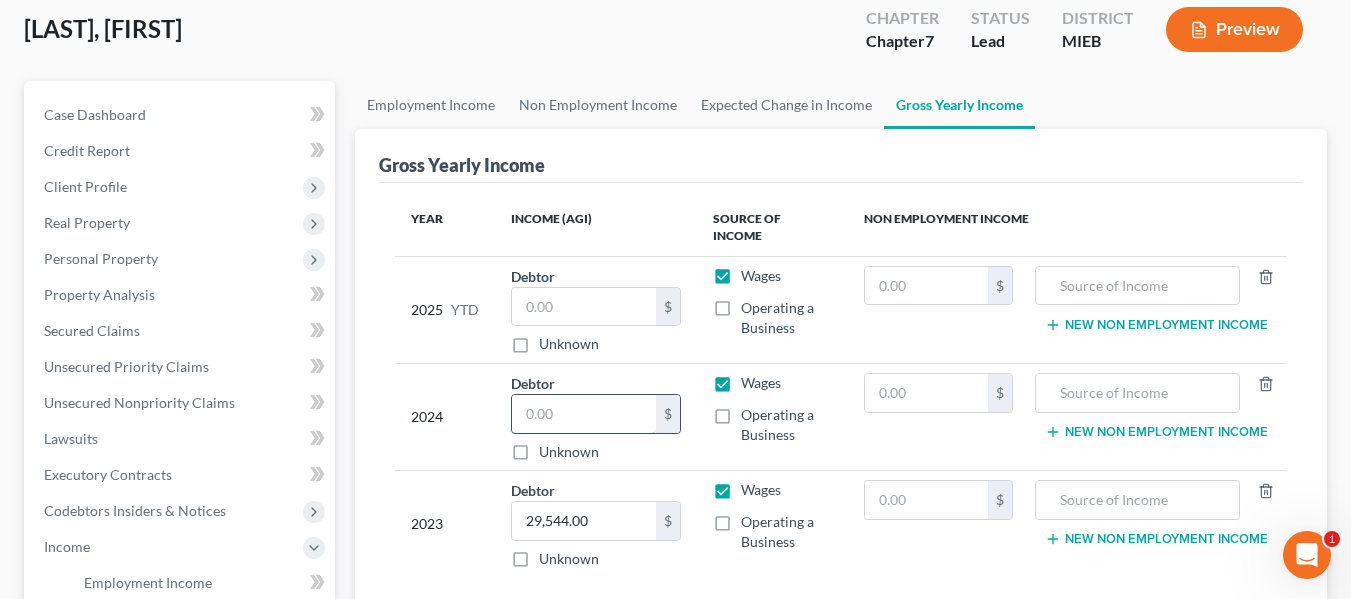click at bounding box center [584, 414] 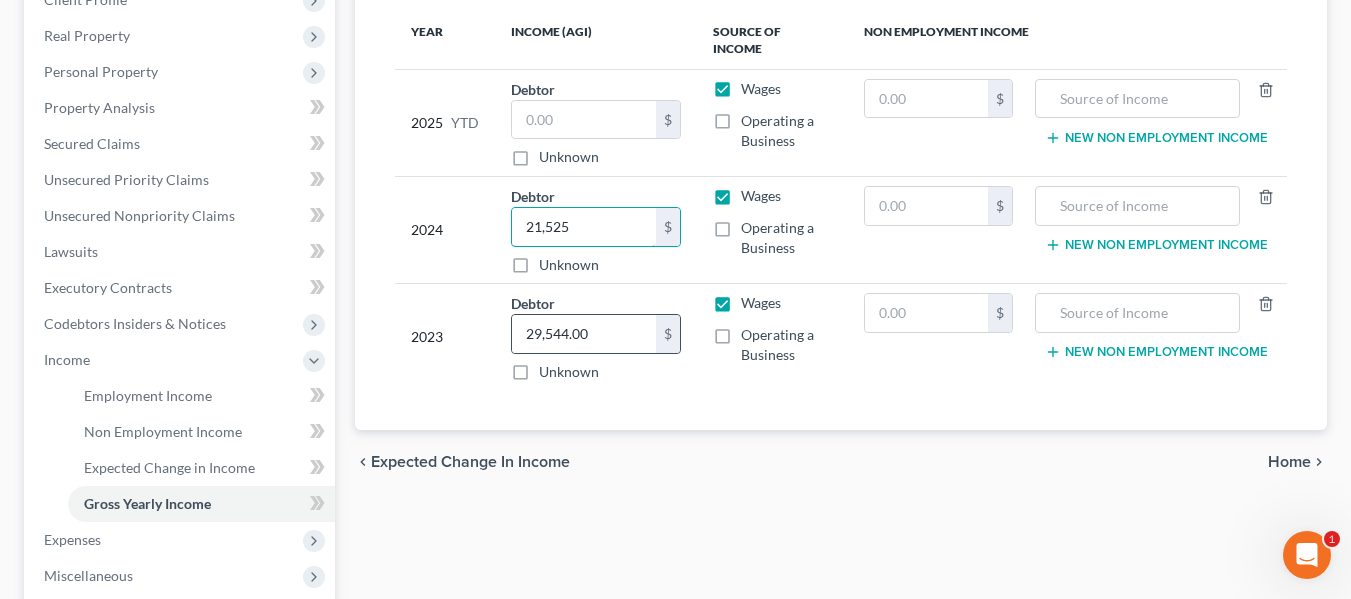 scroll, scrollTop: 299, scrollLeft: 0, axis: vertical 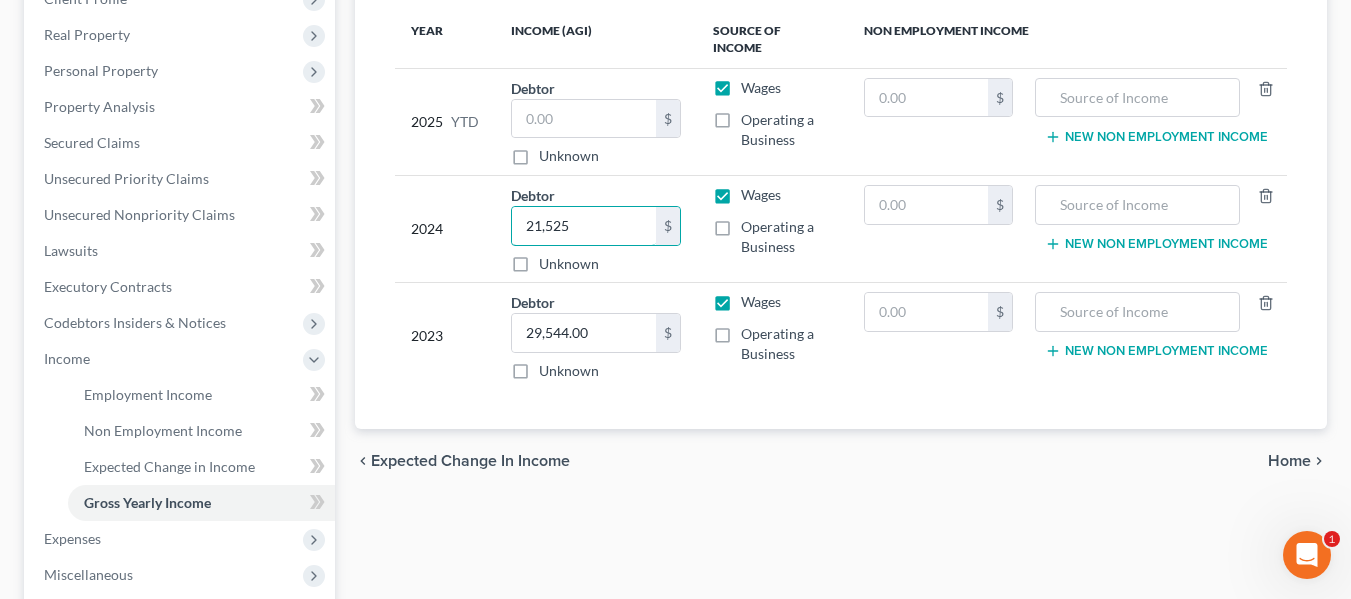 type on "21,525" 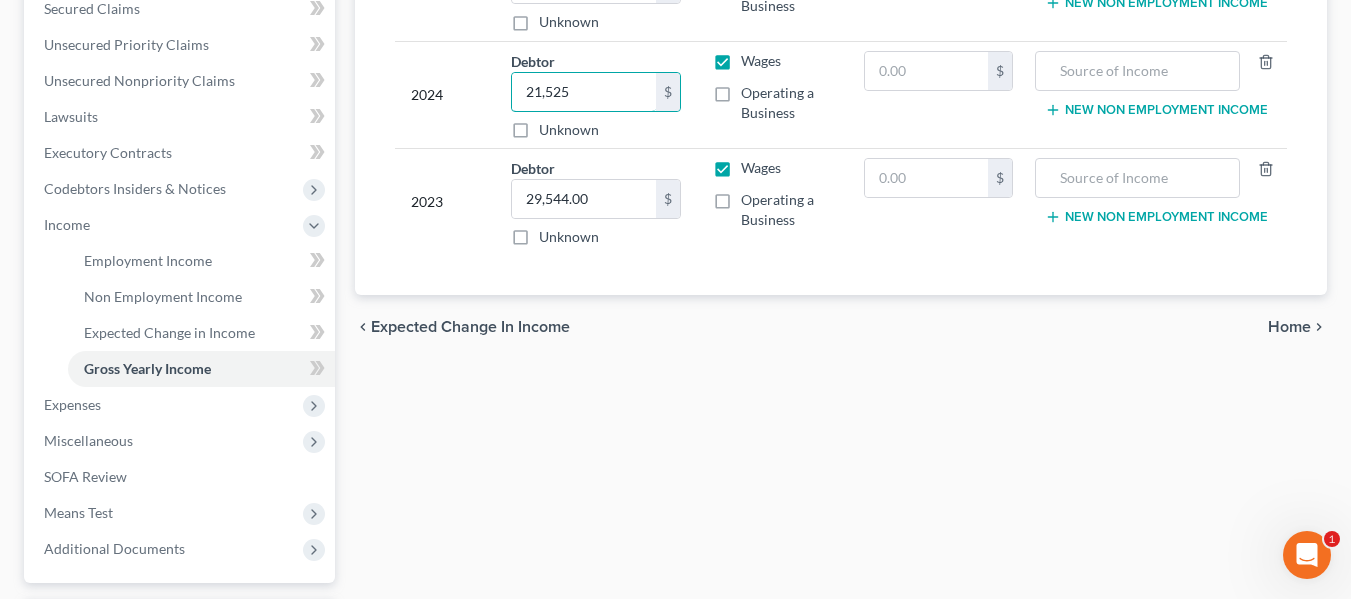 scroll, scrollTop: 439, scrollLeft: 0, axis: vertical 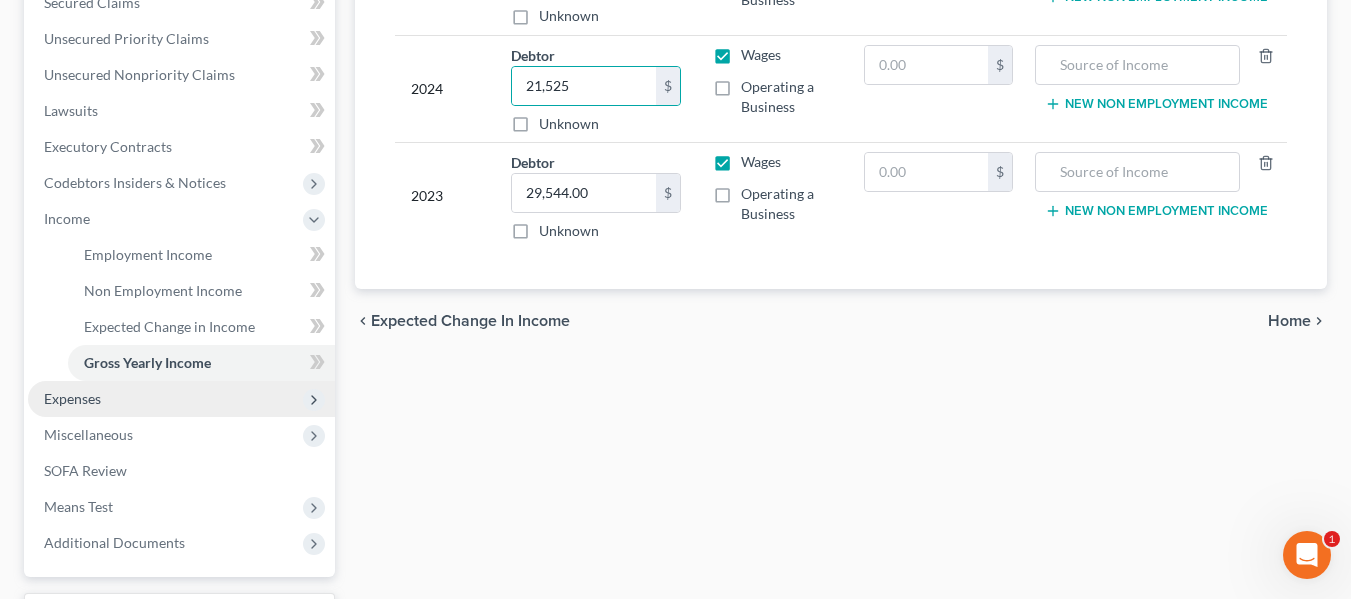 click on "Expenses" at bounding box center [181, 399] 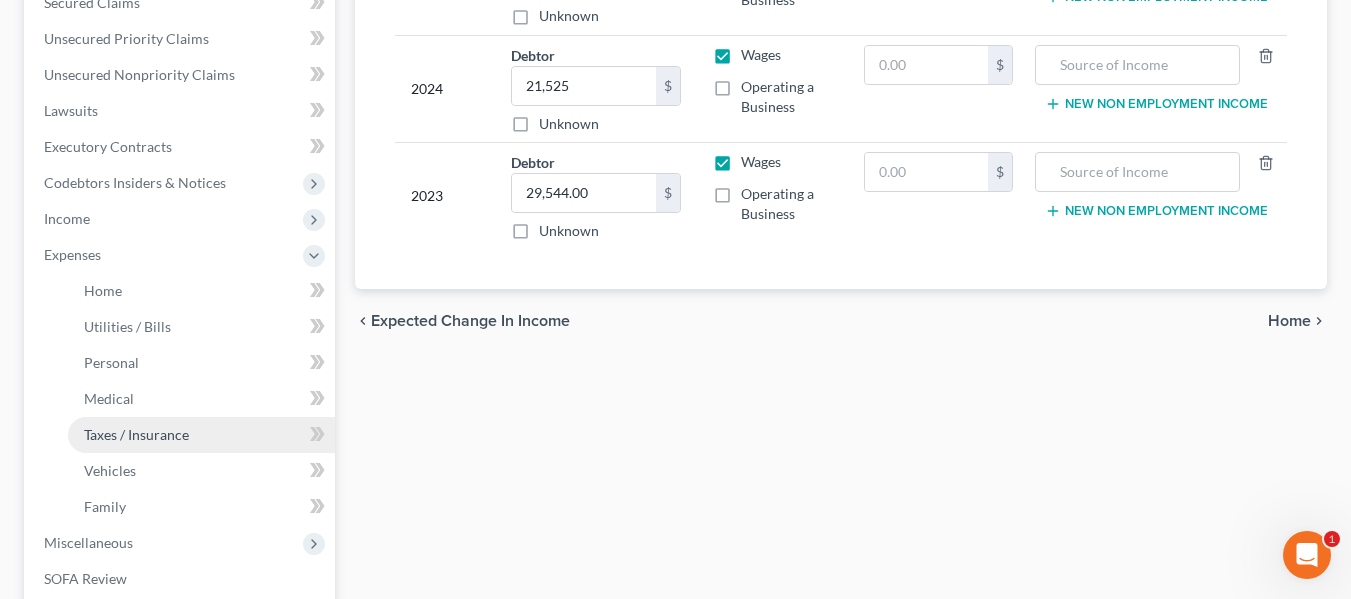 click on "Taxes / Insurance" at bounding box center [136, 434] 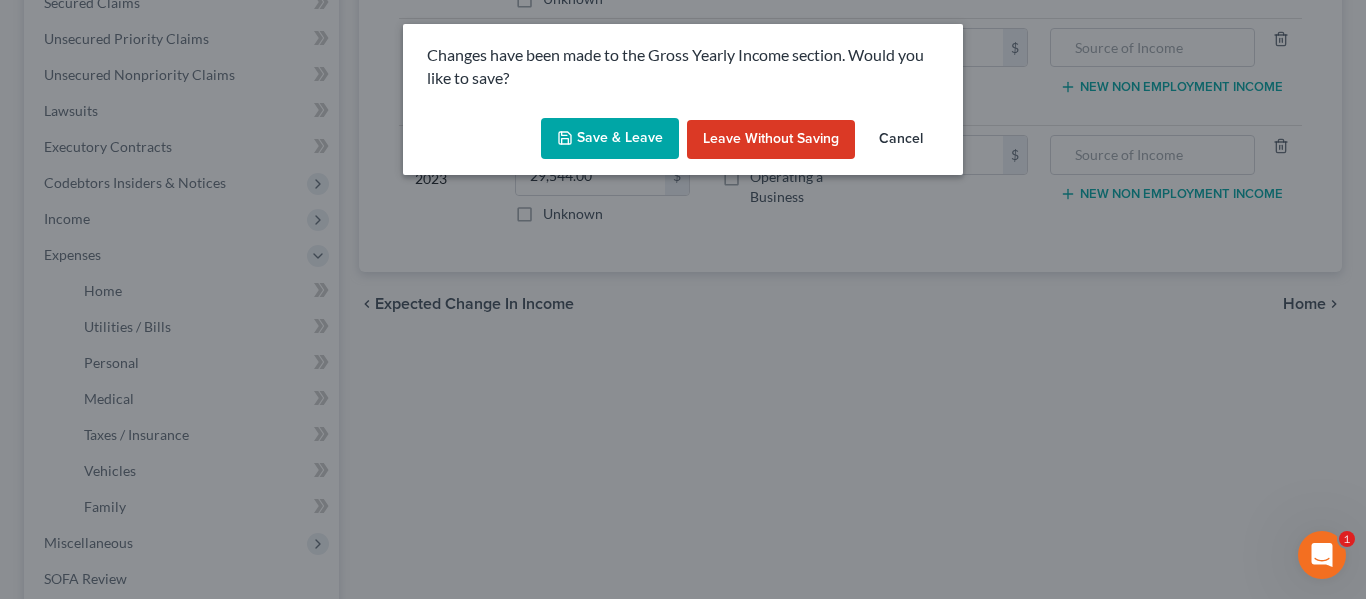 click on "Save & Leave" at bounding box center (610, 139) 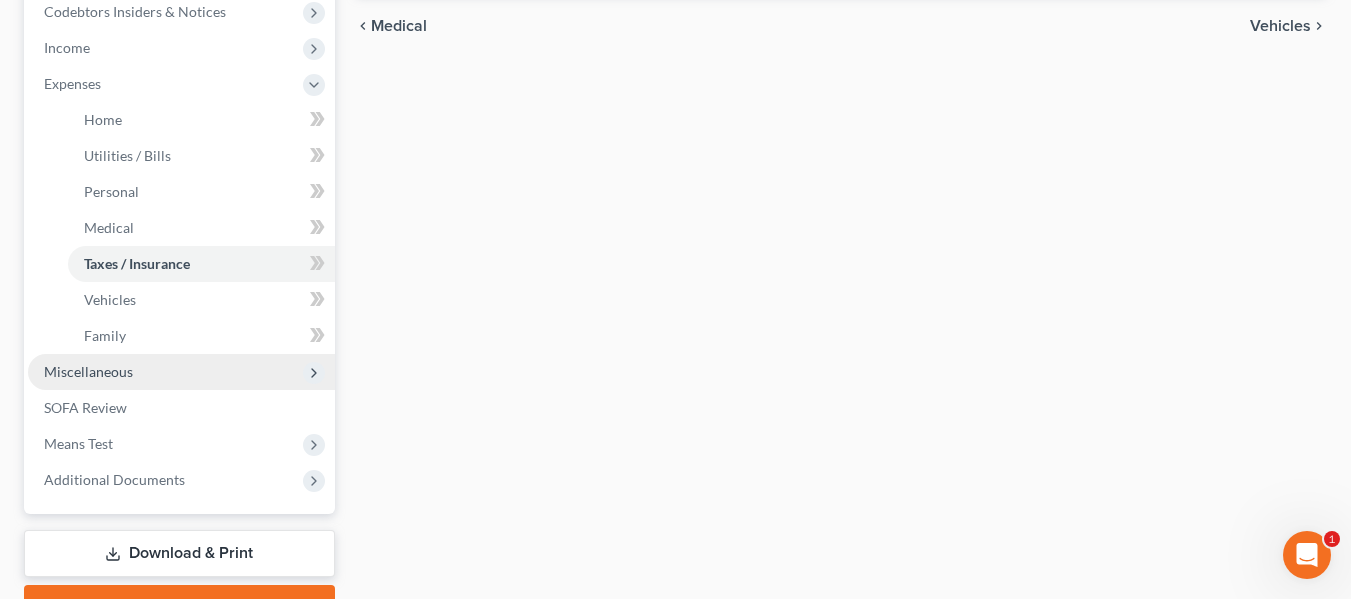 scroll, scrollTop: 611, scrollLeft: 0, axis: vertical 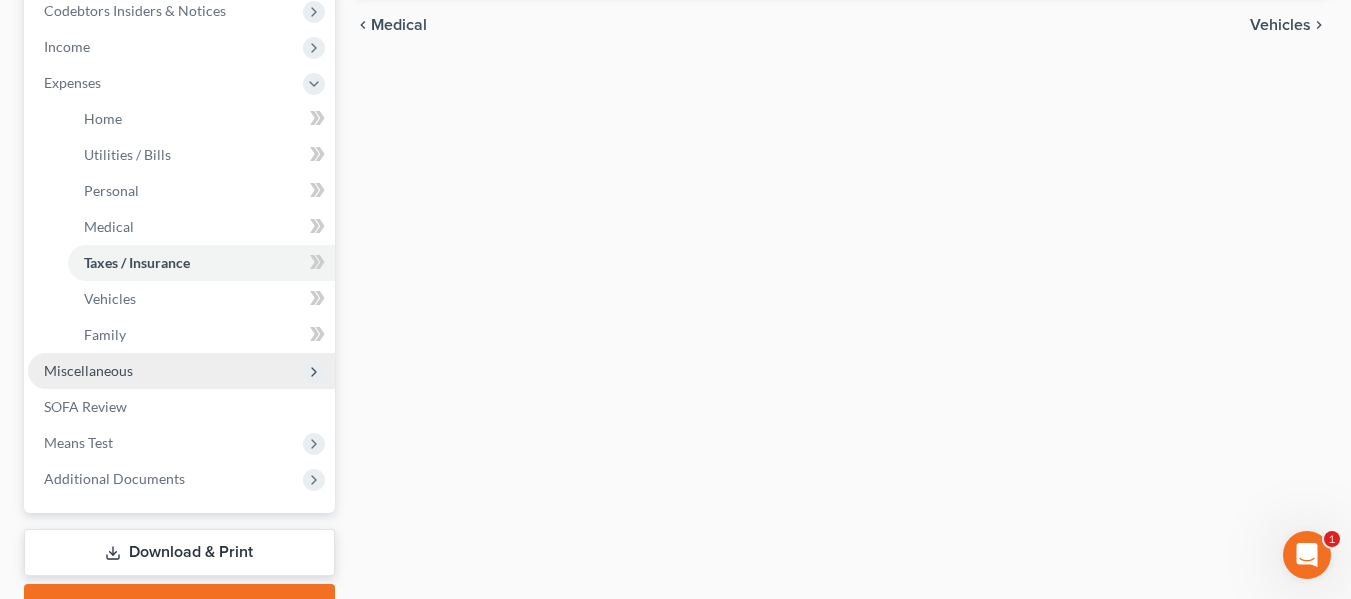 click on "Miscellaneous" at bounding box center (88, 370) 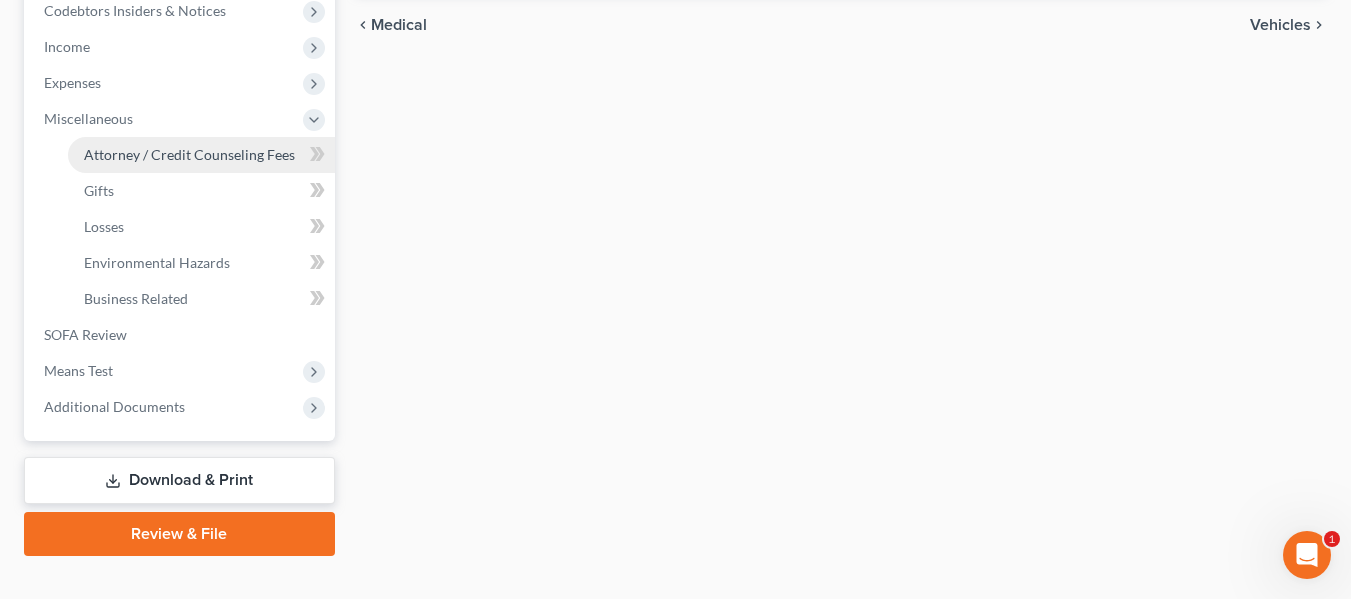 click on "Attorney / Credit Counseling Fees" at bounding box center (189, 154) 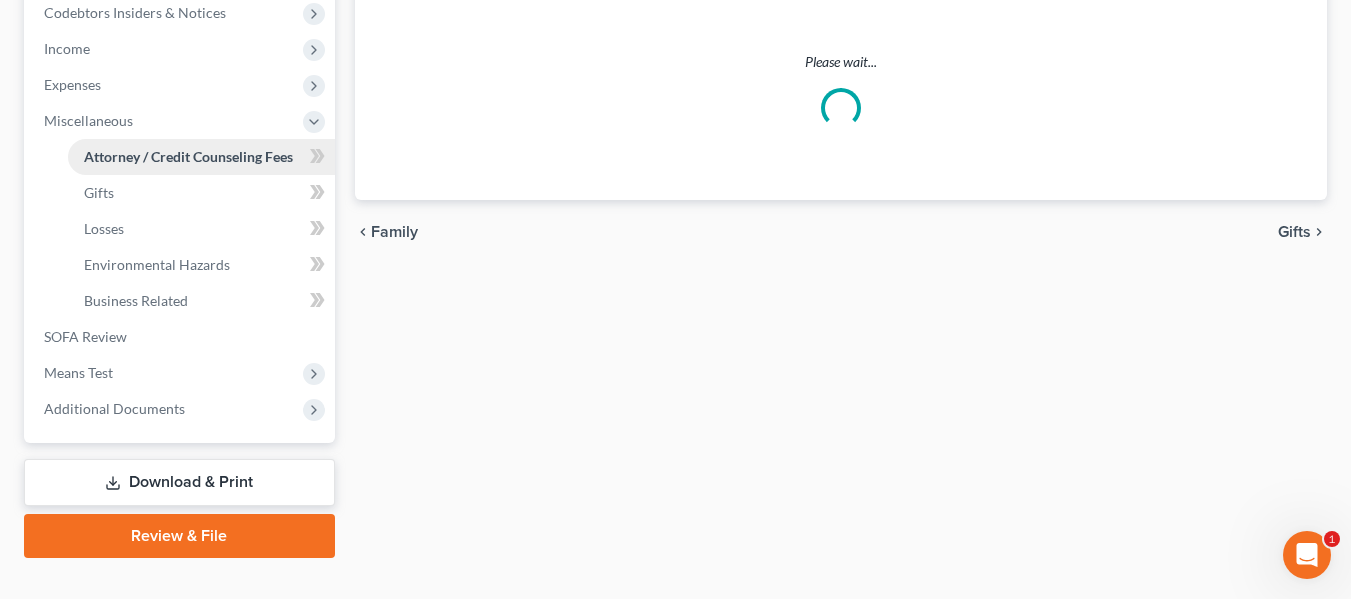 select on "[NUMBER]" 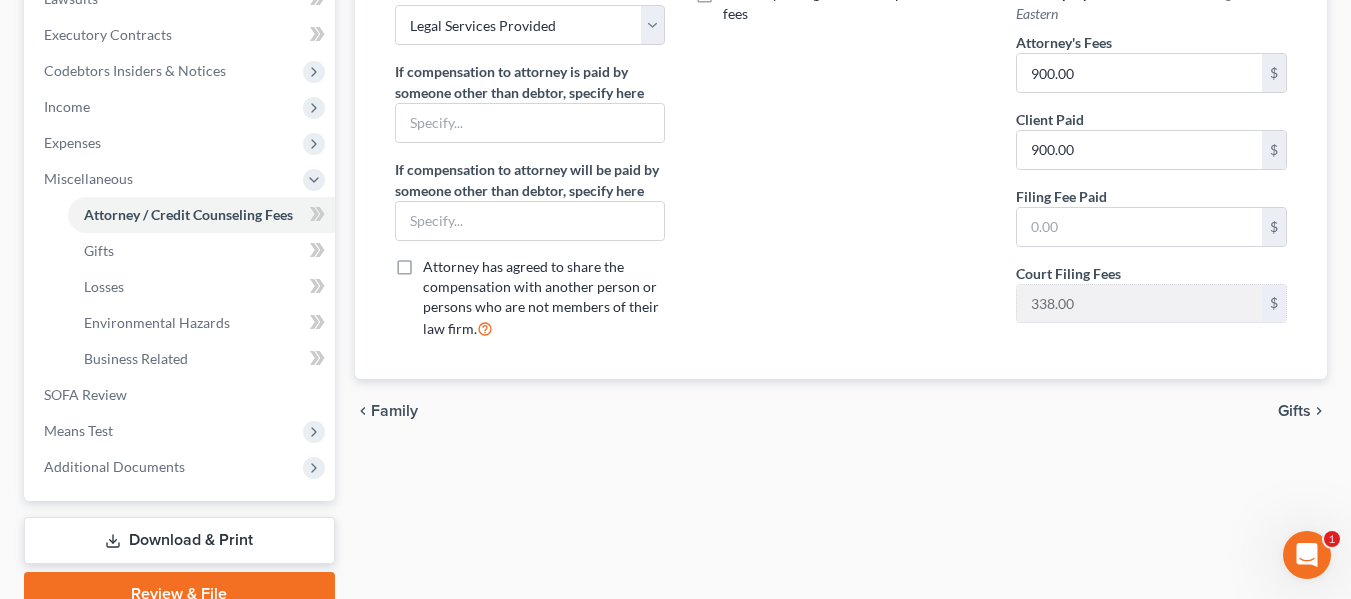 scroll, scrollTop: 552, scrollLeft: 0, axis: vertical 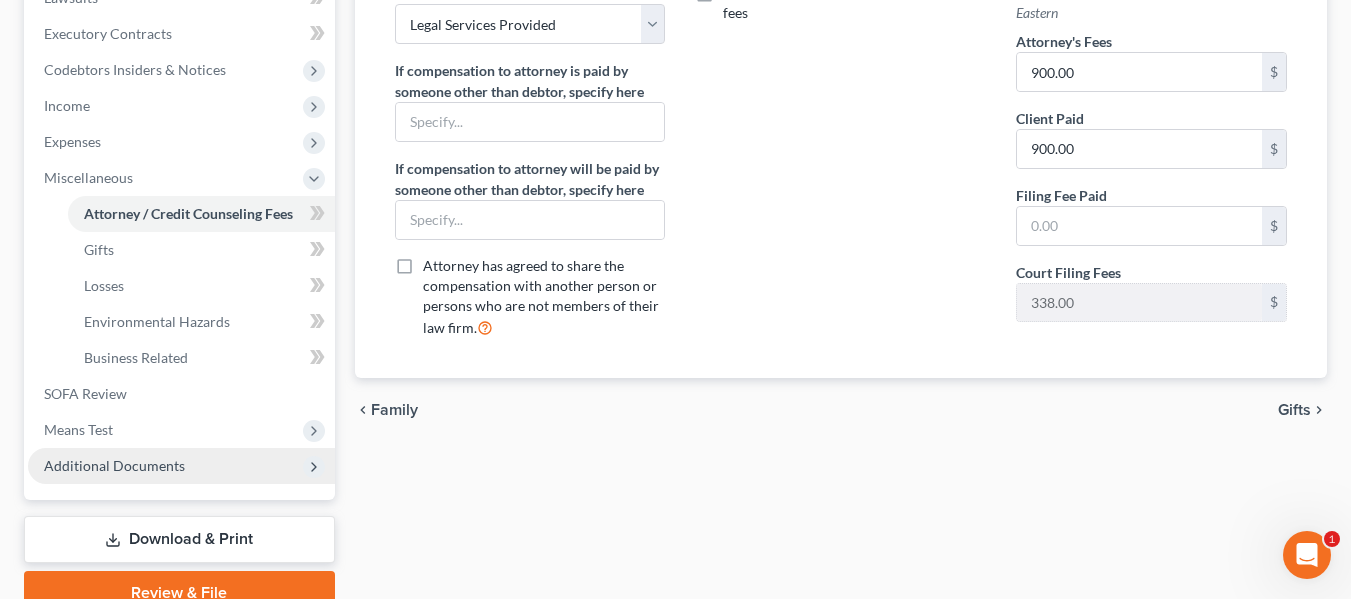 drag, startPoint x: 219, startPoint y: 269, endPoint x: 150, endPoint y: 462, distance: 204.96341 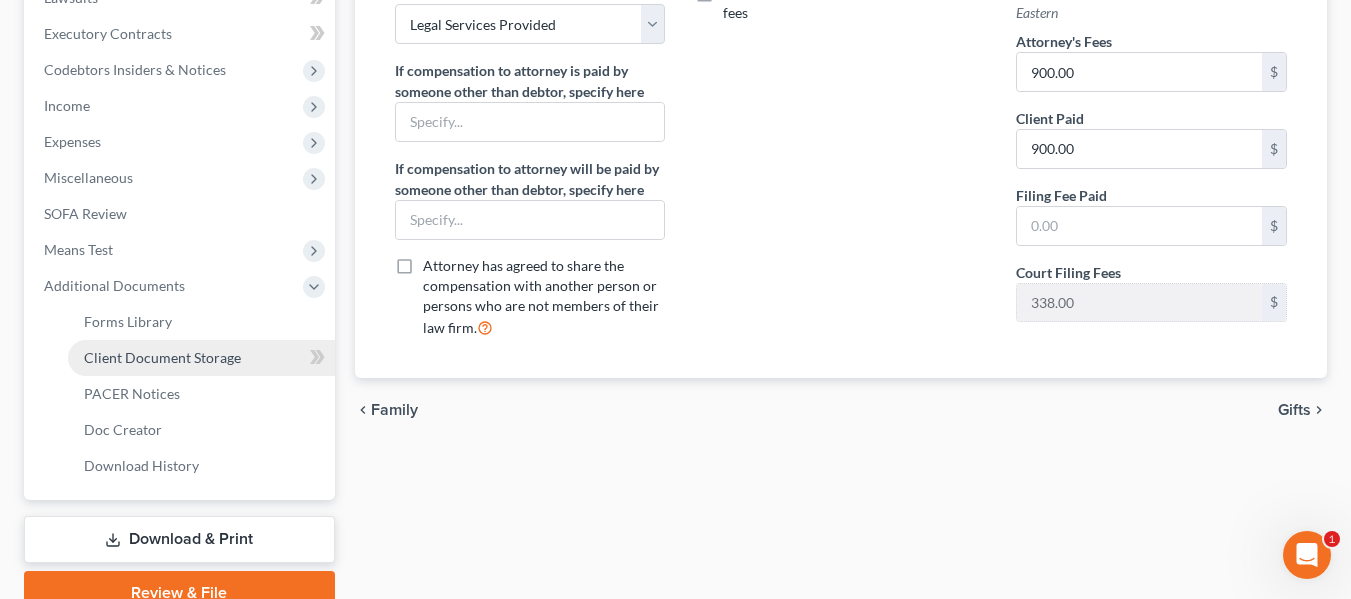 click on "Client Document Storage" at bounding box center [162, 357] 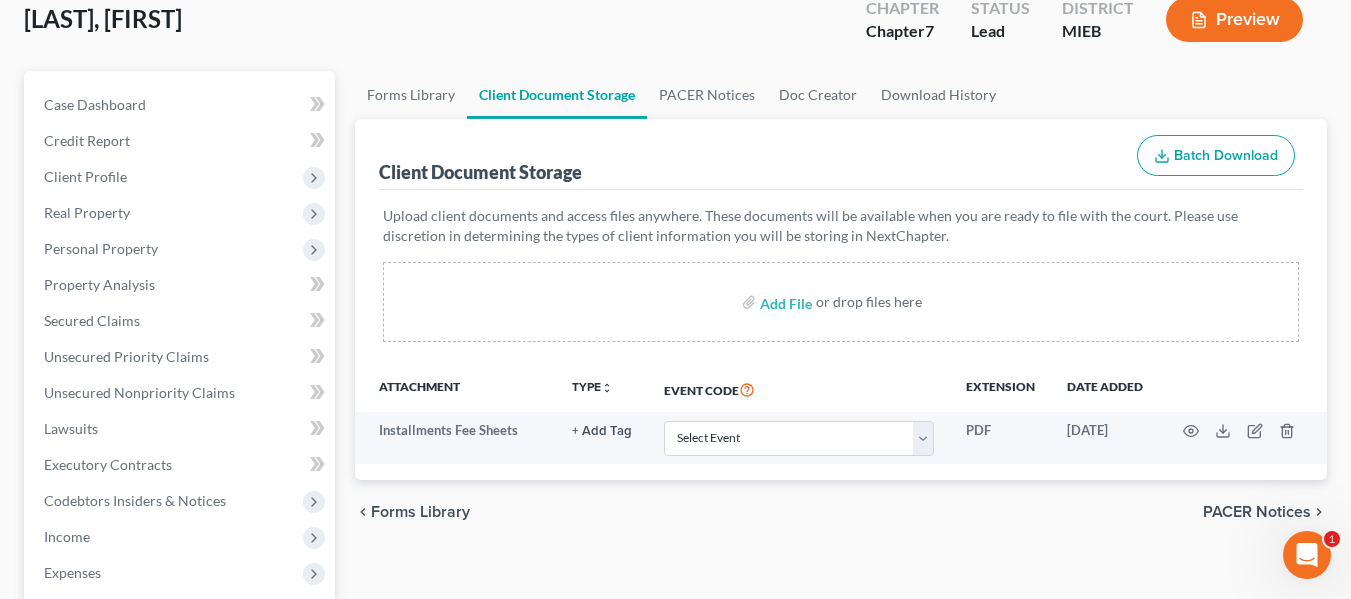 scroll, scrollTop: 123, scrollLeft: 0, axis: vertical 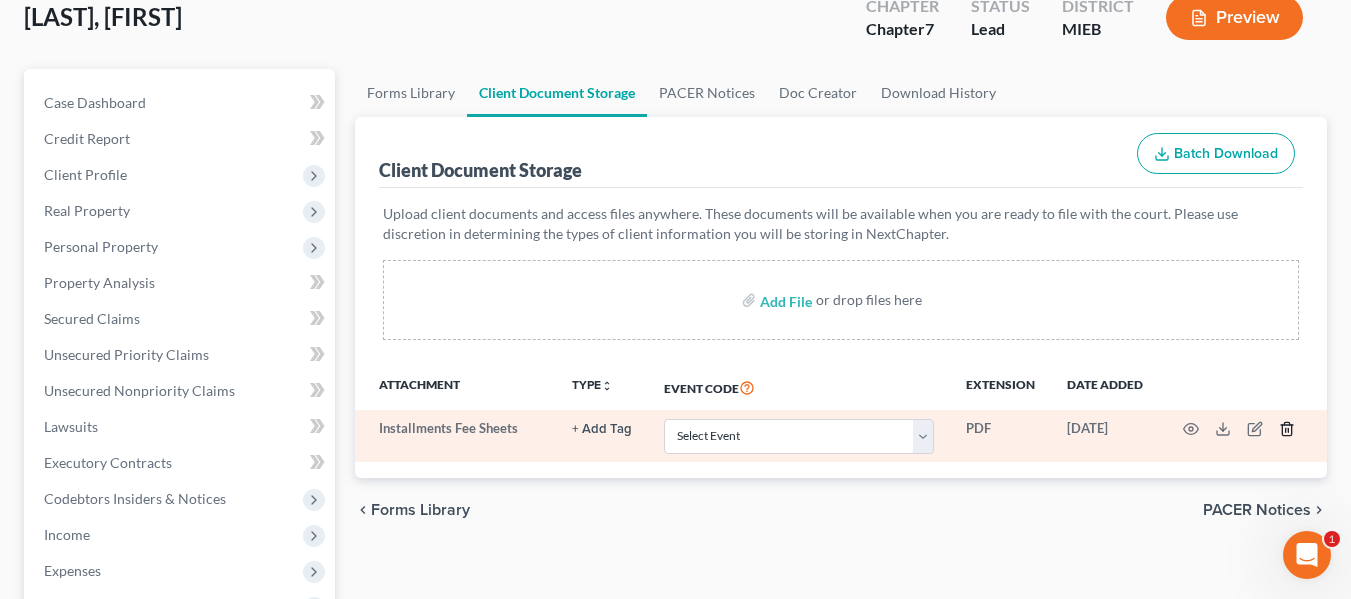 click 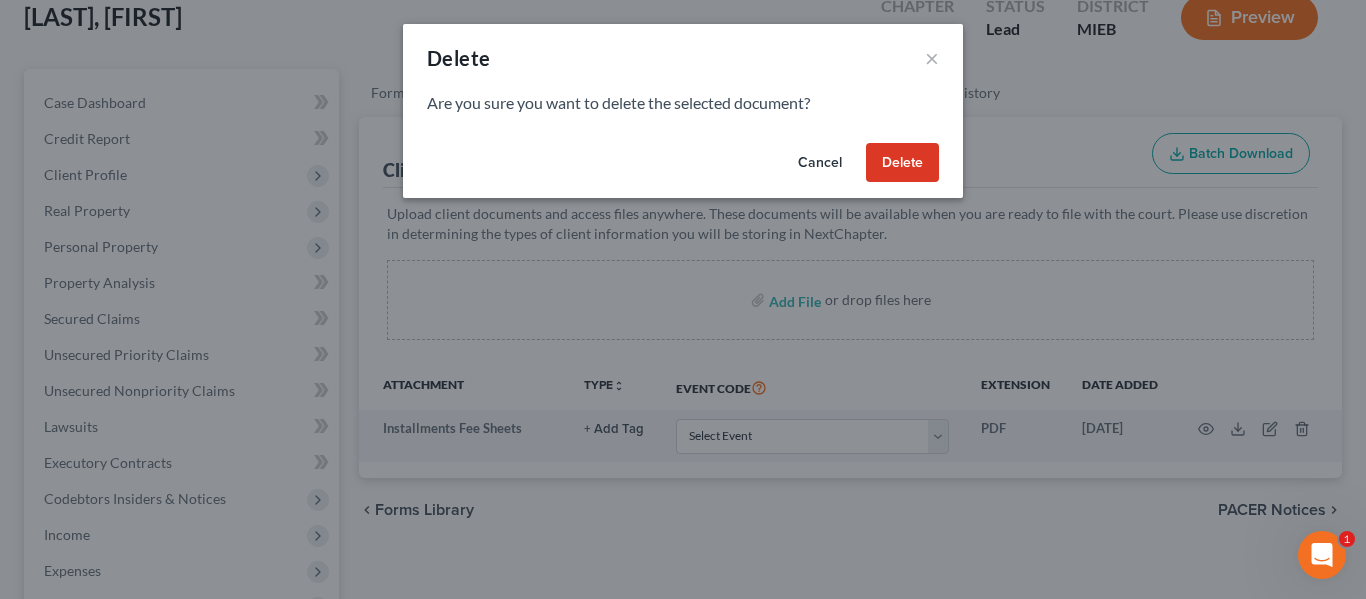 click on "Delete" at bounding box center (902, 163) 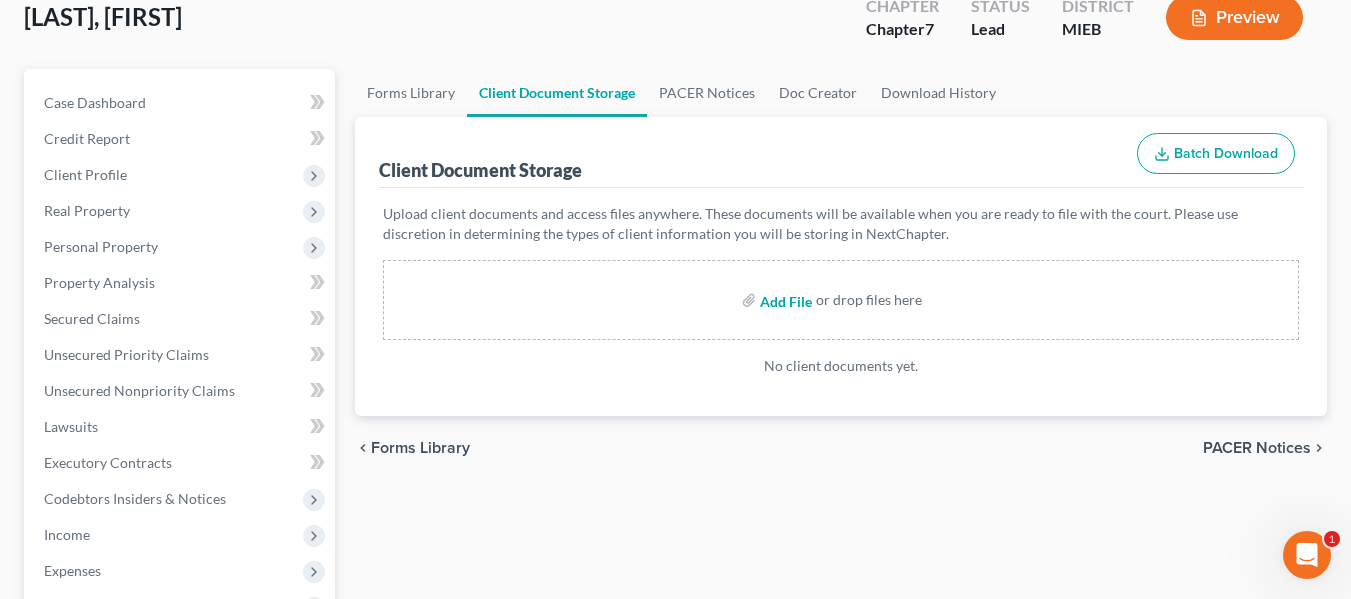 click at bounding box center (784, 300) 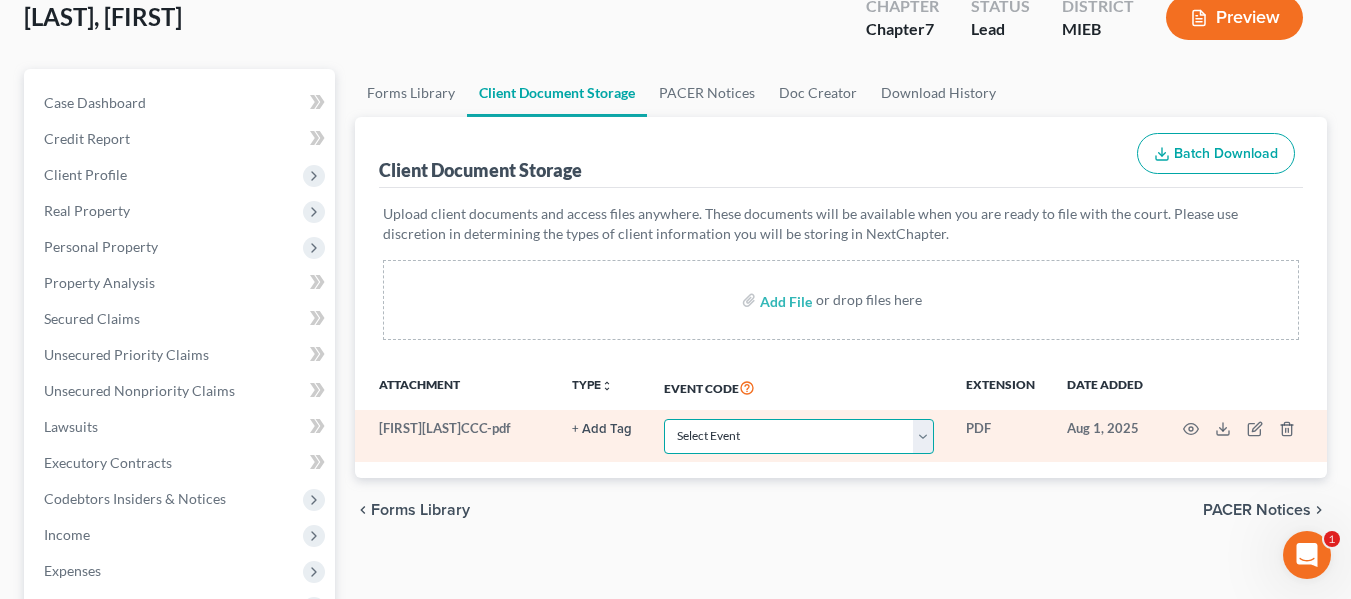 click on "Select Event 20 Largest Unsecured Creditors Amended Chapter 11 Plan Amended Chapter 11 Plan Small Business Subchapter V Amended Chapter 11 Small Business Plan Amended Disclosure Statement Balance Sheet for Small Business Bankruptcy Cover Sheet Certificate of Budget and Credit Counseling Course Certificate of Service Certification Regarding Domestic Support Obligations Certification of Completion of Financial Management Course Chapter 11 Monthly Operating Report for Non-Small Business Chapter 11 Monthly Operating Report for Small Business/Subchapter V Chapter 11 Plan Chapter 11 Plan Small Business Subchapter V Chapter 11 Small Business Plan Chapter 13 Calculation of Your Disposable Income Form 122C-2 Chapter 13 Plan Chapter 13 Post-Confirmation Plan Modification Chapter 13 Statement of Your Current Monthly Income Form 122C-1 Chapter 7 Filing Fee Waived Chapter 7 Means Test Calculation Form 122A-2 Chapter 7 Monthly Income & Expense Statement Cover Sheet for Amendments to Schedules and or Statements Schedule A/B" at bounding box center [799, 436] 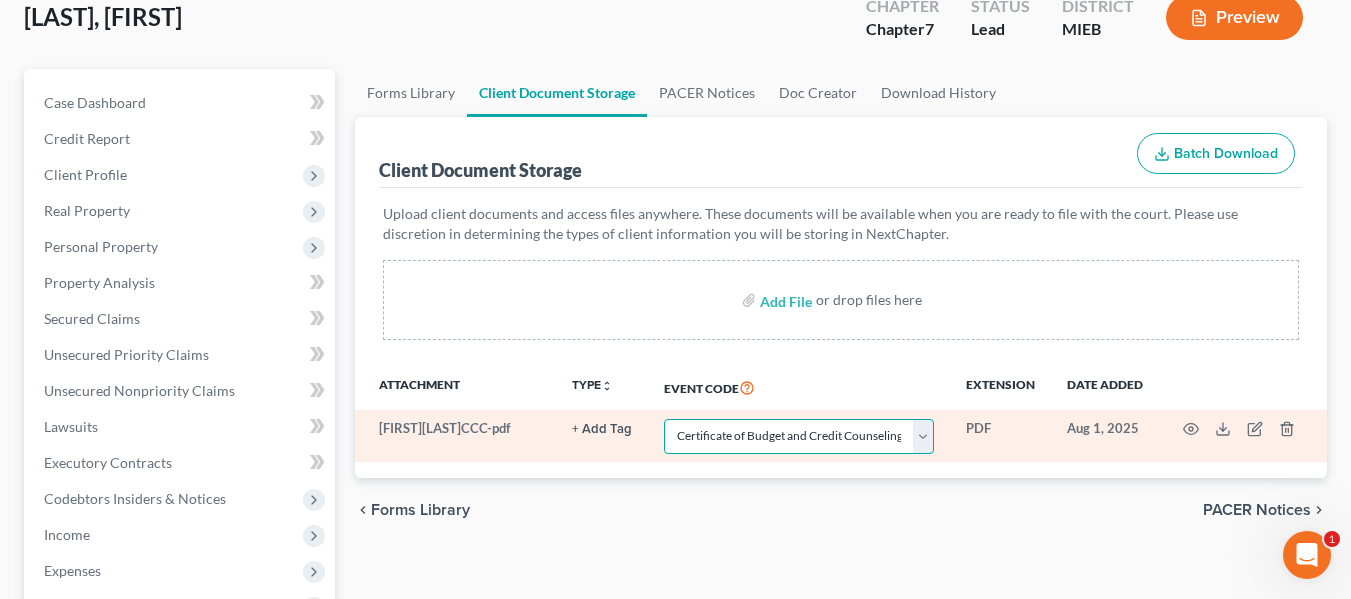 click on "Select Event 20 Largest Unsecured Creditors Amended Chapter 11 Plan Amended Chapter 11 Plan Small Business Subchapter V Amended Chapter 11 Small Business Plan Amended Disclosure Statement Balance Sheet for Small Business Bankruptcy Cover Sheet Certificate of Budget and Credit Counseling Course Certificate of Service Certification Regarding Domestic Support Obligations Certification of Completion of Financial Management Course Chapter 11 Monthly Operating Report for Non-Small Business Chapter 11 Monthly Operating Report for Small Business/Subchapter V Chapter 11 Plan Chapter 11 Plan Small Business Subchapter V Chapter 11 Small Business Plan Chapter 13 Calculation of Your Disposable Income Form 122C-2 Chapter 13 Plan Chapter 13 Post-Confirmation Plan Modification Chapter 13 Statement of Your Current Monthly Income Form 122C-1 Chapter 7 Filing Fee Waived Chapter 7 Means Test Calculation Form 122A-2 Chapter 7 Monthly Income & Expense Statement Cover Sheet for Amendments to Schedules and or Statements Schedule A/B" at bounding box center (799, 436) 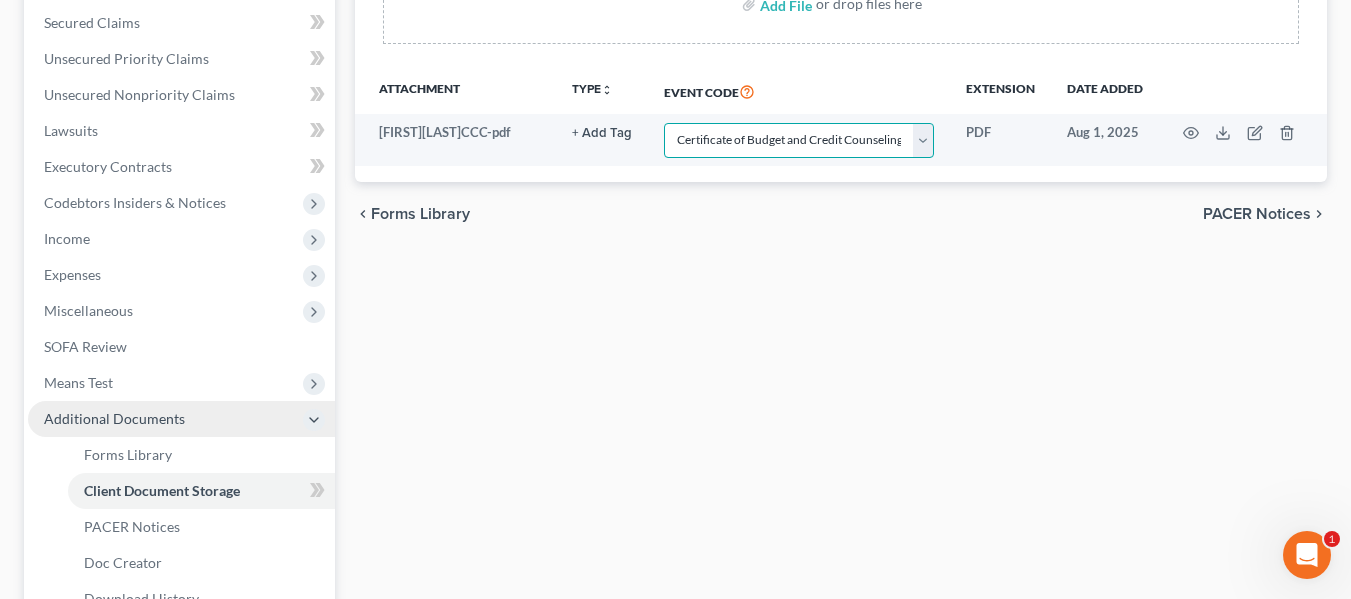 scroll, scrollTop: 424, scrollLeft: 0, axis: vertical 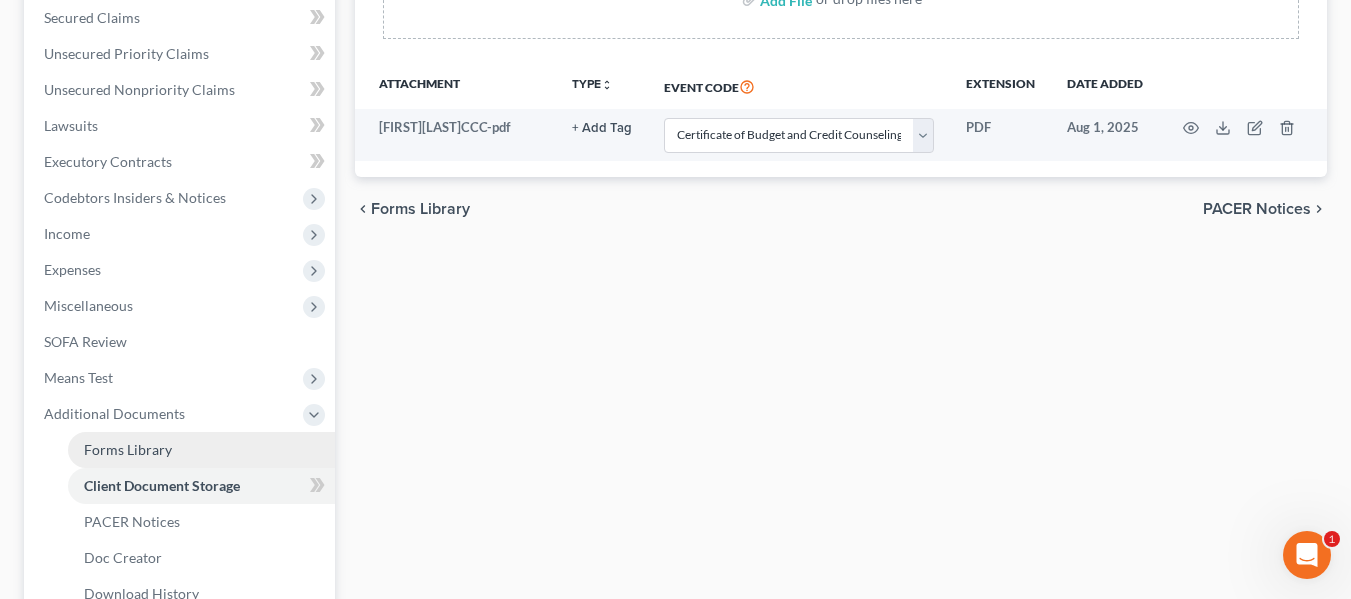 click on "Forms Library" at bounding box center (128, 449) 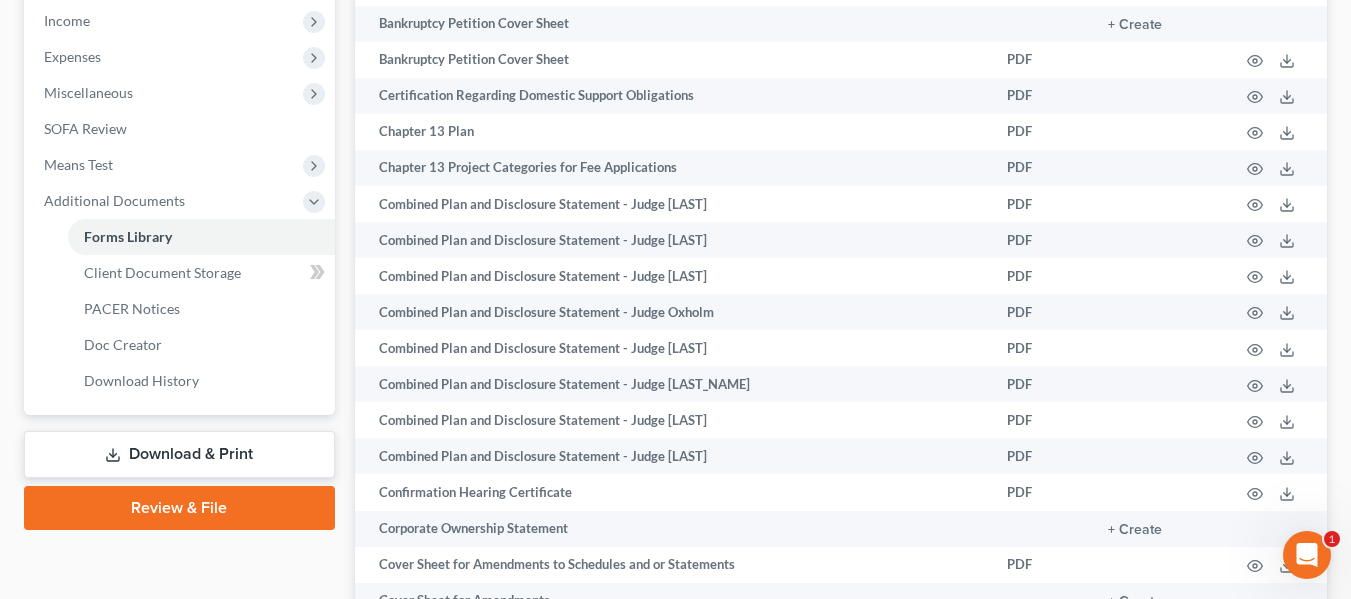 scroll, scrollTop: 558, scrollLeft: 0, axis: vertical 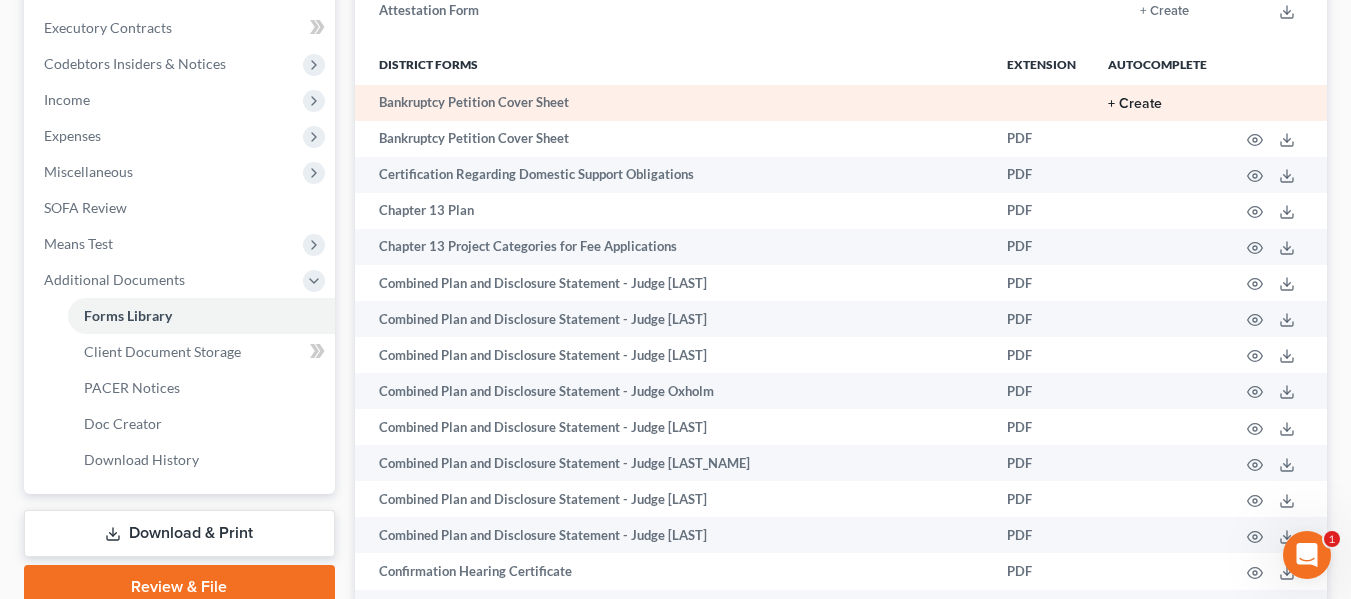 click on "+ Create" at bounding box center [1135, 104] 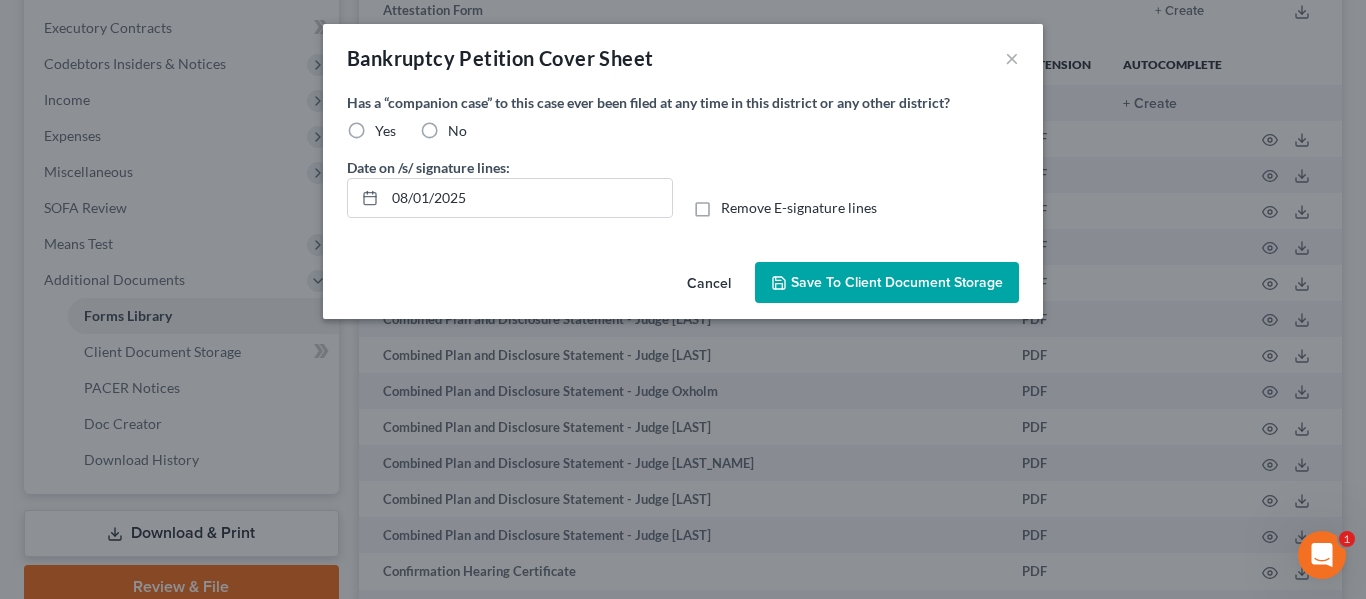 click on "No" at bounding box center (457, 131) 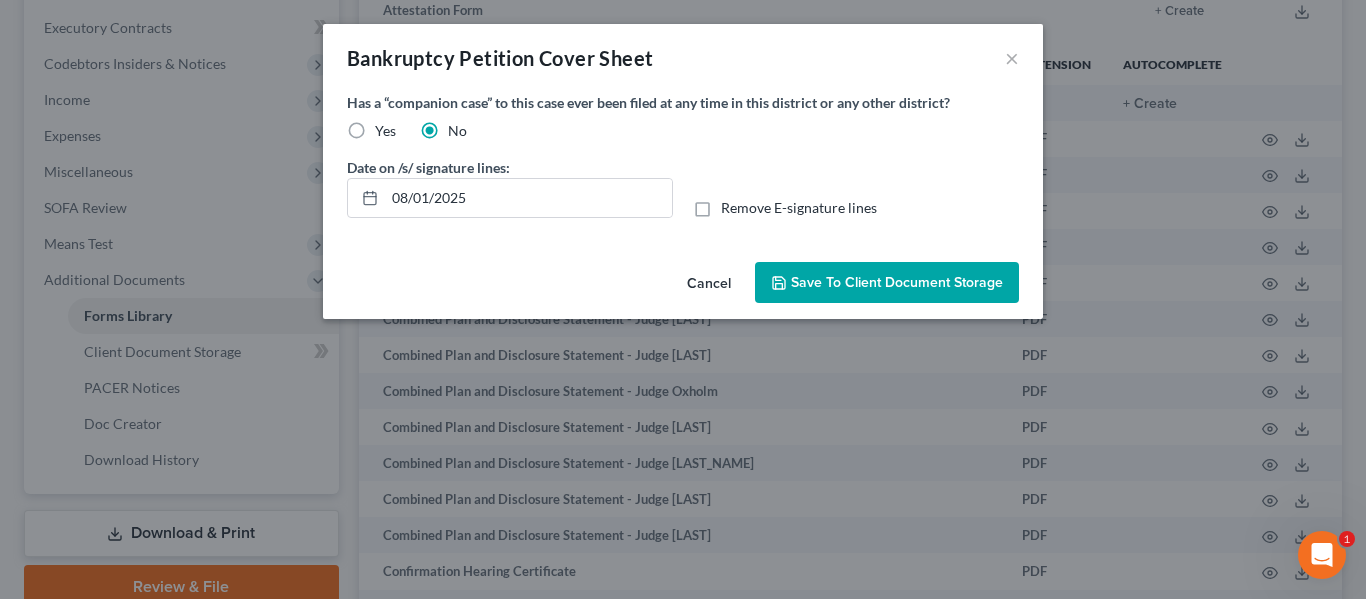 click on "Save to Client Document Storage" at bounding box center (897, 282) 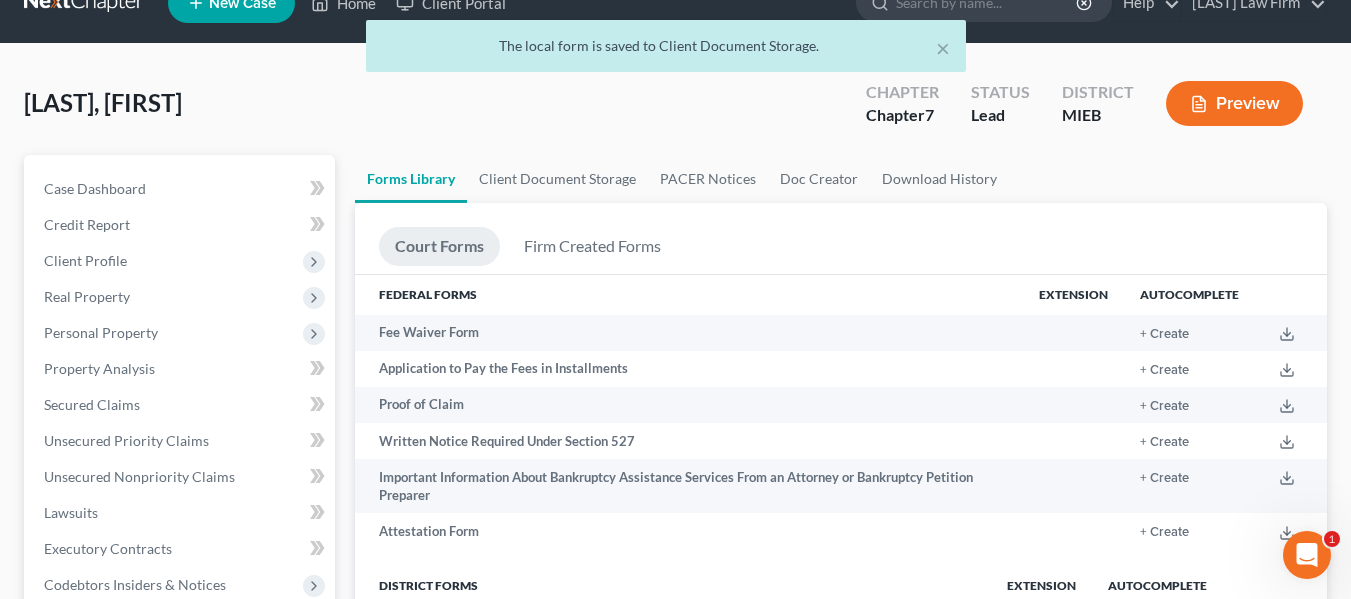 scroll, scrollTop: 0, scrollLeft: 0, axis: both 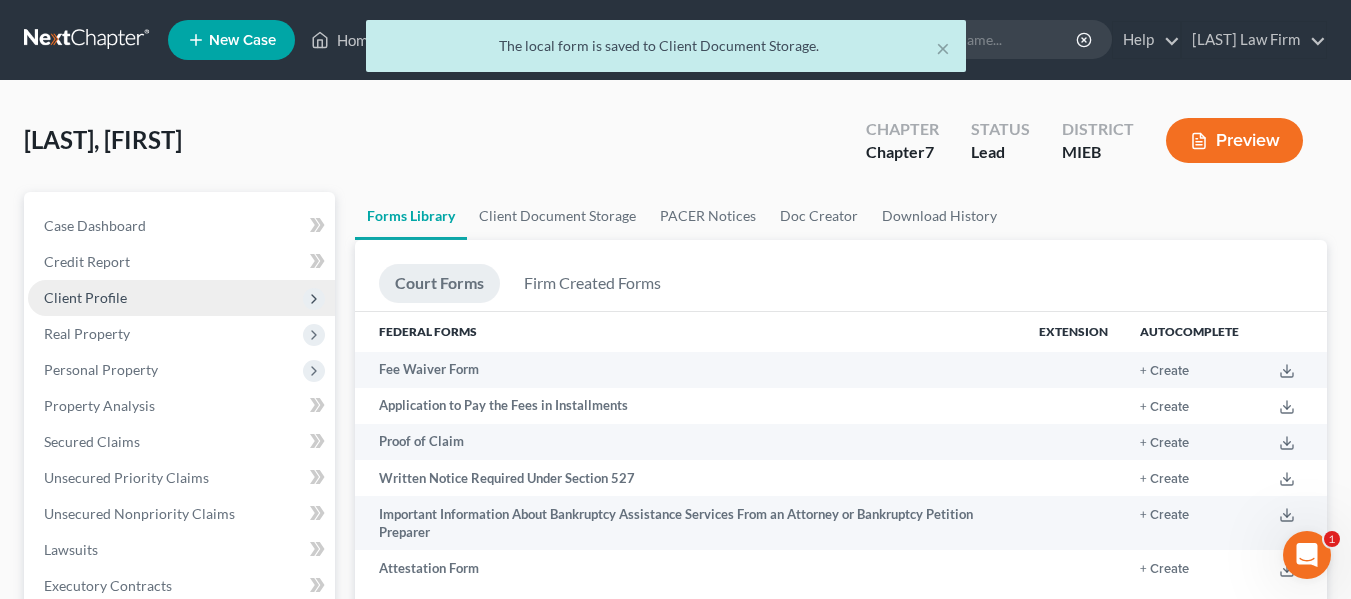 click on "Client Profile" at bounding box center [85, 297] 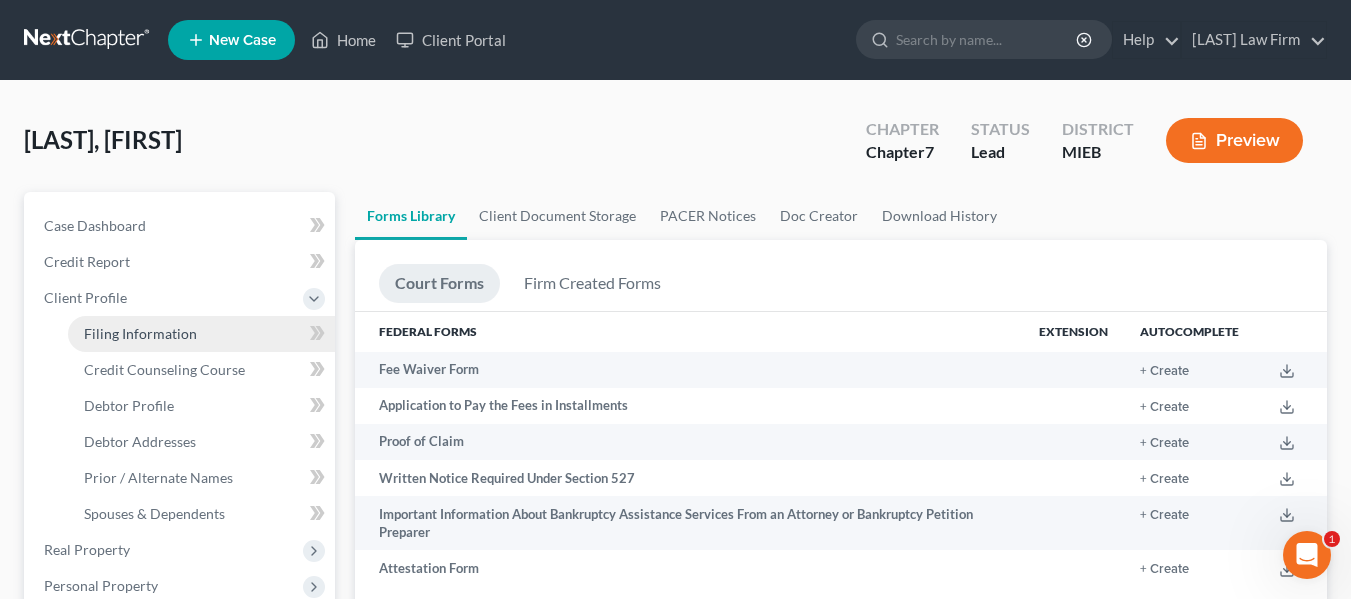 click on "Filing Information" at bounding box center [140, 333] 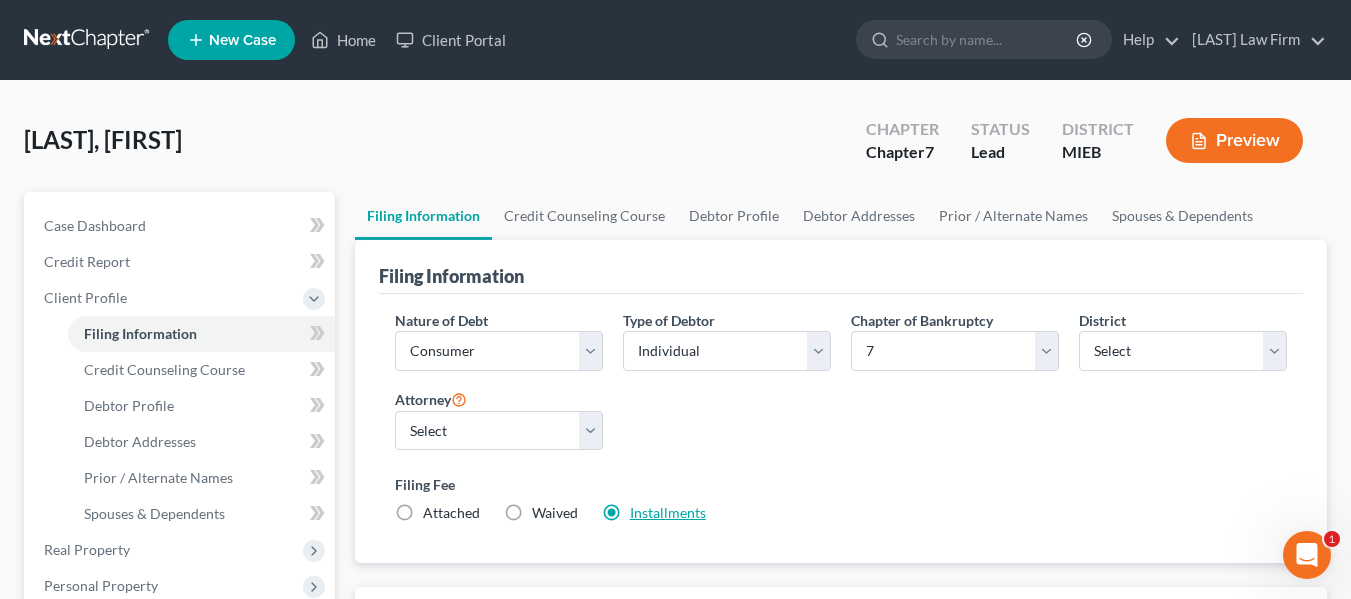 click on "Installments" at bounding box center [668, 512] 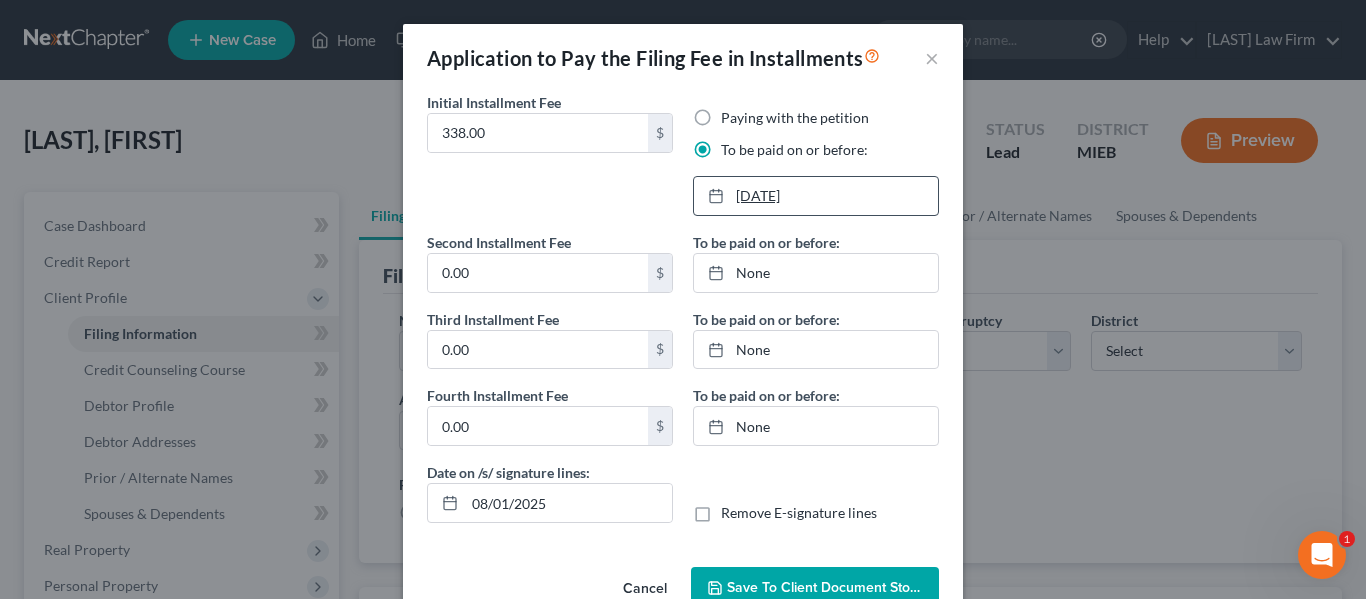 click on "9/26/2025" at bounding box center [816, 196] 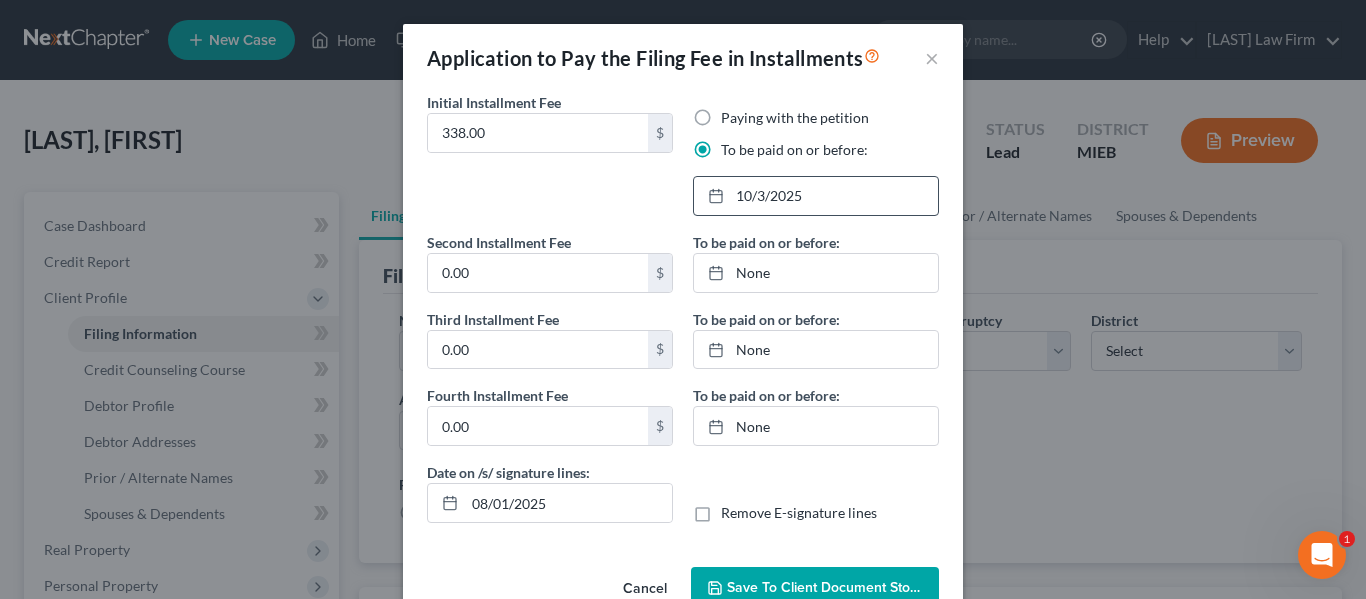 click on "Save to Client Document Storage" at bounding box center (833, 587) 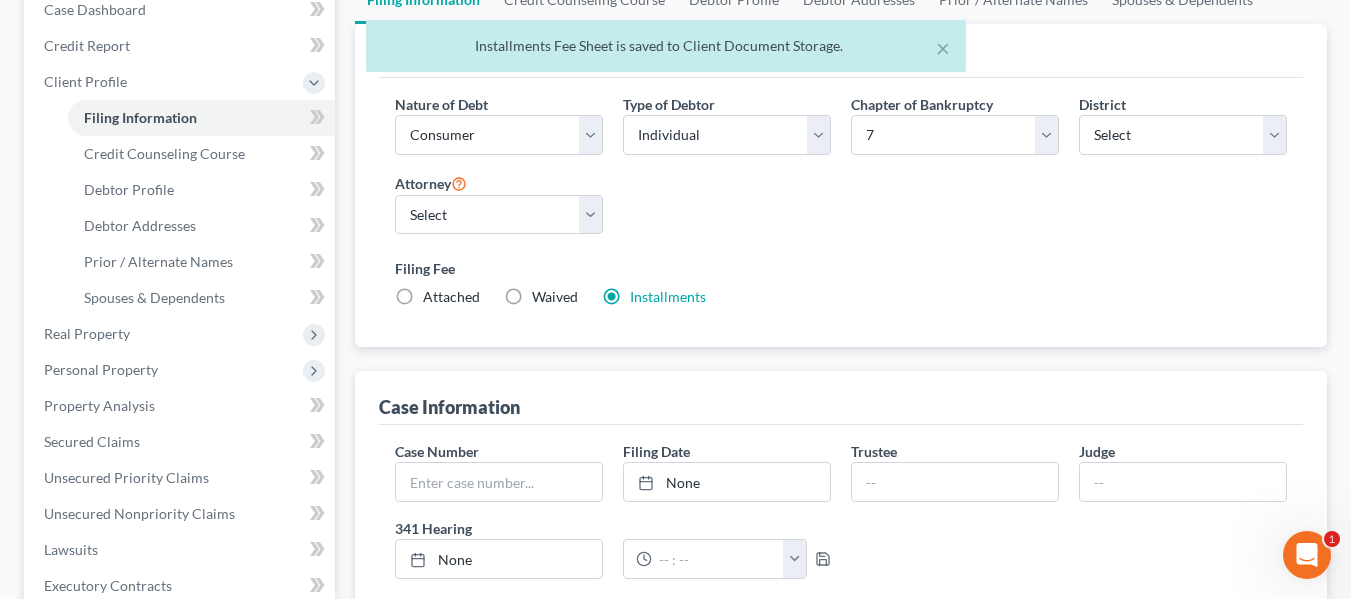 scroll, scrollTop: 218, scrollLeft: 0, axis: vertical 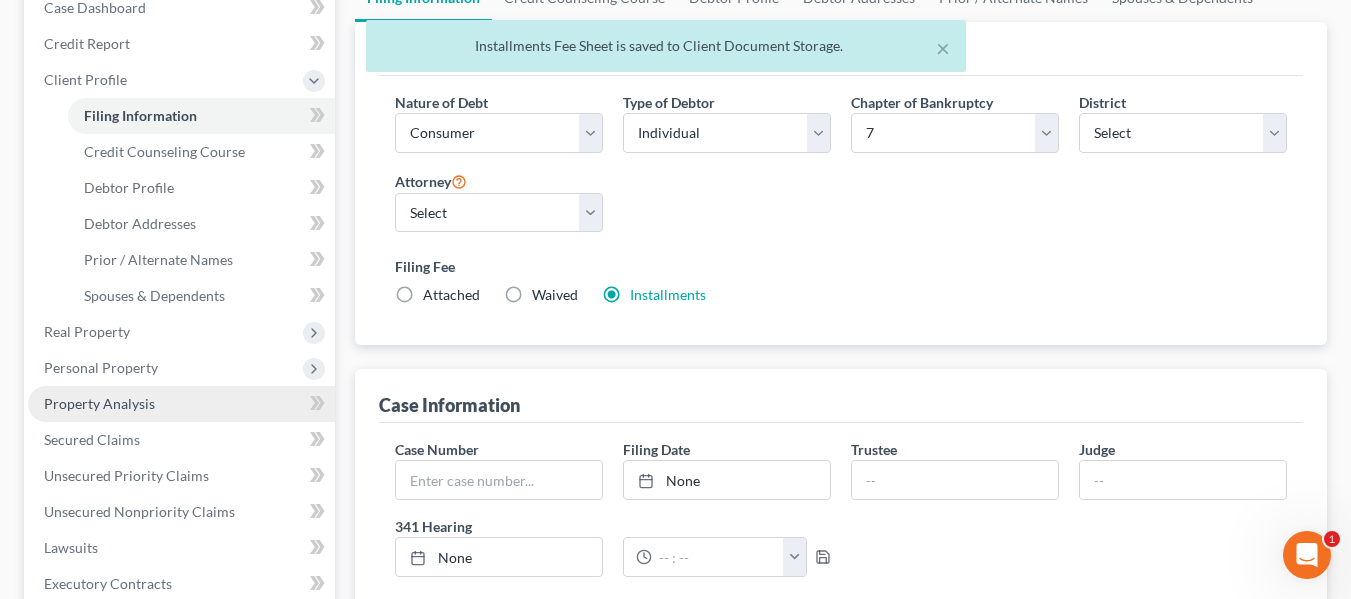 click on "Property Analysis" at bounding box center [99, 403] 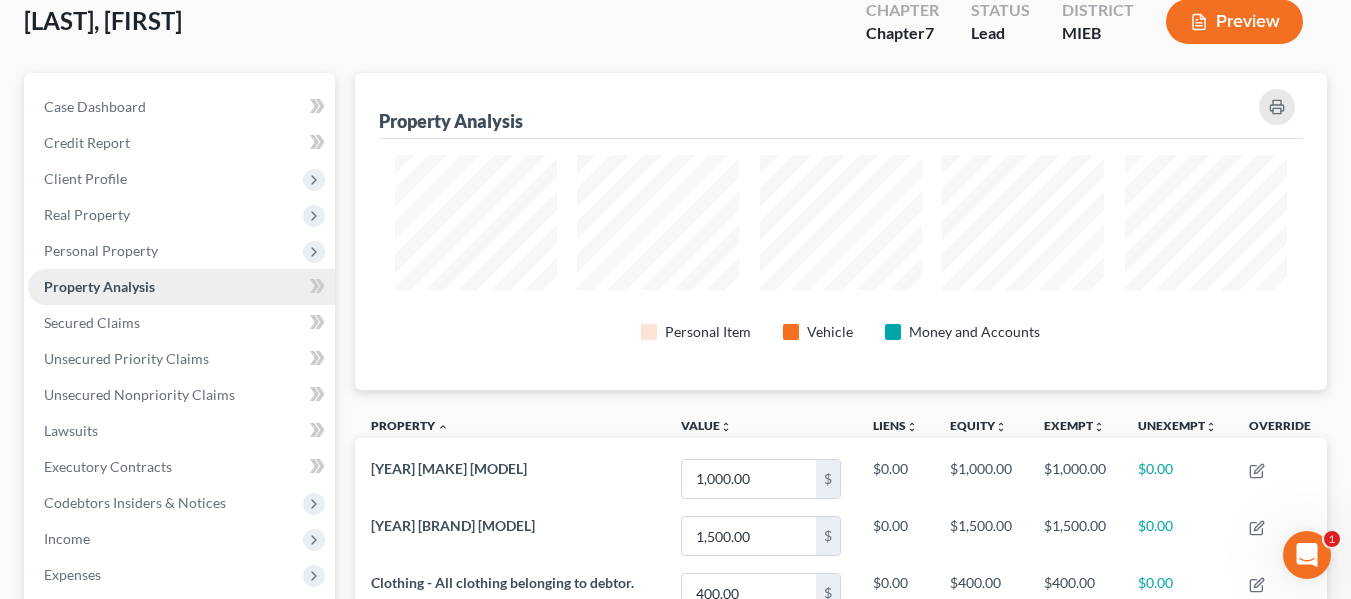 scroll, scrollTop: 0, scrollLeft: 0, axis: both 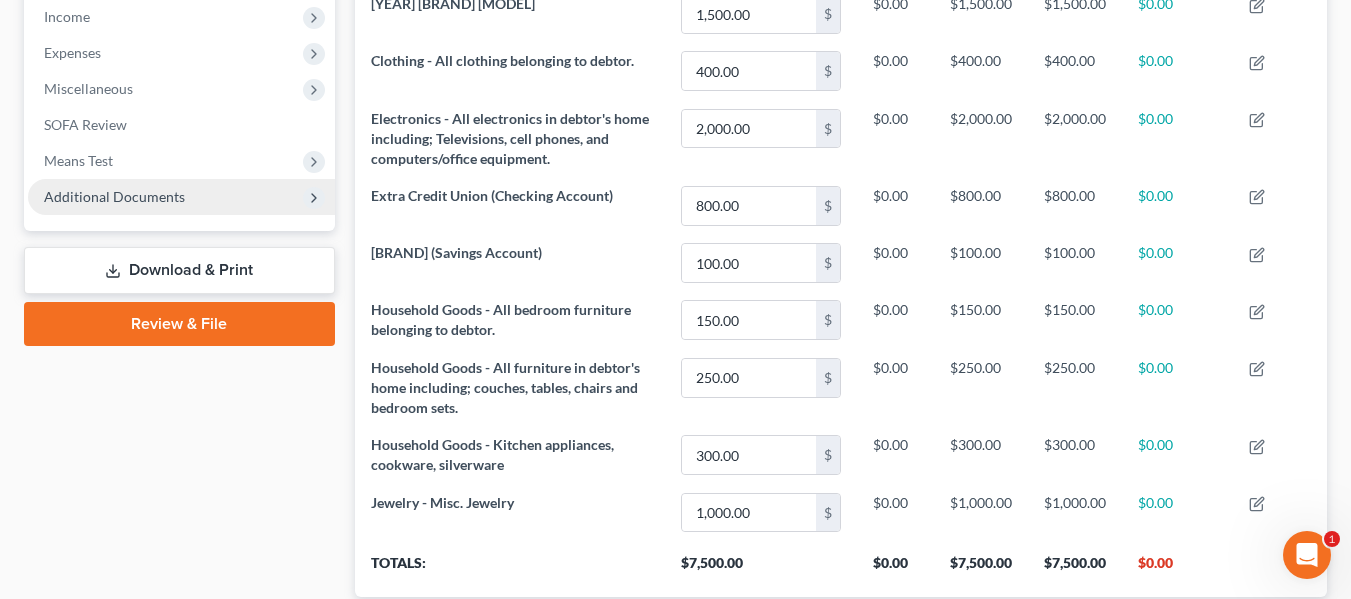 click on "Additional Documents" at bounding box center [114, 196] 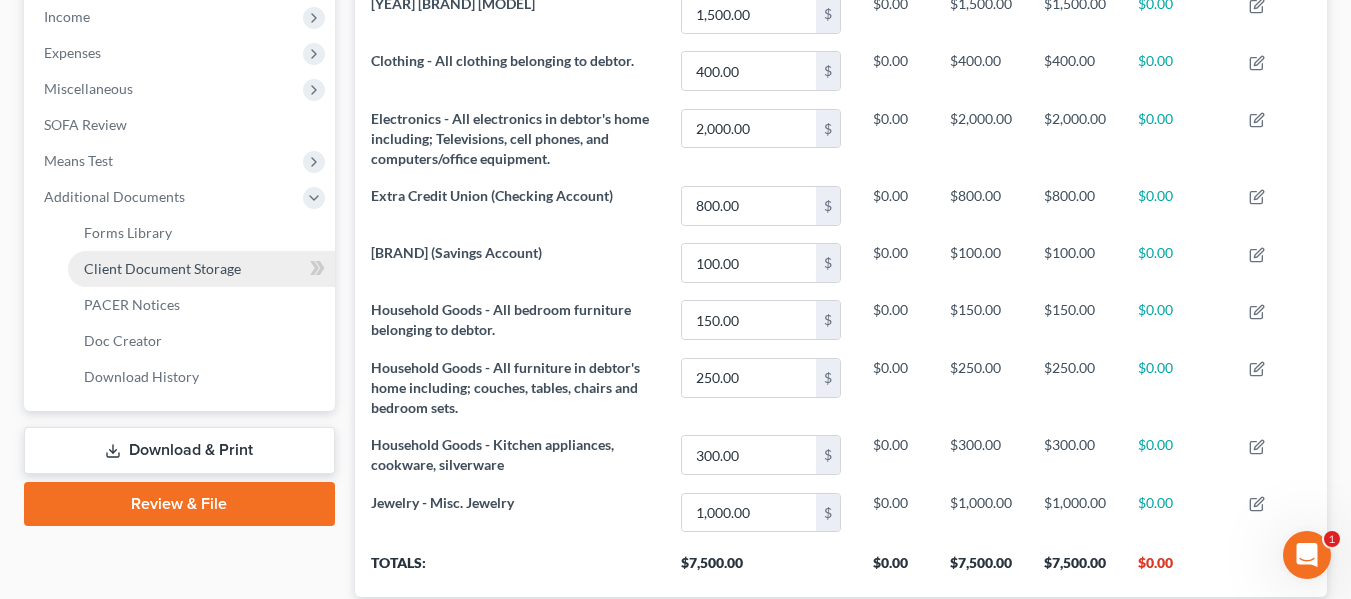 click on "Client Document Storage" at bounding box center (162, 268) 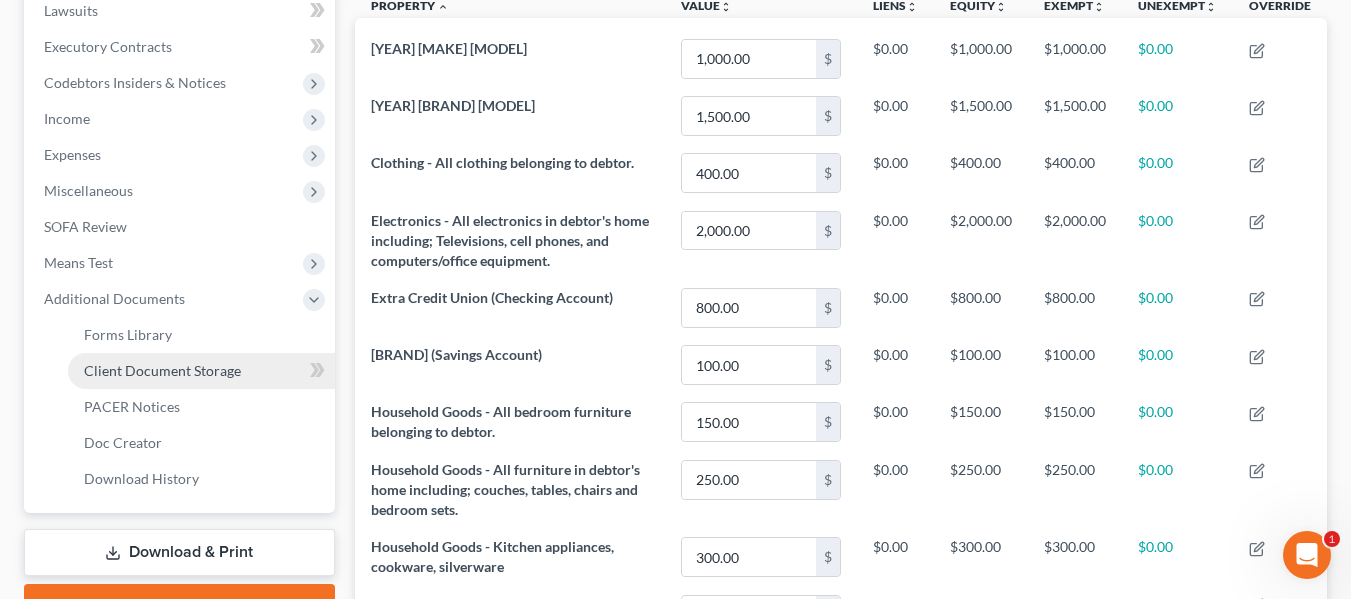 select on "7" 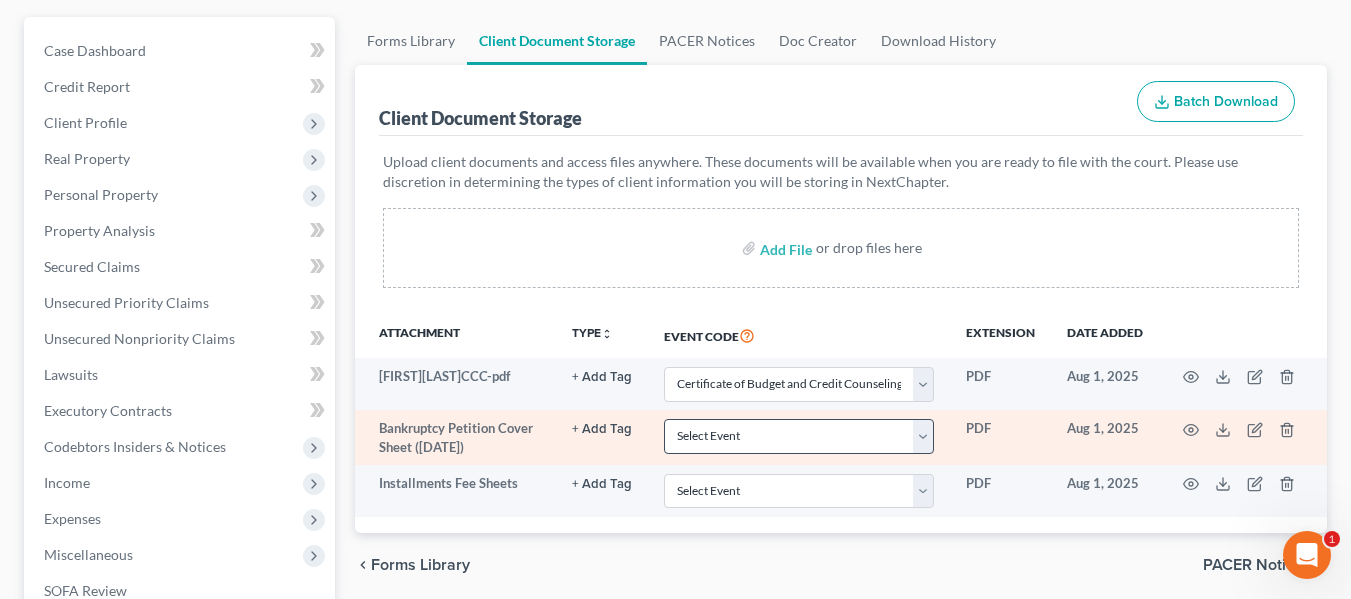 scroll, scrollTop: 176, scrollLeft: 0, axis: vertical 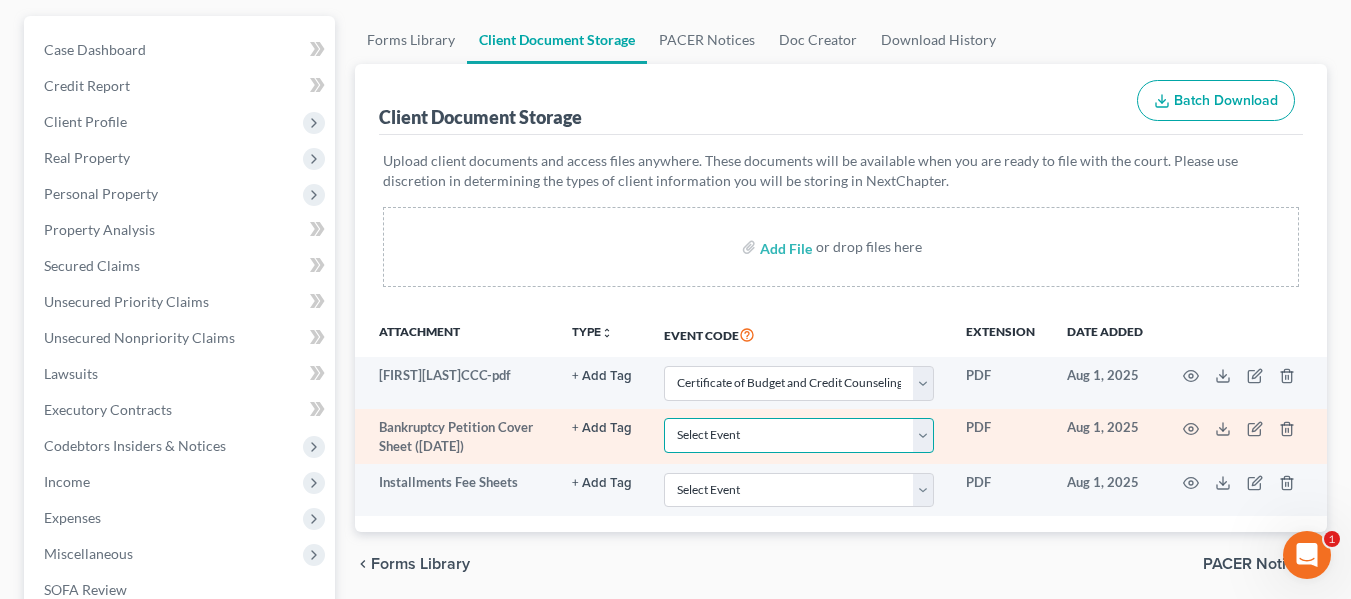 click on "Select Event 20 Largest Unsecured Creditors Amended Chapter 11 Plan Amended Chapter 11 Plan Small Business Subchapter V Amended Chapter 11 Small Business Plan Amended Disclosure Statement Balance Sheet for Small Business Bankruptcy Cover Sheet Certificate of Budget and Credit Counseling Course Certificate of Service Certification Regarding Domestic Support Obligations Certification of Completion of Financial Management Course Chapter 11 Monthly Operating Report for Non-Small Business Chapter 11 Monthly Operating Report for Small Business/Subchapter V Chapter 11 Plan Chapter 11 Plan Small Business Subchapter V Chapter 11 Small Business Plan Chapter 13 Calculation of Your Disposable Income Form 122C-2 Chapter 13 Plan Chapter 13 Post-Confirmation Plan Modification Chapter 13 Statement of Your Current Monthly Income Form 122C-1 Chapter 7 Filing Fee Waived Chapter 7 Means Test Calculation Form 122A-2 Chapter 7 Monthly Income & Expense Statement Cover Sheet for Amendments to Schedules and or Statements Schedule A/B" at bounding box center (799, 435) 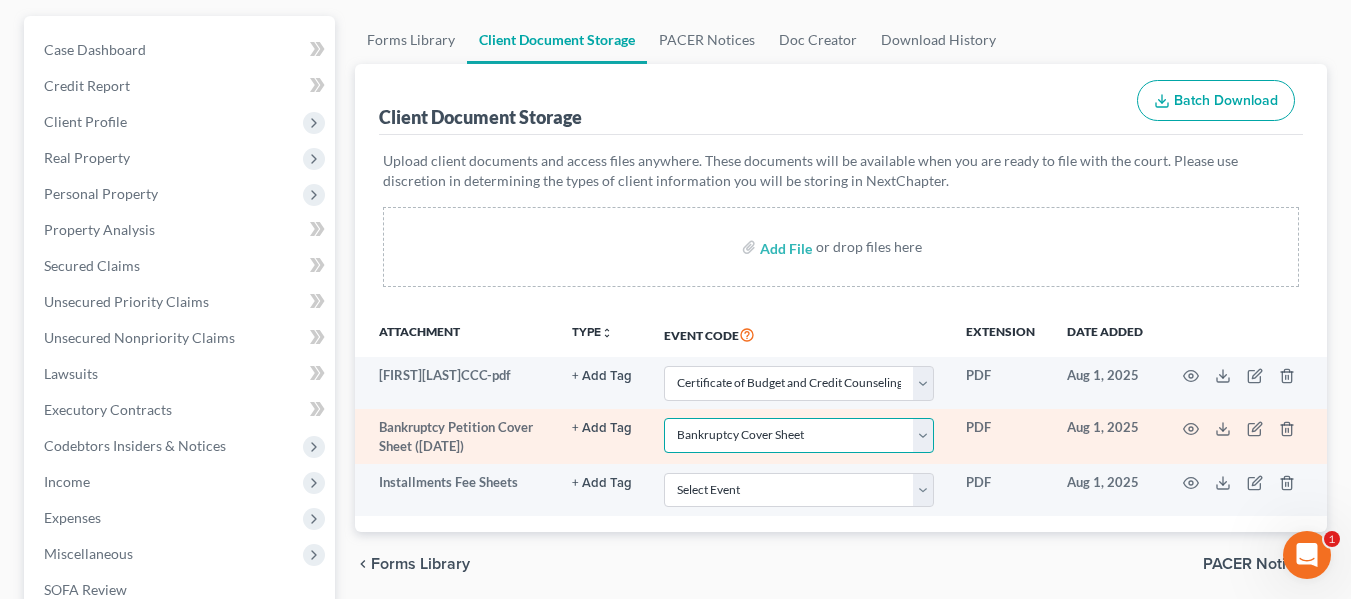 click on "Select Event 20 Largest Unsecured Creditors Amended Chapter 11 Plan Amended Chapter 11 Plan Small Business Subchapter V Amended Chapter 11 Small Business Plan Amended Disclosure Statement Balance Sheet for Small Business Bankruptcy Cover Sheet Certificate of Budget and Credit Counseling Course Certificate of Service Certification Regarding Domestic Support Obligations Certification of Completion of Financial Management Course Chapter 11 Monthly Operating Report for Non-Small Business Chapter 11 Monthly Operating Report for Small Business/Subchapter V Chapter 11 Plan Chapter 11 Plan Small Business Subchapter V Chapter 11 Small Business Plan Chapter 13 Calculation of Your Disposable Income Form 122C-2 Chapter 13 Plan Chapter 13 Post-Confirmation Plan Modification Chapter 13 Statement of Your Current Monthly Income Form 122C-1 Chapter 7 Filing Fee Waived Chapter 7 Means Test Calculation Form 122A-2 Chapter 7 Monthly Income & Expense Statement Cover Sheet for Amendments to Schedules and or Statements Schedule A/B" at bounding box center [799, 435] 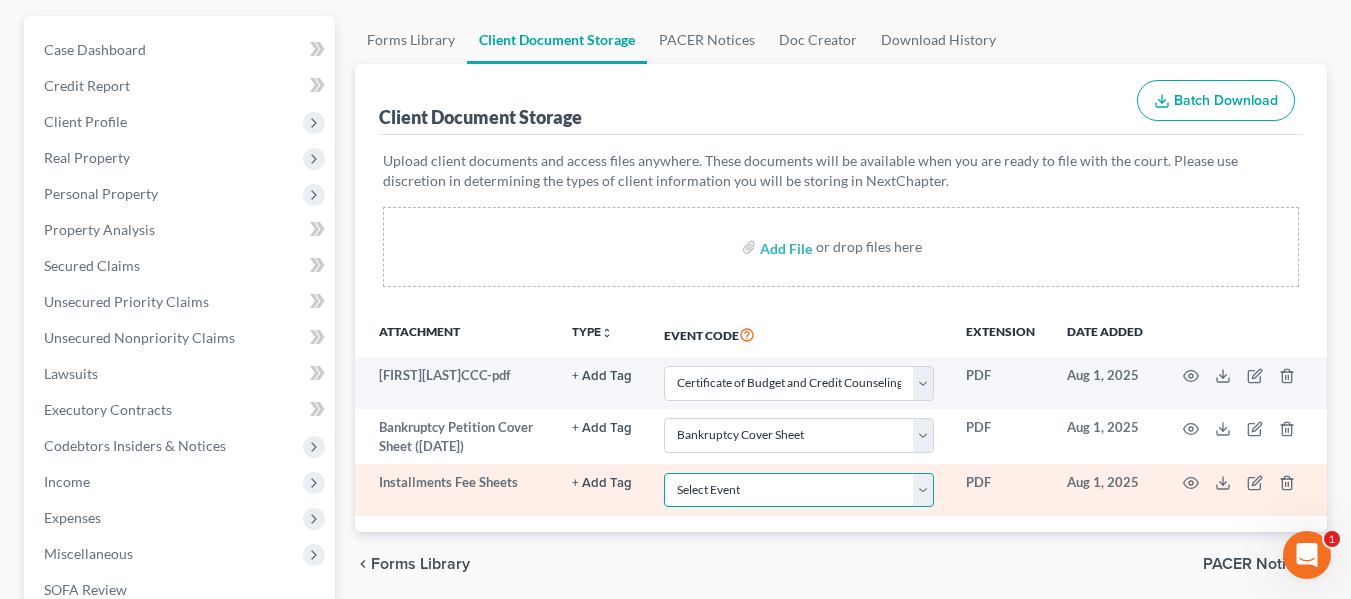 click on "Select Event 20 Largest Unsecured Creditors Amended Chapter 11 Plan Amended Chapter 11 Plan Small Business Subchapter V Amended Chapter 11 Small Business Plan Amended Disclosure Statement Balance Sheet for Small Business Bankruptcy Cover Sheet Certificate of Budget and Credit Counseling Course Certificate of Service Certification Regarding Domestic Support Obligations Certification of Completion of Financial Management Course Chapter 11 Monthly Operating Report for Non-Small Business Chapter 11 Monthly Operating Report for Small Business/Subchapter V Chapter 11 Plan Chapter 11 Plan Small Business Subchapter V Chapter 11 Small Business Plan Chapter 13 Calculation of Your Disposable Income Form 122C-2 Chapter 13 Plan Chapter 13 Post-Confirmation Plan Modification Chapter 13 Statement of Your Current Monthly Income Form 122C-1 Chapter 7 Filing Fee Waived Chapter 7 Means Test Calculation Form 122A-2 Chapter 7 Monthly Income & Expense Statement Cover Sheet for Amendments to Schedules and or Statements Schedule A/B" at bounding box center [799, 490] 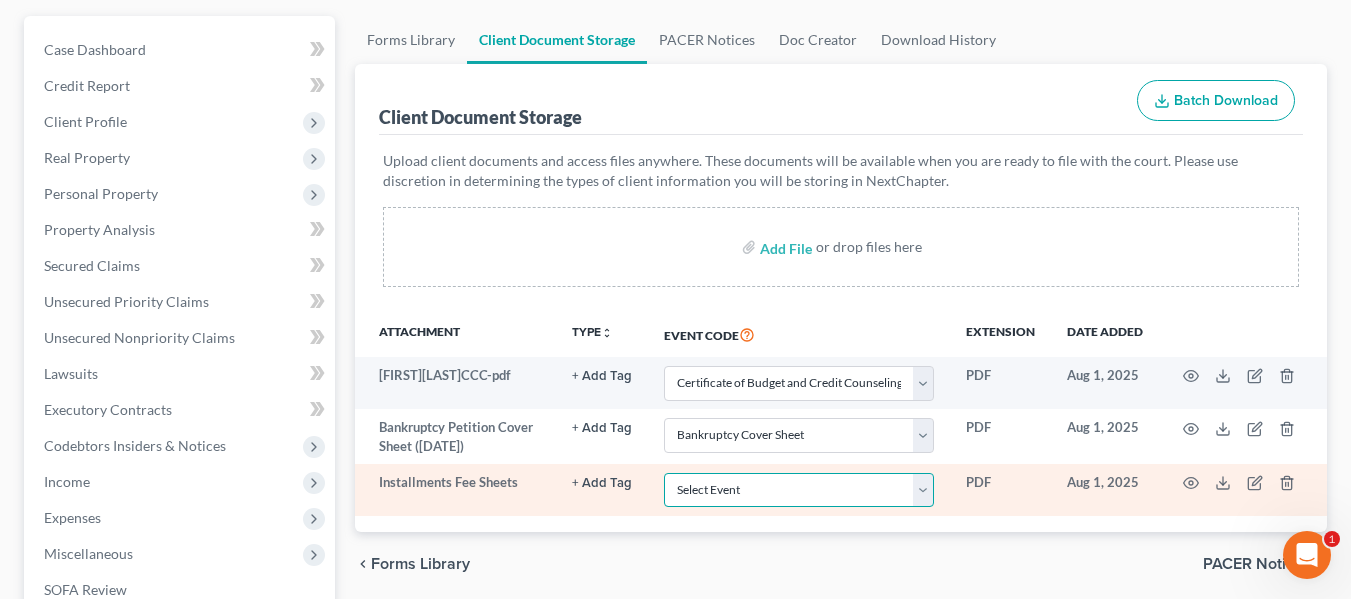 select on "32" 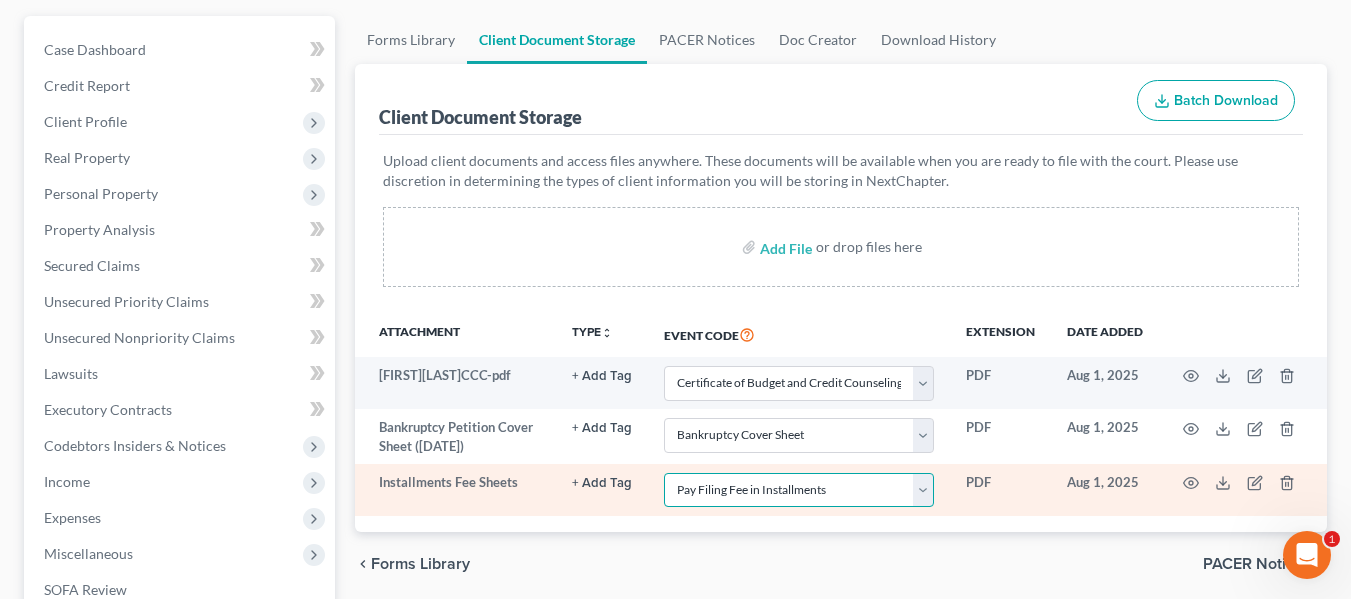 click on "Select Event 20 Largest Unsecured Creditors Amended Chapter 11 Plan Amended Chapter 11 Plan Small Business Subchapter V Amended Chapter 11 Small Business Plan Amended Disclosure Statement Balance Sheet for Small Business Bankruptcy Cover Sheet Certificate of Budget and Credit Counseling Course Certificate of Service Certification Regarding Domestic Support Obligations Certification of Completion of Financial Management Course Chapter 11 Monthly Operating Report for Non-Small Business Chapter 11 Monthly Operating Report for Small Business/Subchapter V Chapter 11 Plan Chapter 11 Plan Small Business Subchapter V Chapter 11 Small Business Plan Chapter 13 Calculation of Your Disposable Income Form 122C-2 Chapter 13 Plan Chapter 13 Post-Confirmation Plan Modification Chapter 13 Statement of Your Current Monthly Income Form 122C-1 Chapter 7 Filing Fee Waived Chapter 7 Means Test Calculation Form 122A-2 Chapter 7 Monthly Income & Expense Statement Cover Sheet for Amendments to Schedules and or Statements Schedule A/B" at bounding box center (799, 490) 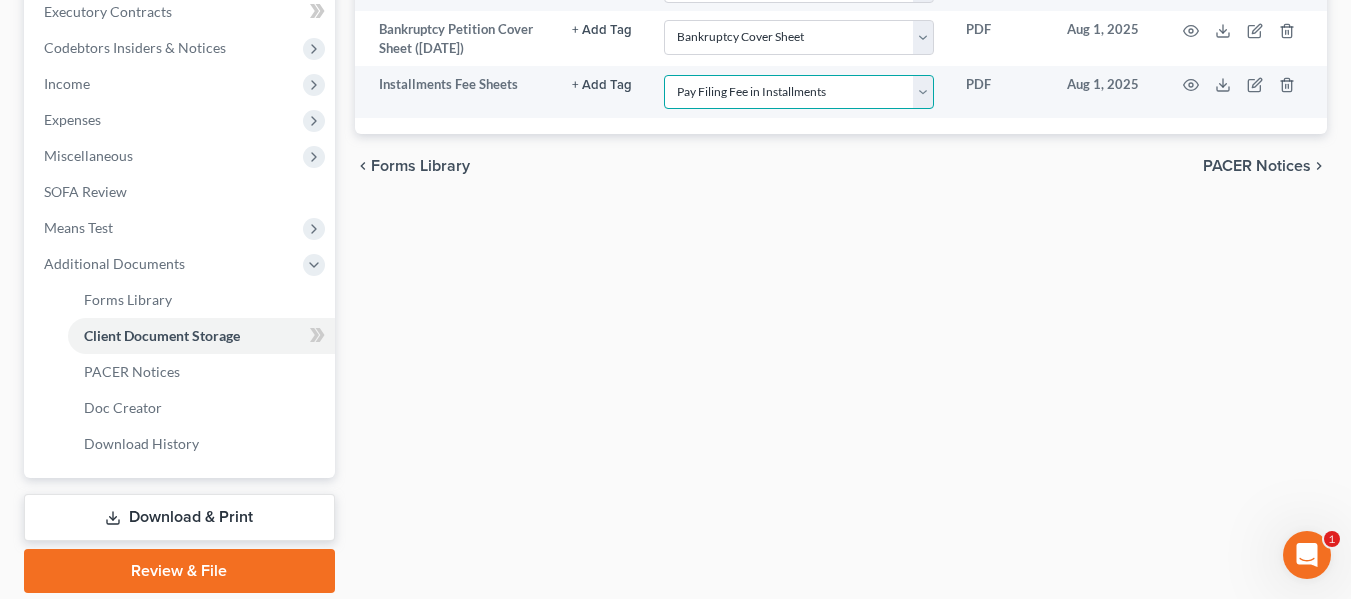 scroll, scrollTop: 585, scrollLeft: 0, axis: vertical 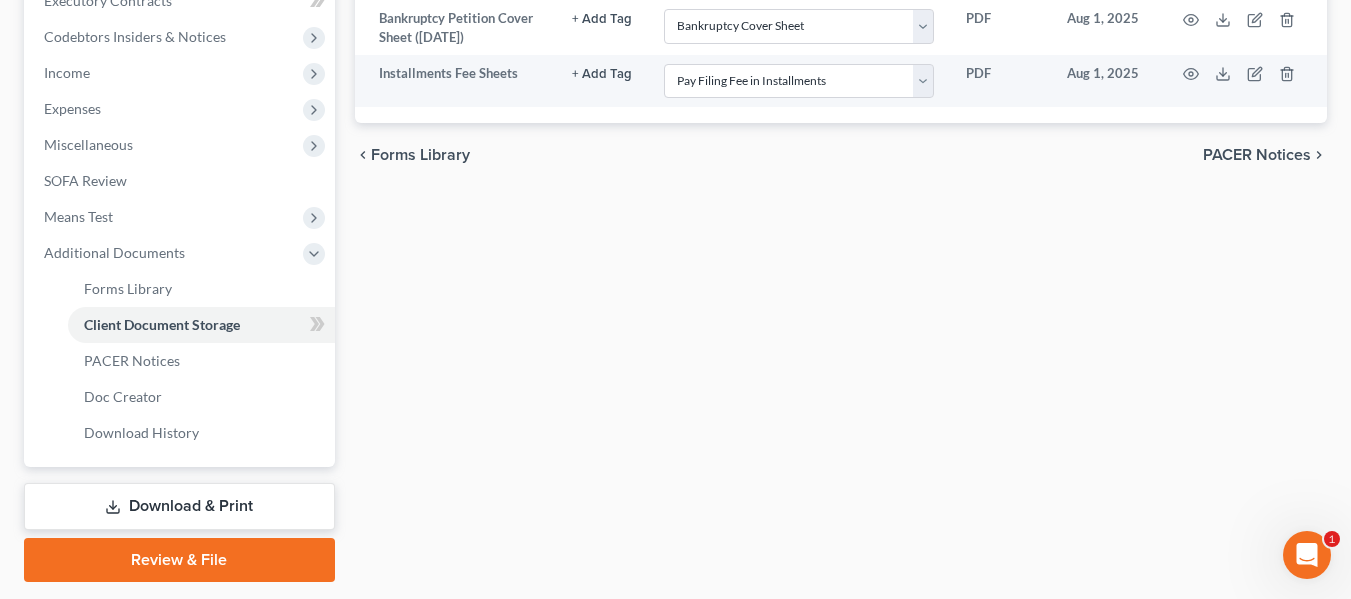click on "Review & File" at bounding box center [179, 560] 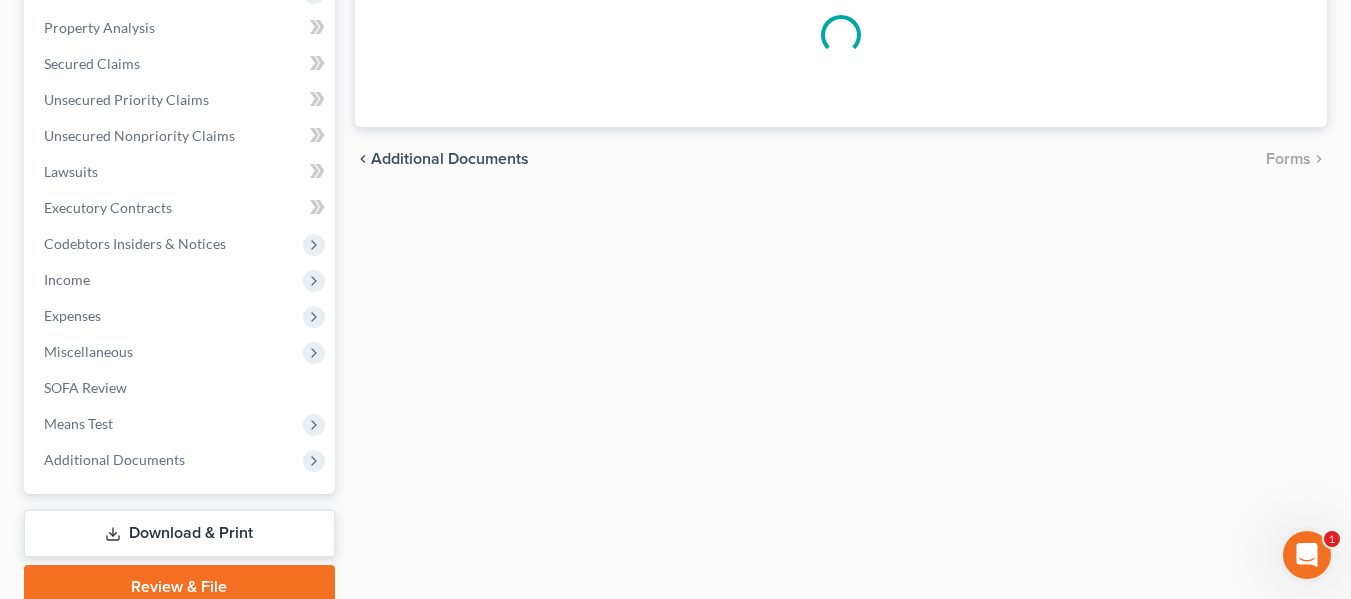 scroll, scrollTop: 0, scrollLeft: 0, axis: both 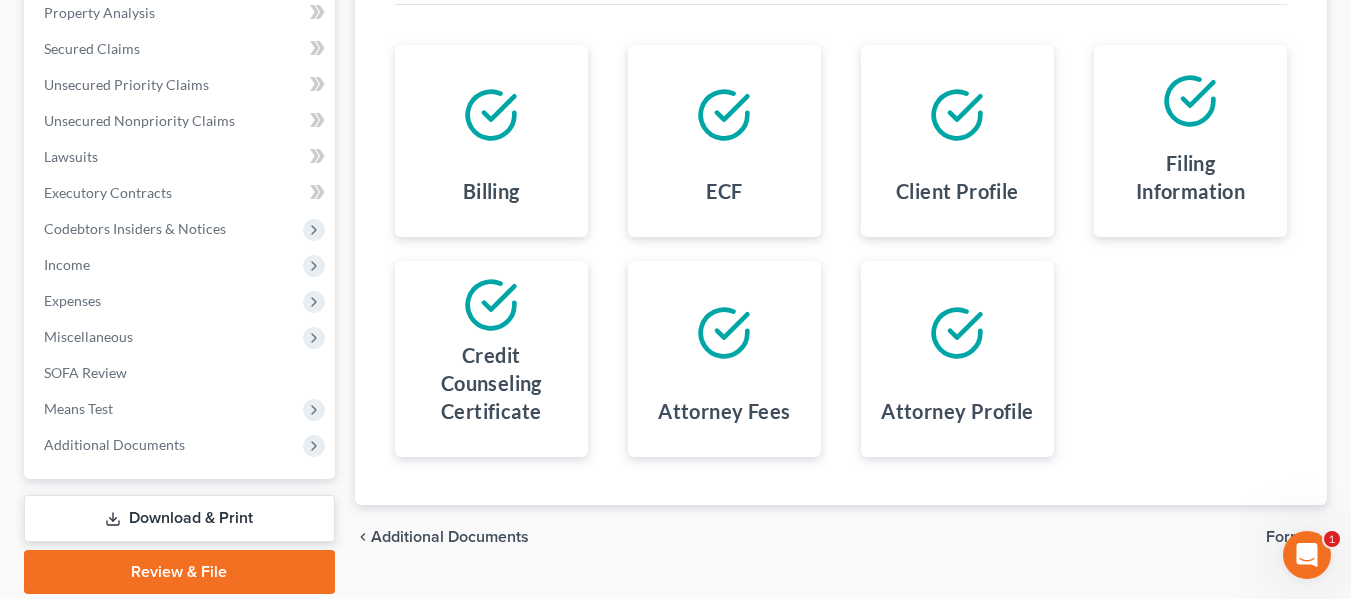 click on "Download & Print" at bounding box center (179, 518) 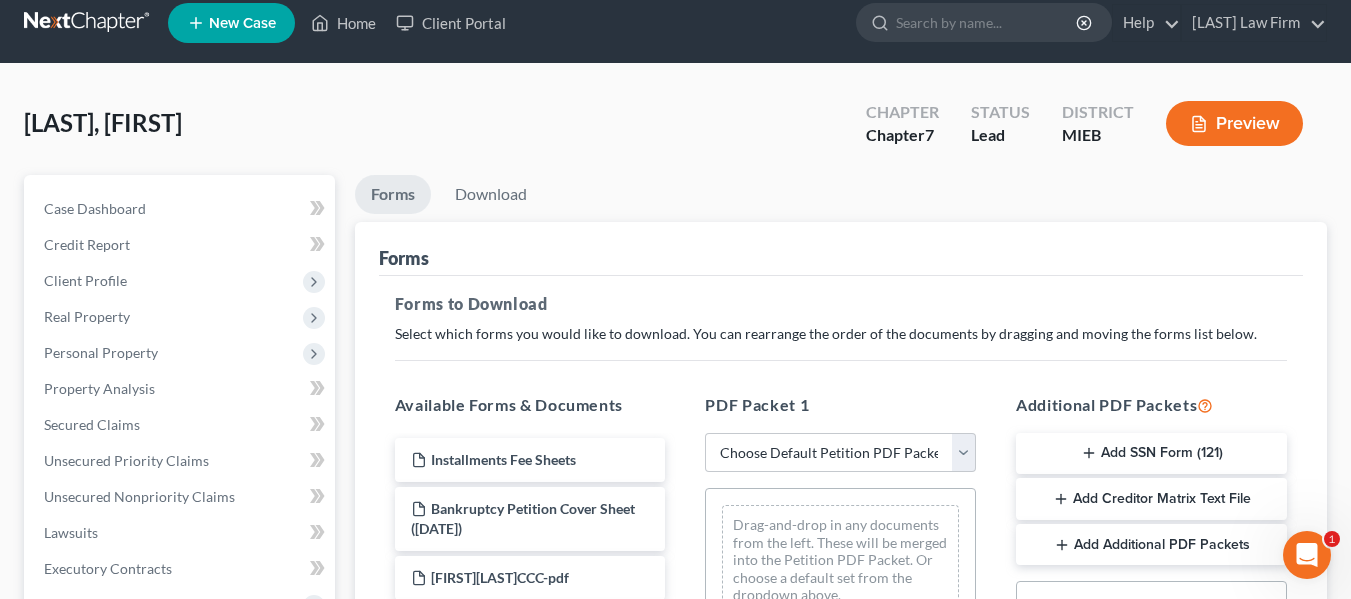 scroll, scrollTop: 21, scrollLeft: 0, axis: vertical 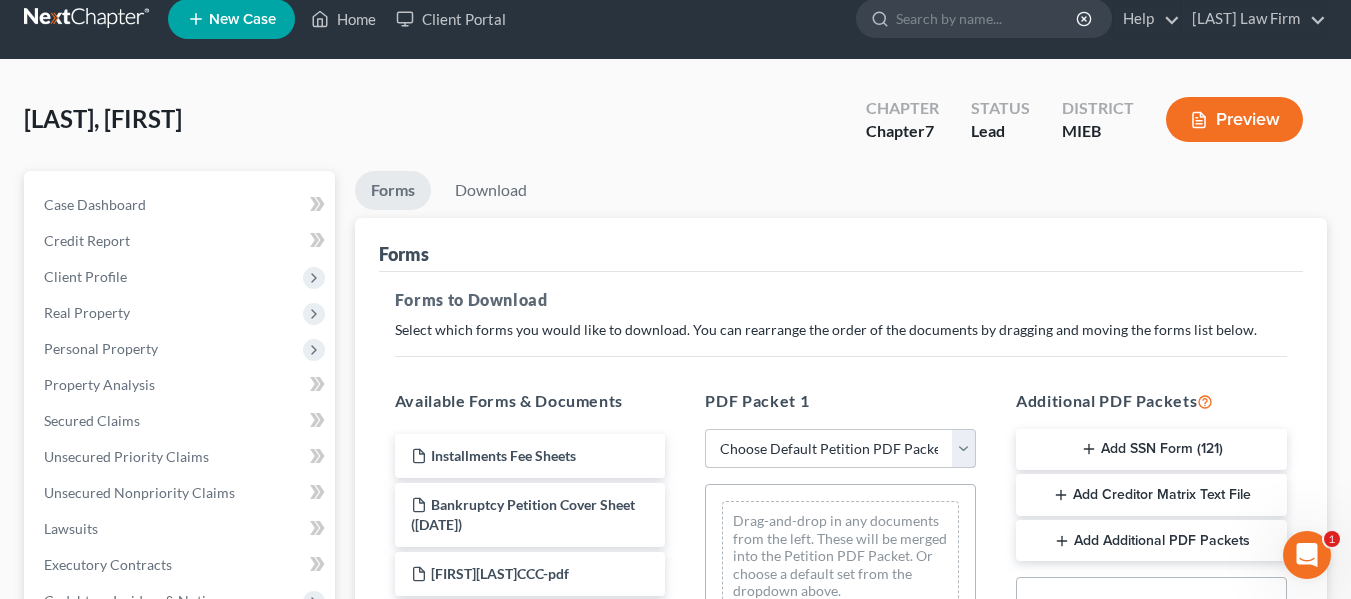 click on "[FIRST] [LAST] Ch.7 Bk Petition" at bounding box center (840, 449) 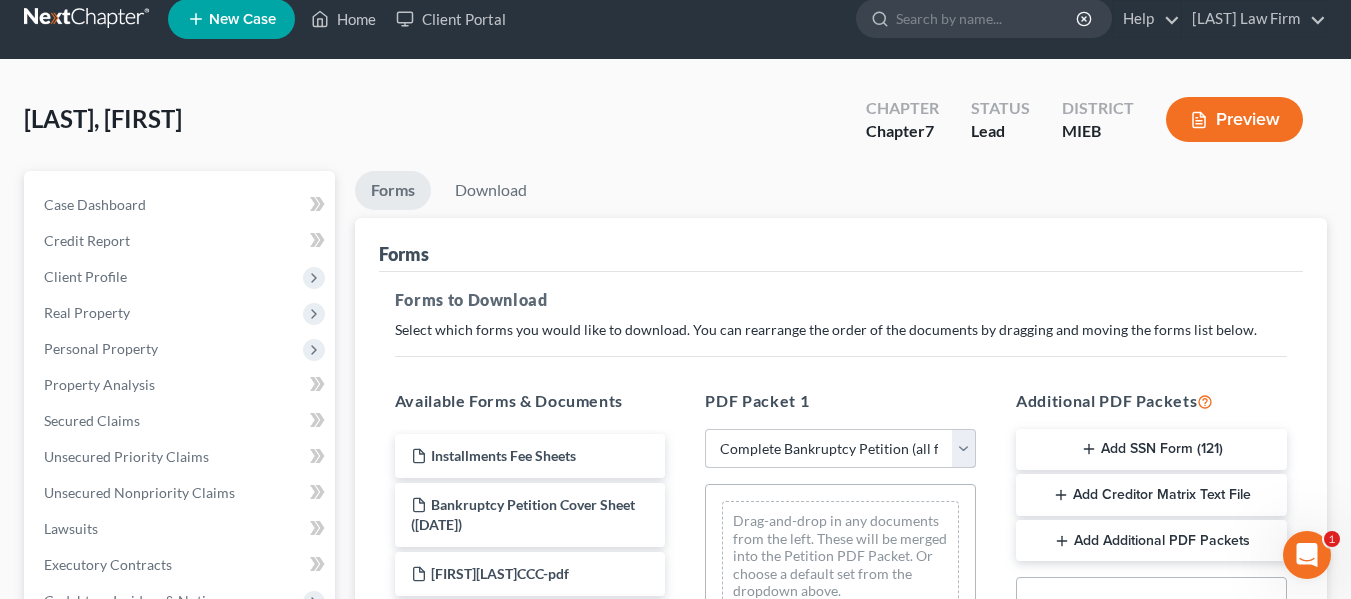 click on "[FIRST] [LAST] Ch.7 Bk Petition" at bounding box center [840, 449] 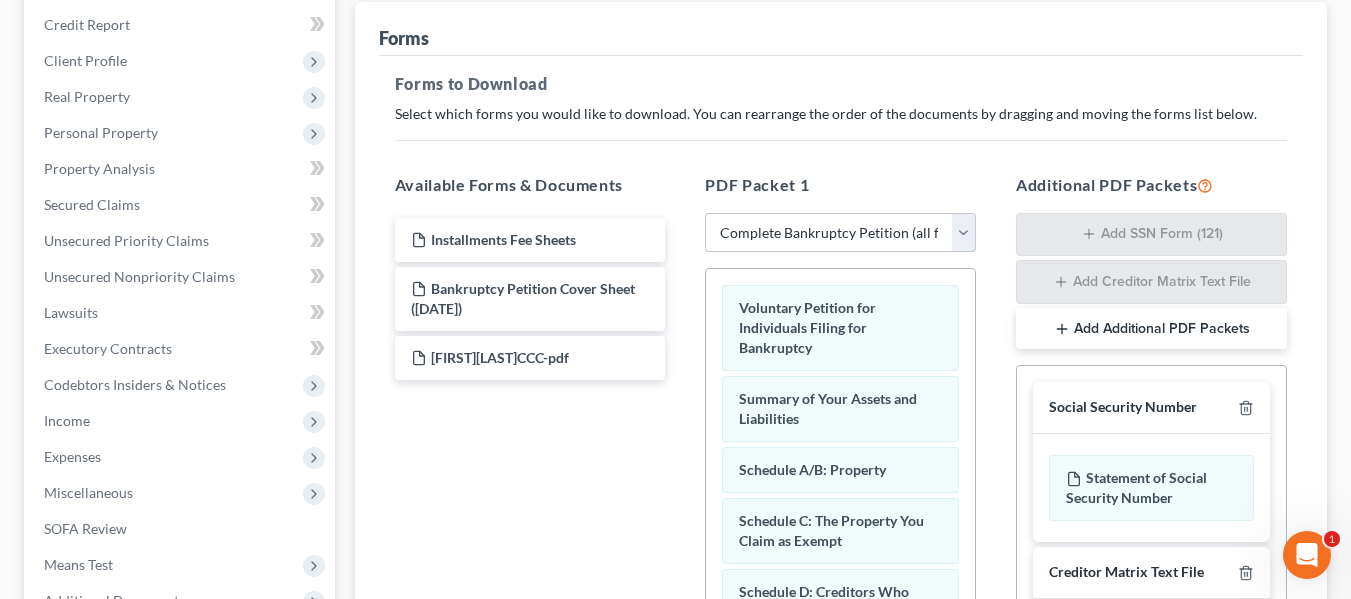 scroll, scrollTop: 238, scrollLeft: 0, axis: vertical 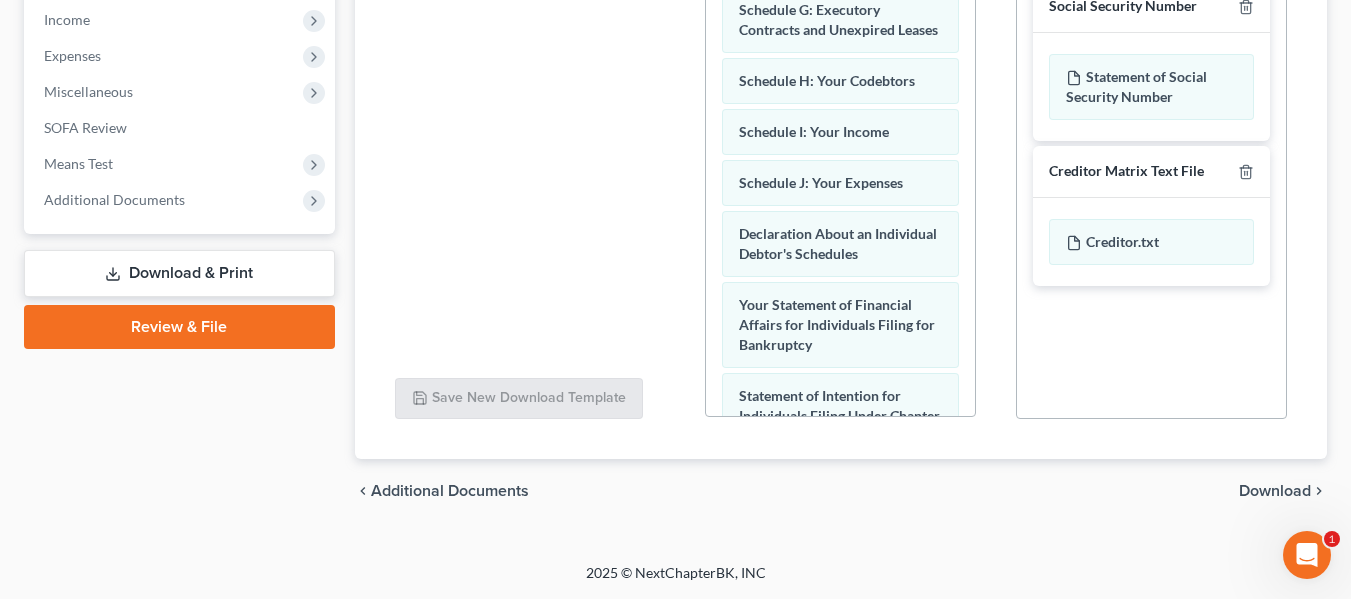 click on "Download" at bounding box center [1275, 491] 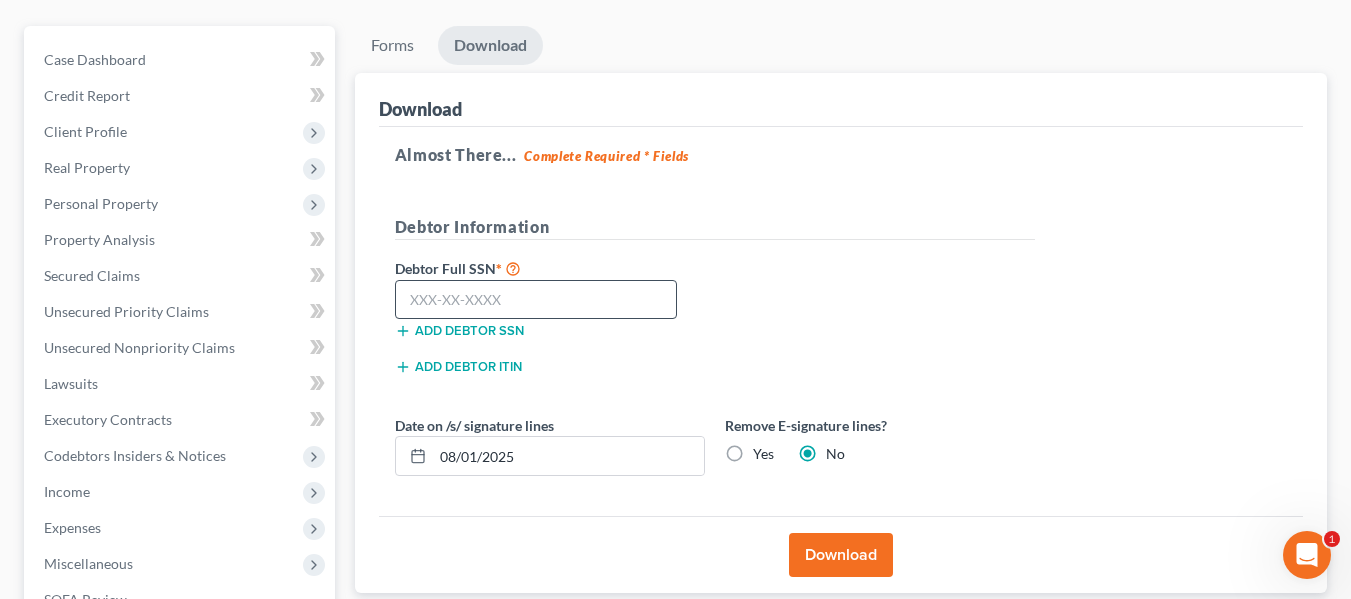 scroll, scrollTop: 160, scrollLeft: 0, axis: vertical 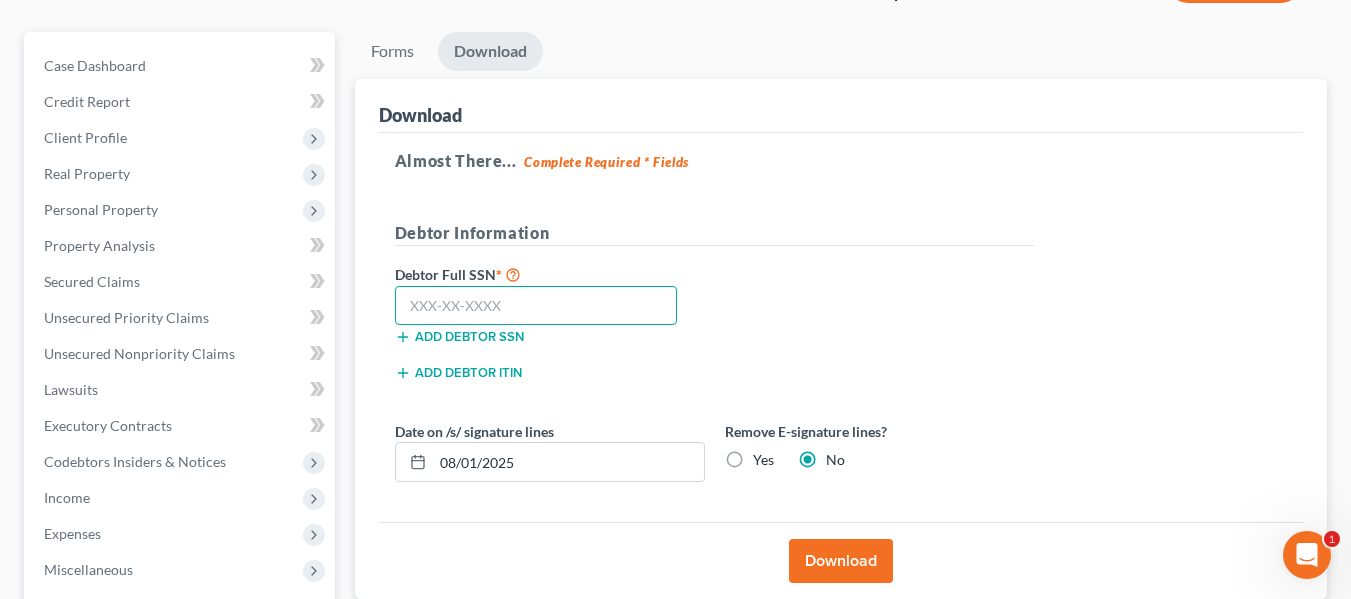 click at bounding box center (536, 306) 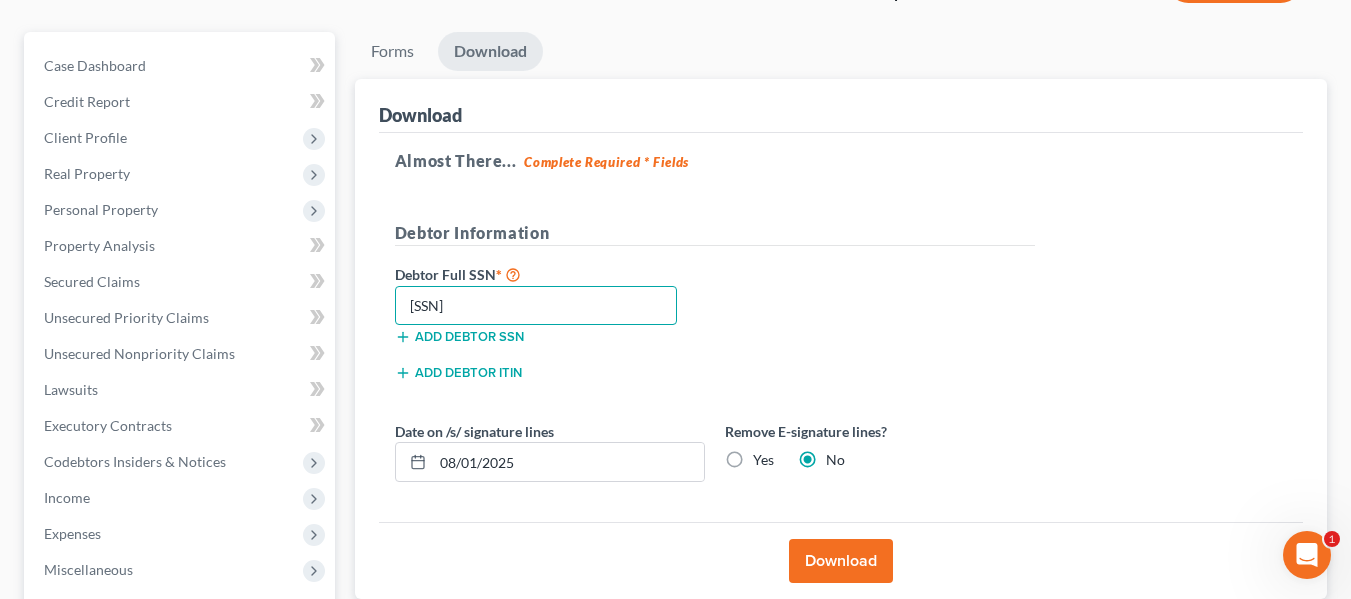 type on "382-92-2039" 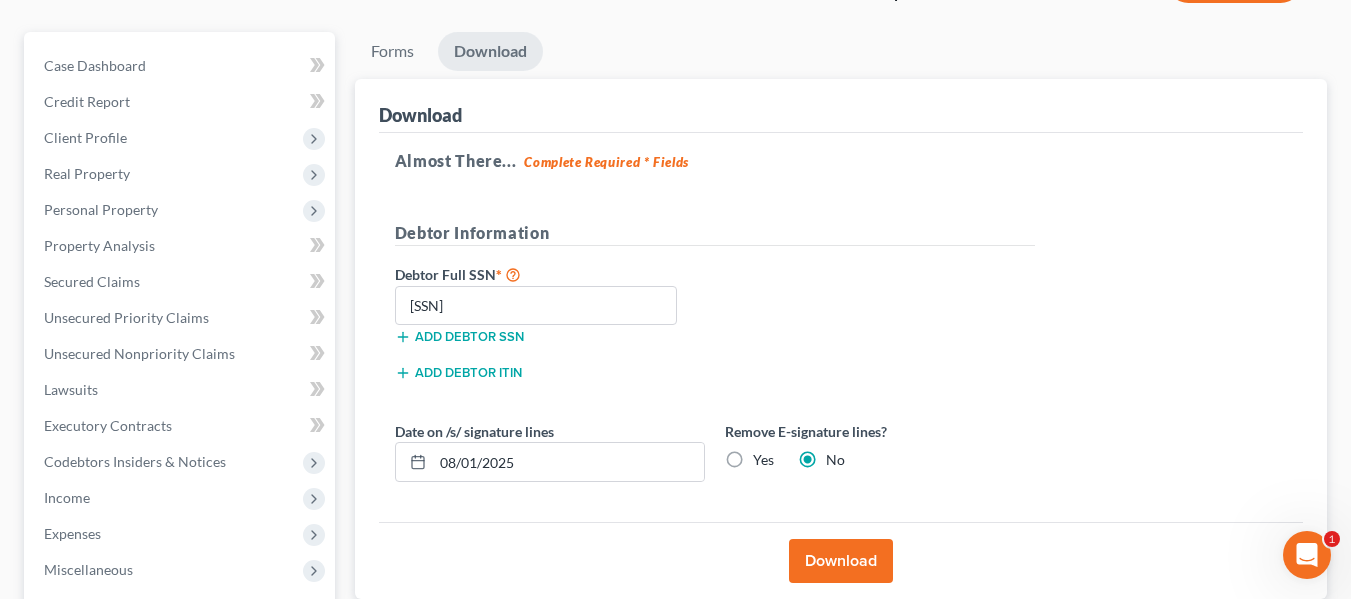 click on "Download" at bounding box center [841, 561] 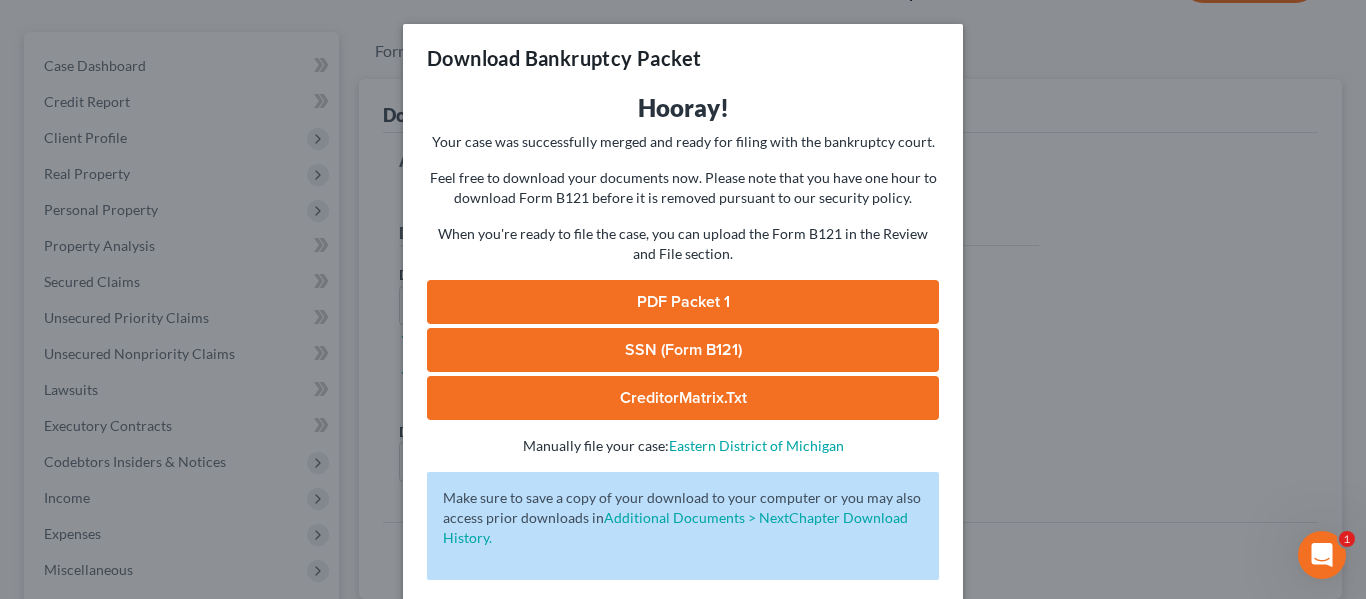click on "SSN (Form B121)" at bounding box center [683, 350] 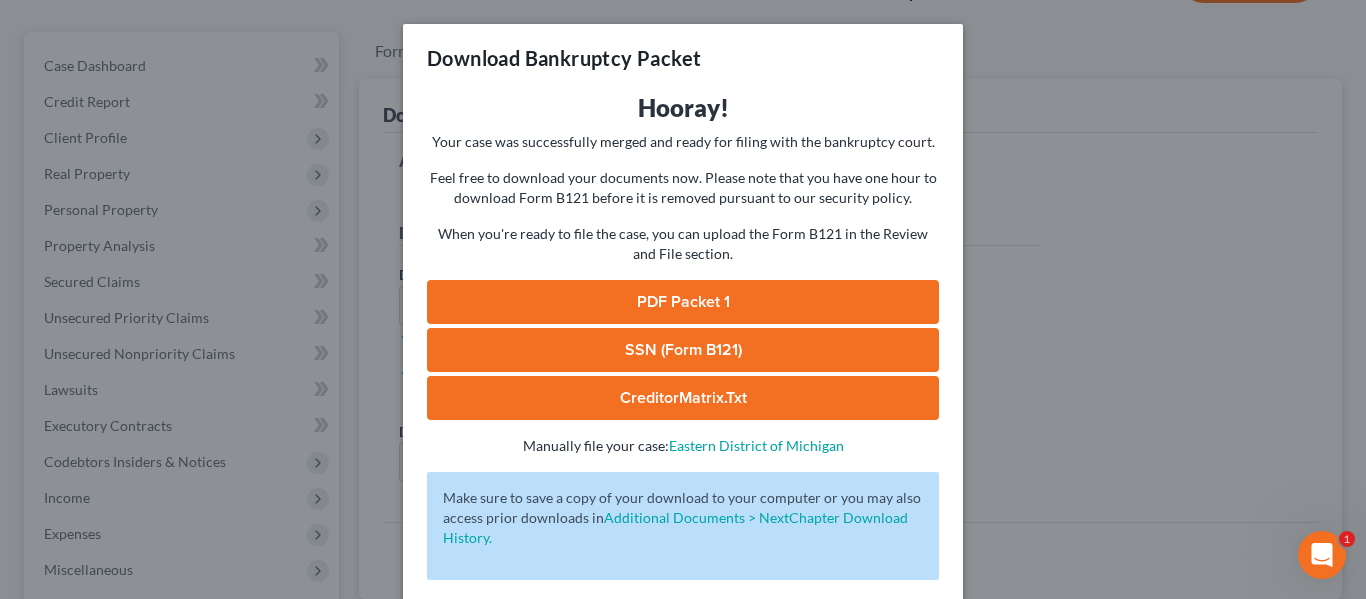 click on "Download Bankruptcy Packet
Hooray! Your case was successfully merged and ready for filing with the bankruptcy court. Feel free to download your documents now. Please note that you have one hour to download Form B121 before it is removed pursuant to our security policy. When you're ready to file the case, you can upload the Form B121 in the Review and File section. PDF Packet 1 SSN (Form B121) CreditorMatrix.txt -  Manually file your case:  Eastern District of Michigan Oops! There was an error with generating the download packet. -
Make sure to save a copy of your download to your computer or you may also access prior downloads in  Additional Documents > NextChapter Download History.
Complete!" at bounding box center (683, 299) 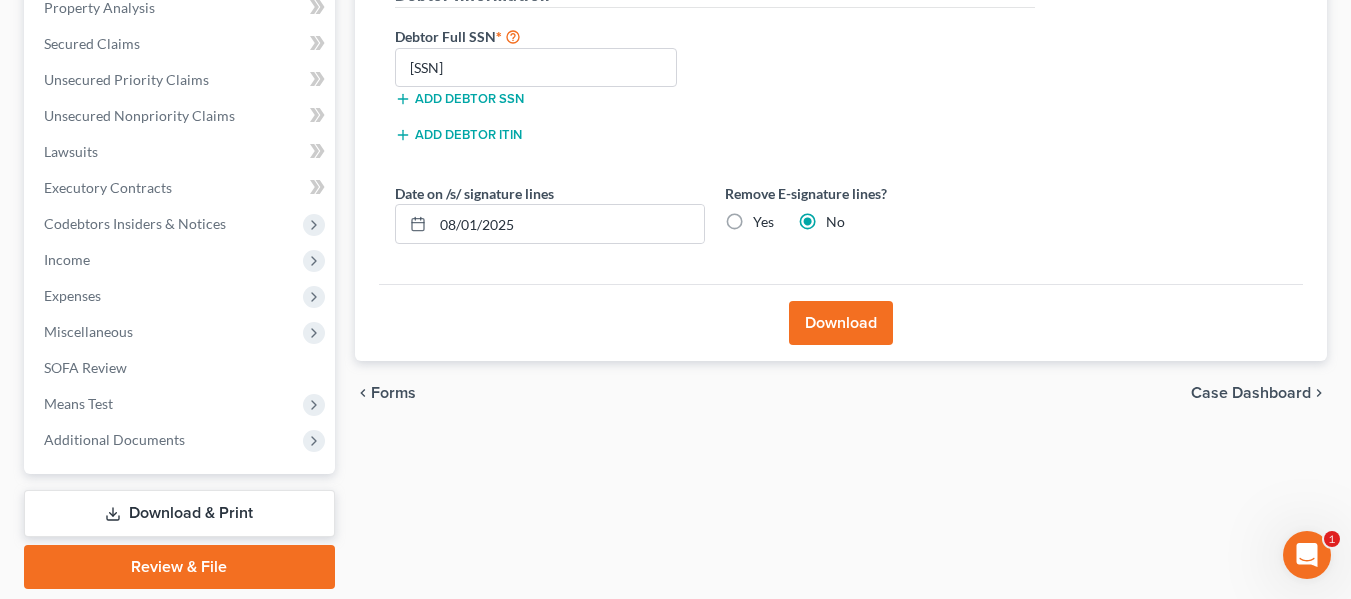 scroll, scrollTop: 407, scrollLeft: 0, axis: vertical 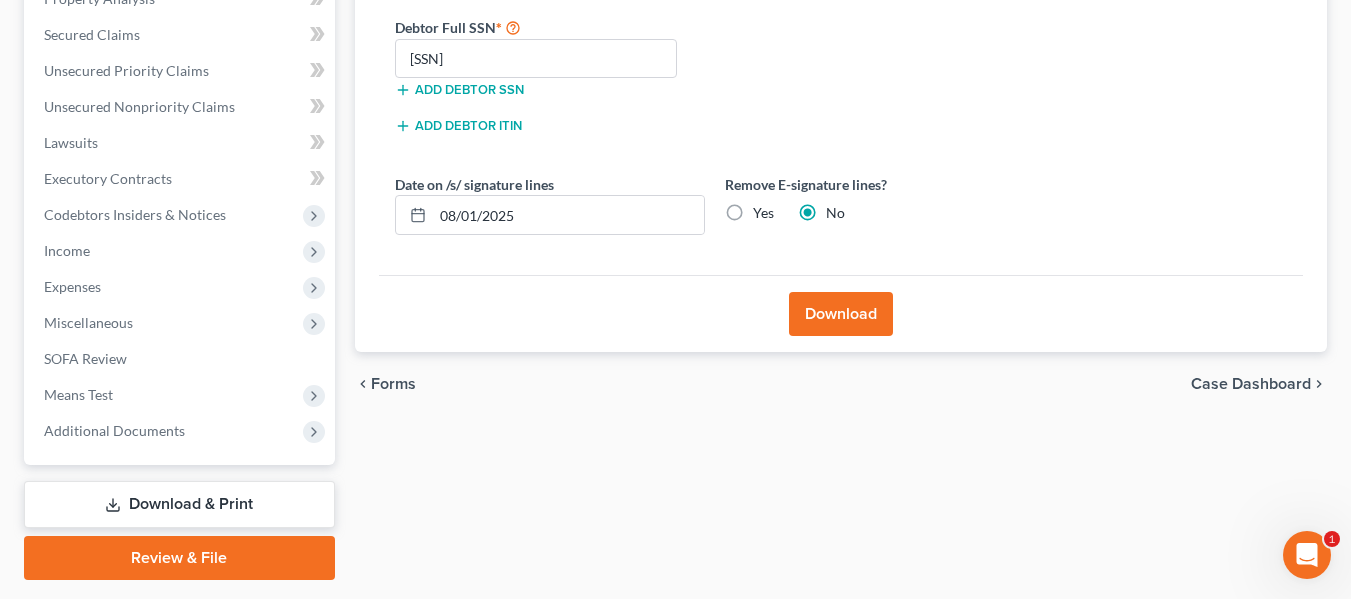 click on "Review & File" at bounding box center [179, 558] 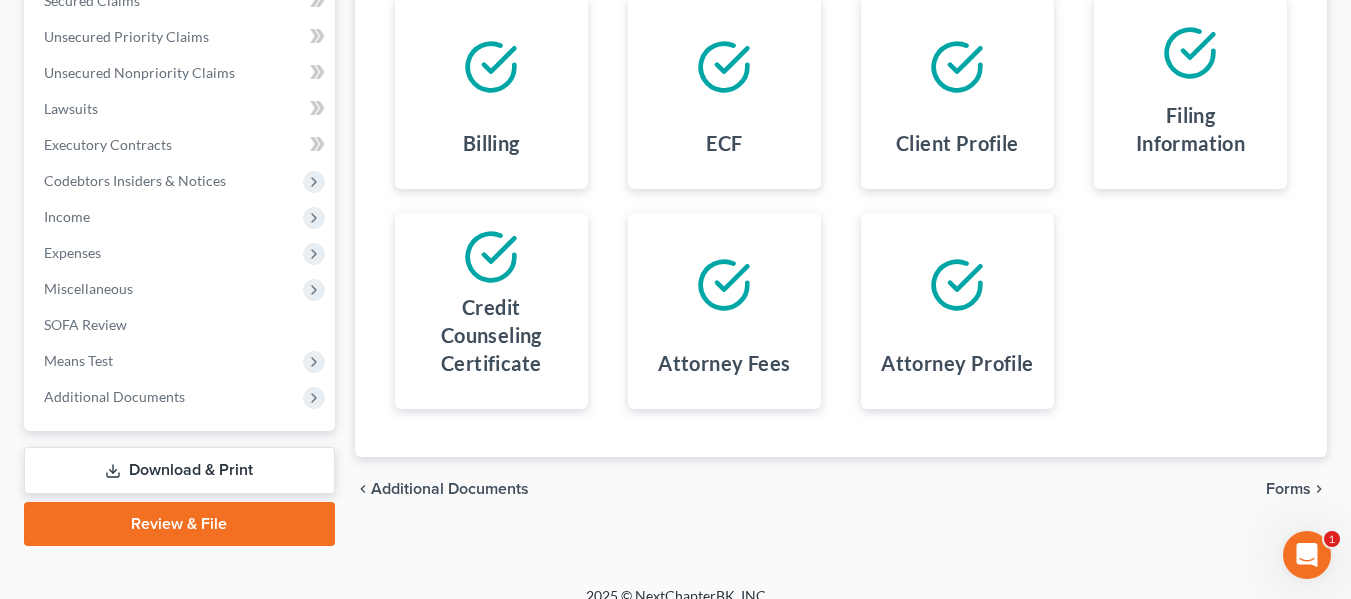 scroll, scrollTop: 449, scrollLeft: 0, axis: vertical 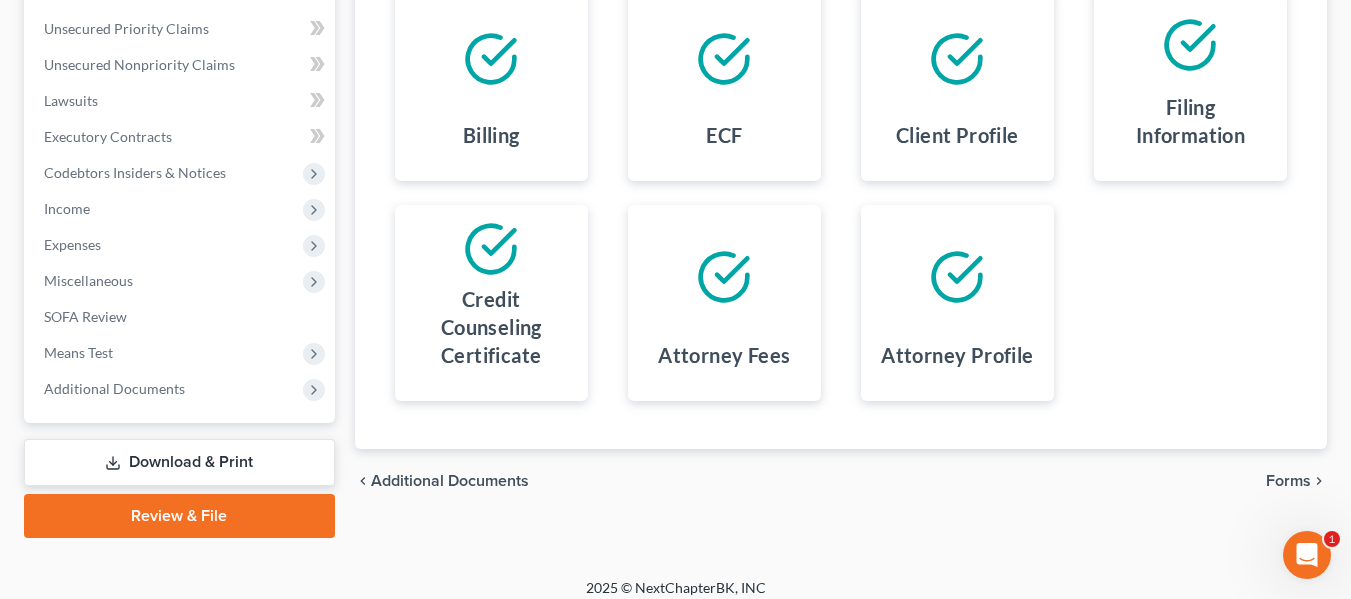 click on "Forms" at bounding box center [1288, 481] 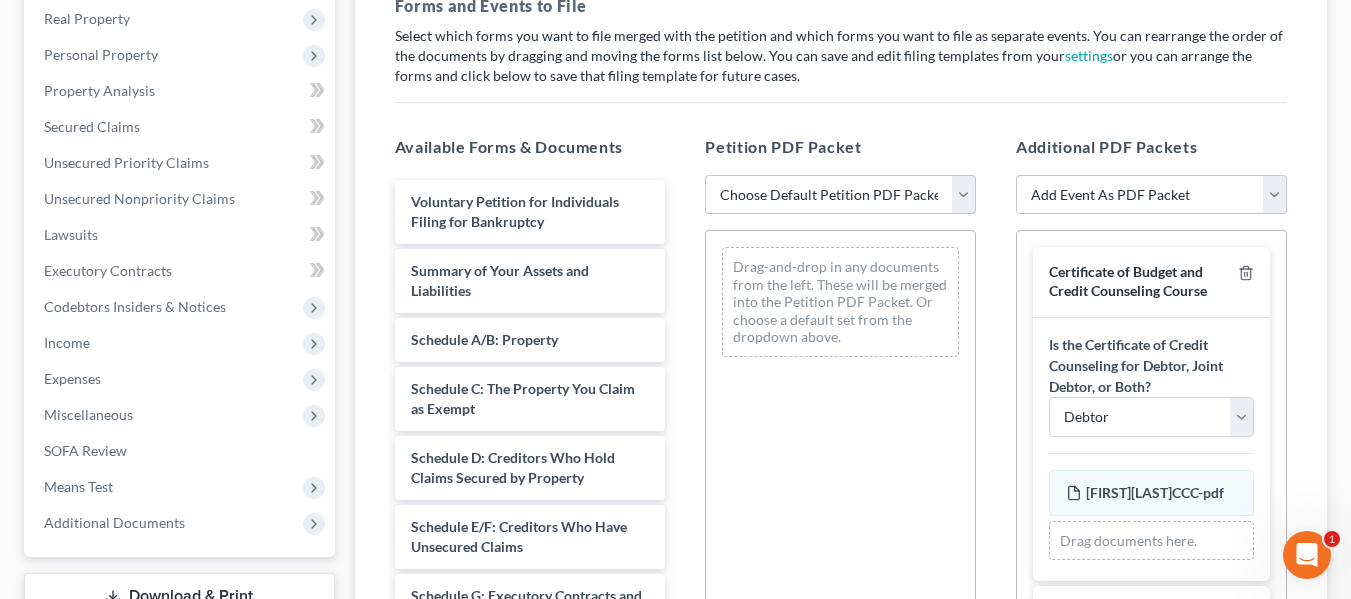 scroll, scrollTop: 307, scrollLeft: 0, axis: vertical 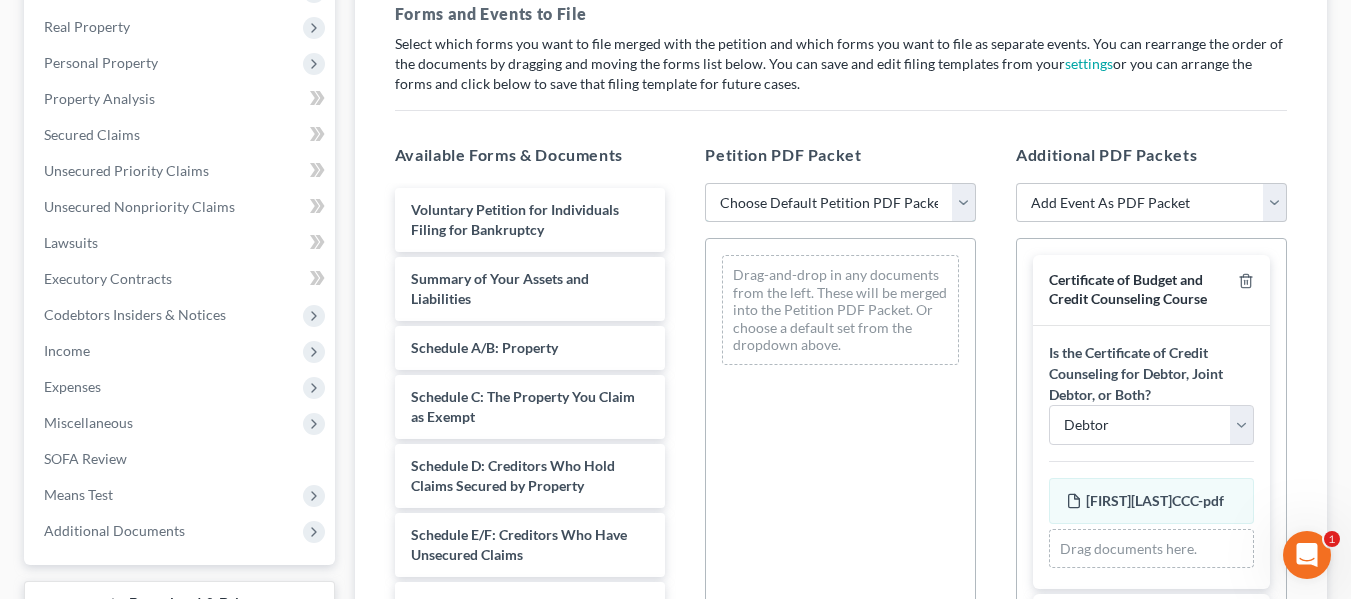 click on "Choose Default Petition PDF Packet Emergency Filing (Voluntary Petition and Creditor List Only) Chapter 7 Template Filing" at bounding box center [840, 203] 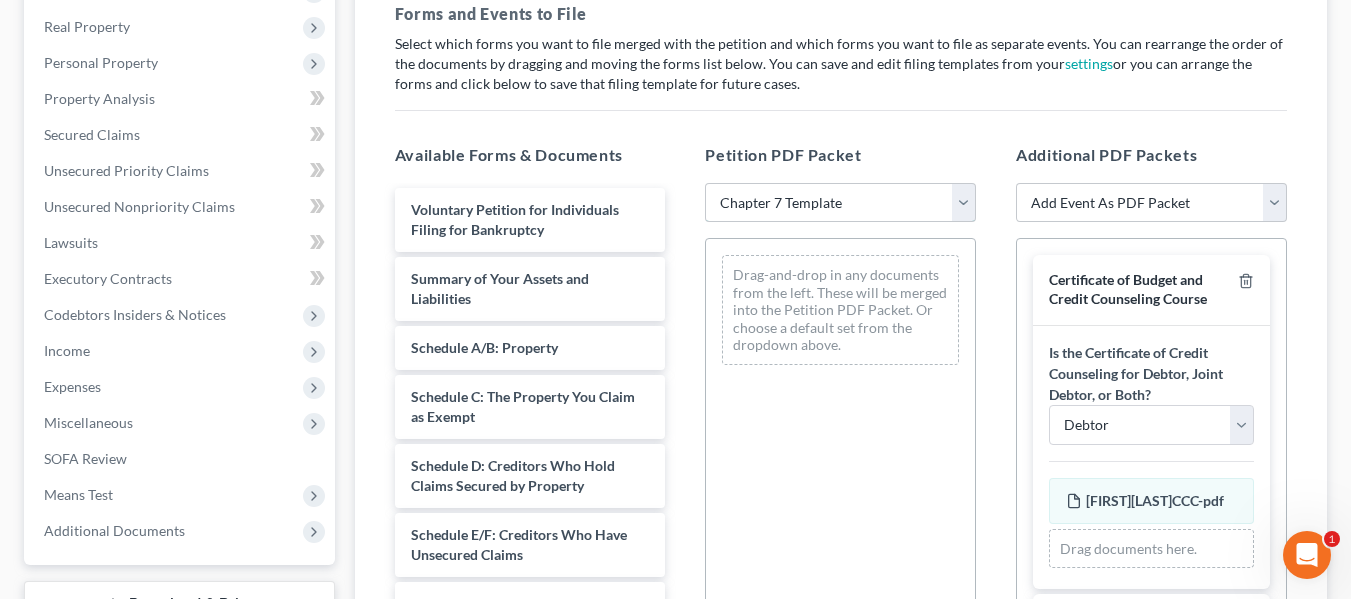 click on "Choose Default Petition PDF Packet Emergency Filing (Voluntary Petition and Creditor List Only) Chapter 7 Template Filing" at bounding box center [840, 203] 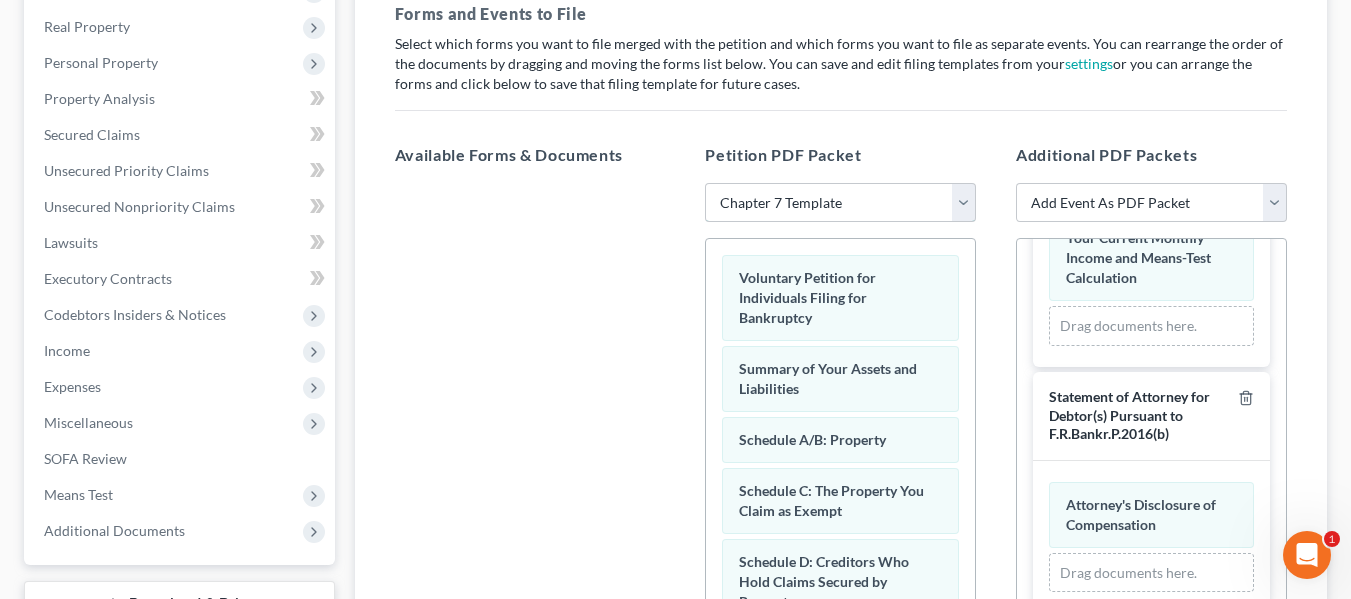 scroll, scrollTop: 1290, scrollLeft: 0, axis: vertical 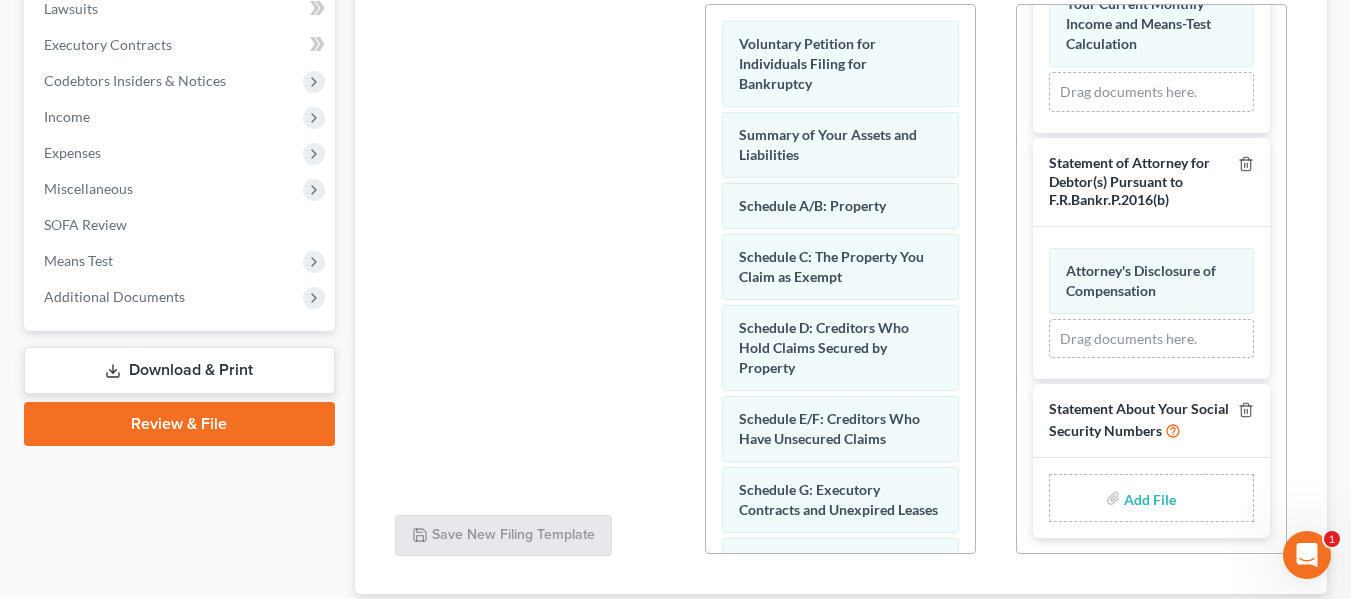 click at bounding box center (1148, 498) 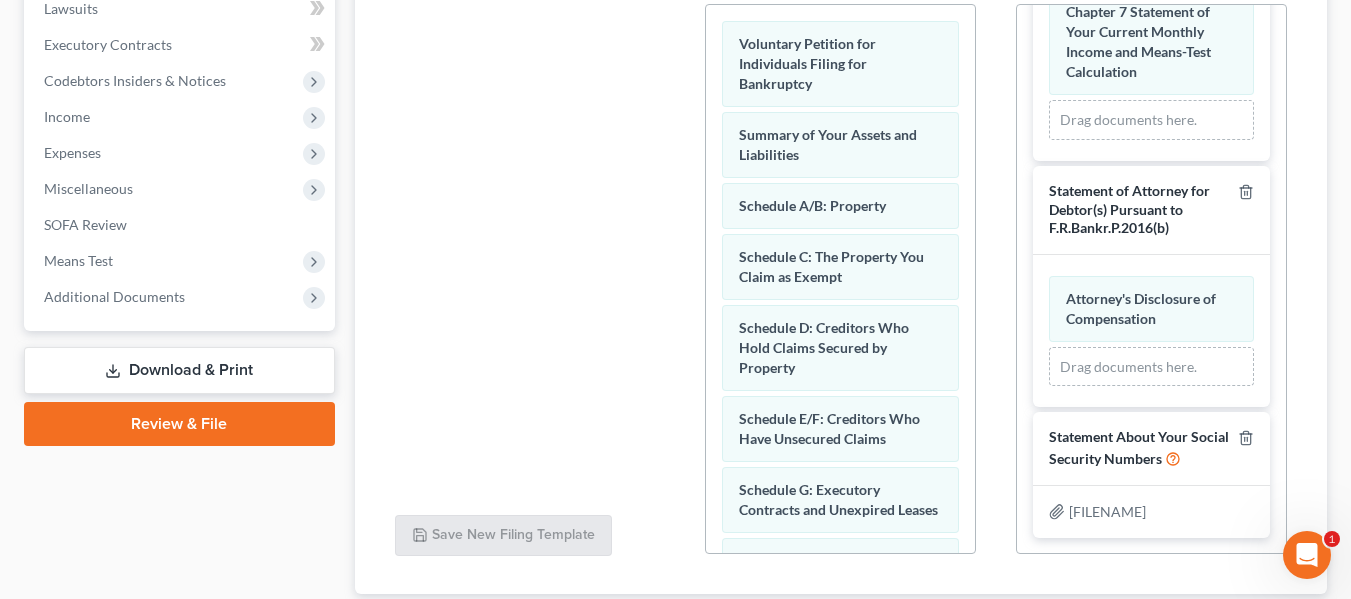 scroll, scrollTop: 1262, scrollLeft: 0, axis: vertical 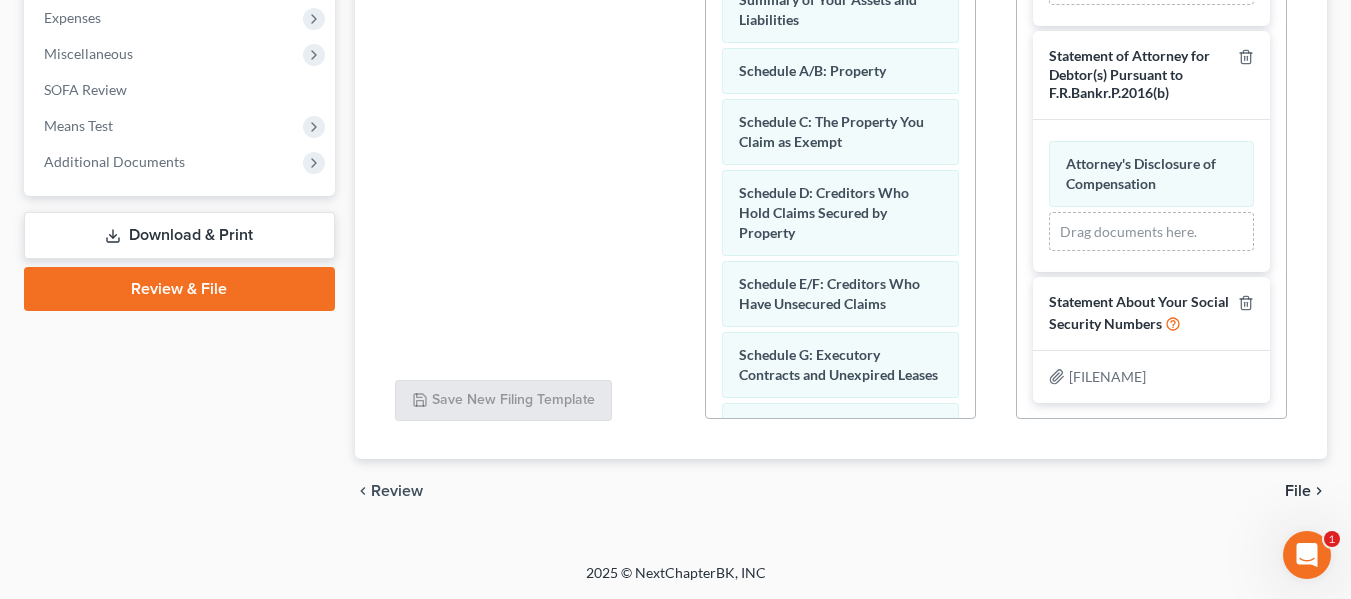 click on "File" at bounding box center (1298, 491) 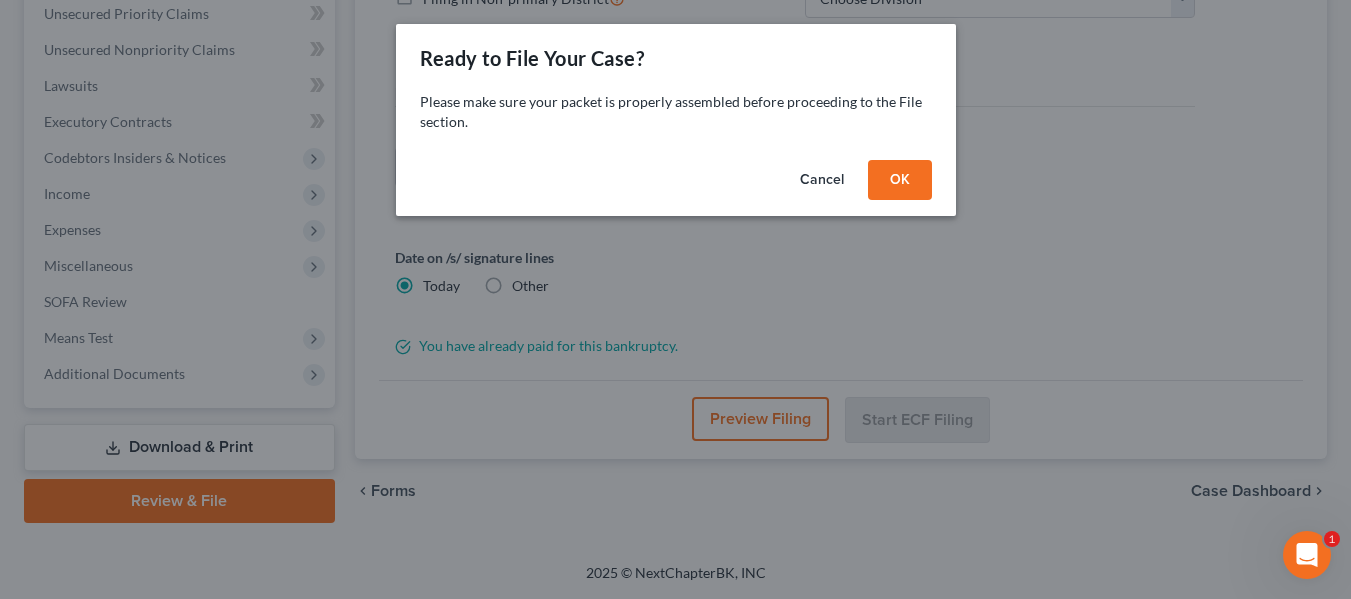 scroll, scrollTop: 464, scrollLeft: 0, axis: vertical 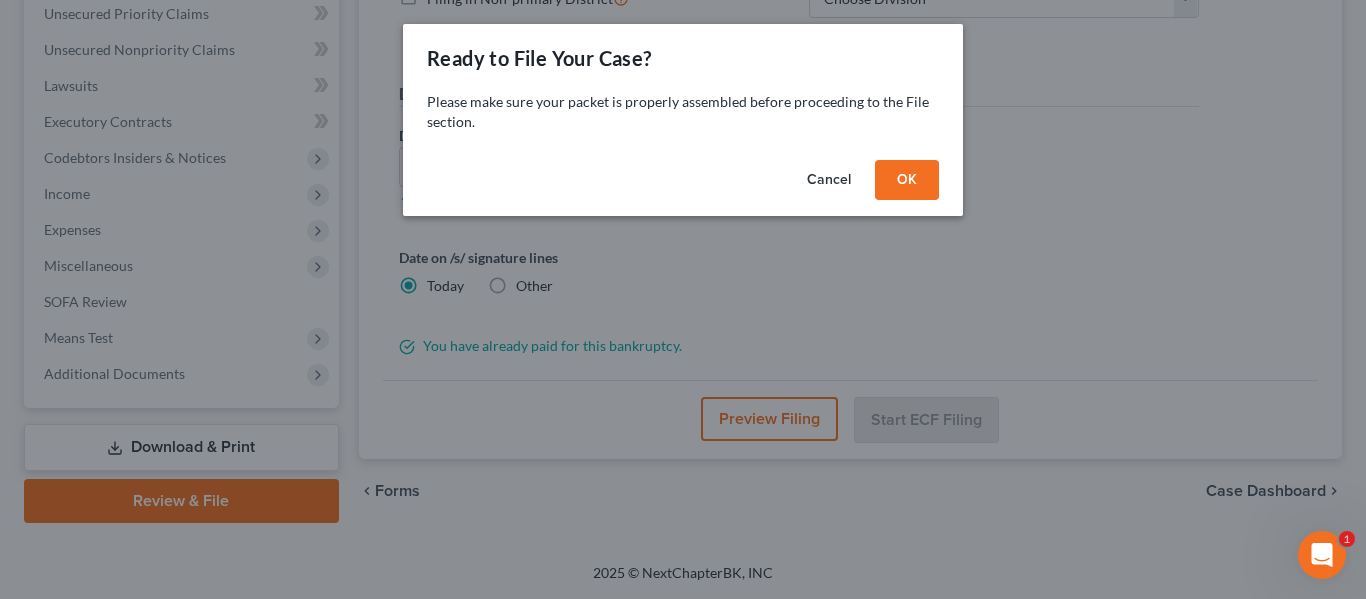 click on "[STATE_CODE]" at bounding box center (907, 180) 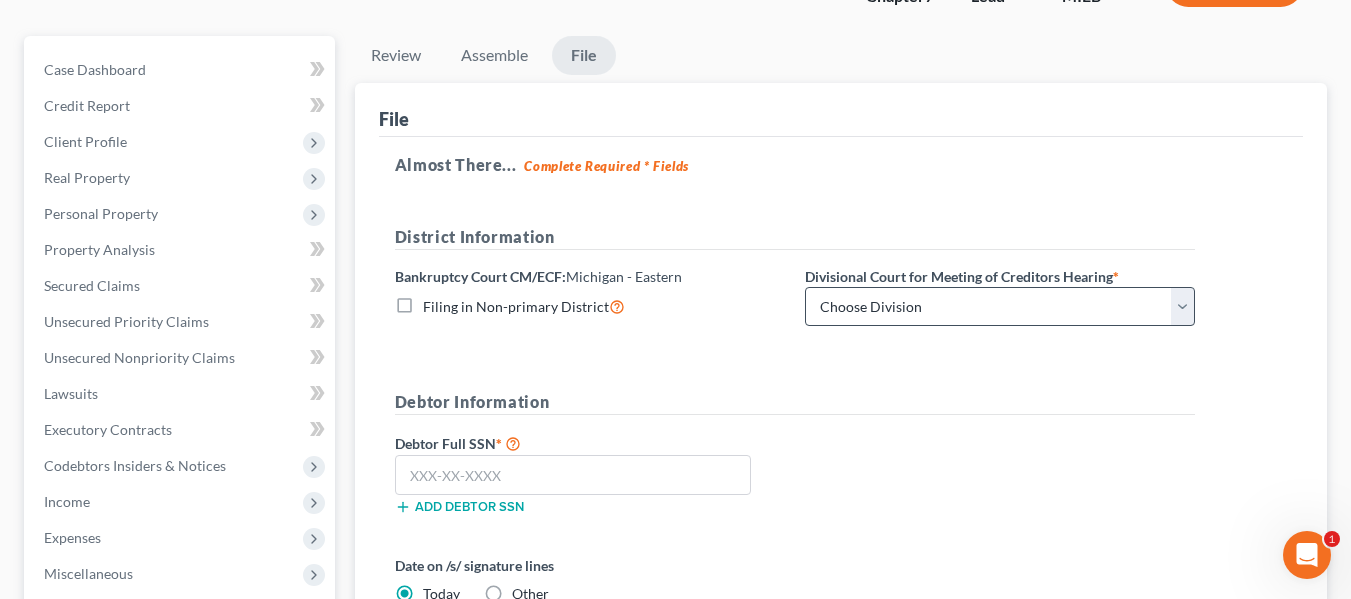 scroll, scrollTop: 155, scrollLeft: 0, axis: vertical 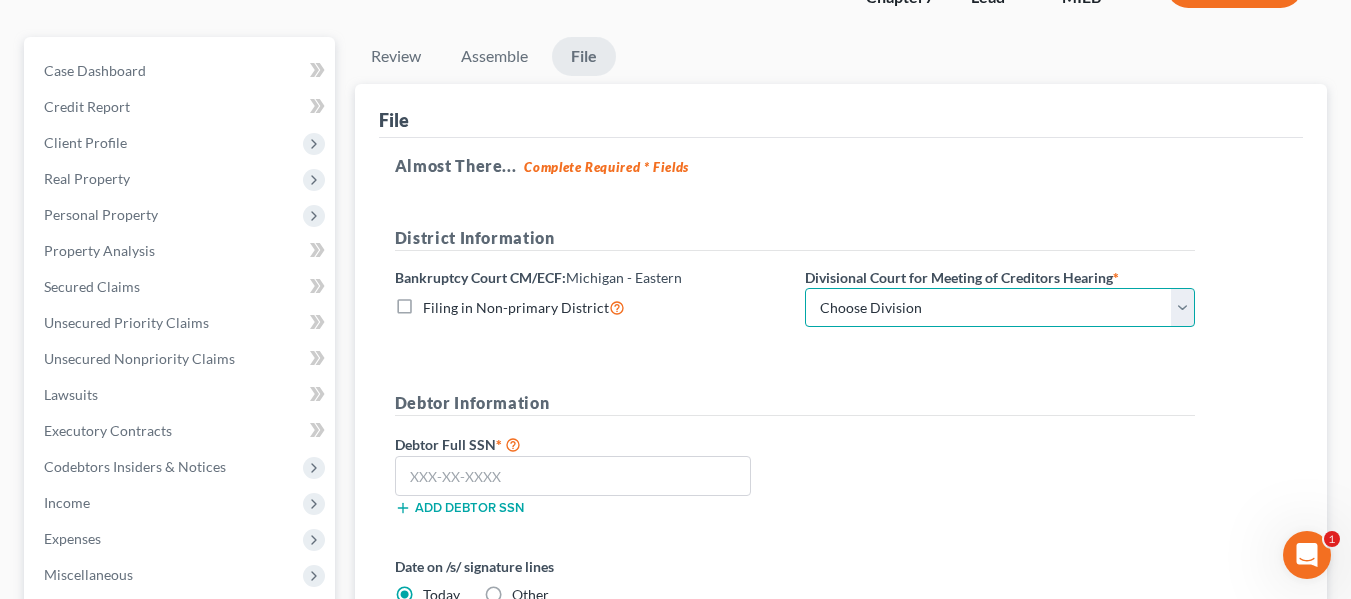 click on "Choose Division Bay City Detroit Flint" at bounding box center [1000, 308] 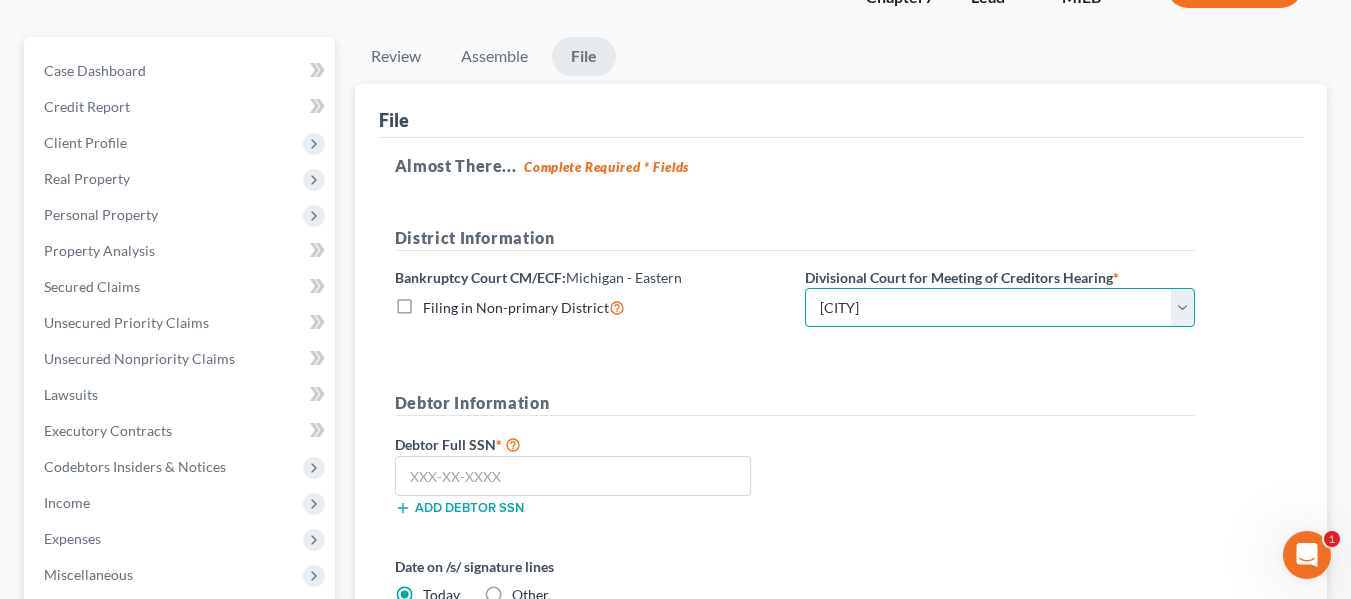 click on "Choose Division Bay City Detroit Flint" at bounding box center [1000, 308] 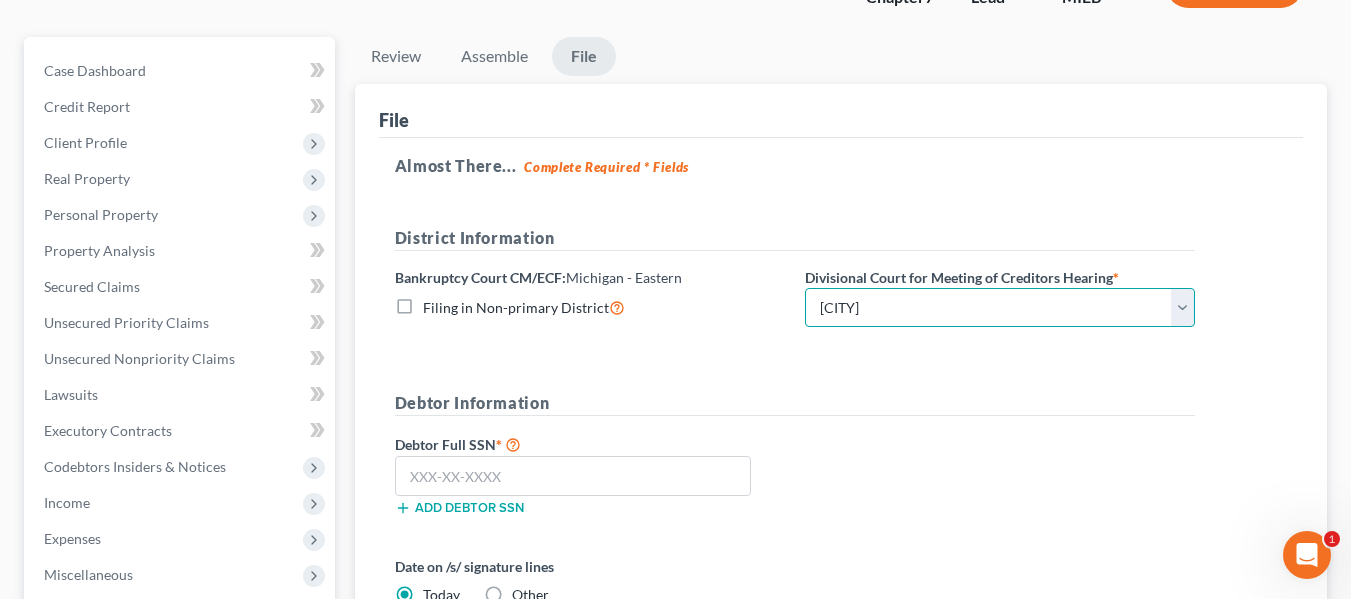 scroll, scrollTop: 188, scrollLeft: 0, axis: vertical 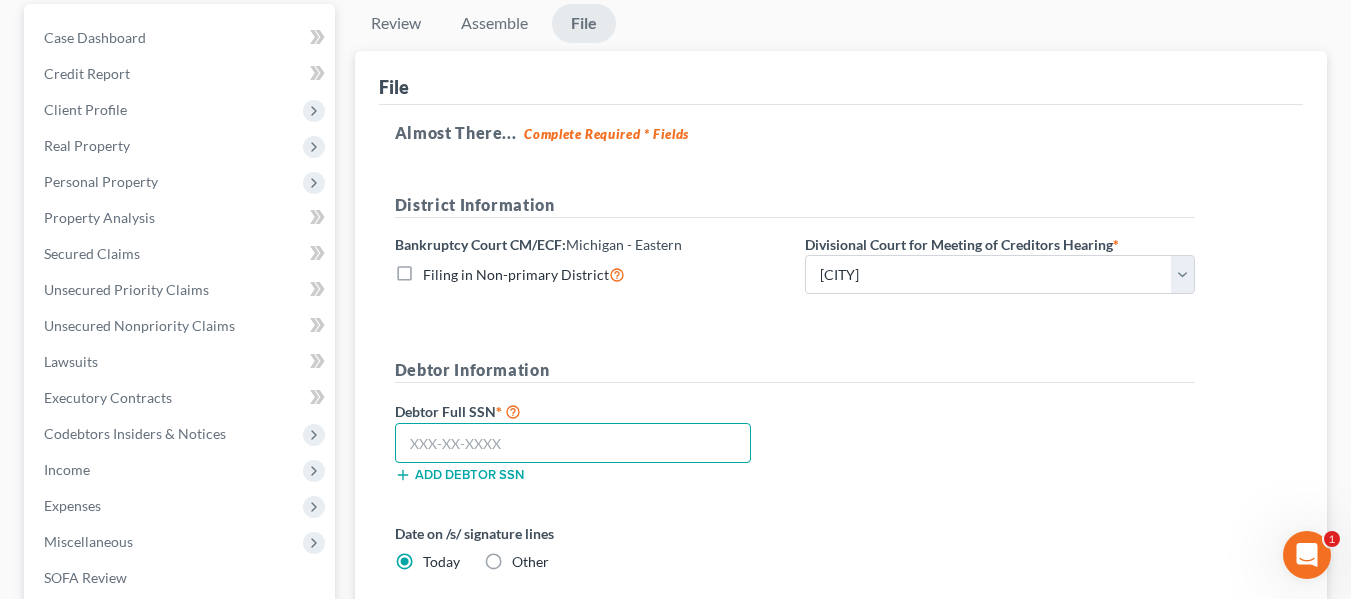 click at bounding box center [573, 443] 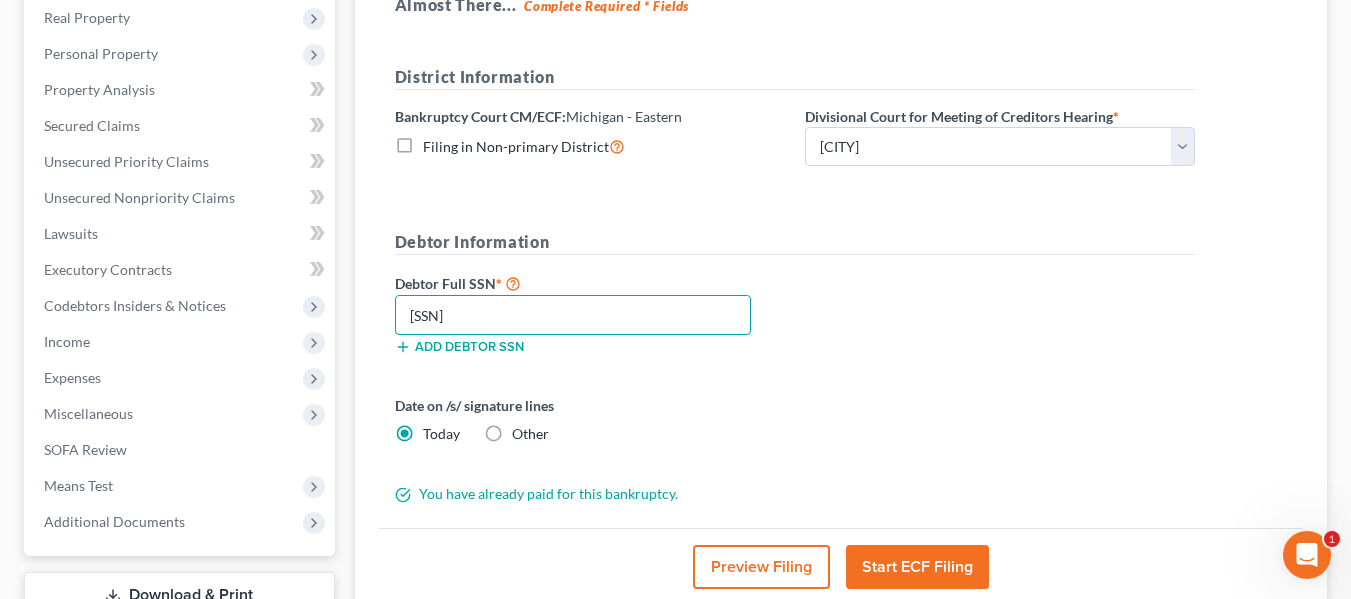 scroll, scrollTop: 317, scrollLeft: 0, axis: vertical 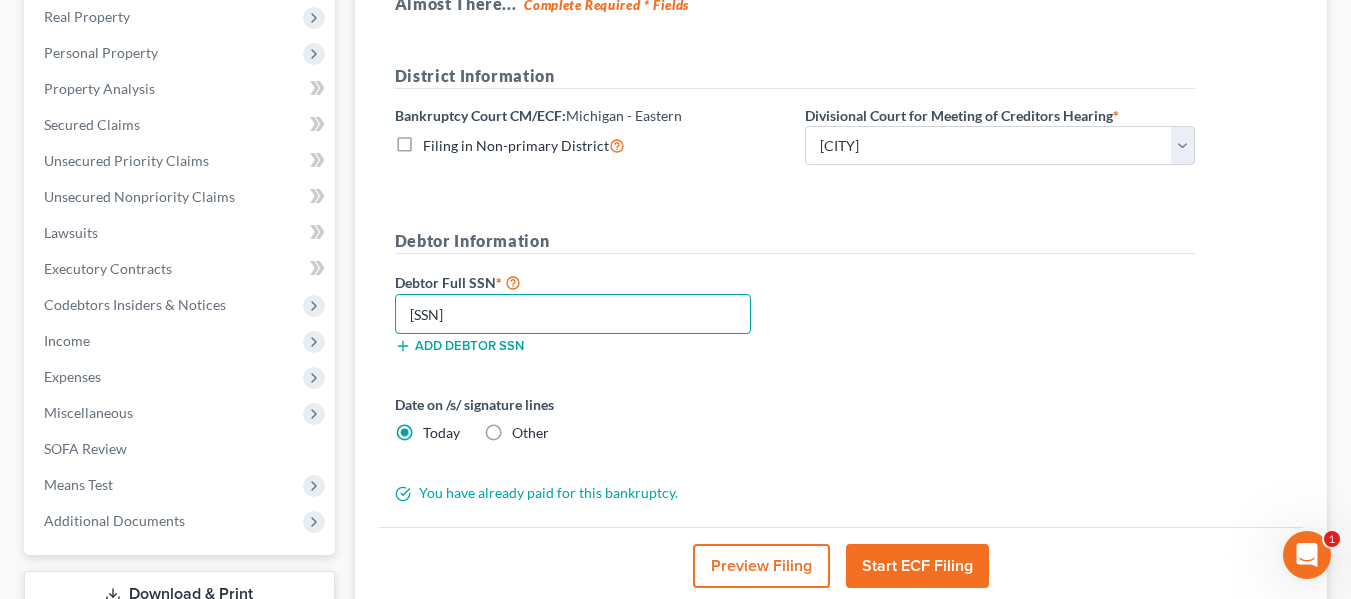 type on "382-92-2039" 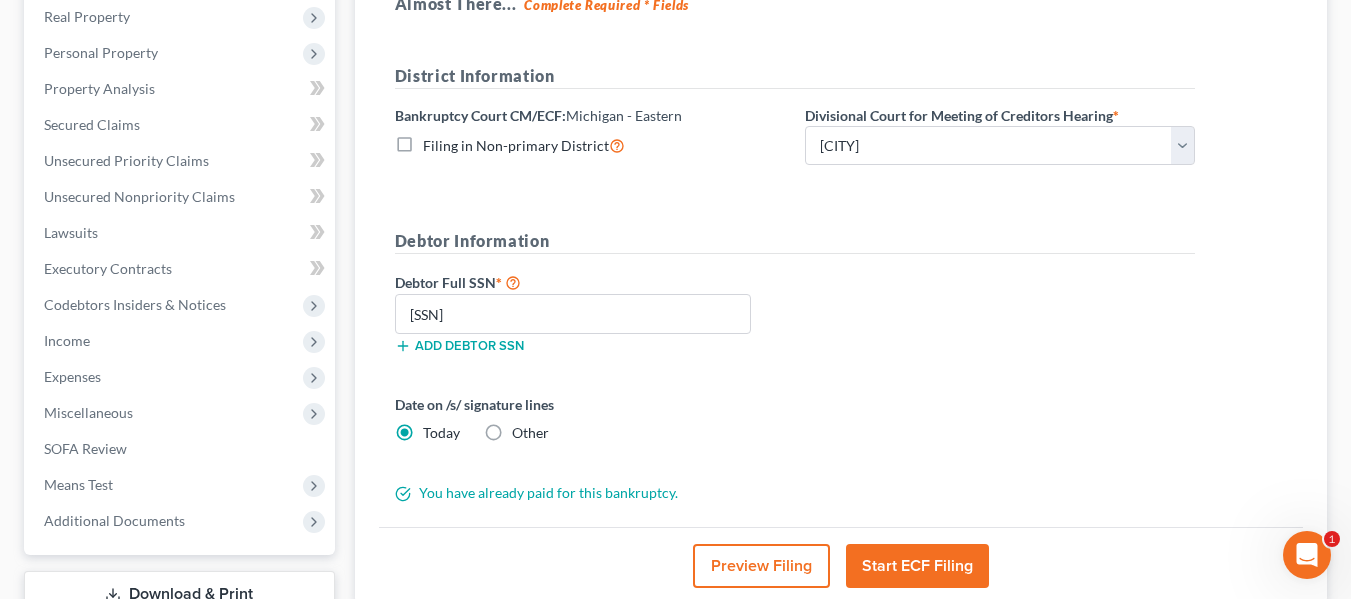 click on "Start ECF Filing" at bounding box center (917, 566) 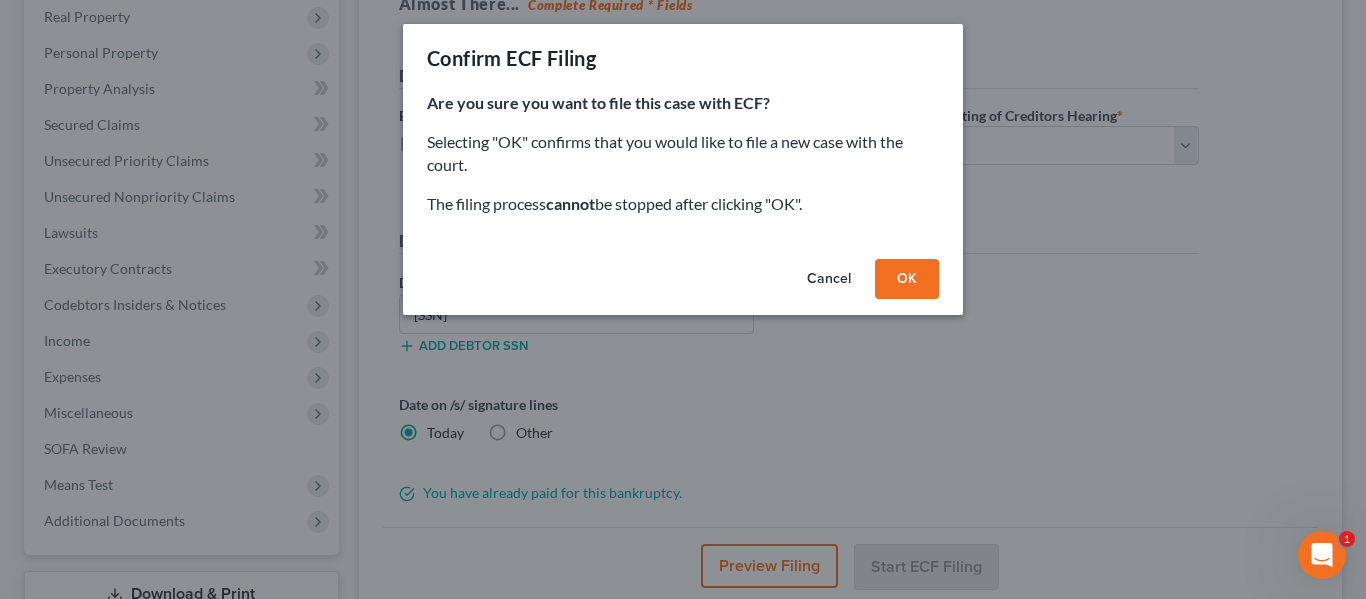 click on "[STATE_CODE]" at bounding box center [907, 279] 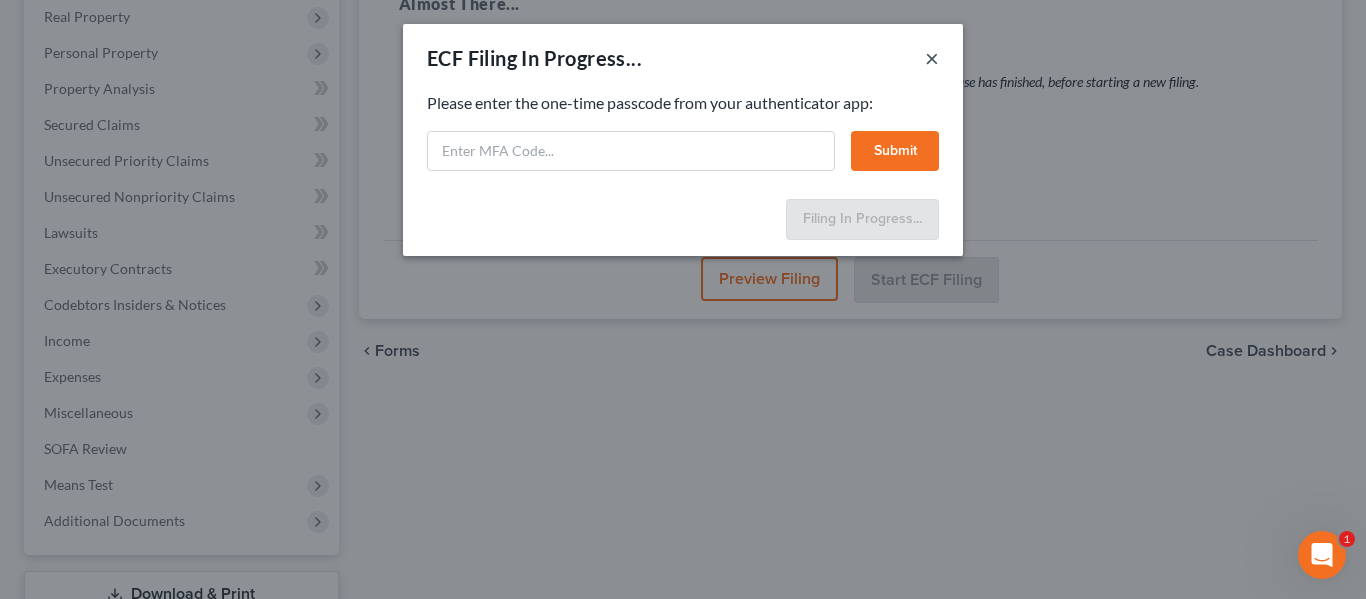 click on "×" at bounding box center [932, 58] 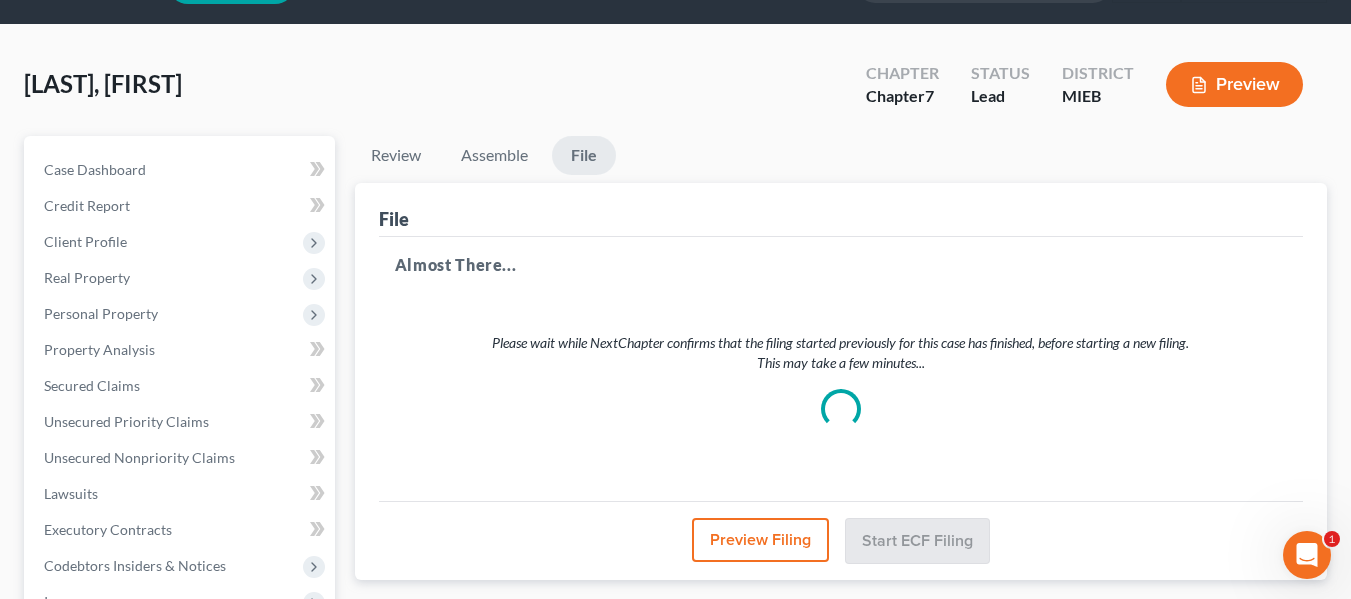 scroll, scrollTop: 55, scrollLeft: 0, axis: vertical 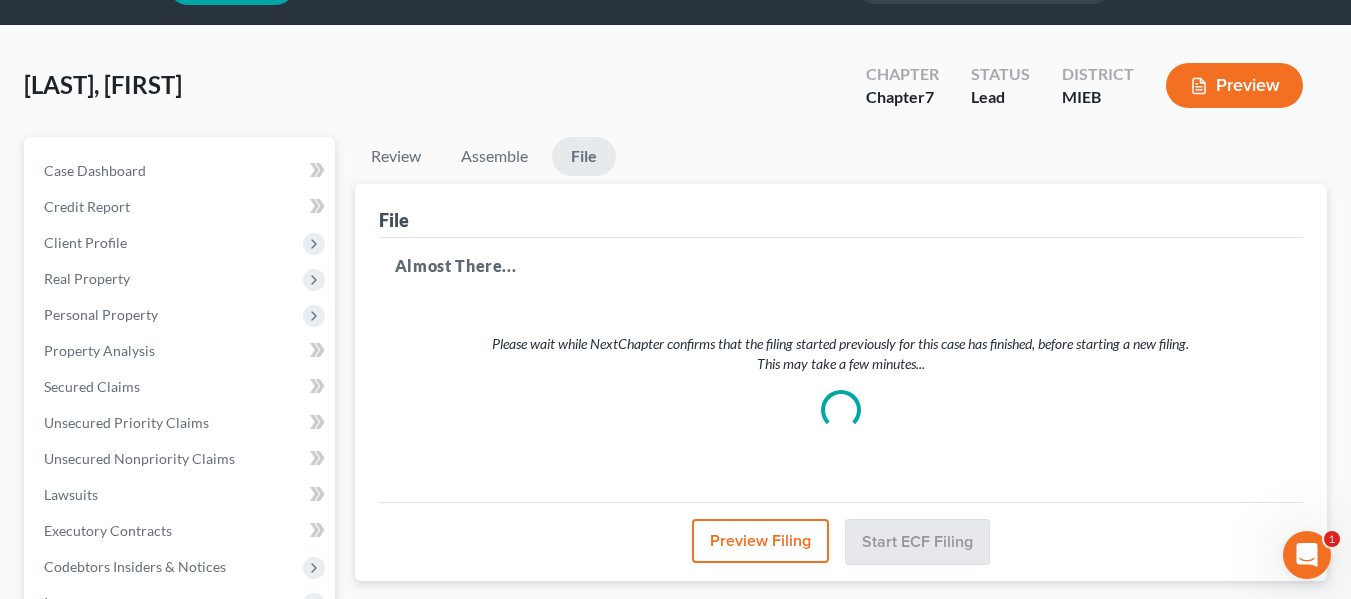 select on "1" 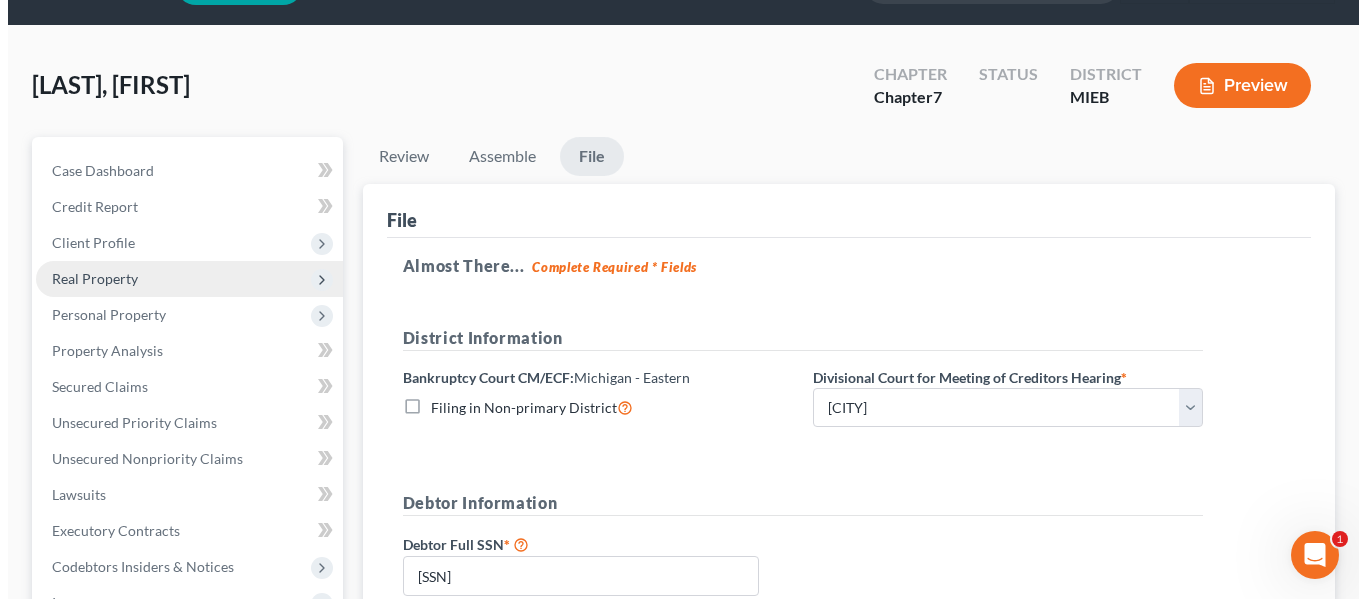 scroll, scrollTop: 0, scrollLeft: 0, axis: both 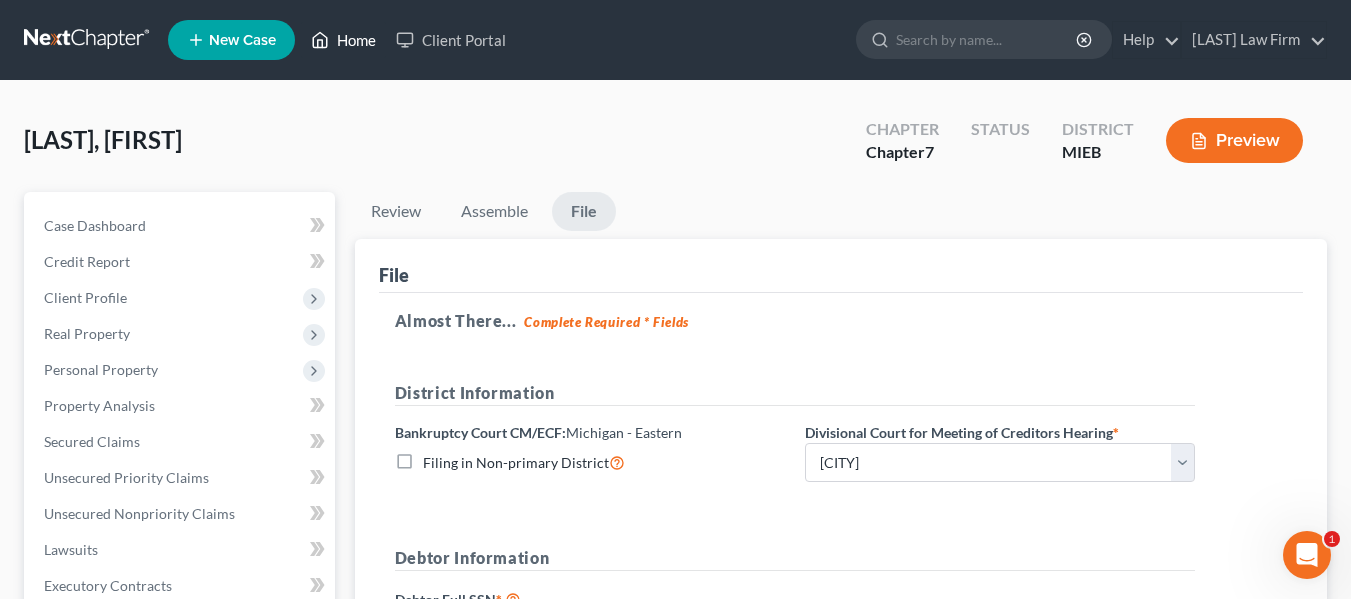 click on "Home" at bounding box center (343, 40) 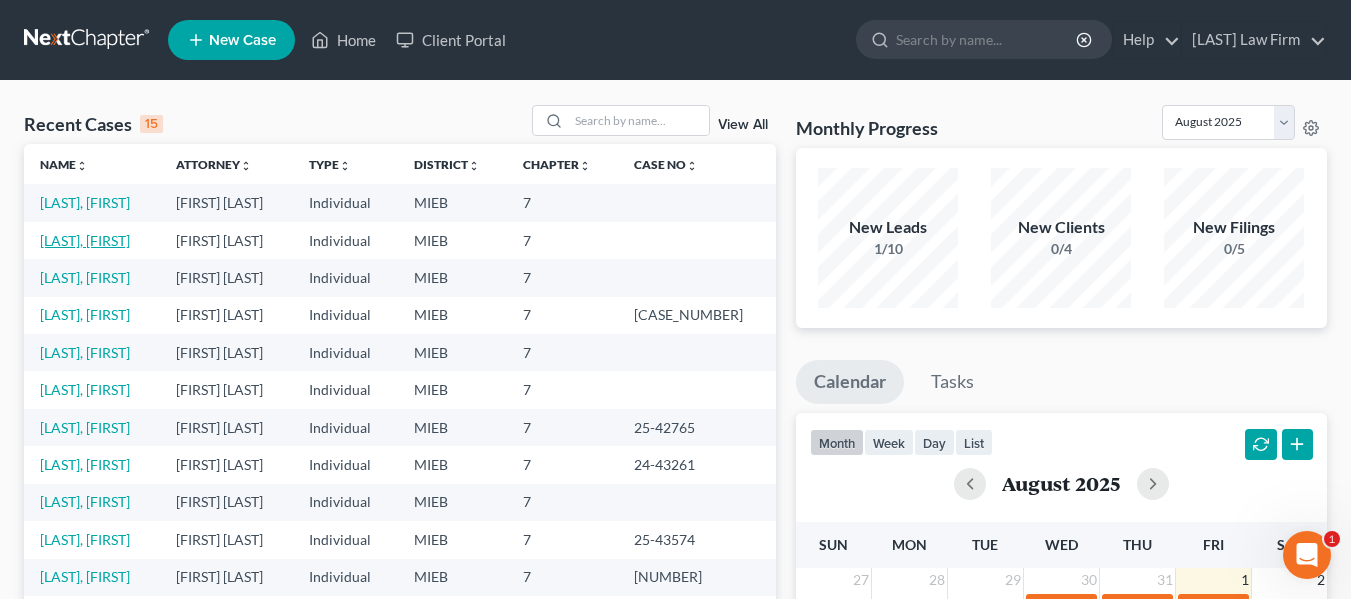 click on "[LAST], [FIRST]" at bounding box center [85, 240] 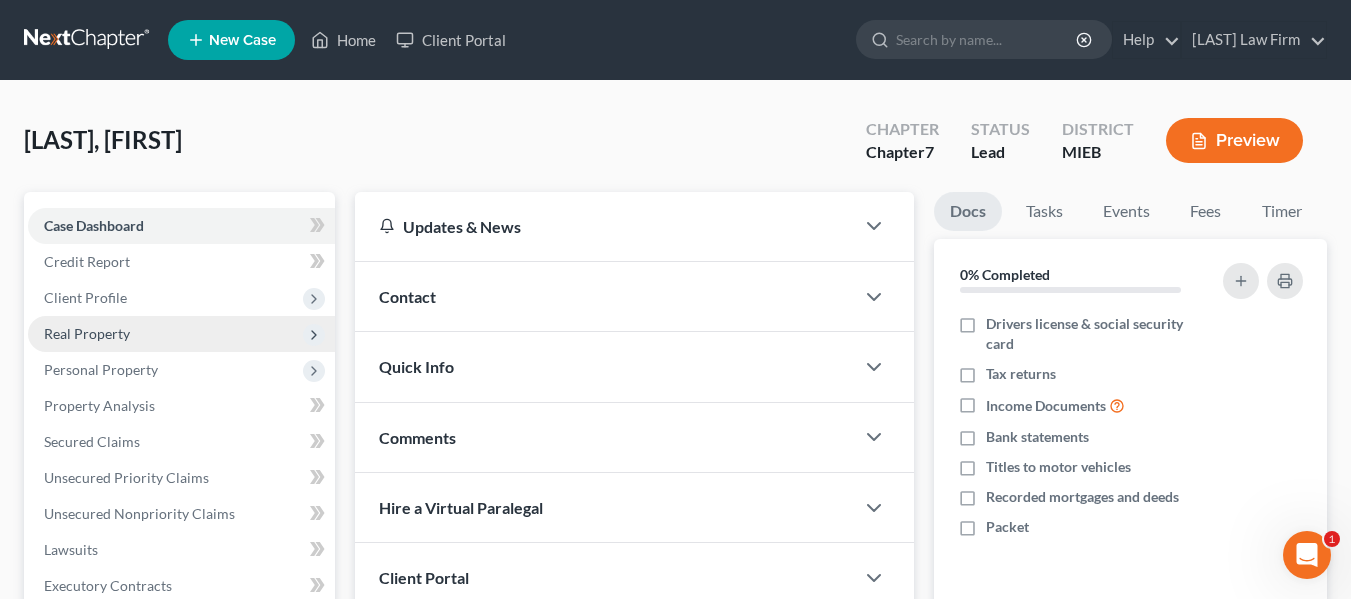 click on "Real Property" at bounding box center (87, 333) 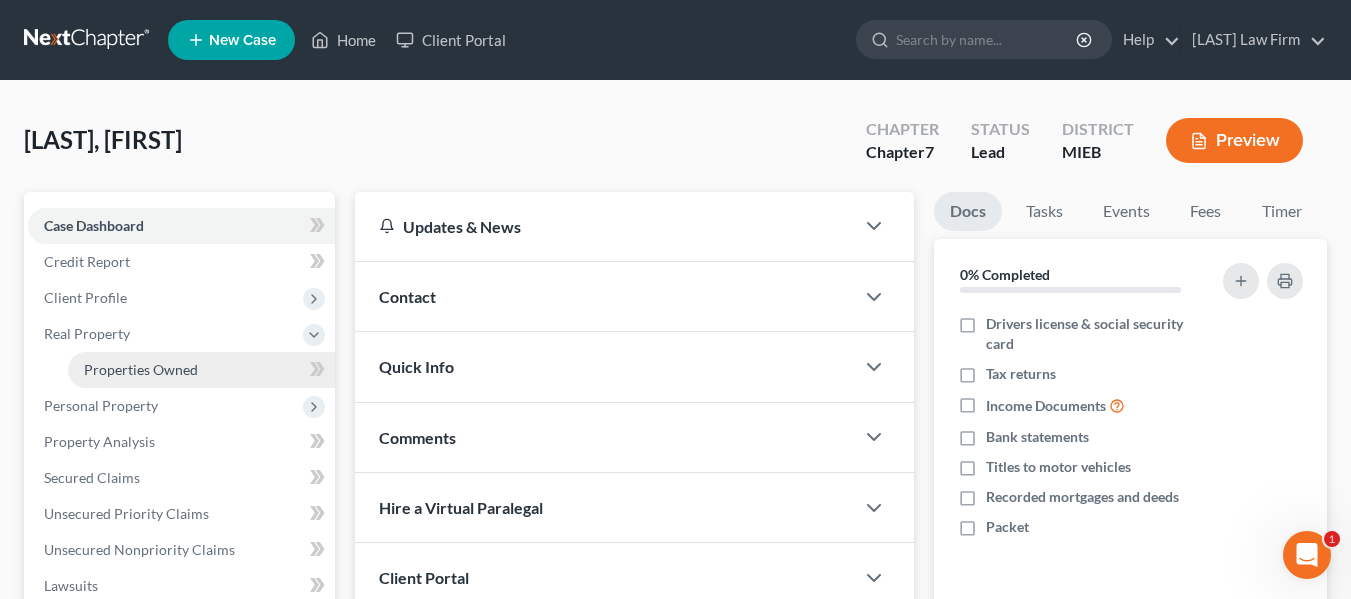 click on "Properties Owned" at bounding box center [141, 369] 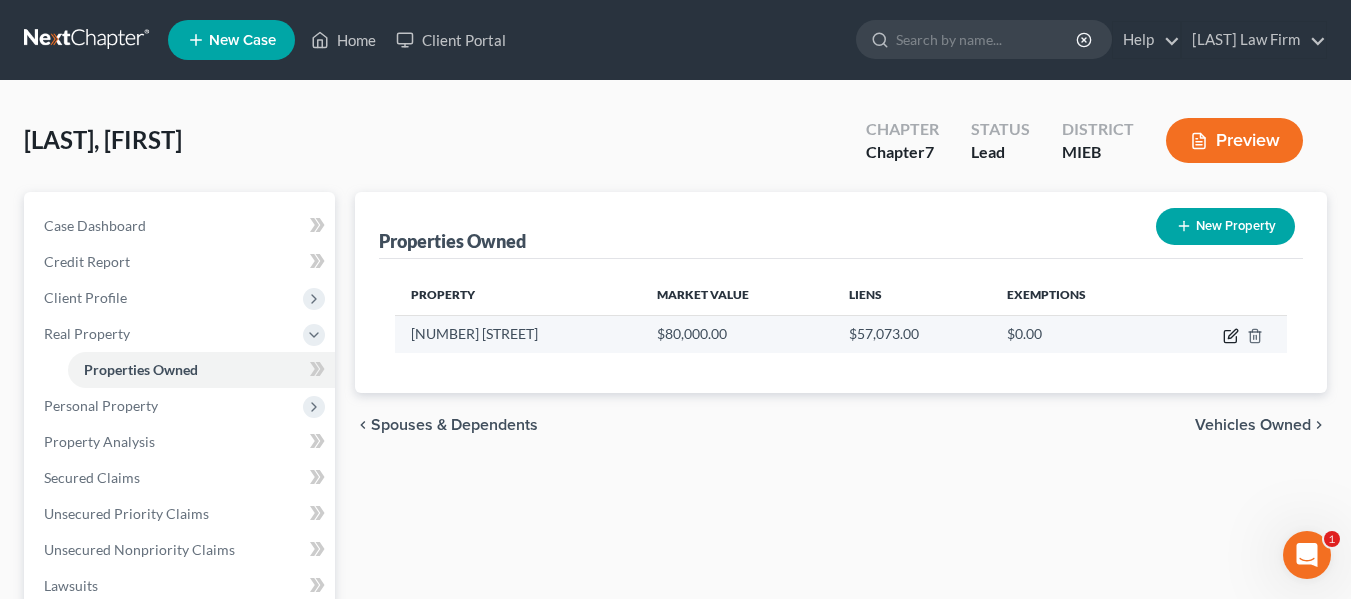 click 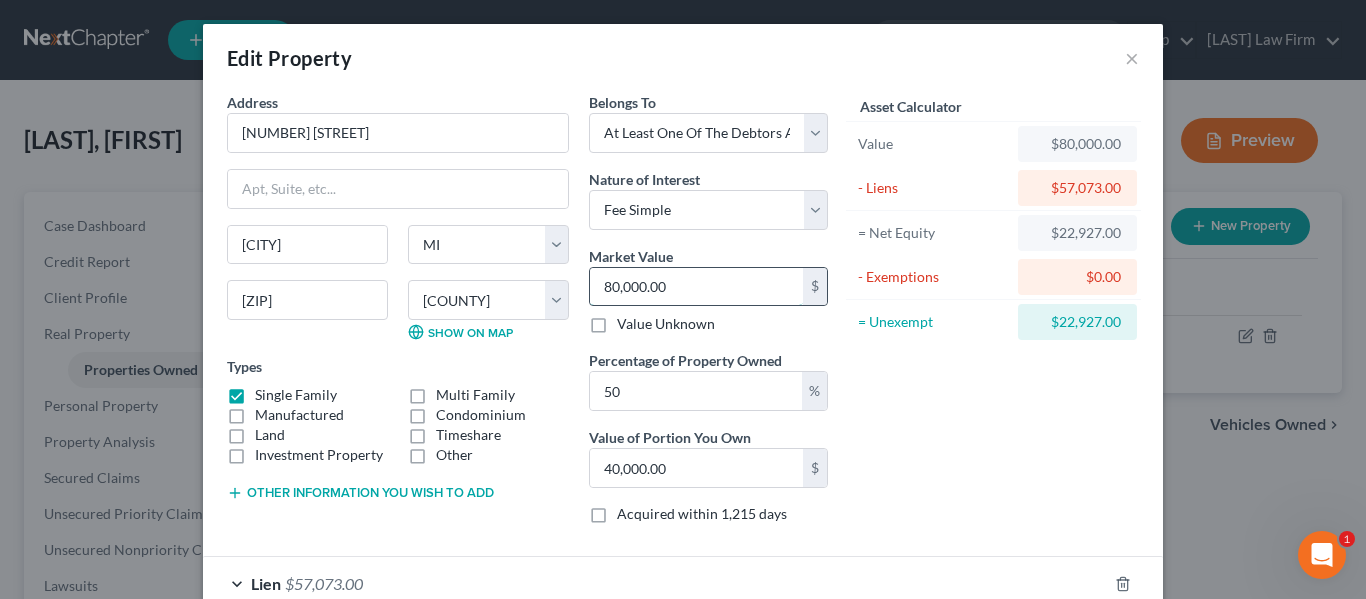 click on "[NUMBER]" at bounding box center (696, 287) 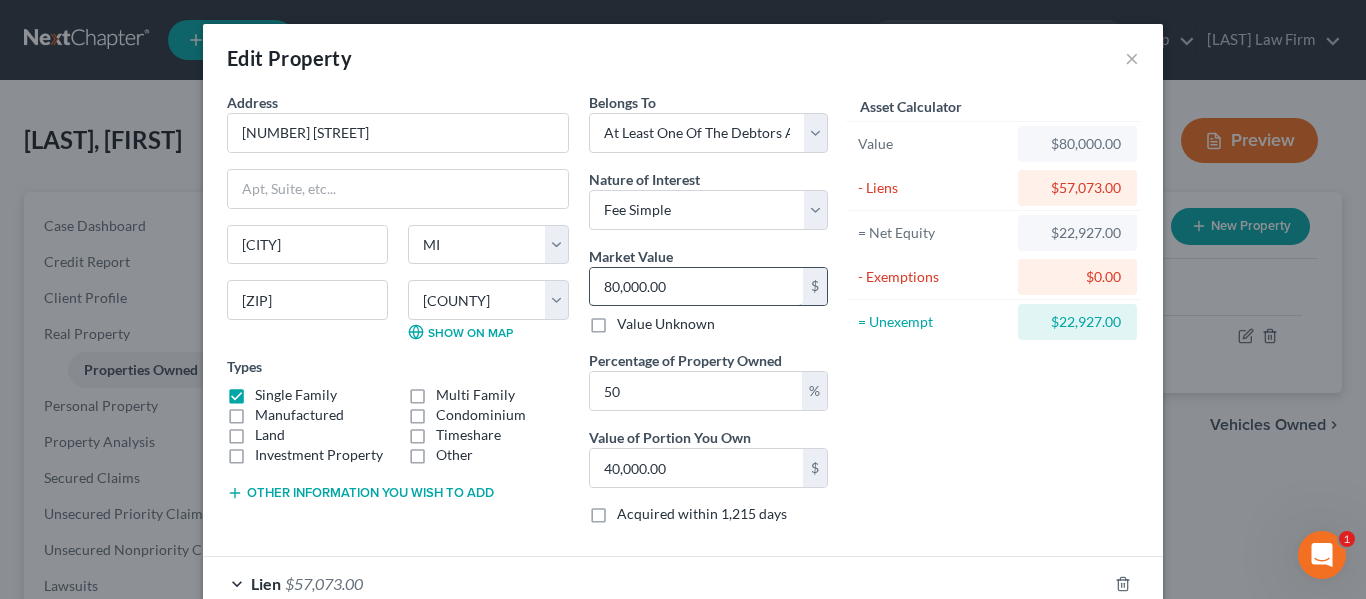 type on "1" 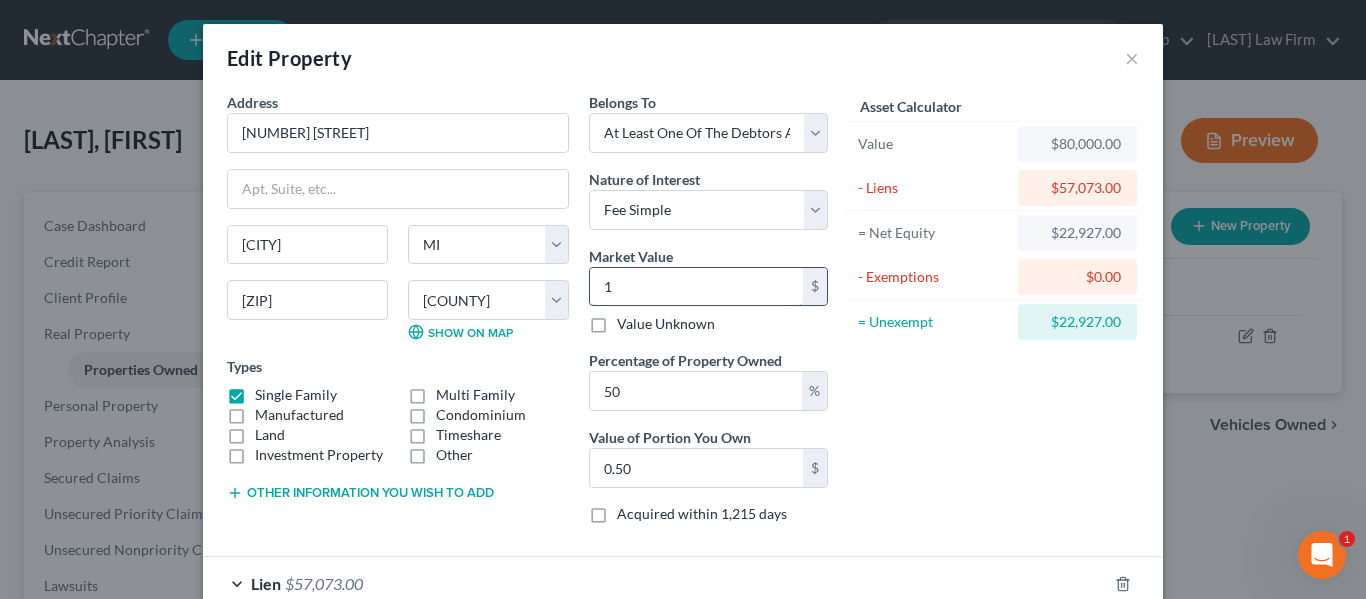 type on "12" 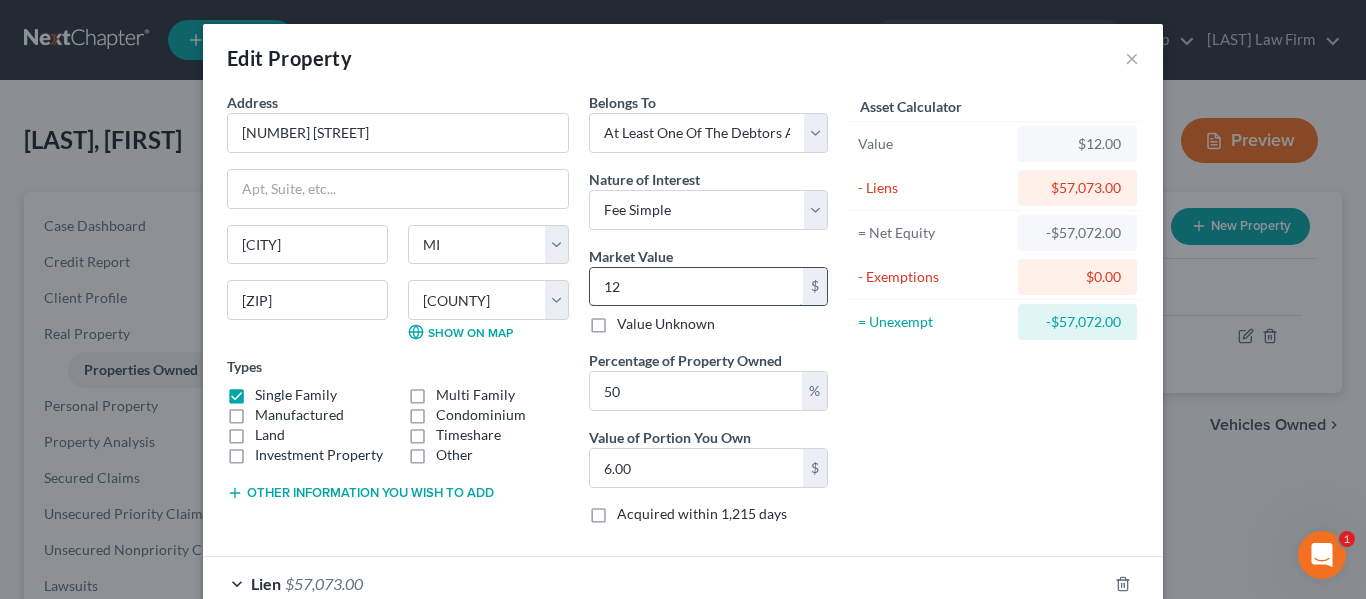 type on "125" 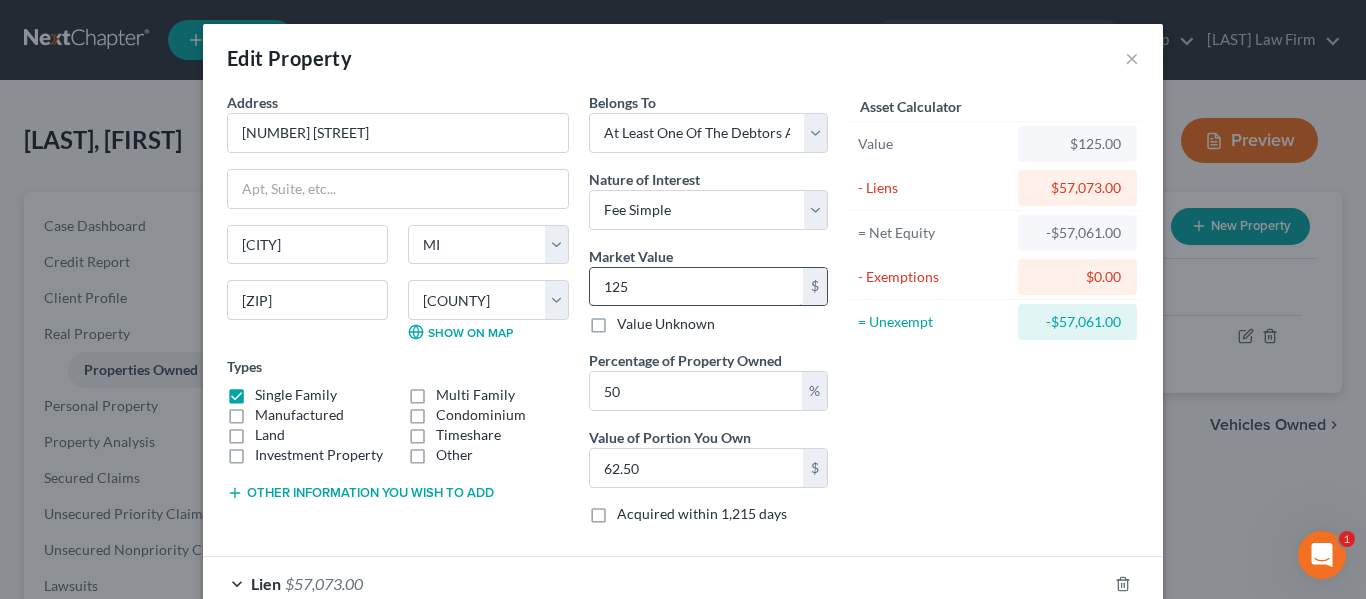 type on "1250" 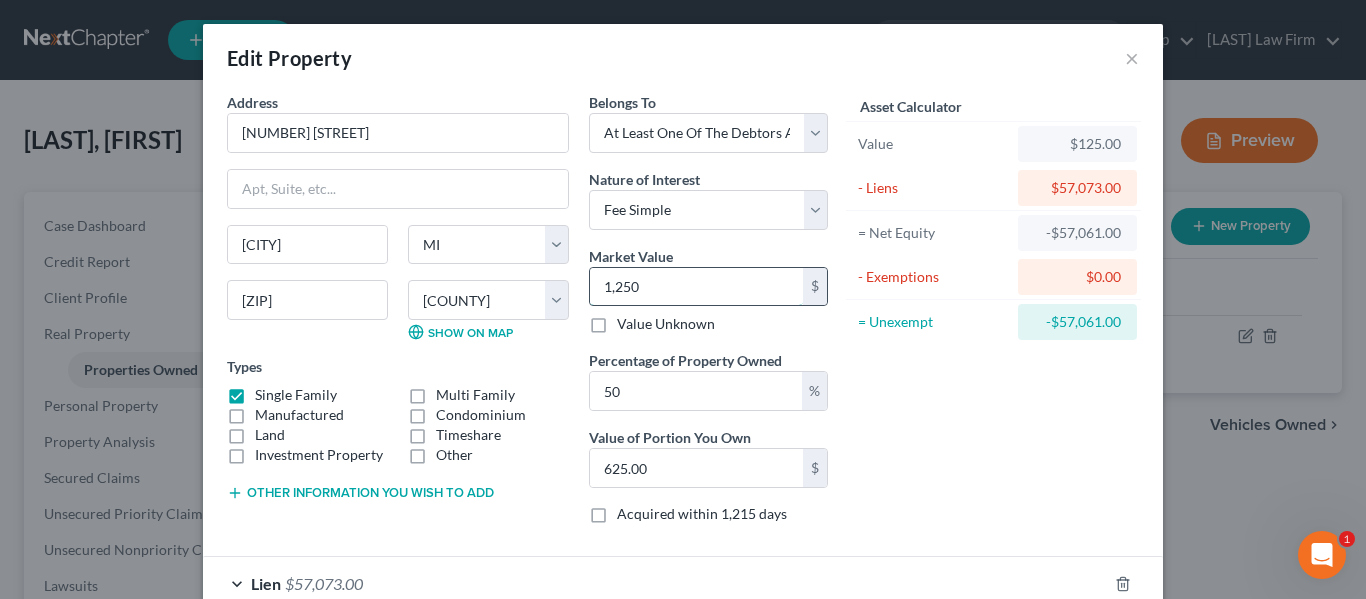 type on "1,2500" 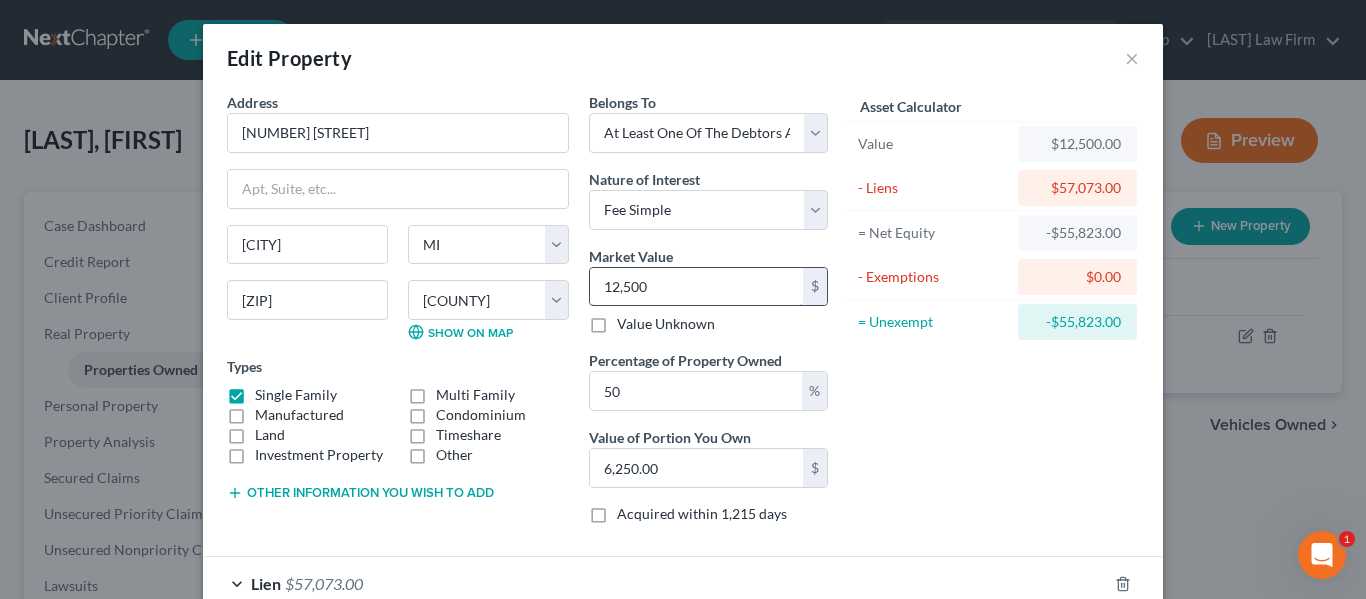 type on "12,5000" 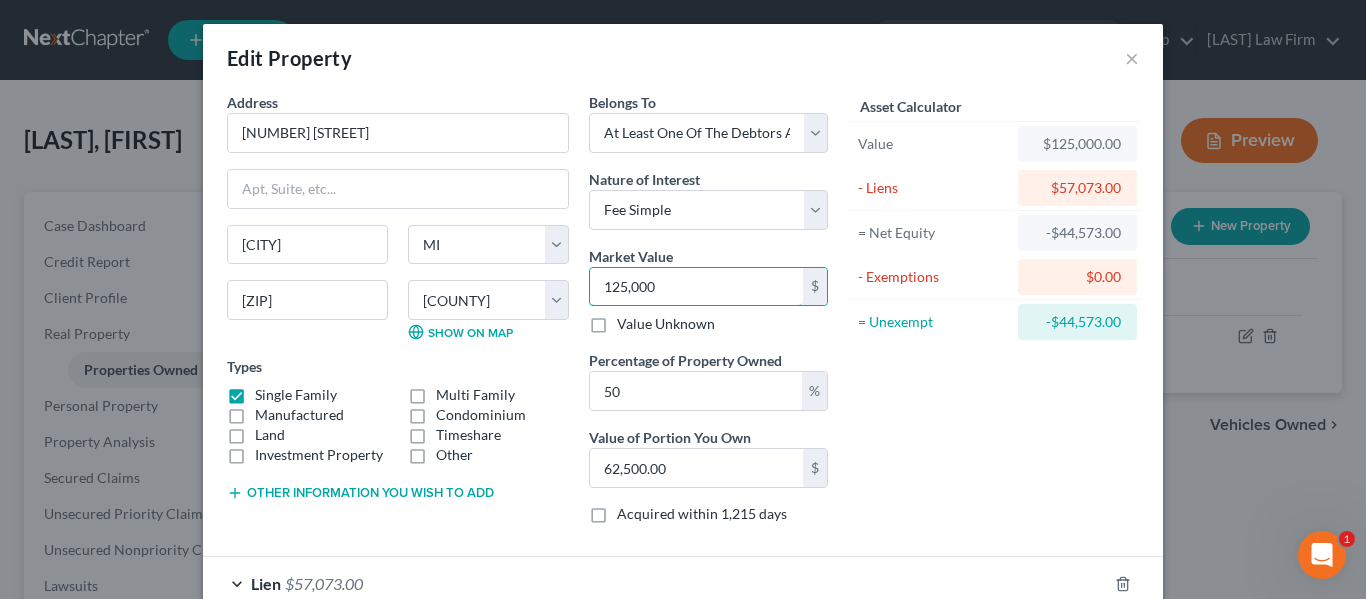 scroll, scrollTop: 122, scrollLeft: 0, axis: vertical 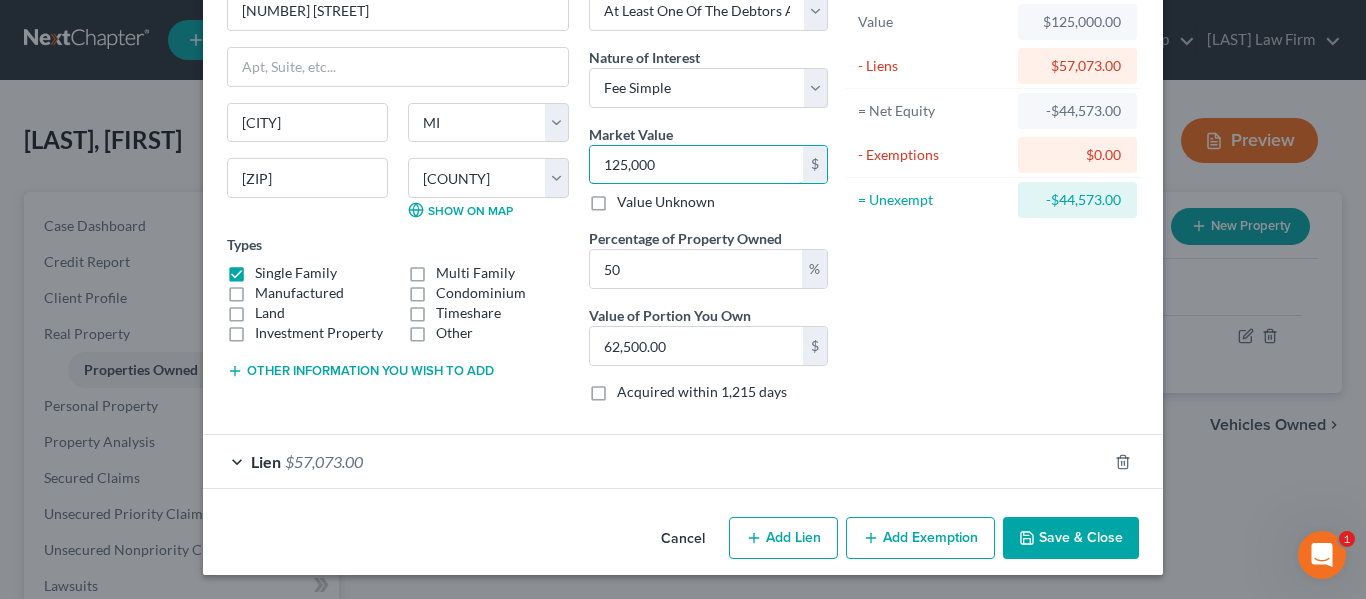 type on "125,000" 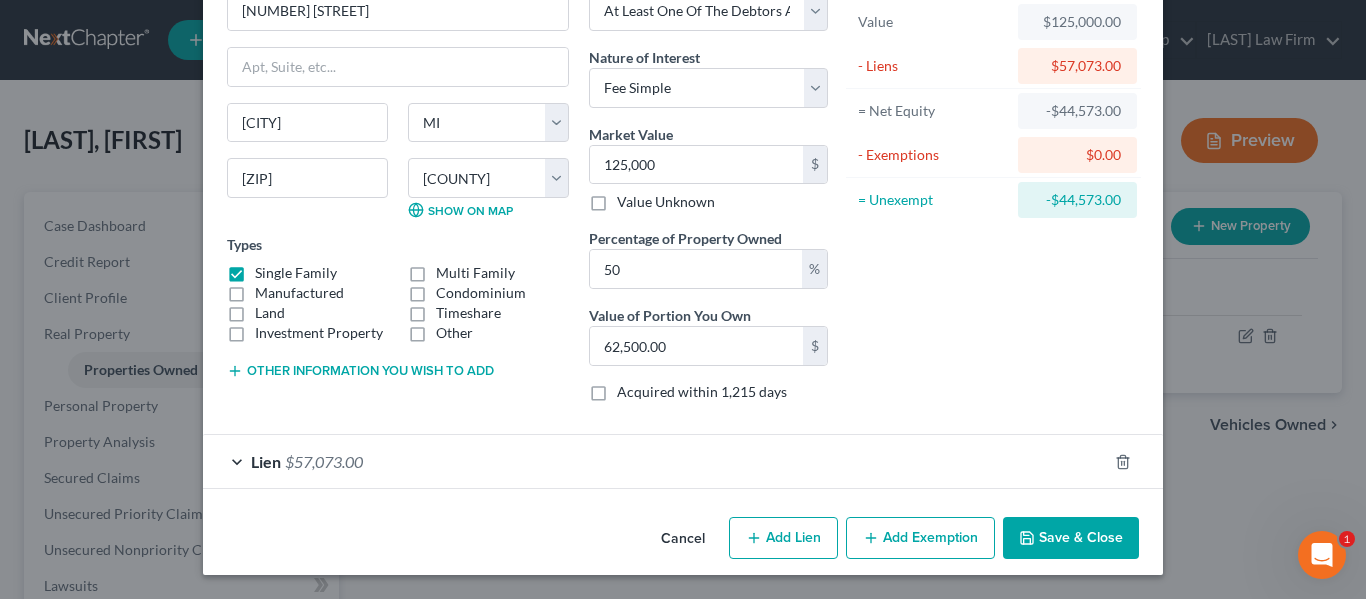 click on "Lien $57,073.00" at bounding box center (655, 461) 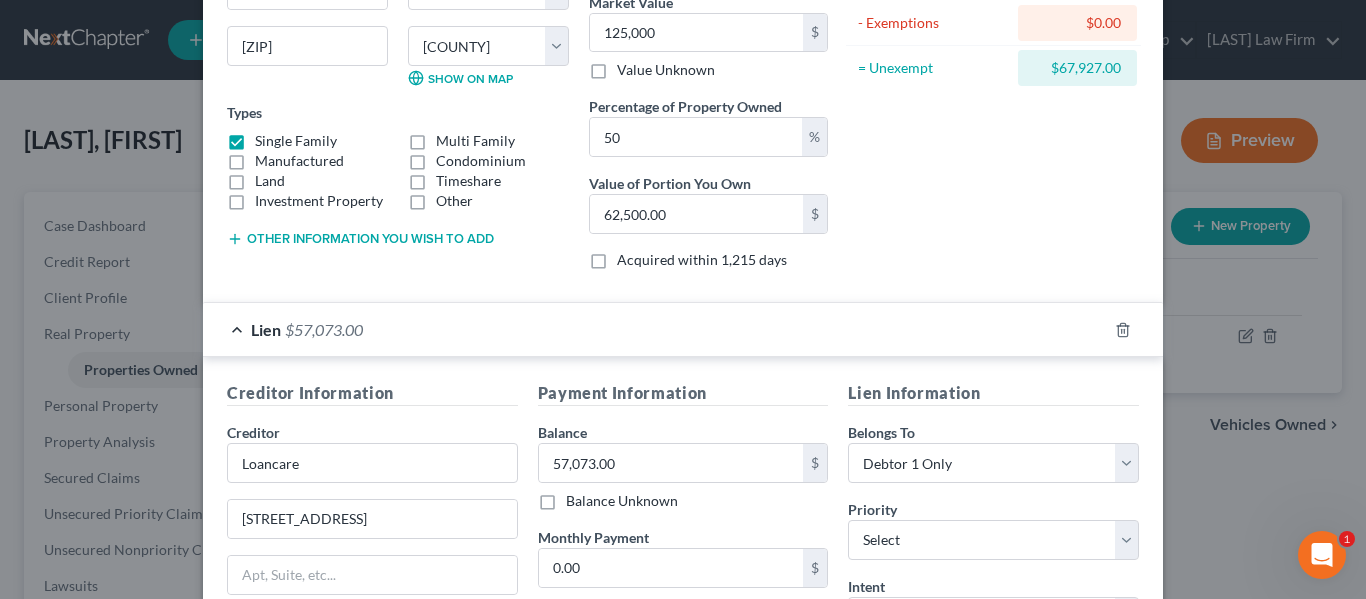 scroll, scrollTop: 261, scrollLeft: 0, axis: vertical 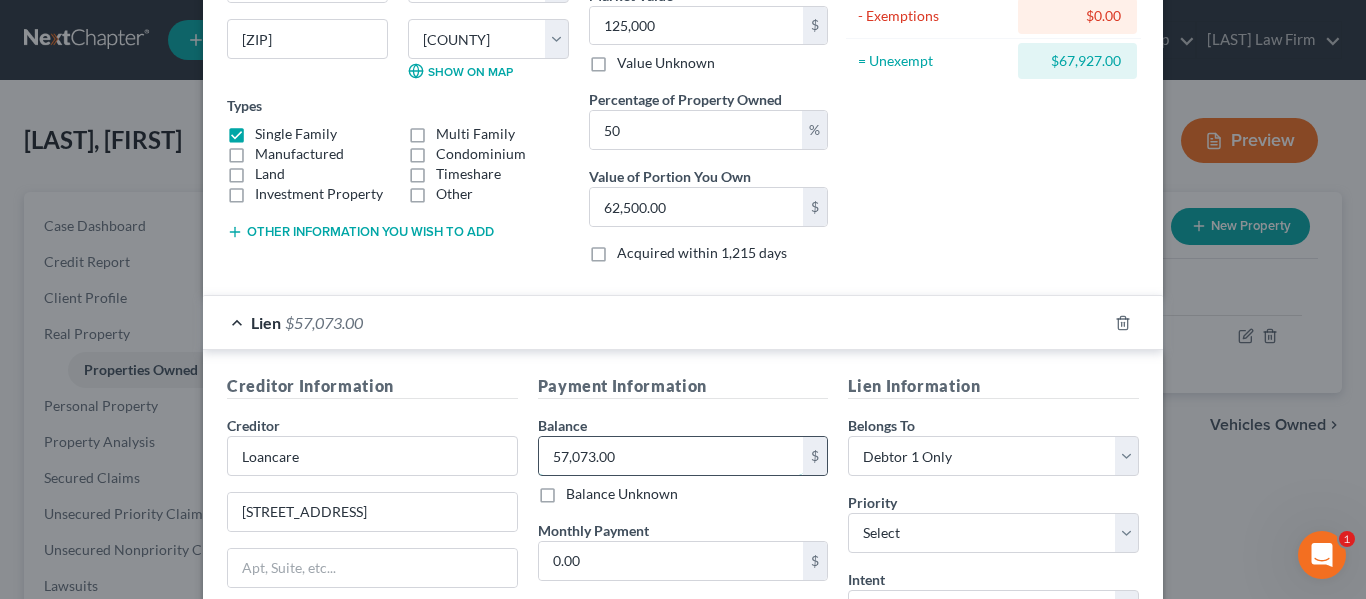click on "57,073.00" at bounding box center [671, 456] 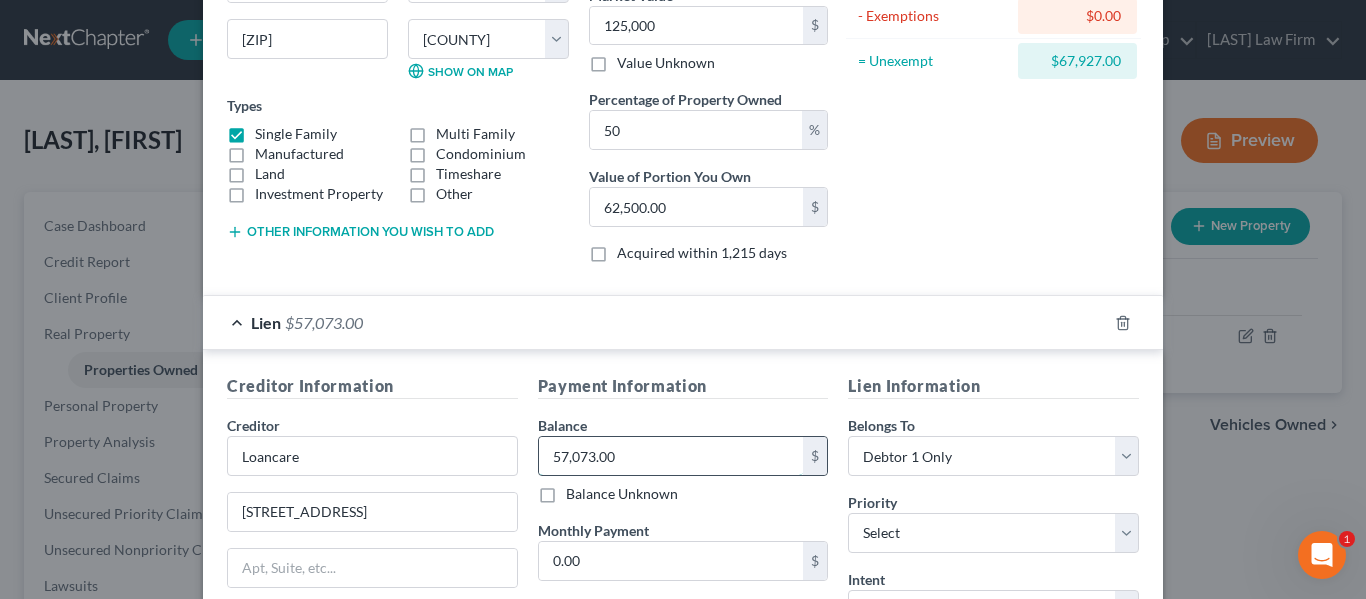 click on "57,073.00" at bounding box center (671, 456) 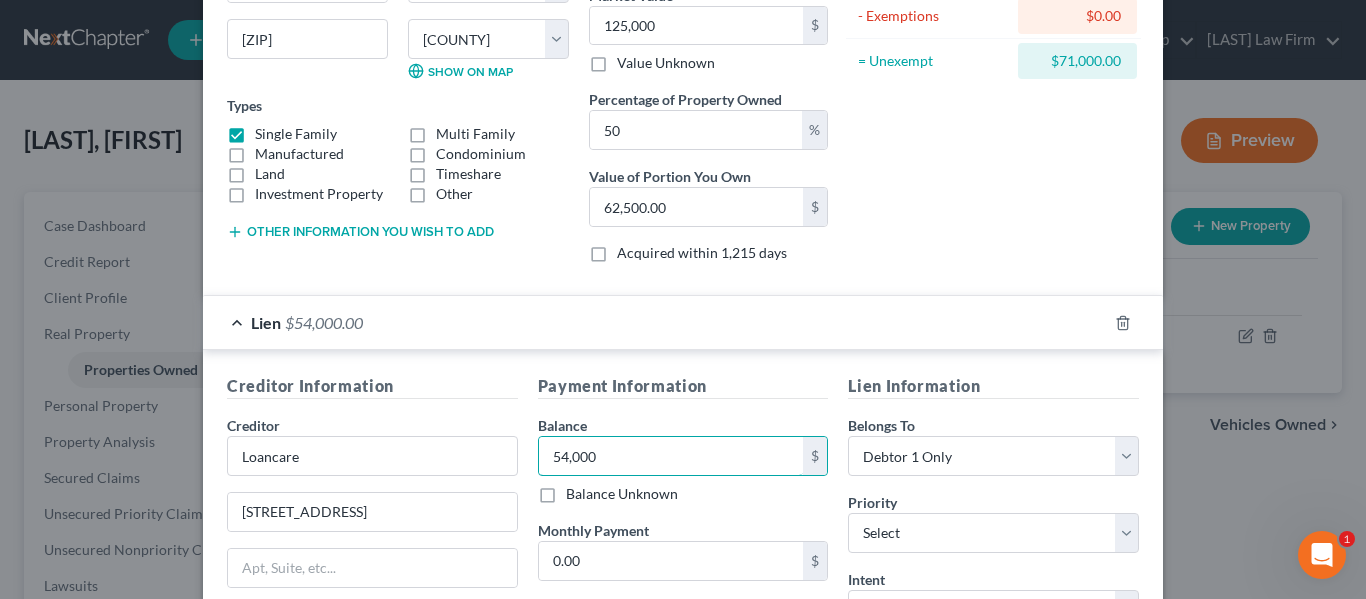 type on "54,000" 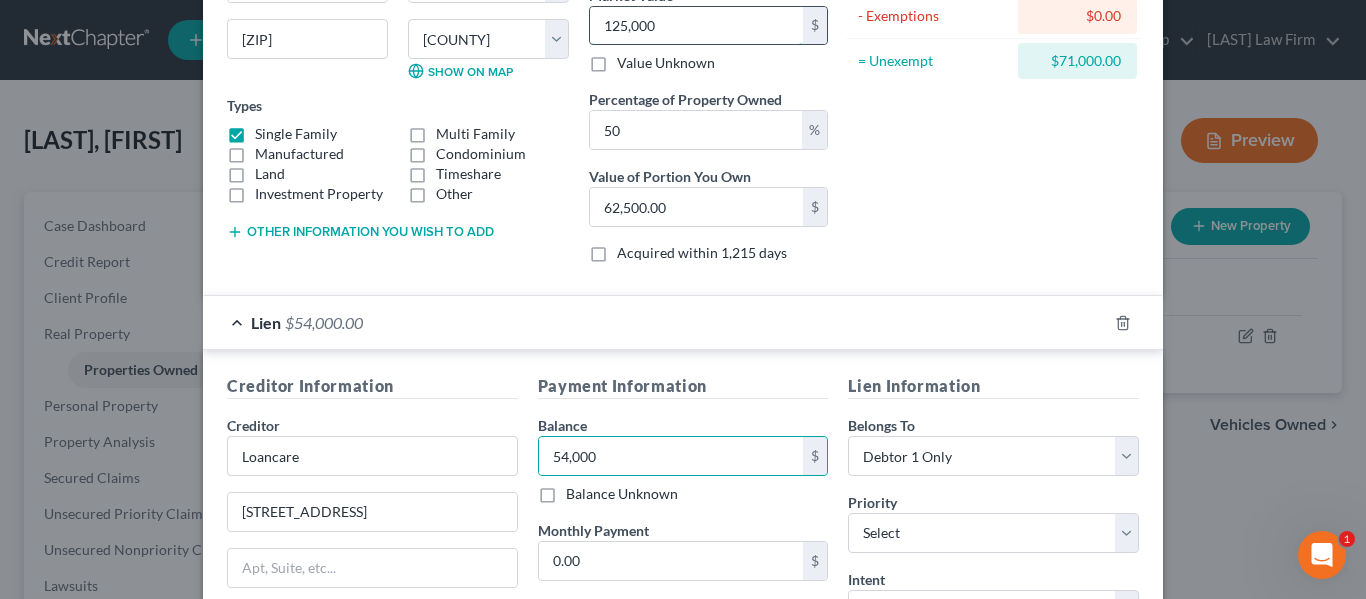 click on "125,000" at bounding box center (696, 26) 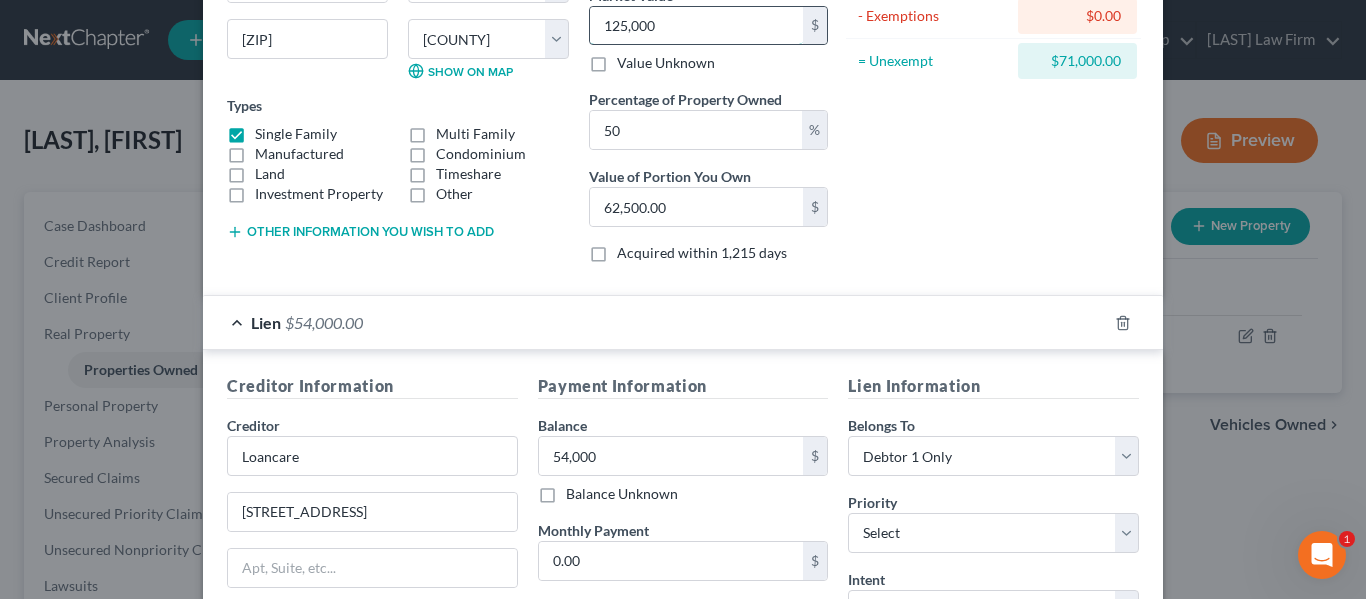 click on "125,000" at bounding box center (696, 26) 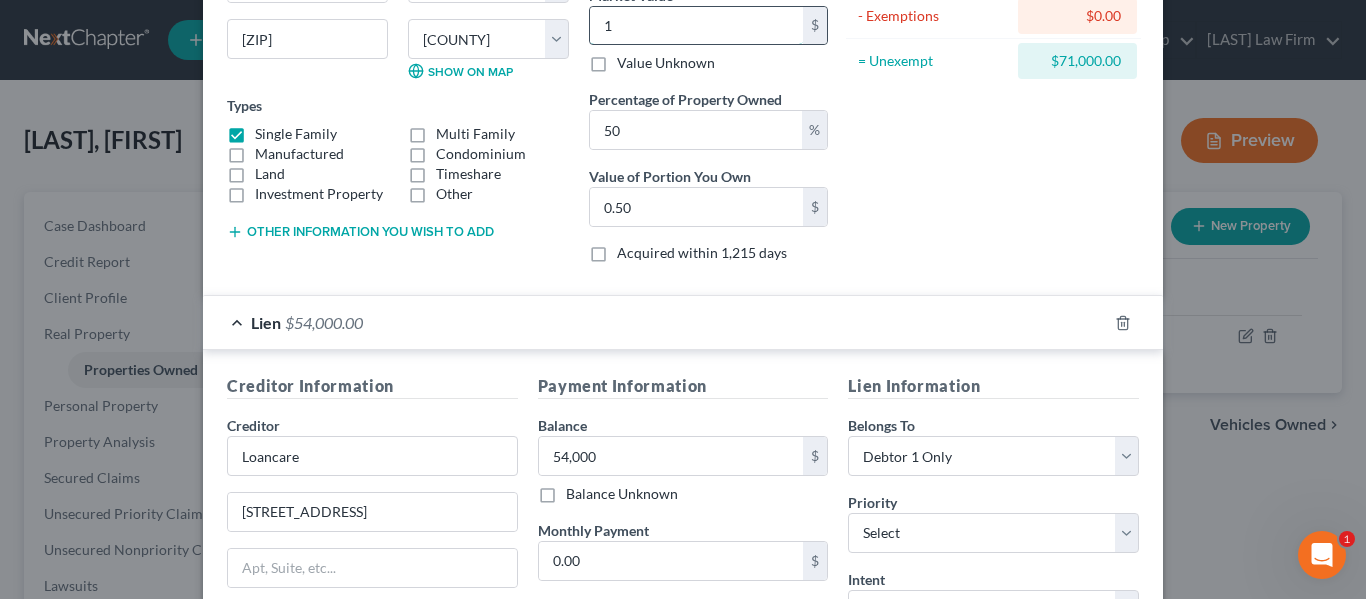 type on "10" 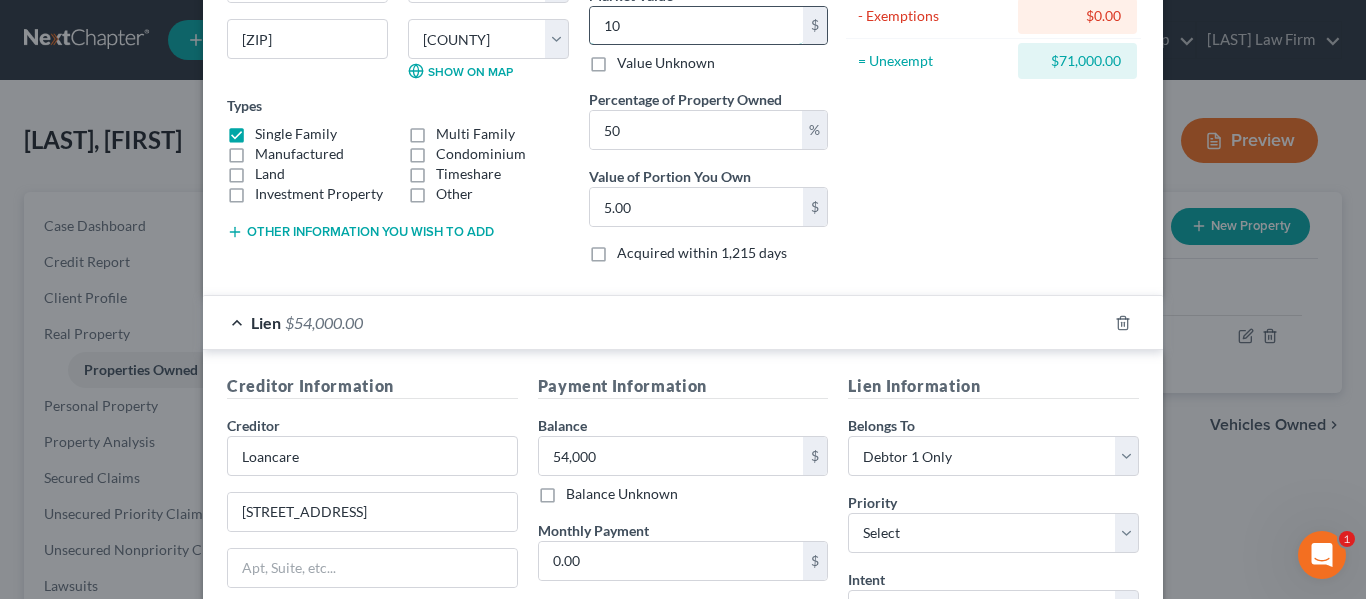 type on "100" 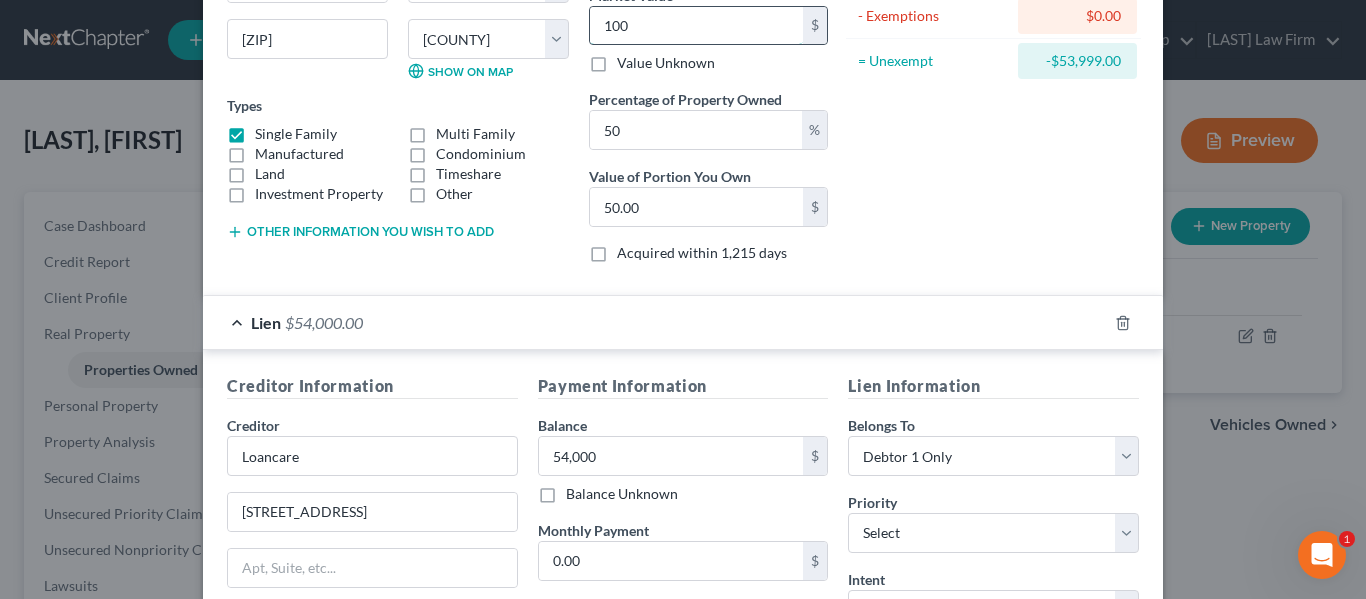 type on "1000" 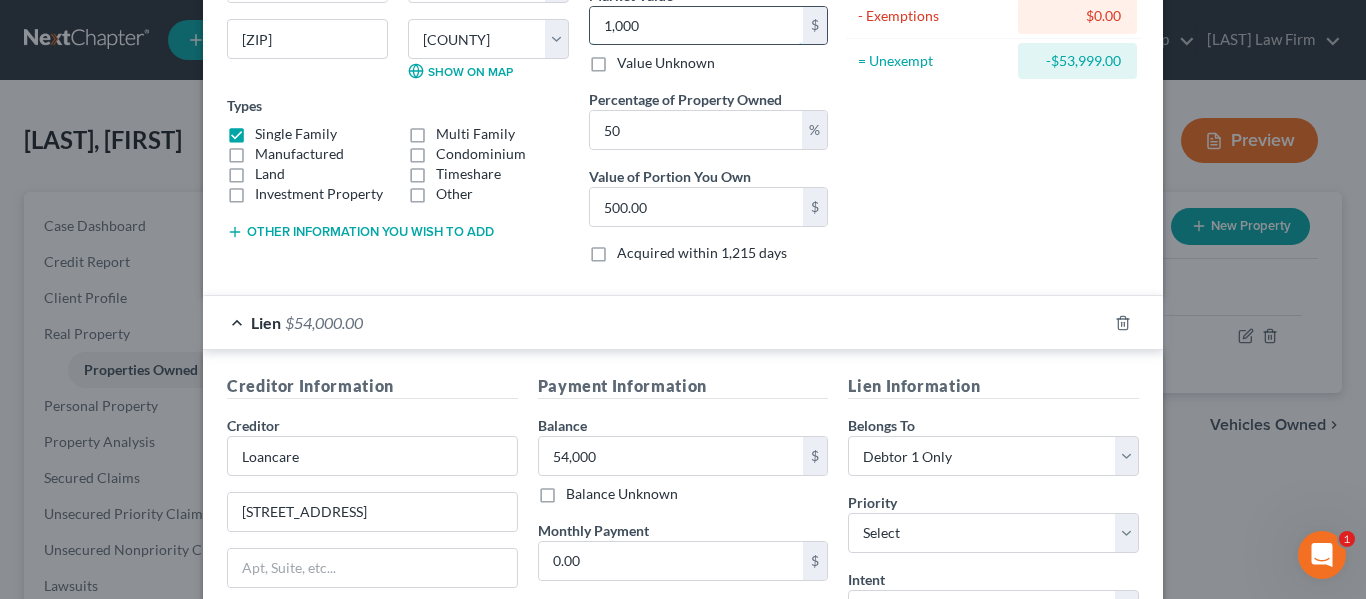 type on "1,0000" 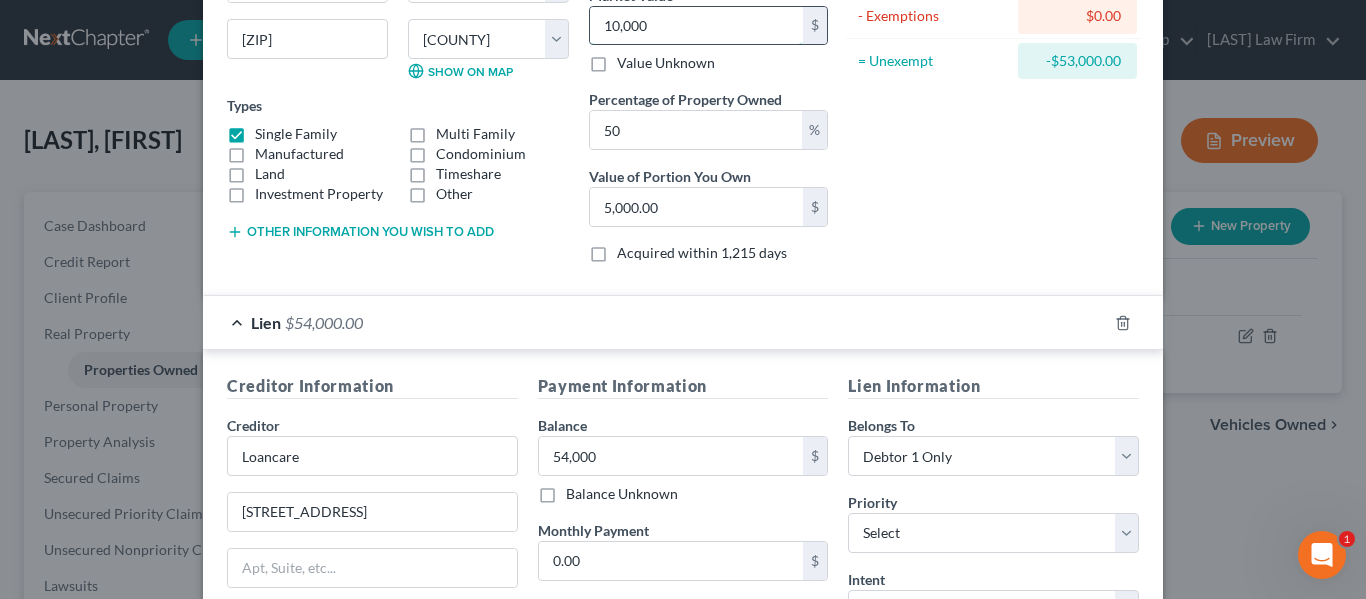 type on "10,0000" 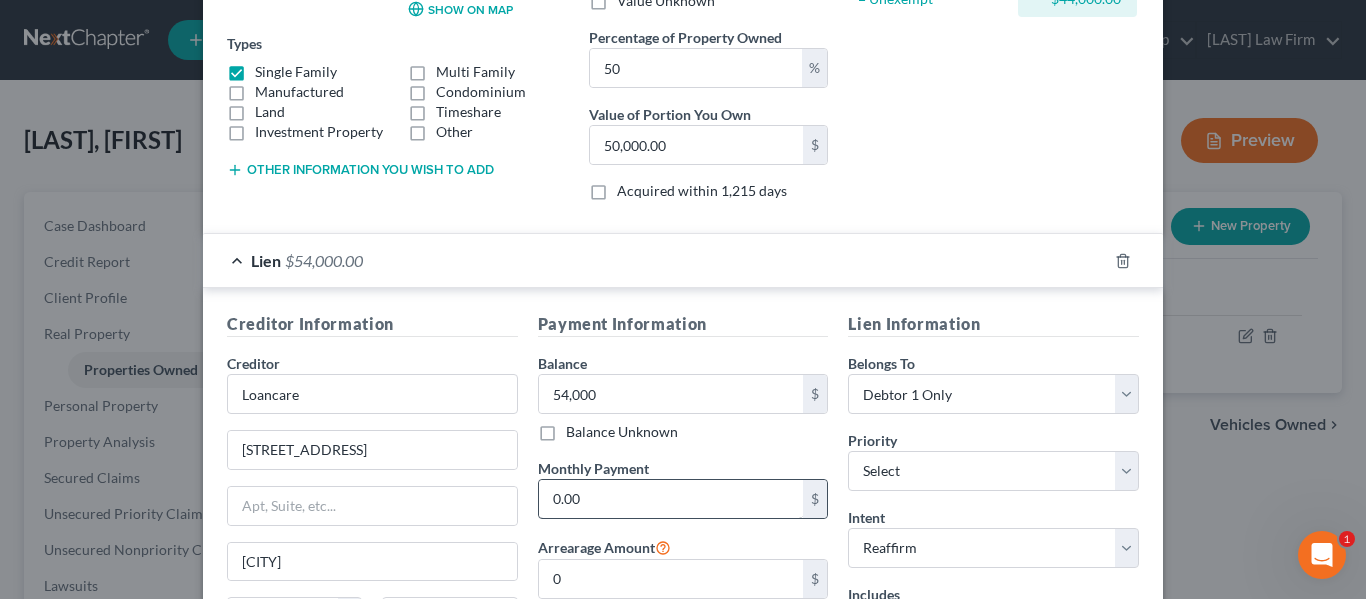 scroll, scrollTop: 266, scrollLeft: 0, axis: vertical 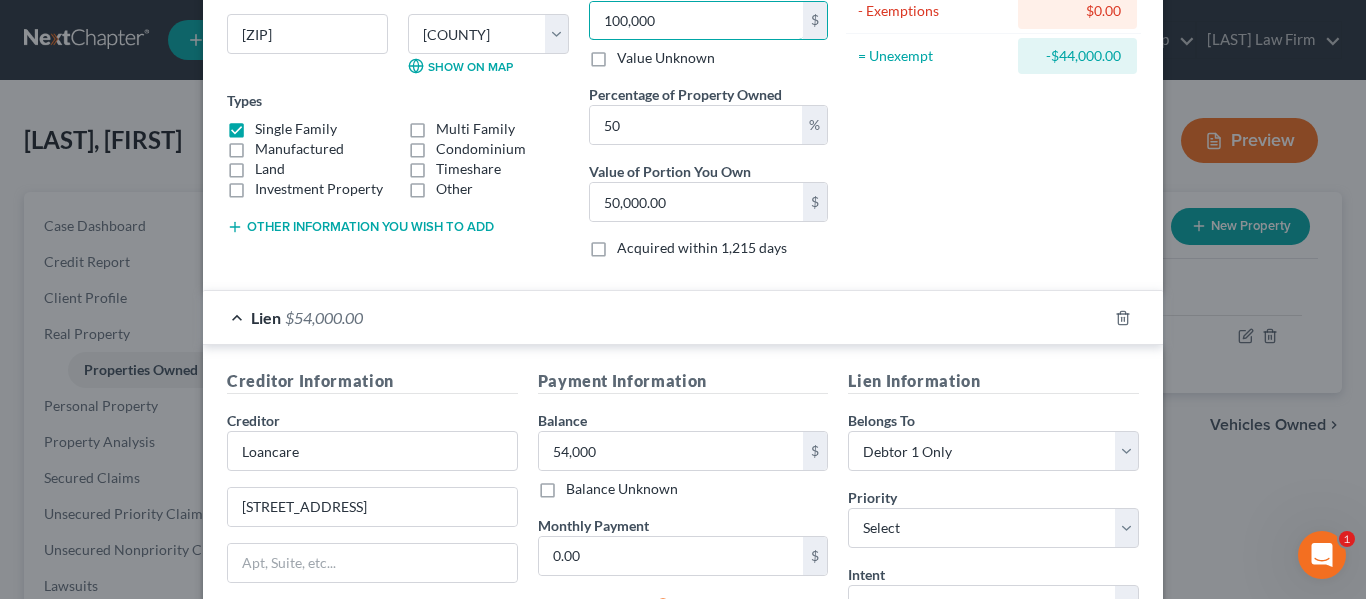 type on "100,000" 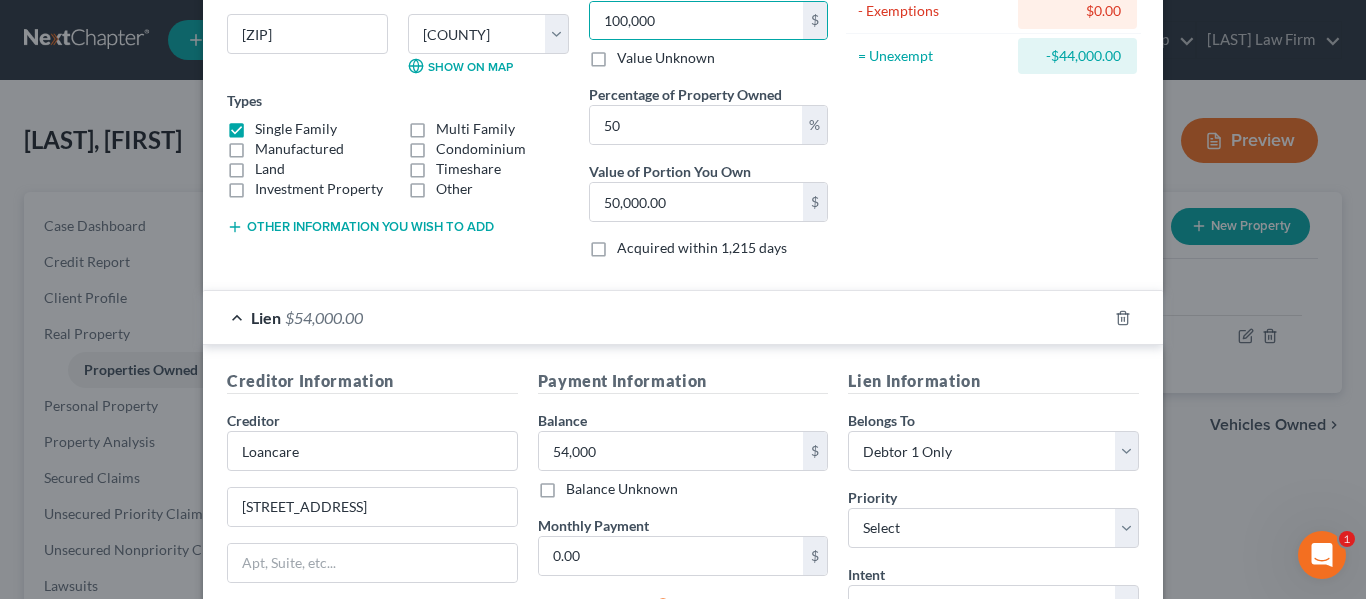 click on "Payment Information" at bounding box center [683, 381] 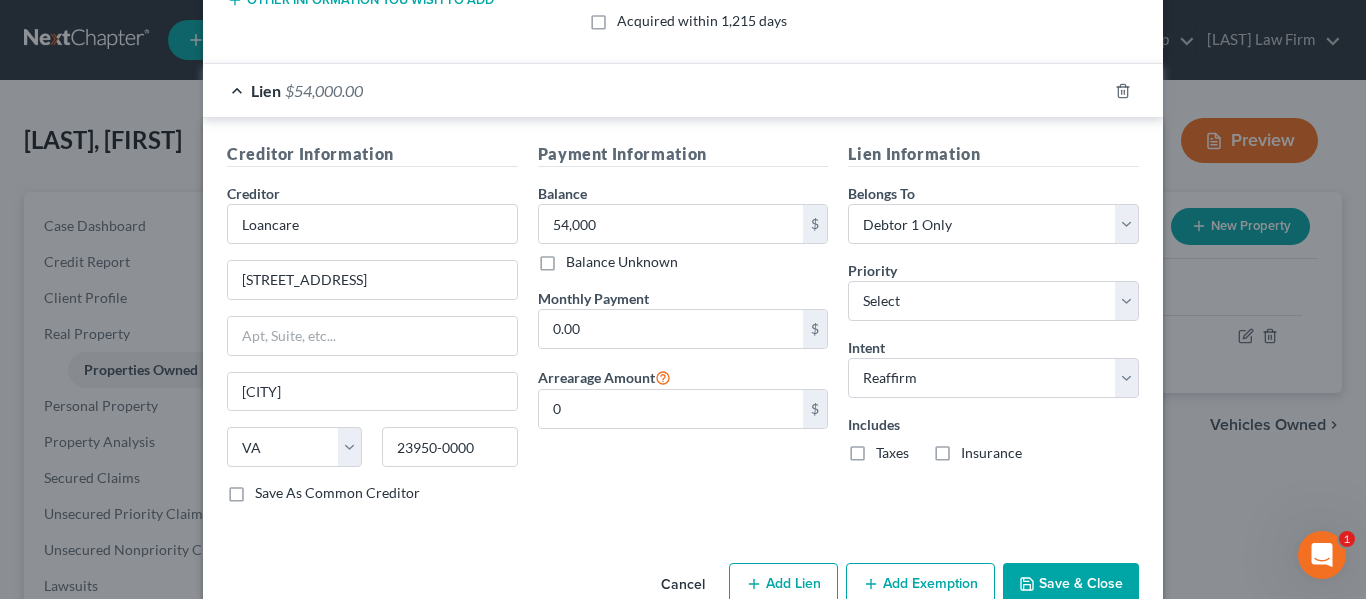 scroll, scrollTop: 522, scrollLeft: 0, axis: vertical 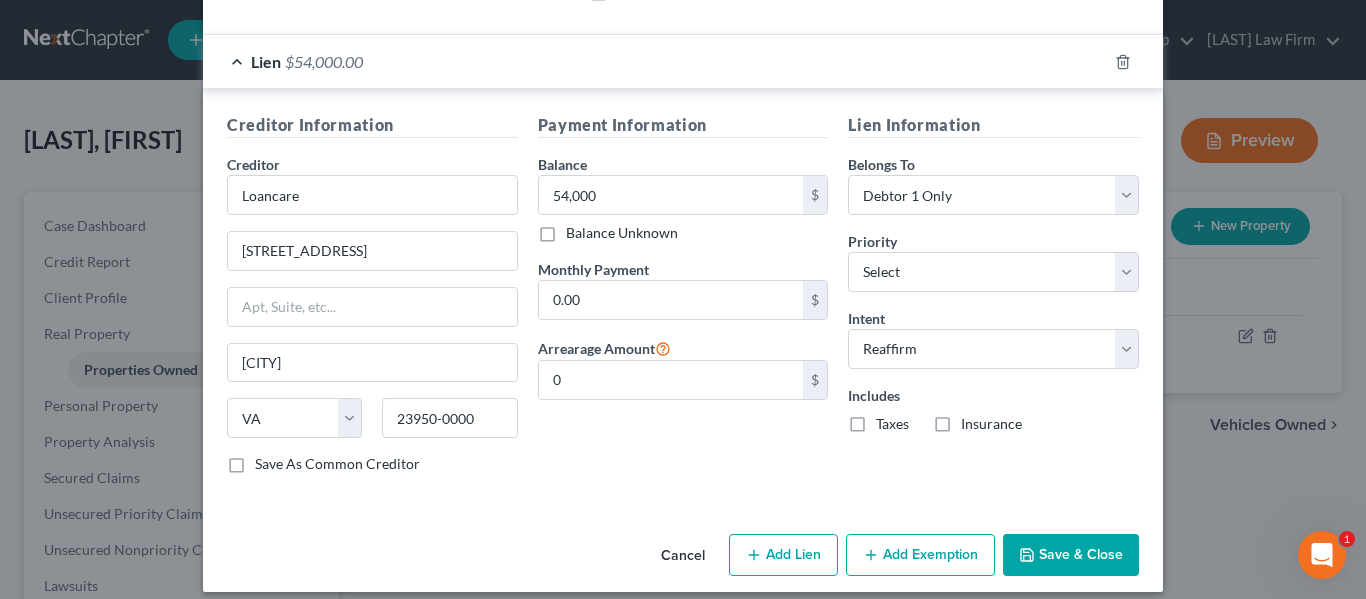 click on "Taxes" at bounding box center [892, 424] 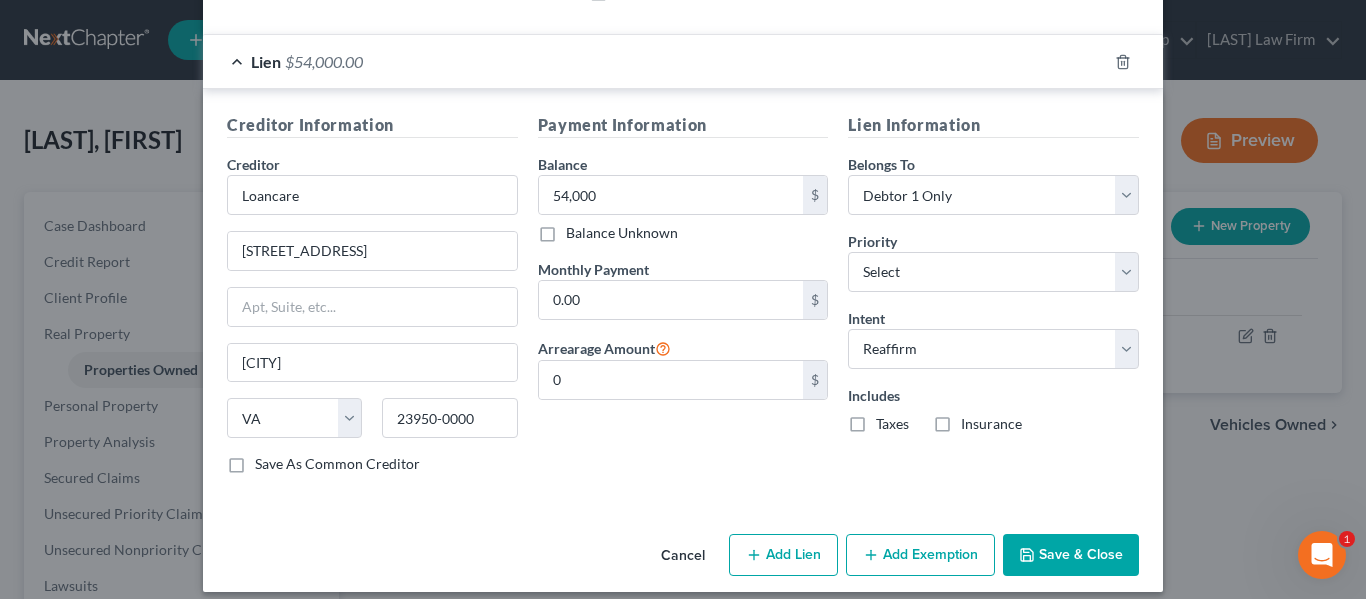 click on "Taxes" at bounding box center [890, 420] 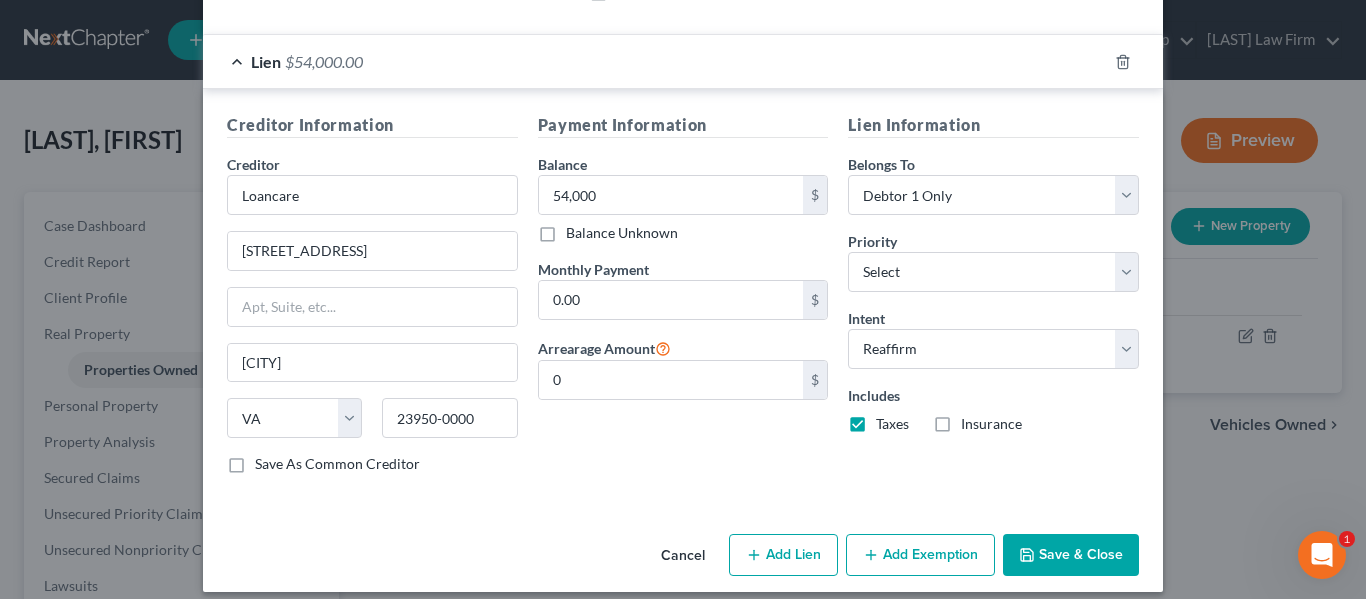 click on "Insurance" at bounding box center [991, 424] 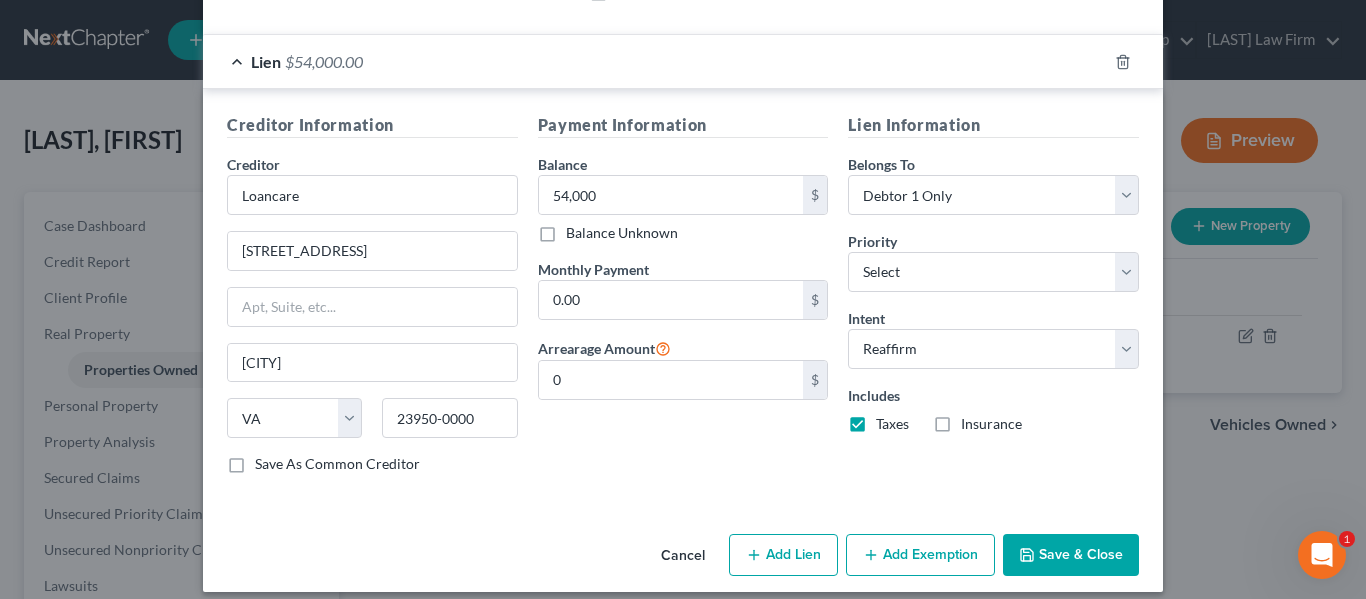 click on "Insurance" at bounding box center [975, 420] 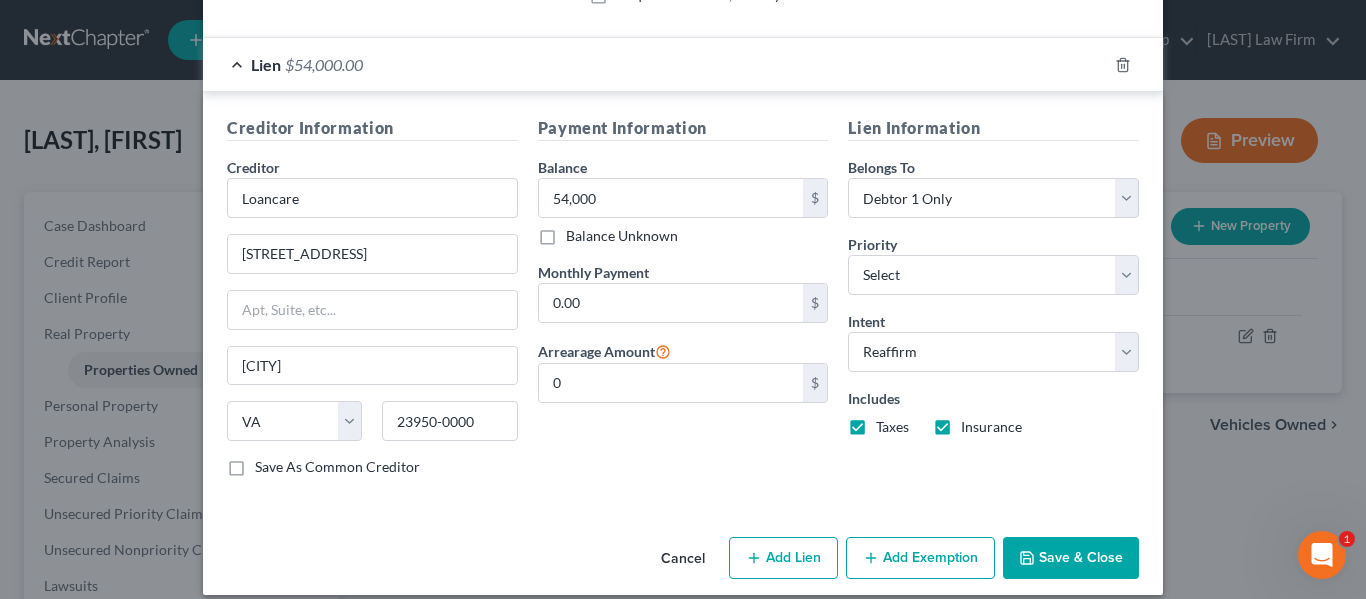 scroll, scrollTop: 518, scrollLeft: 0, axis: vertical 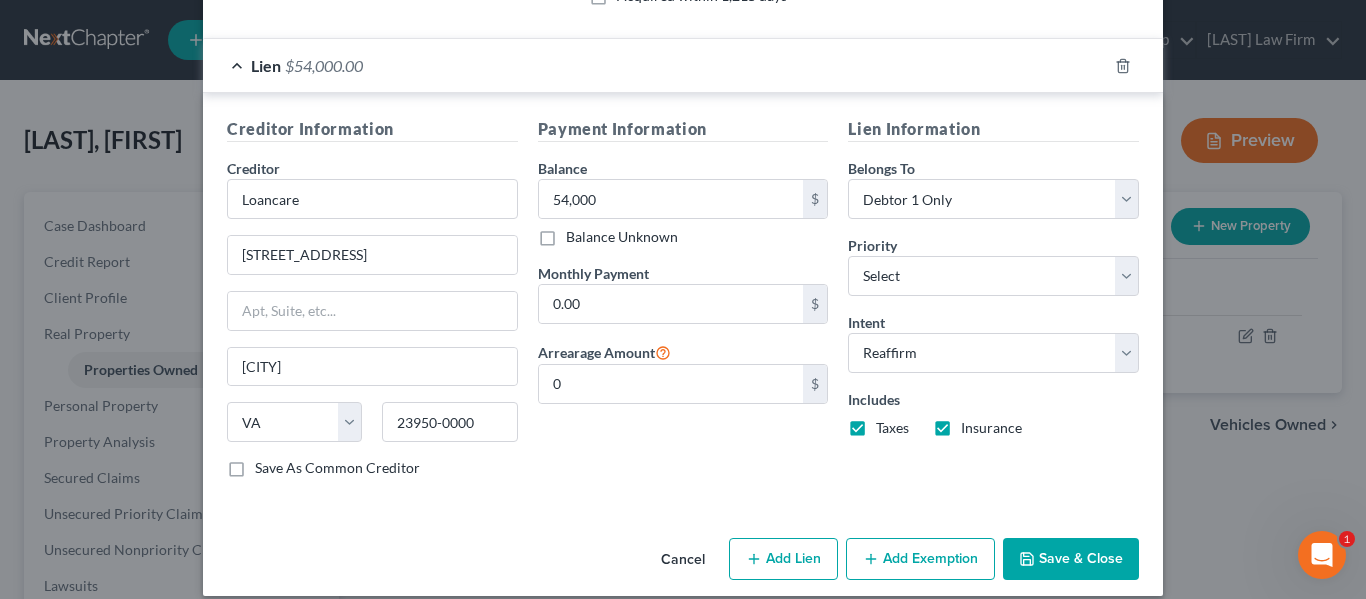 click on "Add Exemption" at bounding box center [920, 559] 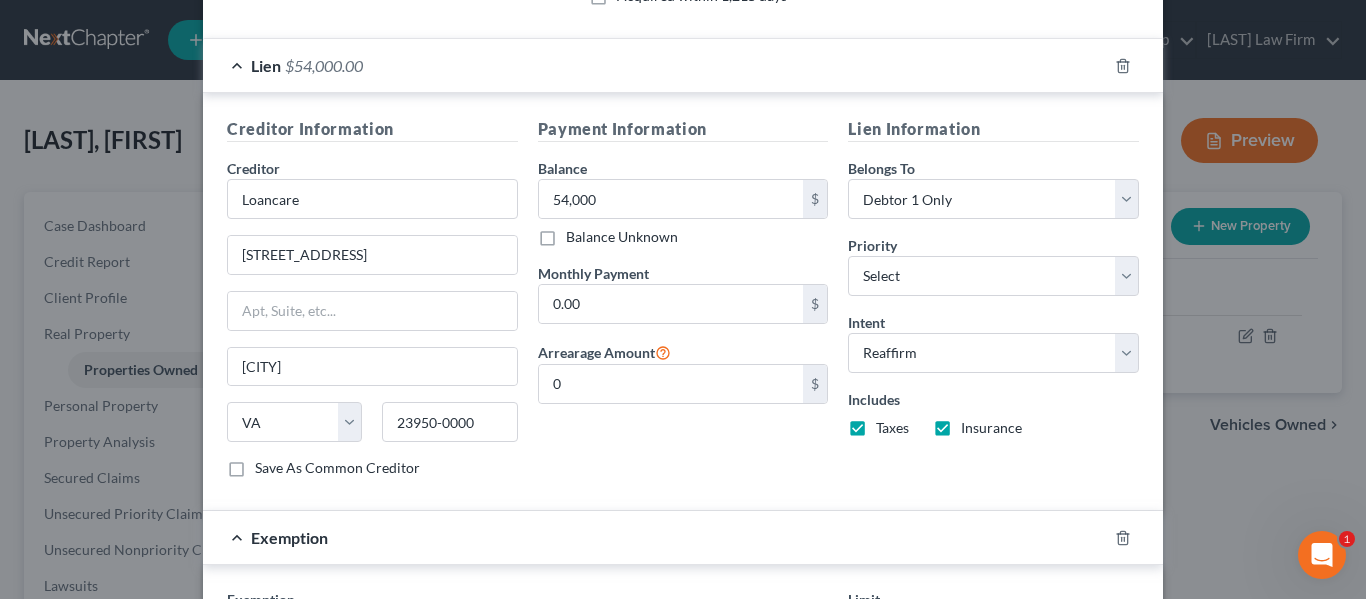 scroll, scrollTop: 716, scrollLeft: 0, axis: vertical 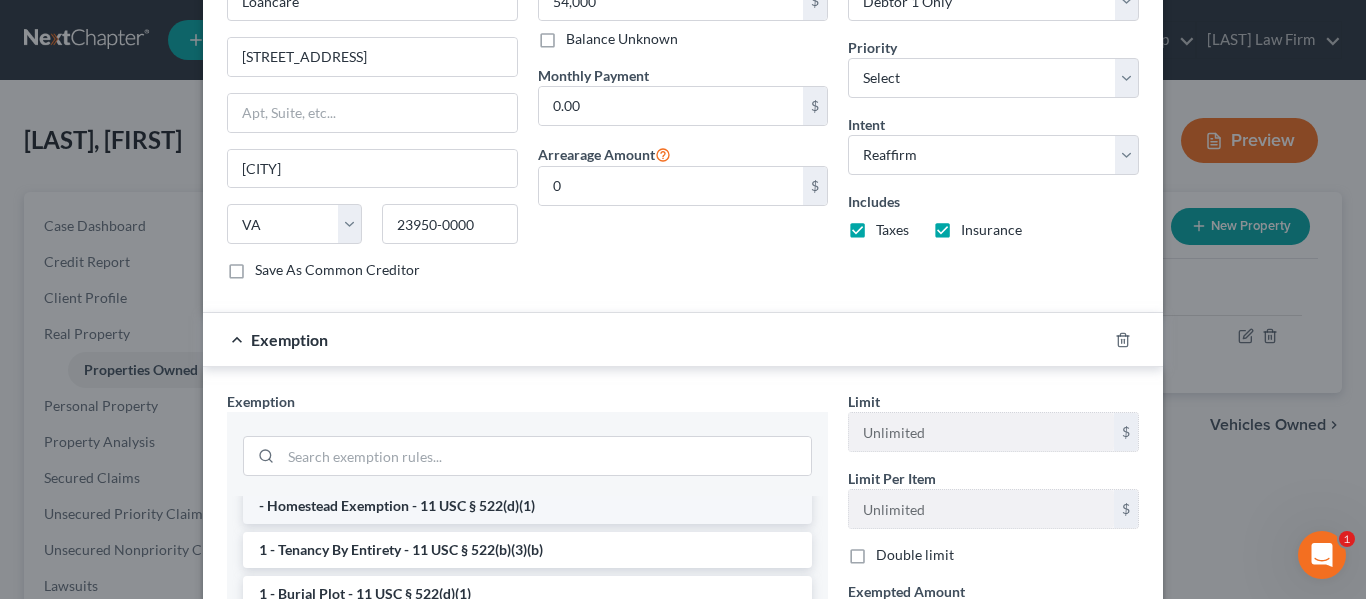 click on "- Homestead Exemption - 11 USC § 522(d)(1)" at bounding box center (527, 506) 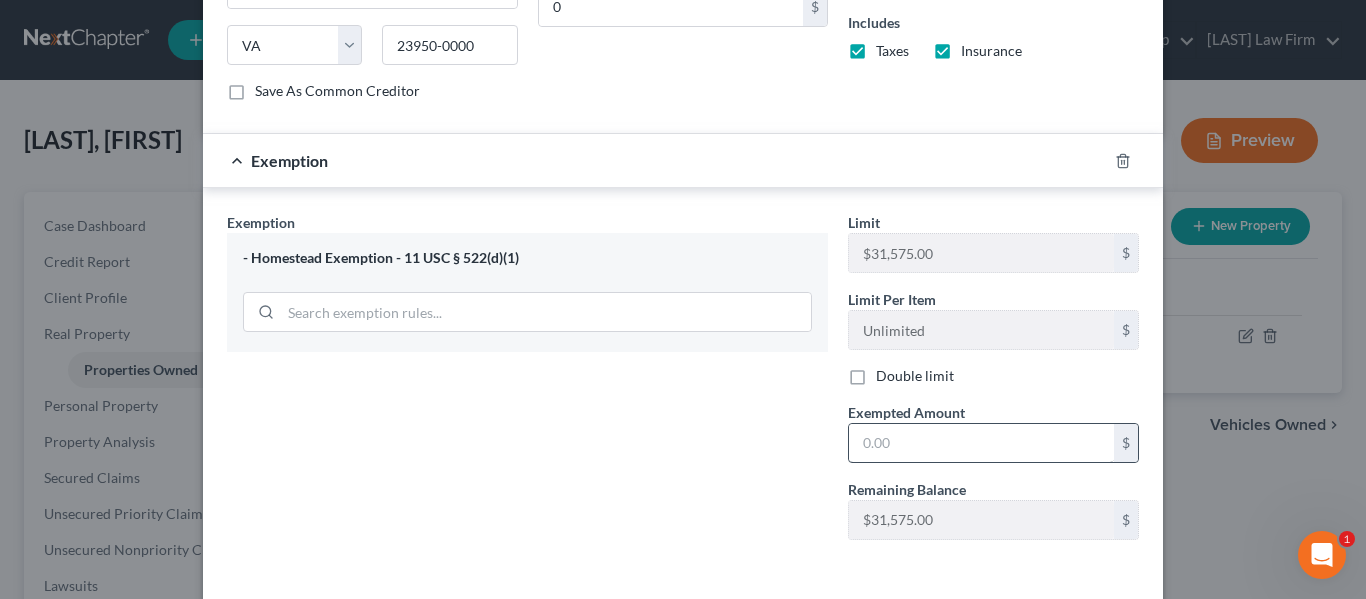 scroll, scrollTop: 920, scrollLeft: 0, axis: vertical 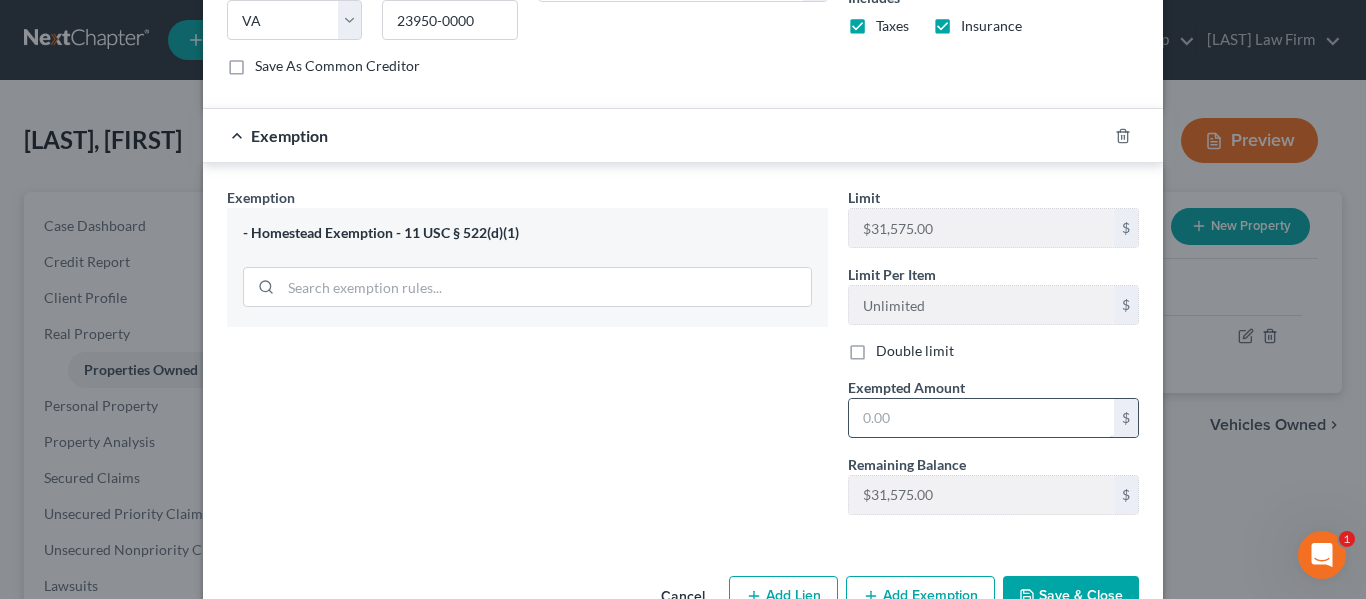 click at bounding box center (981, 418) 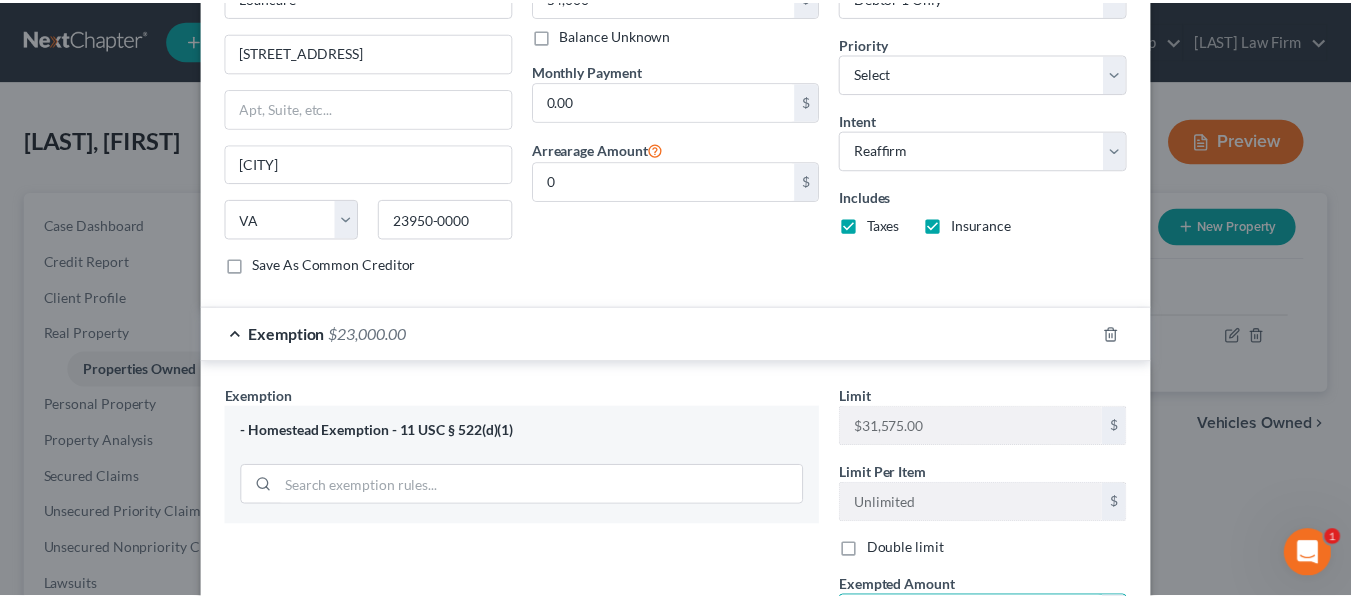 scroll, scrollTop: 950, scrollLeft: 0, axis: vertical 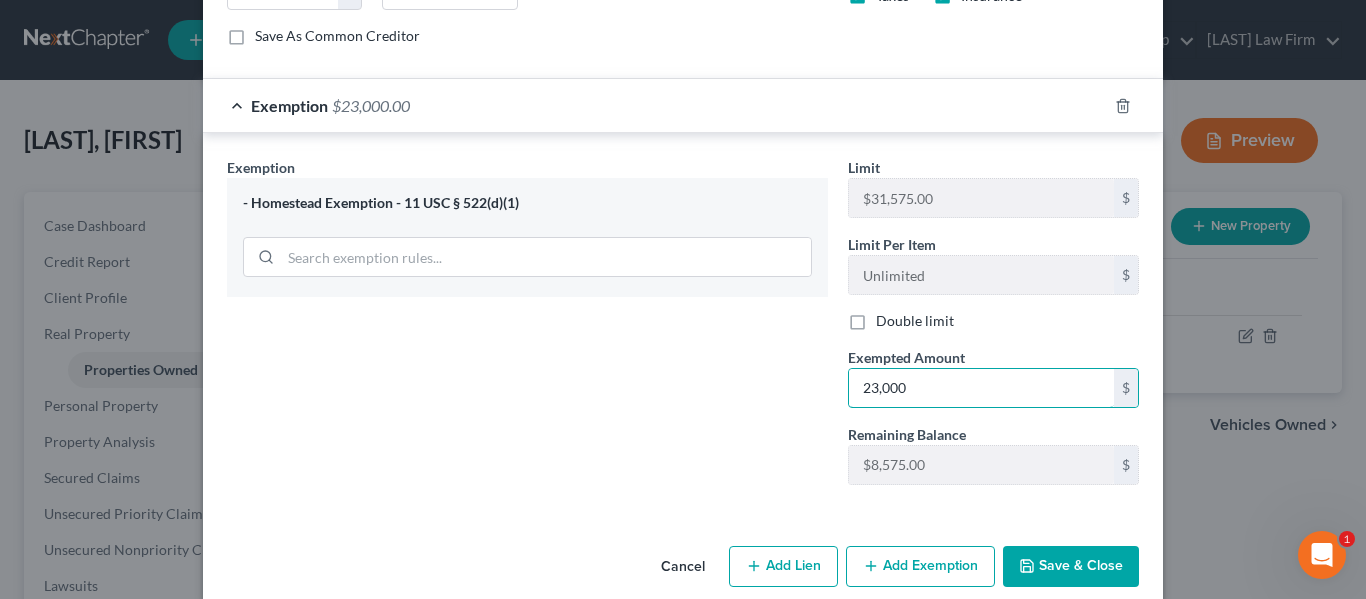 type on "23,000" 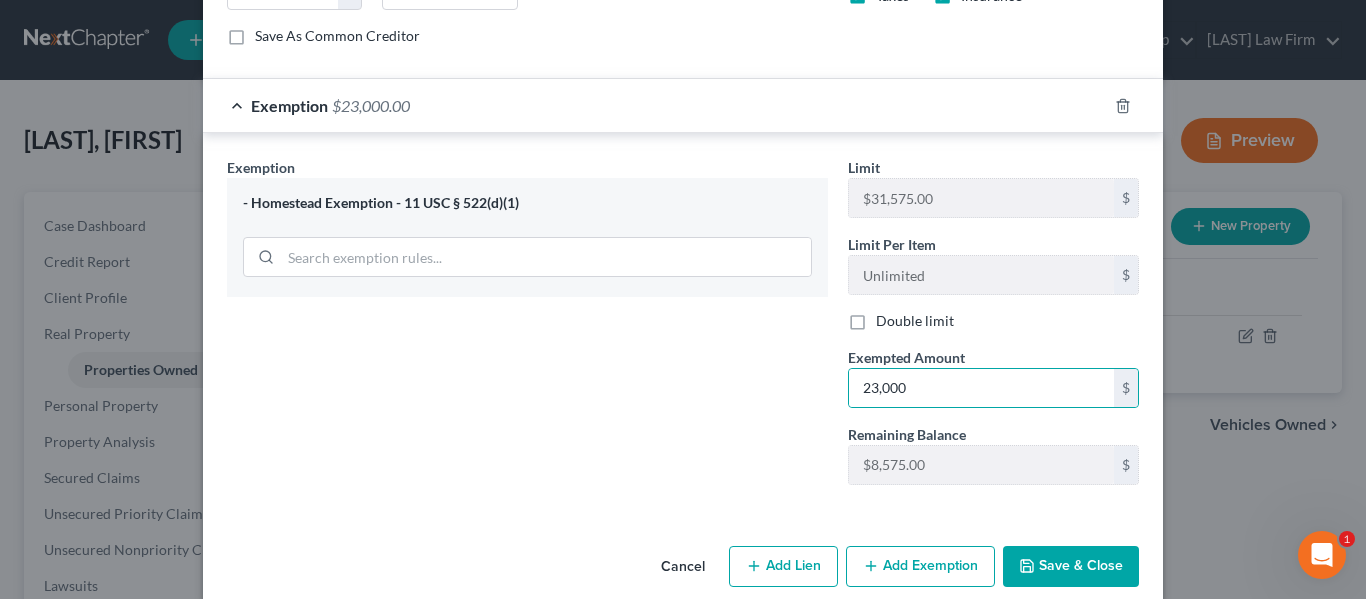 click on "Save & Close" at bounding box center (1071, 567) 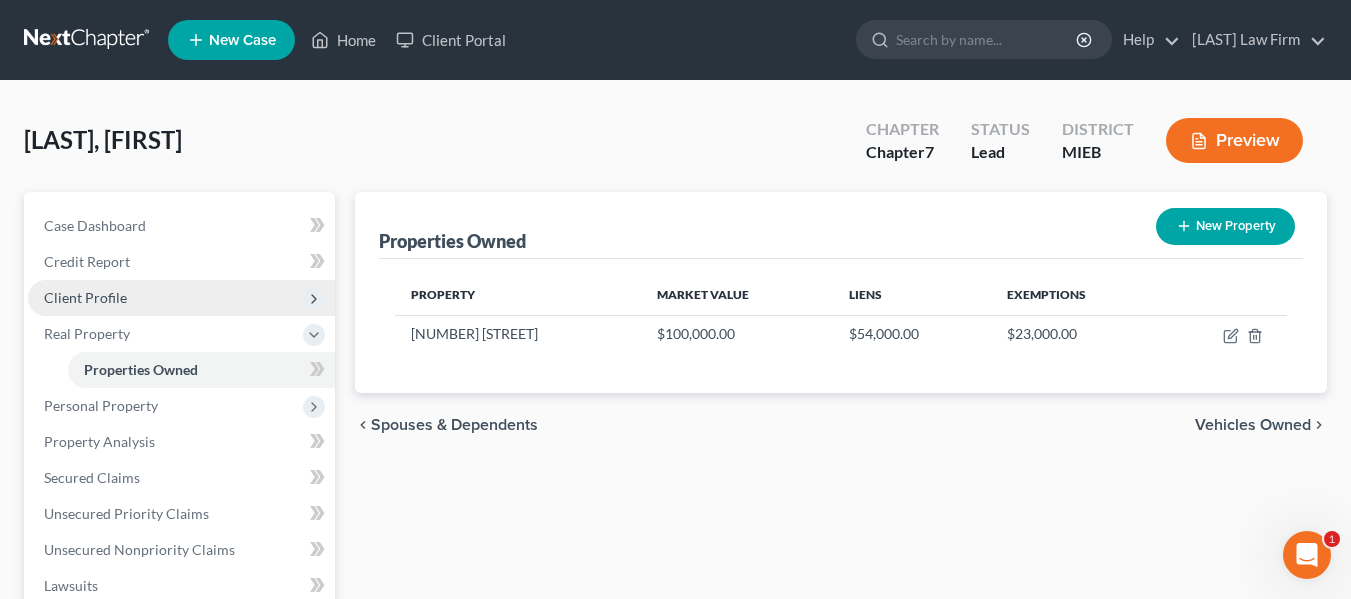 click on "Client Profile" at bounding box center [85, 297] 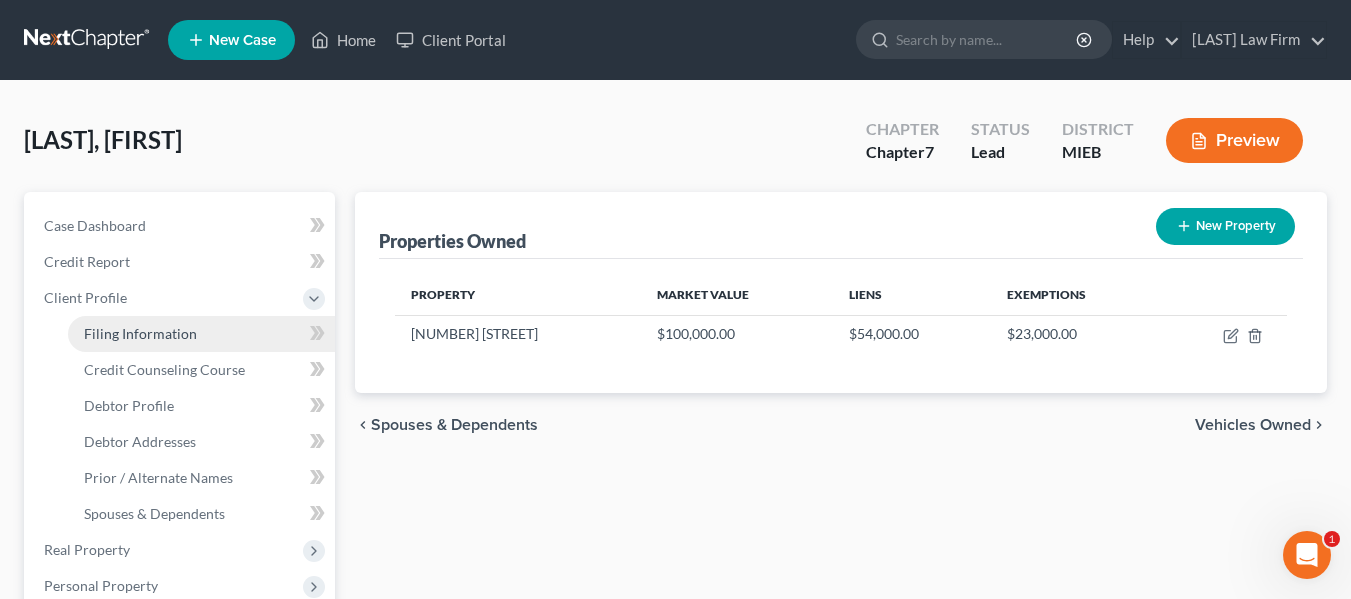 click on "Filing Information" at bounding box center [140, 333] 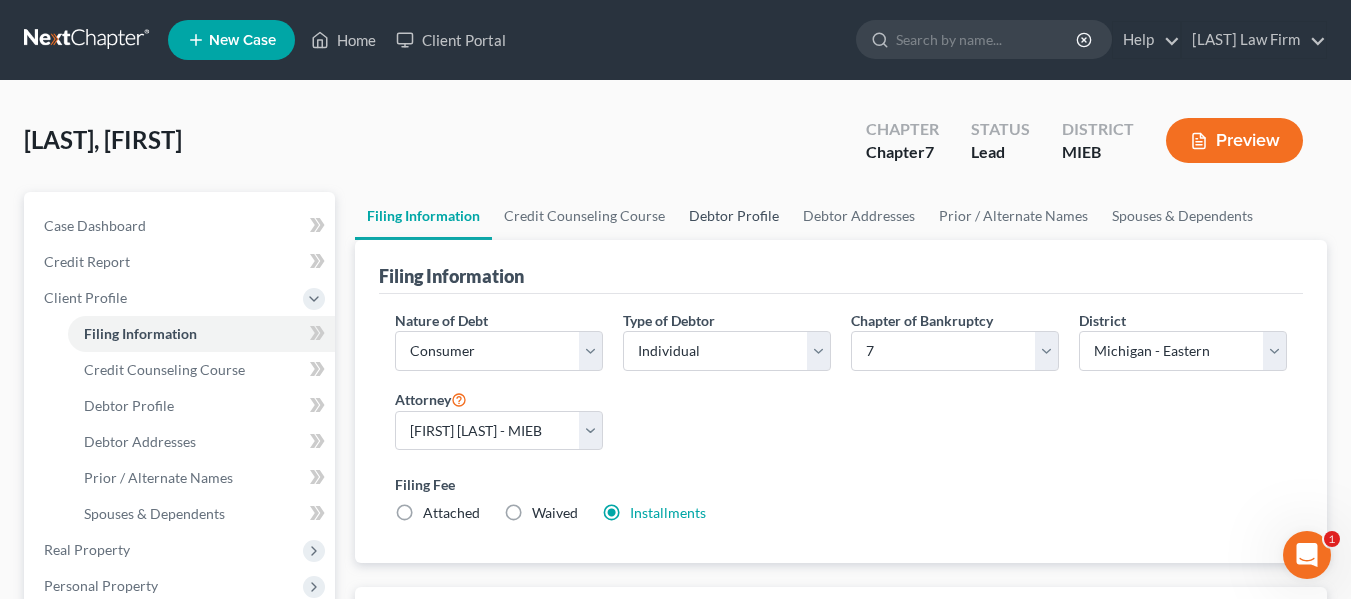 click on "Debtor Profile" at bounding box center [734, 216] 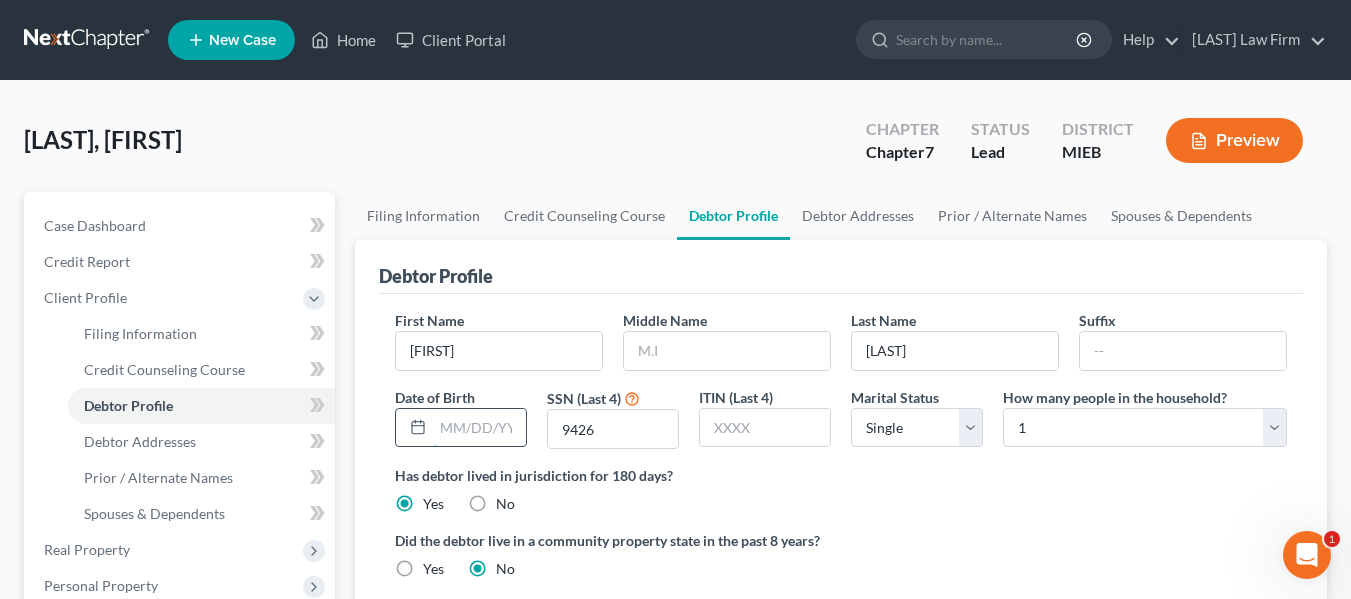 click at bounding box center (479, 428) 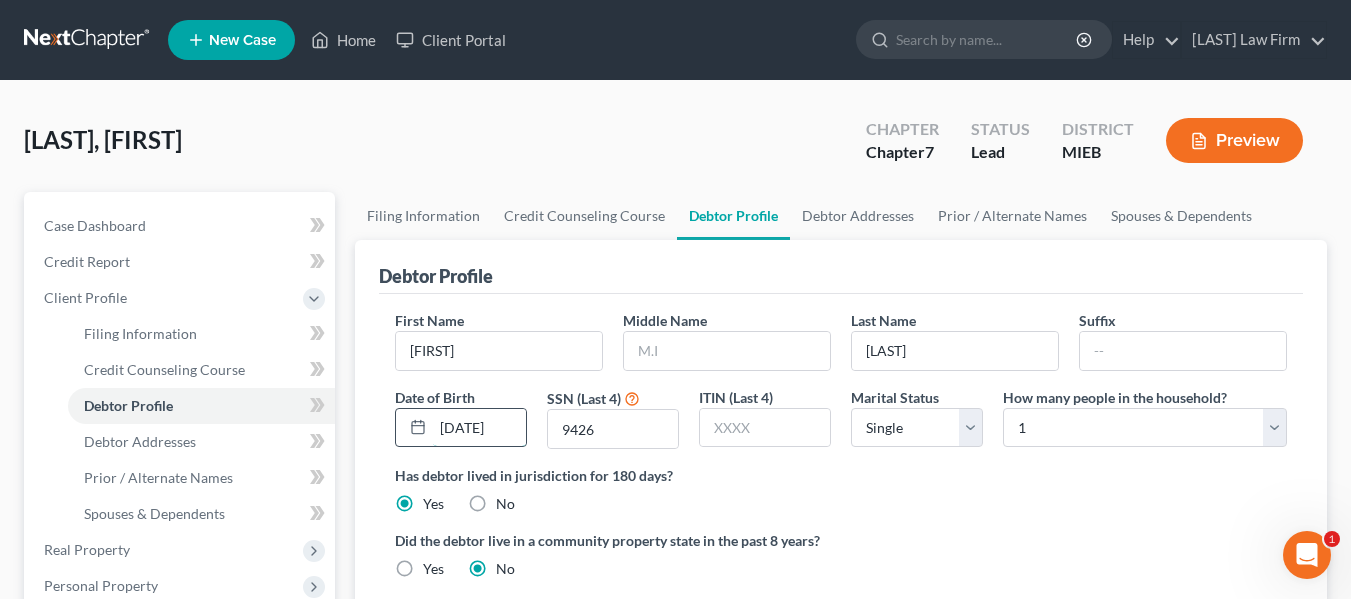 scroll, scrollTop: 0, scrollLeft: 3, axis: horizontal 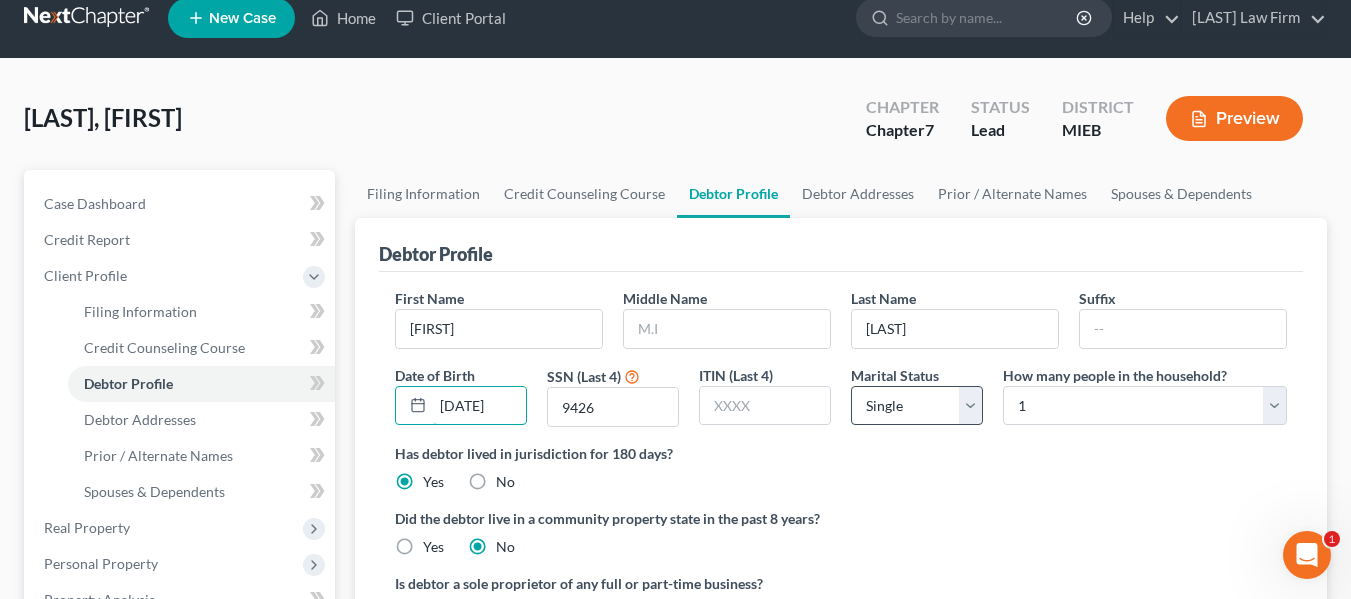 type on "03/02/1961" 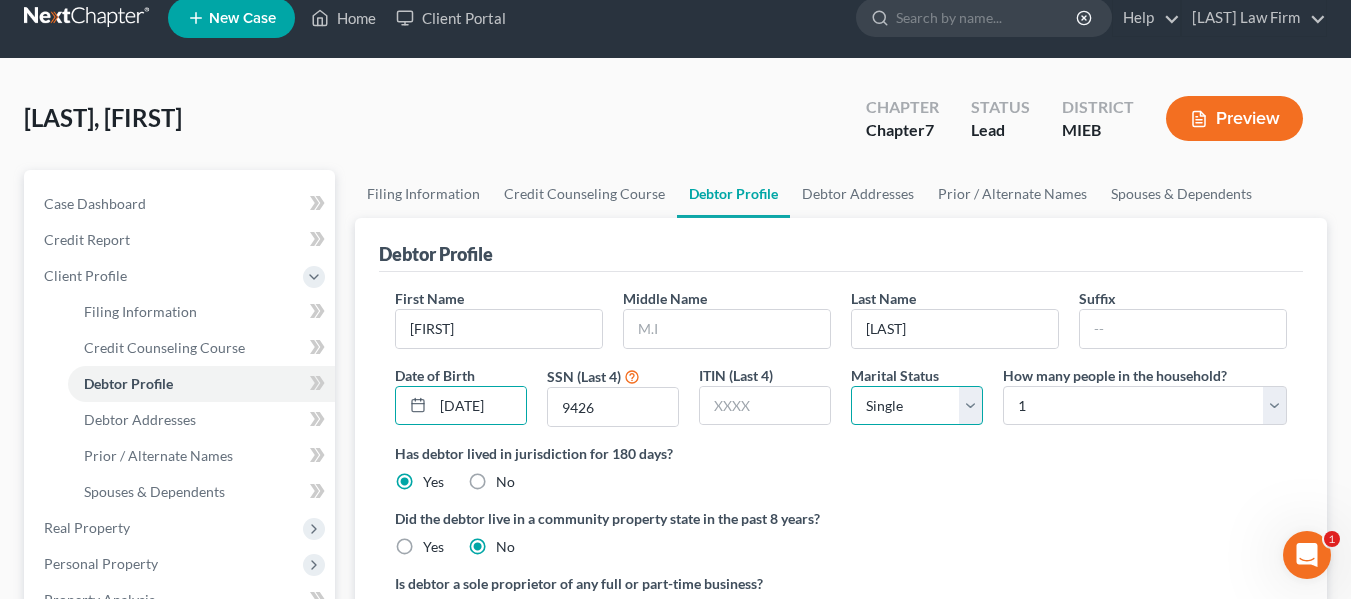 click on "Select Single Married Separated Divorced Widowed" at bounding box center (917, 406) 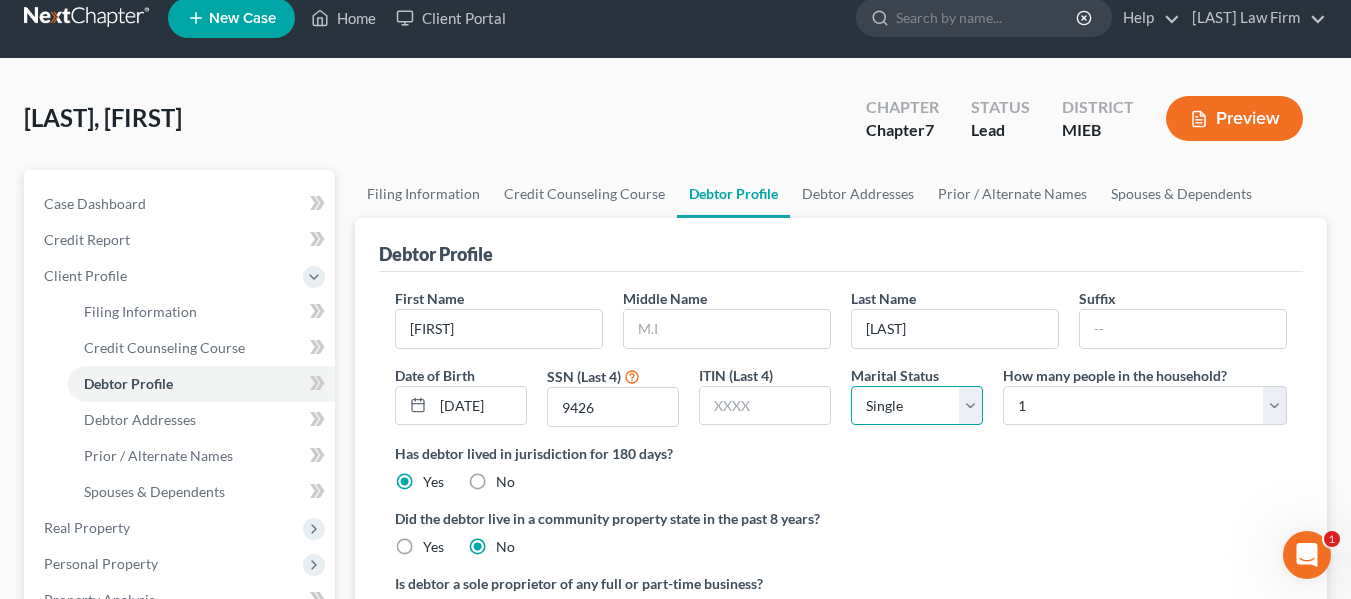 scroll, scrollTop: 0, scrollLeft: 0, axis: both 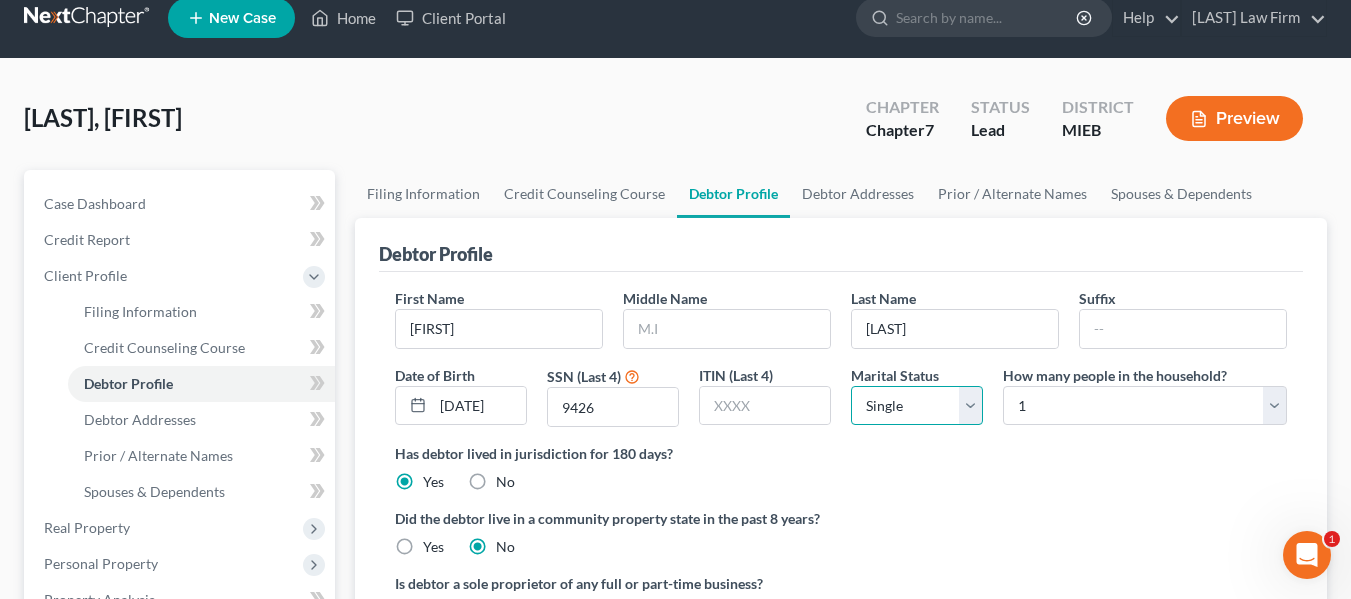 select on "3" 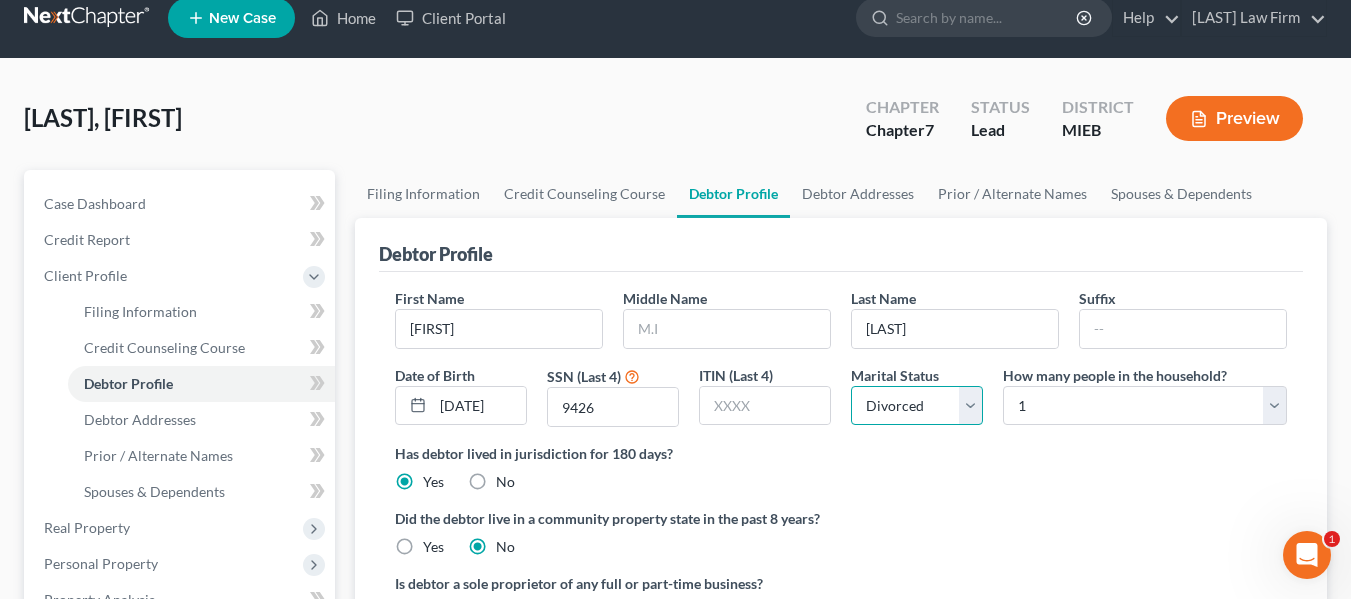 click on "Select Single Married Separated Divorced Widowed" at bounding box center [917, 406] 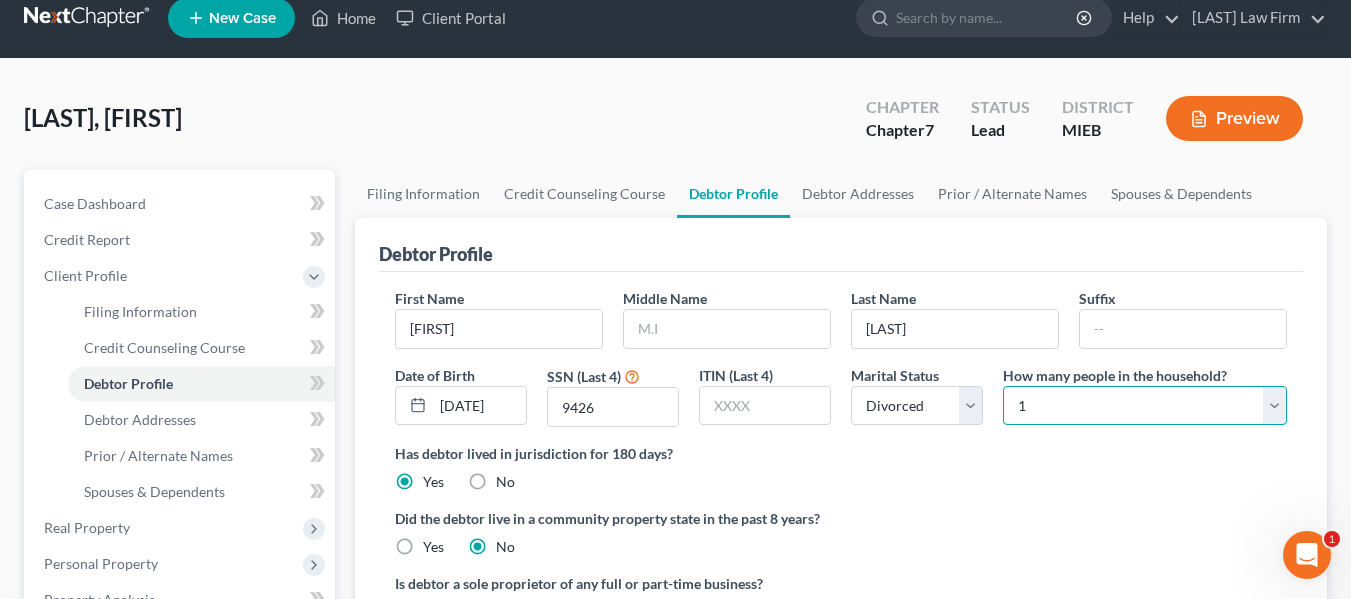 click on "Select 1 2 3 4 5 6 7 8 9 10 11 12 13 14 15 16 17 18 19 20" at bounding box center (1145, 406) 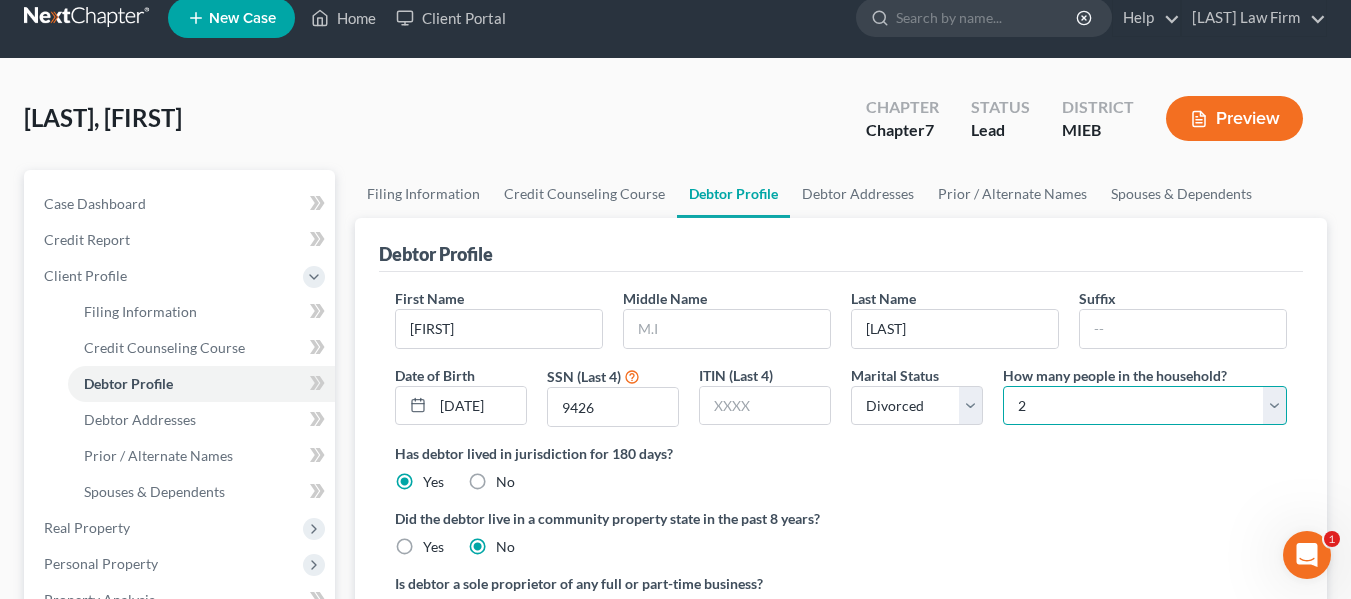 click on "Select 1 2 3 4 5 6 7 8 9 10 11 12 13 14 15 16 17 18 19 20" at bounding box center (1145, 406) 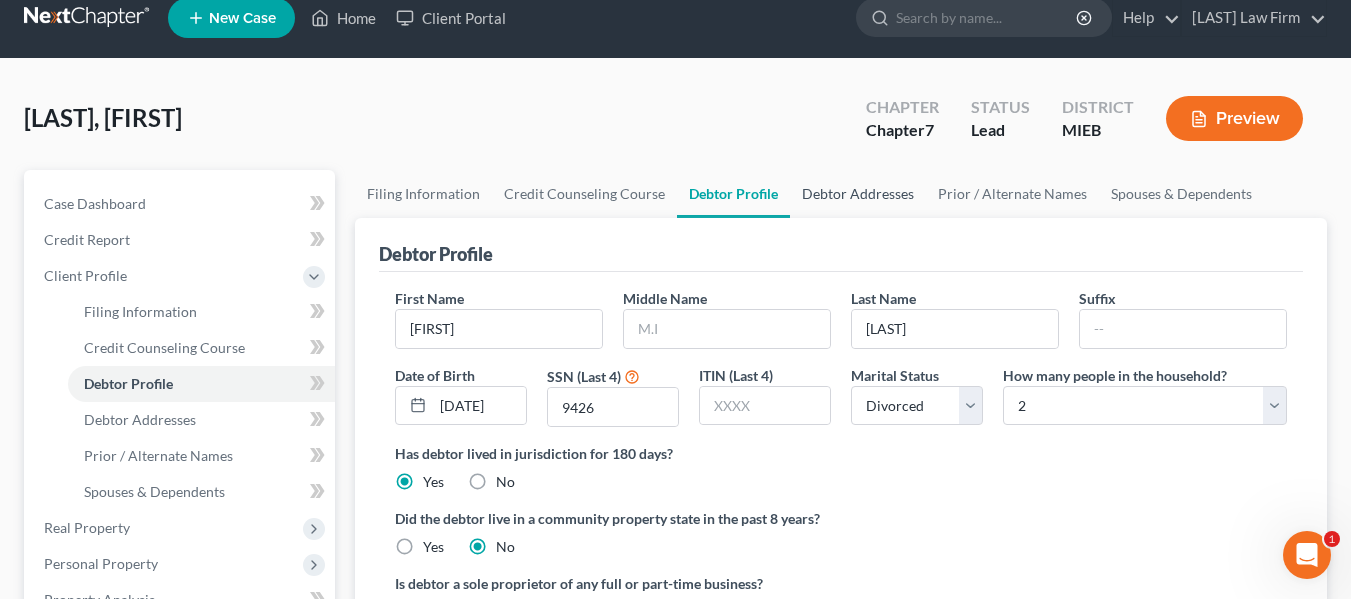 click on "Debtor Addresses" at bounding box center (858, 194) 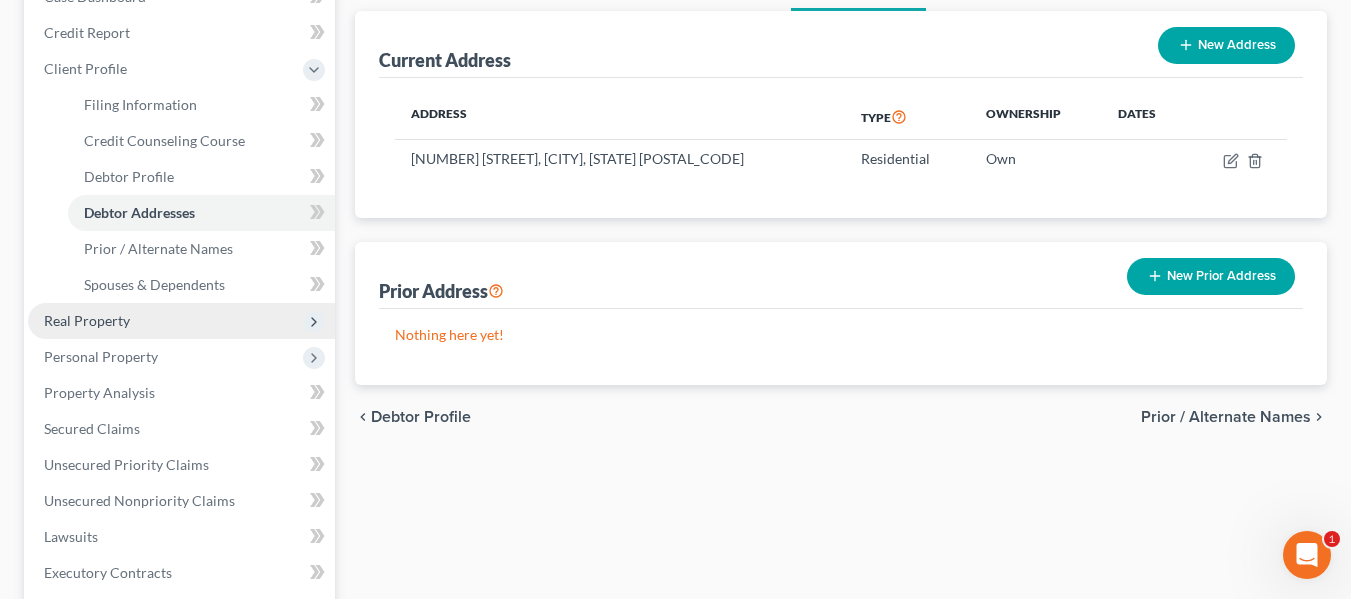 scroll, scrollTop: 231, scrollLeft: 0, axis: vertical 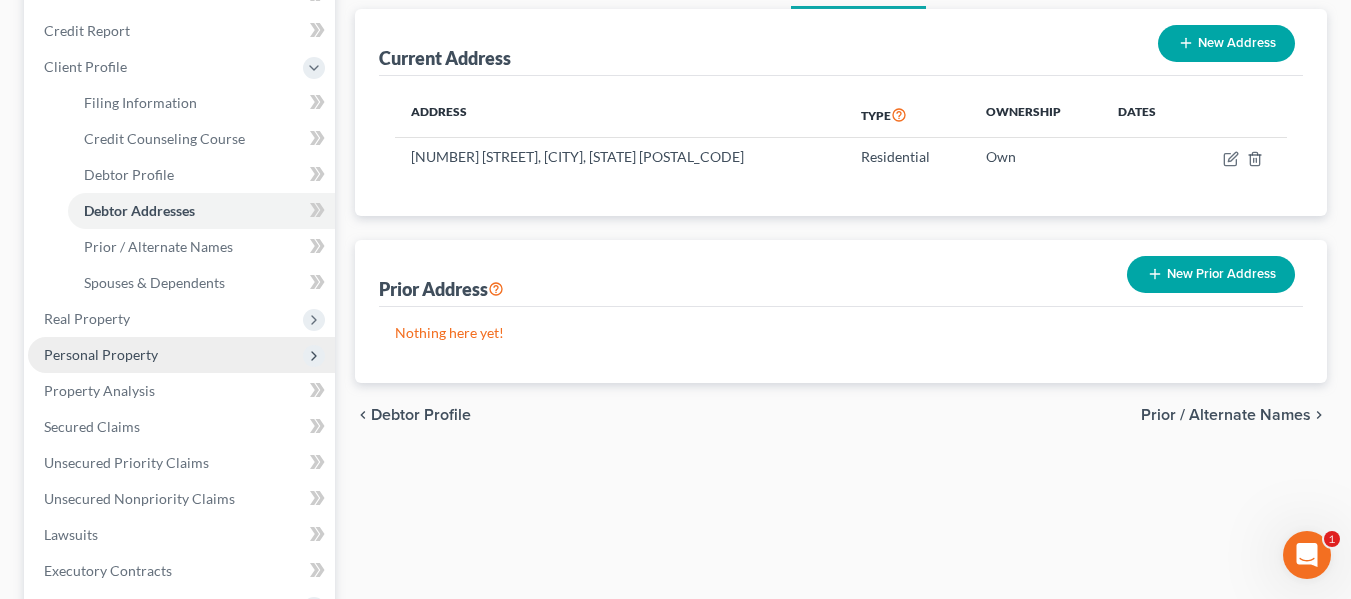 click on "Personal Property" at bounding box center (101, 354) 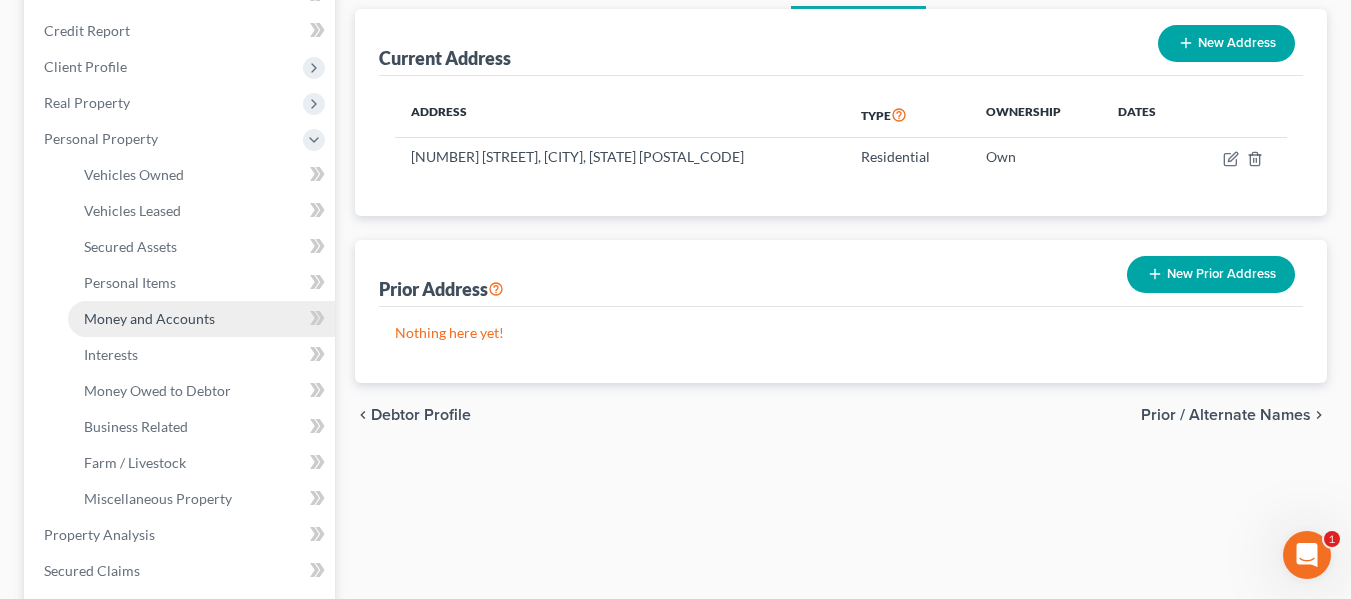 click on "Money and Accounts" at bounding box center [149, 318] 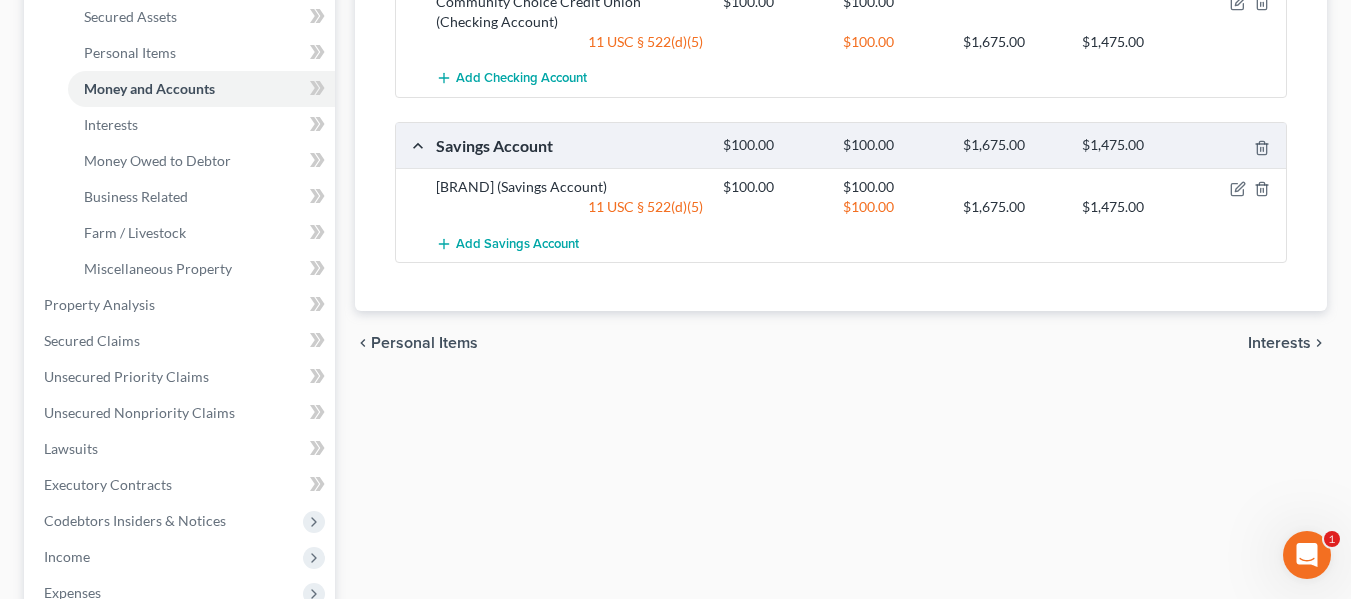 scroll, scrollTop: 465, scrollLeft: 0, axis: vertical 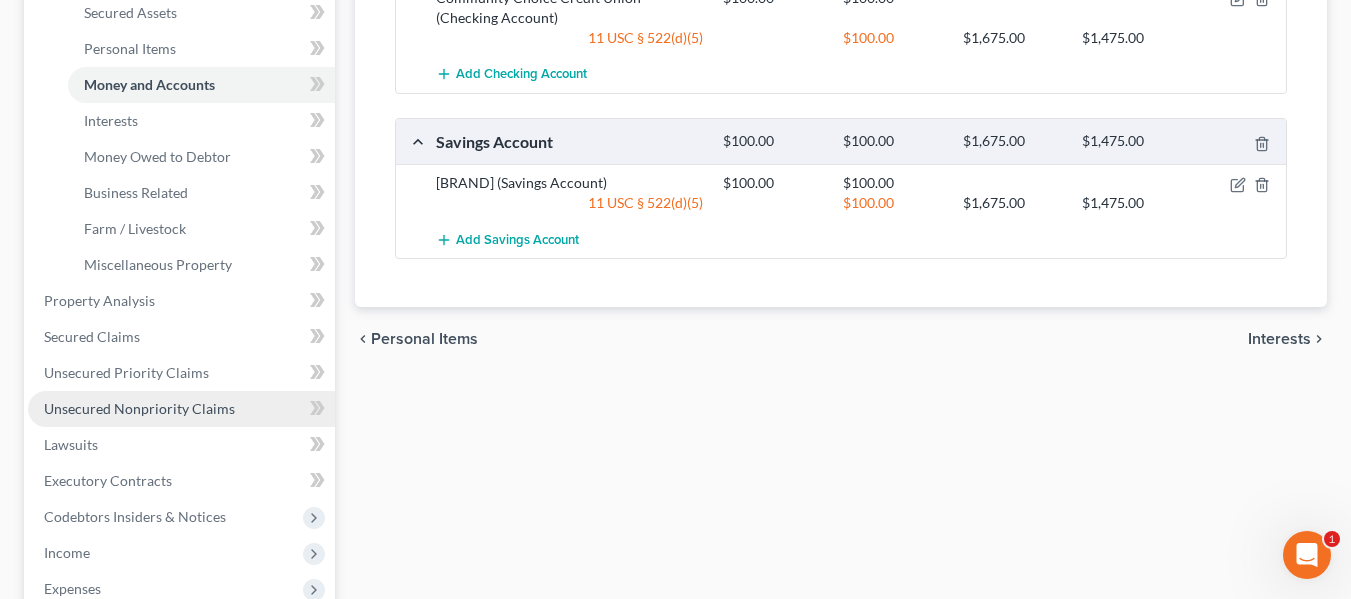 click on "Unsecured Nonpriority Claims" at bounding box center [139, 408] 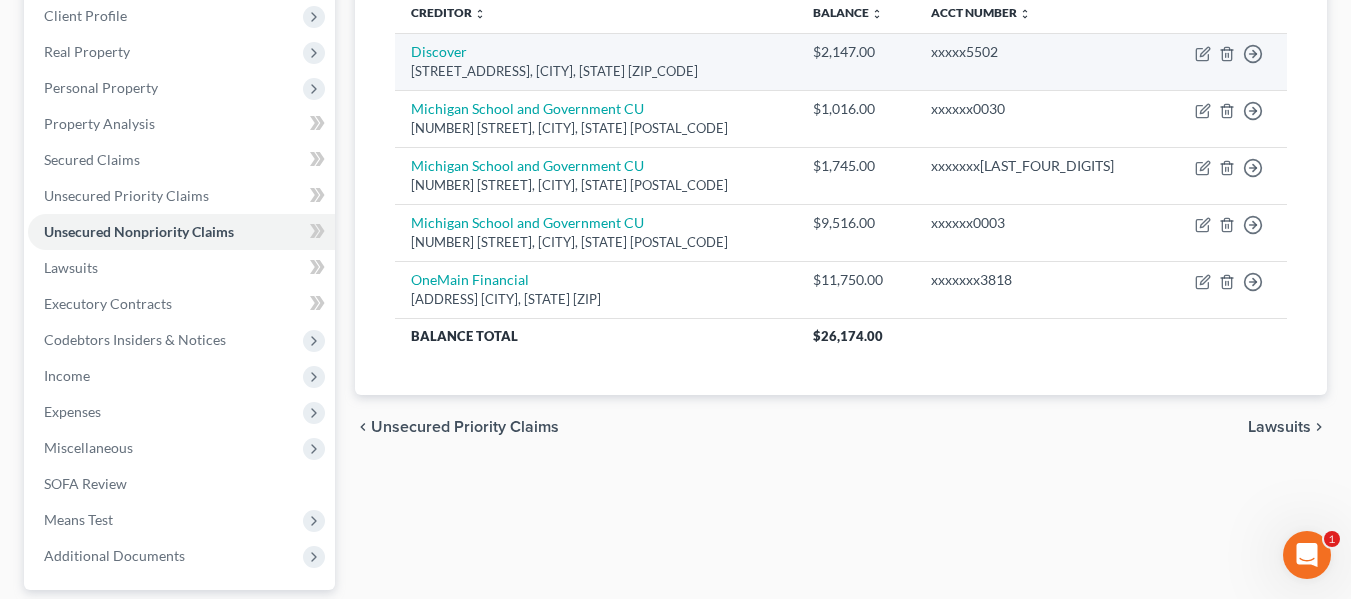 scroll, scrollTop: 286, scrollLeft: 0, axis: vertical 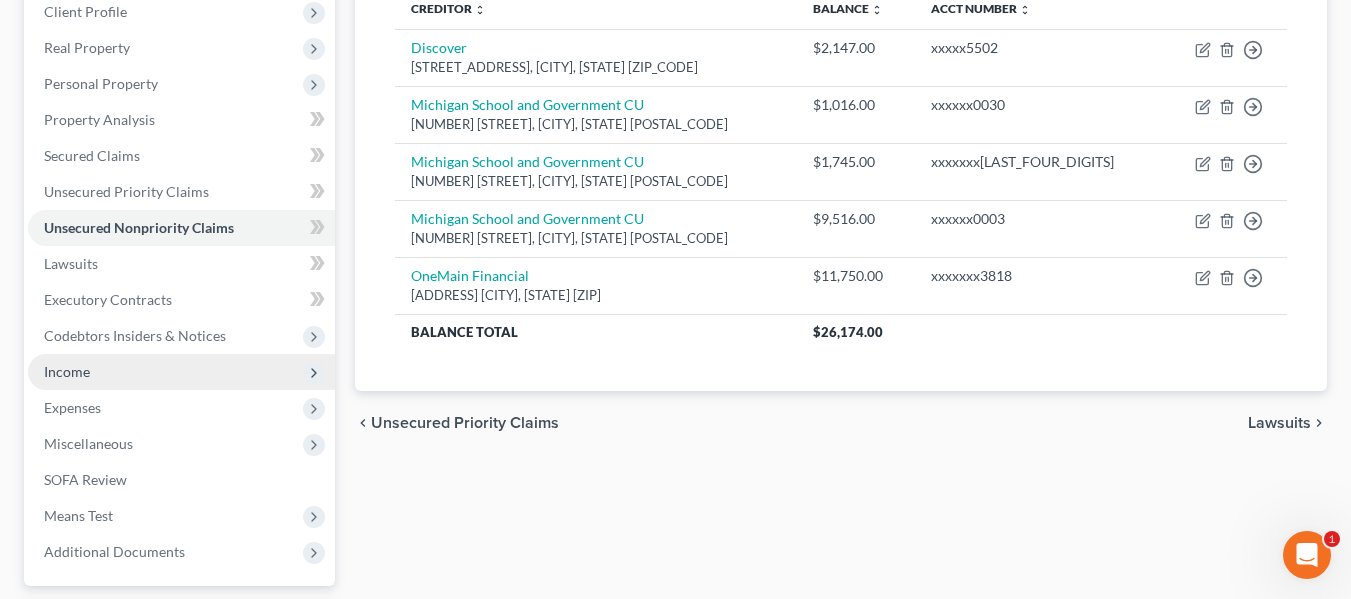 click on "Income" at bounding box center [67, 371] 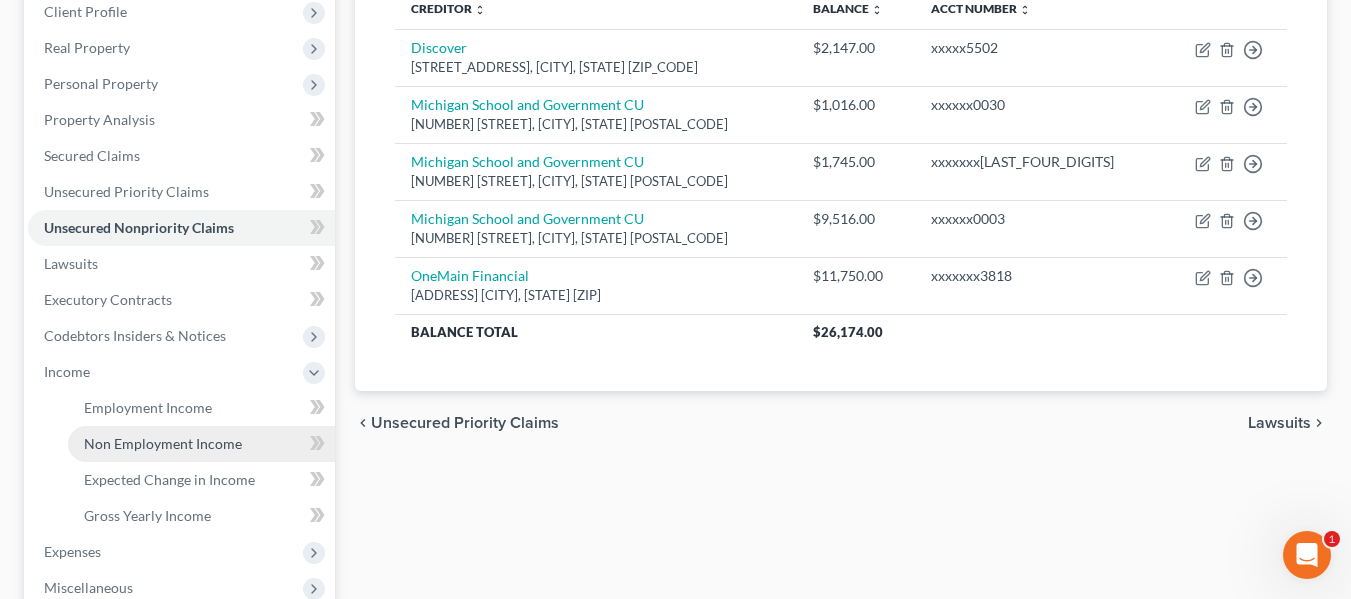 scroll, scrollTop: 386, scrollLeft: 0, axis: vertical 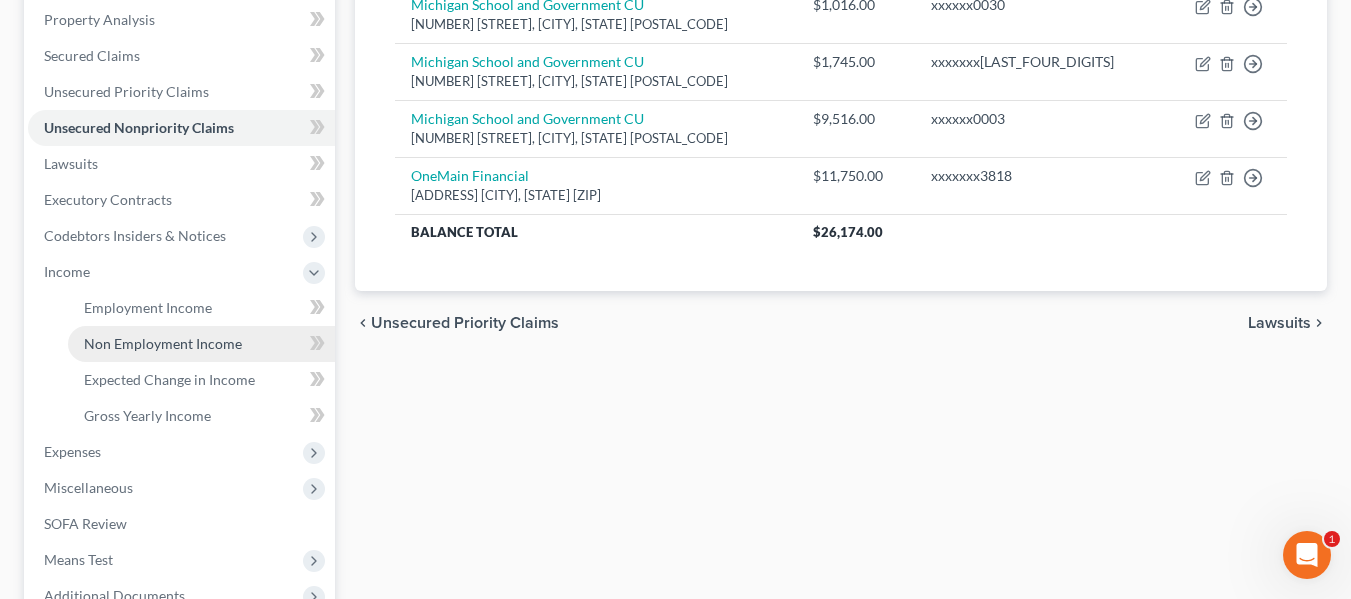 click on "Non Employment Income" at bounding box center (163, 343) 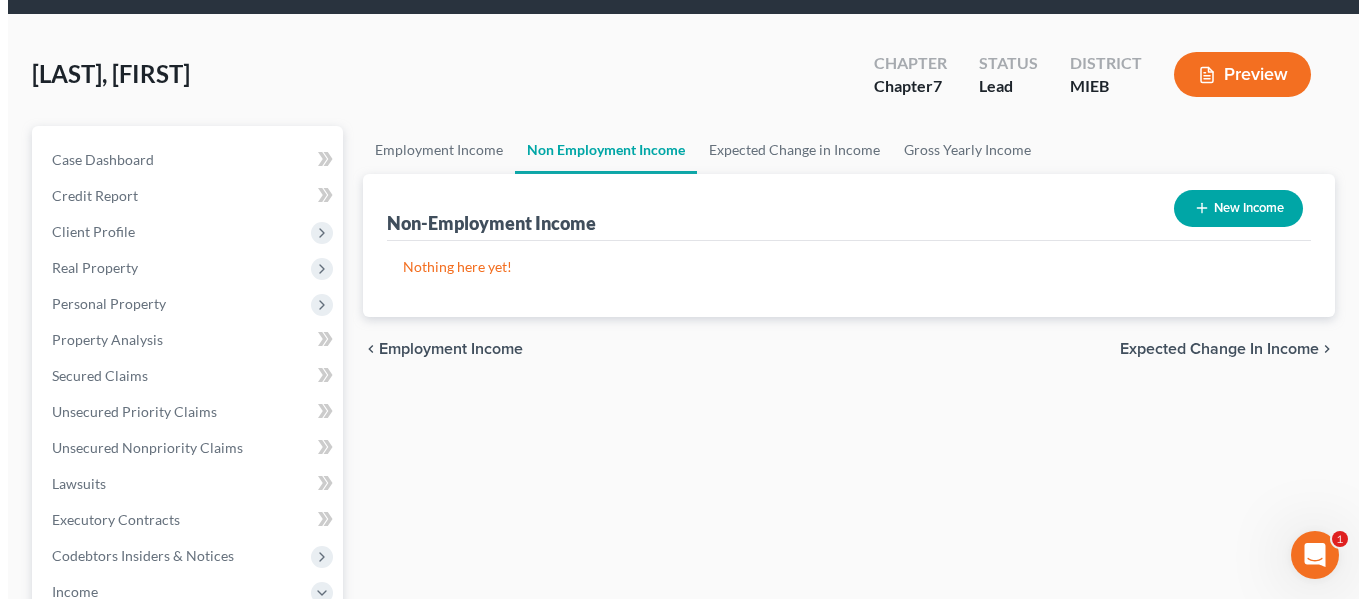 scroll, scrollTop: 0, scrollLeft: 0, axis: both 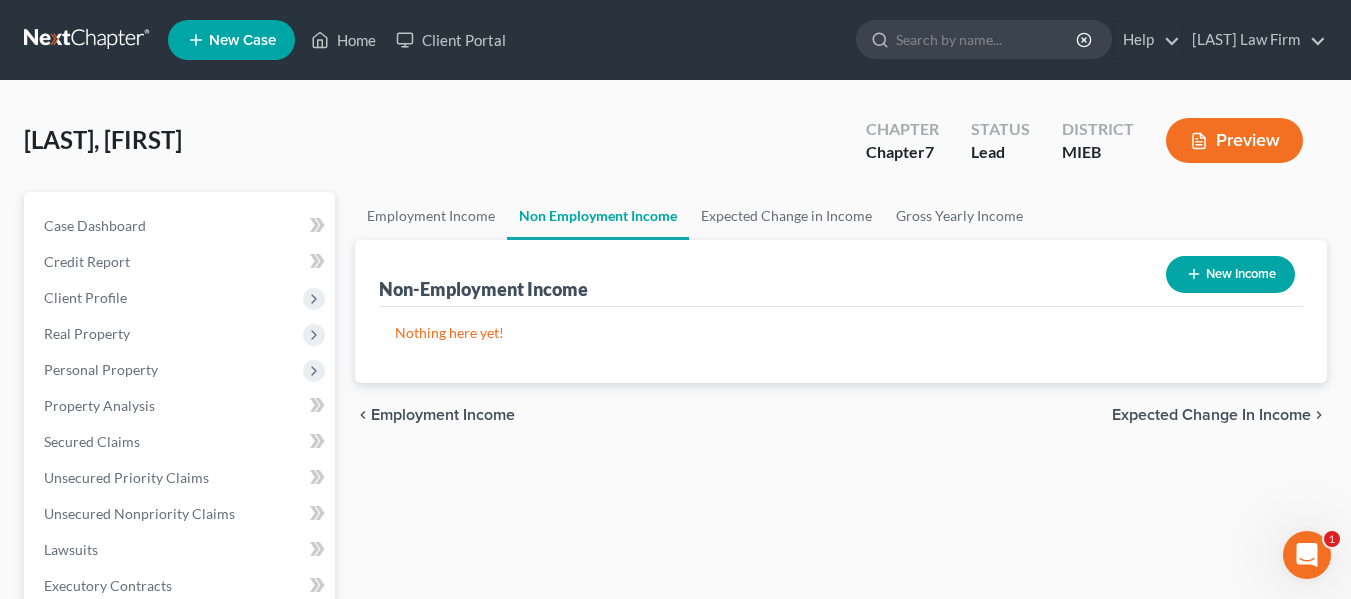click on "New Income" at bounding box center [1230, 274] 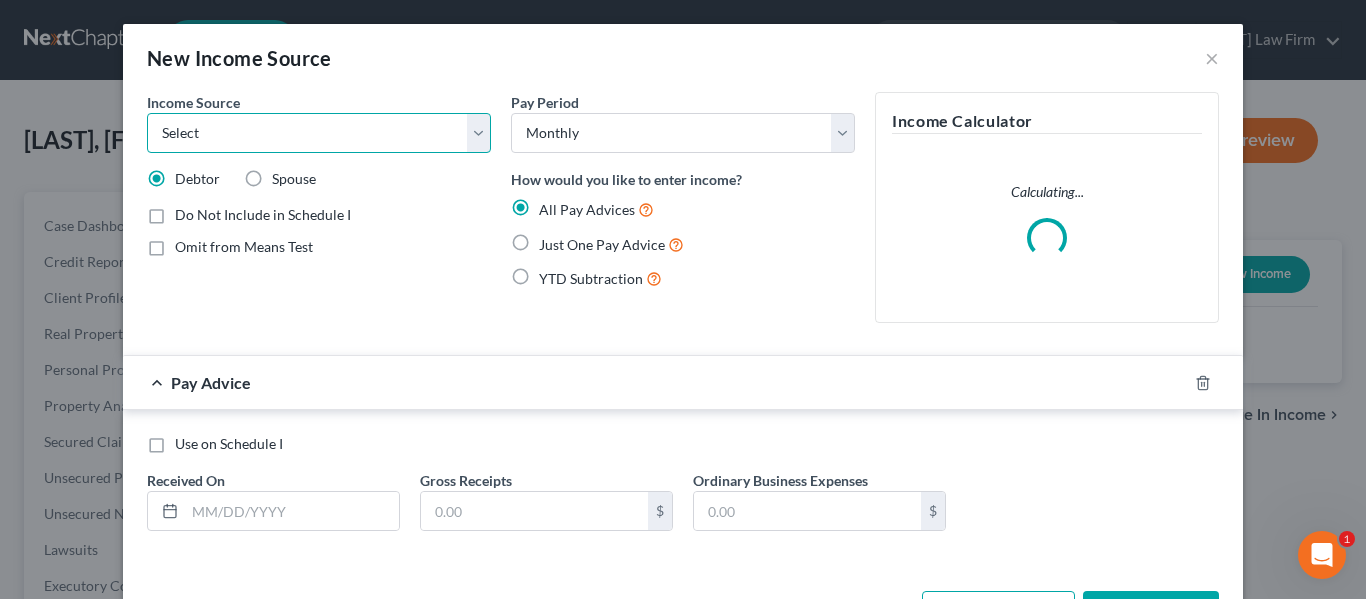 click on "Select Unemployment Disability (from employer) Pension Retirement Social Security / Social Security Disability Other Government Assistance Interests, Dividends or Royalties Child / Family Support Contributions to Household Property / Rental Business, Professional or Farm Alimony / Maintenance Payments Military Disability Benefits Other Monthly Income" at bounding box center [319, 133] 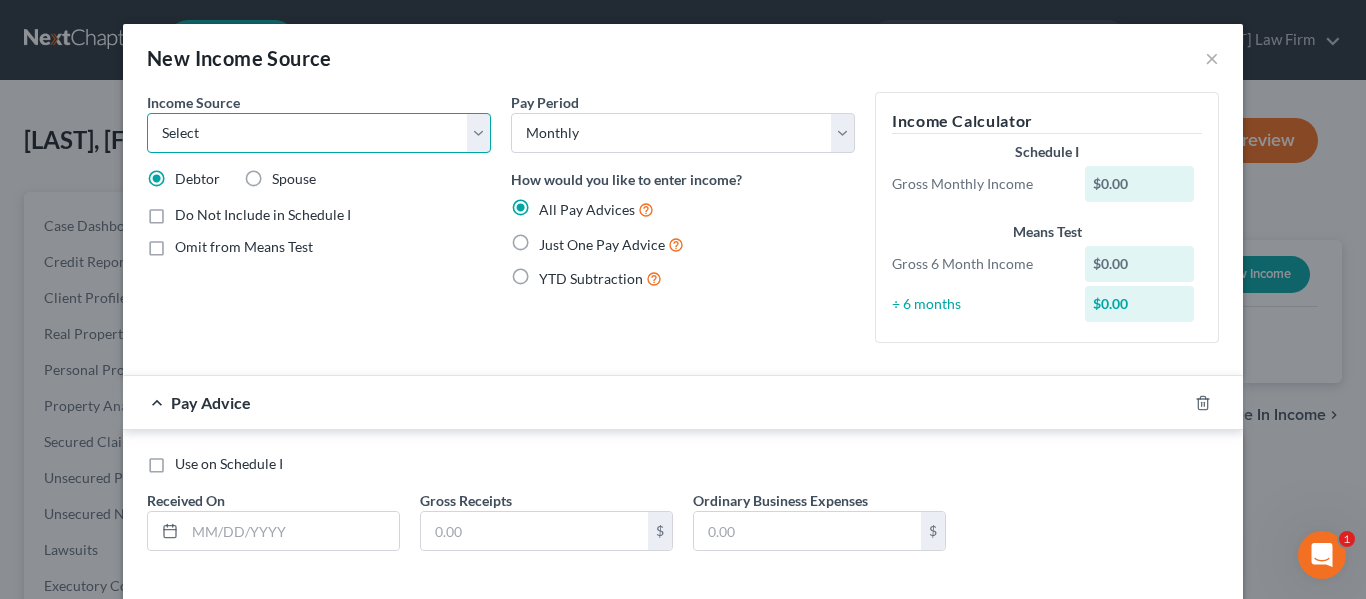 select on "1" 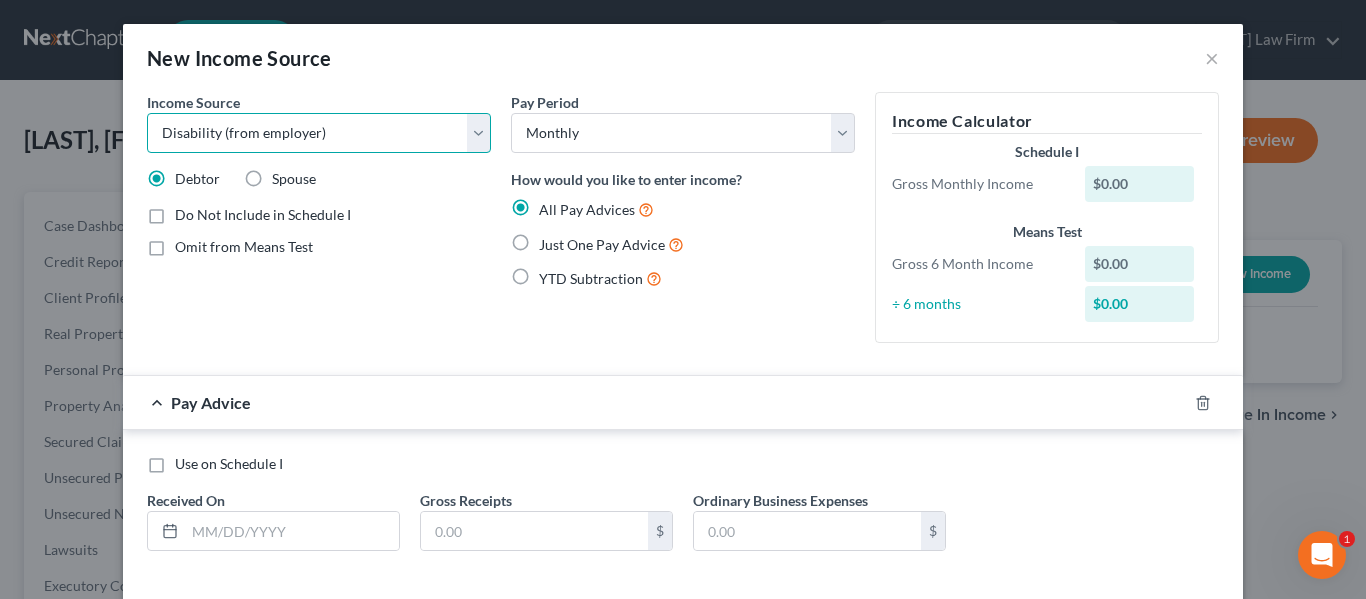 click on "Select Unemployment Disability (from employer) Pension Retirement Social Security / Social Security Disability Other Government Assistance Interests, Dividends or Royalties Child / Family Support Contributions to Household Property / Rental Business, Professional or Farm Alimony / Maintenance Payments Military Disability Benefits Other Monthly Income" at bounding box center [319, 133] 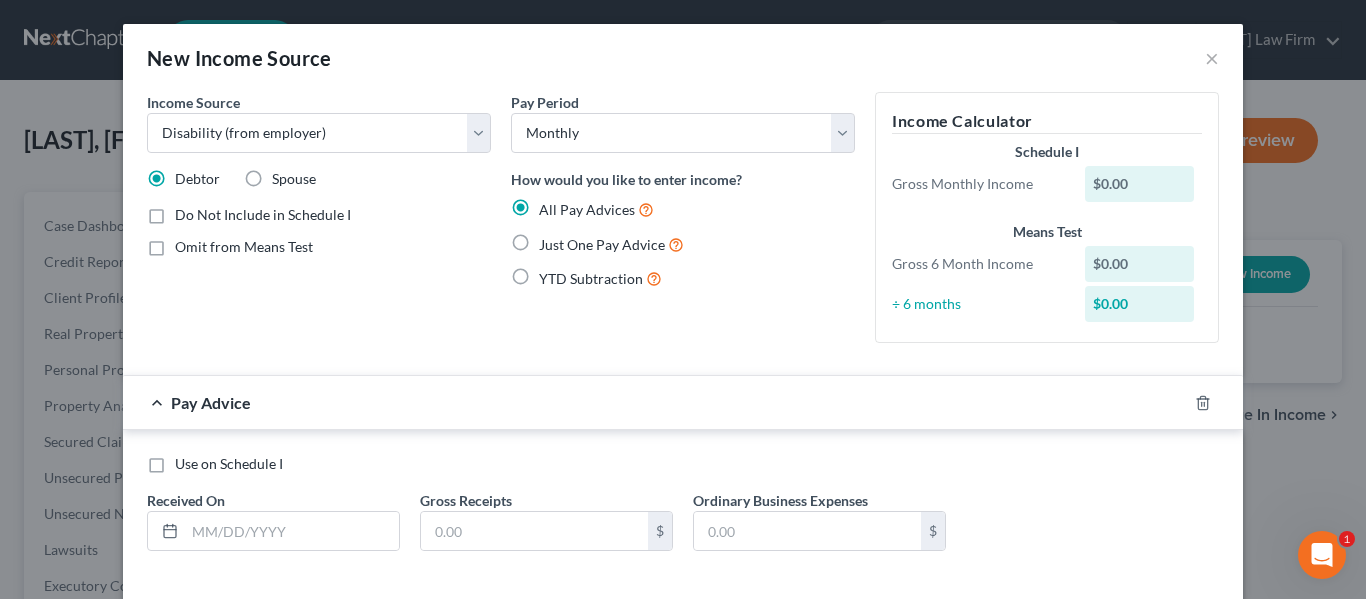 click on "Just One Pay Advice" at bounding box center [611, 244] 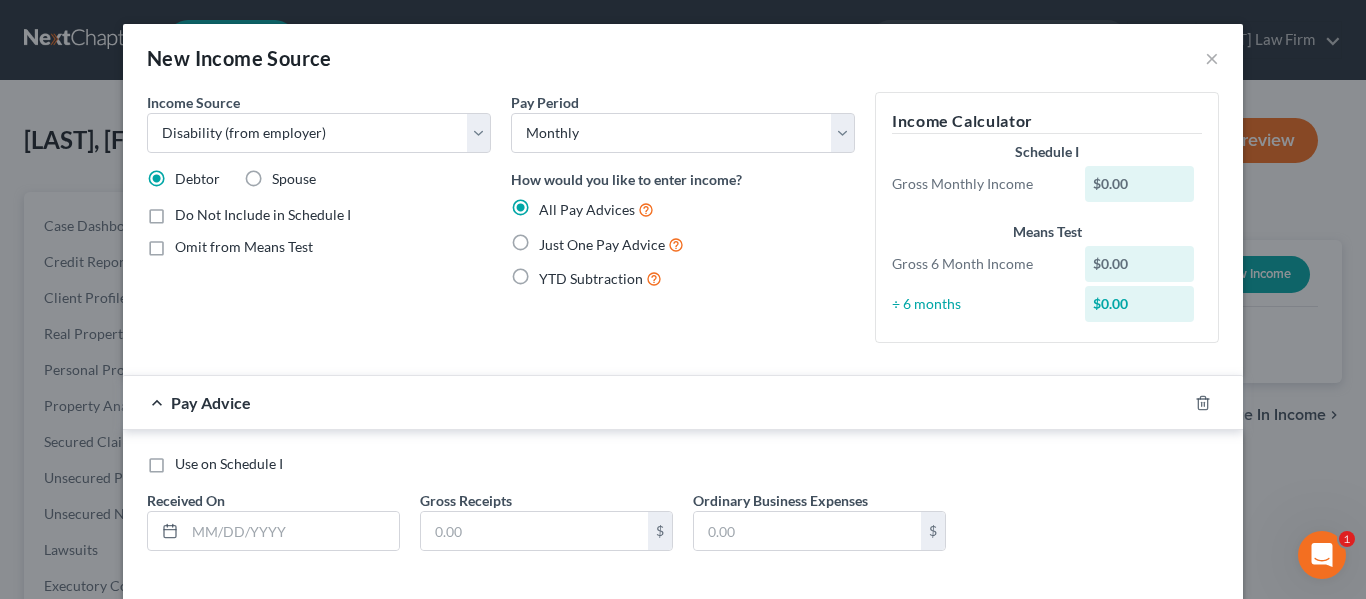 click on "Just One Pay Advice" at bounding box center [553, 239] 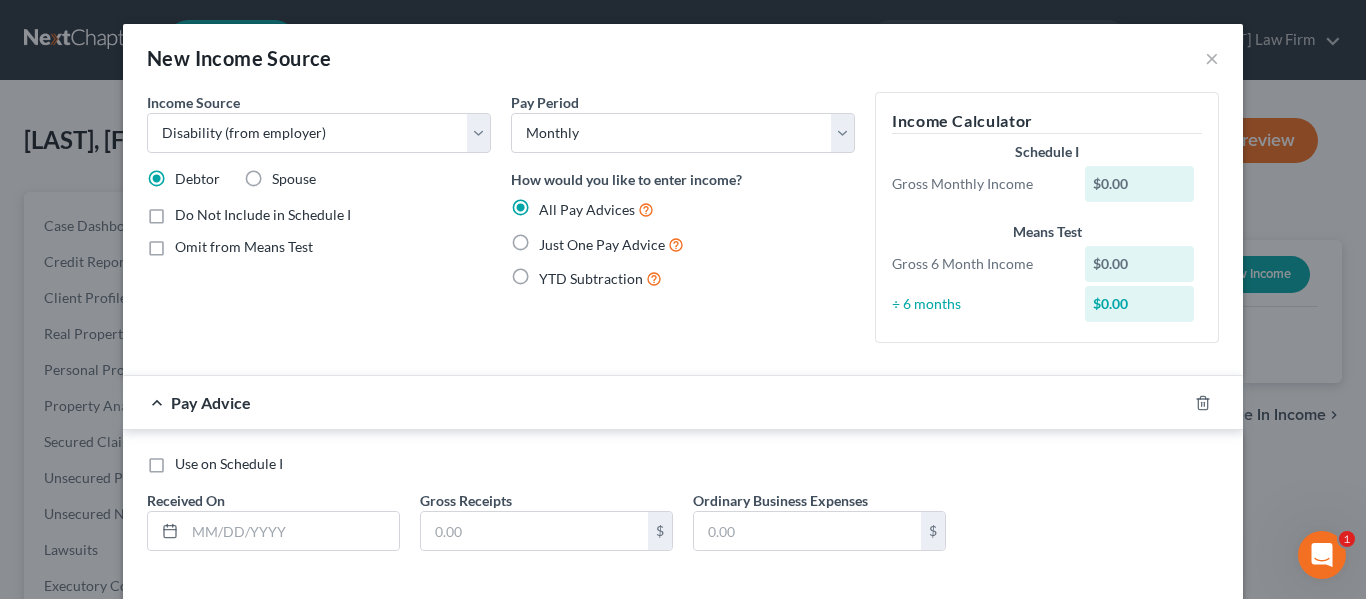 radio on "true" 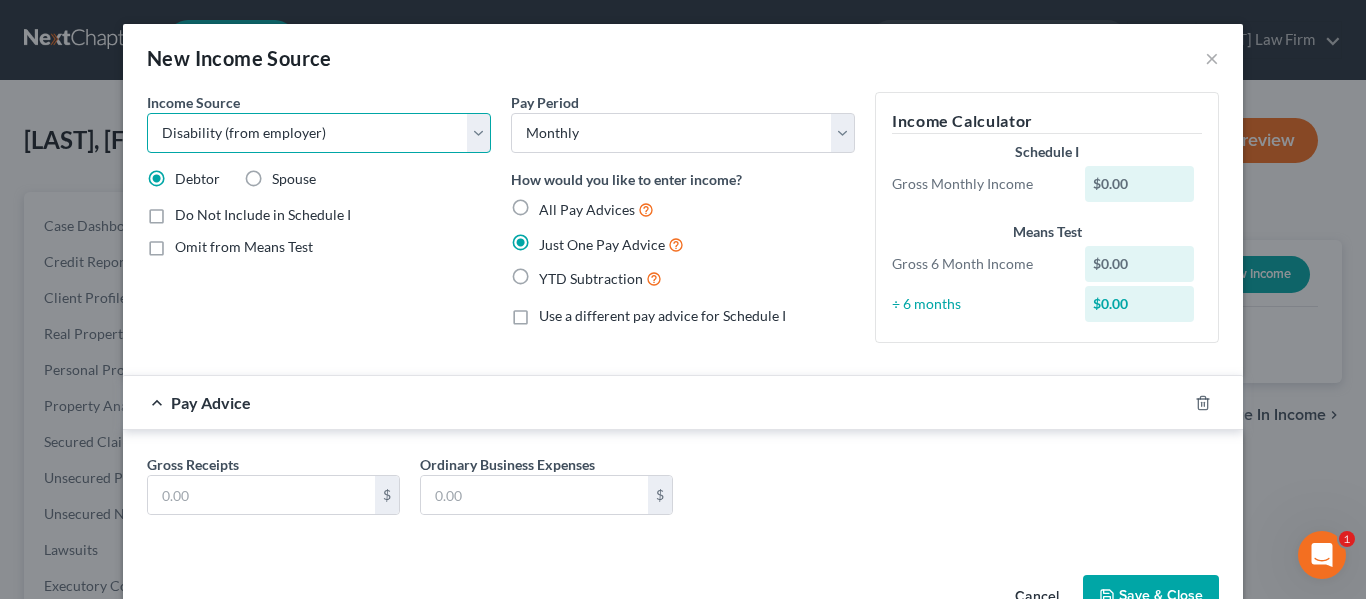 click on "Select Unemployment Disability (from employer) Pension Retirement Social Security / Social Security Disability Other Government Assistance Interests, Dividends or Royalties Child / Family Support Contributions to Household Property / Rental Business, Professional or Farm Alimony / Maintenance Payments Military Disability Benefits Other Monthly Income" at bounding box center [319, 133] 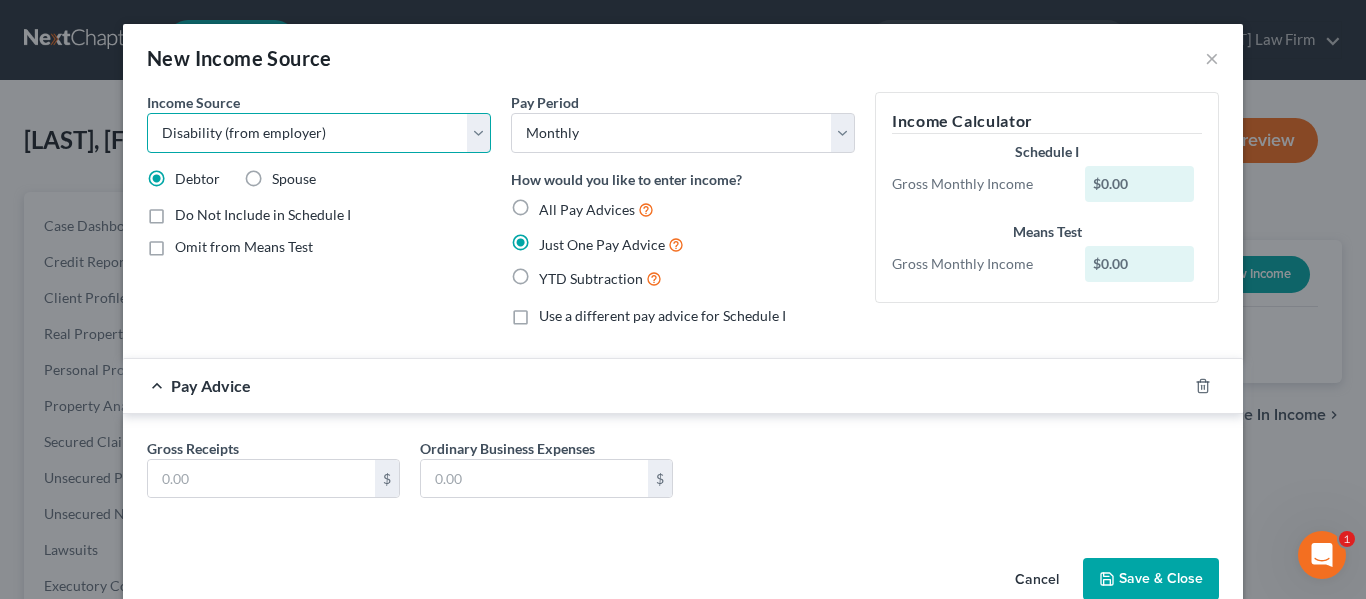 select on "4" 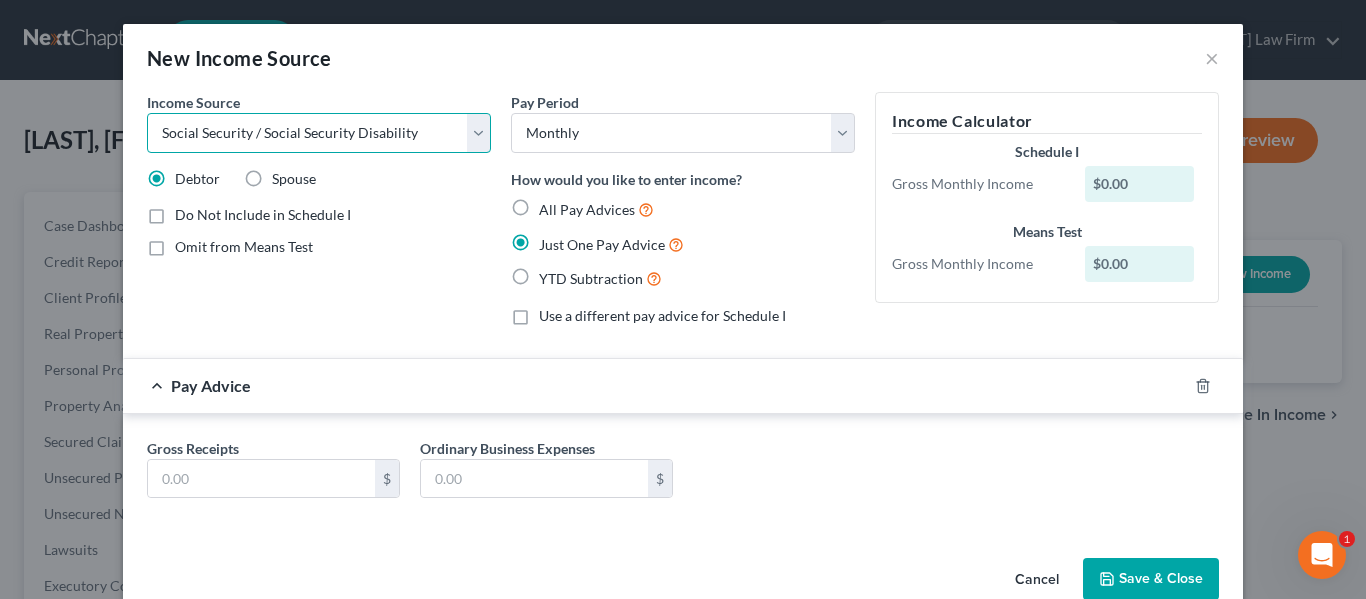 click on "Select Unemployment Disability (from employer) Pension Retirement Social Security / Social Security Disability Other Government Assistance Interests, Dividends or Royalties Child / Family Support Contributions to Household Property / Rental Business, Professional or Farm Alimony / Maintenance Payments Military Disability Benefits Other Monthly Income" at bounding box center [319, 133] 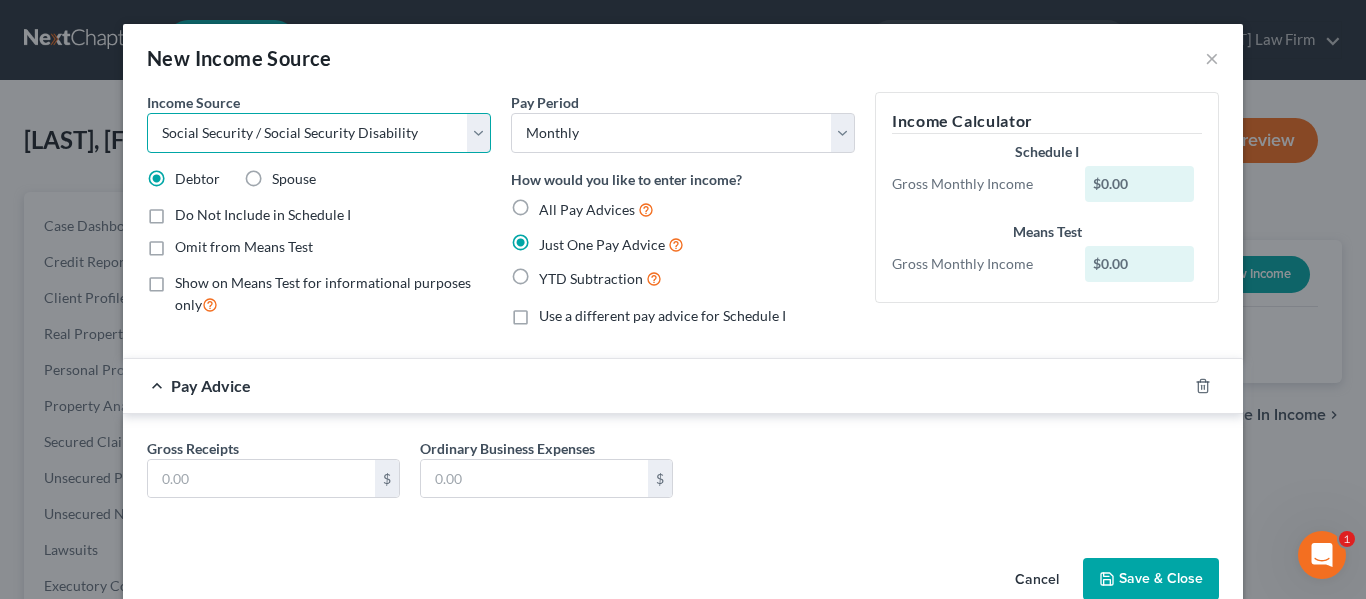 scroll, scrollTop: 41, scrollLeft: 0, axis: vertical 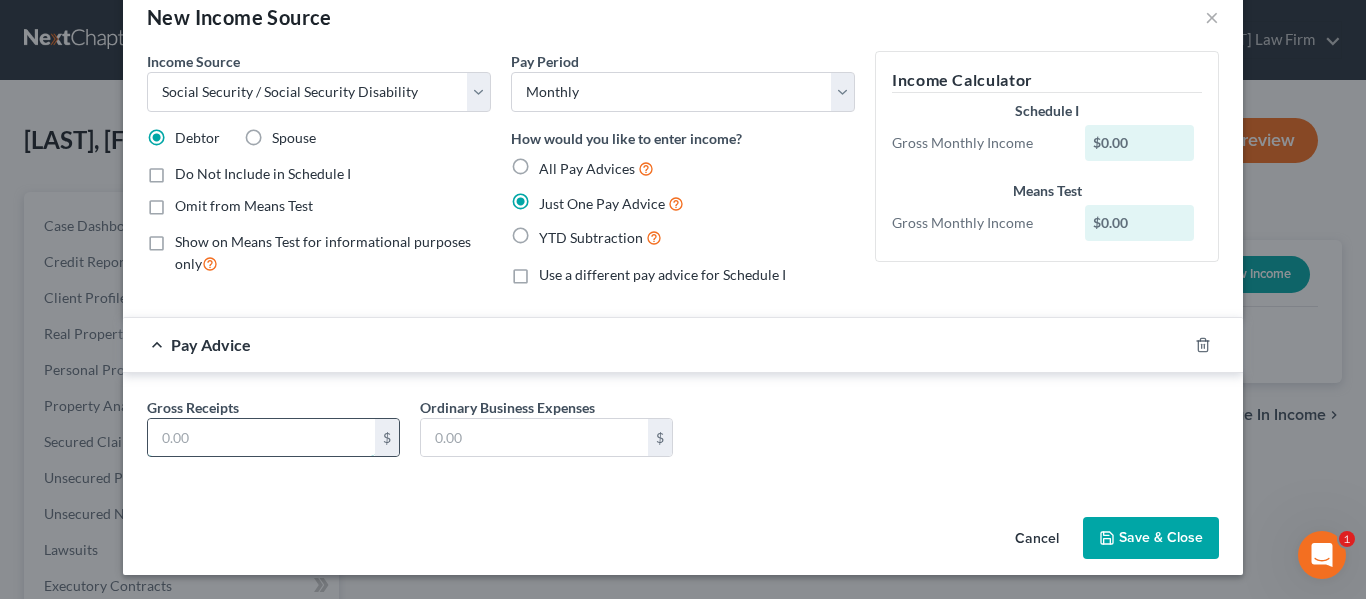click at bounding box center (261, 438) 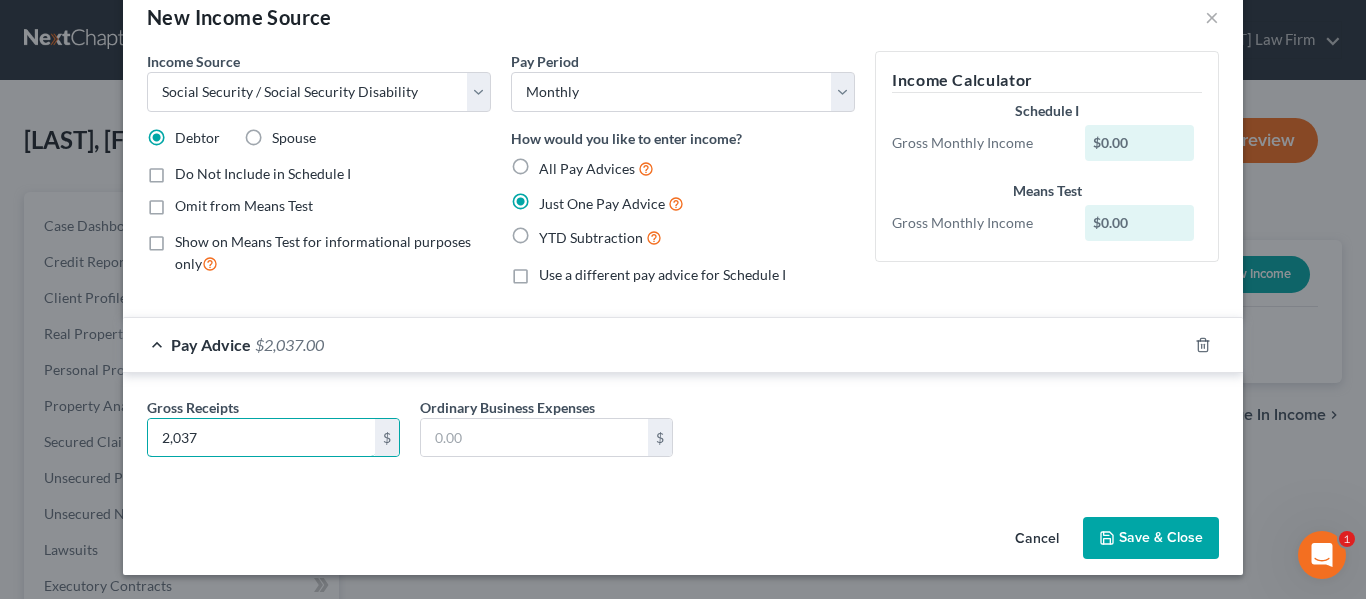 type on "2,037" 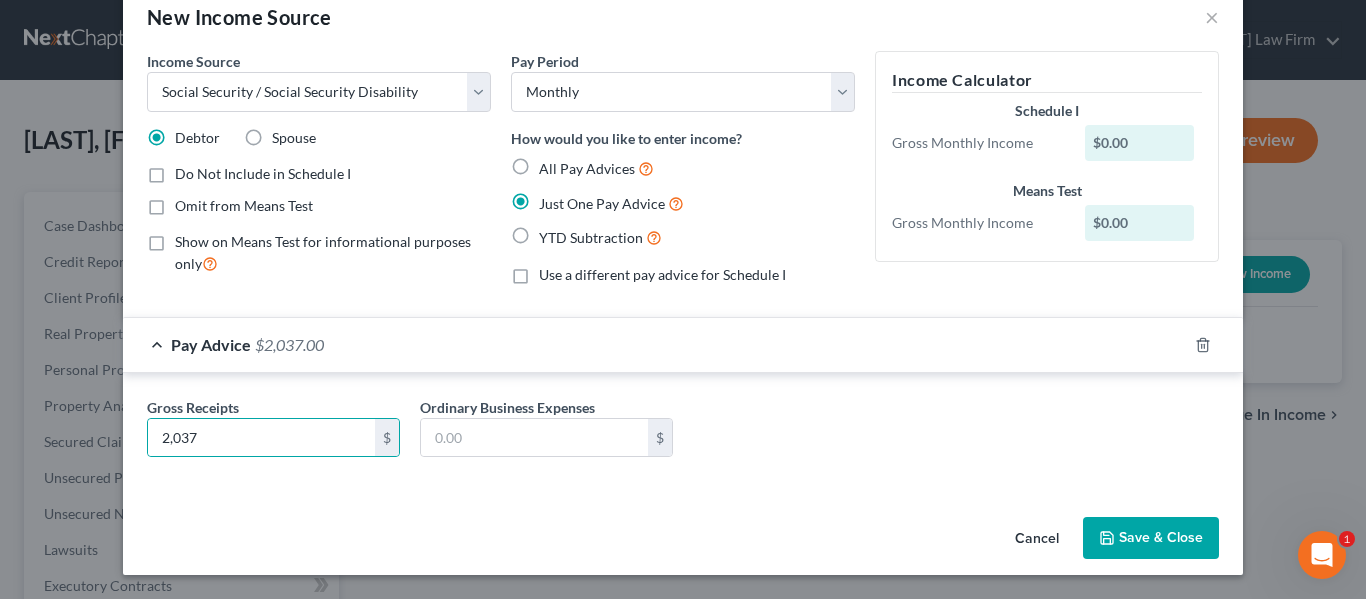 click on "Save & Close" at bounding box center [1151, 538] 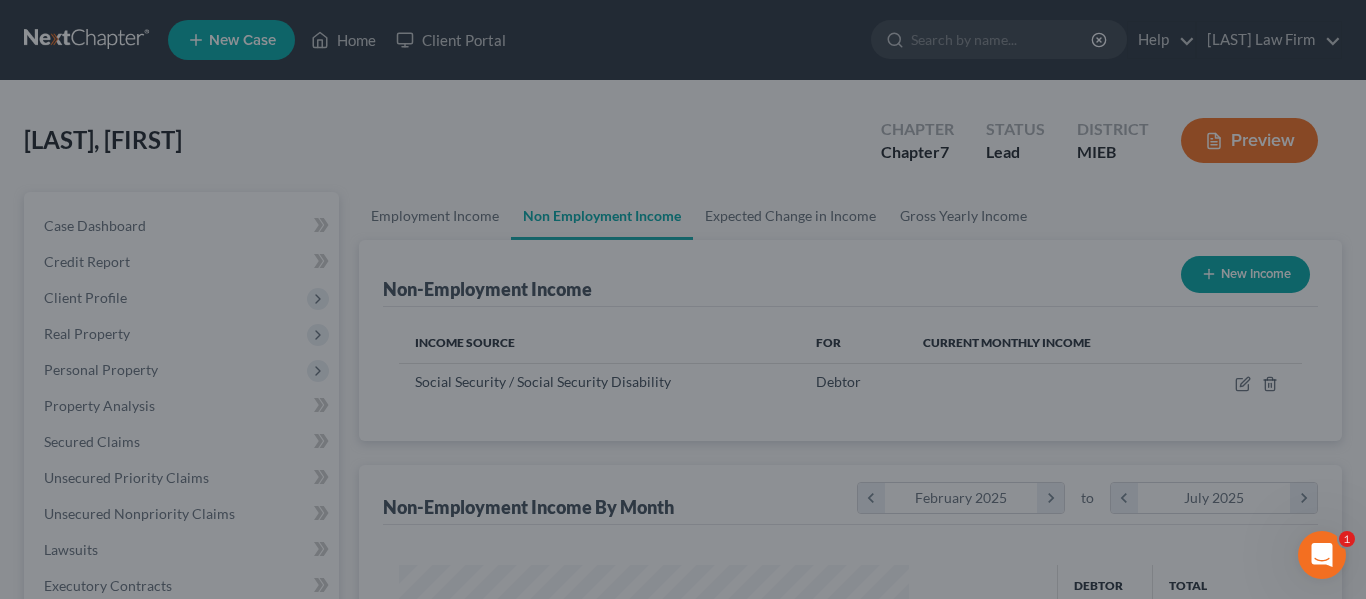 scroll, scrollTop: 999642, scrollLeft: 999456, axis: both 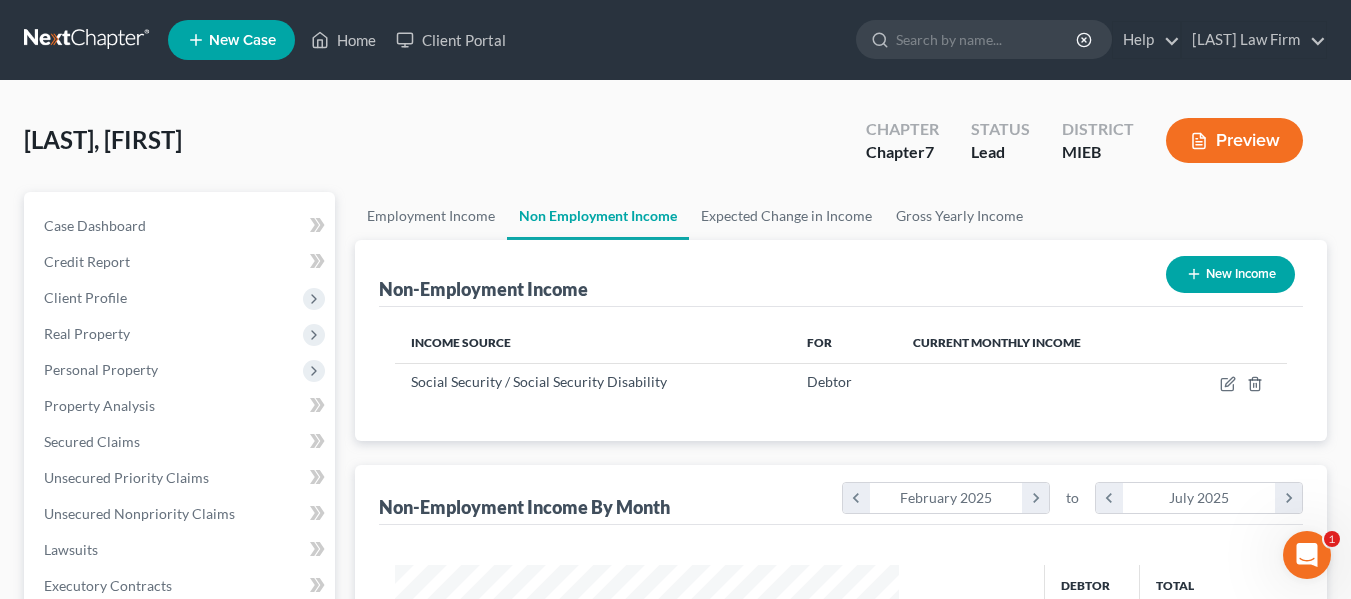 click on "New Income" at bounding box center [1230, 274] 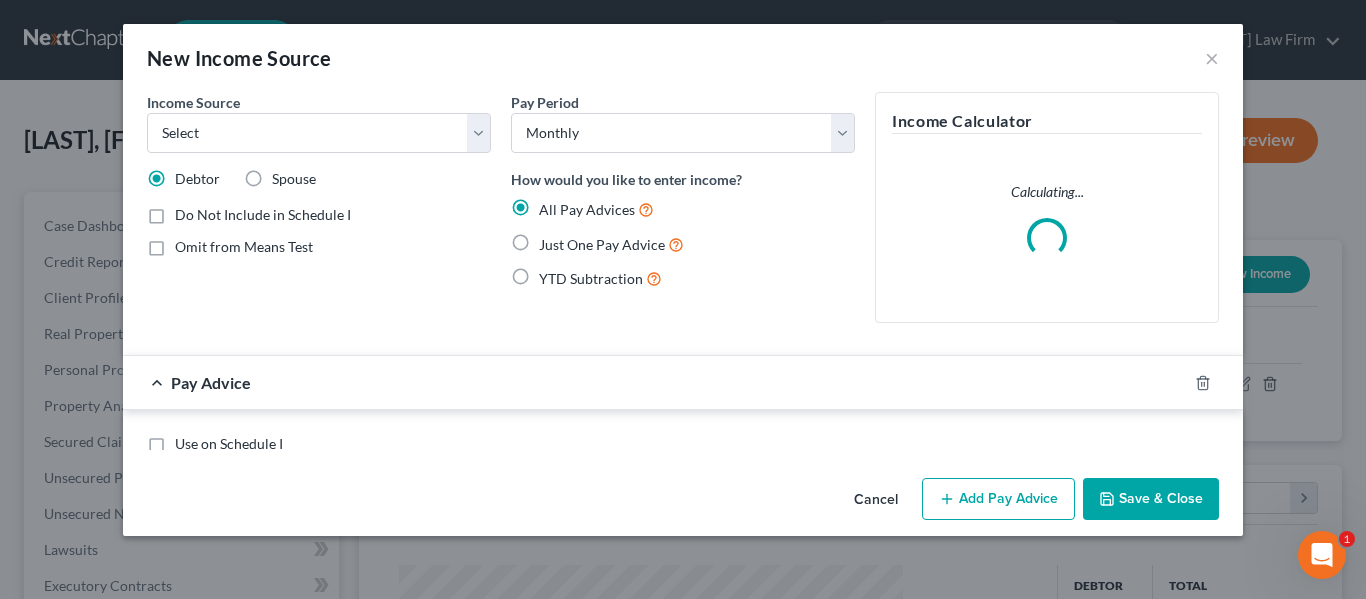 scroll, scrollTop: 999642, scrollLeft: 999450, axis: both 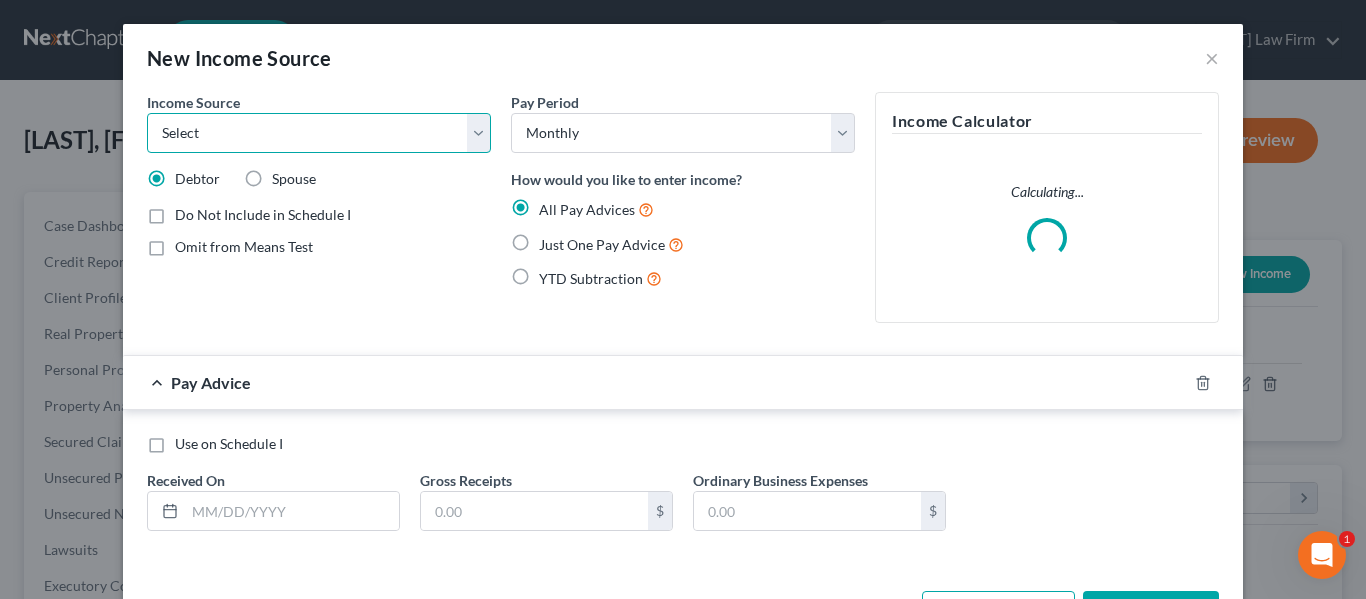 click on "Select Unemployment Disability (from employer) Pension Retirement Social Security / Social Security Disability Other Government Assistance Interests, Dividends or Royalties Child / Family Support Contributions to Household Property / Rental Business, Professional or Farm Alimony / Maintenance Payments Military Disability Benefits Other Monthly Income" at bounding box center [319, 133] 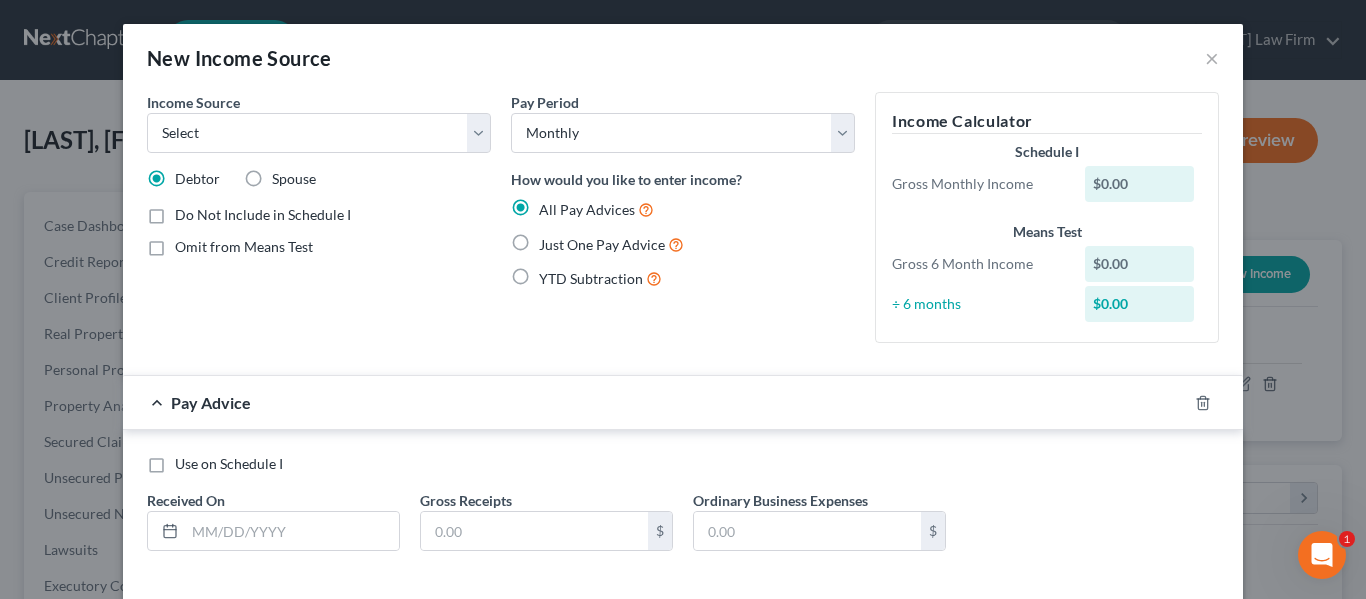 click on "New Income Source ×" at bounding box center [683, 58] 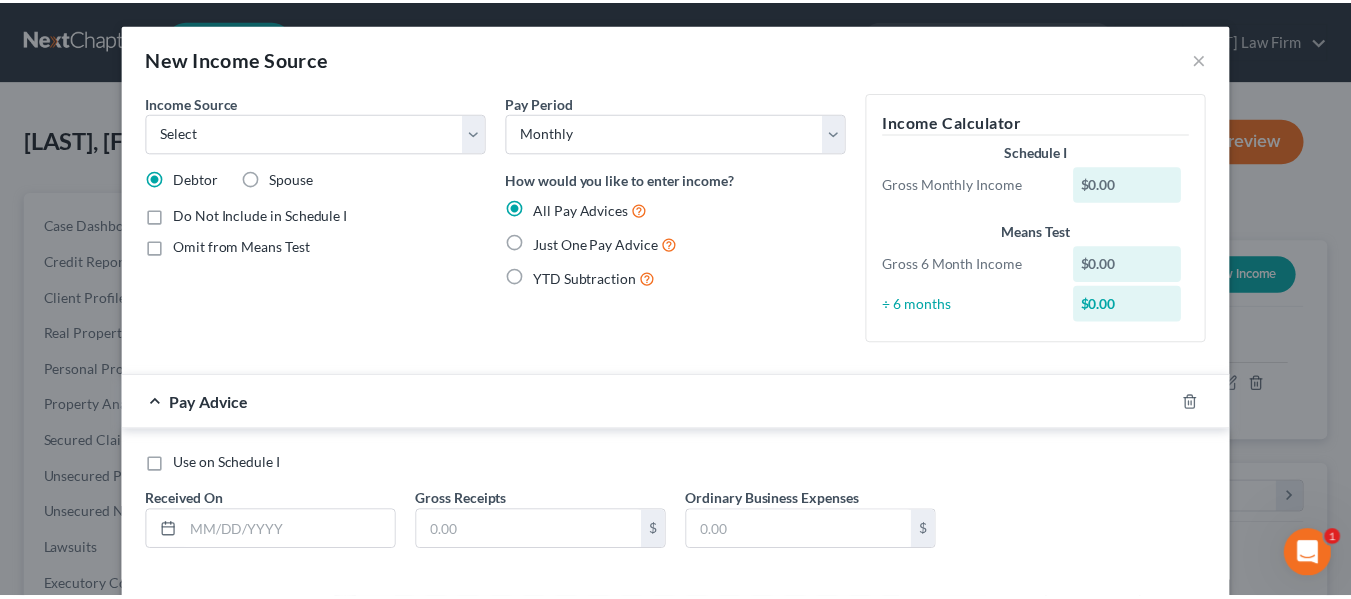 scroll, scrollTop: 94, scrollLeft: 0, axis: vertical 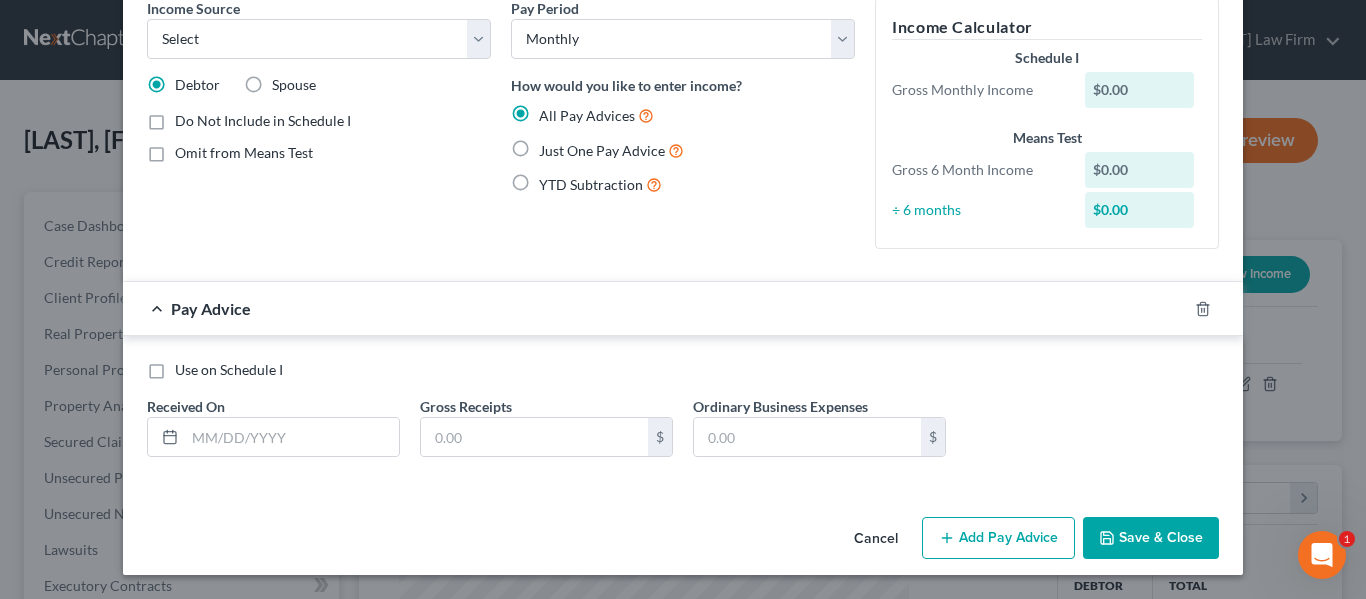 click on "Cancel" at bounding box center [876, 539] 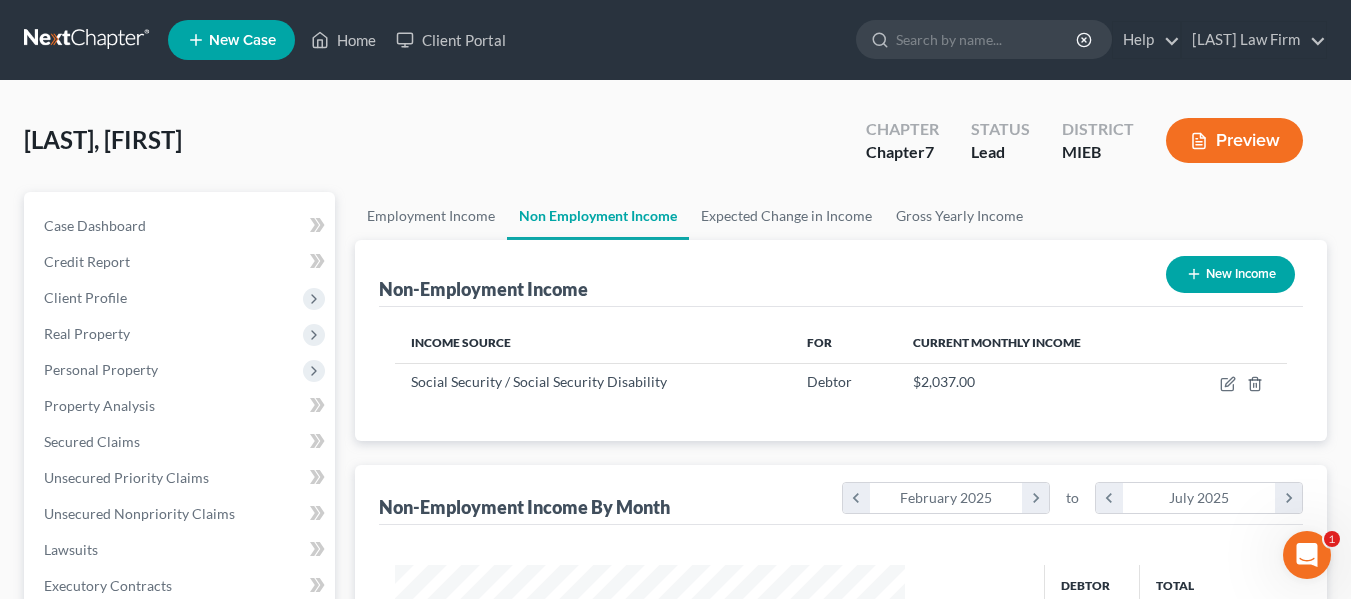 scroll, scrollTop: 359, scrollLeft: 544, axis: both 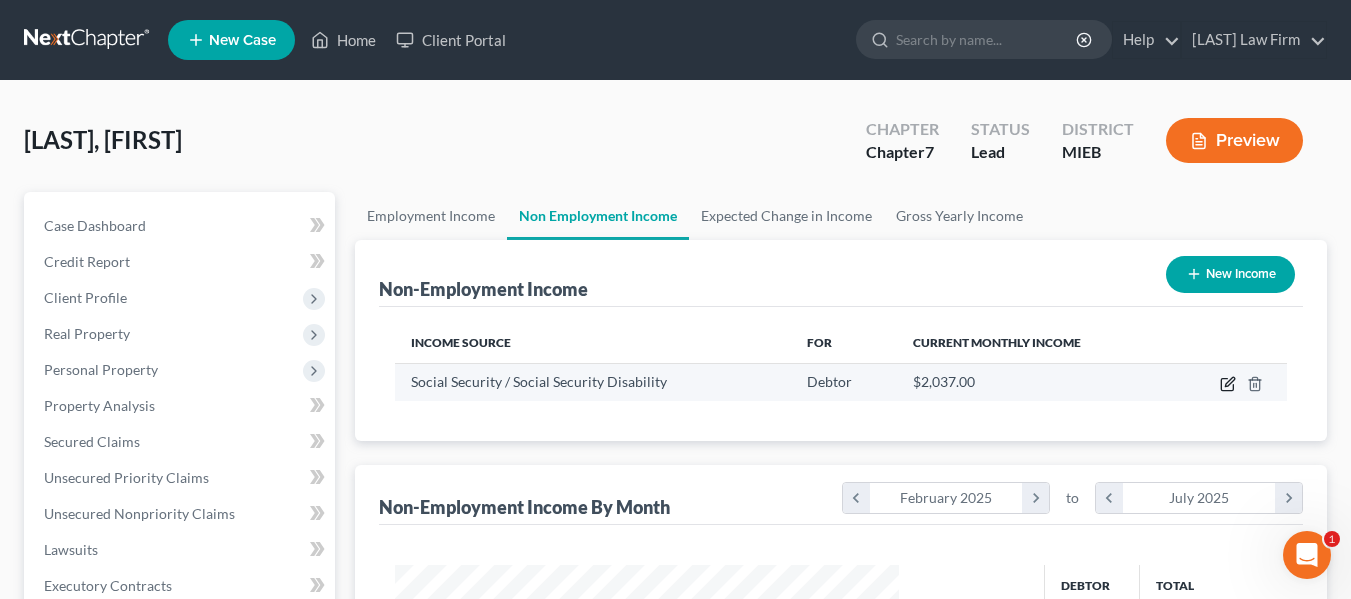 click 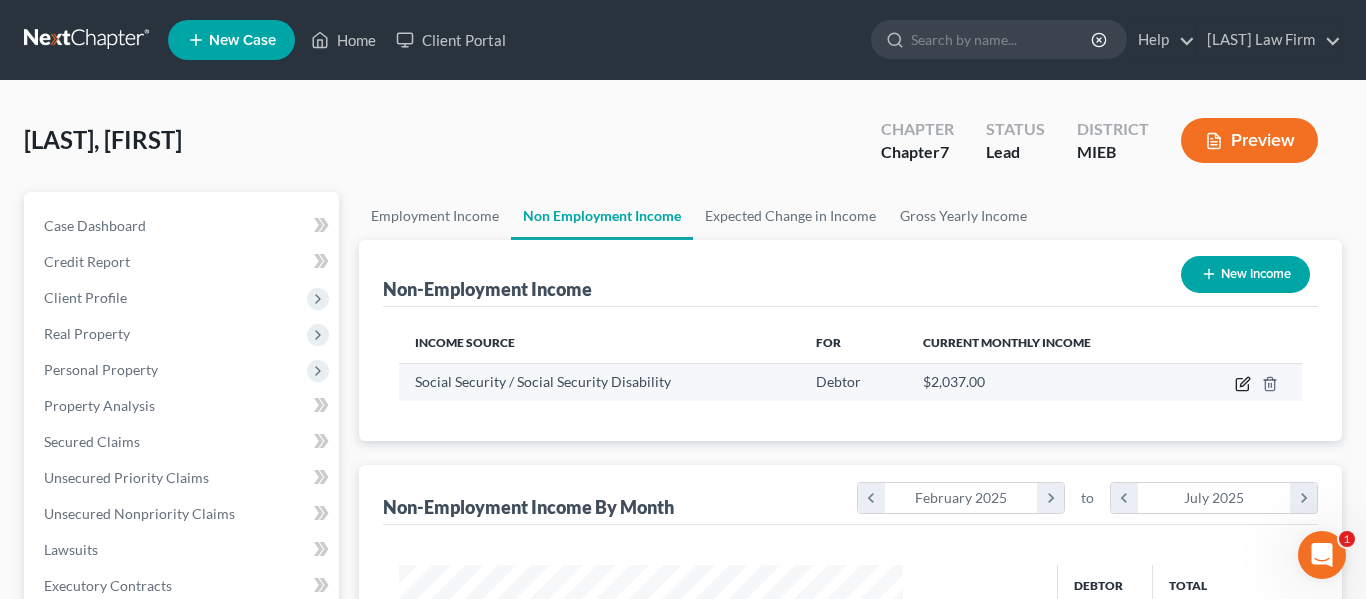 select on "4" 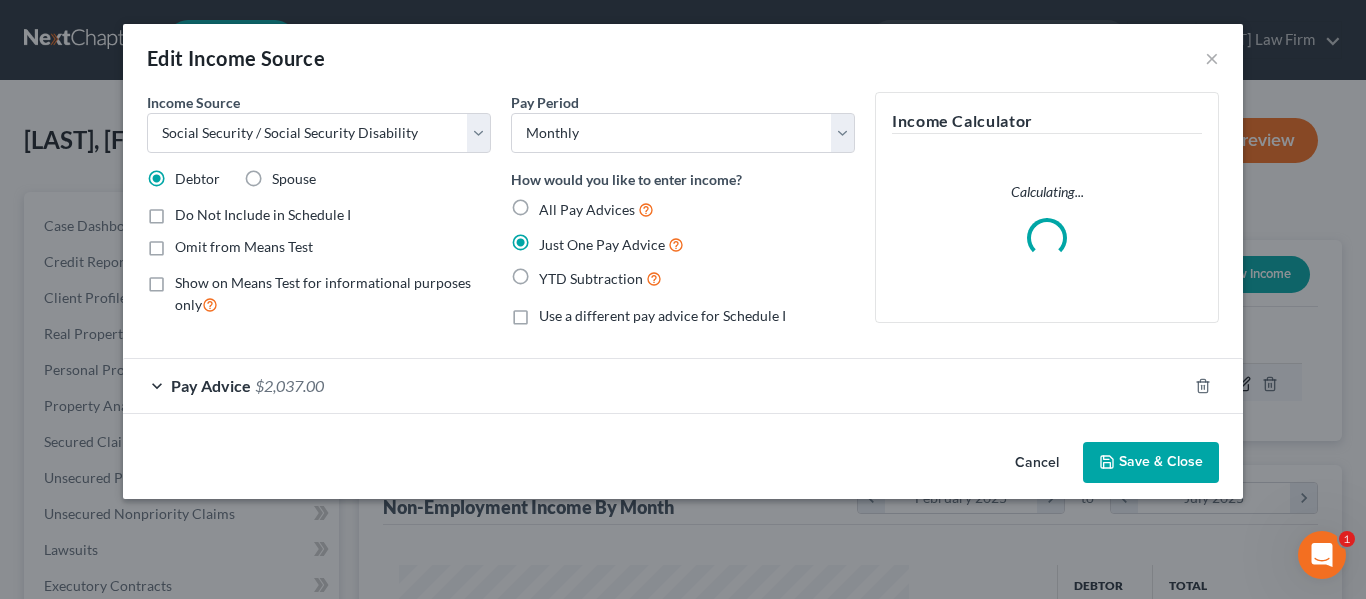 scroll, scrollTop: 999642, scrollLeft: 999450, axis: both 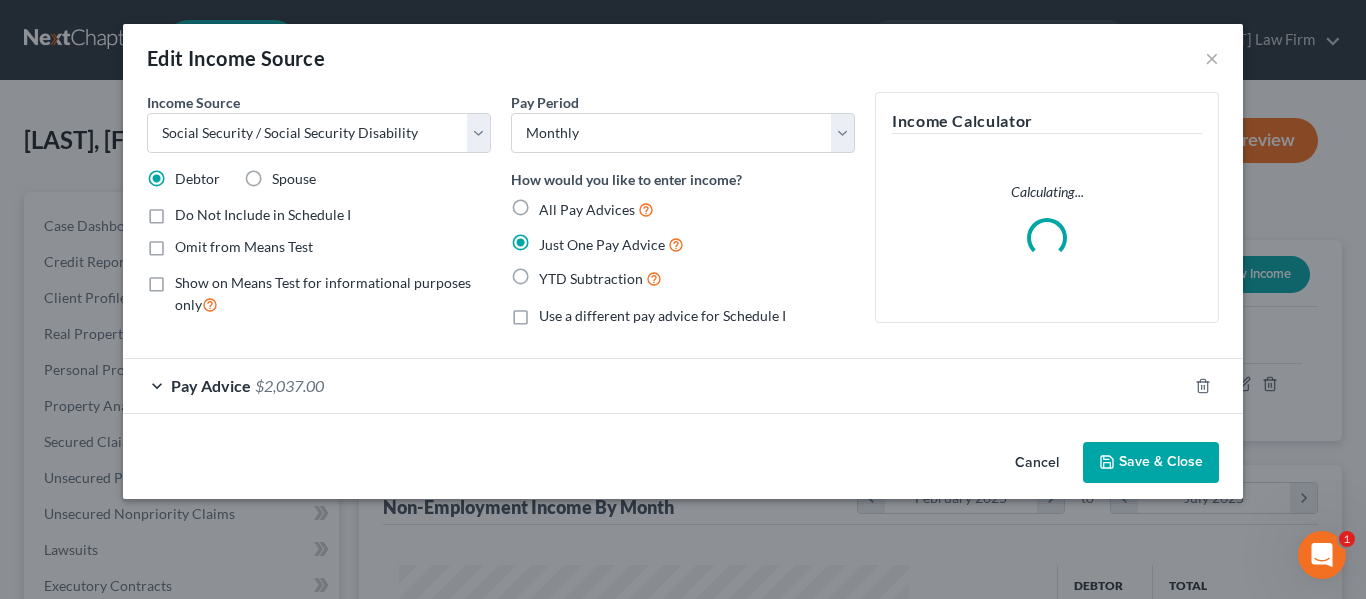 click on "Pay Advice $2,037.00" at bounding box center [655, 385] 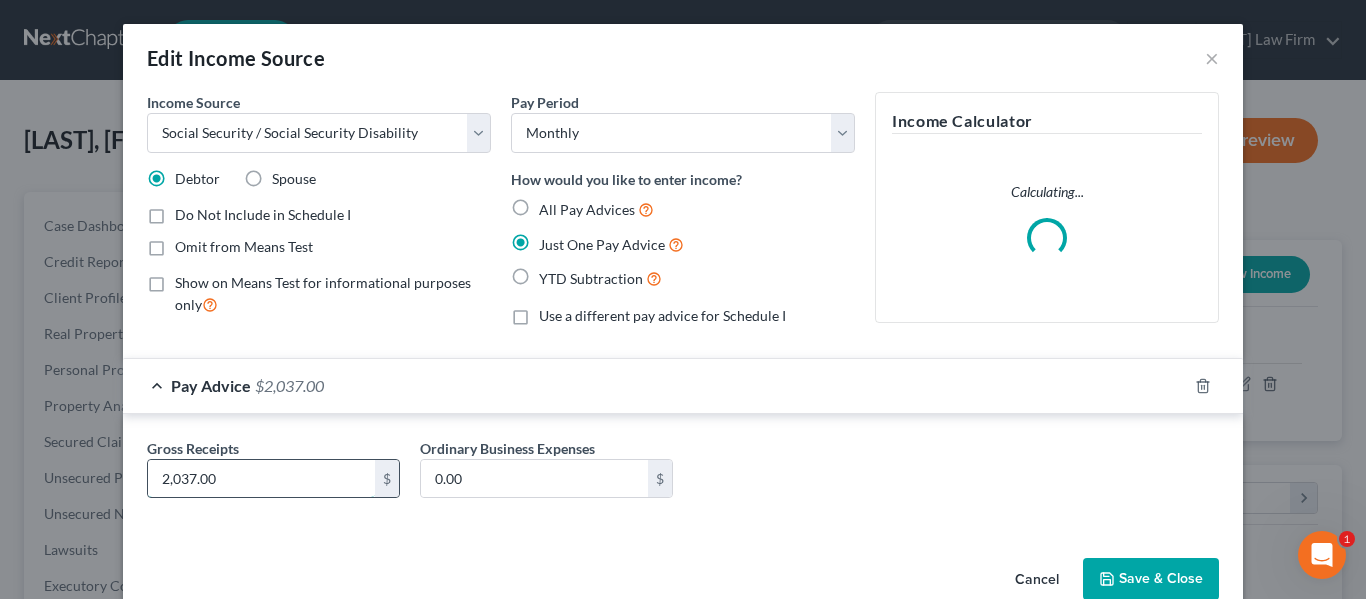 click on "2,037.00" at bounding box center [261, 479] 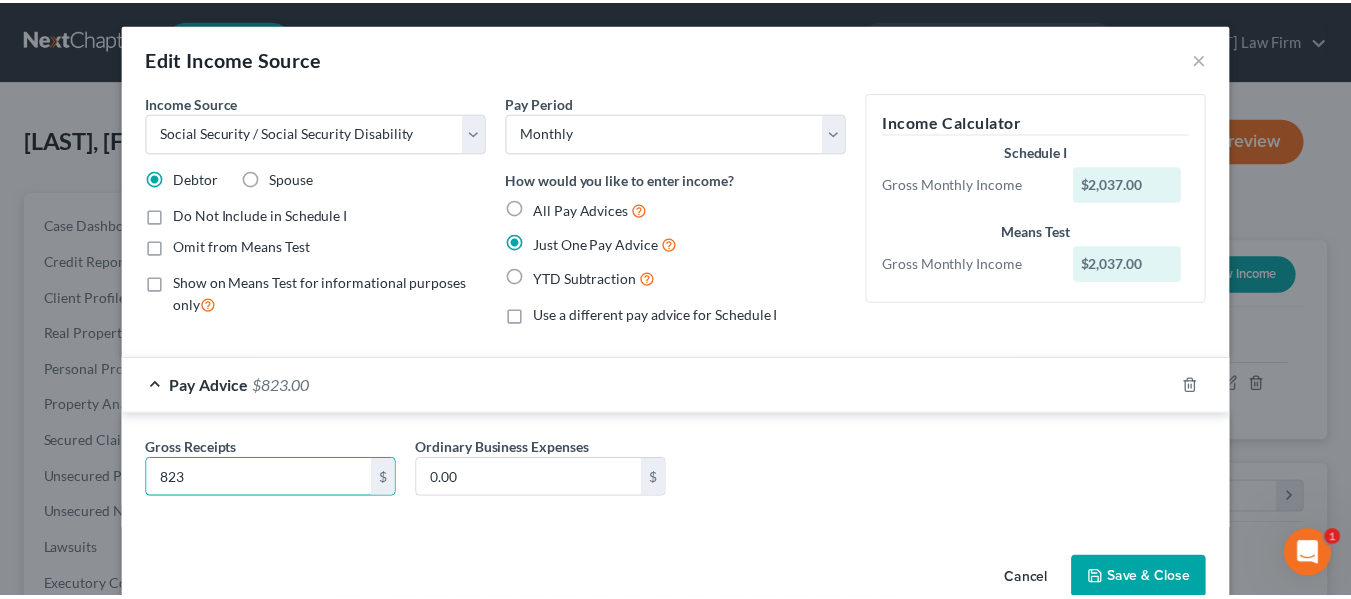 scroll, scrollTop: 41, scrollLeft: 0, axis: vertical 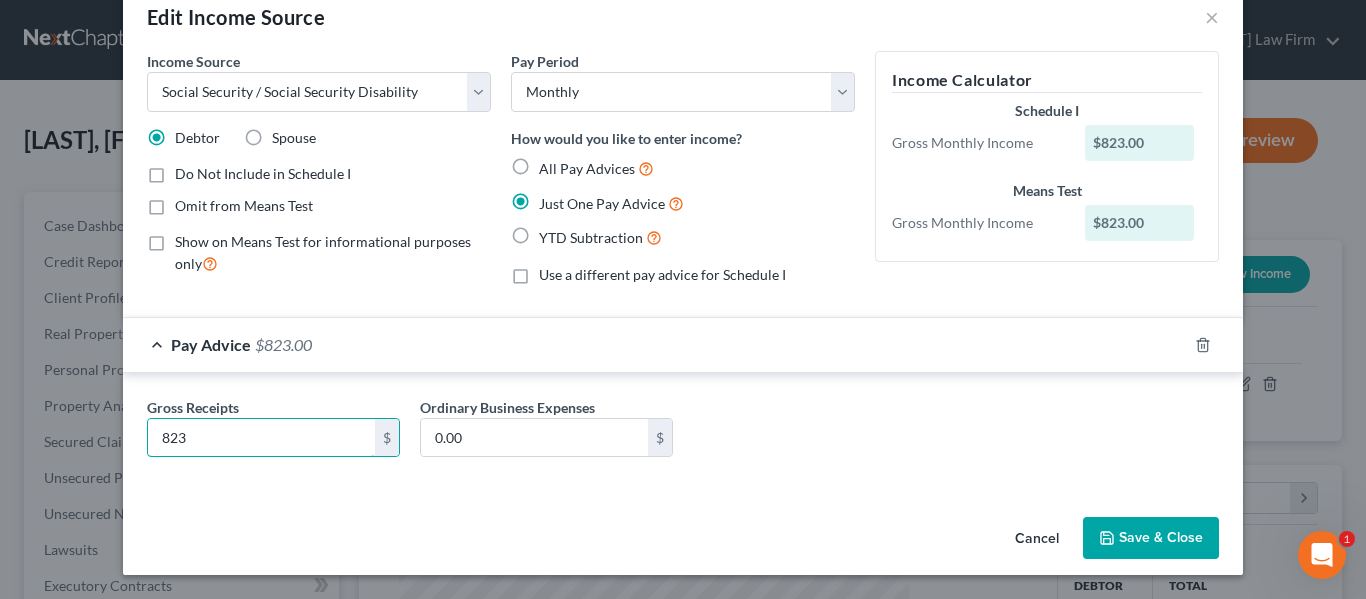 type on "823" 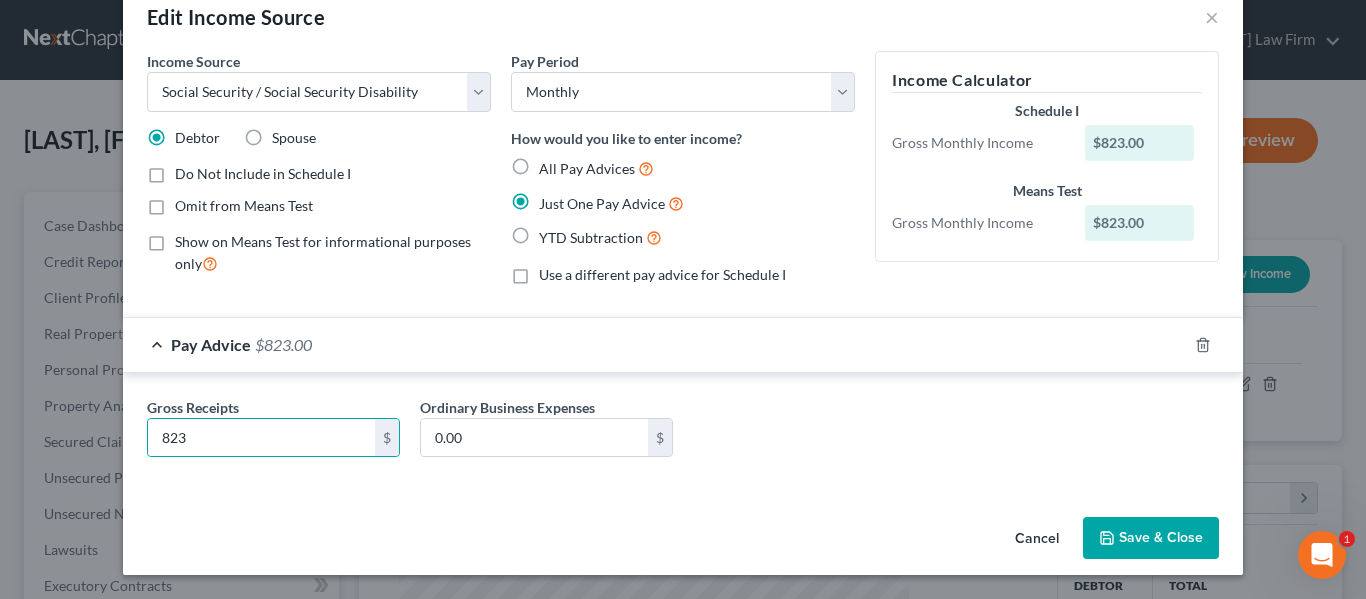 click on "Save & Close" at bounding box center (1151, 538) 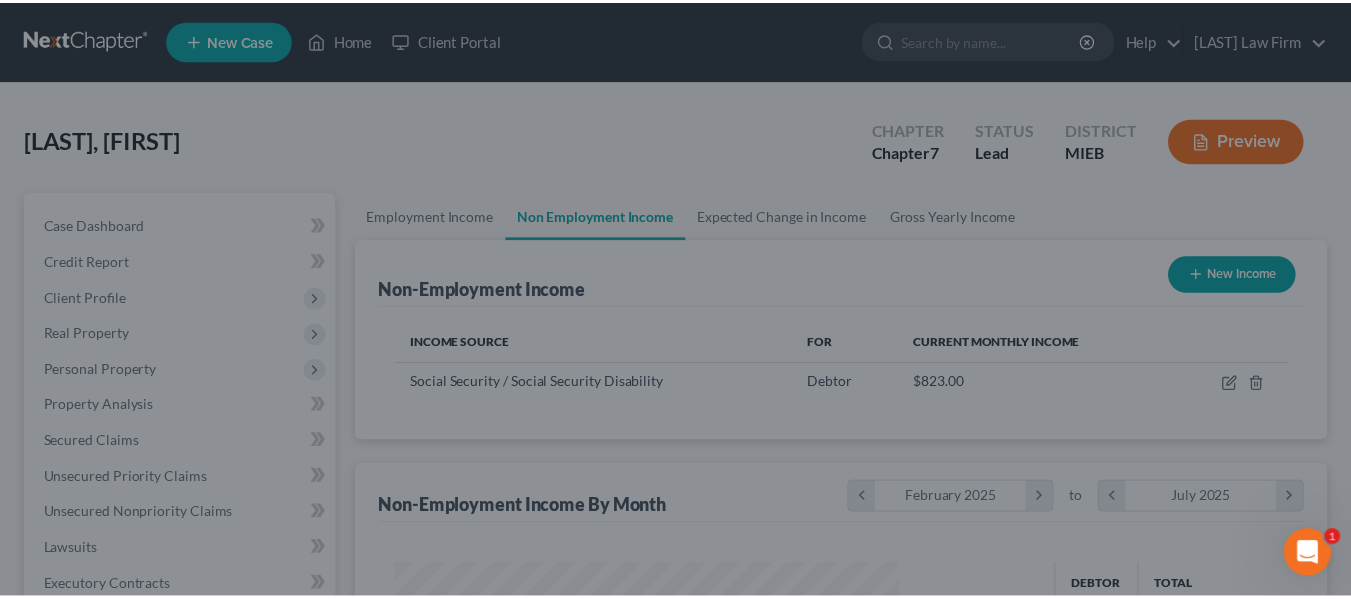 scroll, scrollTop: 359, scrollLeft: 544, axis: both 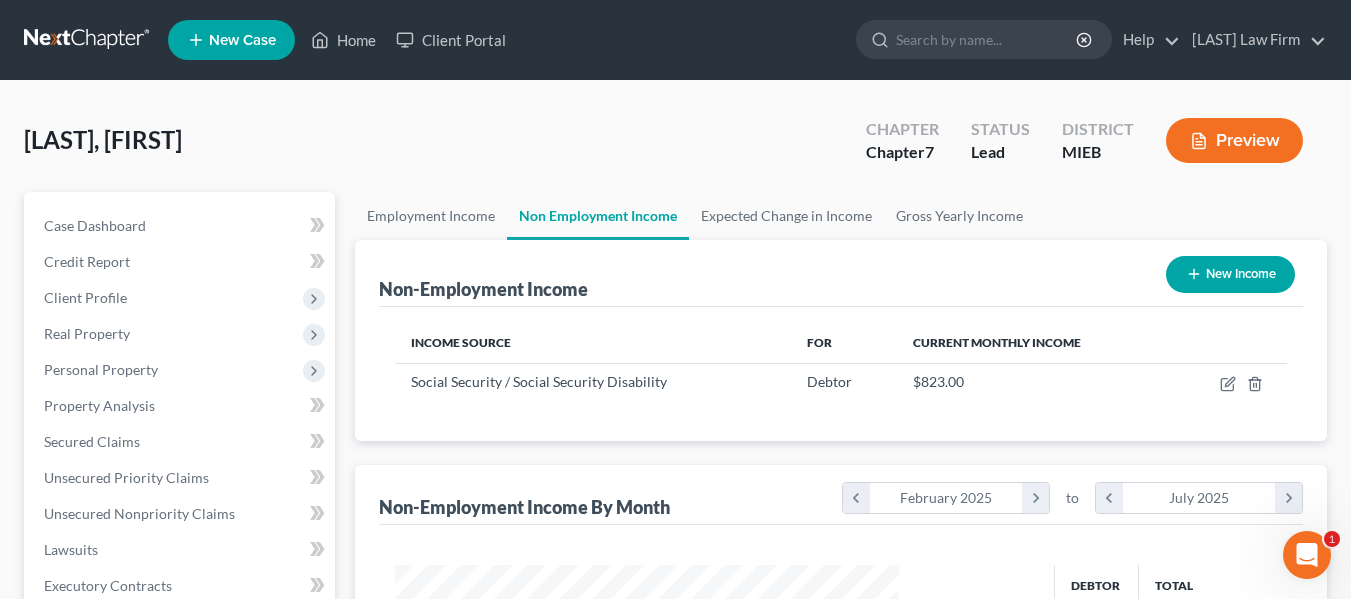 click on "New Income" at bounding box center (1230, 274) 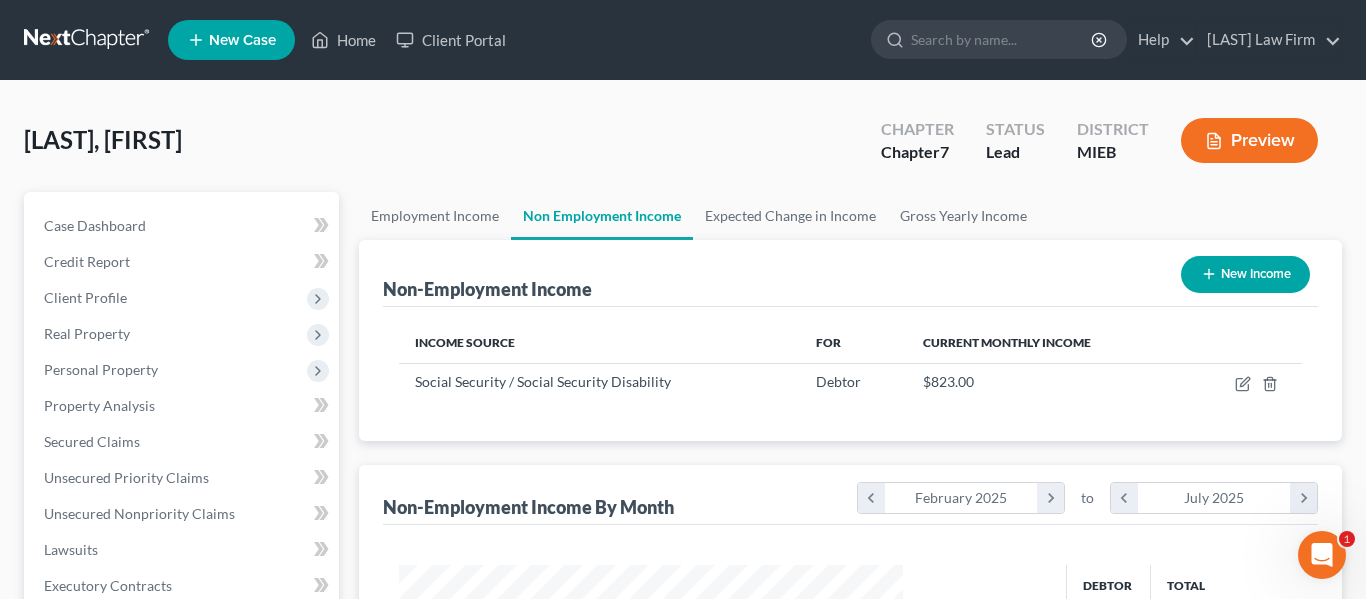 select on "[NUMBER]" 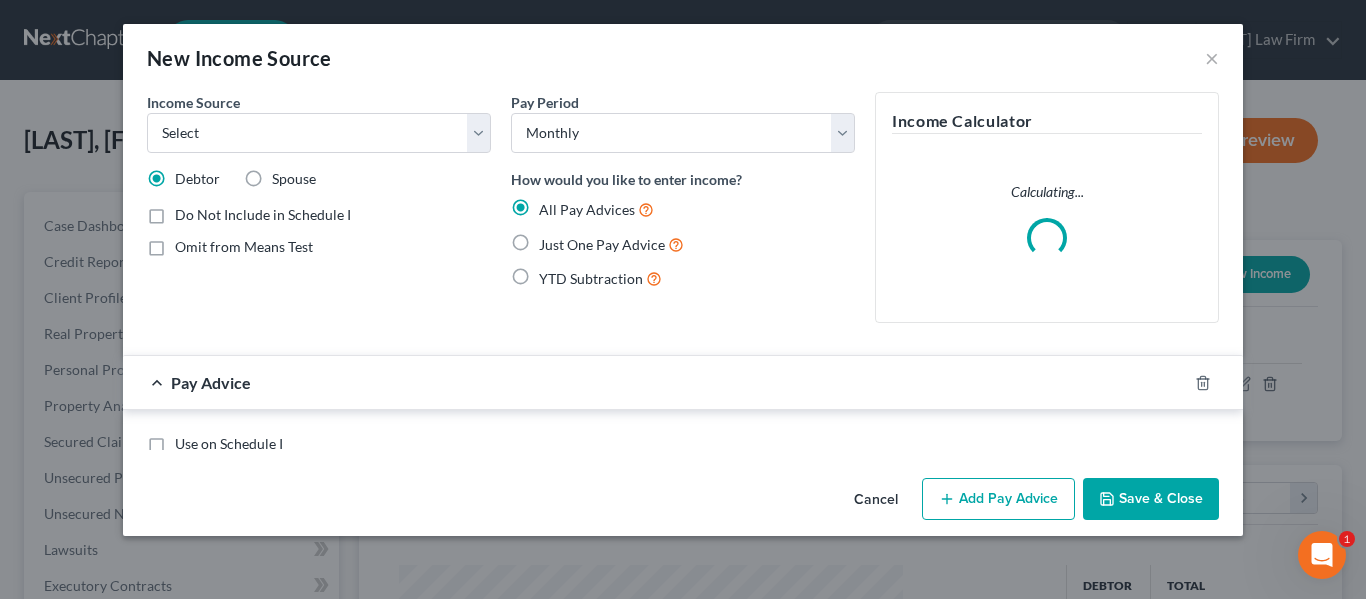 scroll, scrollTop: 999642, scrollLeft: 999450, axis: both 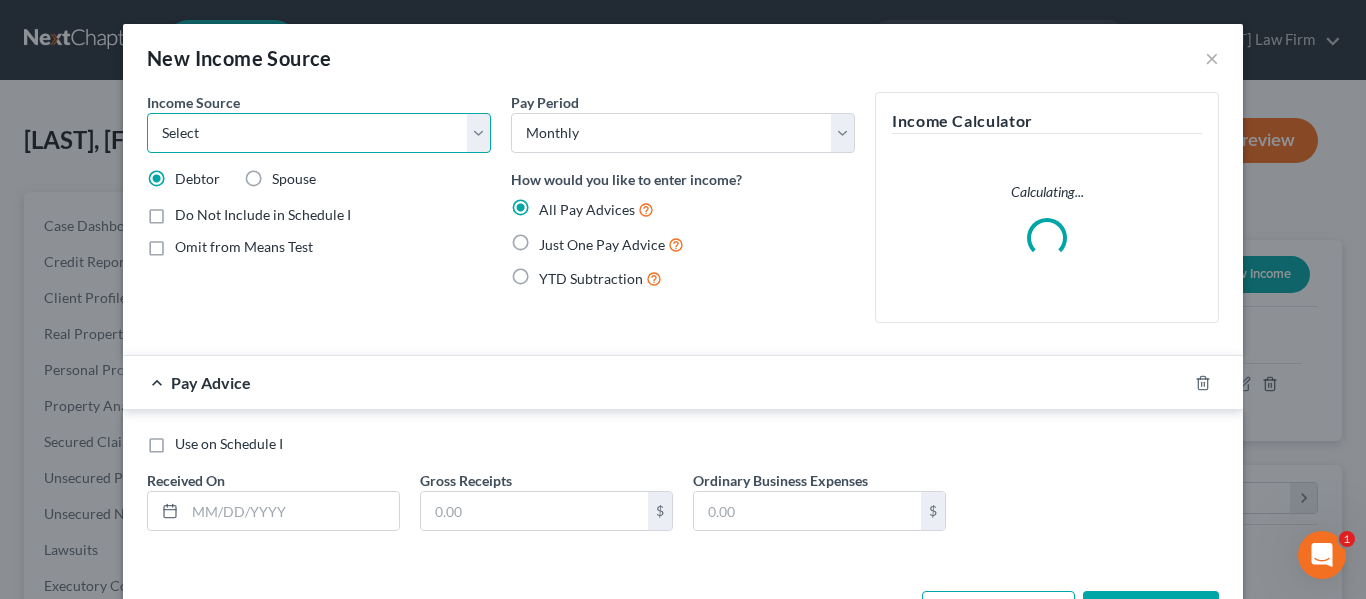 click on "Select Unemployment Disability (from employer) Pension Retirement Social Security / Social Security Disability Other Government Assistance Interests, Dividends or Royalties Child / Family Support Contributions to Household Property / Rental Business, Professional or Farm Alimony / Maintenance Payments Military Disability Benefits Other Monthly Income" at bounding box center [319, 133] 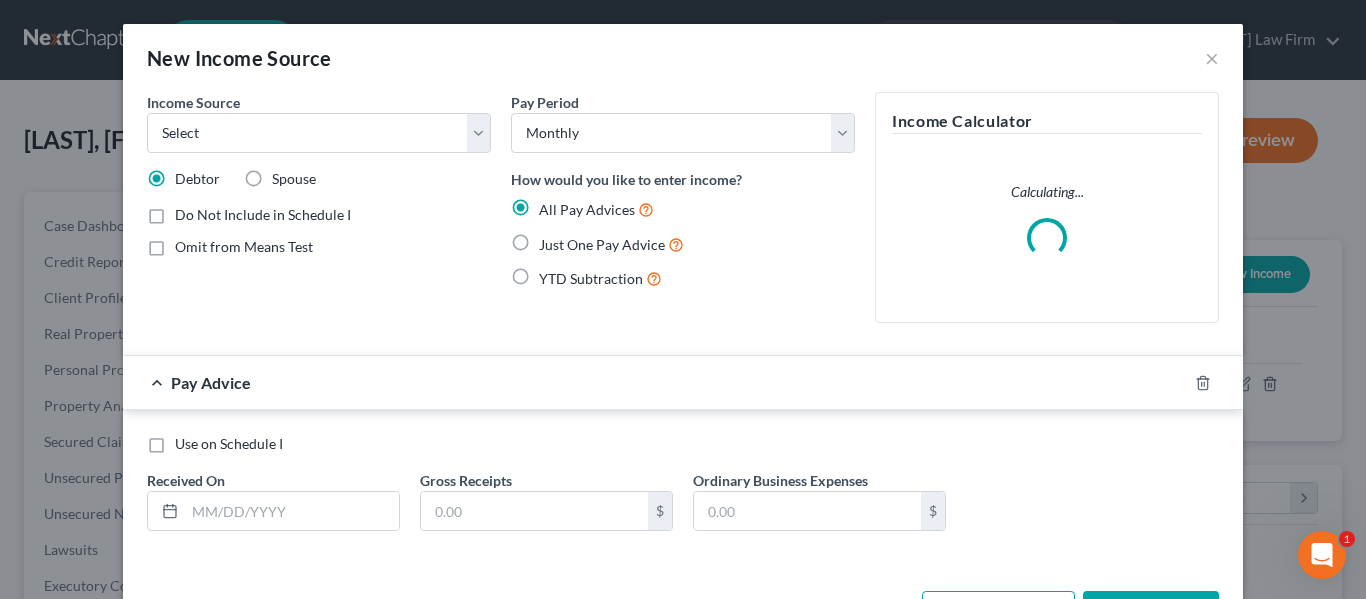 click on "Pay Advice" at bounding box center [655, 382] 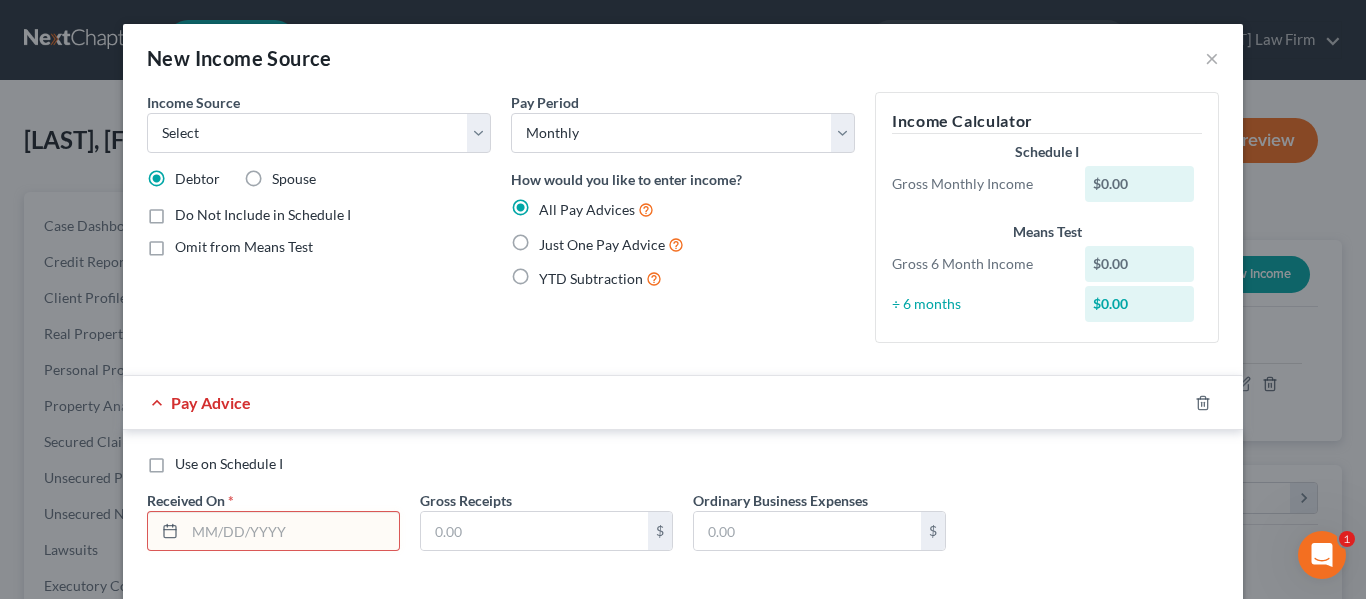 click on "Just One Pay Advice" at bounding box center [611, 244] 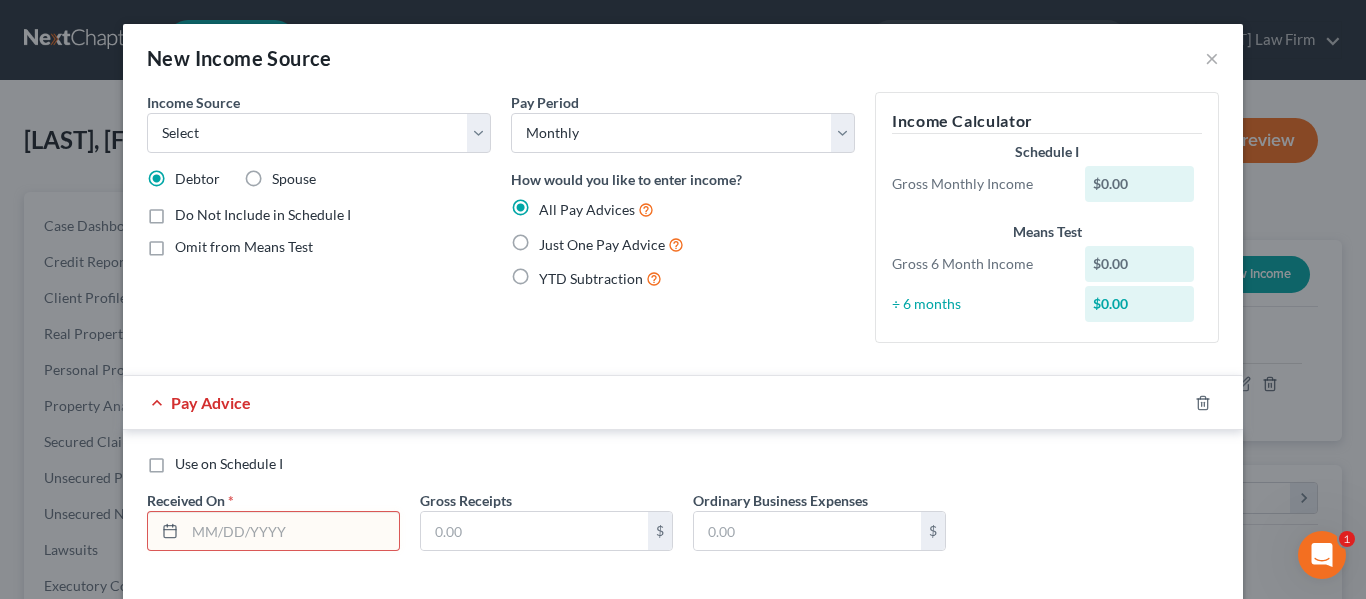 radio on "true" 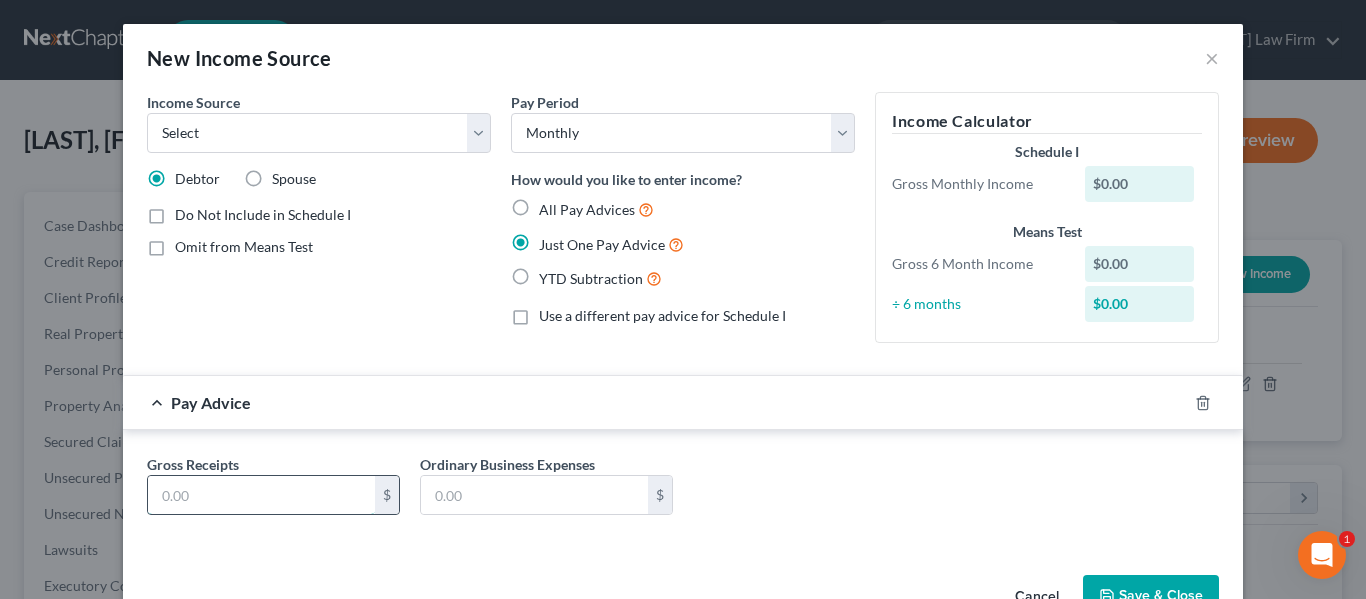 click at bounding box center [261, 495] 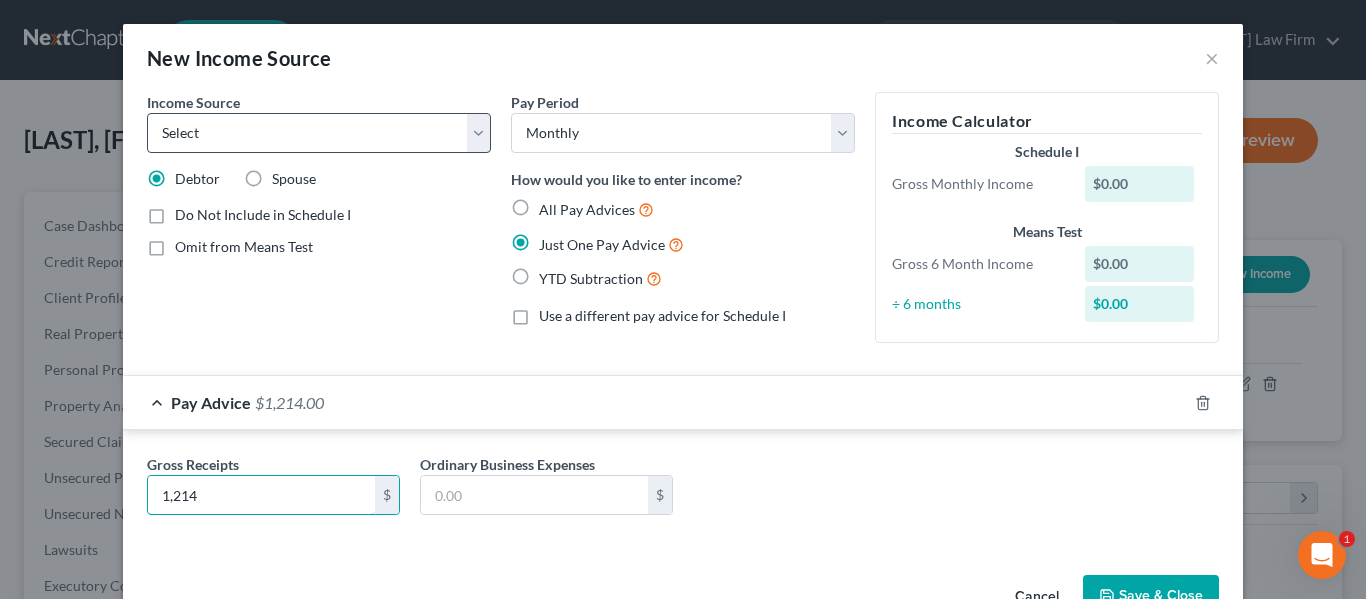 type on "1,214" 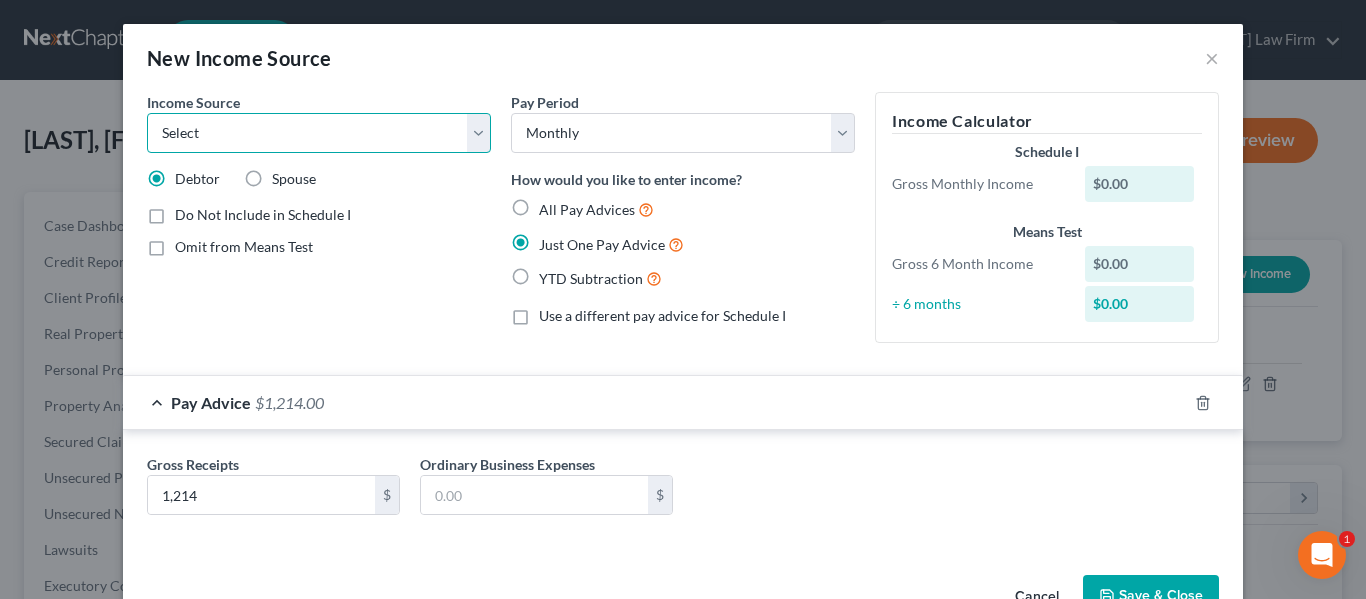 click on "Select Unemployment Disability (from employer) Pension Retirement Social Security / Social Security Disability Other Government Assistance Interests, Dividends or Royalties Child / Family Support Contributions to Household Property / Rental Business, Professional or Farm Alimony / Maintenance Payments Military Disability Benefits Other Monthly Income" at bounding box center (319, 133) 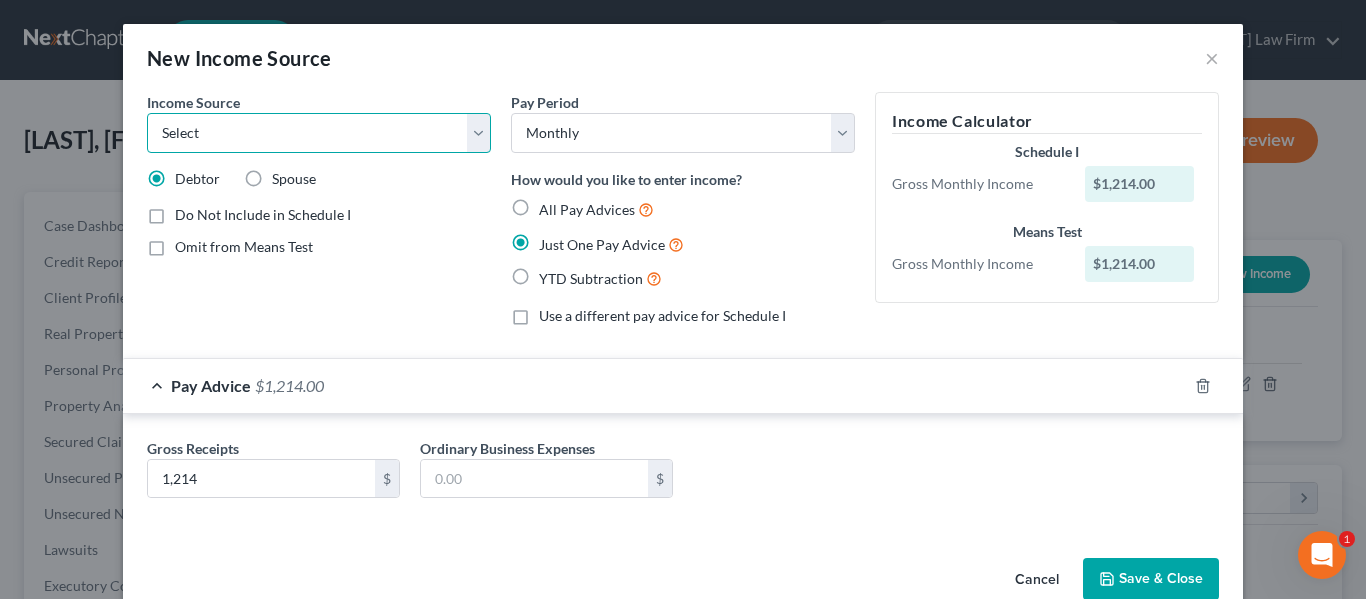 select on "13" 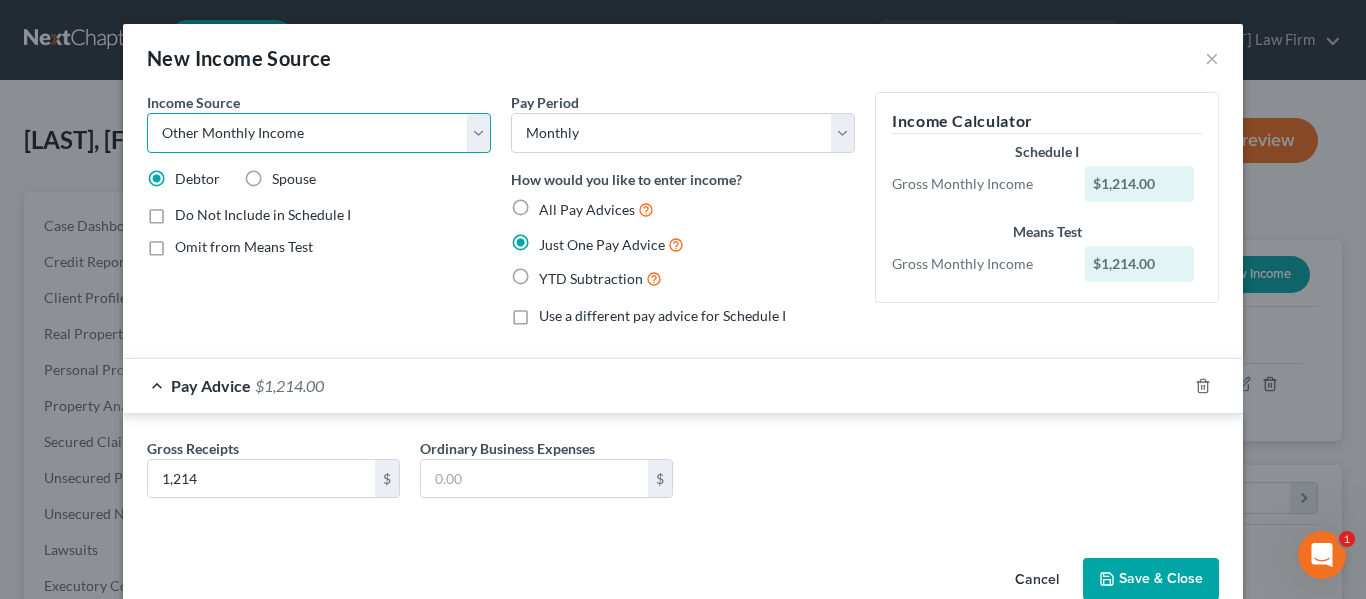 click on "Select Unemployment Disability (from employer) Pension Retirement Social Security / Social Security Disability Other Government Assistance Interests, Dividends or Royalties Child / Family Support Contributions to Household Property / Rental Business, Professional or Farm Alimony / Maintenance Payments Military Disability Benefits Other Monthly Income" at bounding box center [319, 133] 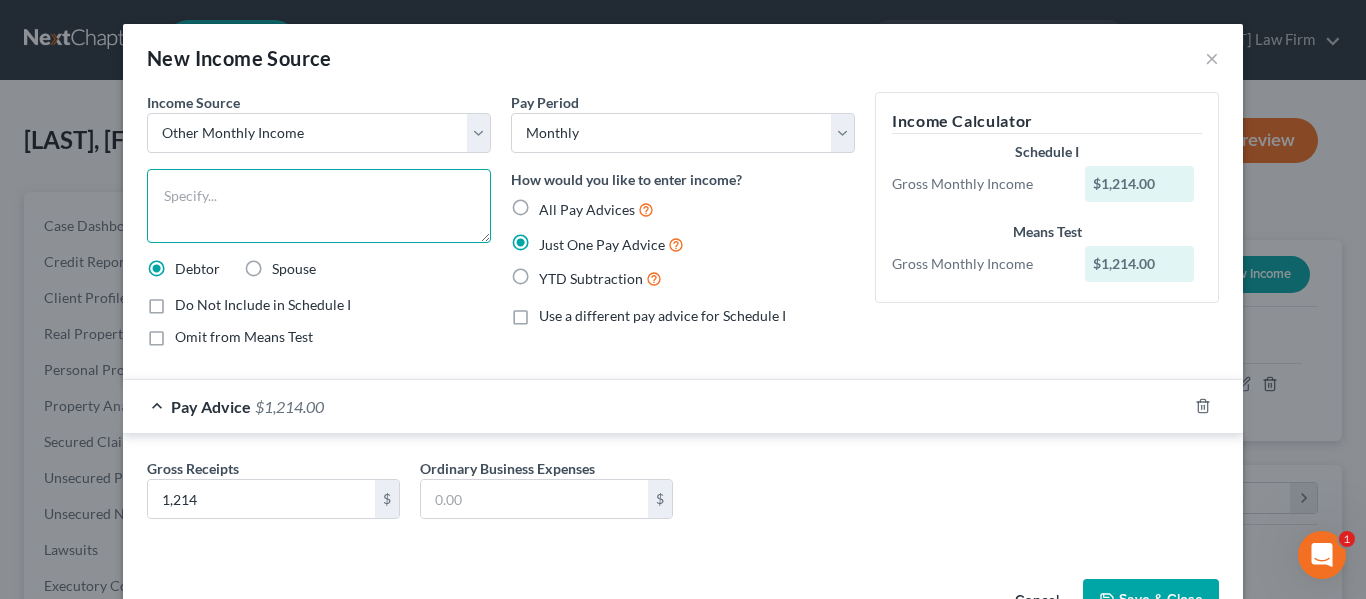 click at bounding box center (319, 206) 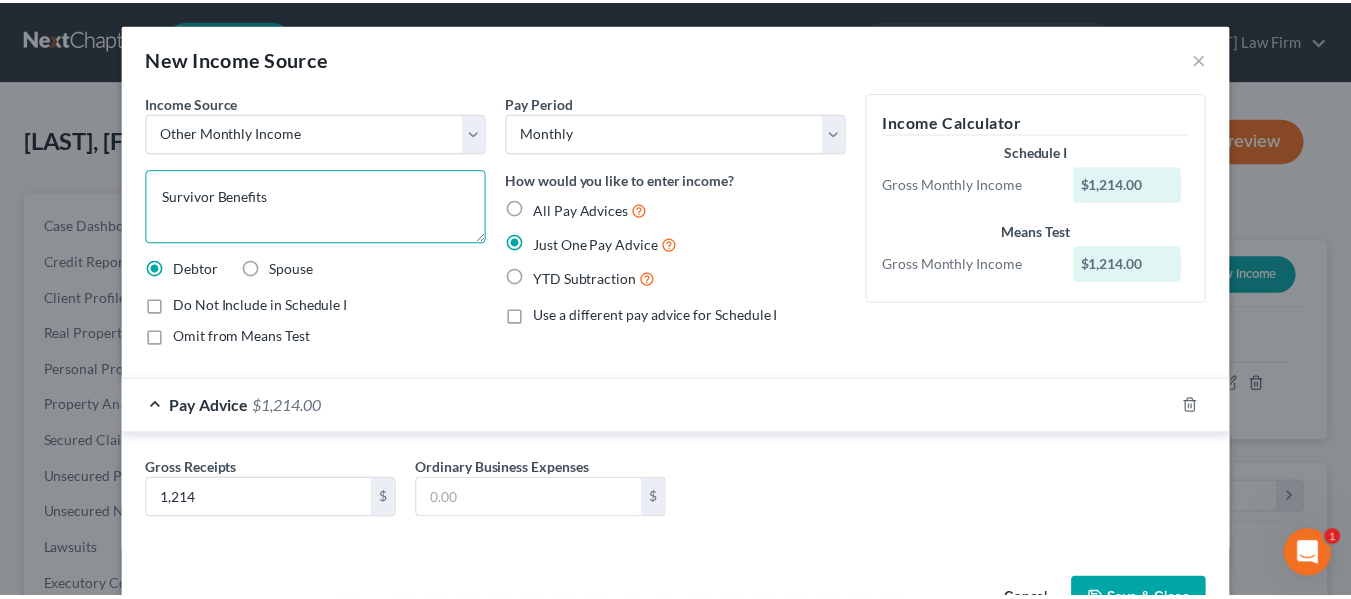 scroll, scrollTop: 61, scrollLeft: 0, axis: vertical 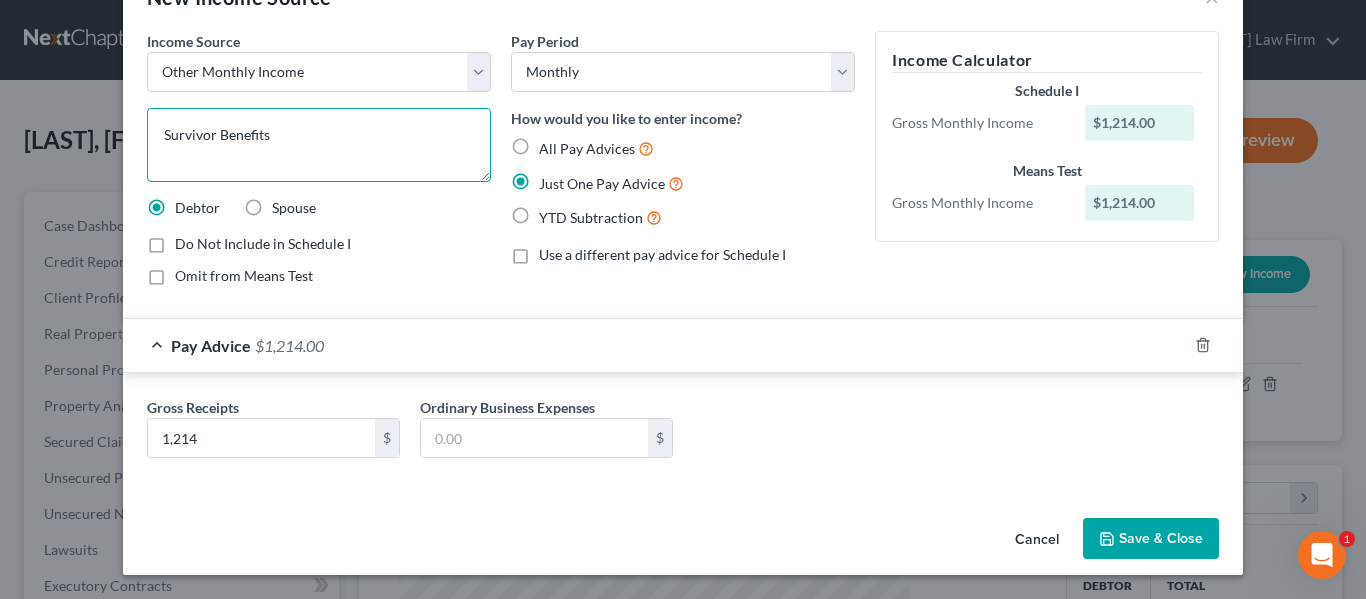 type on "Survivor Benefits" 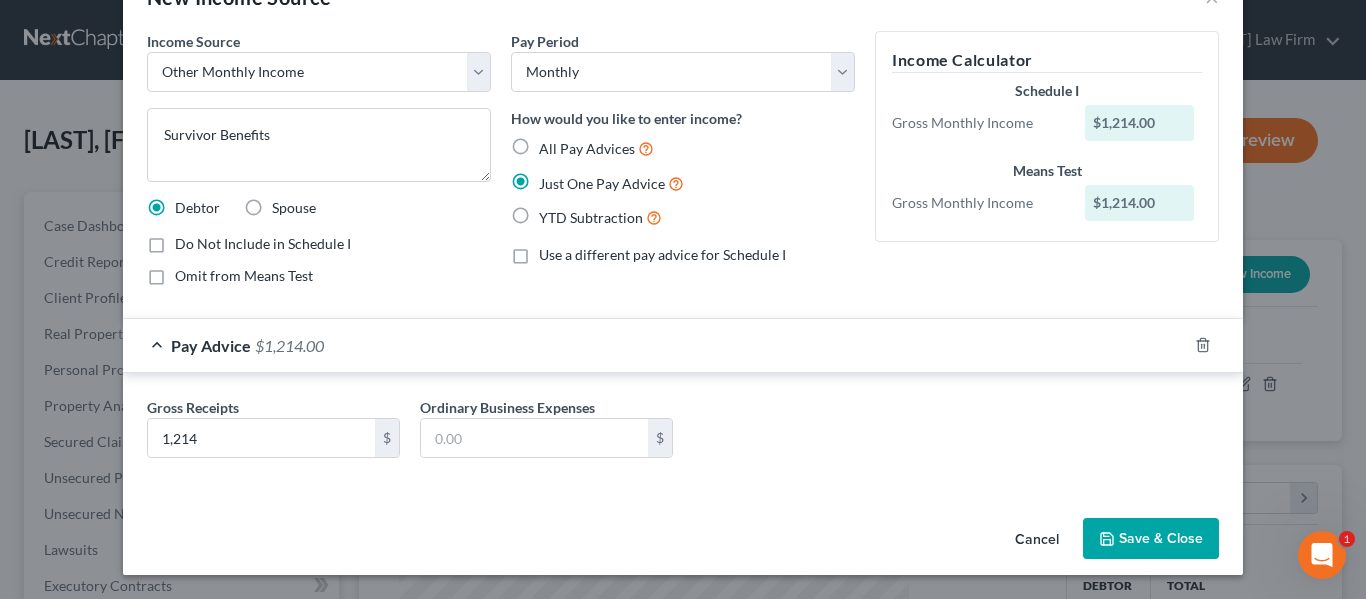 click on "Save & Close" at bounding box center [1151, 539] 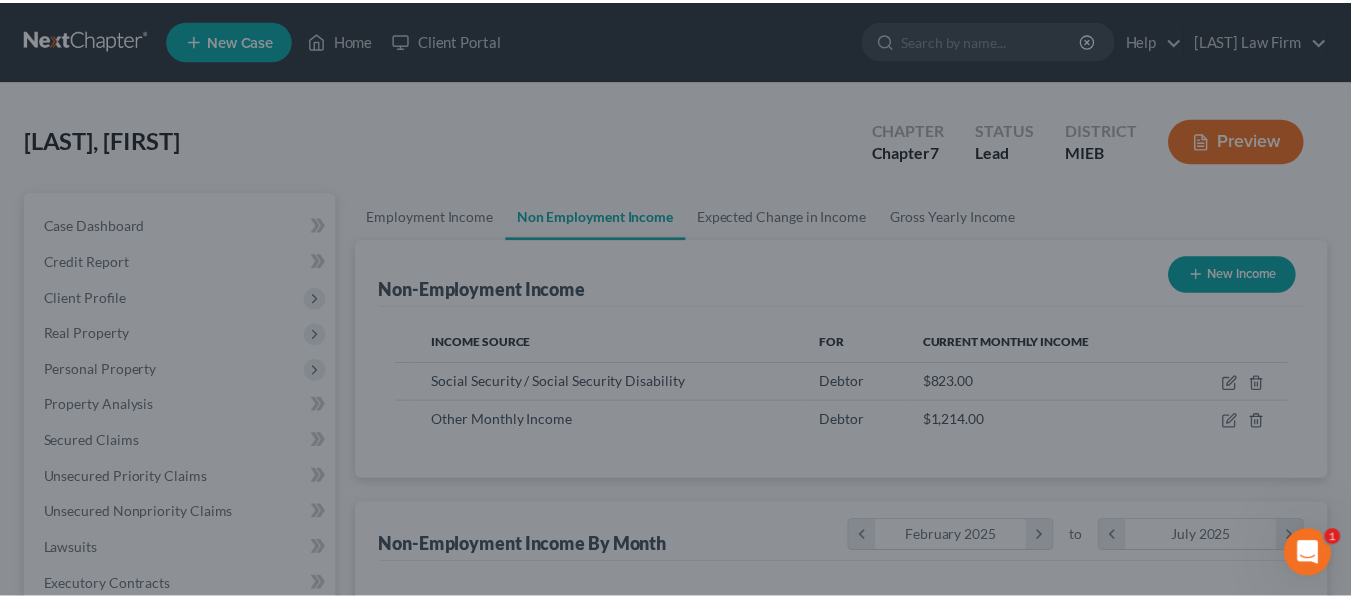 scroll, scrollTop: 359, scrollLeft: 544, axis: both 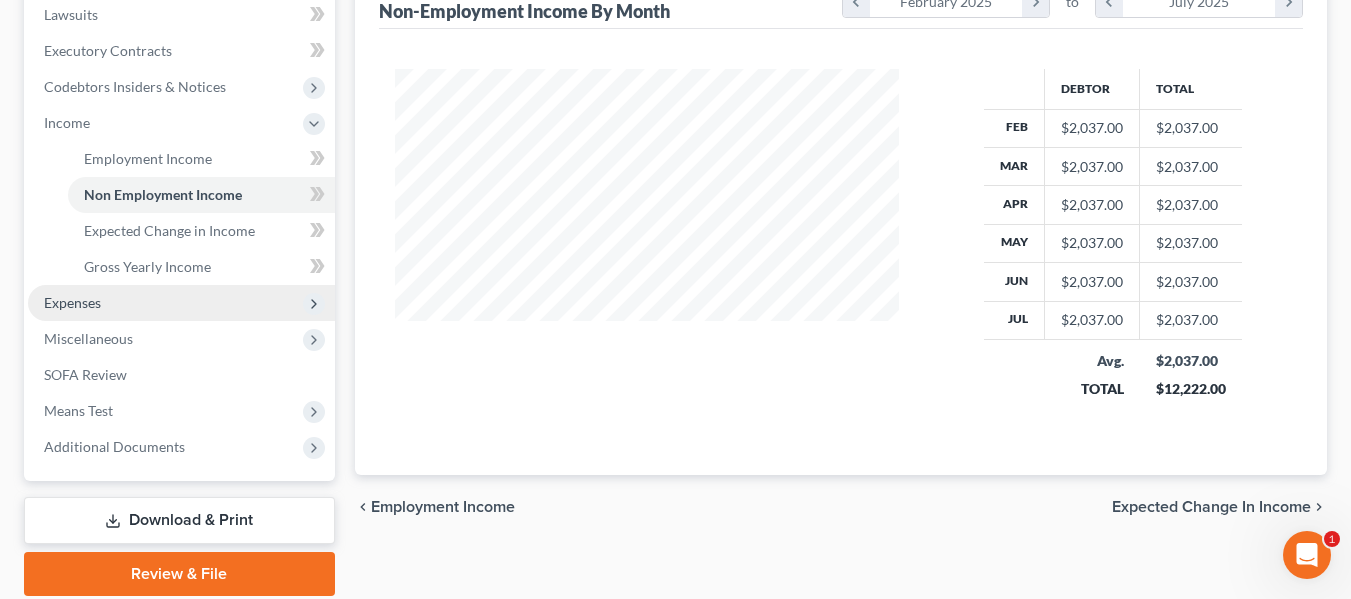 click on "Expenses" at bounding box center [72, 302] 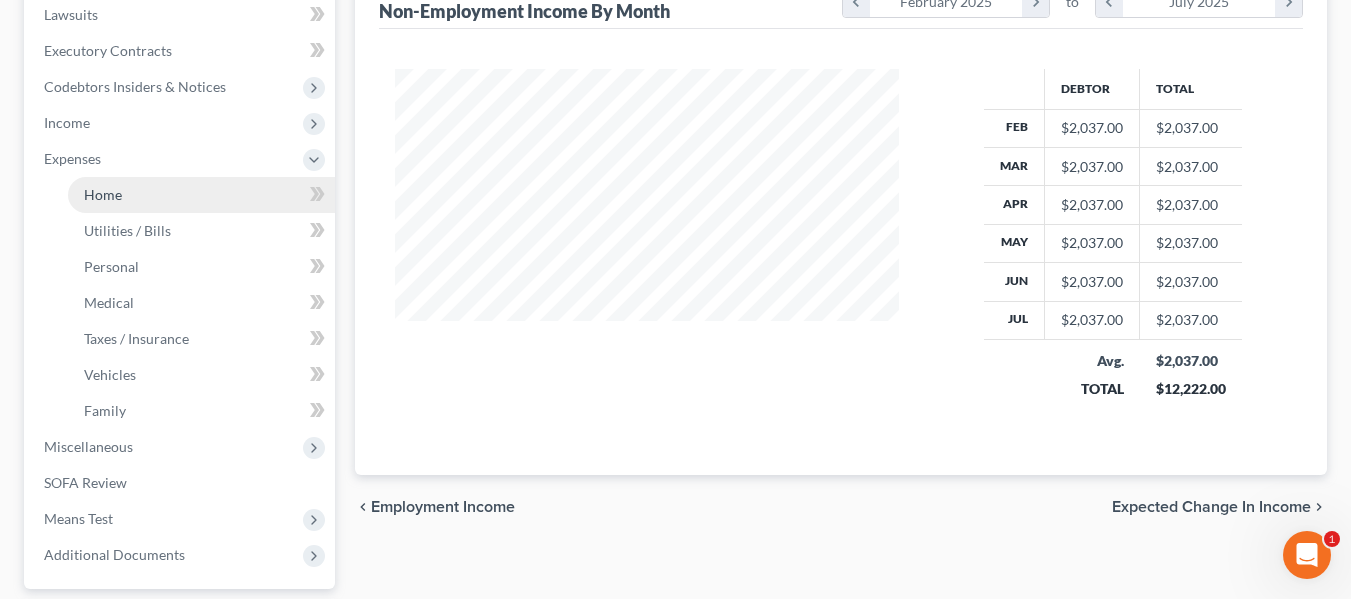 click on "Home" at bounding box center (103, 194) 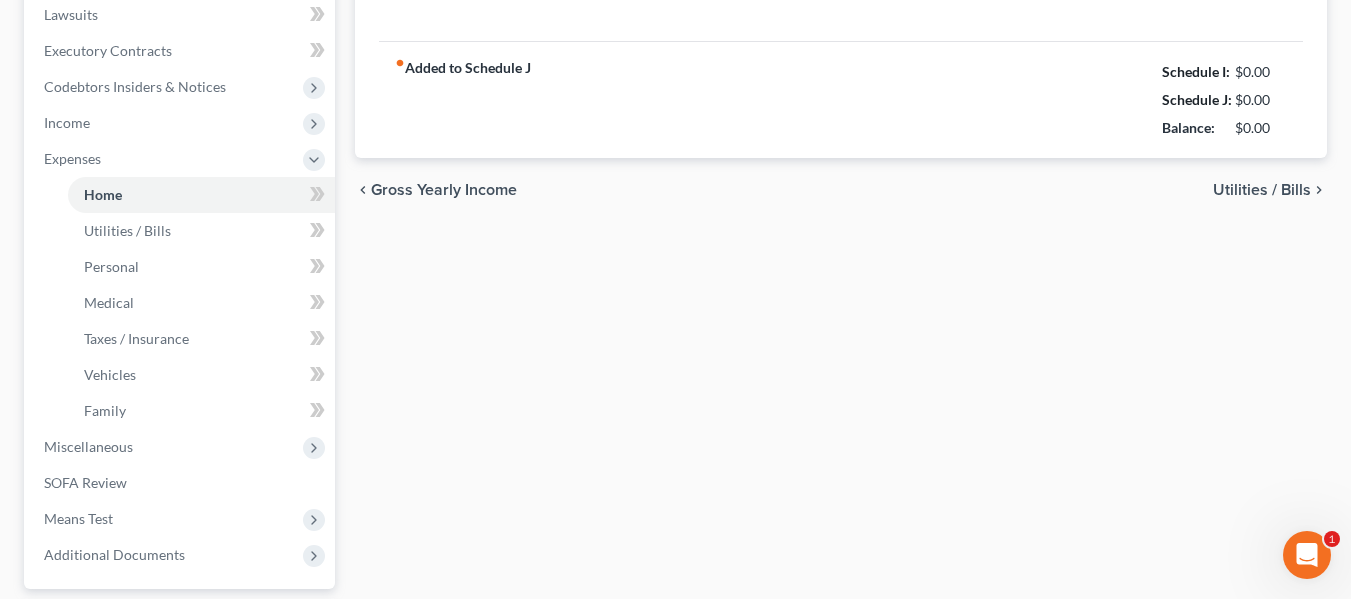 type on "[NUMBER]" 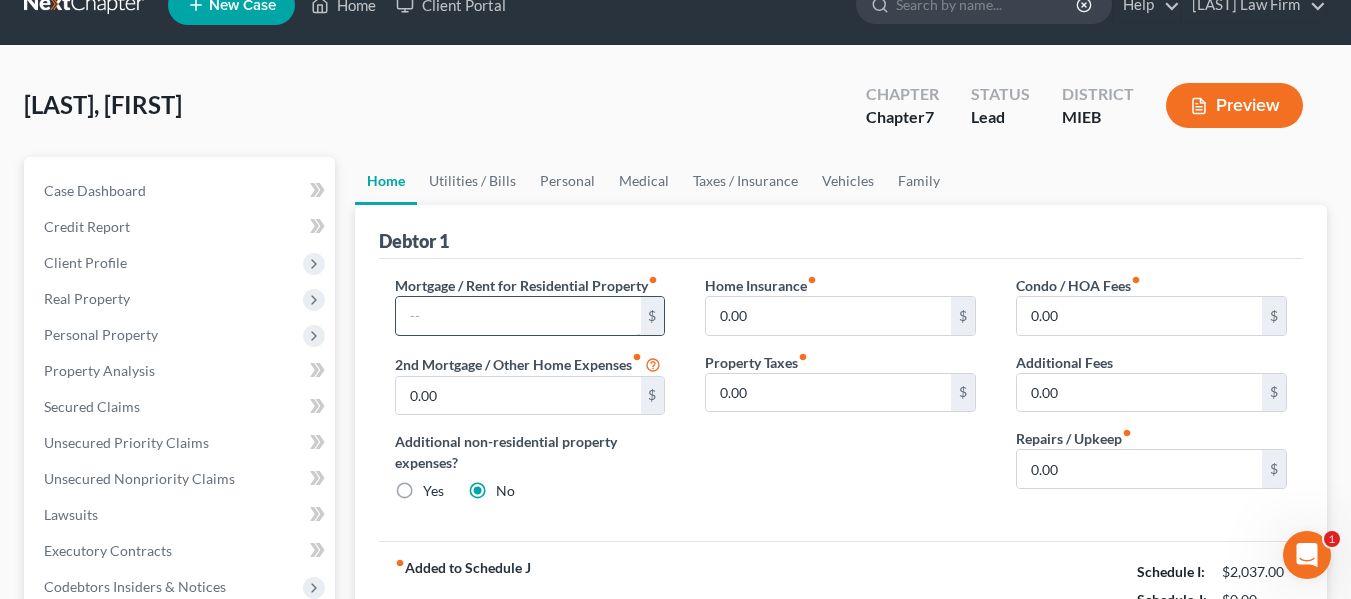 scroll, scrollTop: 0, scrollLeft: 0, axis: both 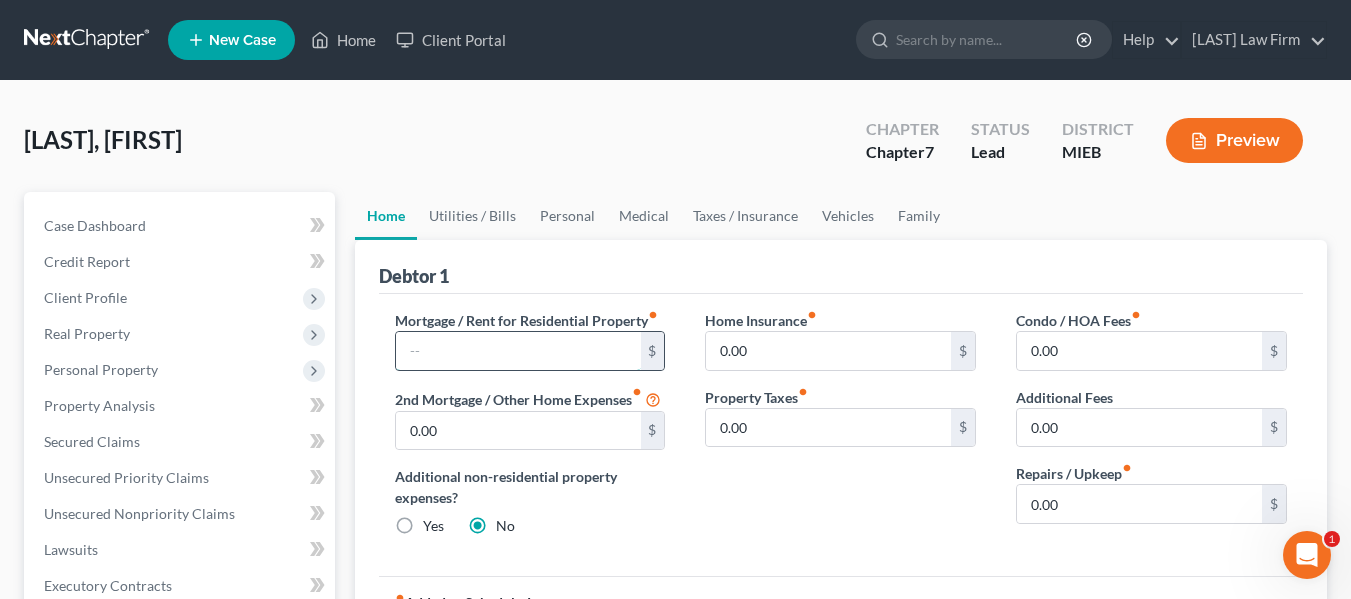 click at bounding box center (518, 351) 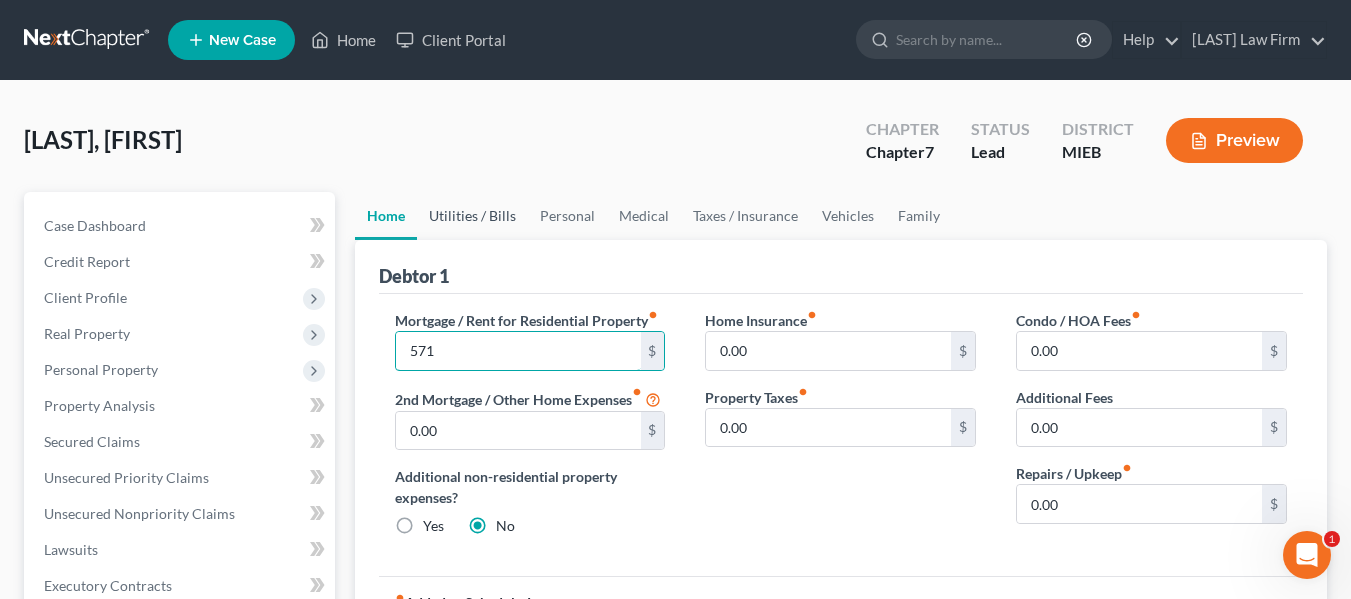 type on "571" 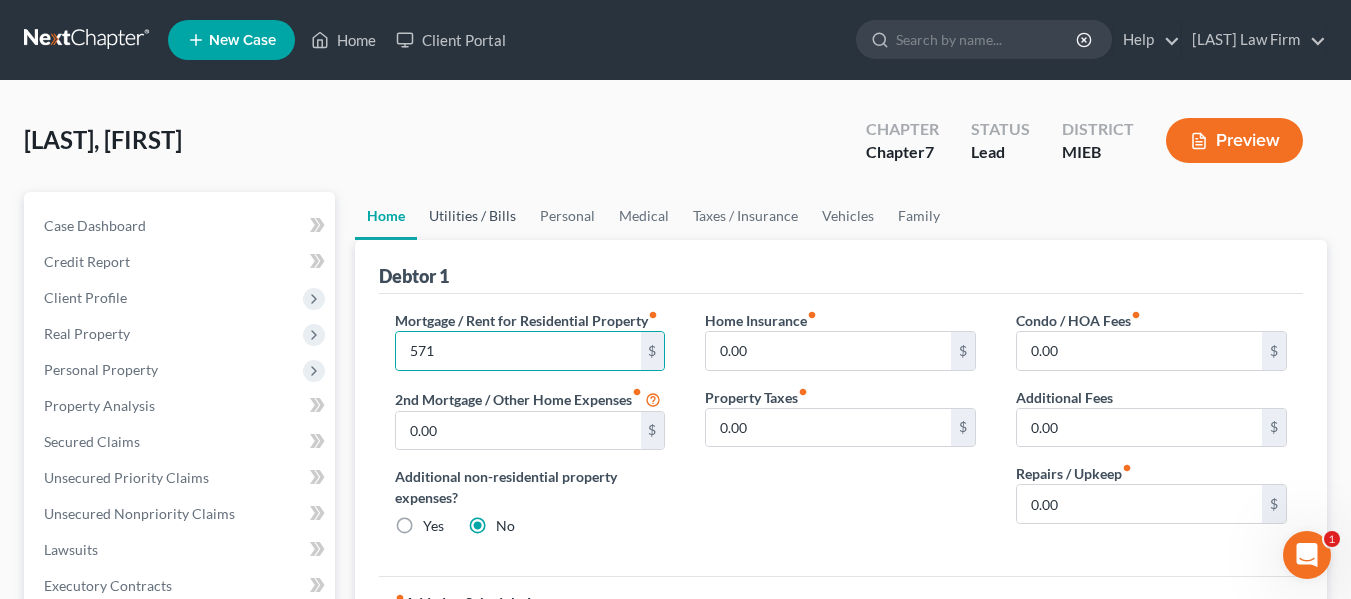 click on "Utilities / Bills" at bounding box center [472, 216] 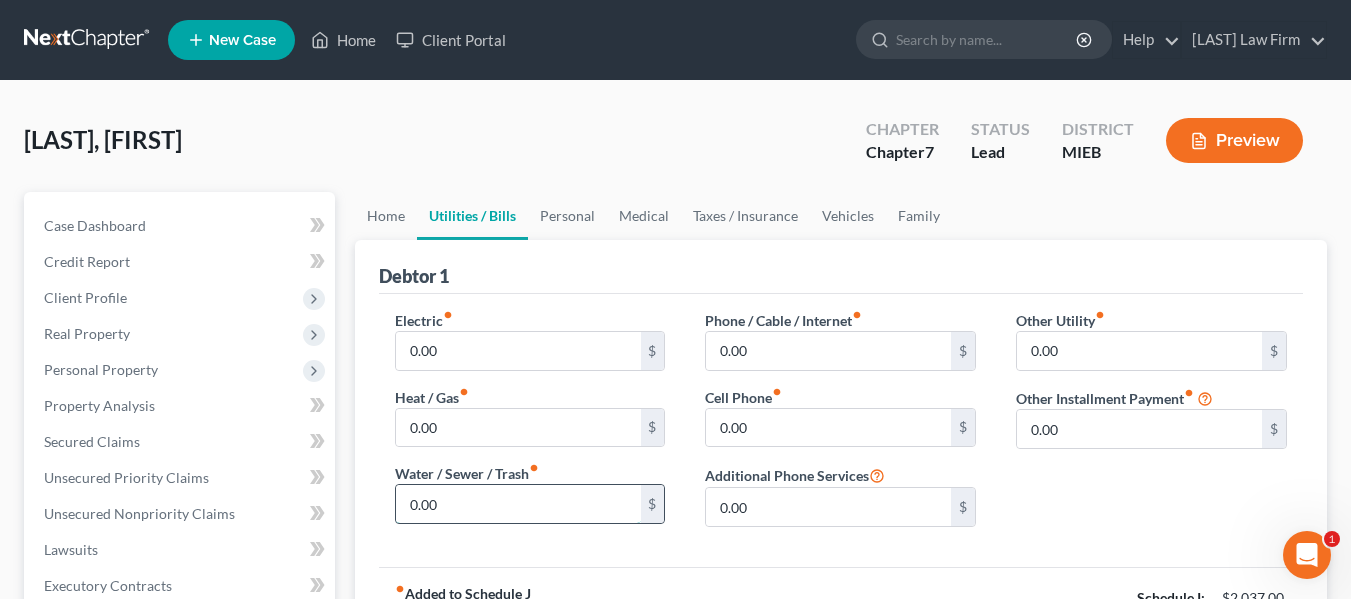 click on "[NUMBER]" at bounding box center (518, 504) 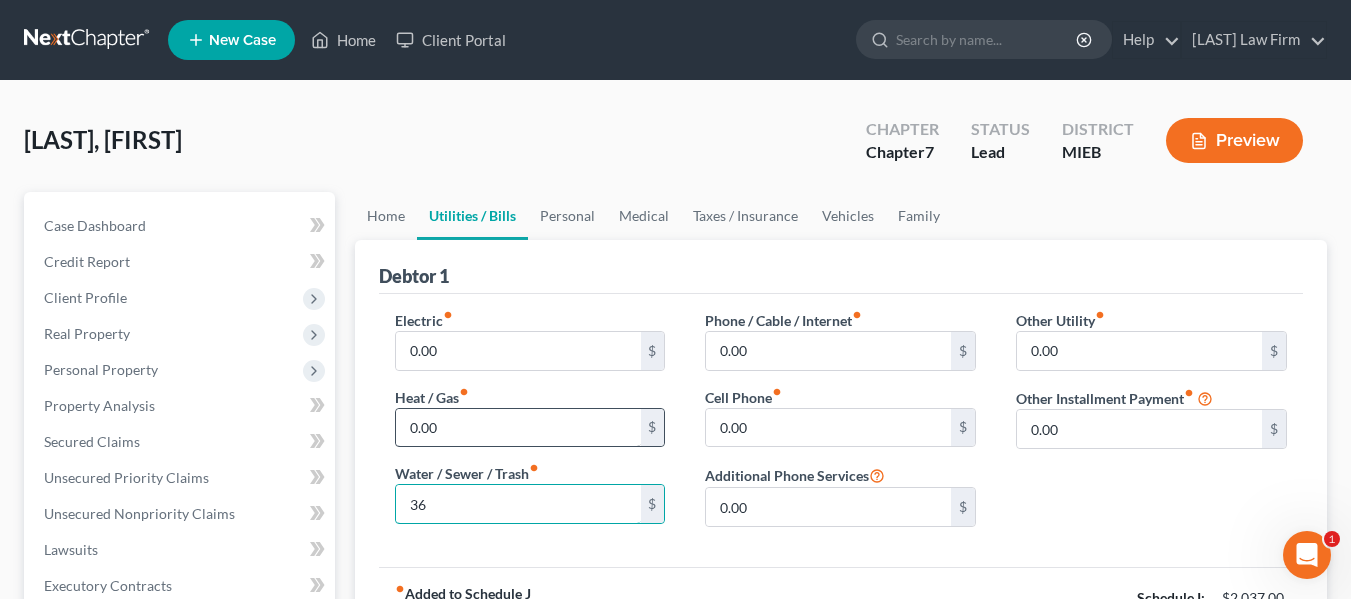 type on "36" 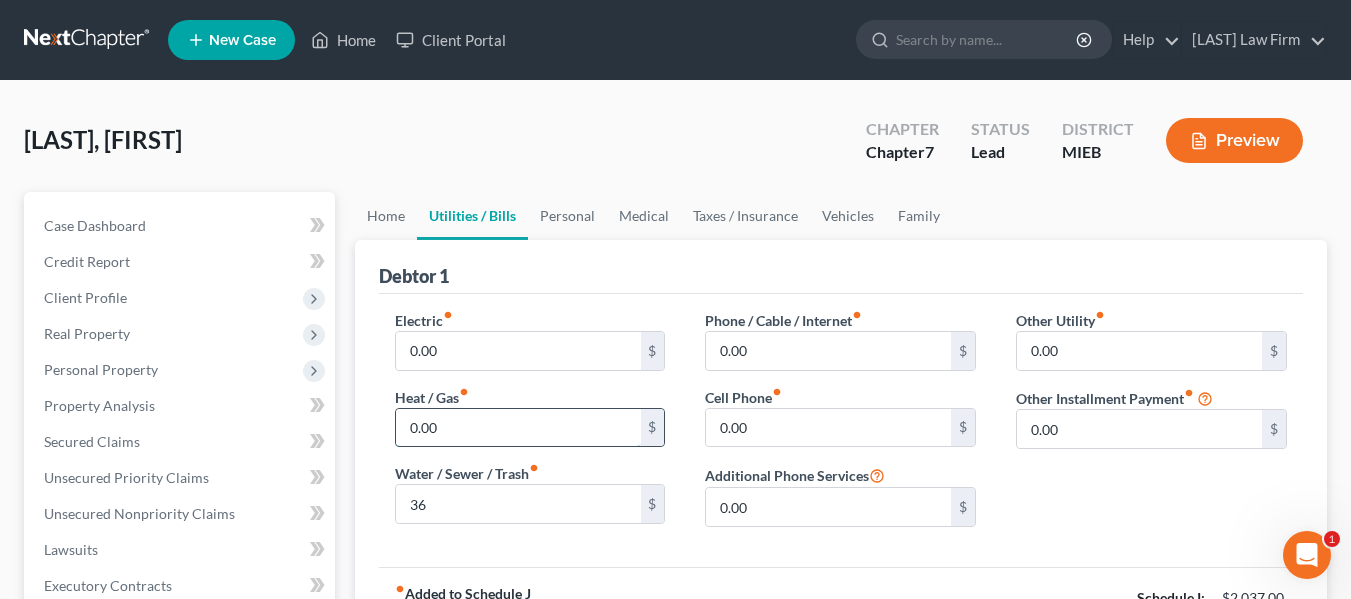 click on "[NUMBER]" at bounding box center [518, 428] 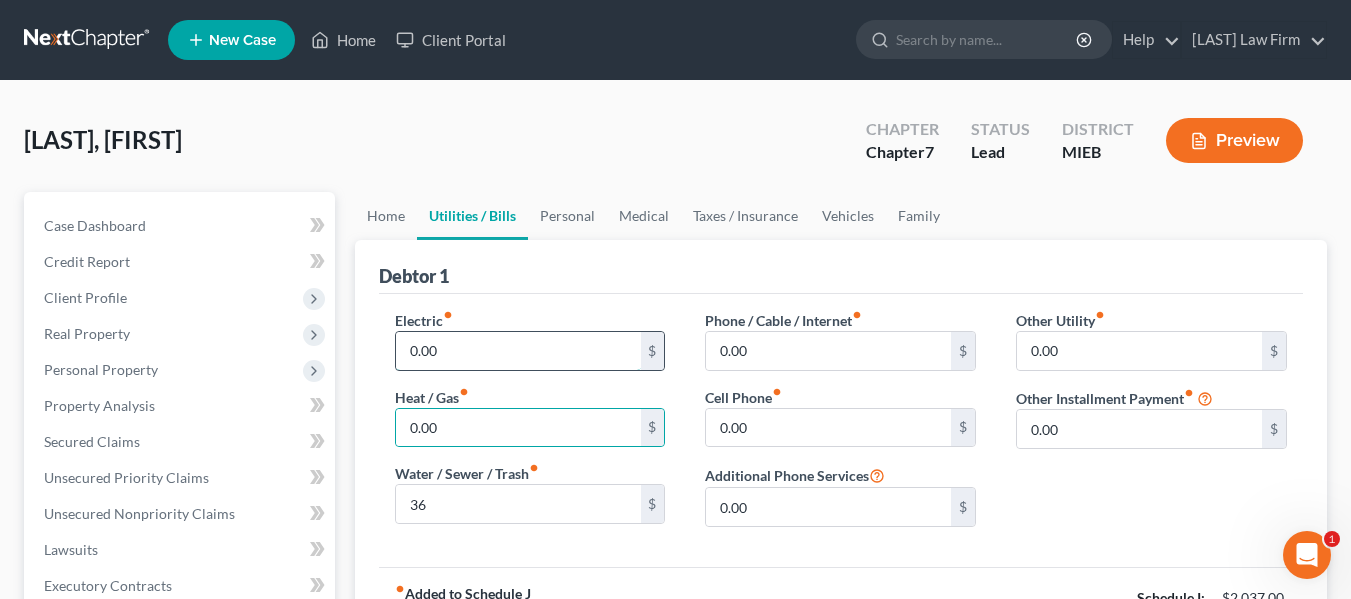 click on "[NUMBER]" at bounding box center [518, 351] 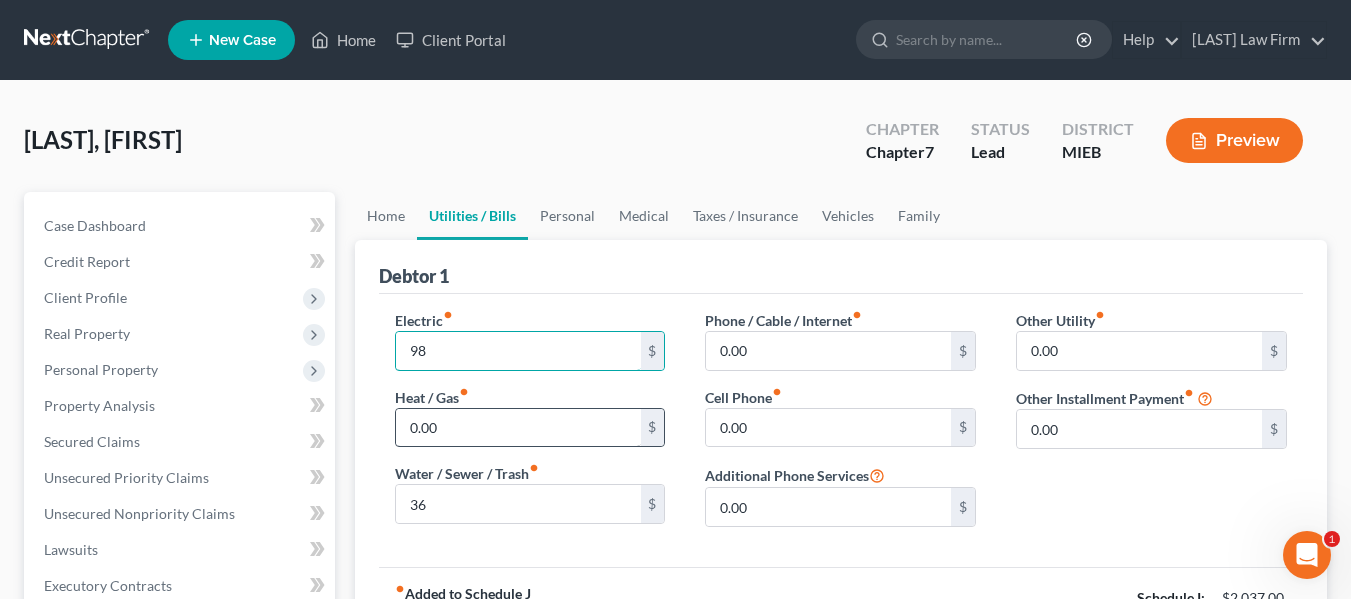 type on "98" 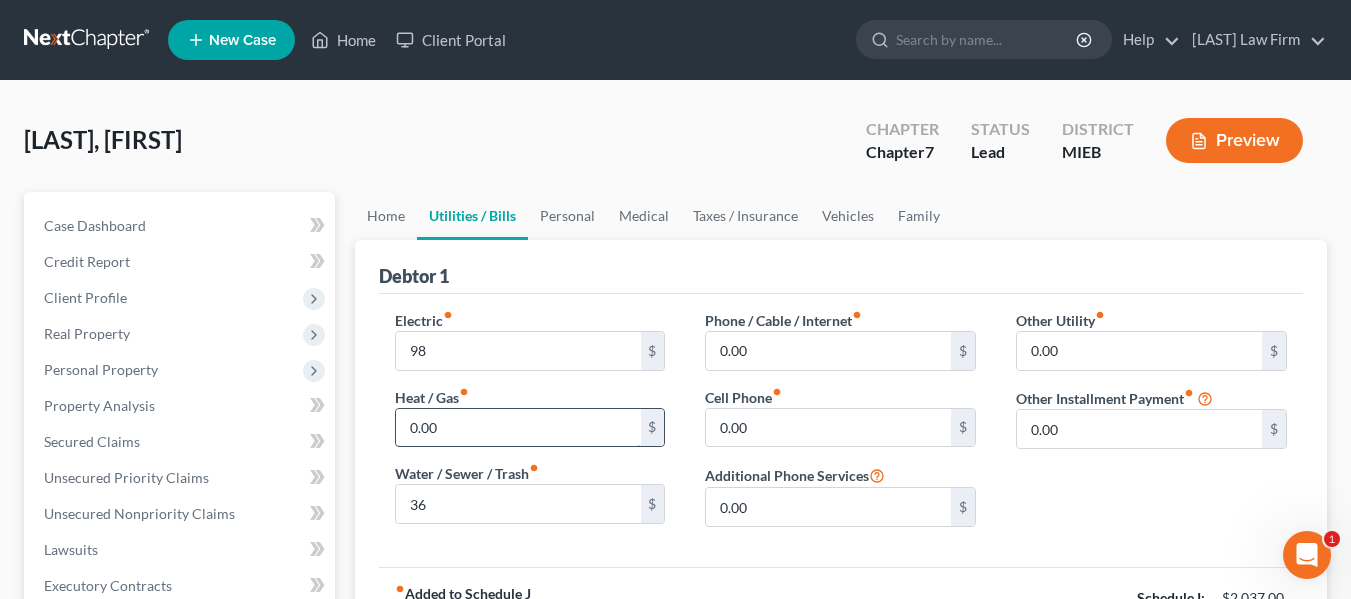 click on "[NUMBER]" at bounding box center (518, 428) 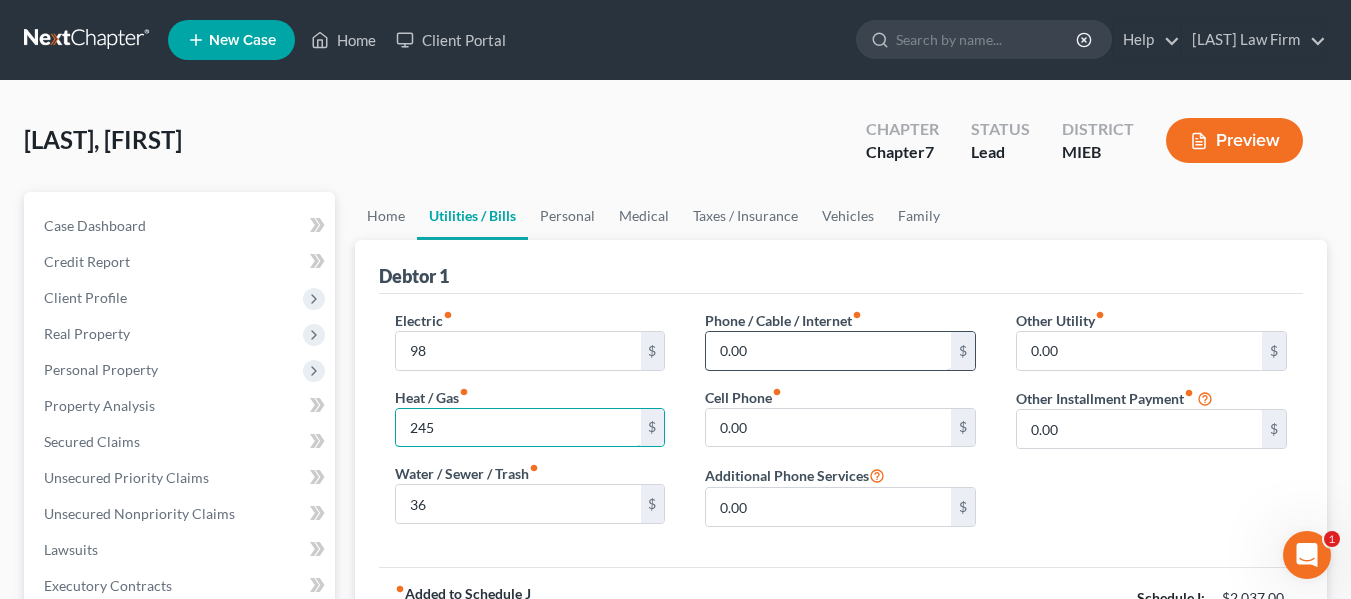 type on "245" 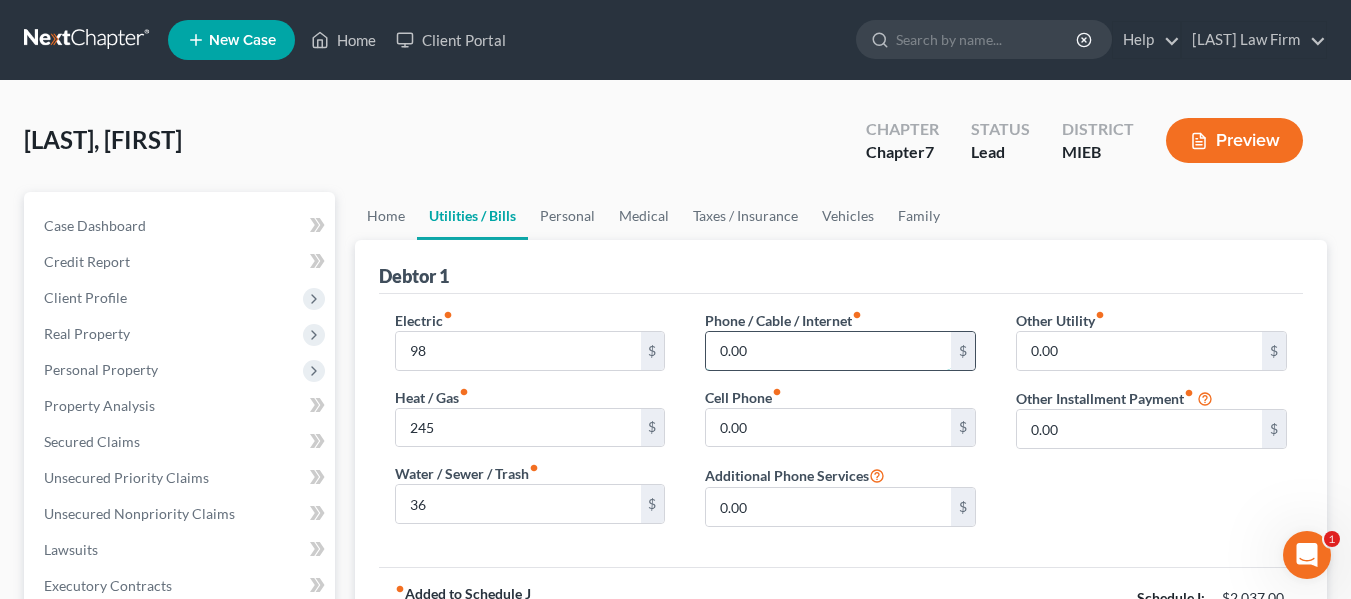 click on "[NUMBER]" at bounding box center [828, 351] 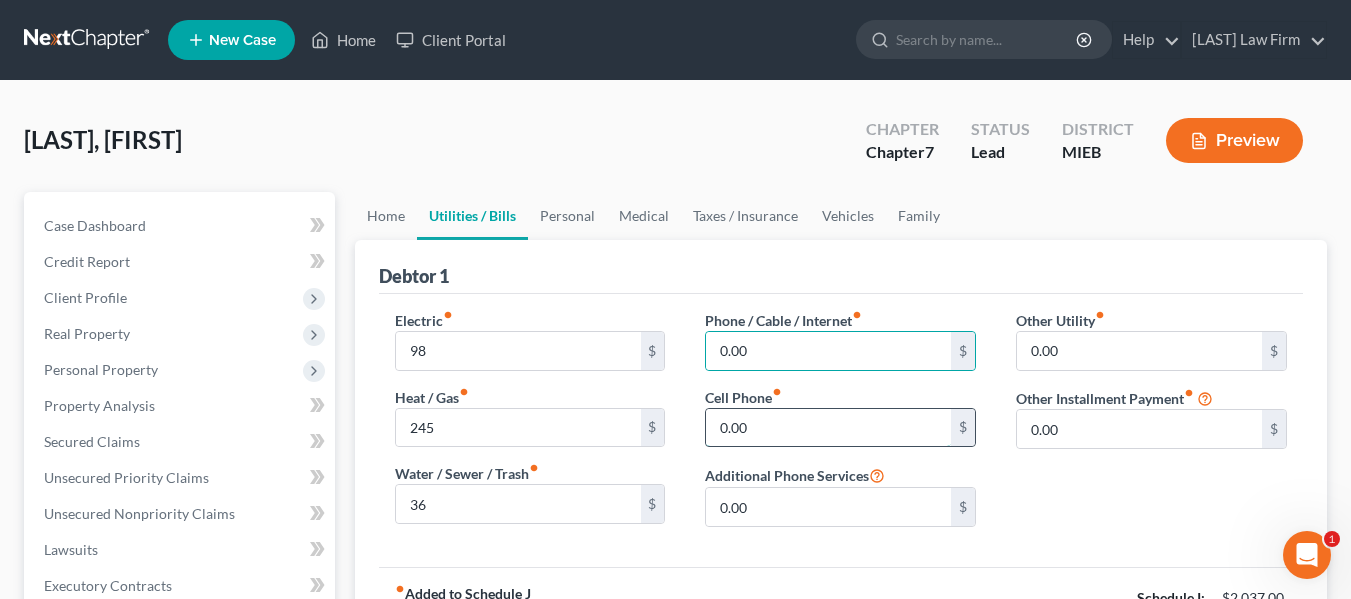 click on "[NUMBER]" at bounding box center (828, 428) 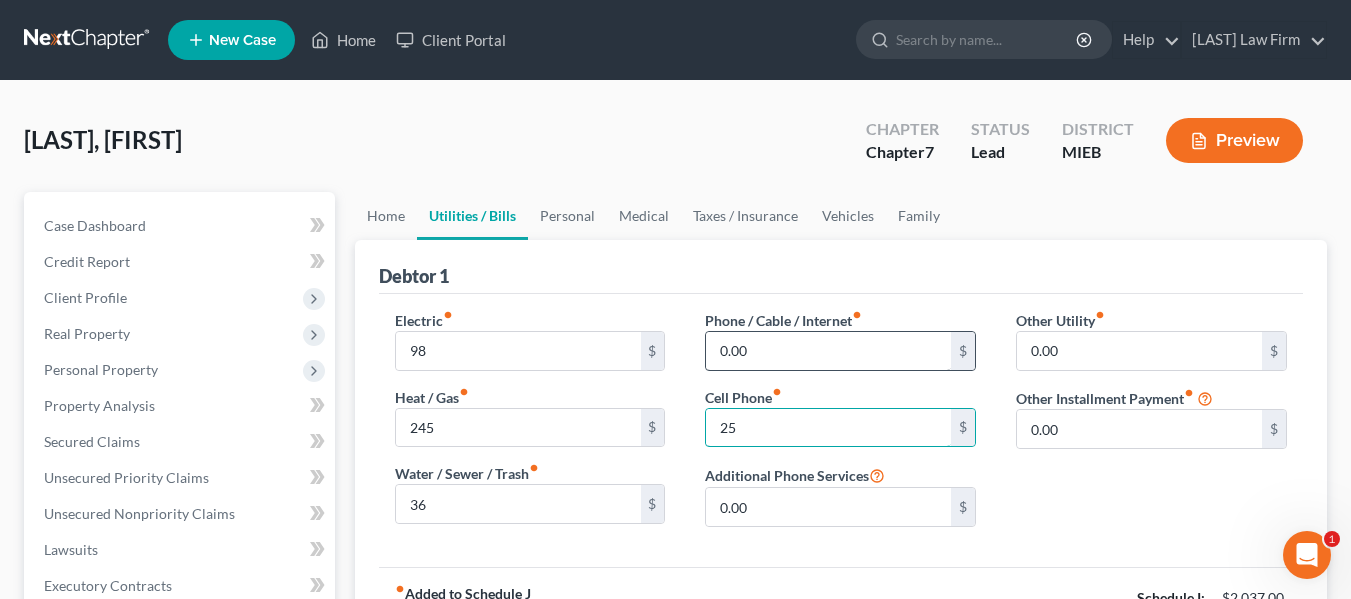 type on "25" 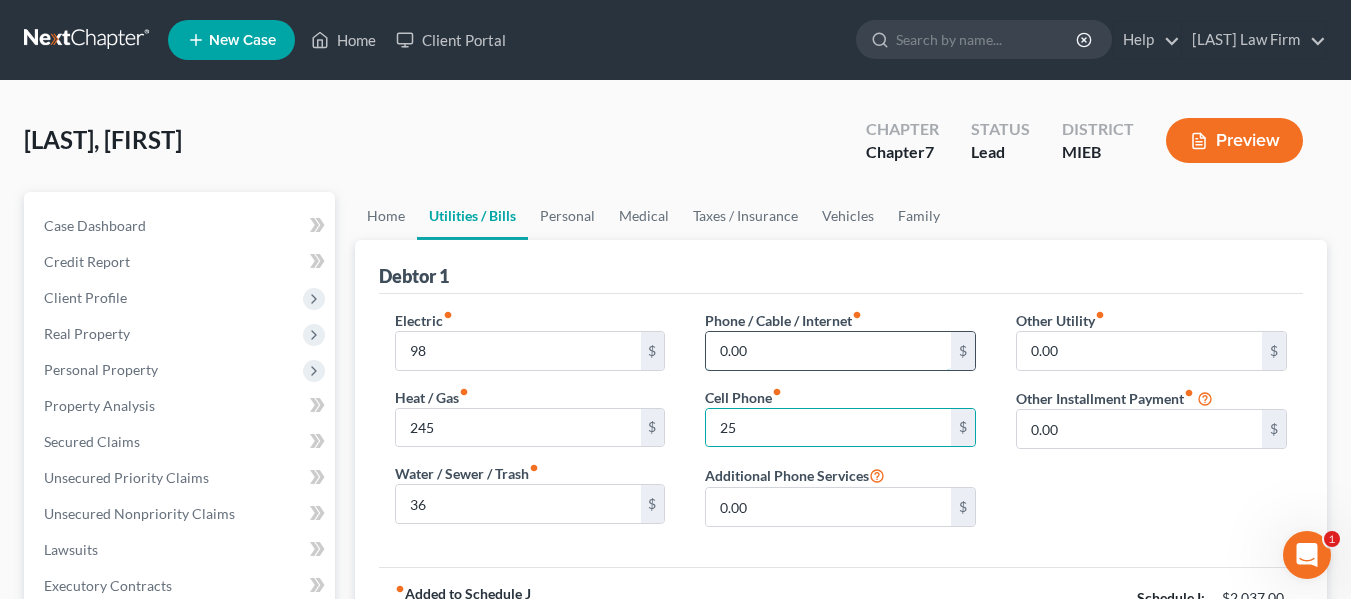 click on "[NUMBER]" at bounding box center (828, 351) 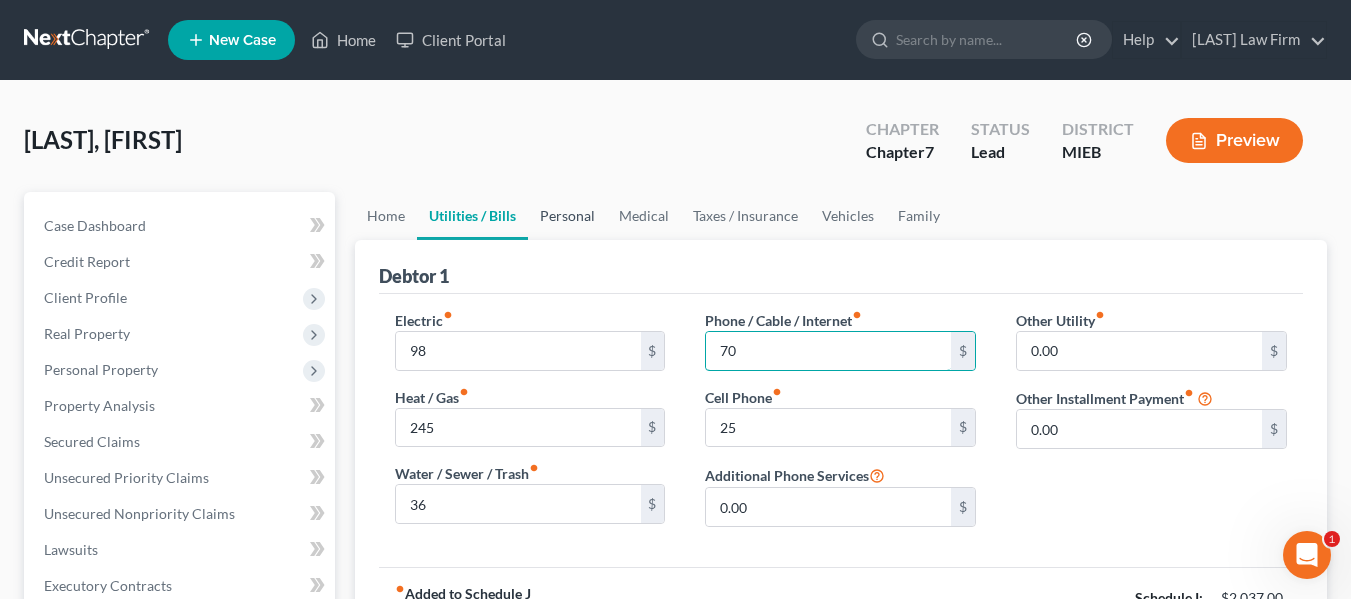 type on "70" 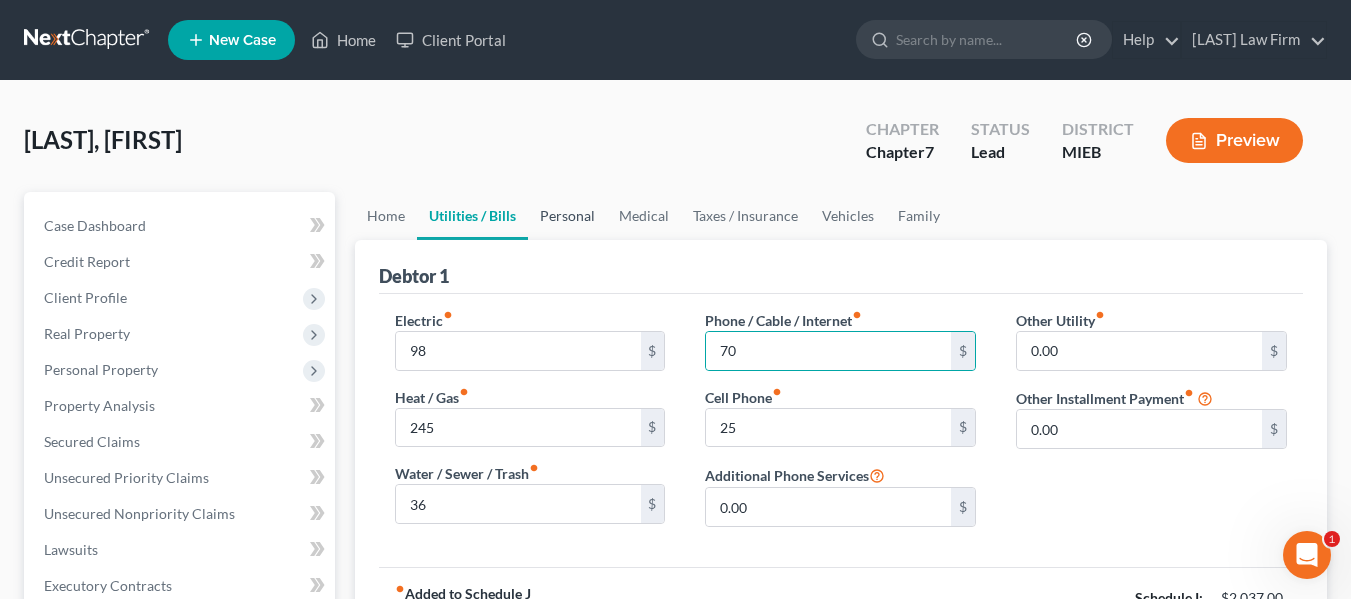 click on "Personal" at bounding box center [567, 216] 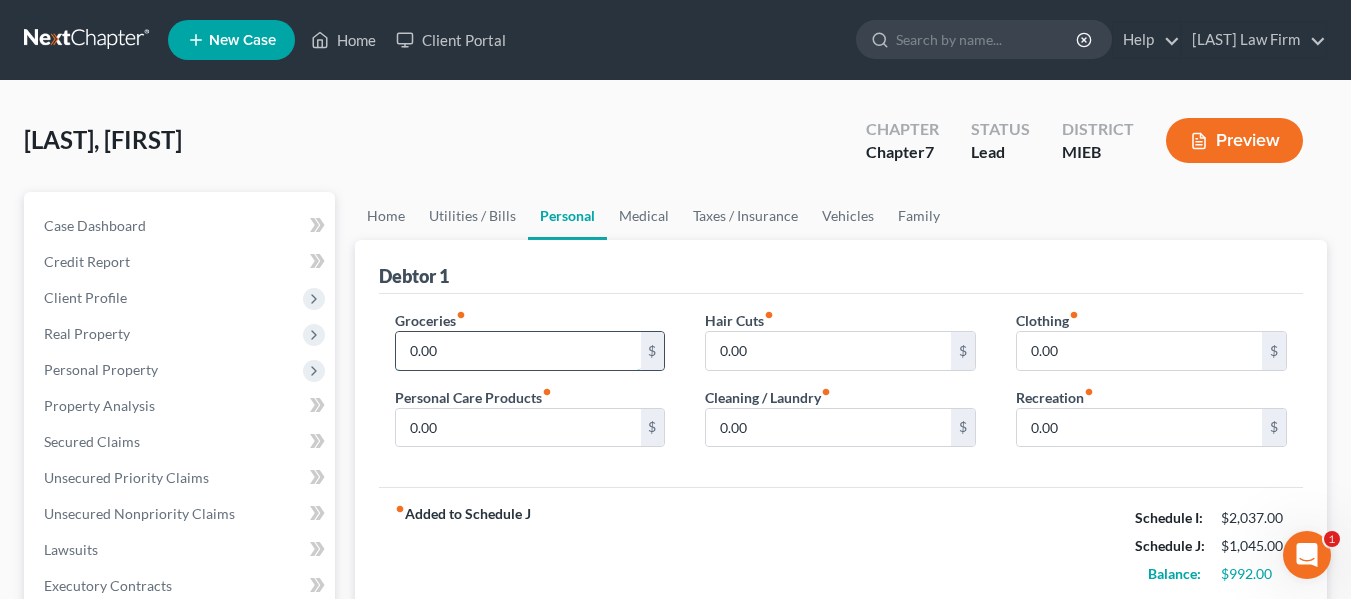 click on "[NUMBER]" at bounding box center [518, 351] 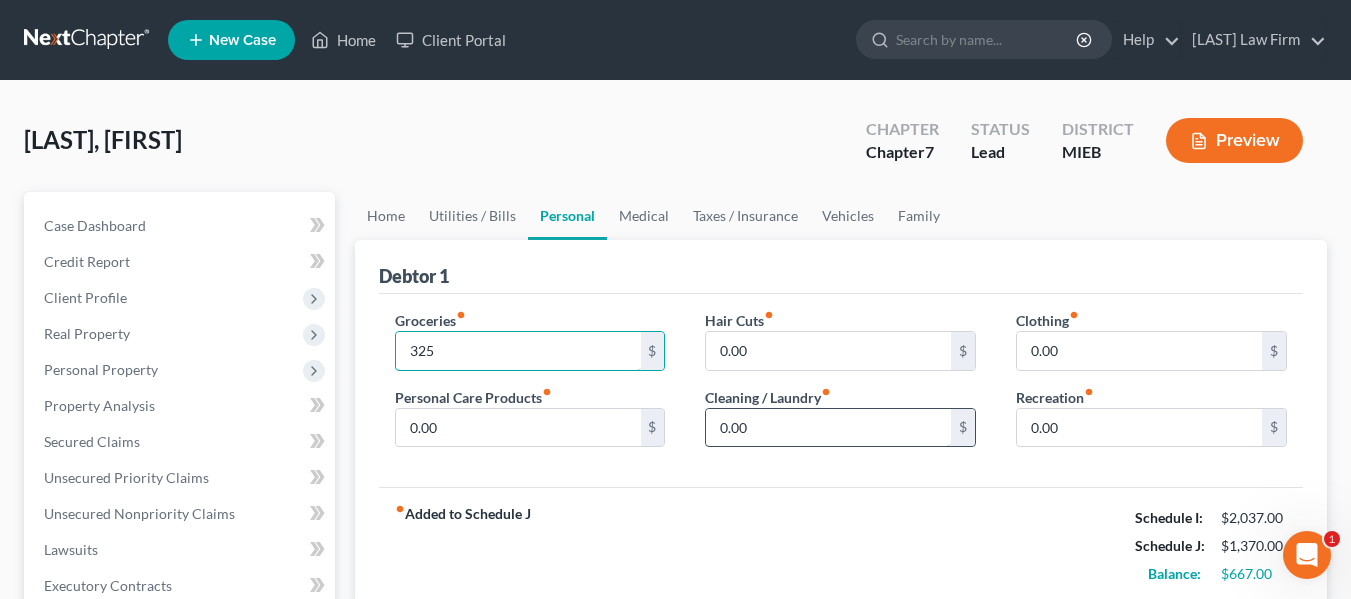 type on "325" 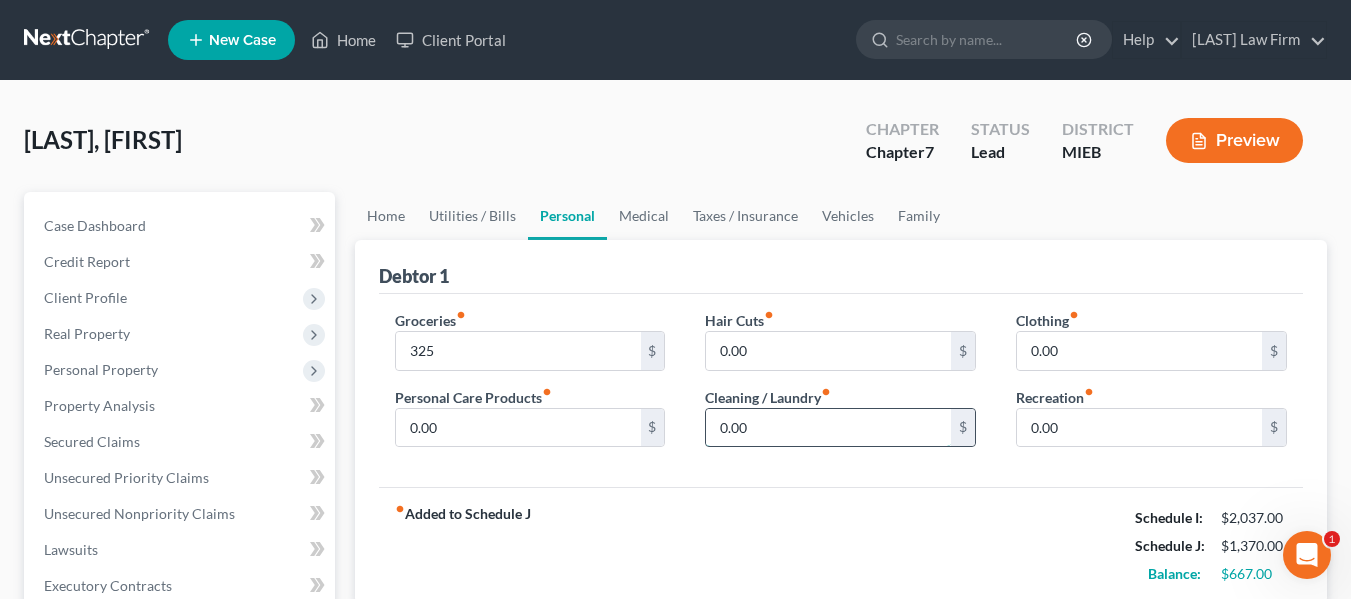 click on "[NUMBER]" at bounding box center (828, 428) 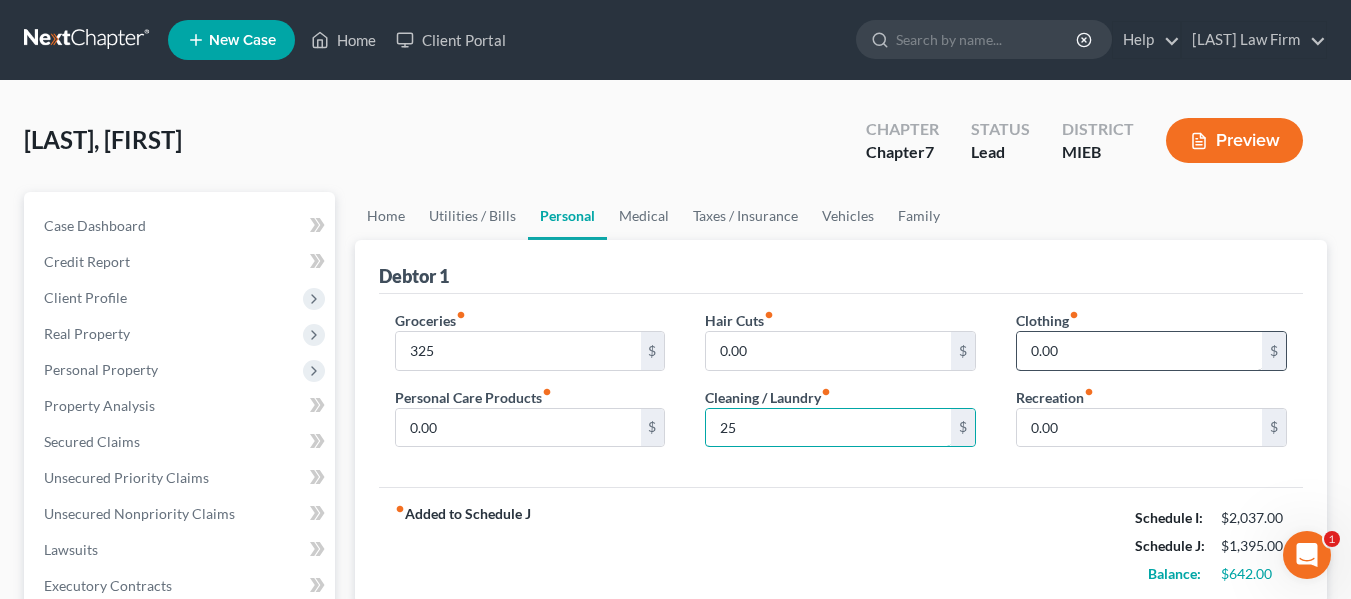 type on "25" 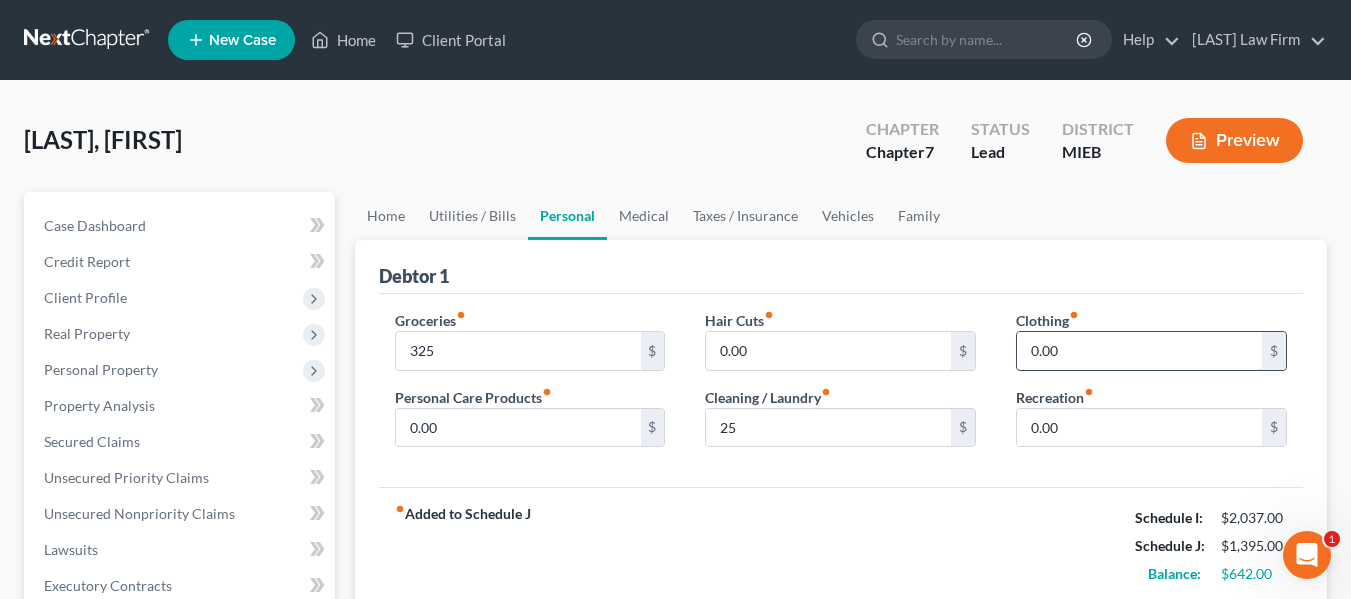click on "[NUMBER]" at bounding box center [1139, 351] 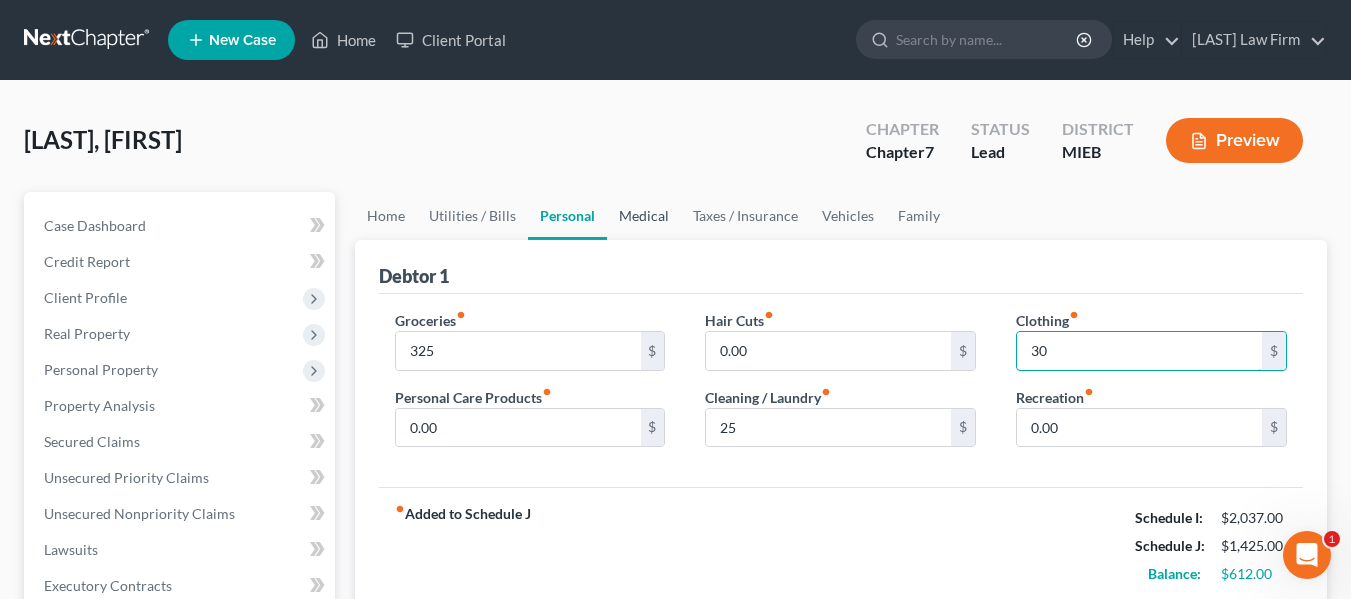 type on "30" 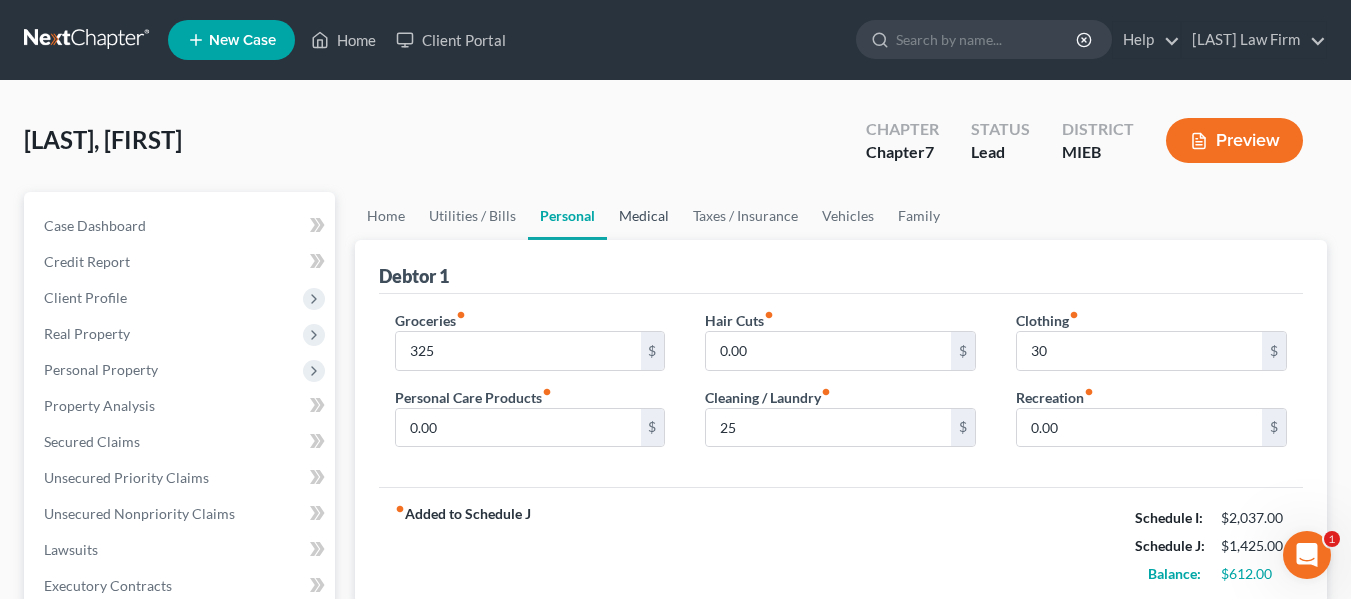 click on "Medical" at bounding box center [644, 216] 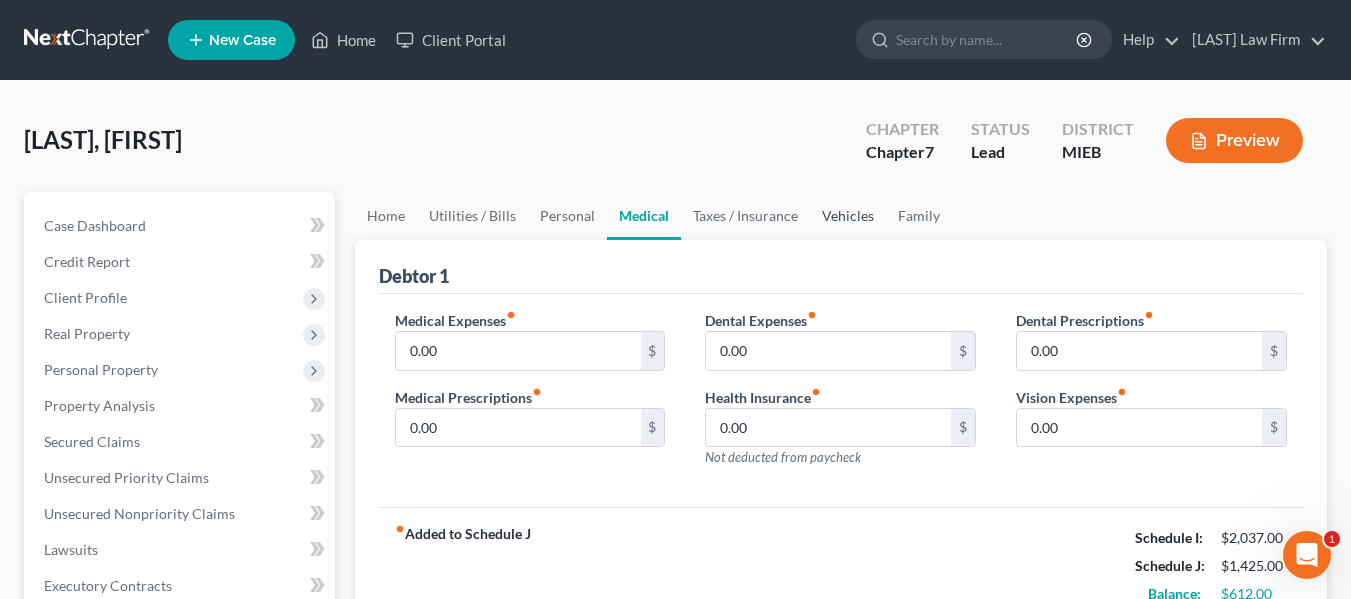 click on "Vehicles" at bounding box center (848, 216) 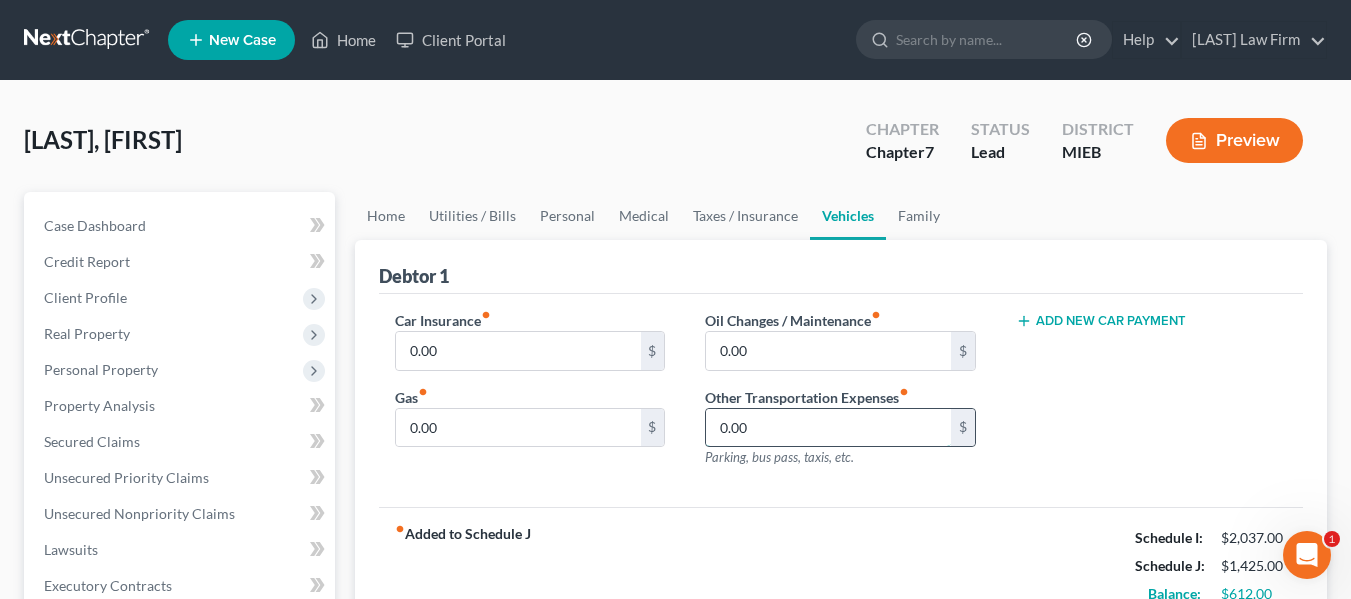 click on "[NUMBER]" at bounding box center [828, 428] 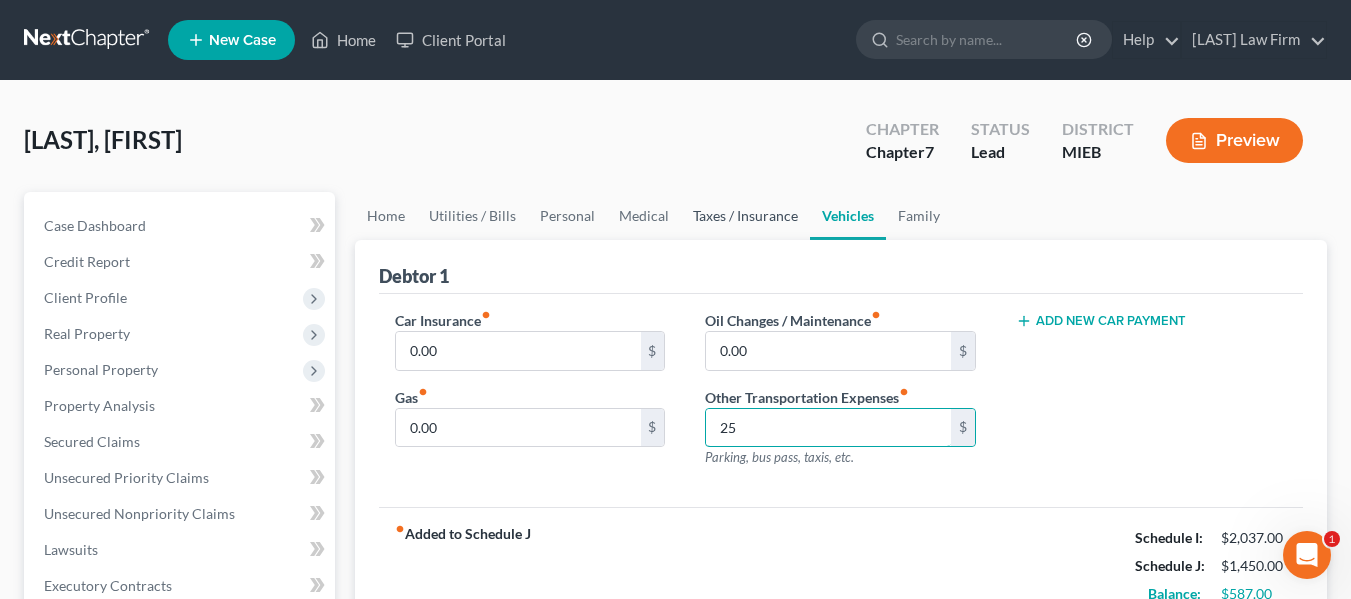 type on "25" 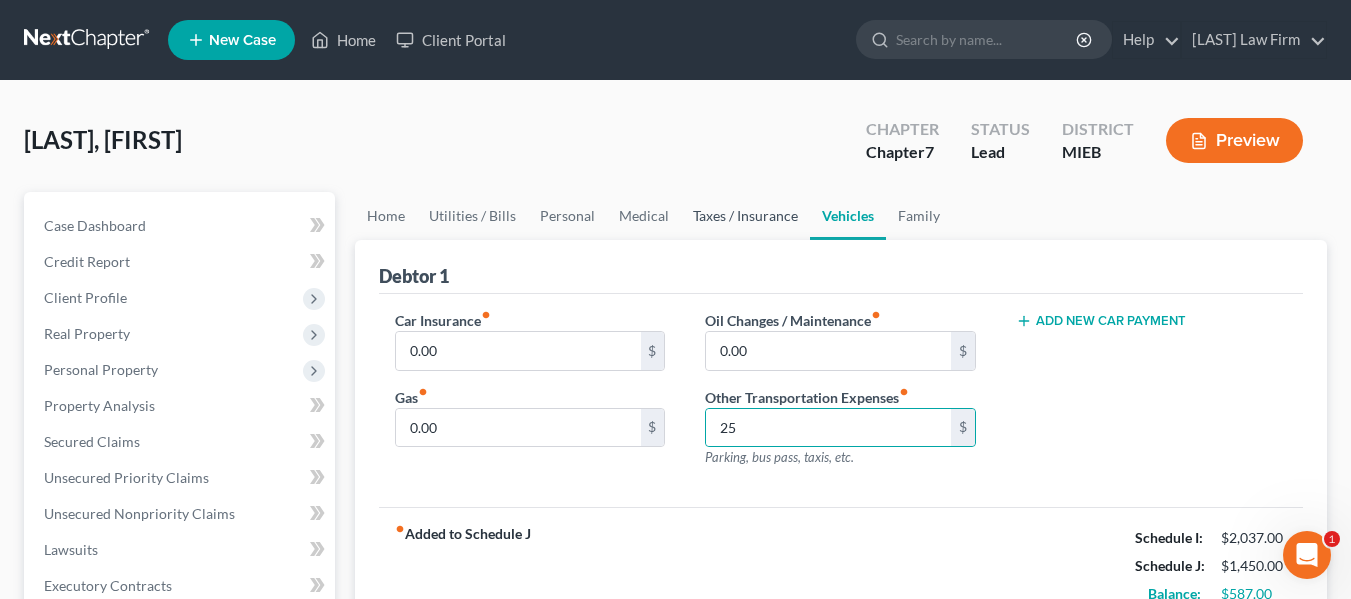 click on "Taxes / Insurance" at bounding box center (745, 216) 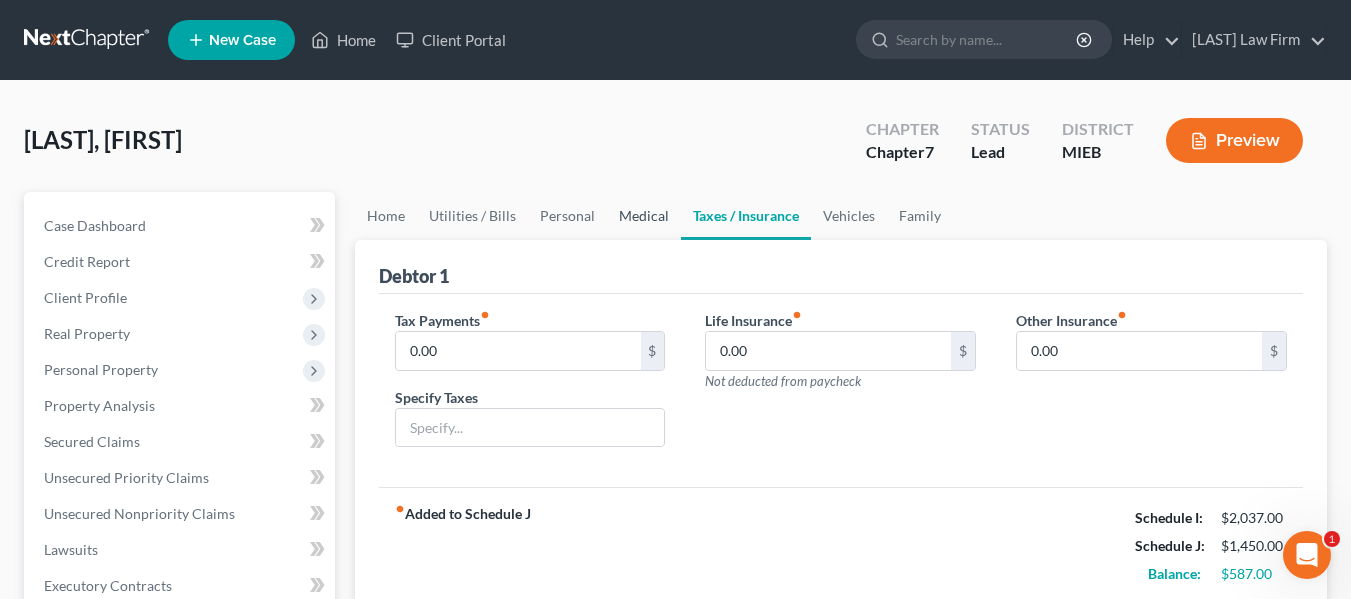 click on "Medical" at bounding box center [644, 216] 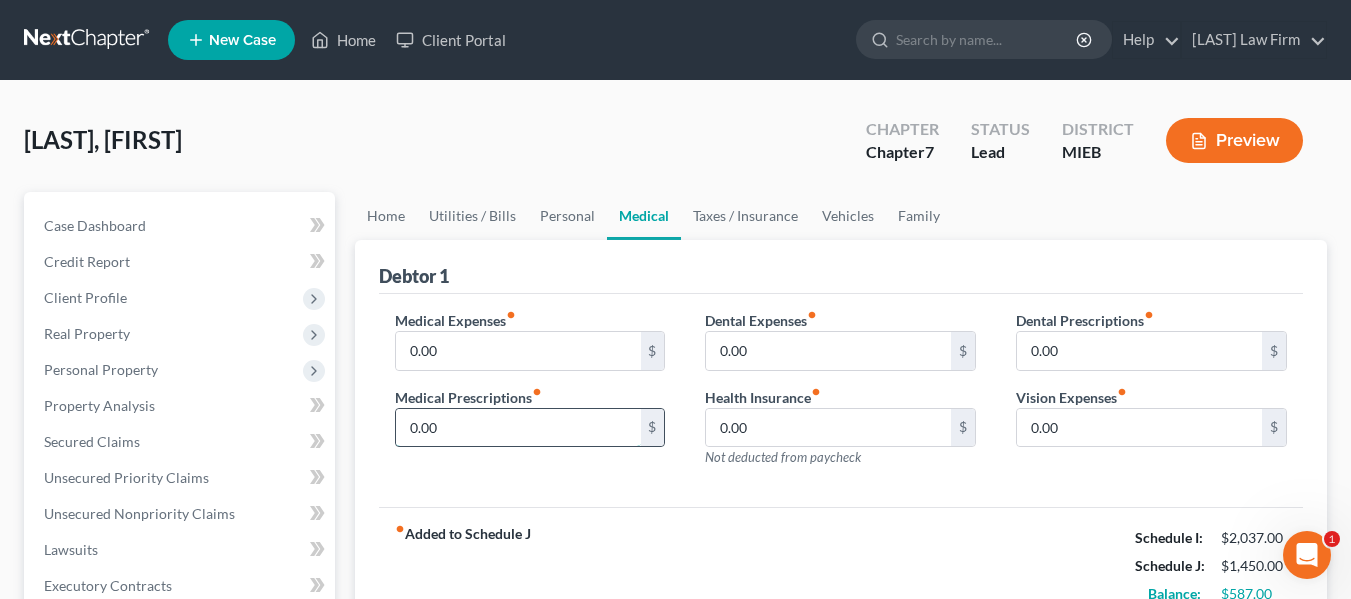click on "[NUMBER]" at bounding box center [518, 428] 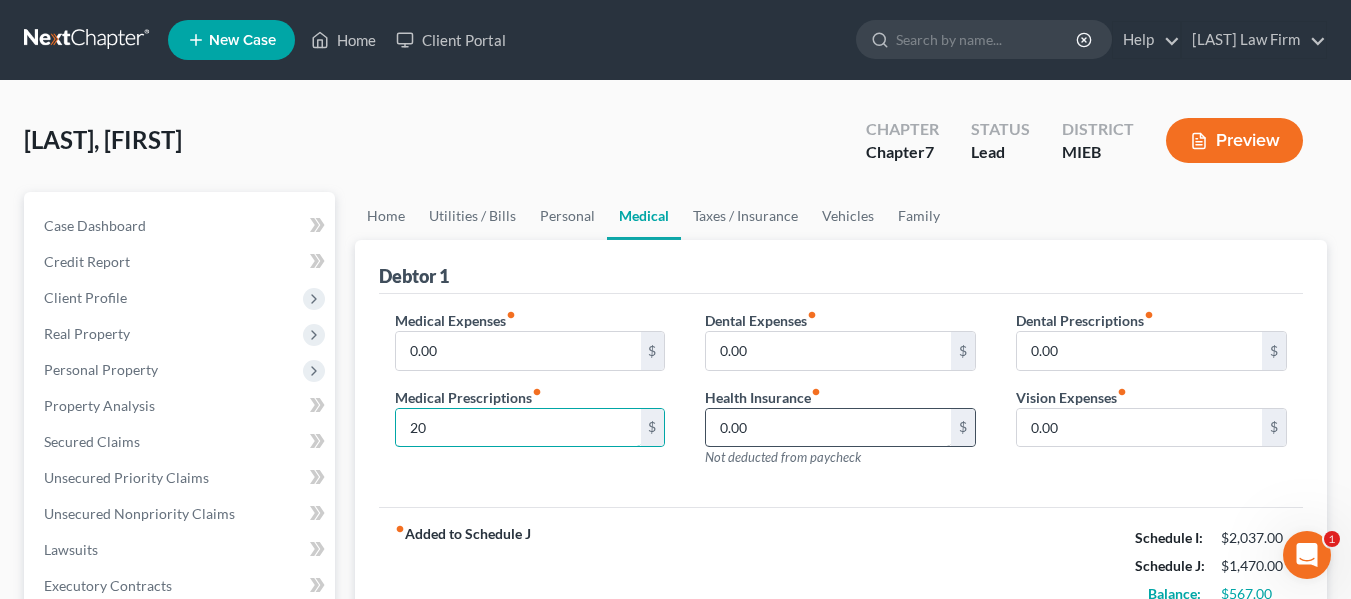 type on "20" 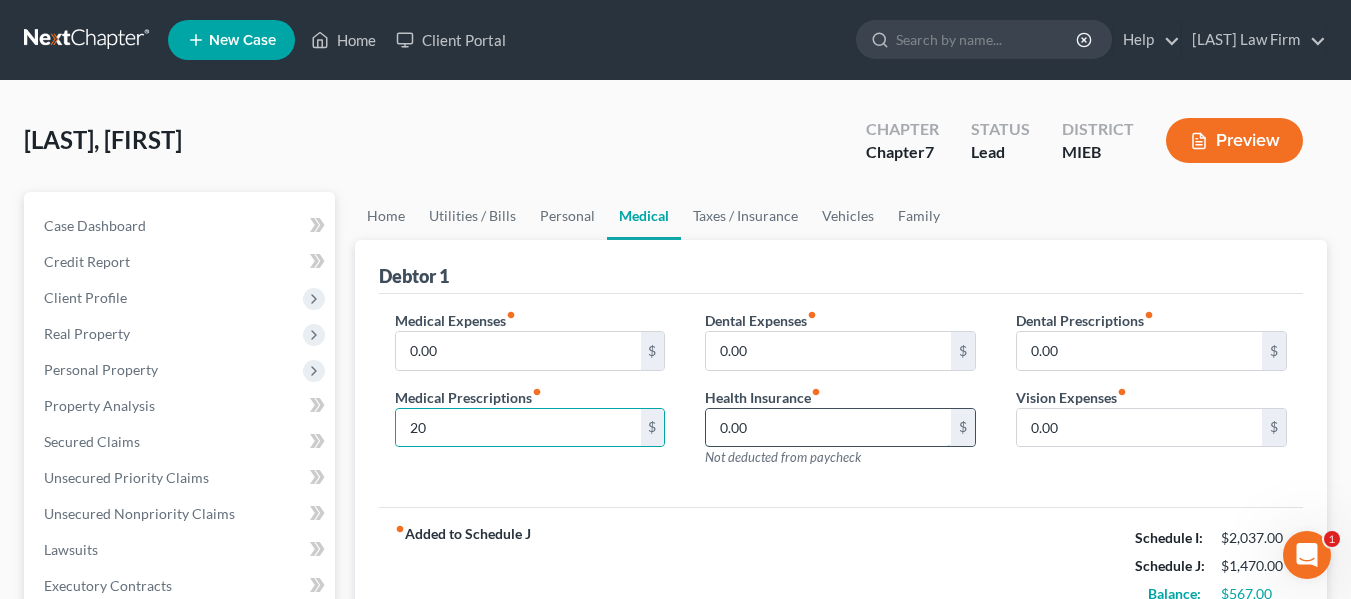 click on "[NUMBER]" at bounding box center (828, 428) 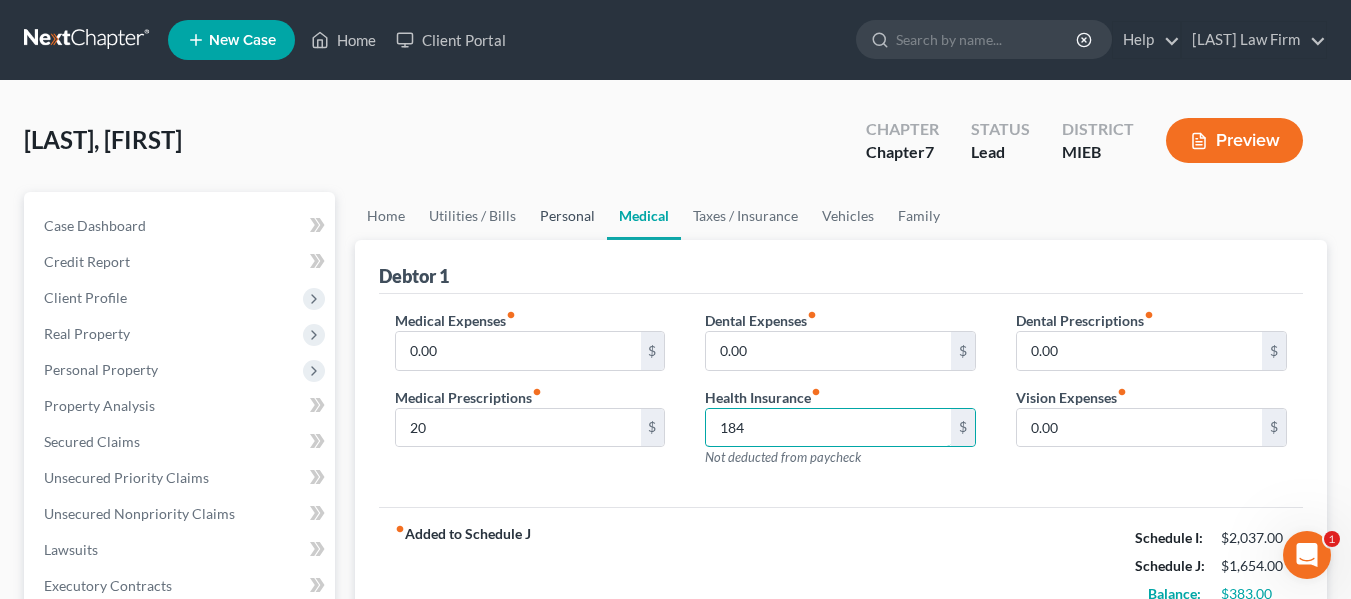 type on "184" 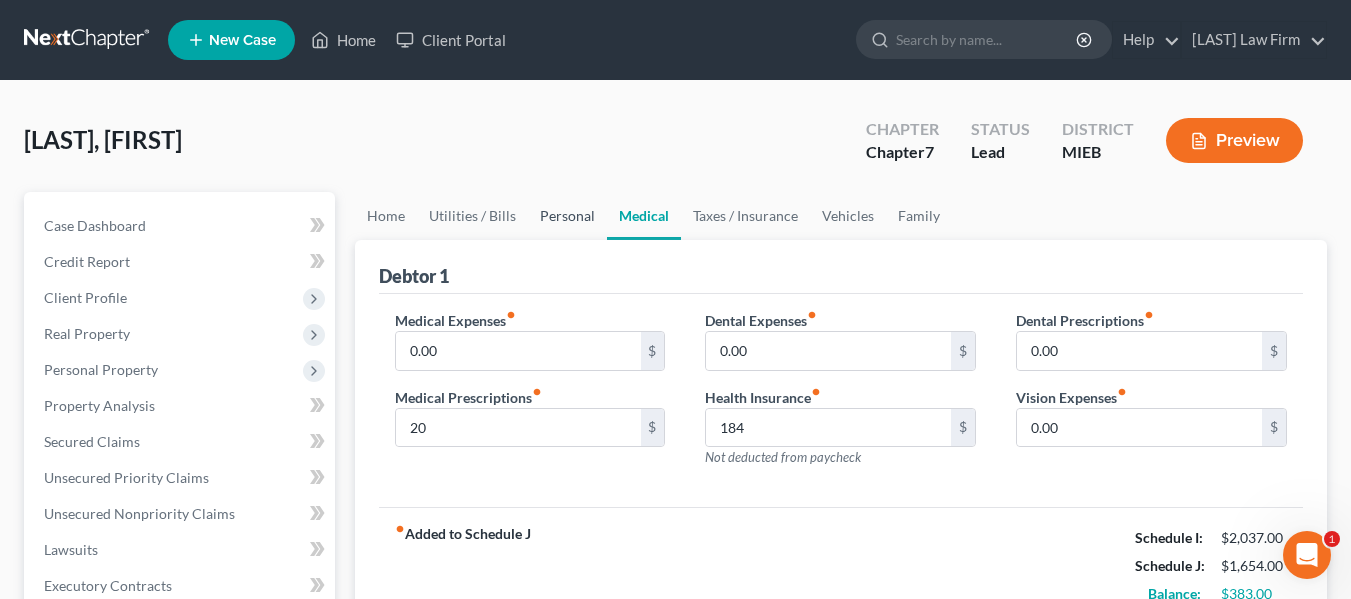 click on "Personal" at bounding box center (567, 216) 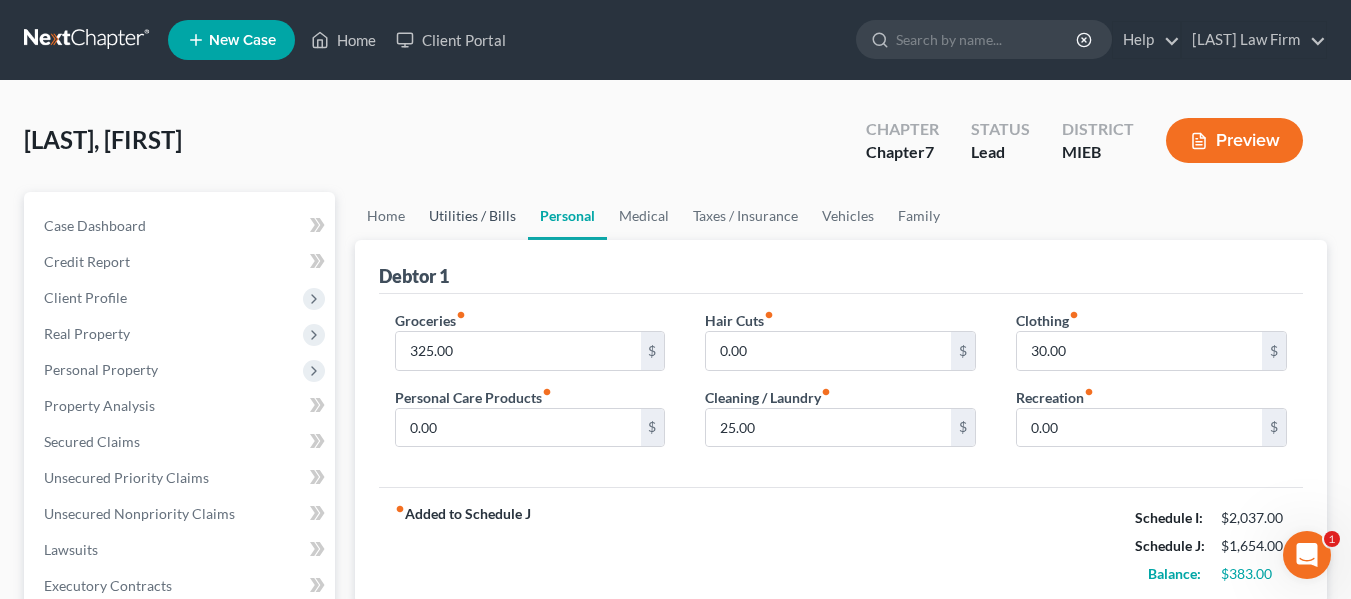 click on "Utilities / Bills" at bounding box center [472, 216] 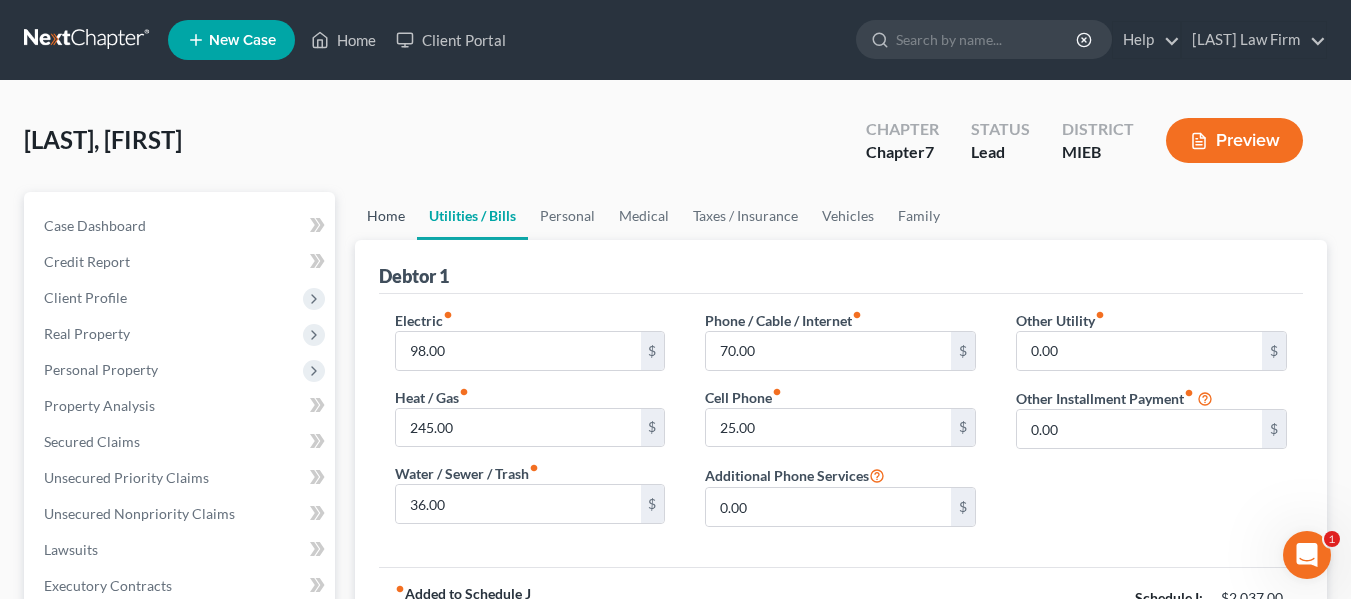 click on "Home" at bounding box center [386, 216] 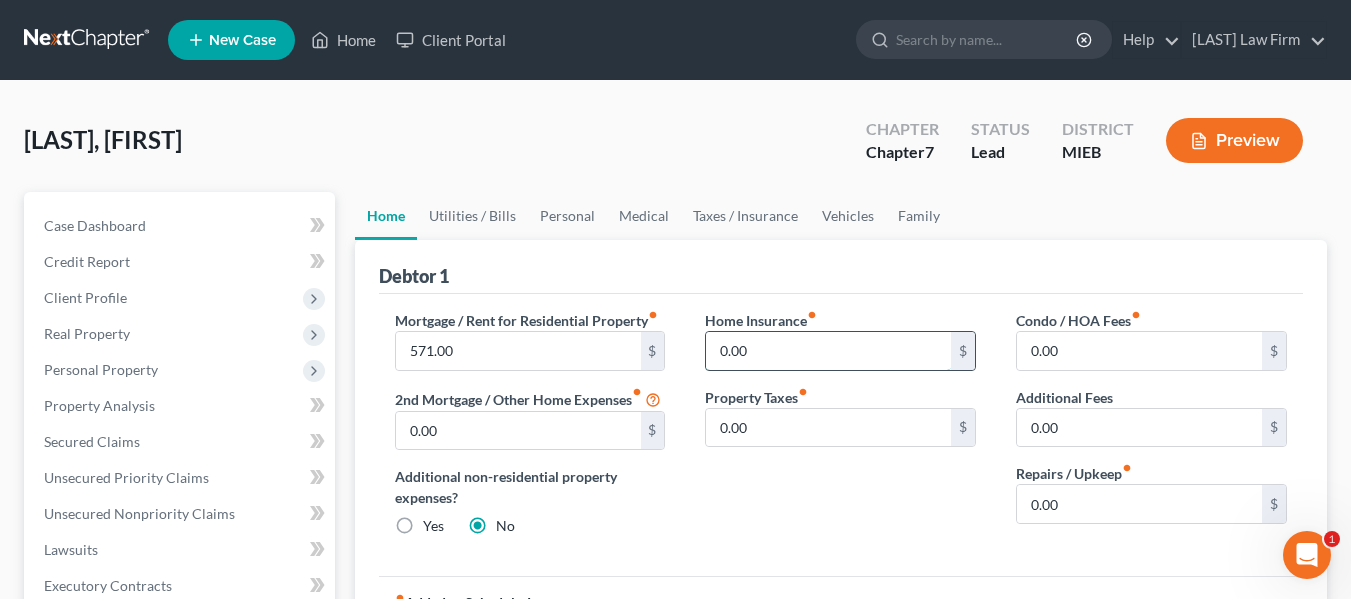 click on "[NUMBER]" at bounding box center [828, 351] 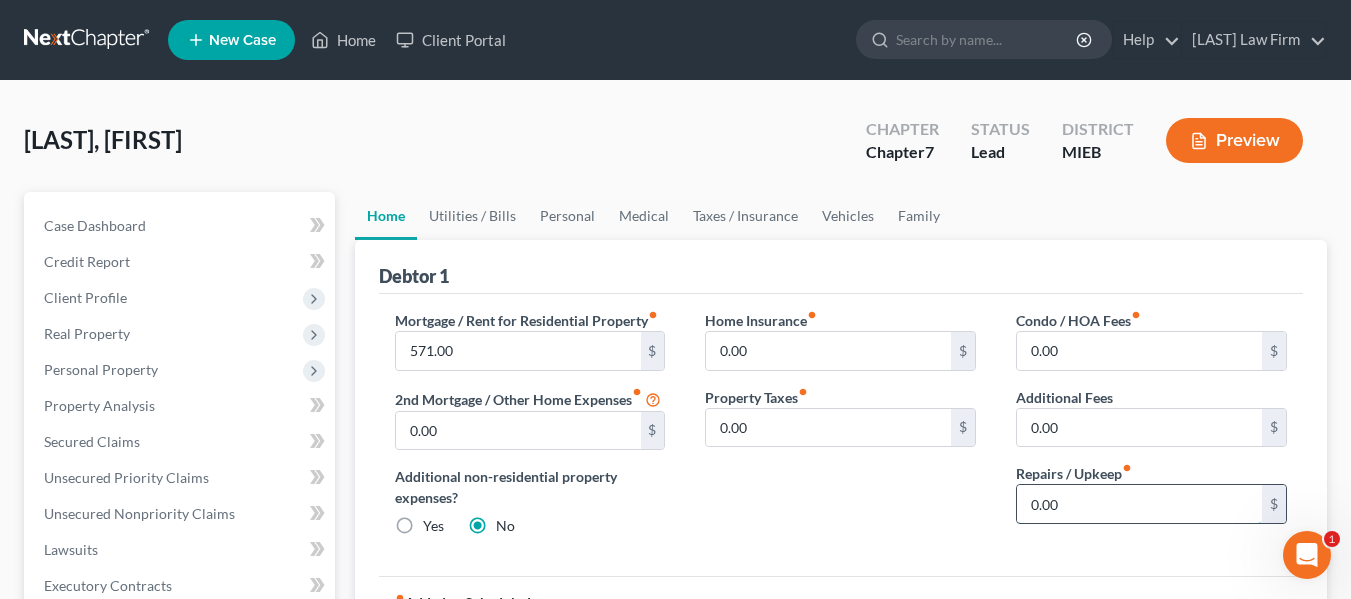 click on "[NUMBER]" at bounding box center (1139, 504) 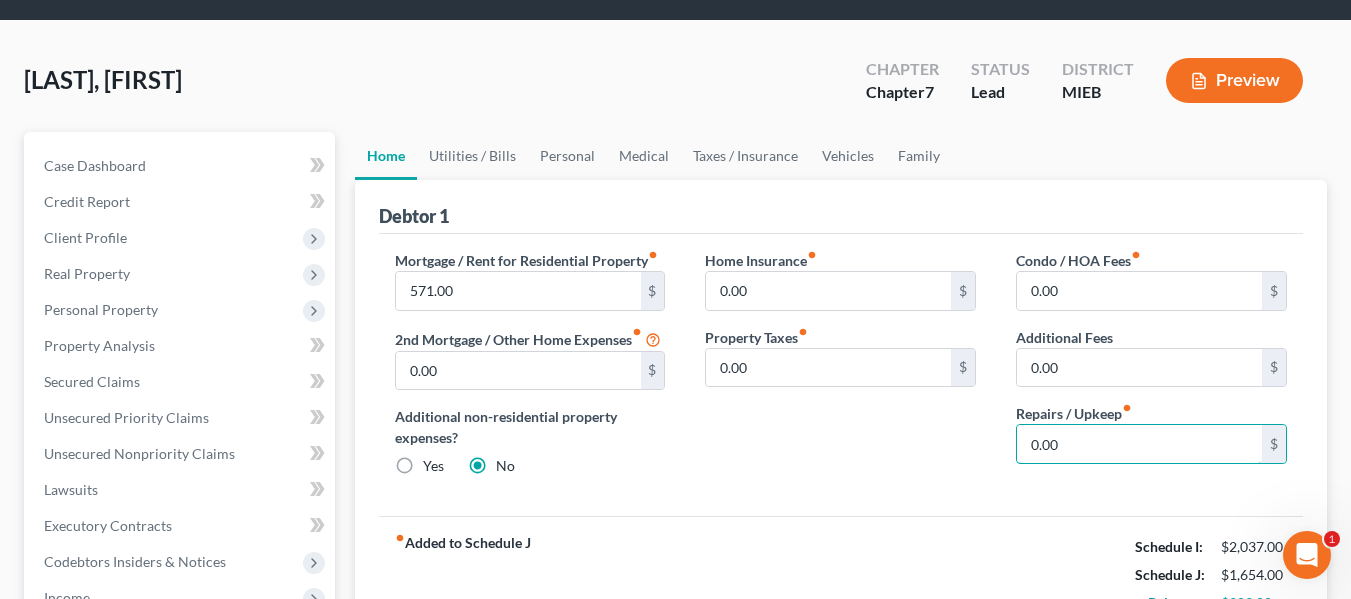 scroll, scrollTop: 57, scrollLeft: 0, axis: vertical 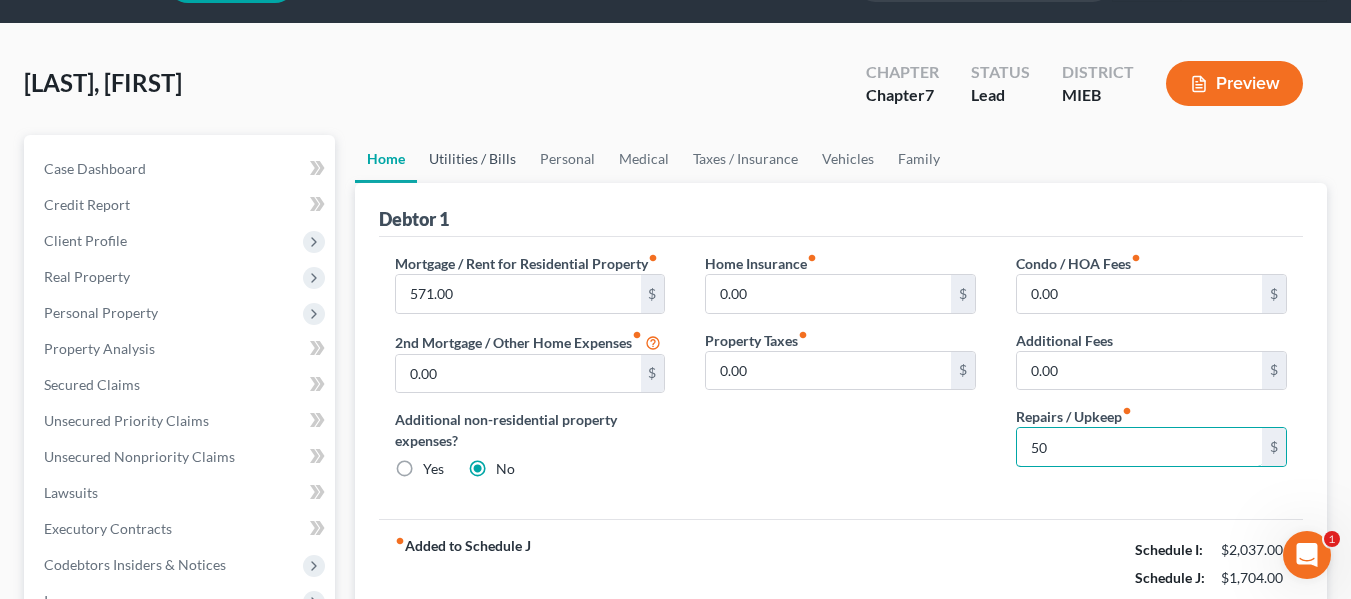 type on "50" 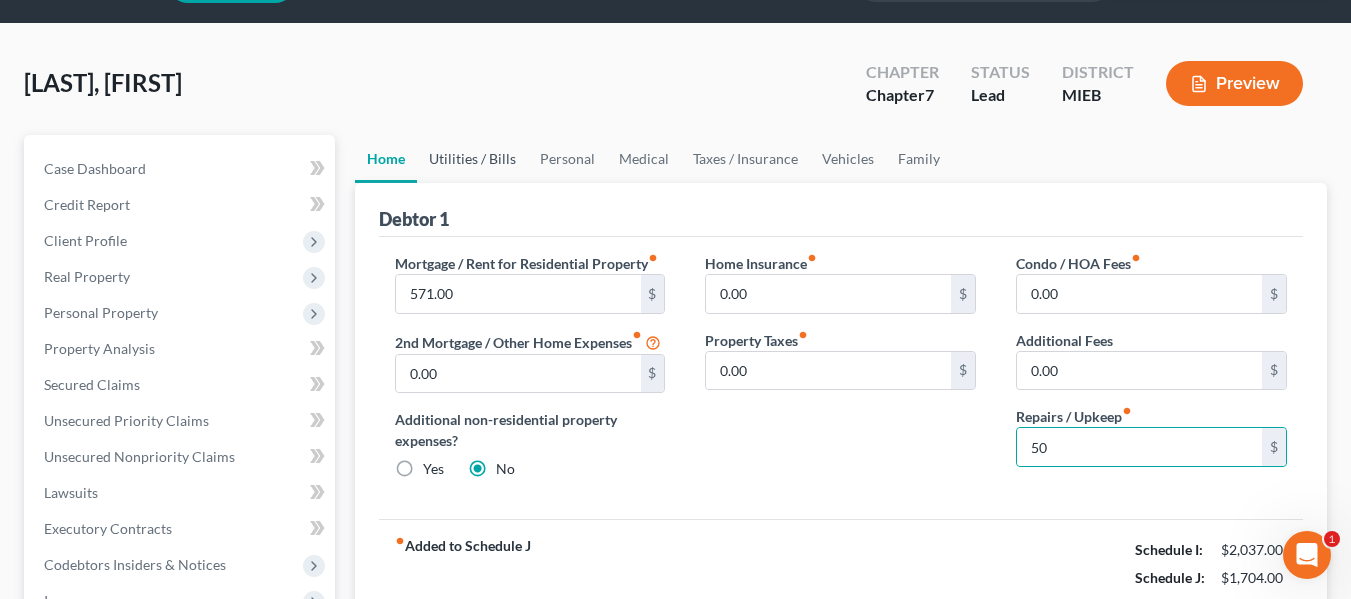 click on "Utilities / Bills" at bounding box center [472, 159] 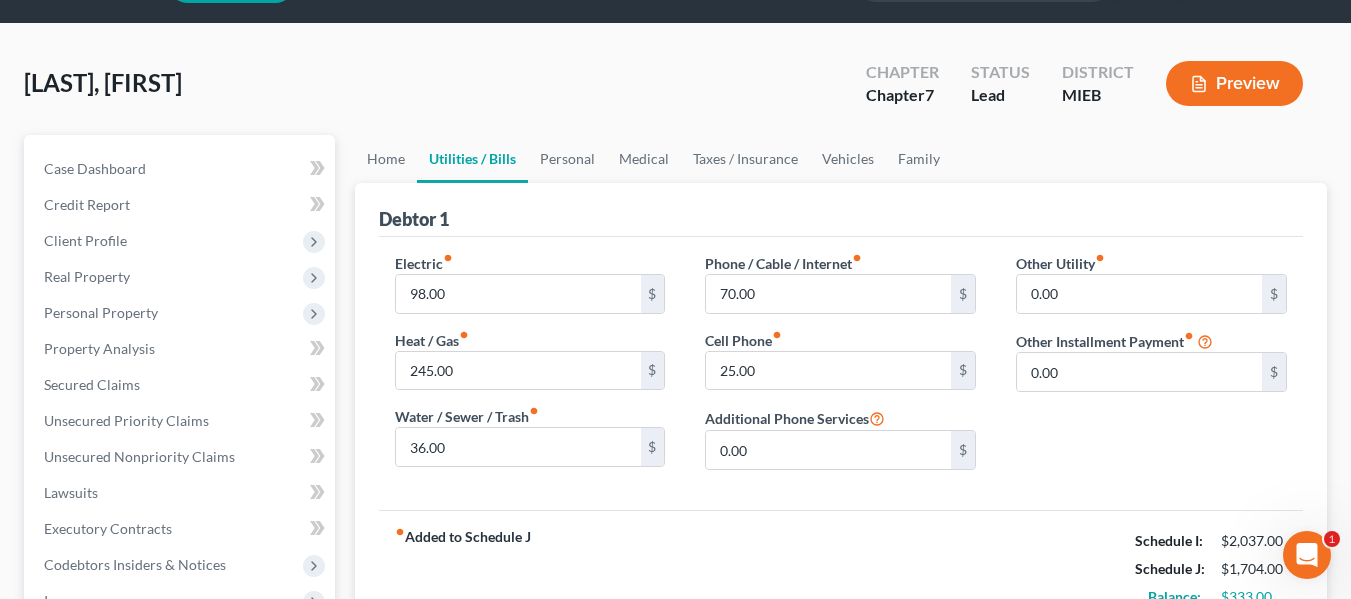scroll, scrollTop: 0, scrollLeft: 0, axis: both 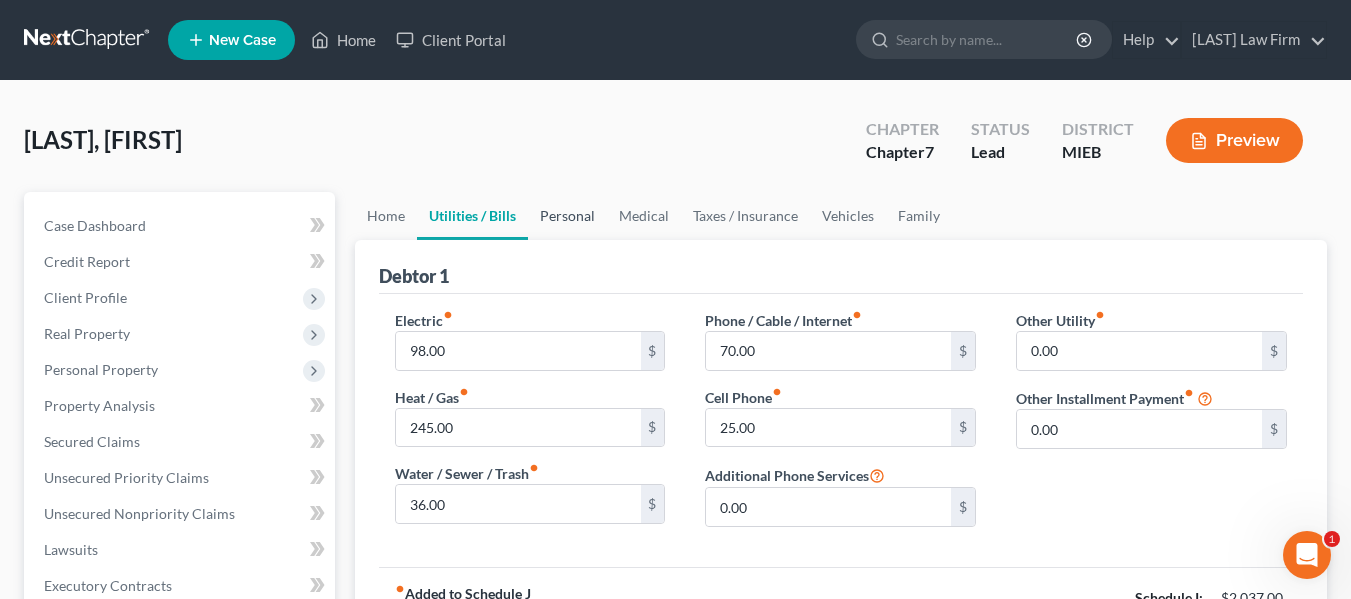 click on "Personal" at bounding box center [567, 216] 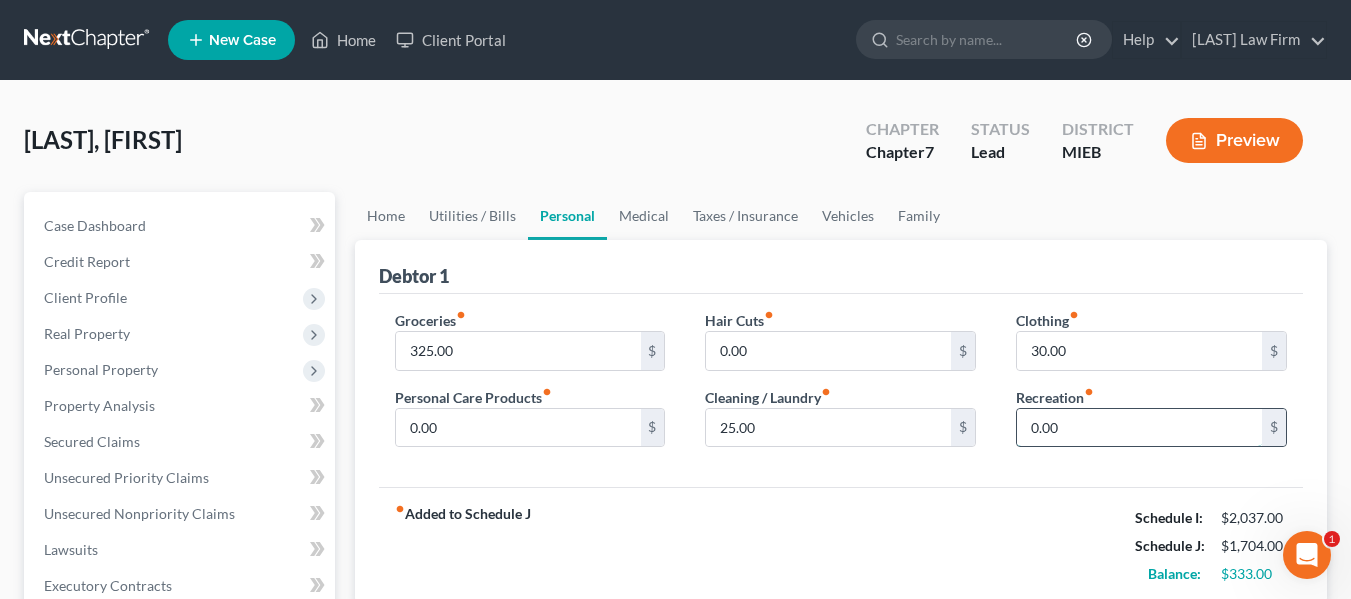 click on "[NUMBER]" at bounding box center (1139, 428) 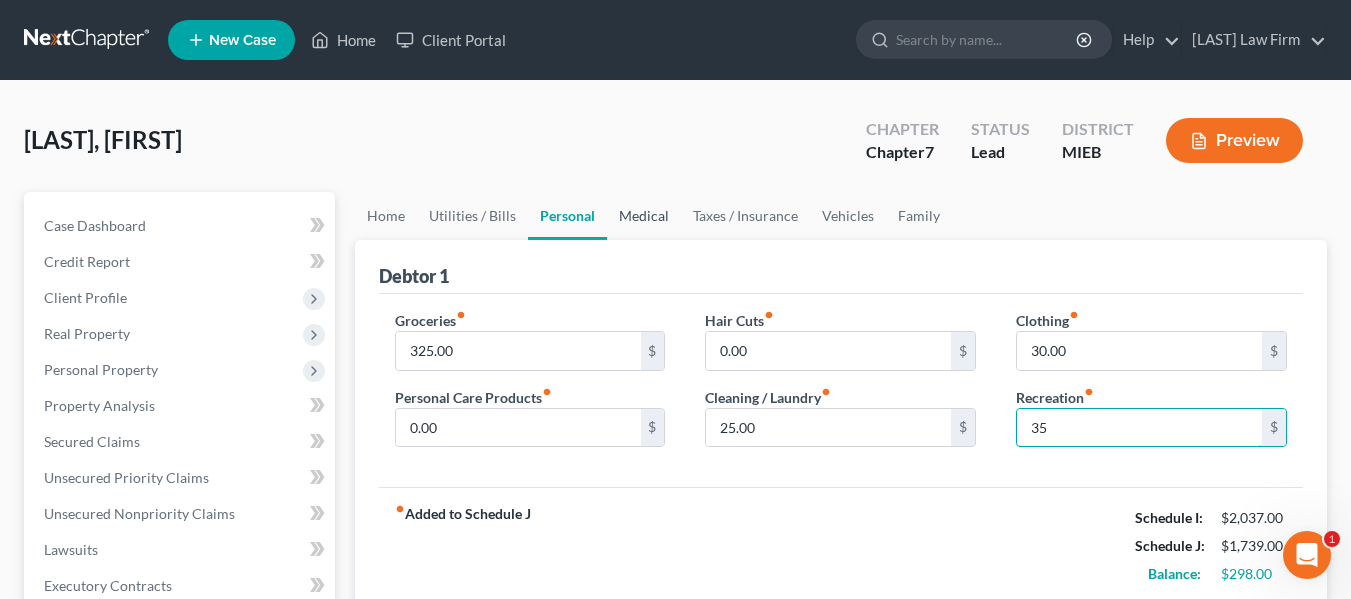 type on "35" 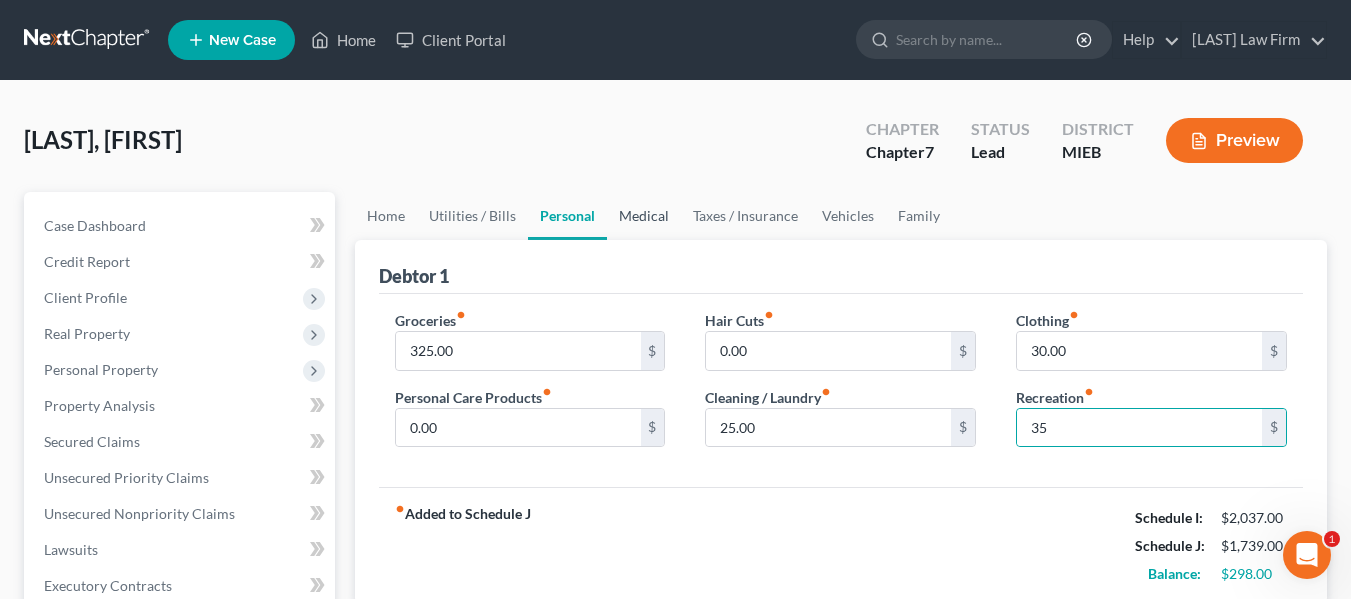 click on "Medical" at bounding box center [644, 216] 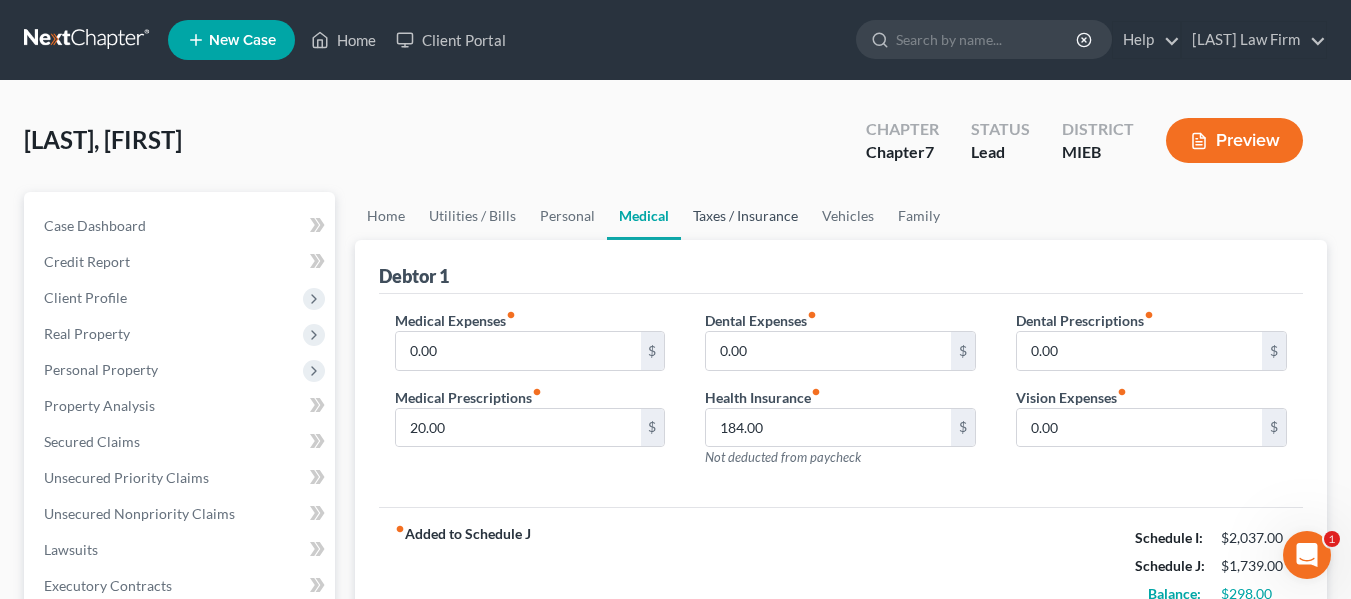 click on "Taxes / Insurance" at bounding box center [745, 216] 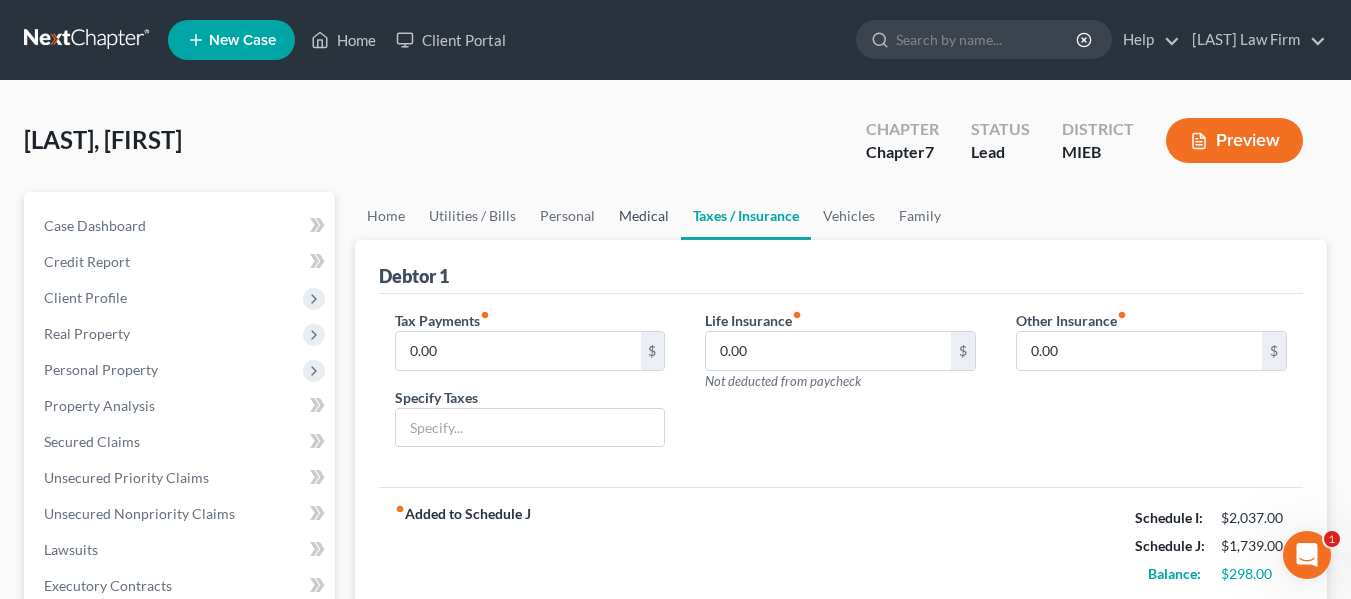click on "Medical" at bounding box center (644, 216) 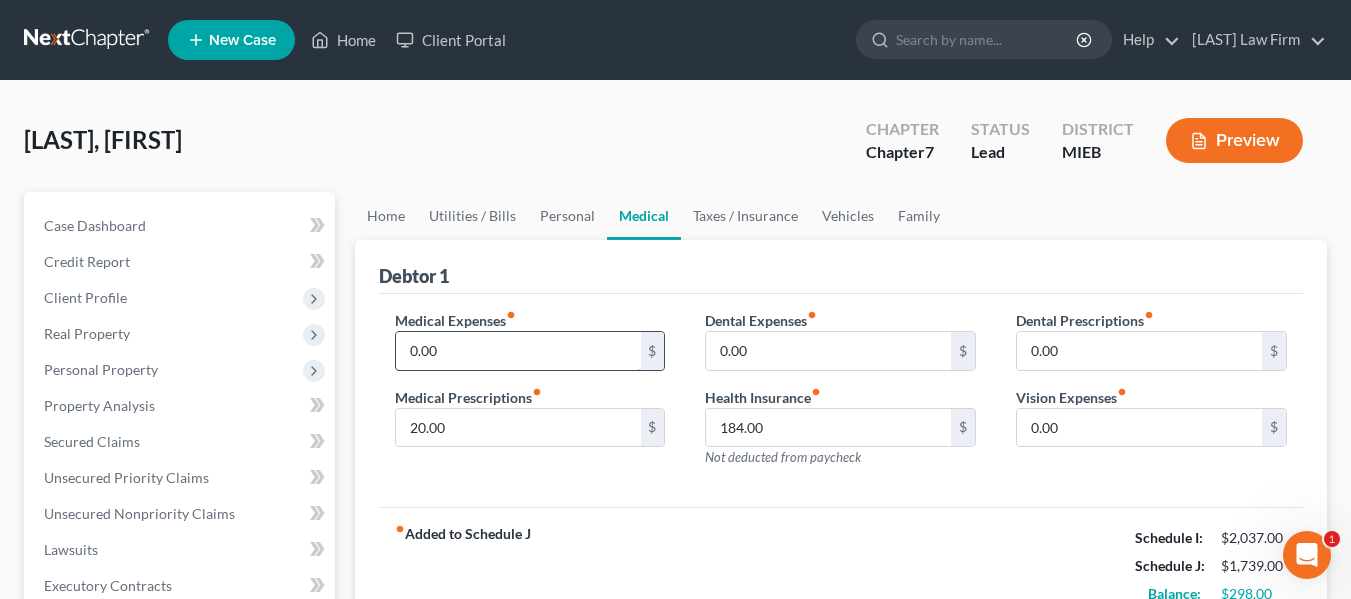 click on "[NUMBER]" at bounding box center [518, 351] 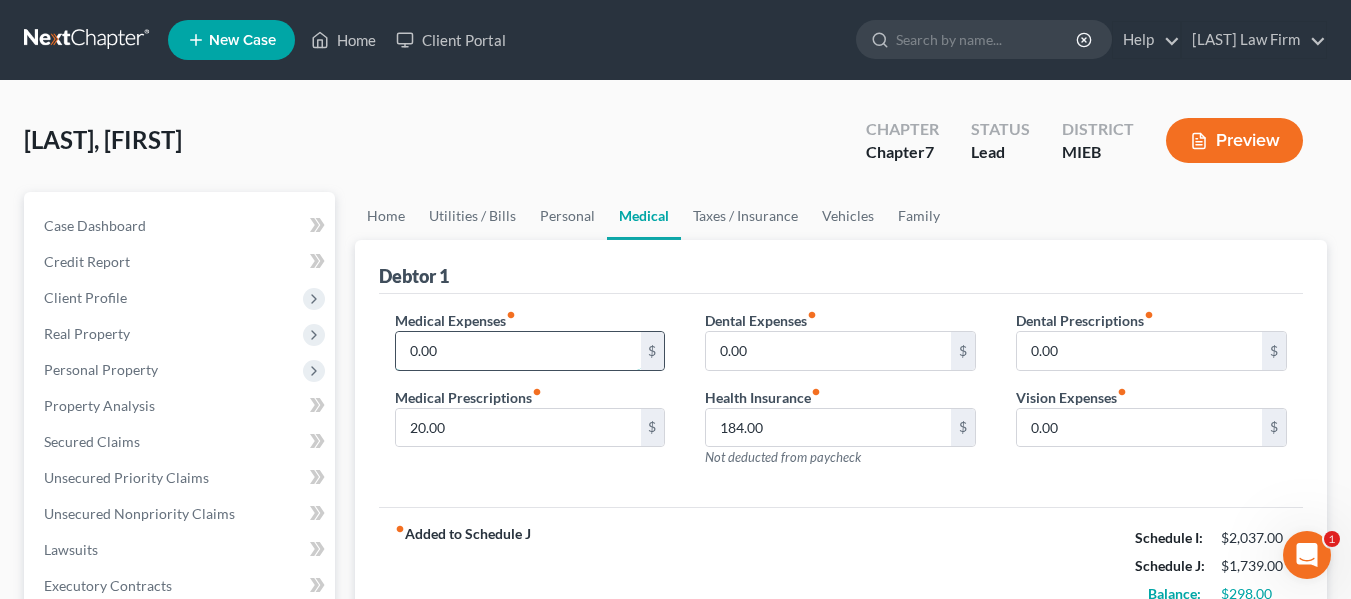type on "1" 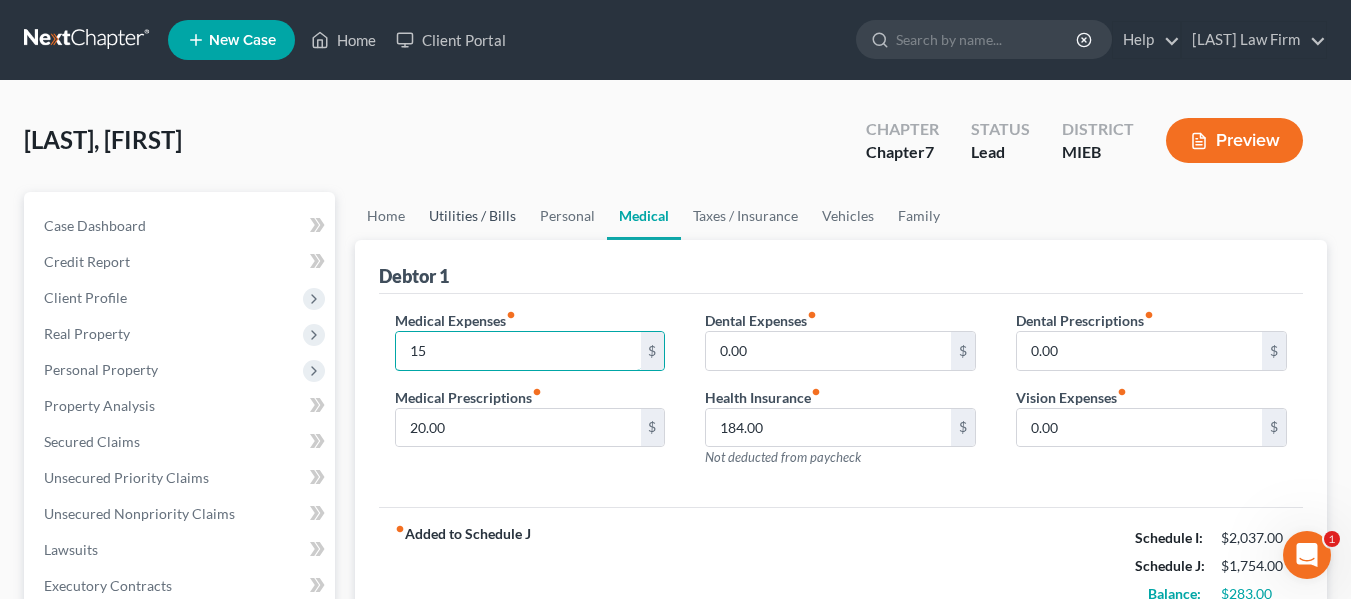 type on "15" 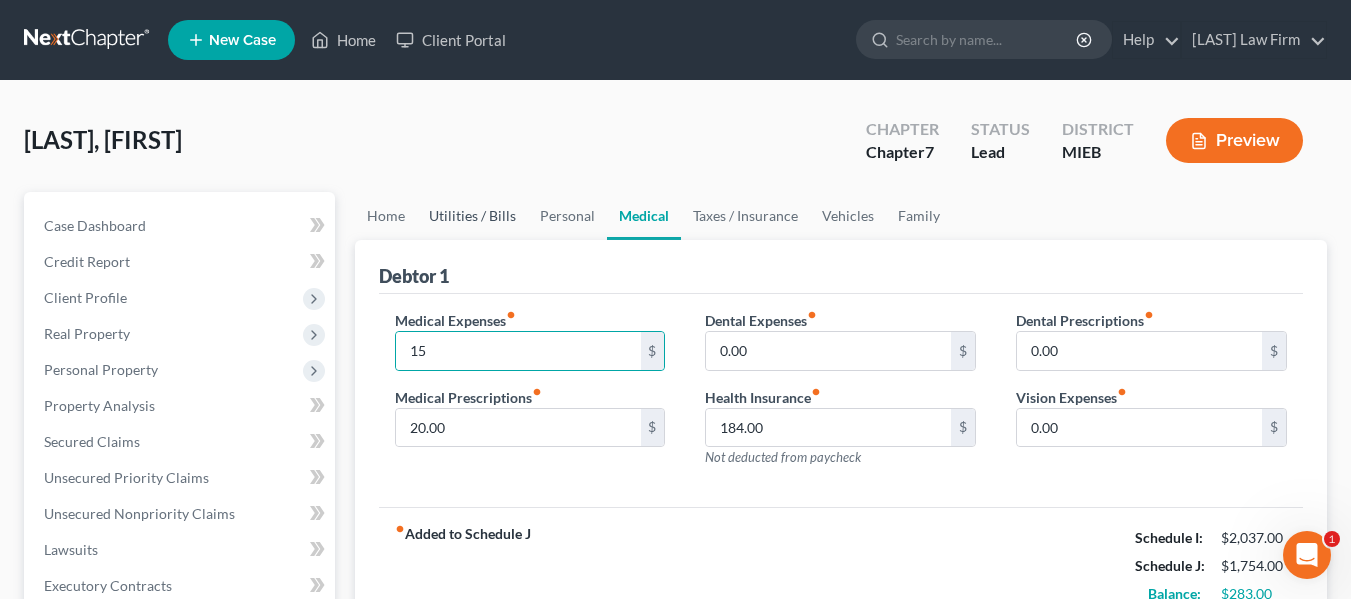 click on "Utilities / Bills" at bounding box center (472, 216) 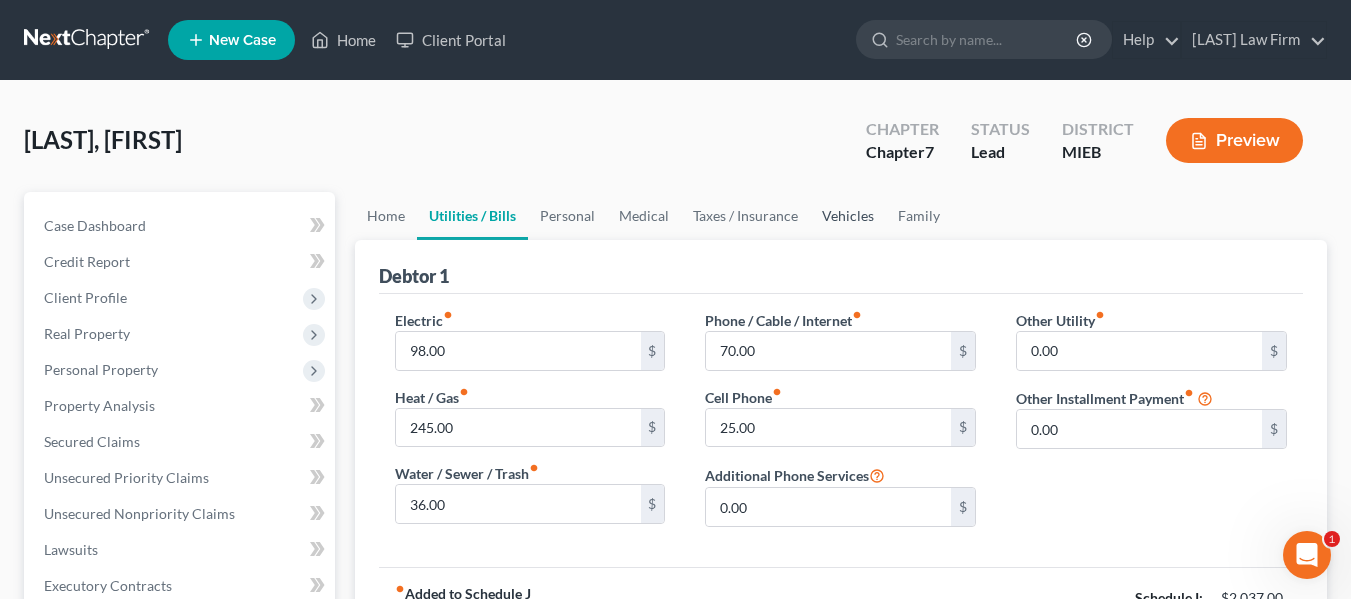 click on "Vehicles" at bounding box center [848, 216] 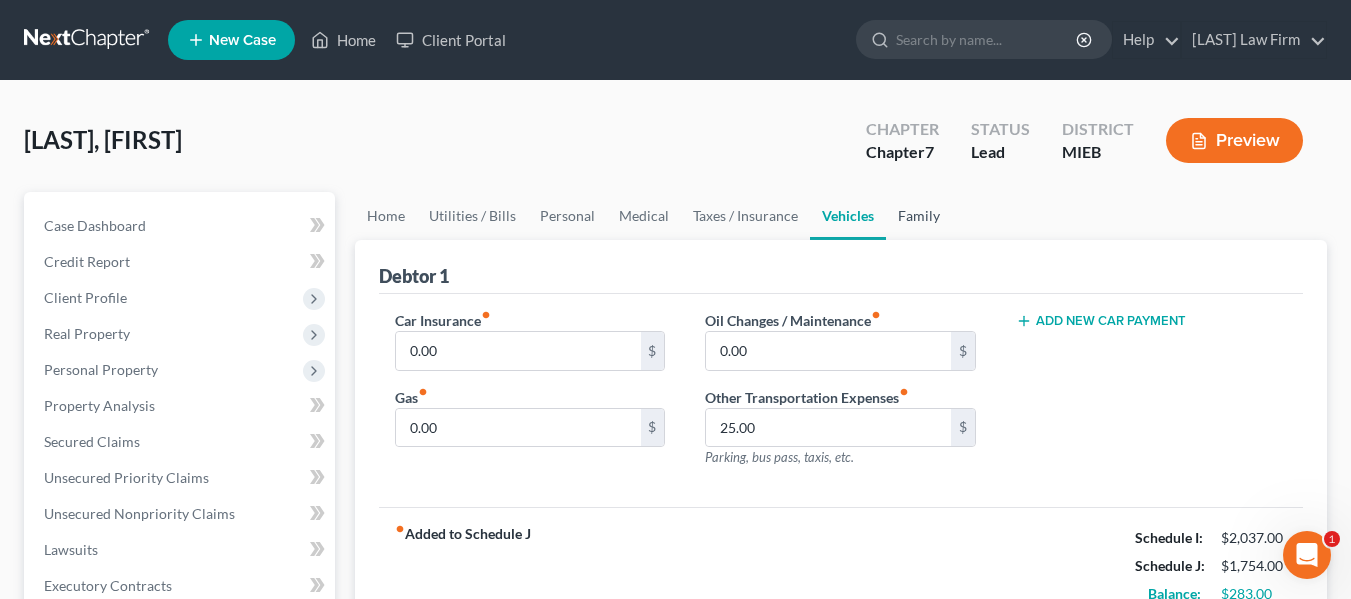 click on "Family" at bounding box center (919, 216) 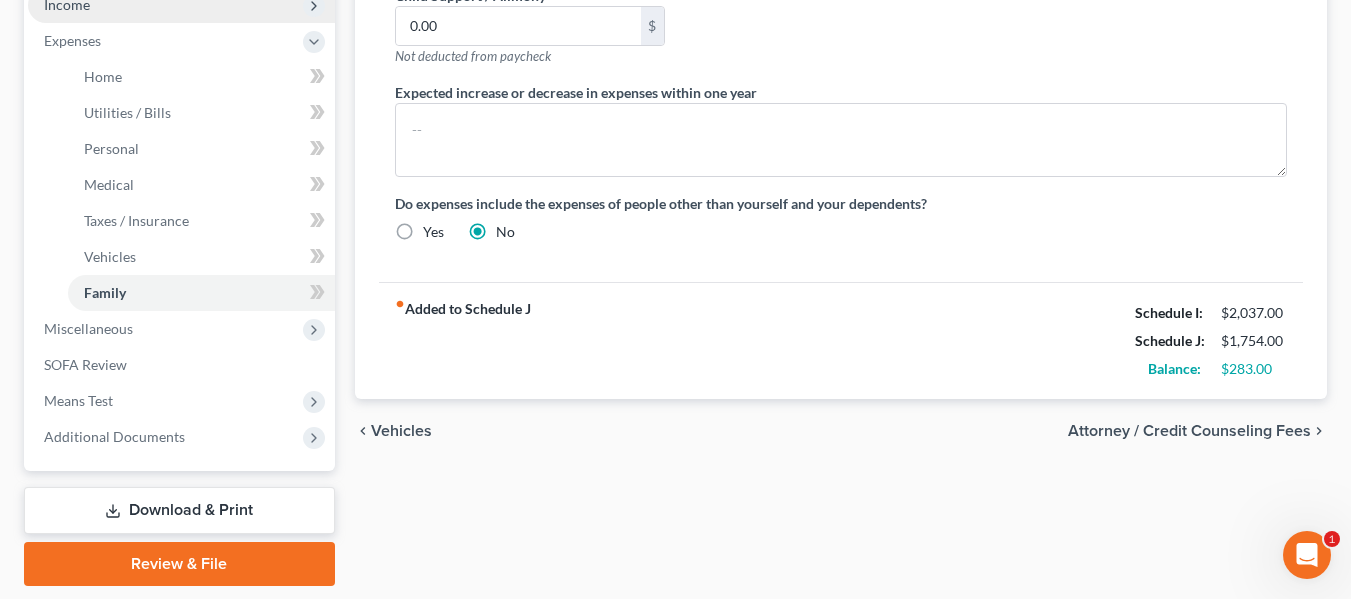 scroll, scrollTop: 655, scrollLeft: 0, axis: vertical 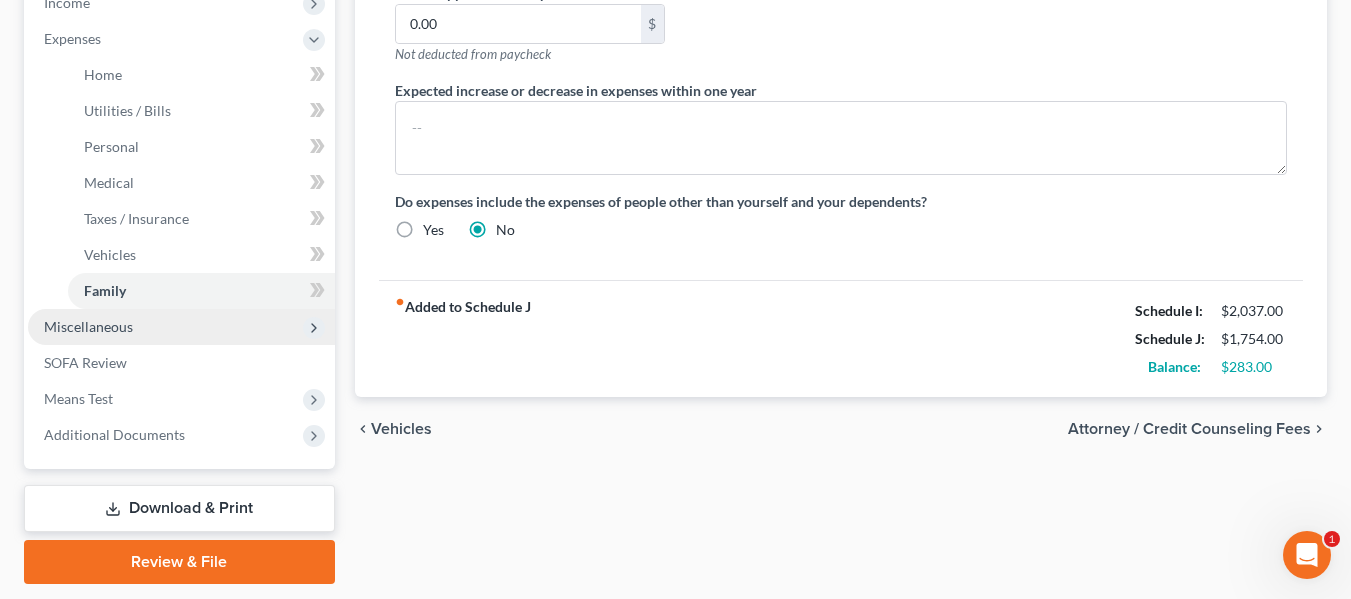 click on "Miscellaneous" at bounding box center [88, 326] 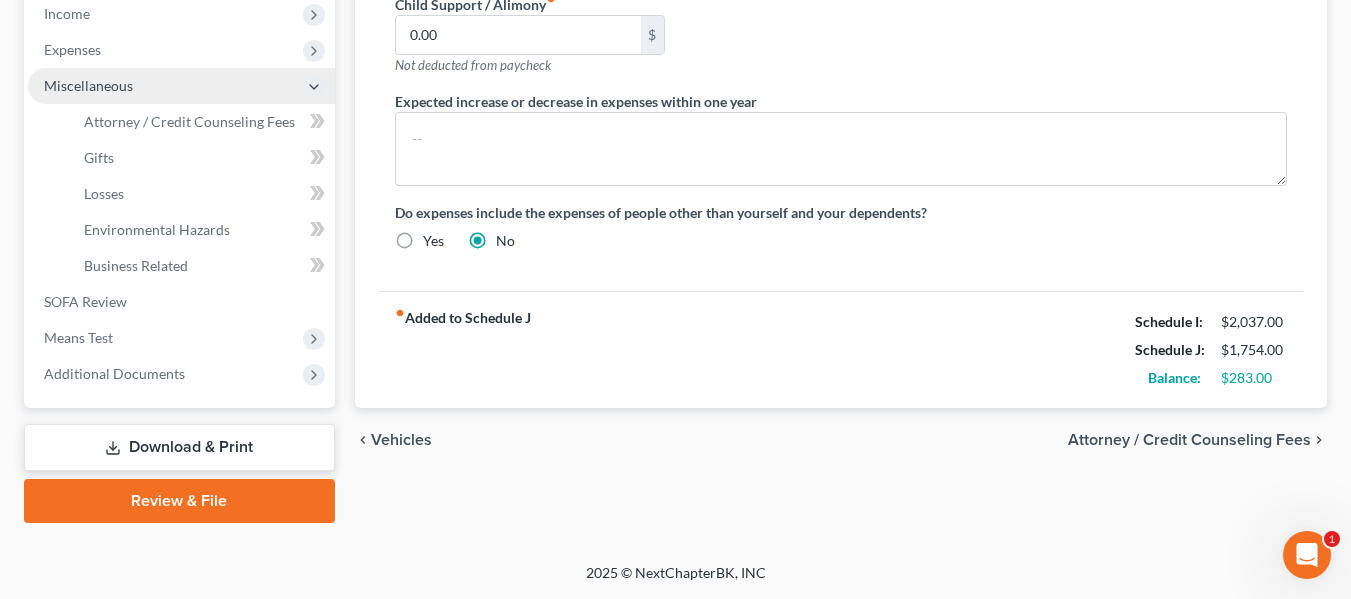 scroll, scrollTop: 644, scrollLeft: 0, axis: vertical 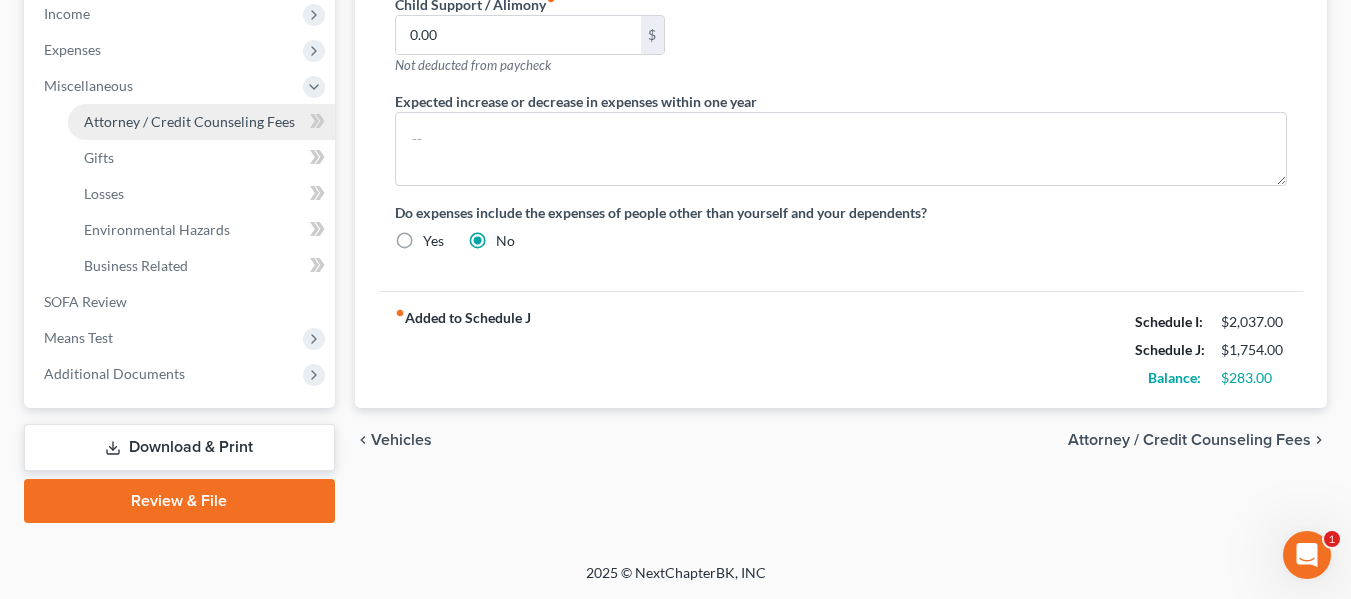 click on "Attorney / Credit Counseling Fees" at bounding box center [189, 121] 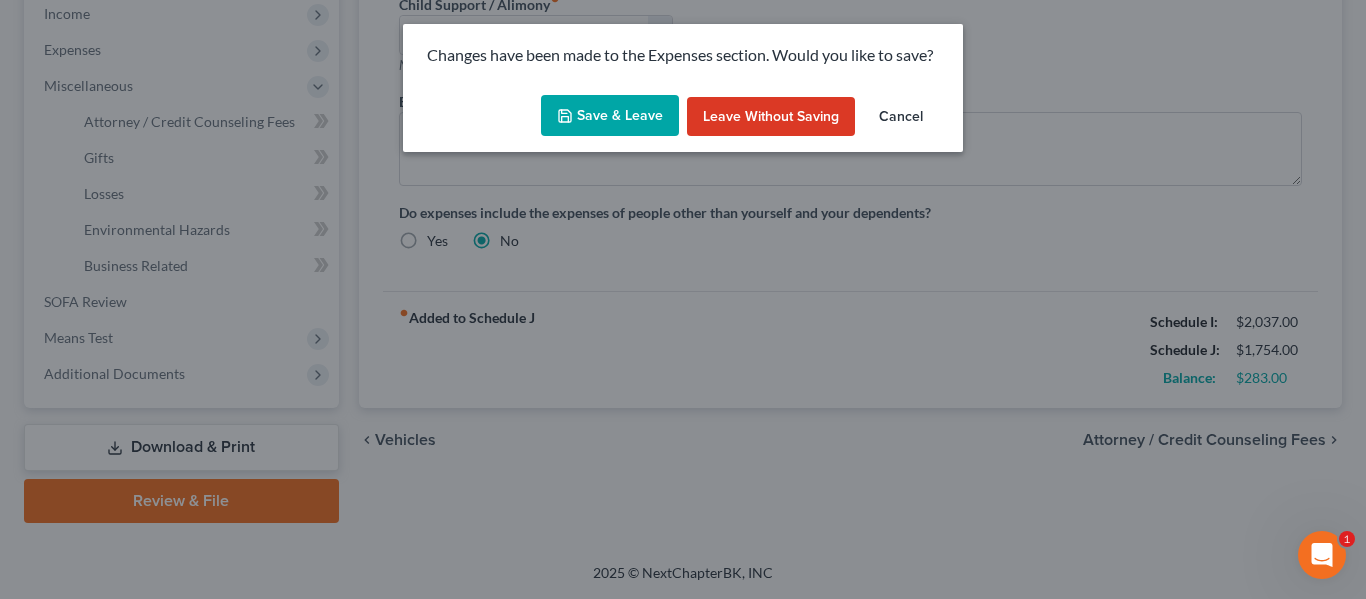 click on "Save & Leave" at bounding box center (610, 116) 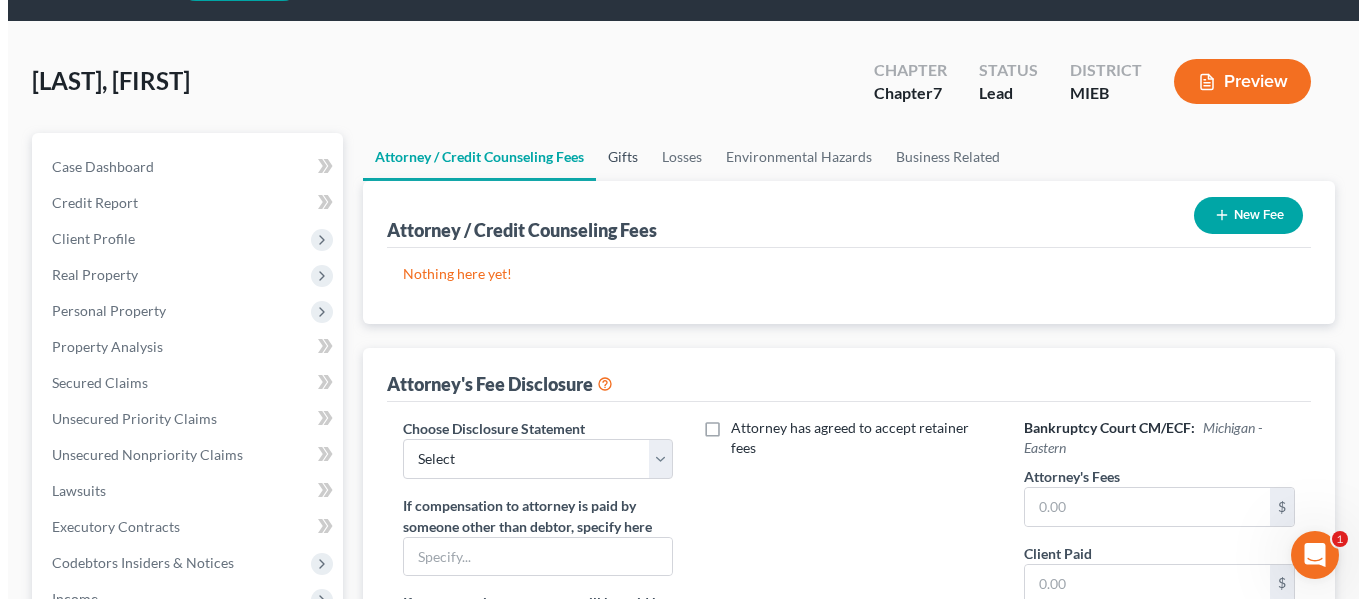 scroll, scrollTop: 0, scrollLeft: 0, axis: both 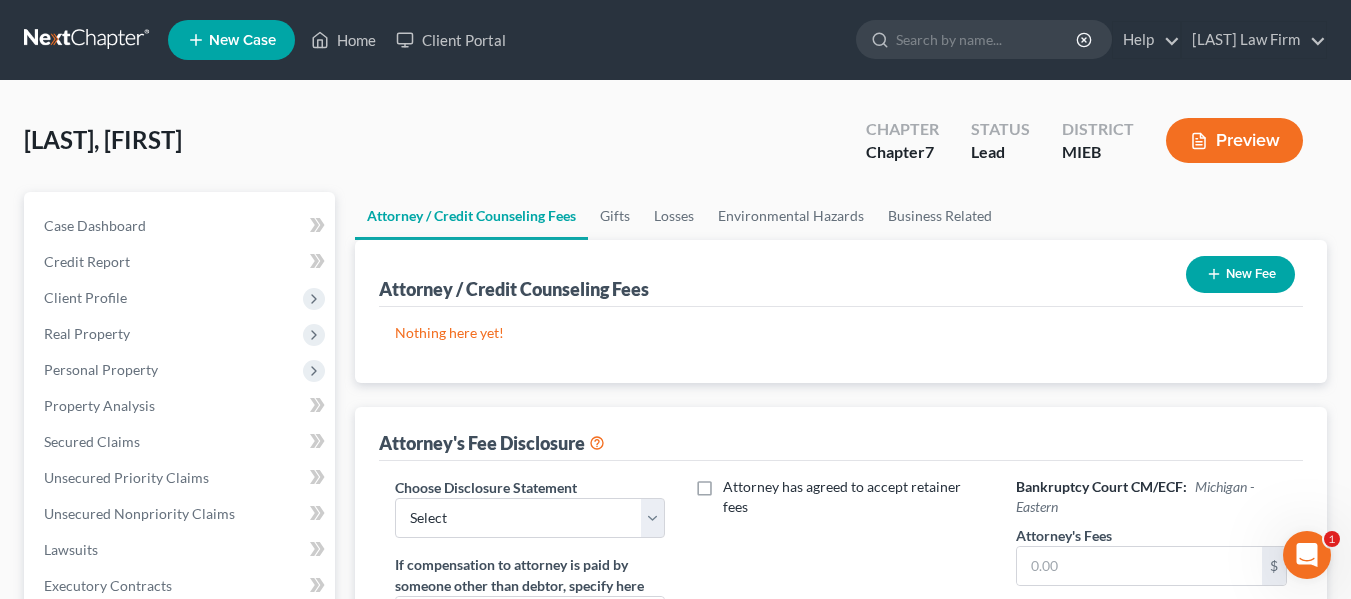 click on "New Fee" at bounding box center (1240, 274) 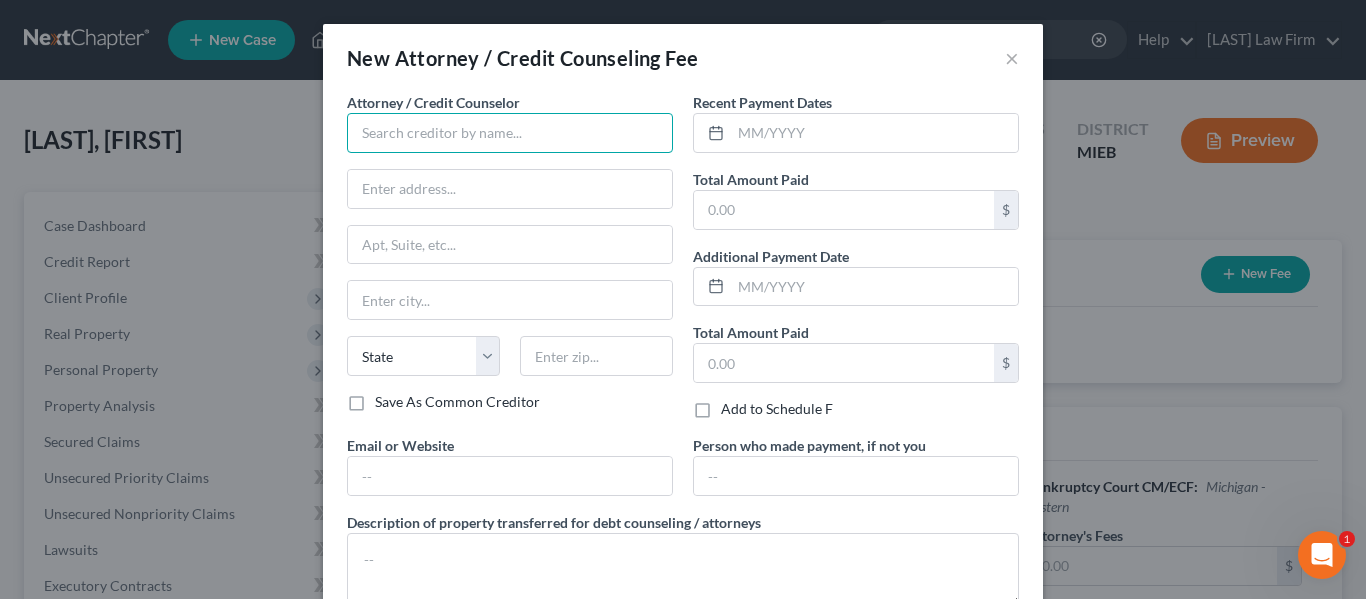 click at bounding box center [510, 133] 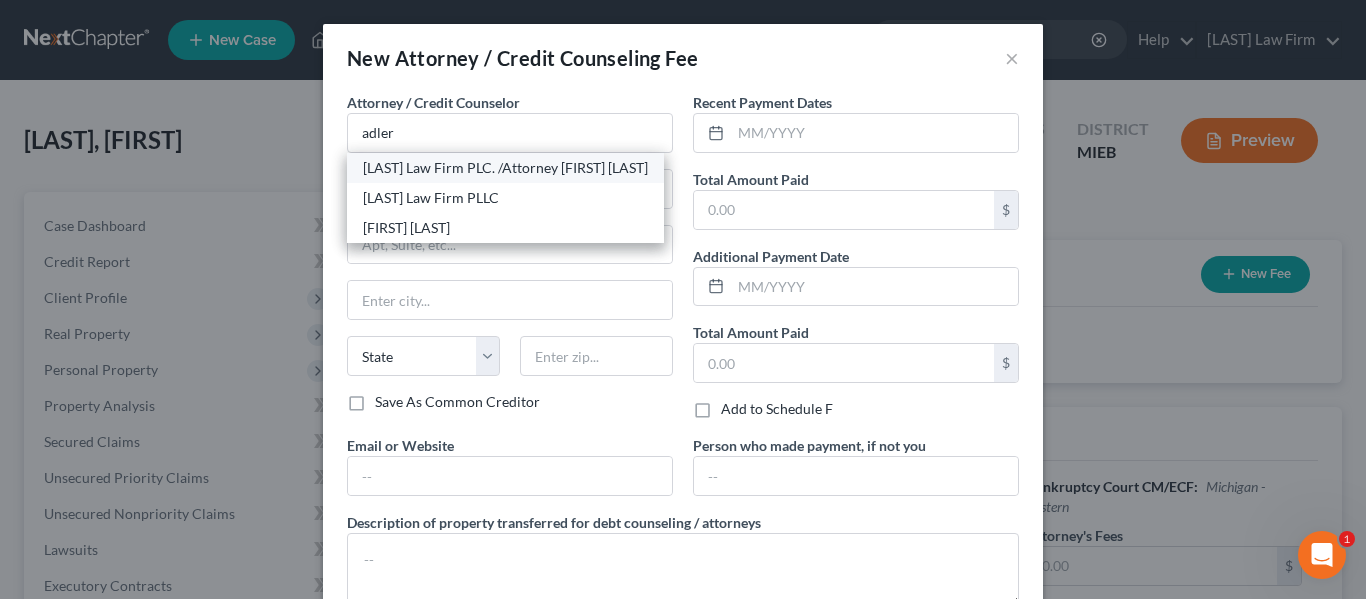 click on "Adler Law Firm PLC. /Attorney Avraham Adler" at bounding box center [505, 168] 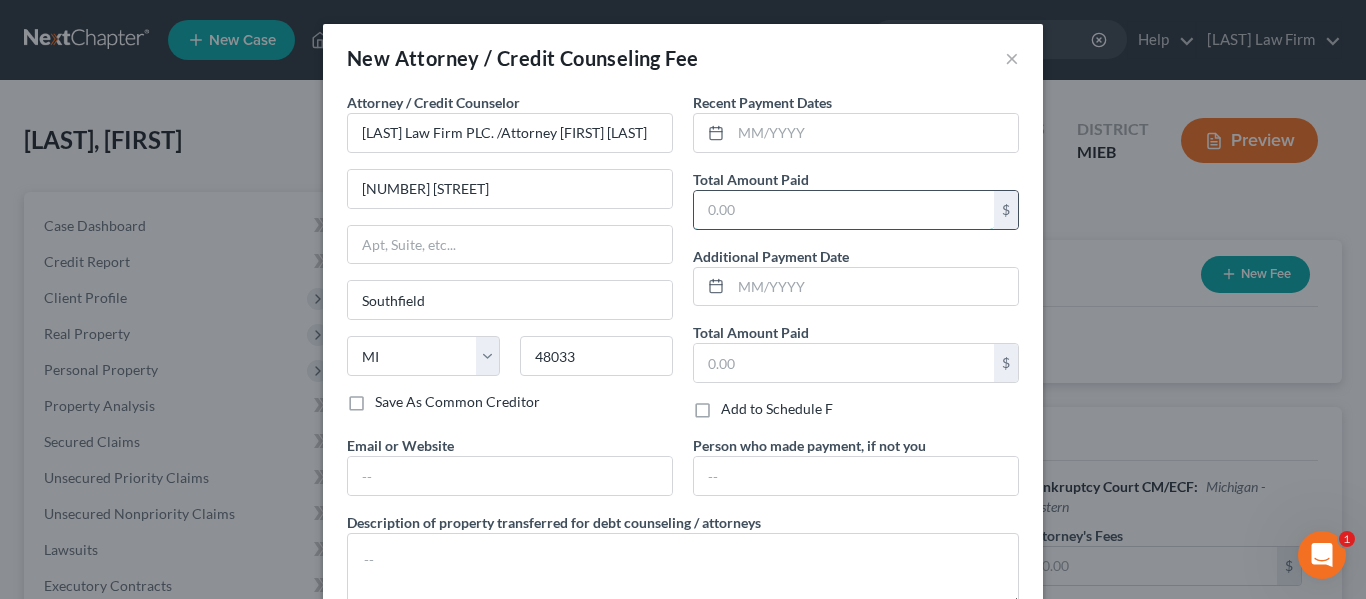 click at bounding box center (844, 210) 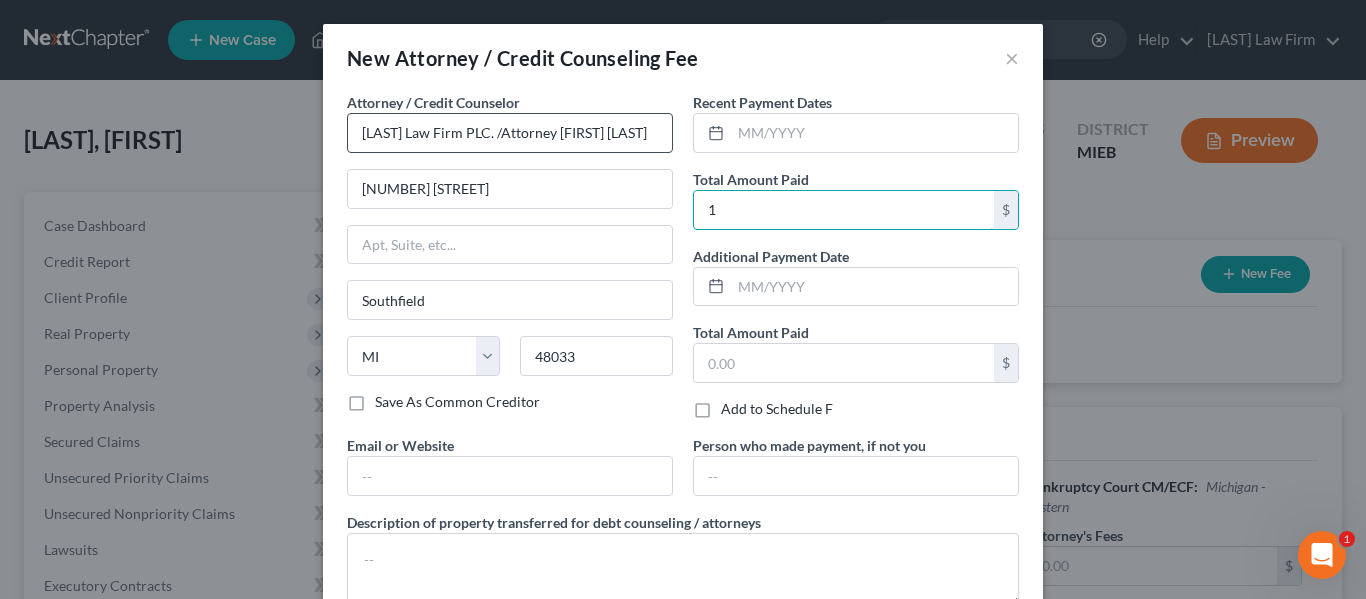 type on "1" 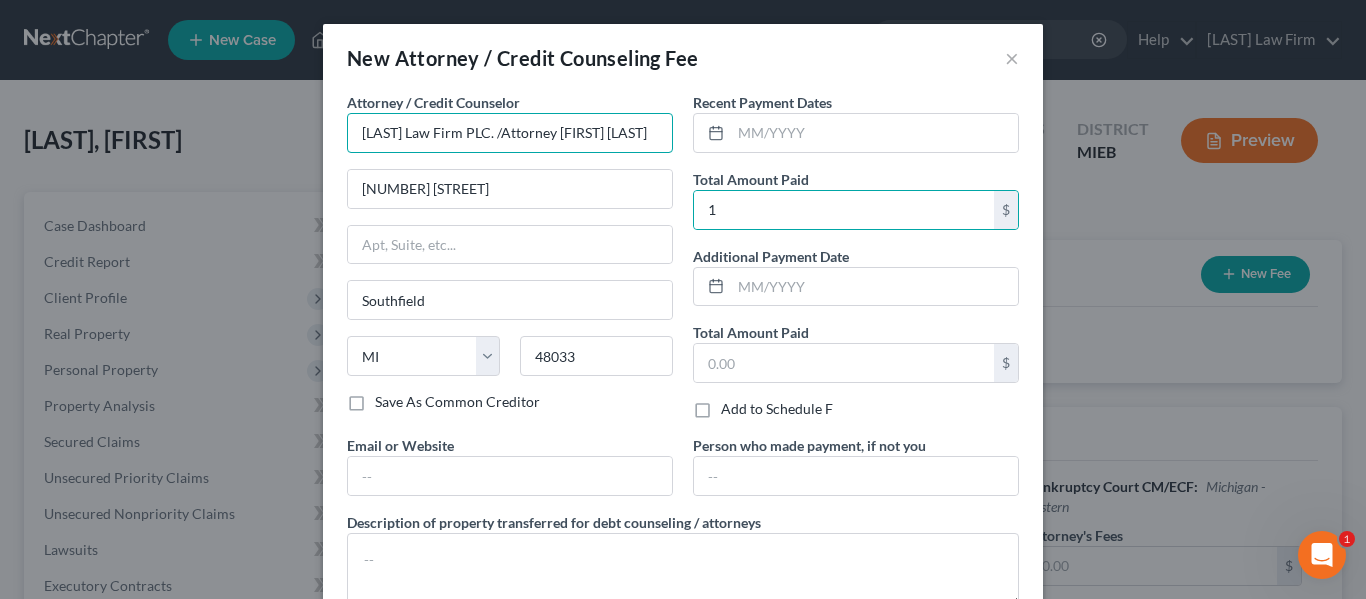 click on "Adler Law Firm PLC. /Attorney Avraham Adler" at bounding box center (510, 133) 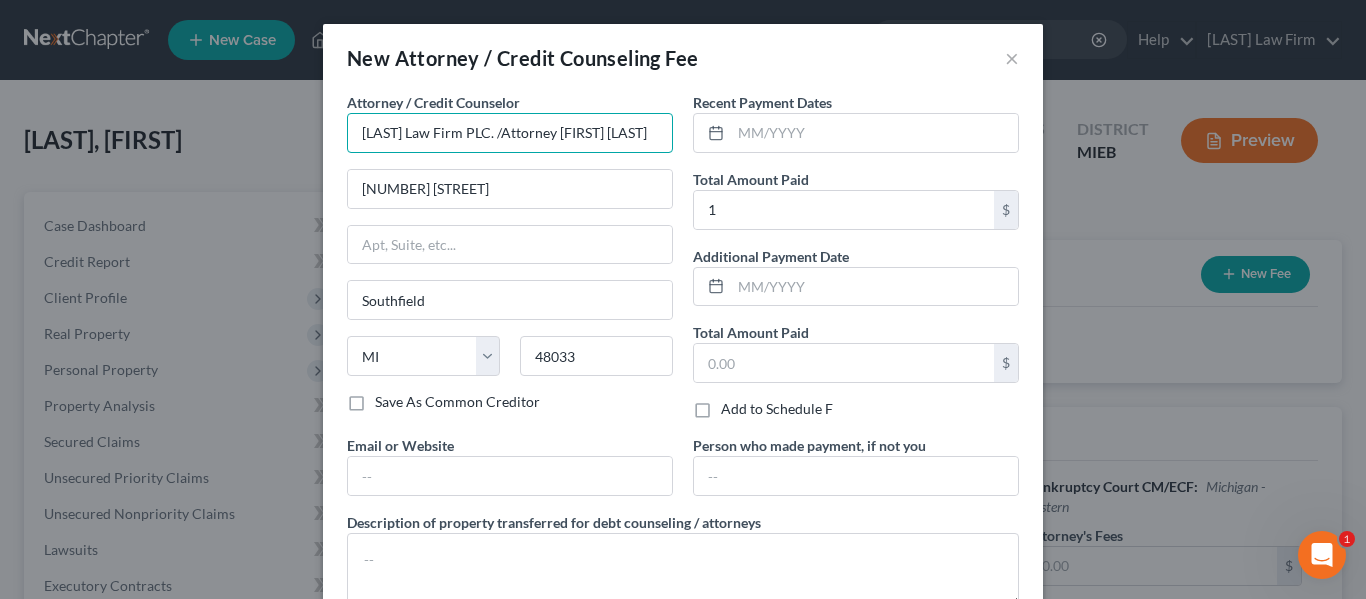 click on "Adler Law Firm PLC. /Attorney Avraham Adler" at bounding box center (510, 133) 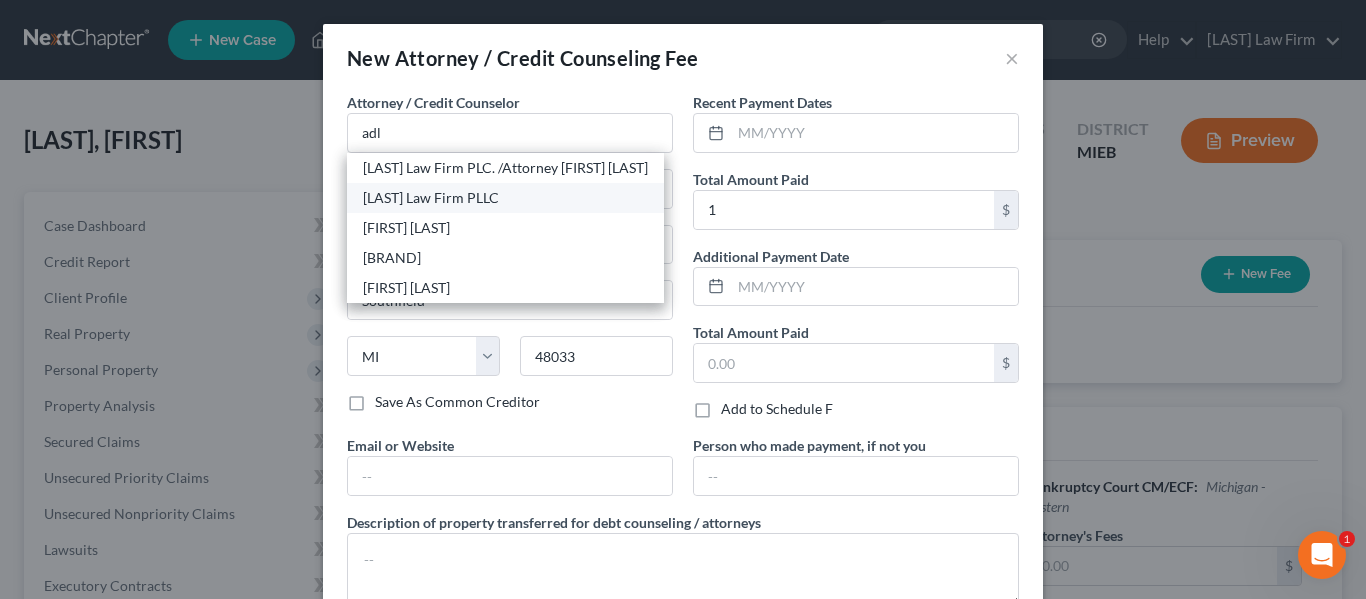 click on "Adler Law Firm PLLC" at bounding box center (505, 198) 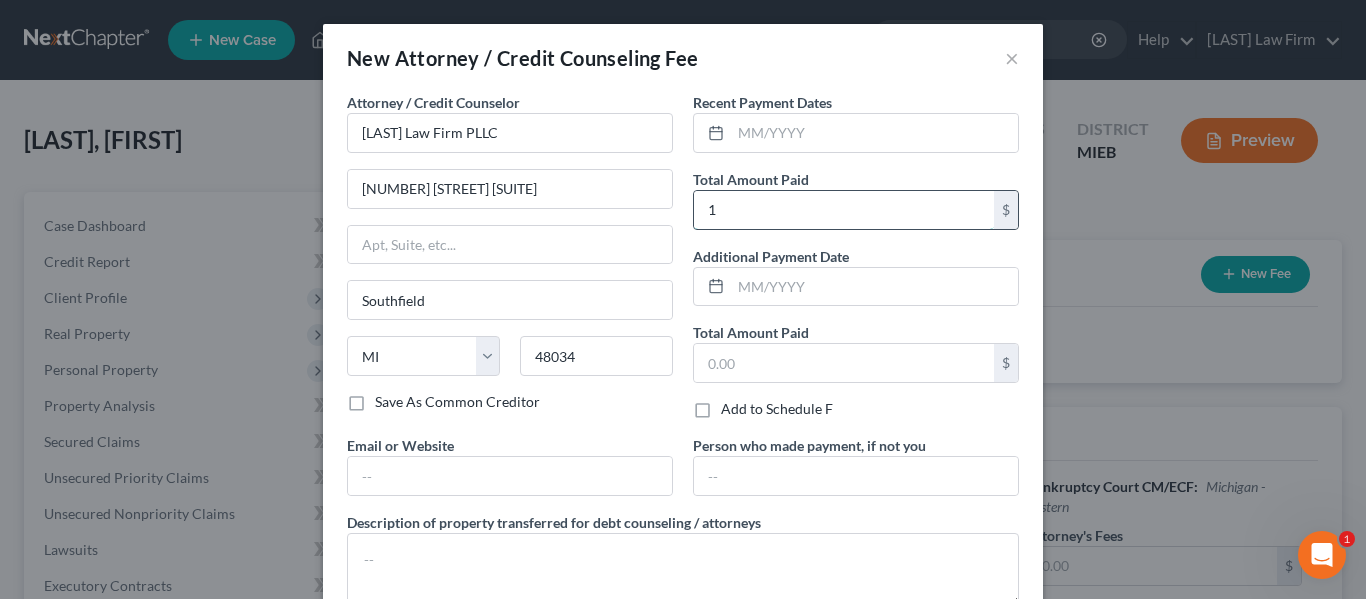 click on "1" at bounding box center (844, 210) 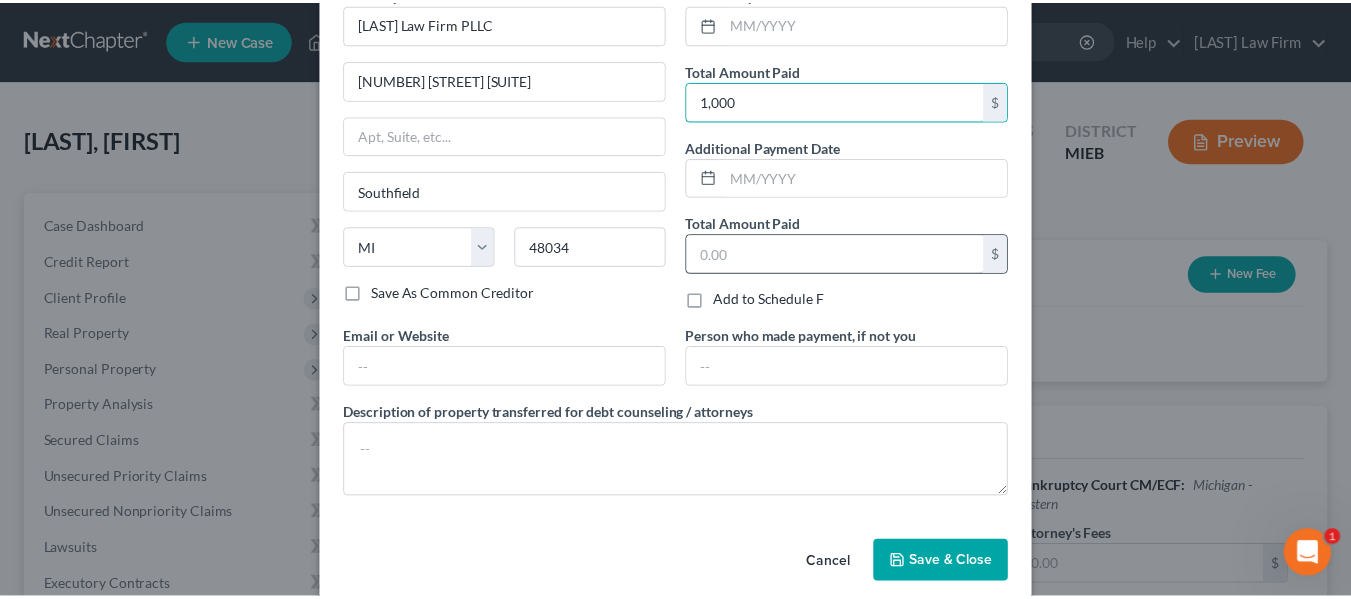 scroll, scrollTop: 134, scrollLeft: 0, axis: vertical 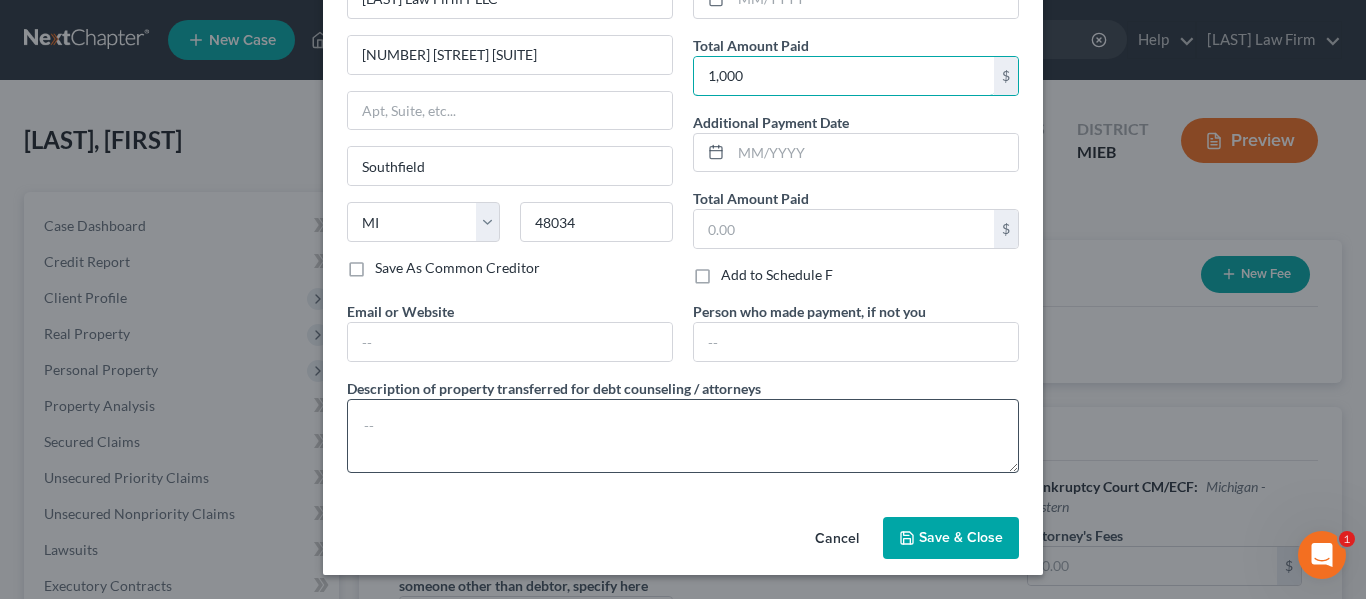 type on "1,000" 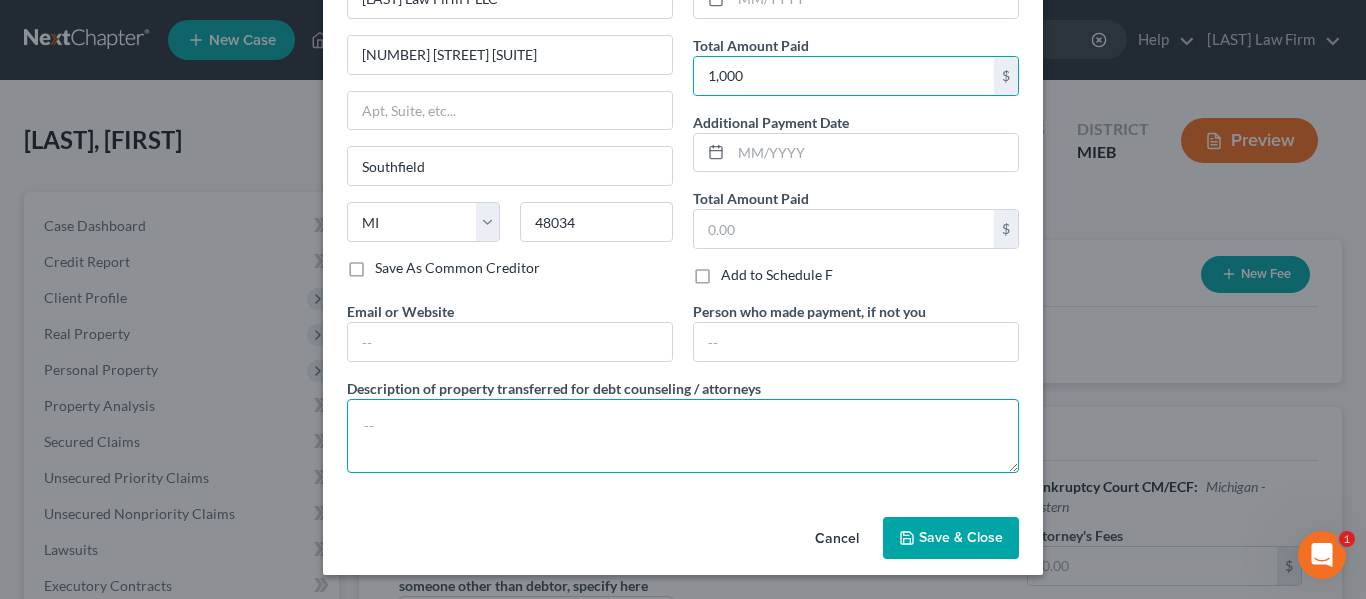 click at bounding box center (683, 436) 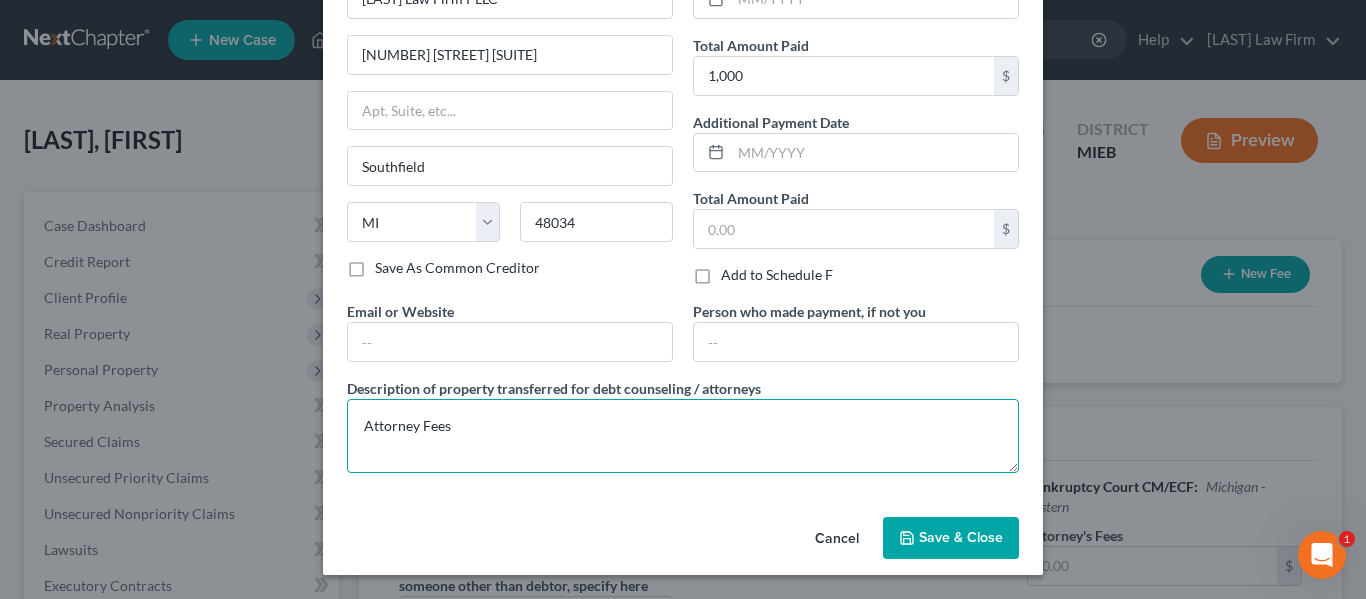 type on "Attorney Fees" 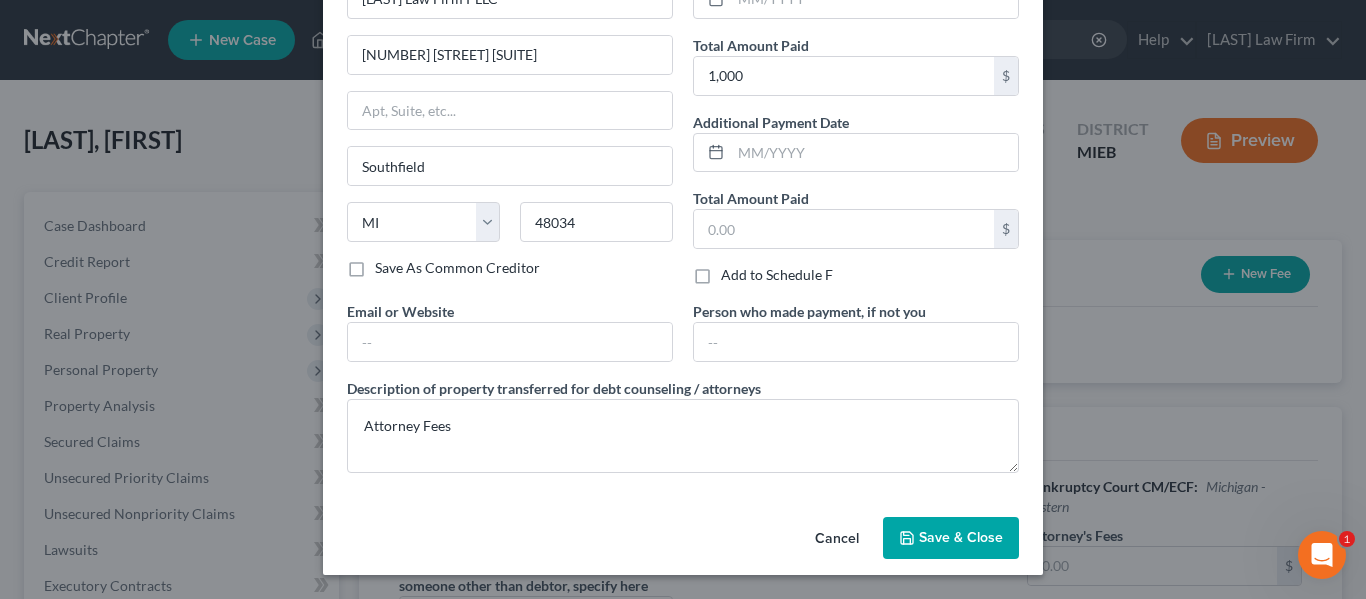 click on "Save & Close" at bounding box center (961, 537) 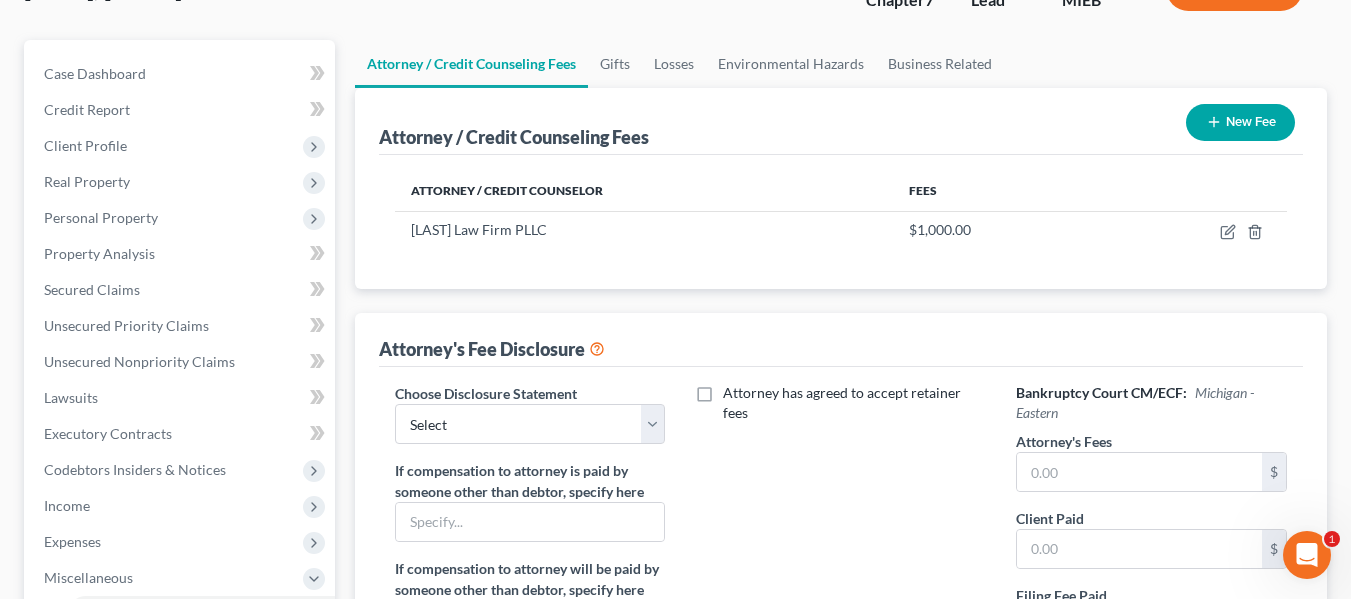 scroll, scrollTop: 161, scrollLeft: 0, axis: vertical 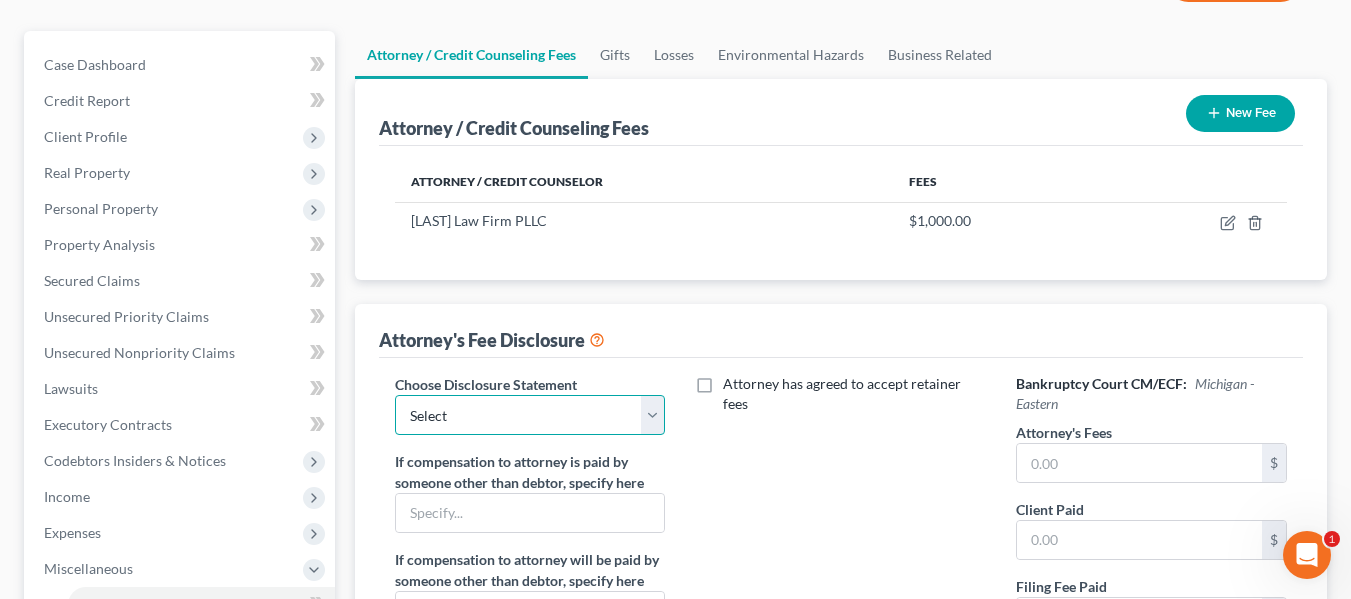 click on "Select Legal Services Provided" at bounding box center [530, 415] 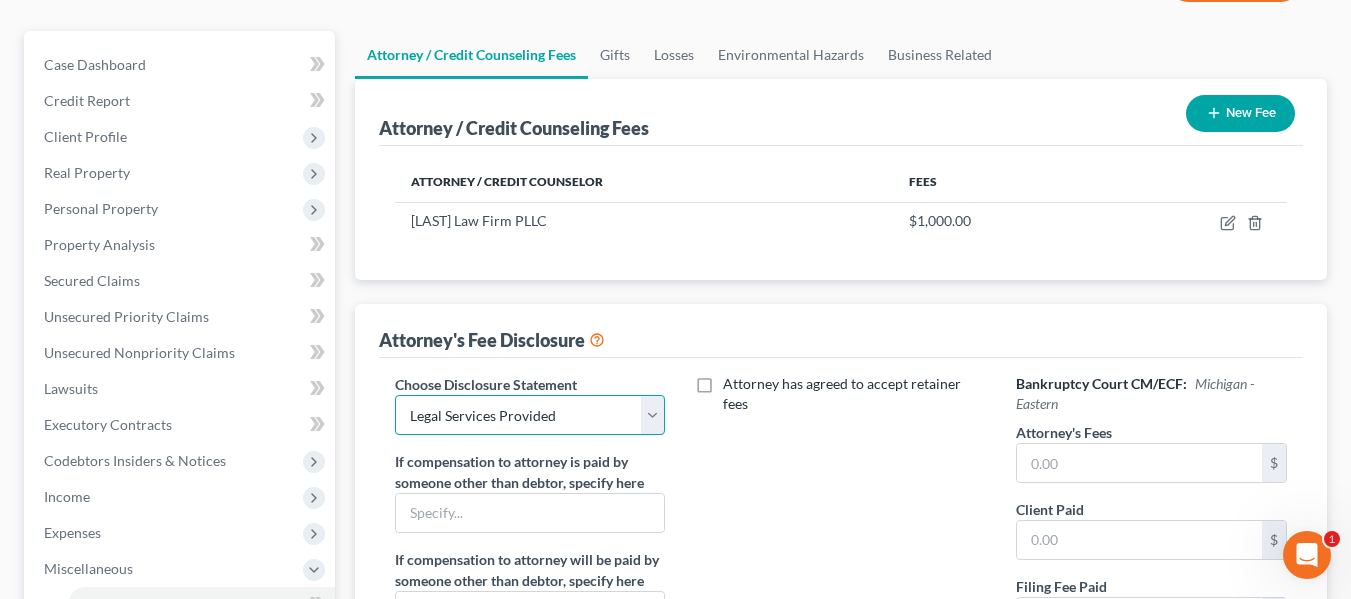 click on "Select Legal Services Provided" at bounding box center [530, 415] 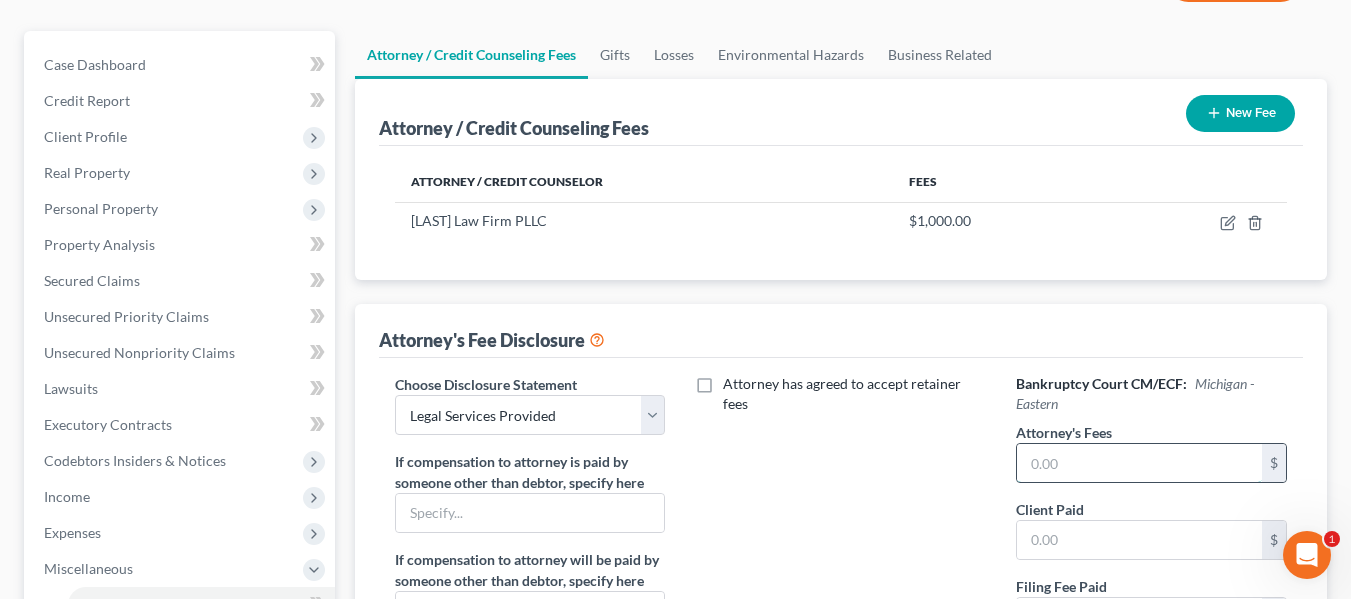 click at bounding box center (1139, 463) 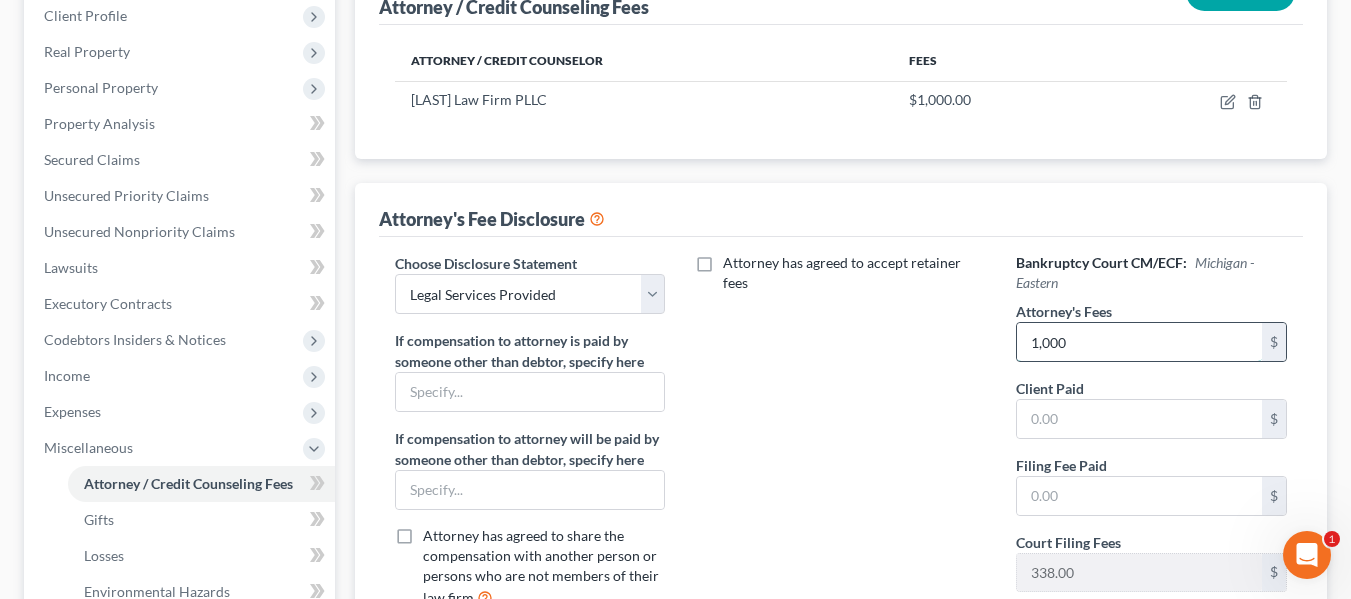 scroll, scrollTop: 288, scrollLeft: 0, axis: vertical 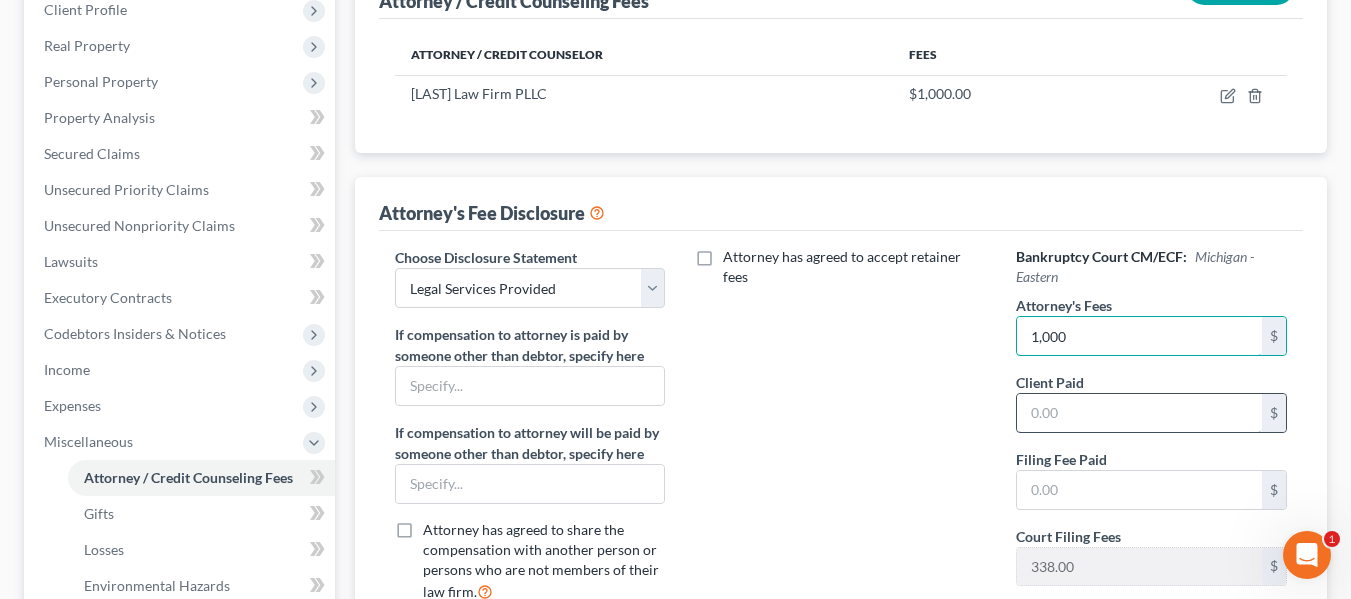 type on "1,000" 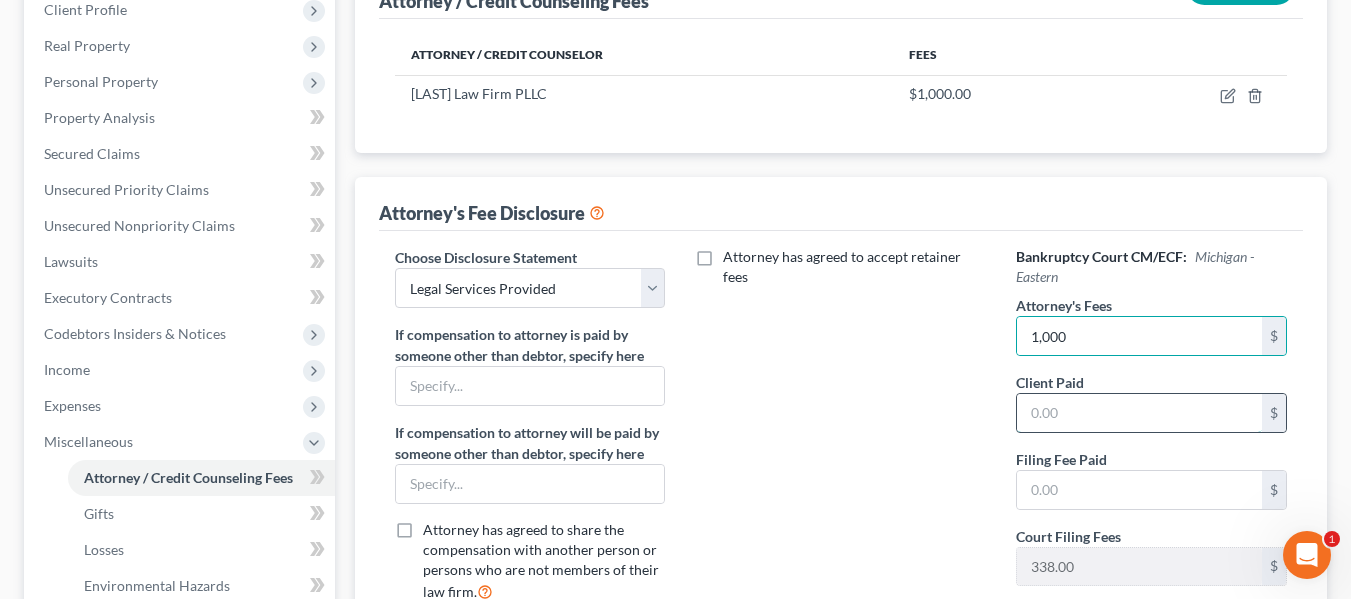 click at bounding box center (1139, 413) 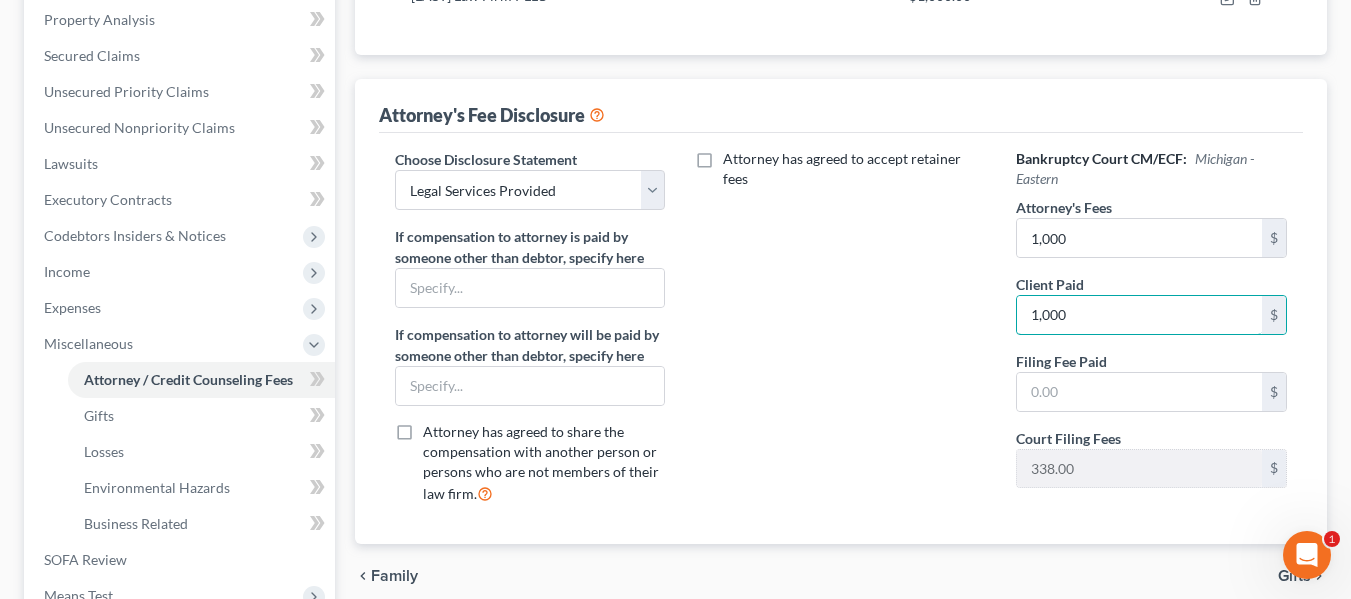 scroll, scrollTop: 387, scrollLeft: 0, axis: vertical 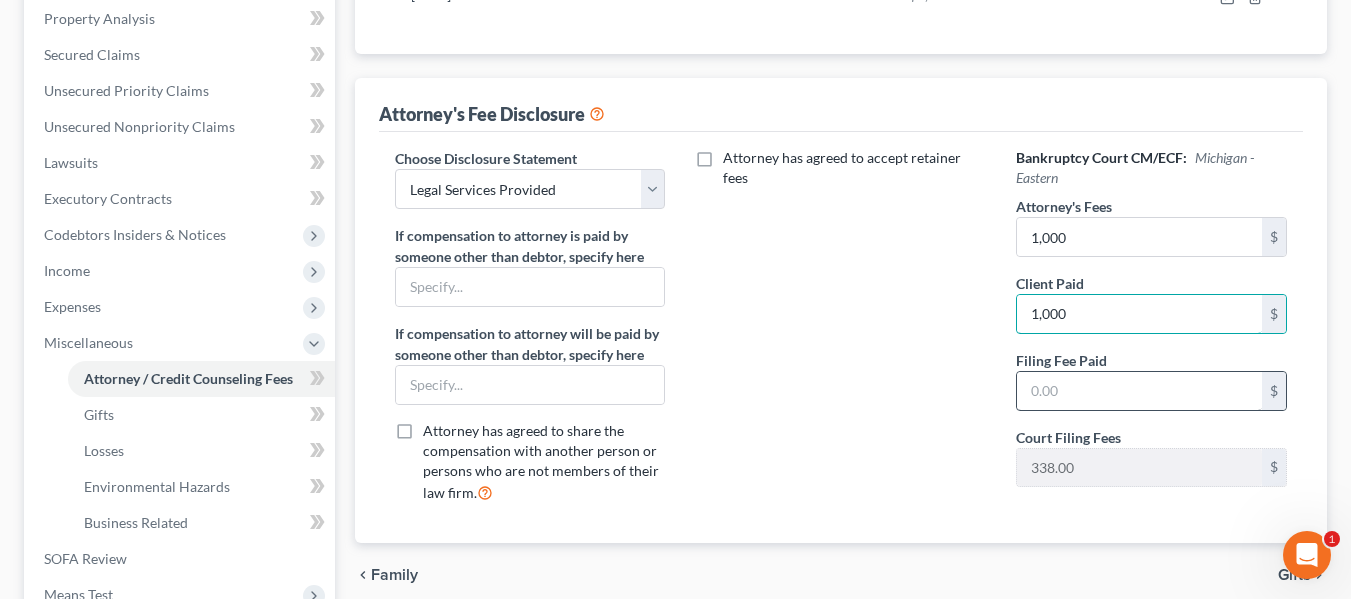 type on "1,000" 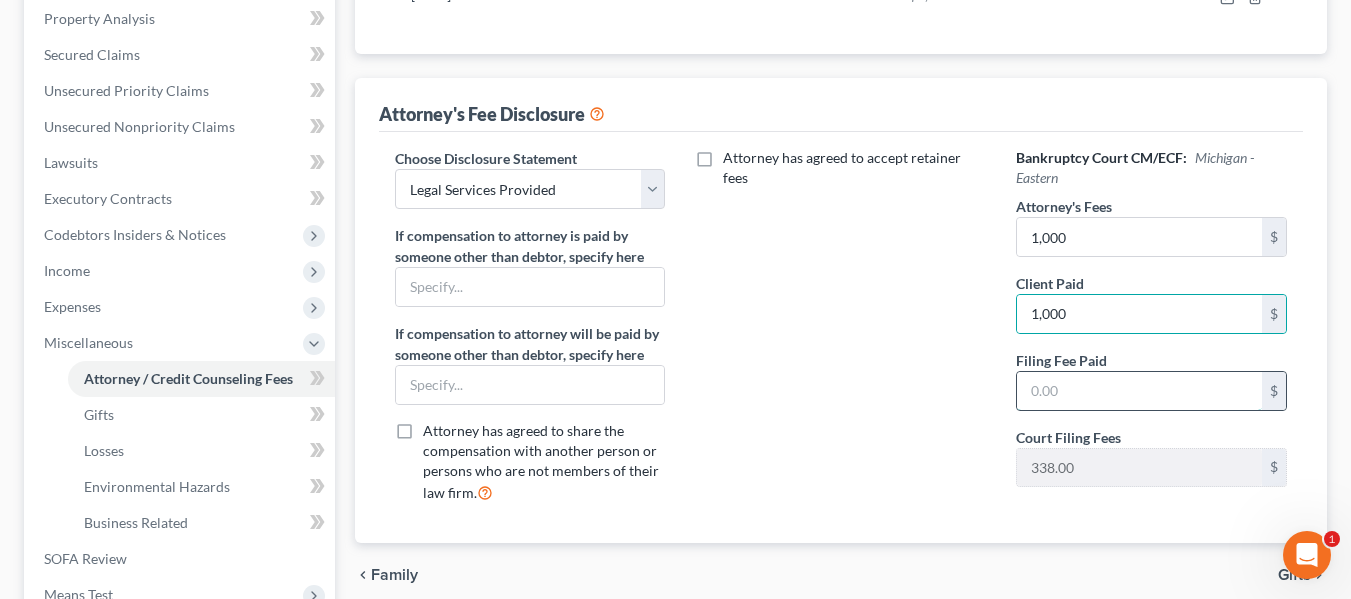 click at bounding box center (1139, 391) 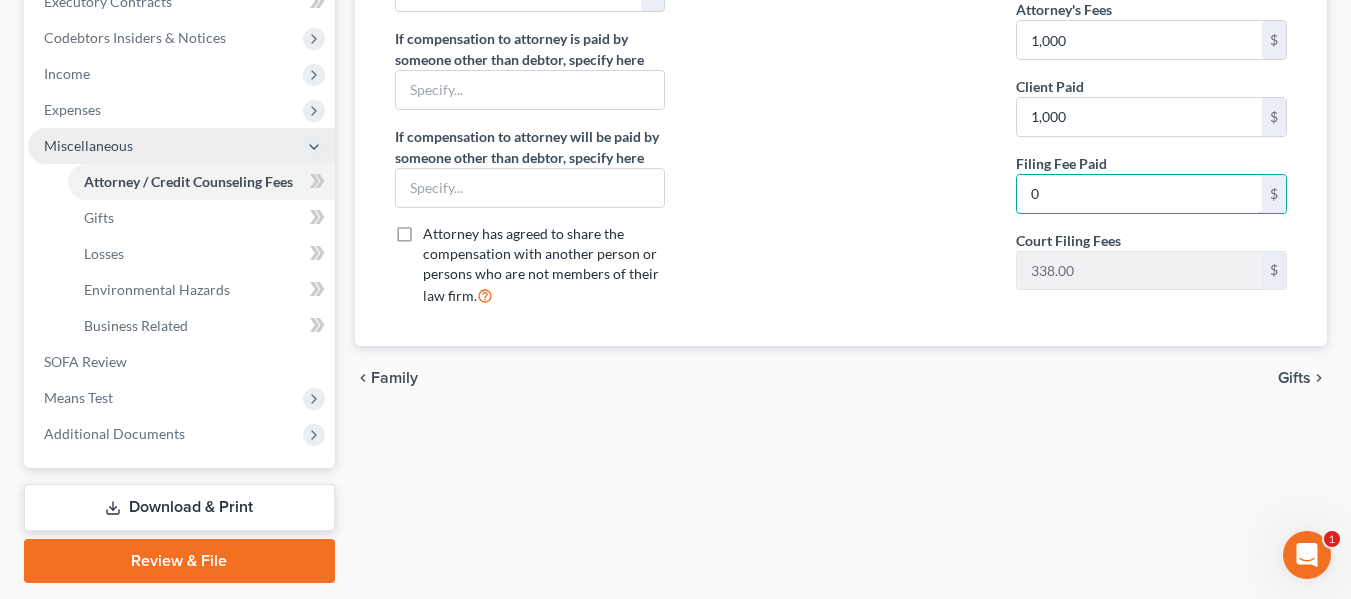 scroll, scrollTop: 644, scrollLeft: 0, axis: vertical 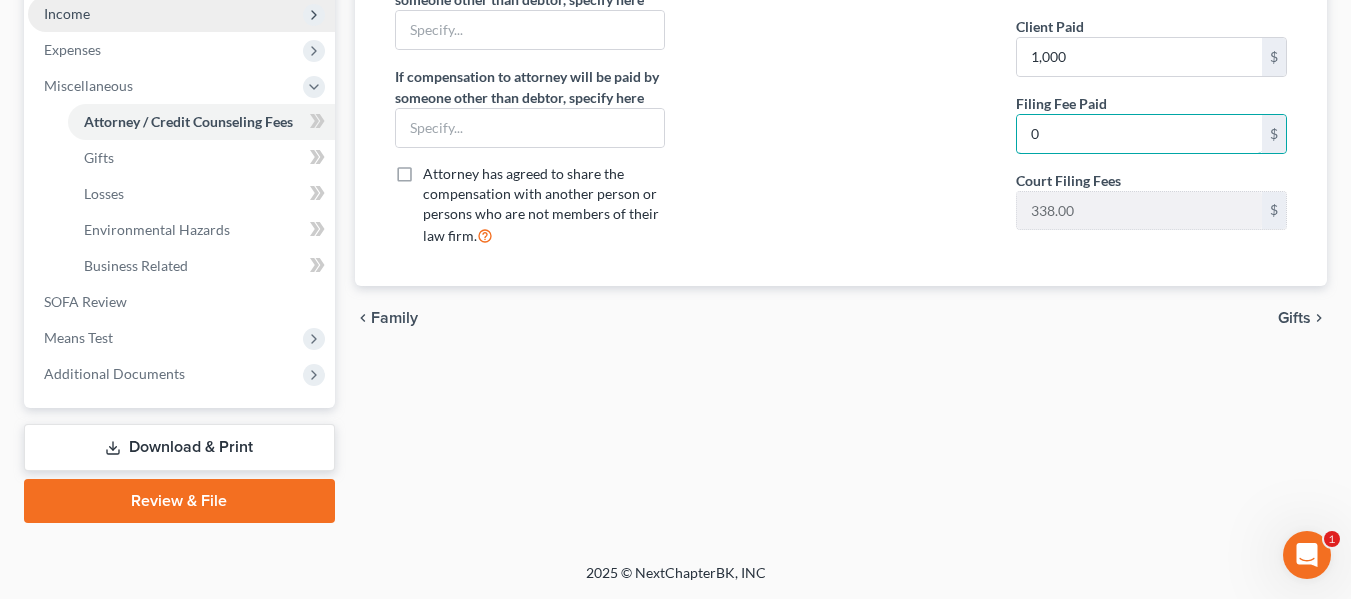 type on "[NUMBER]" 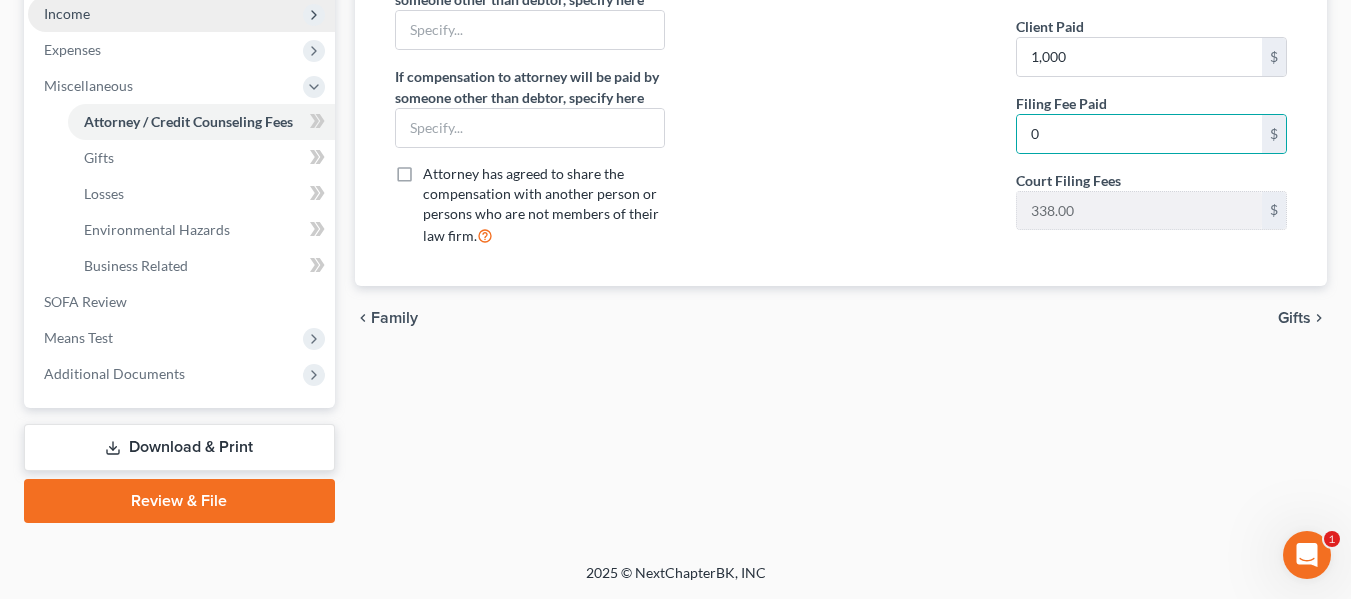 click on "Income" at bounding box center [181, 14] 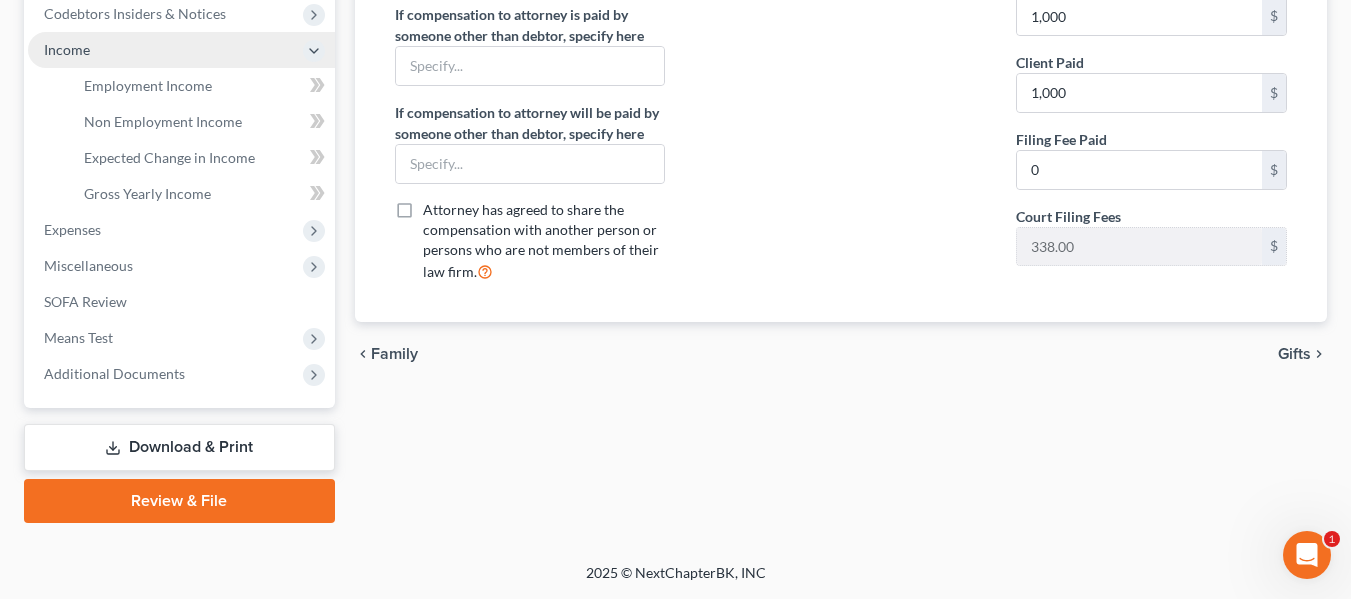 scroll, scrollTop: 608, scrollLeft: 0, axis: vertical 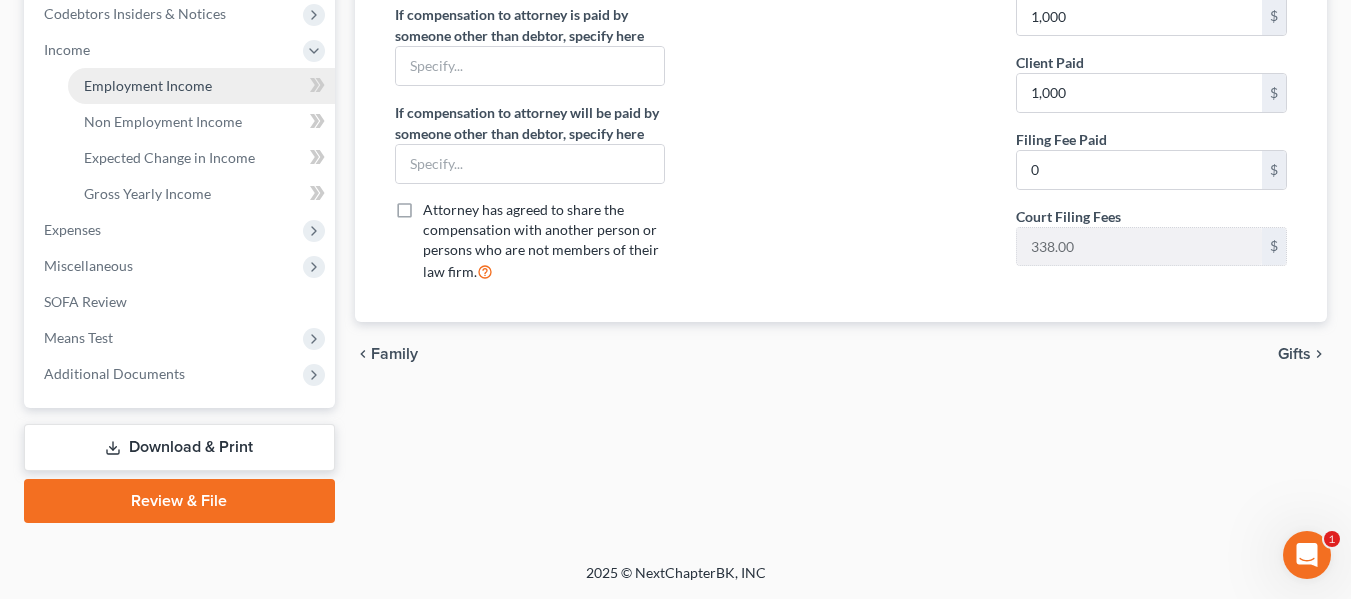 click on "Employment Income" at bounding box center [148, 85] 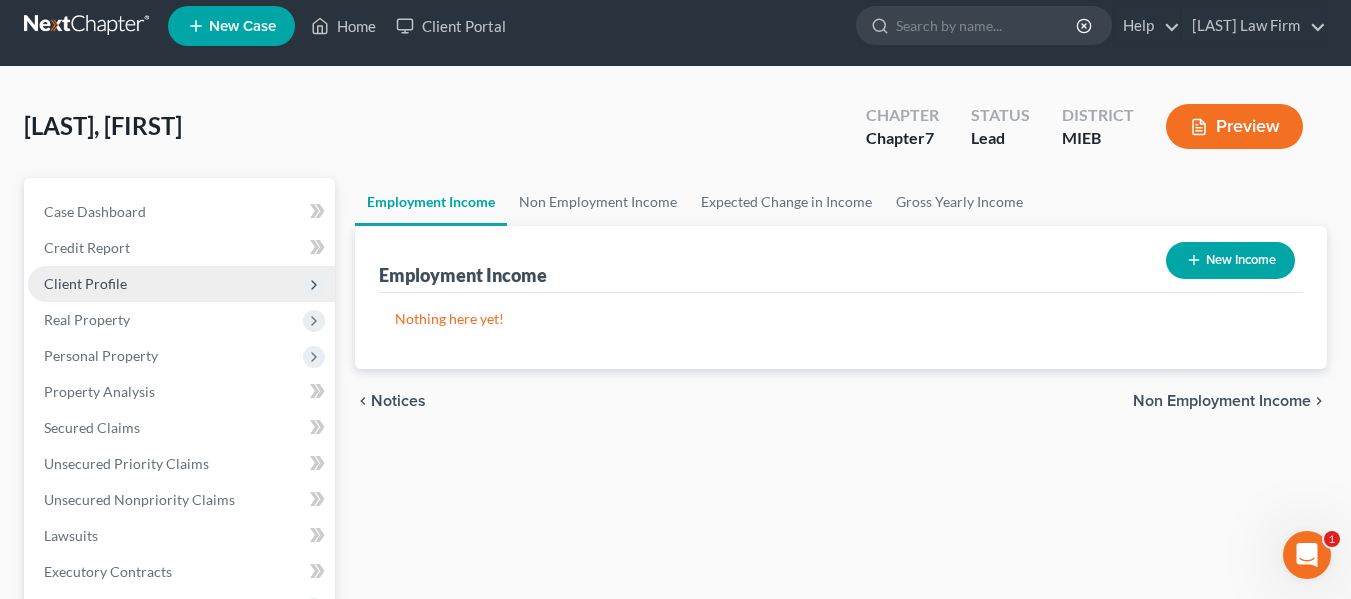 scroll, scrollTop: 0, scrollLeft: 0, axis: both 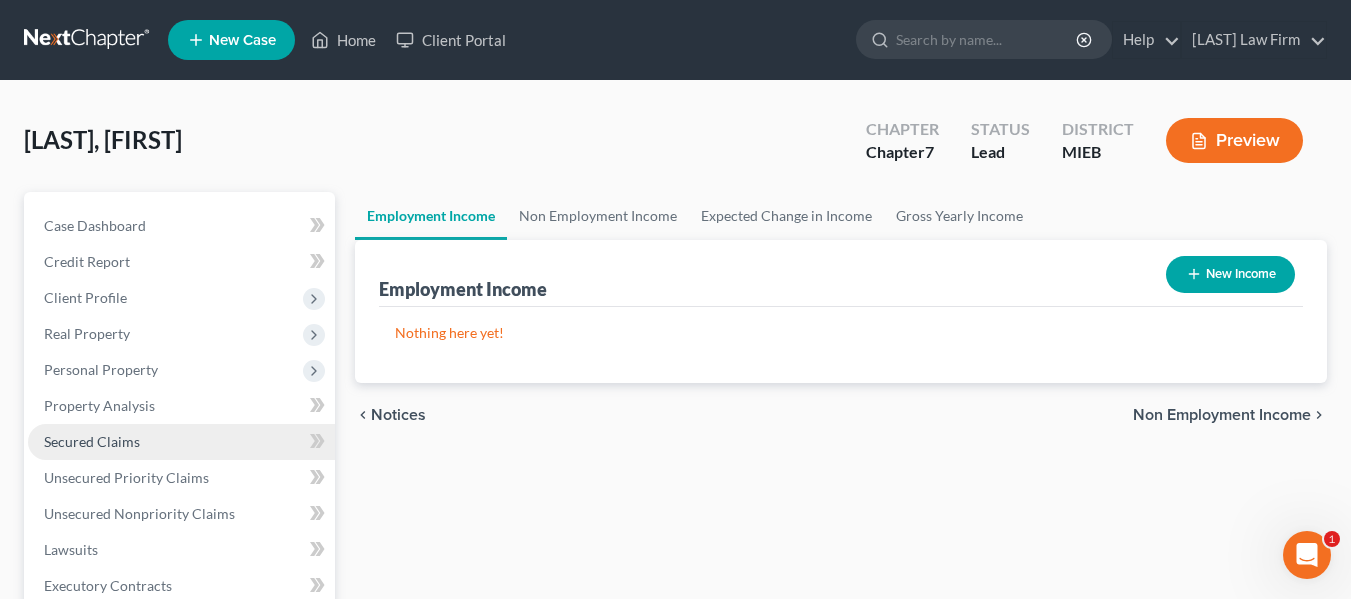 click on "Secured Claims" at bounding box center (181, 442) 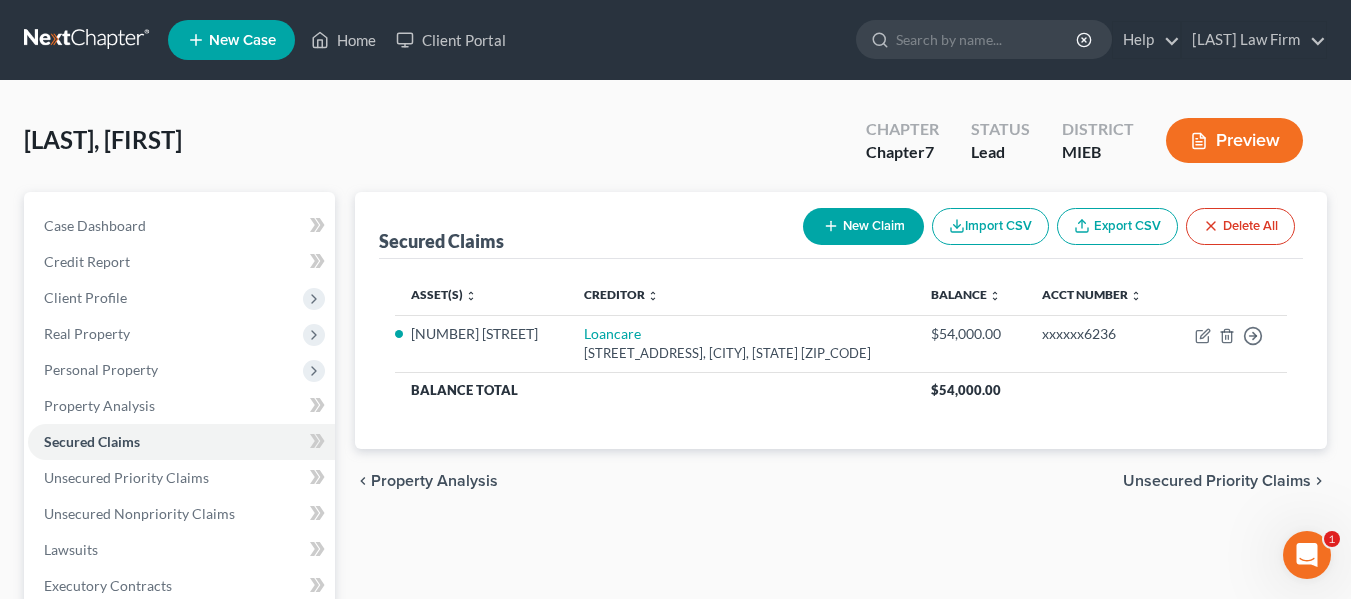 click 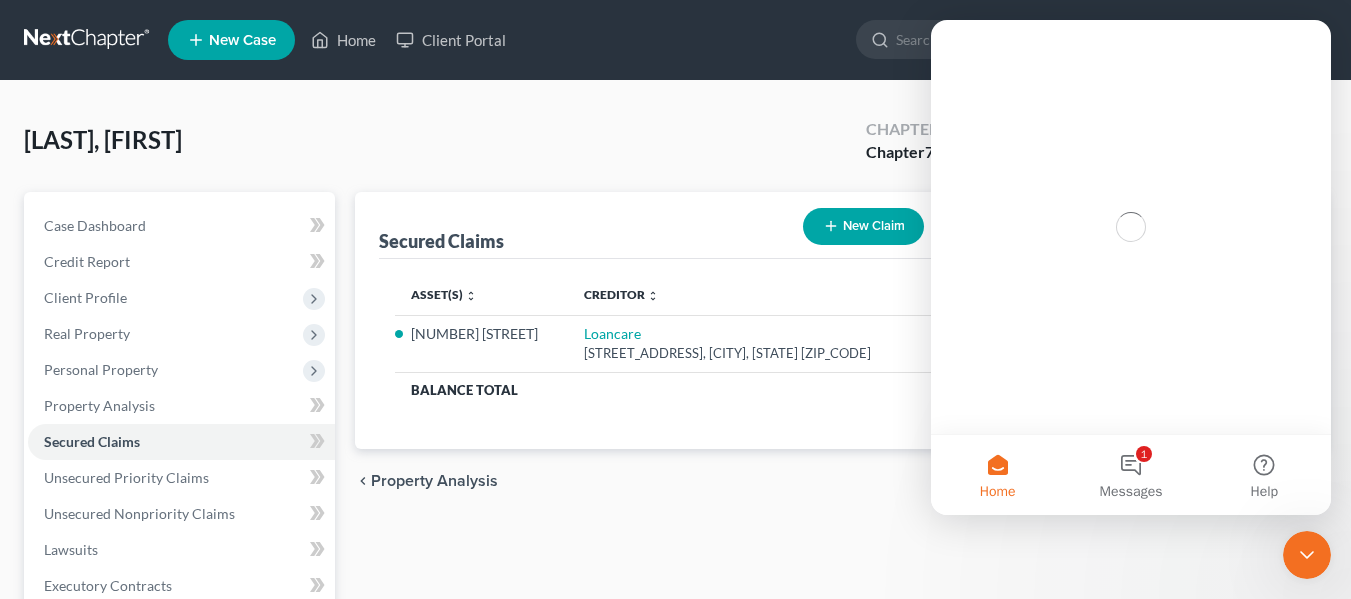 scroll, scrollTop: 0, scrollLeft: 0, axis: both 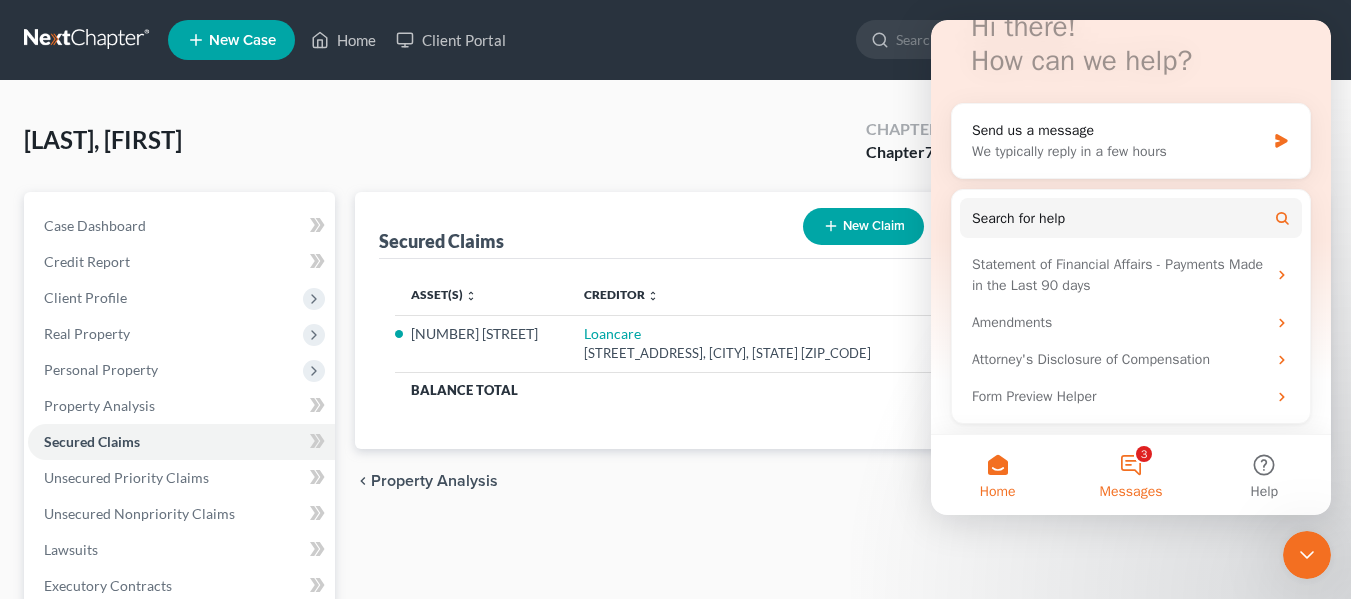 click on "3 Messages" at bounding box center [1130, 475] 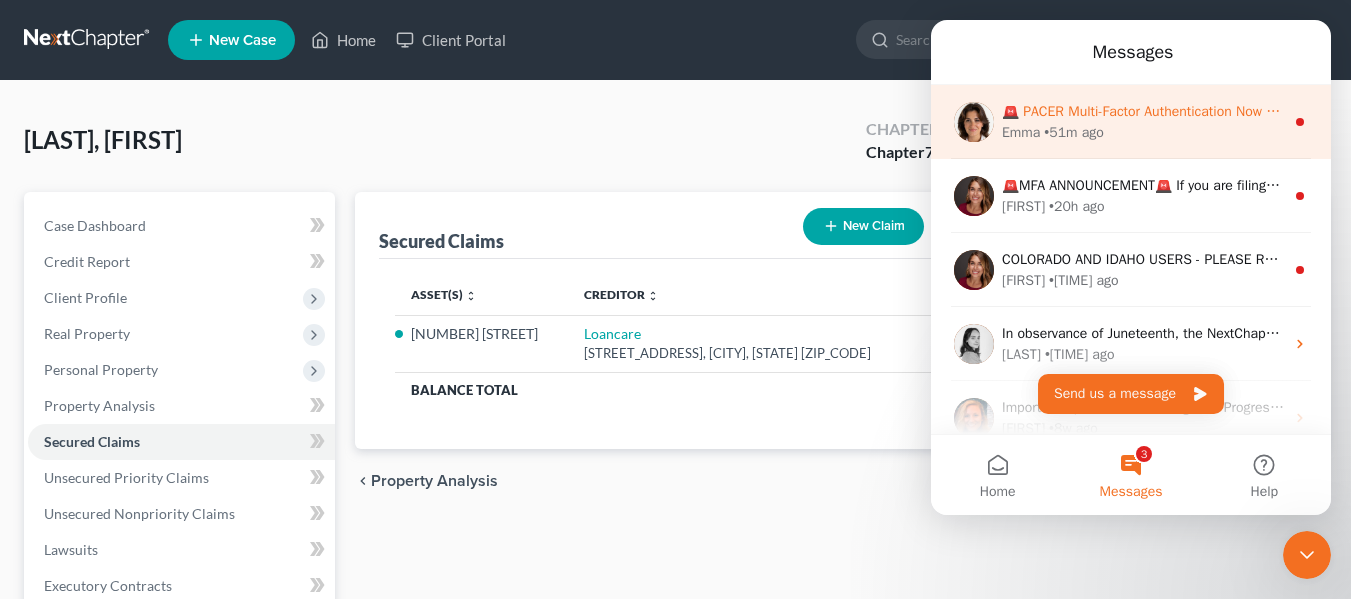 click on "Emma •  51m ago" at bounding box center [1143, 132] 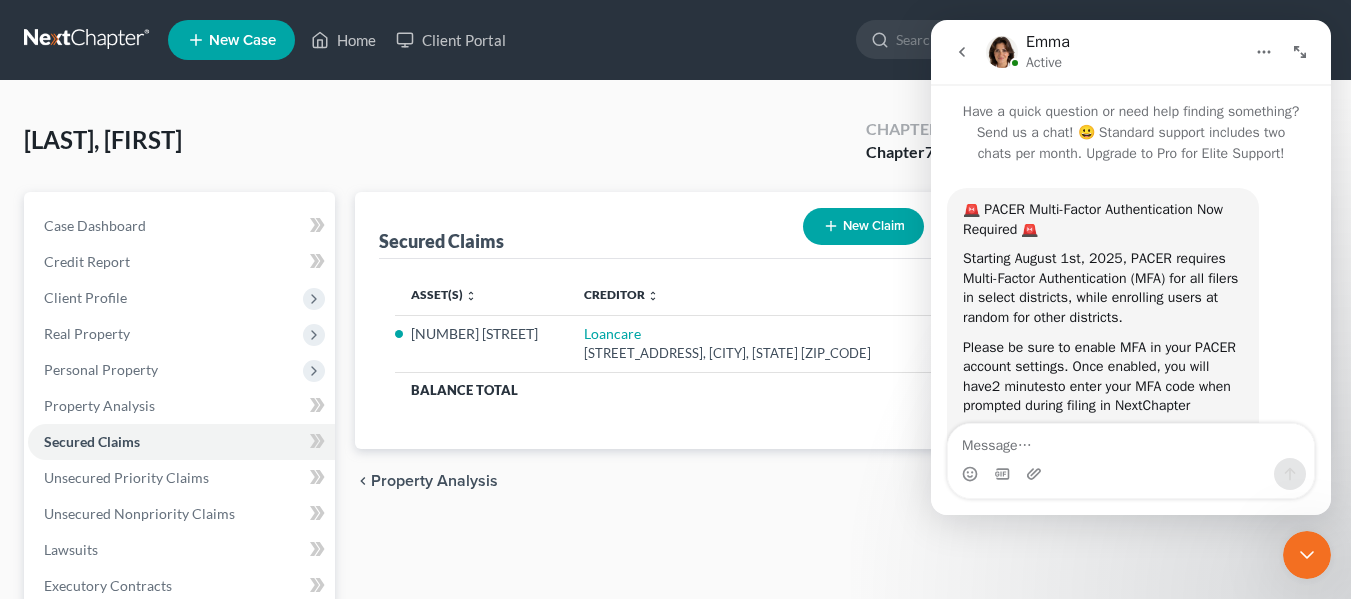 scroll, scrollTop: 76, scrollLeft: 0, axis: vertical 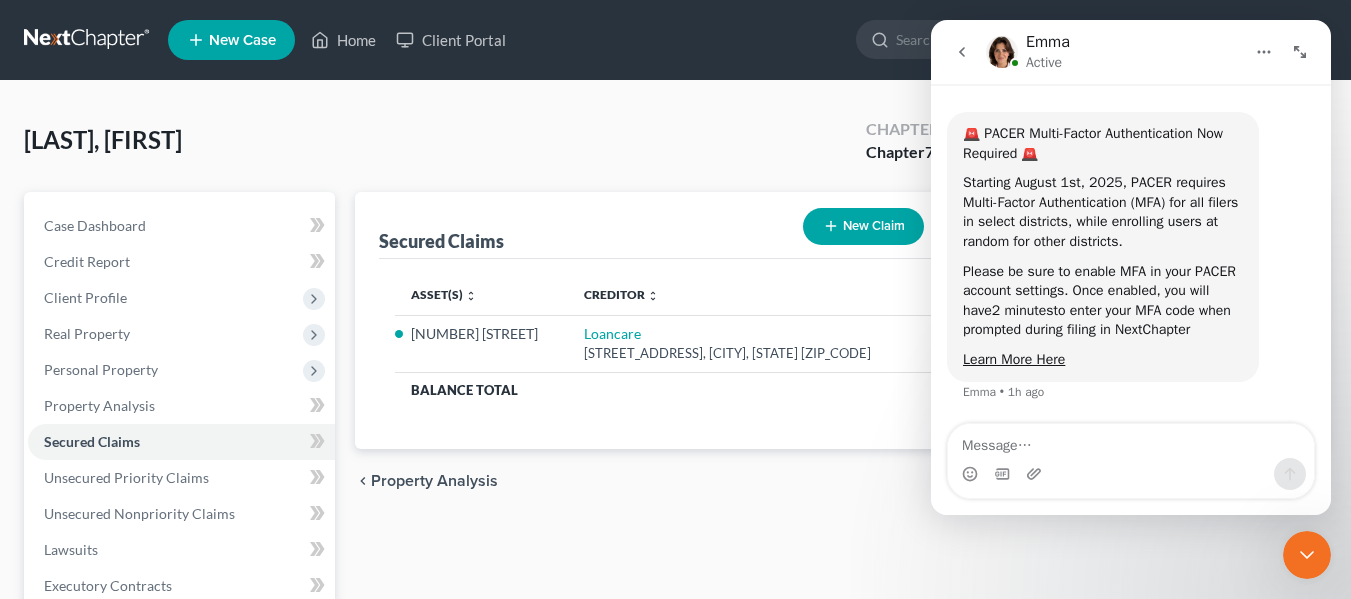 click on "[LAST], [FIRST] Upgraded Chapter Chapter  7 Status Lead District MIEB Preview" at bounding box center [675, 148] 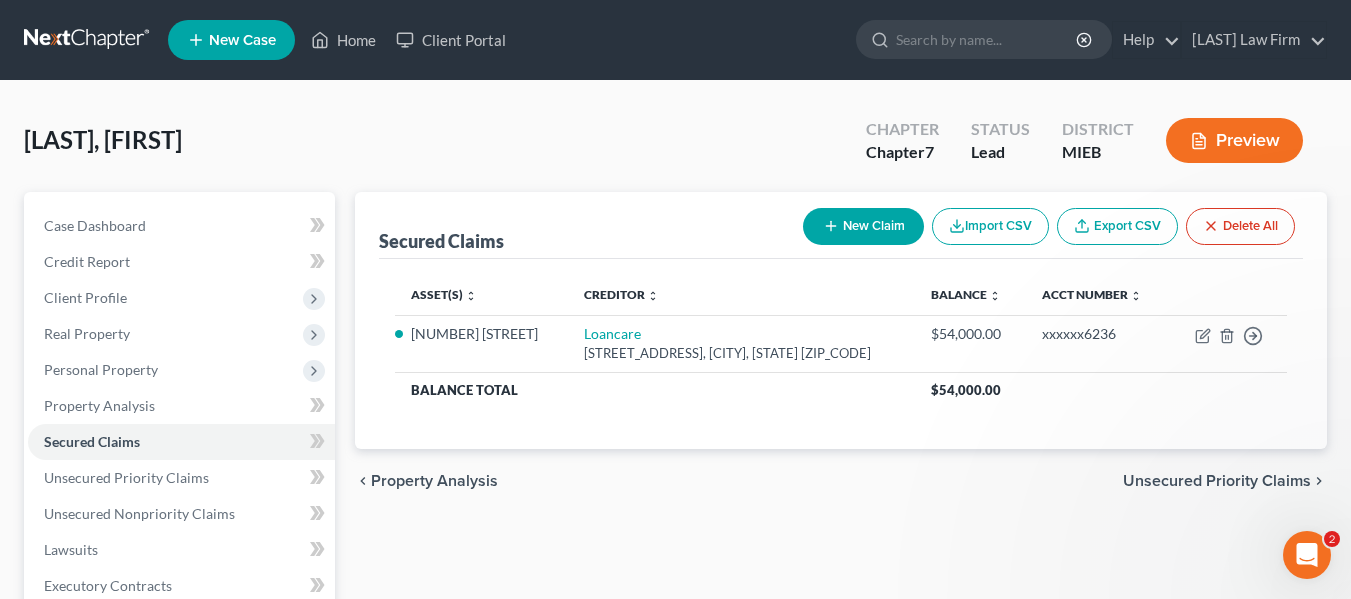 scroll, scrollTop: 0, scrollLeft: 0, axis: both 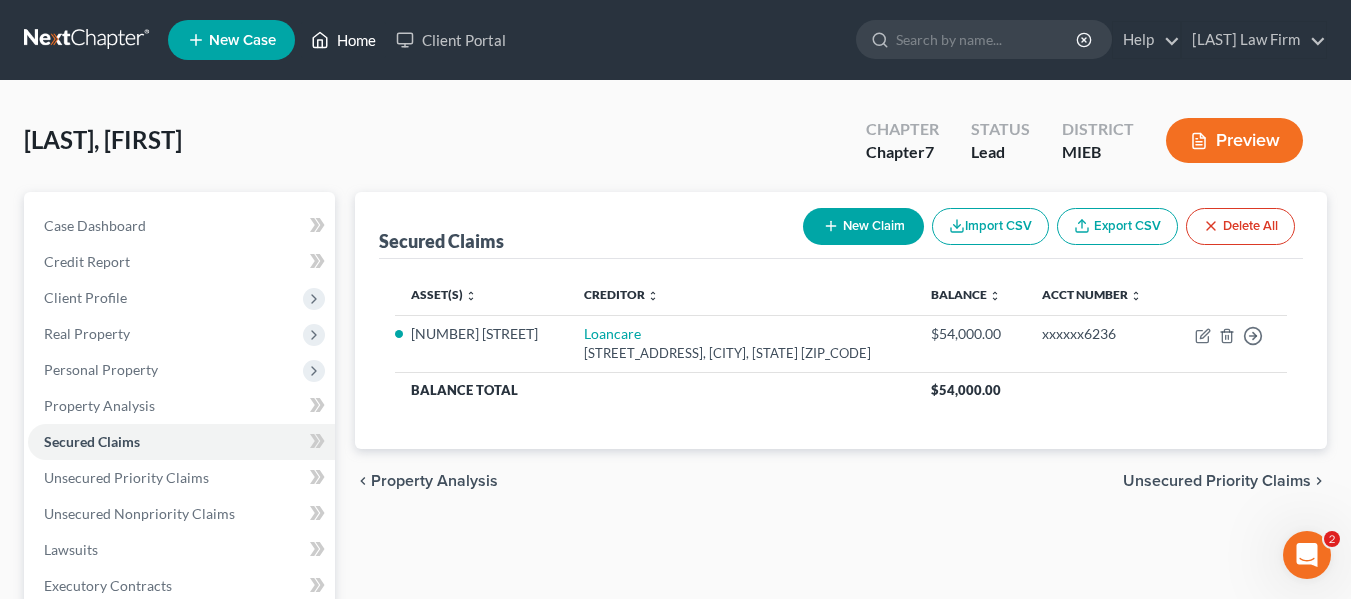 click on "Home" at bounding box center (343, 40) 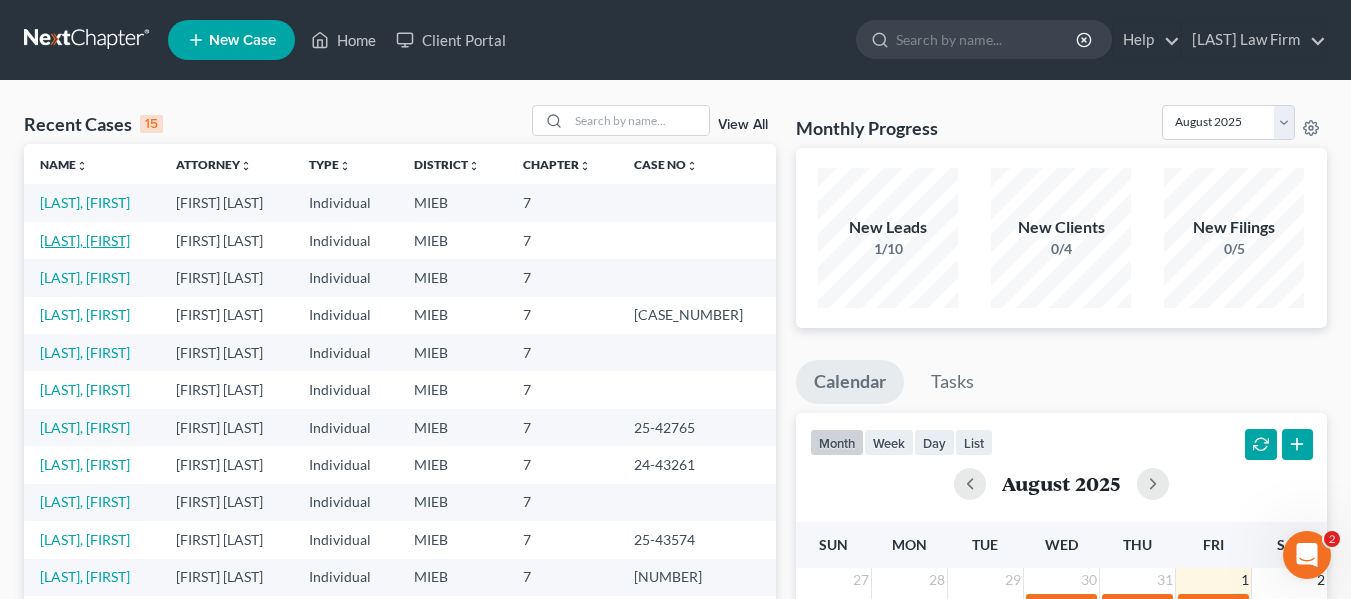 click on "[LAST], [FIRST]" at bounding box center [85, 240] 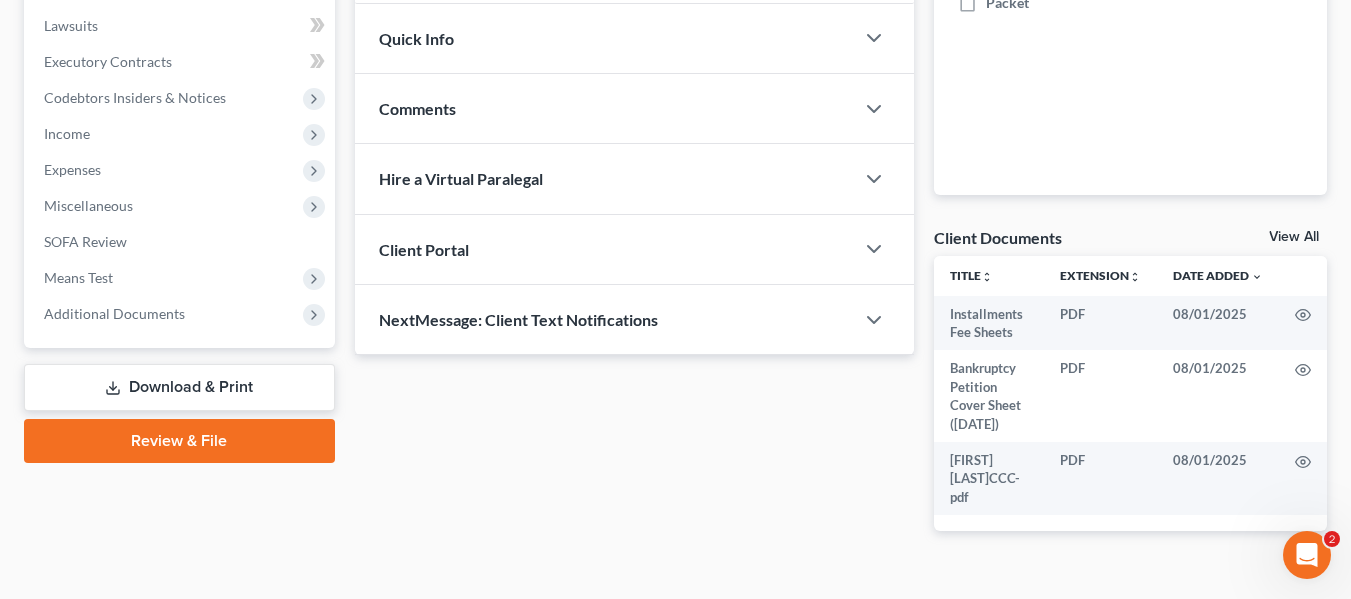 scroll, scrollTop: 529, scrollLeft: 0, axis: vertical 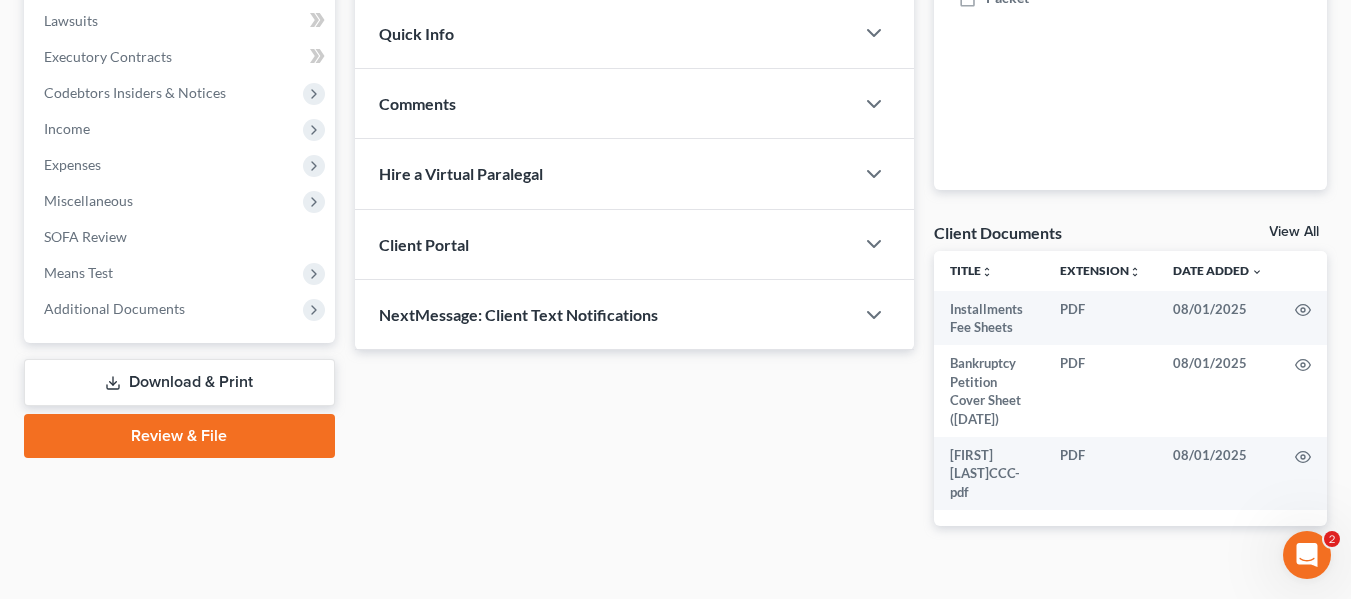click on "Review & File" at bounding box center (179, 436) 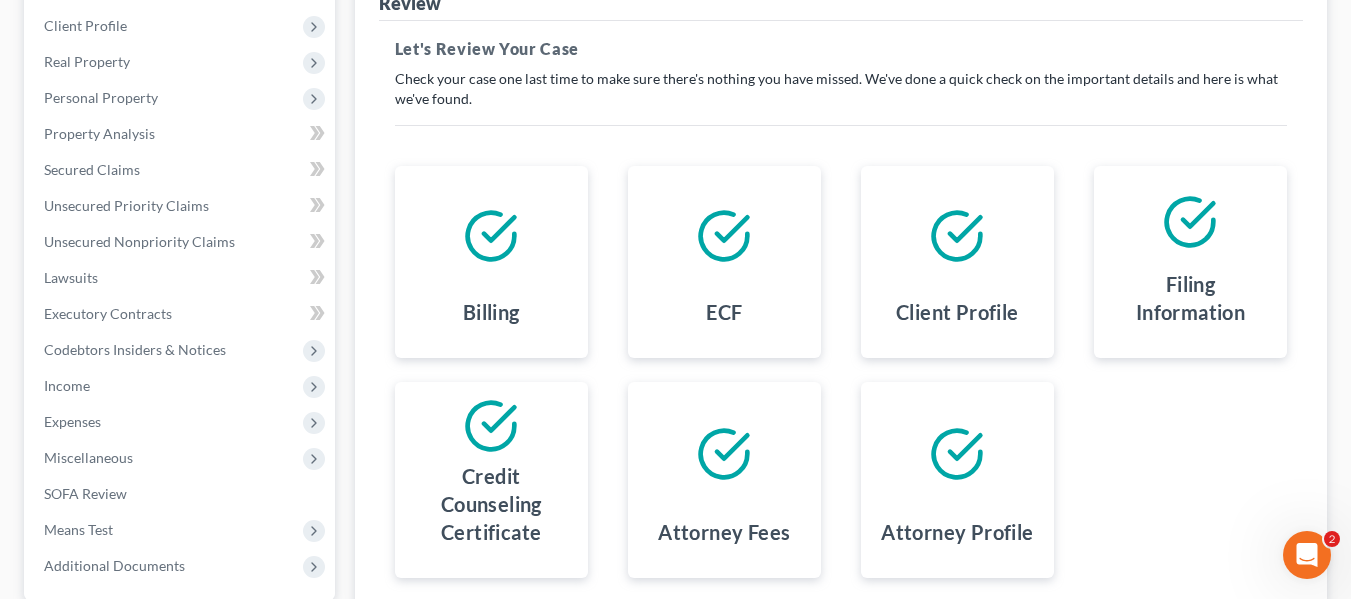 scroll, scrollTop: 464, scrollLeft: 0, axis: vertical 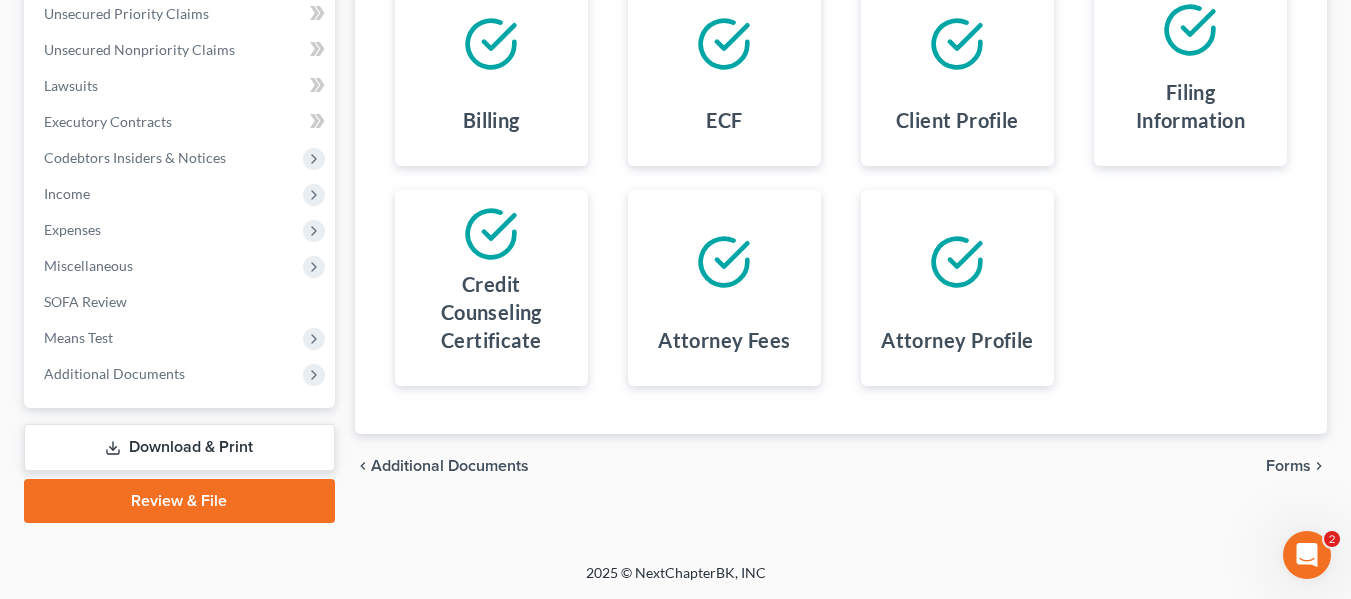 click on "Forms" at bounding box center (1288, 466) 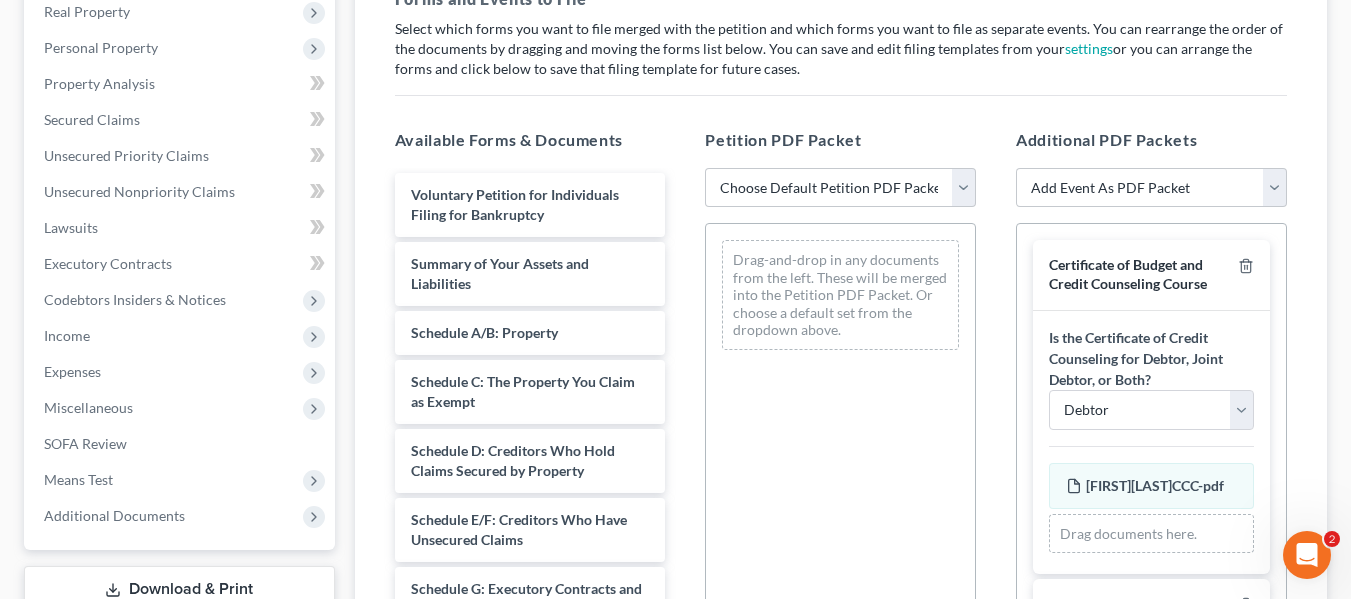 scroll, scrollTop: 316, scrollLeft: 0, axis: vertical 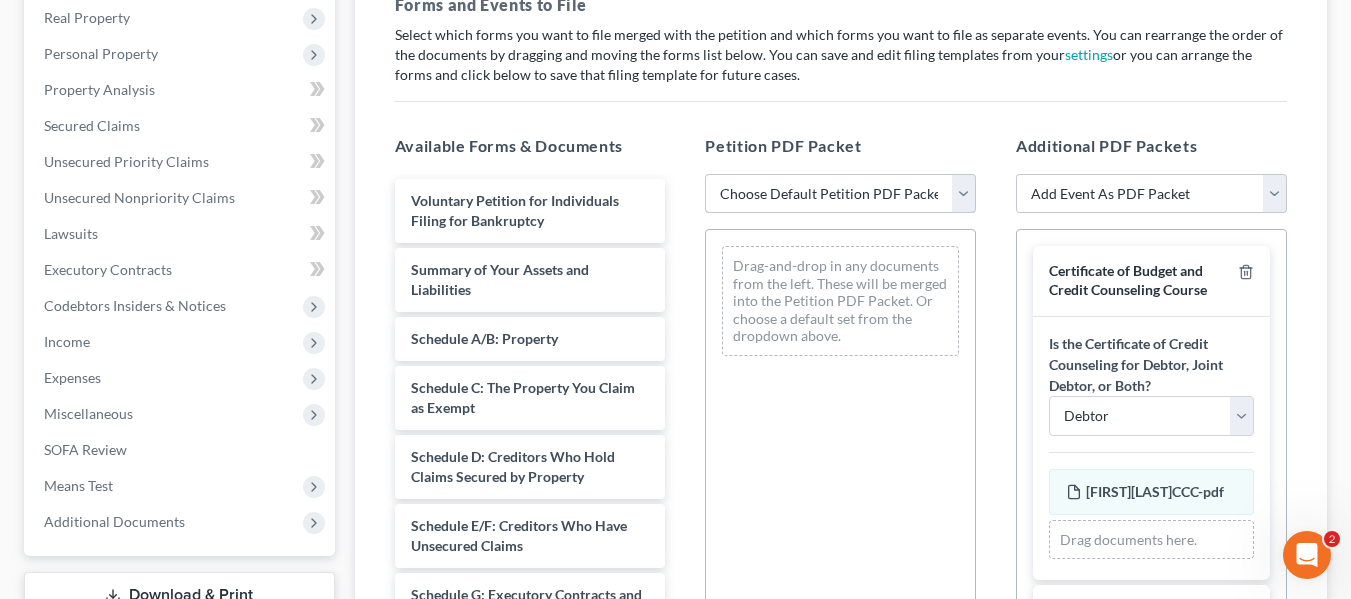 click on "Choose Default Petition PDF Packet Emergency Filing (Voluntary Petition and Creditor List Only) Chapter 7 Template Filing" at bounding box center (840, 194) 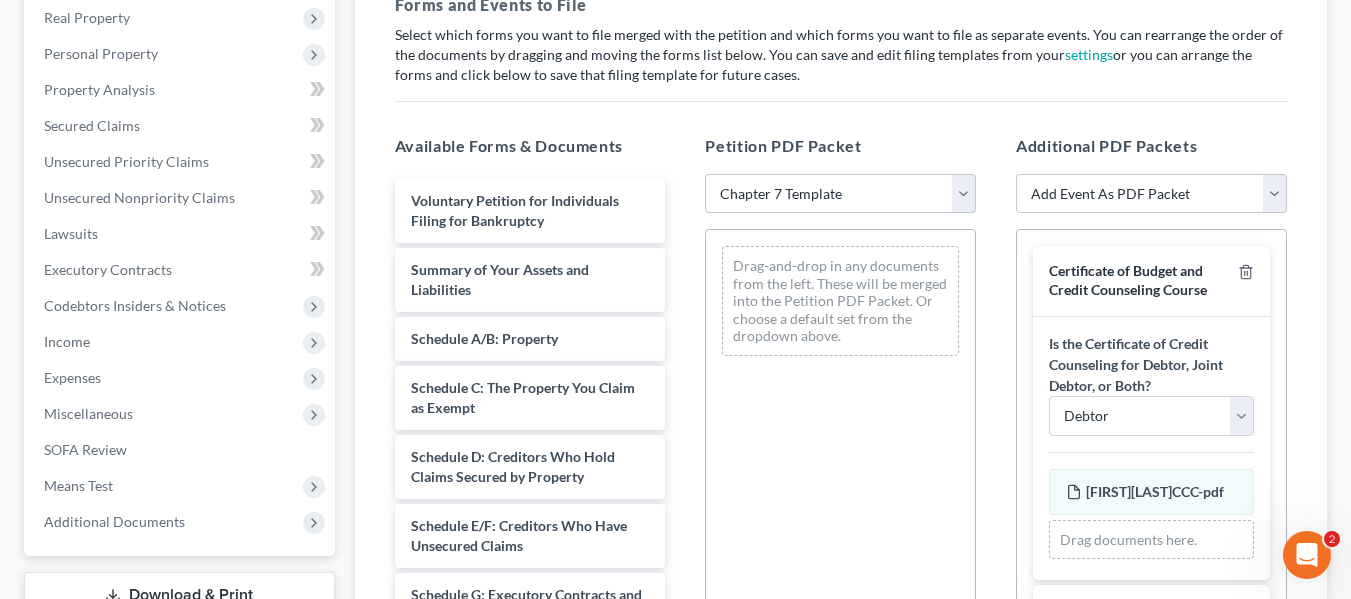 click on "Choose Default Petition PDF Packet Emergency Filing (Voluntary Petition and Creditor List Only) Chapter 7 Template Filing" at bounding box center [840, 194] 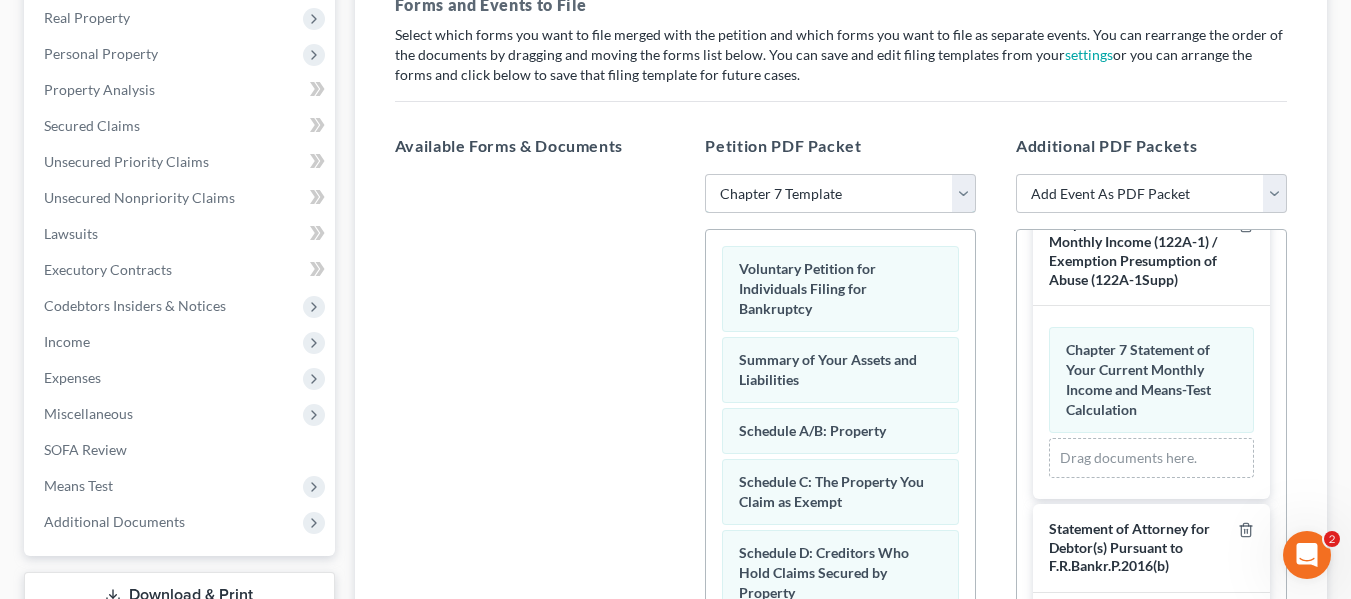 scroll, scrollTop: 1290, scrollLeft: 0, axis: vertical 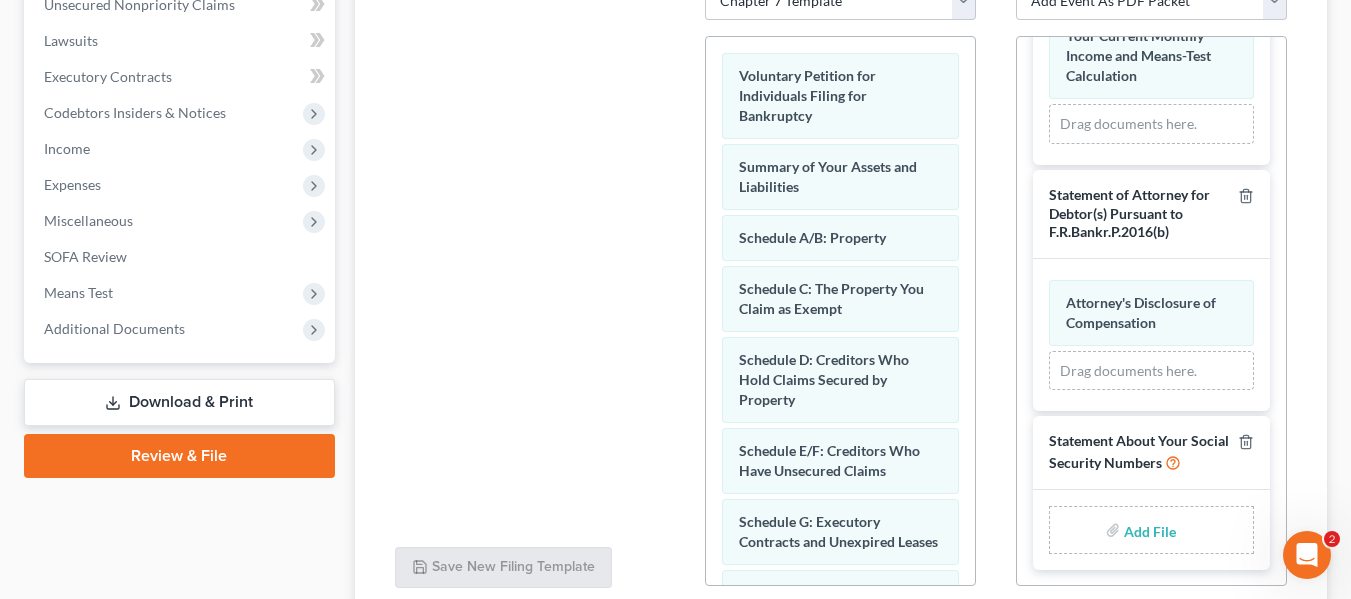 click at bounding box center (1148, 530) 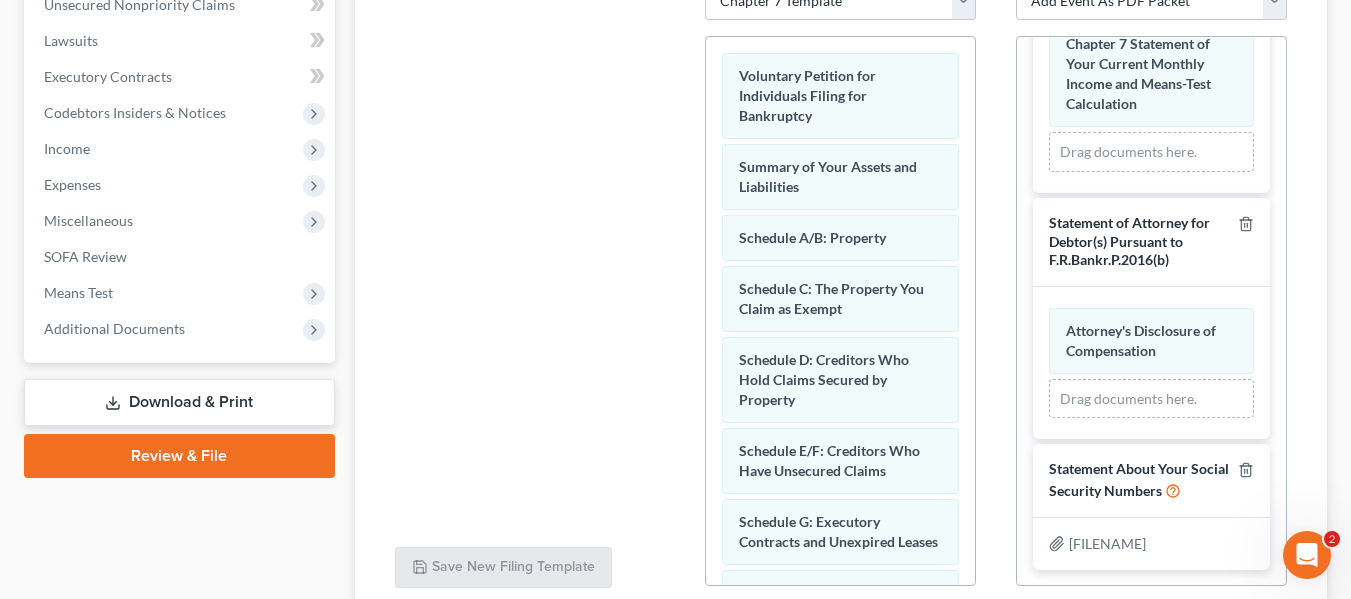 scroll, scrollTop: 1262, scrollLeft: 0, axis: vertical 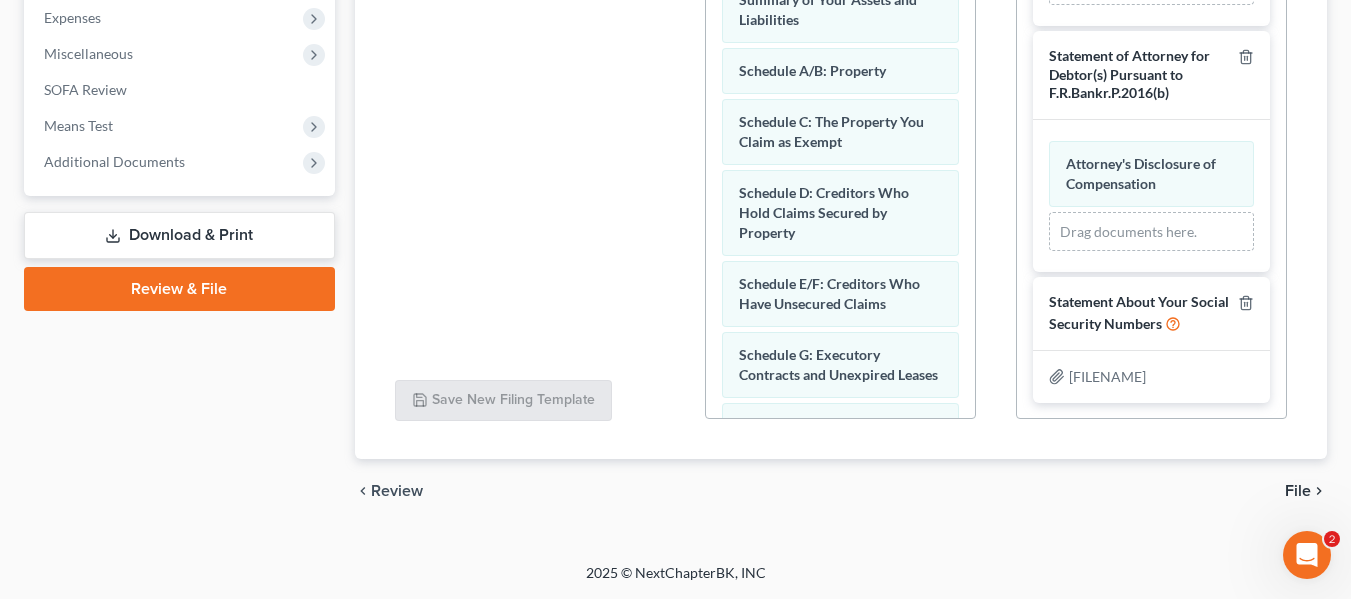 click on "File" at bounding box center (1298, 491) 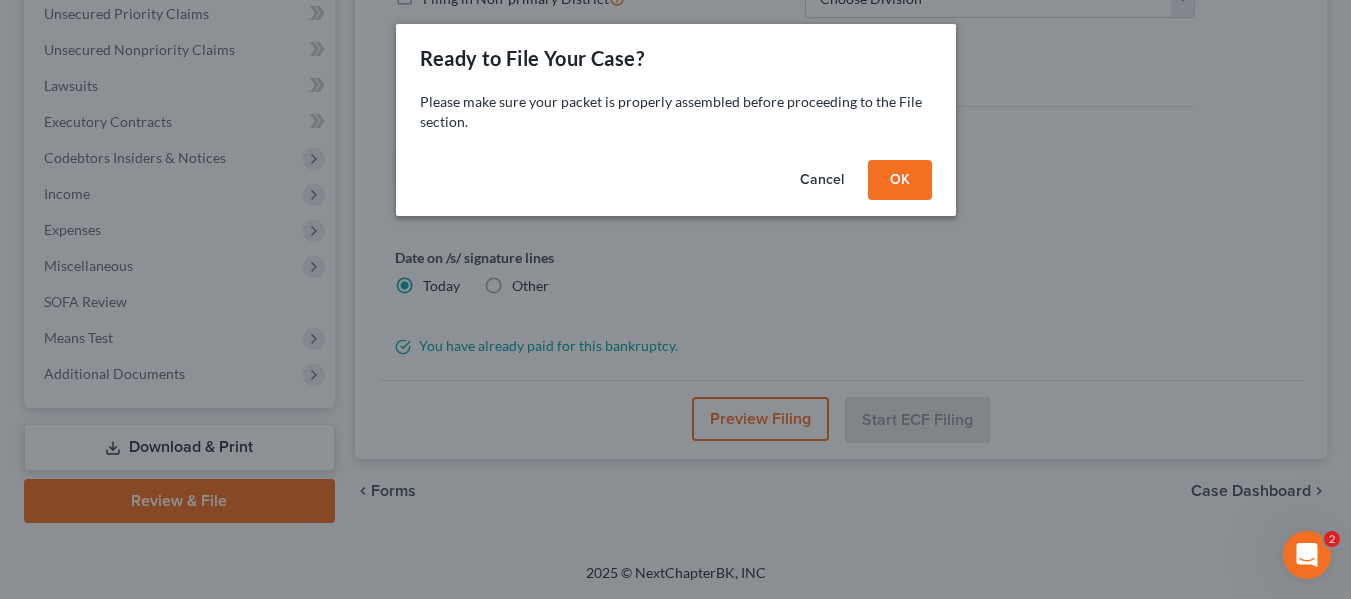 scroll, scrollTop: 464, scrollLeft: 0, axis: vertical 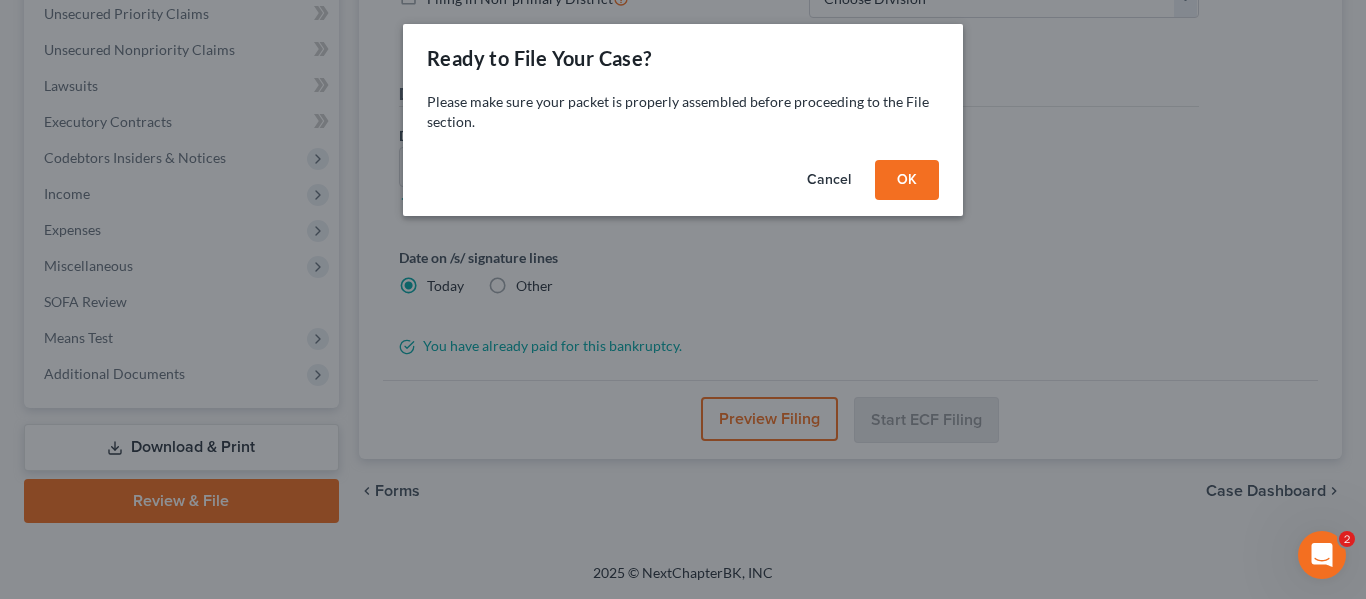 click on "[STATE_CODE]" at bounding box center (907, 180) 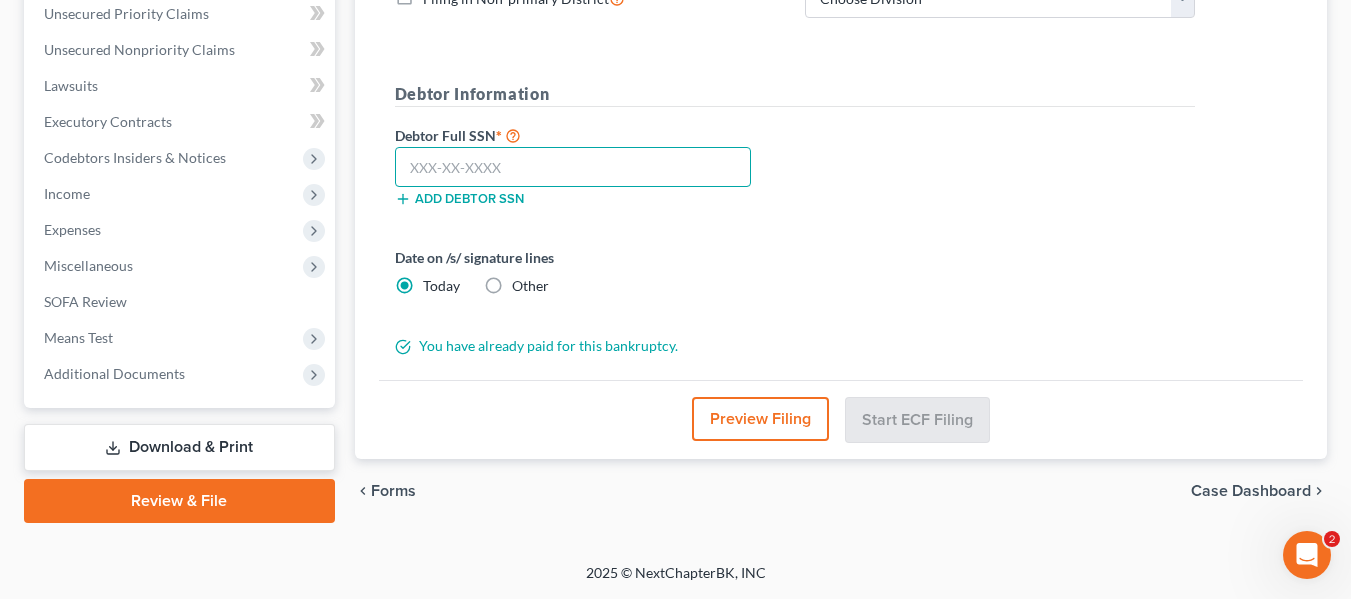 click at bounding box center [573, 167] 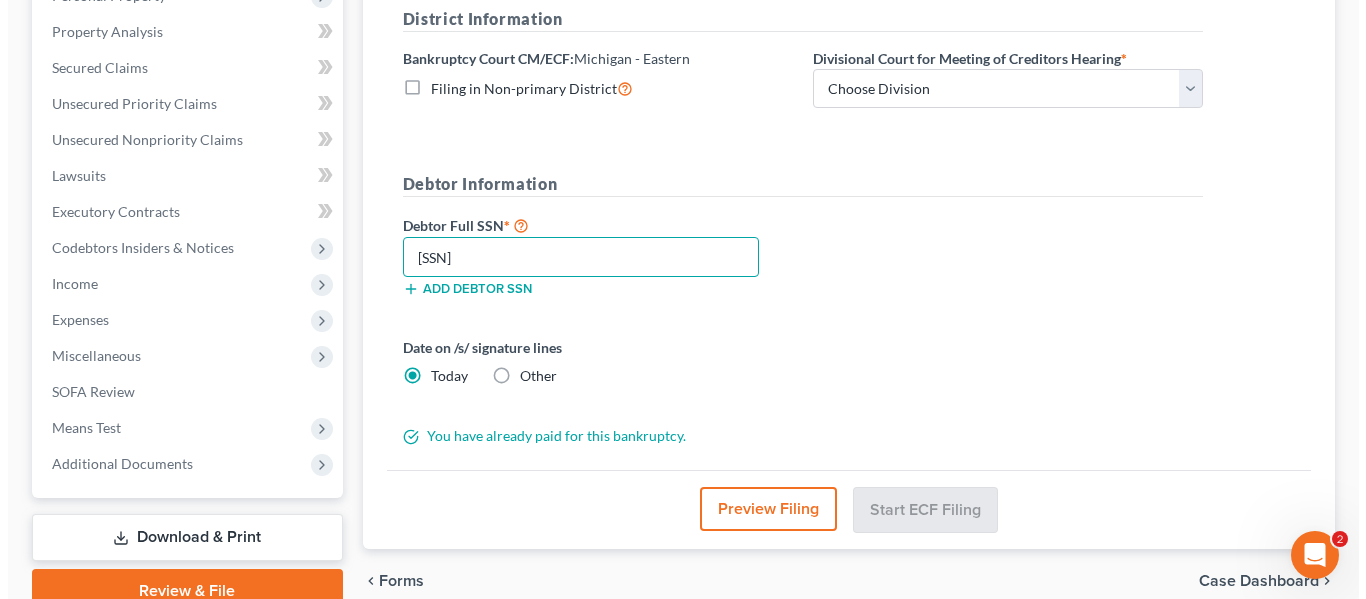 scroll, scrollTop: 373, scrollLeft: 0, axis: vertical 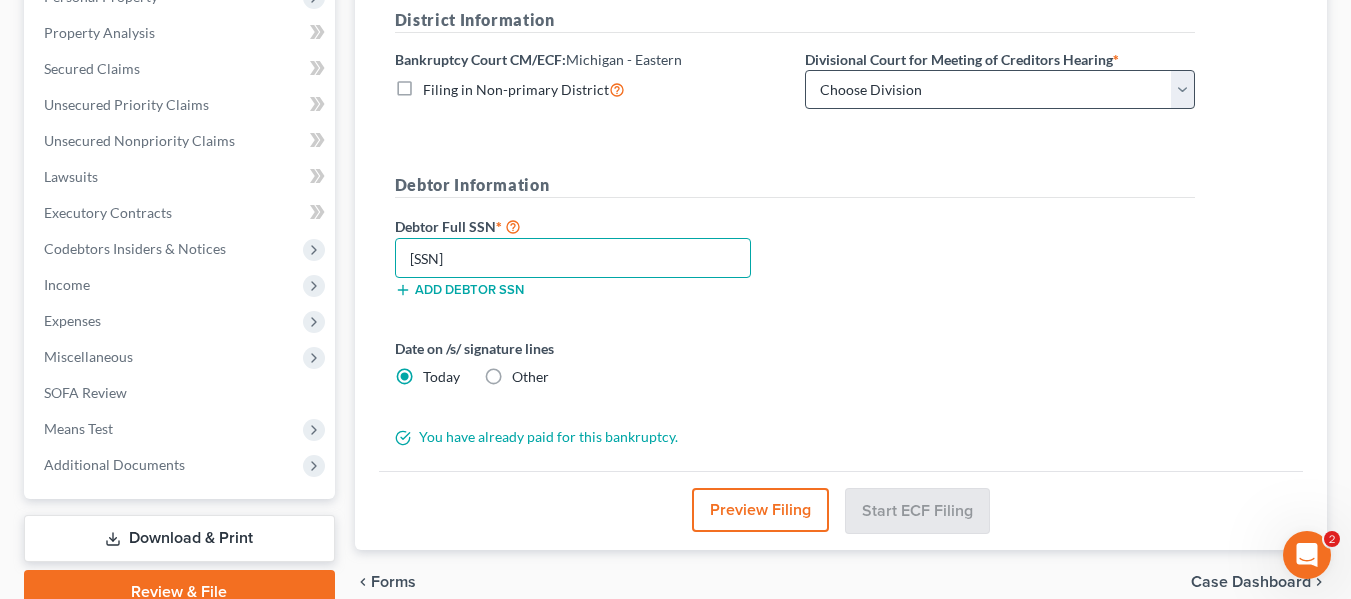 type on "382-92-2039" 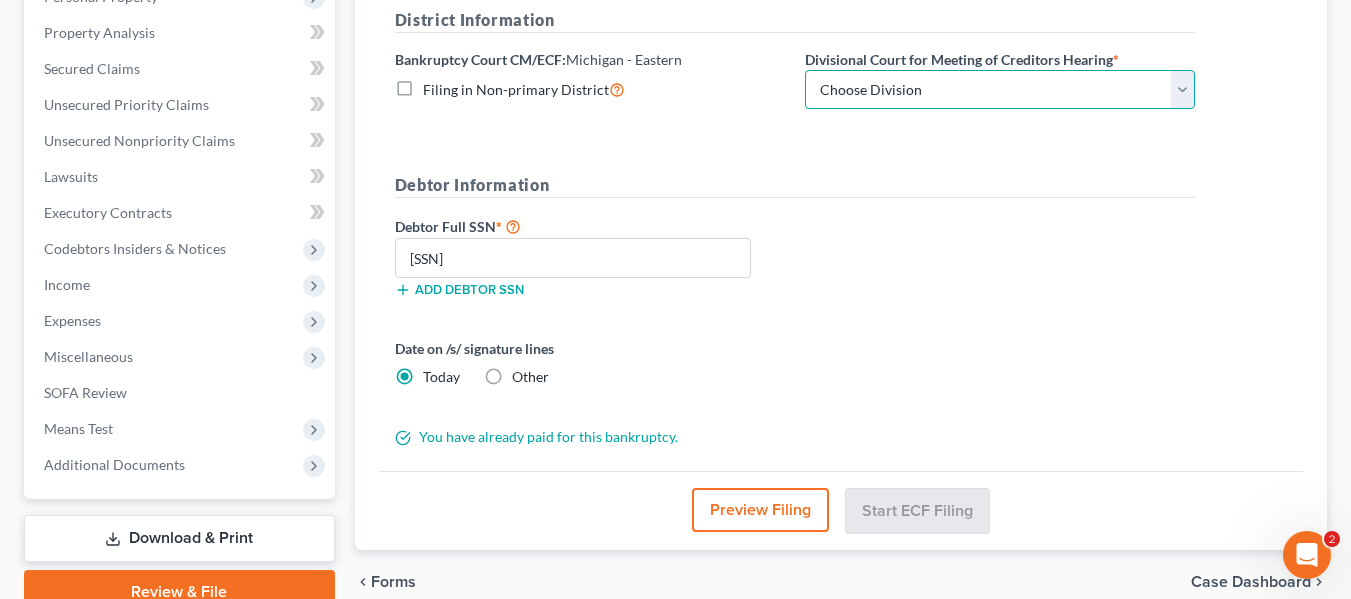 click on "Choose Division Bay City Detroit Flint" at bounding box center (1000, 90) 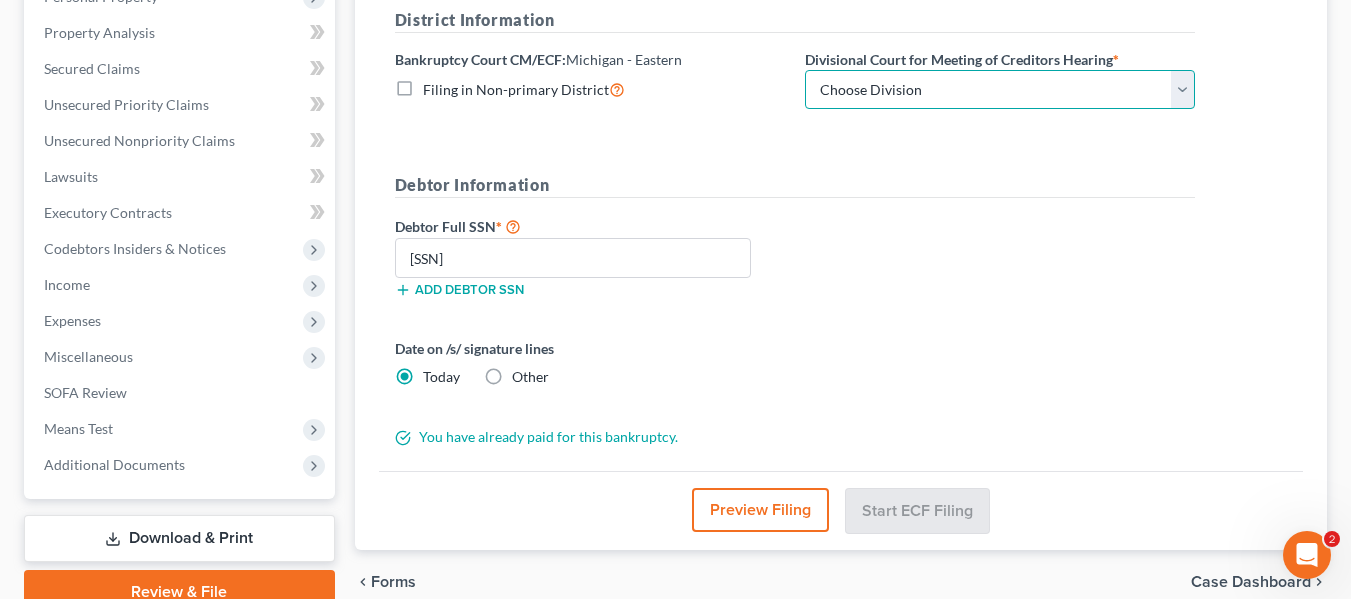 select on "1" 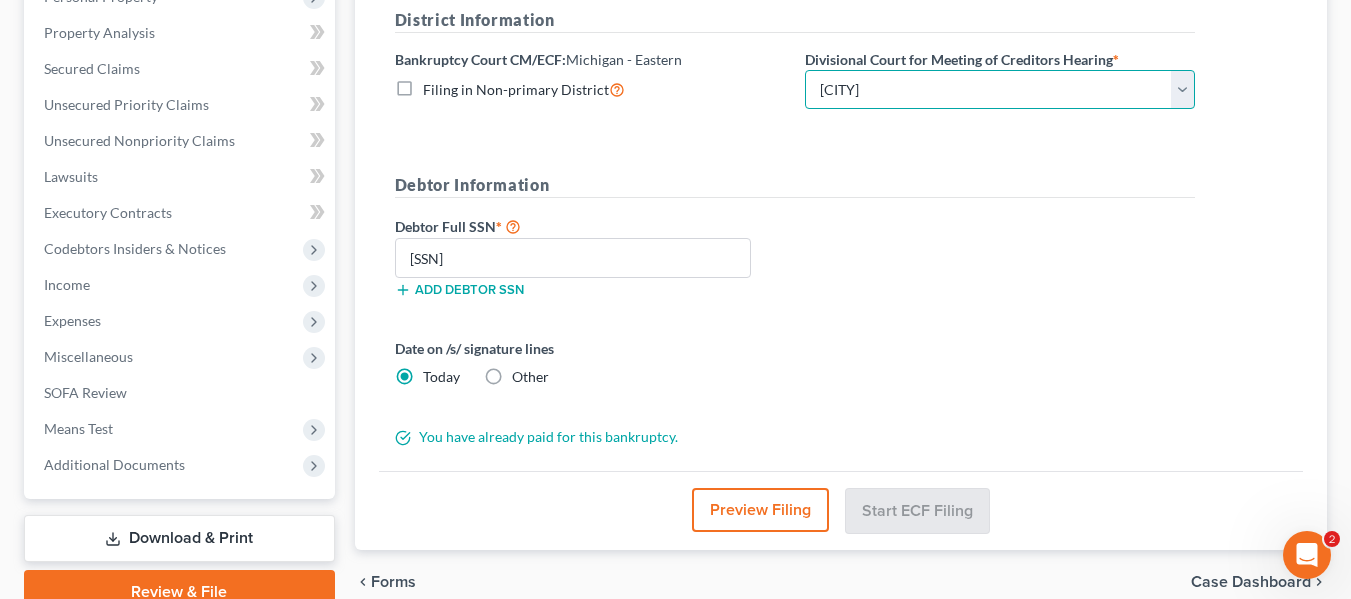 click on "Choose Division Bay City Detroit Flint" at bounding box center (1000, 90) 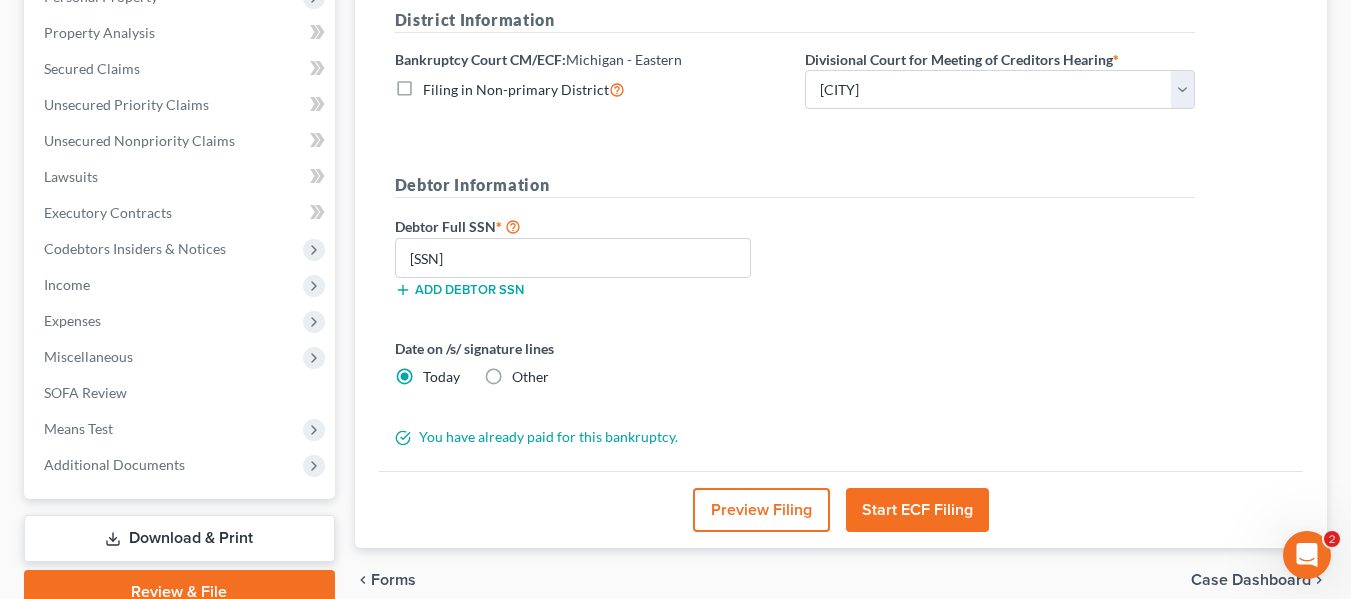 click on "Start ECF Filing" at bounding box center (917, 510) 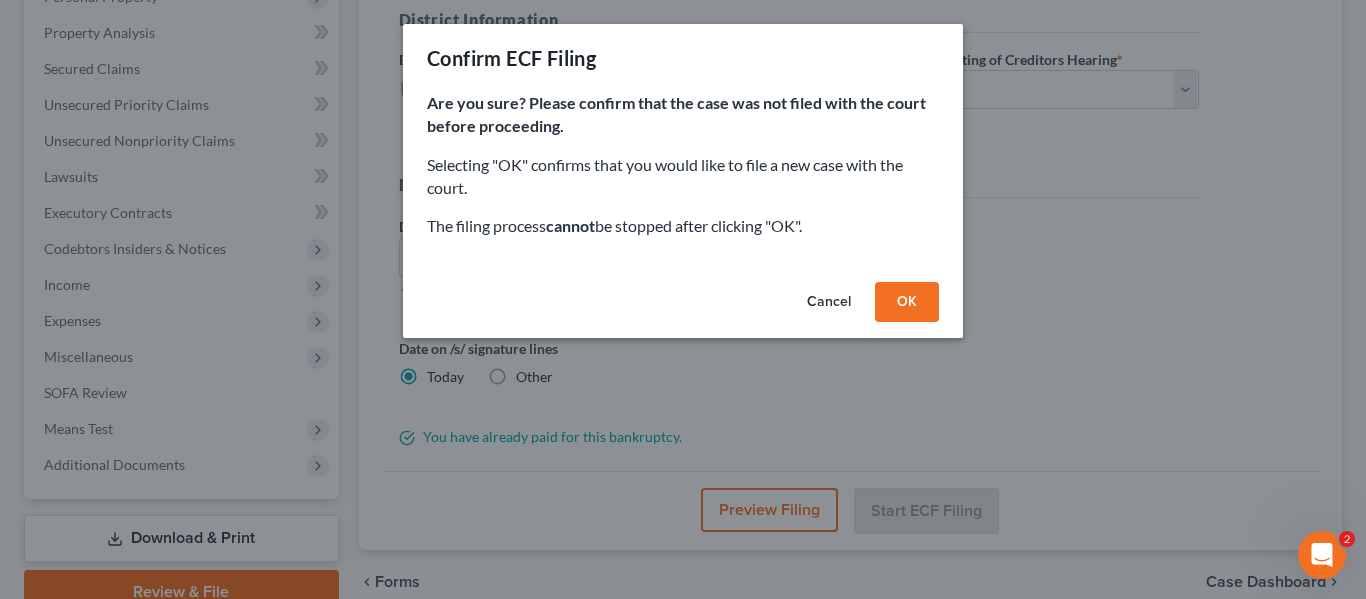 click on "Cancel" at bounding box center [829, 302] 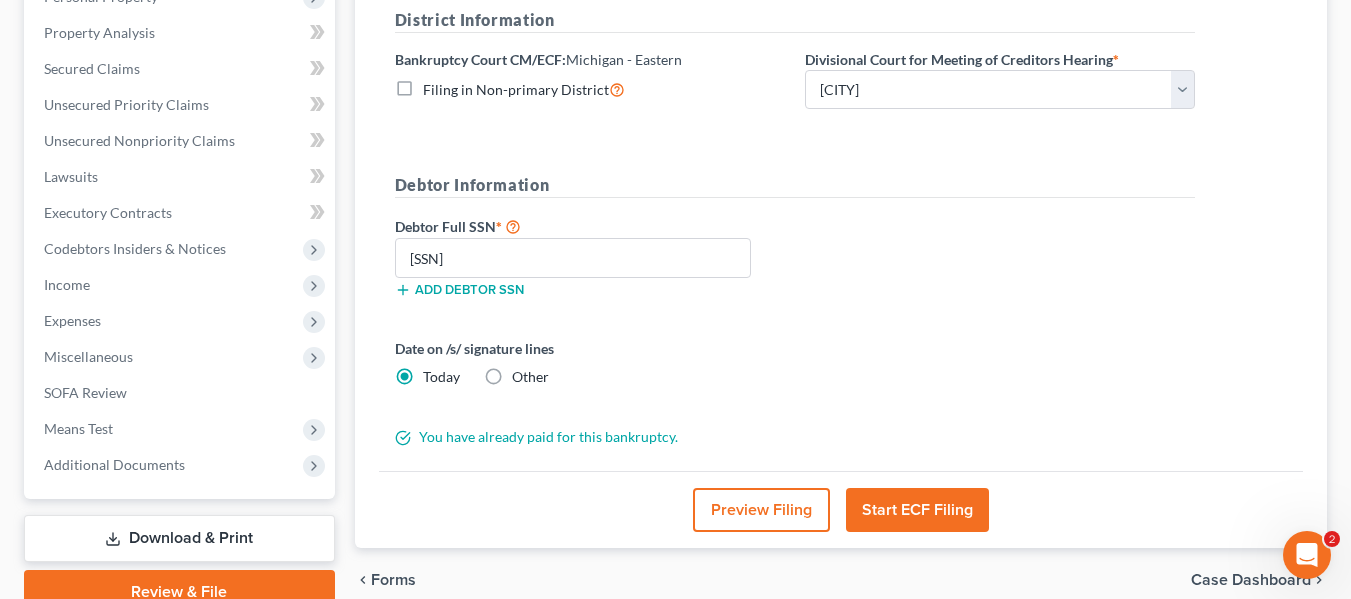 click on "Start ECF Filing" at bounding box center (917, 510) 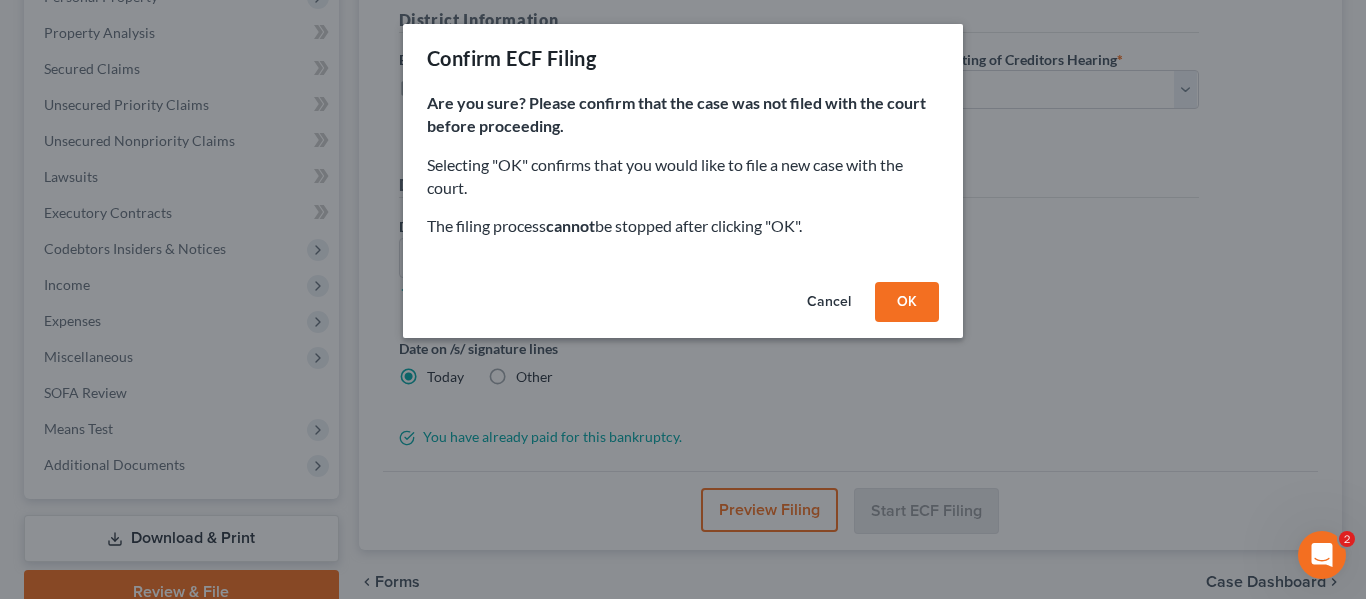 click on "[STATE_CODE]" at bounding box center (907, 302) 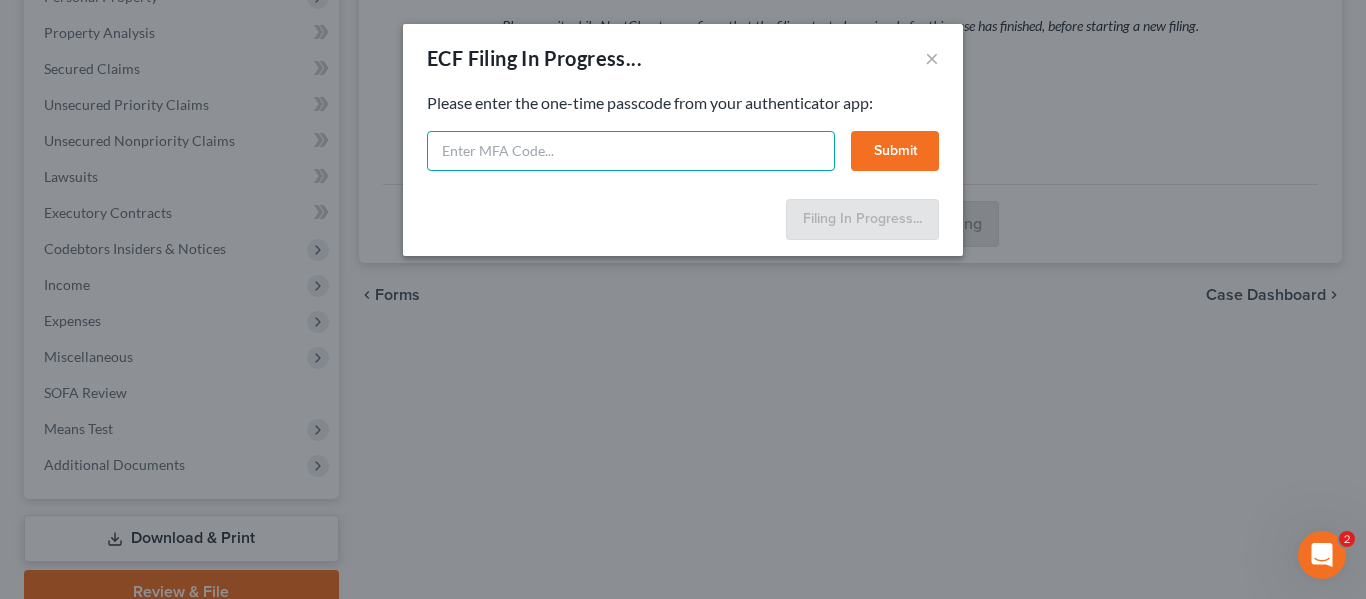click at bounding box center (631, 151) 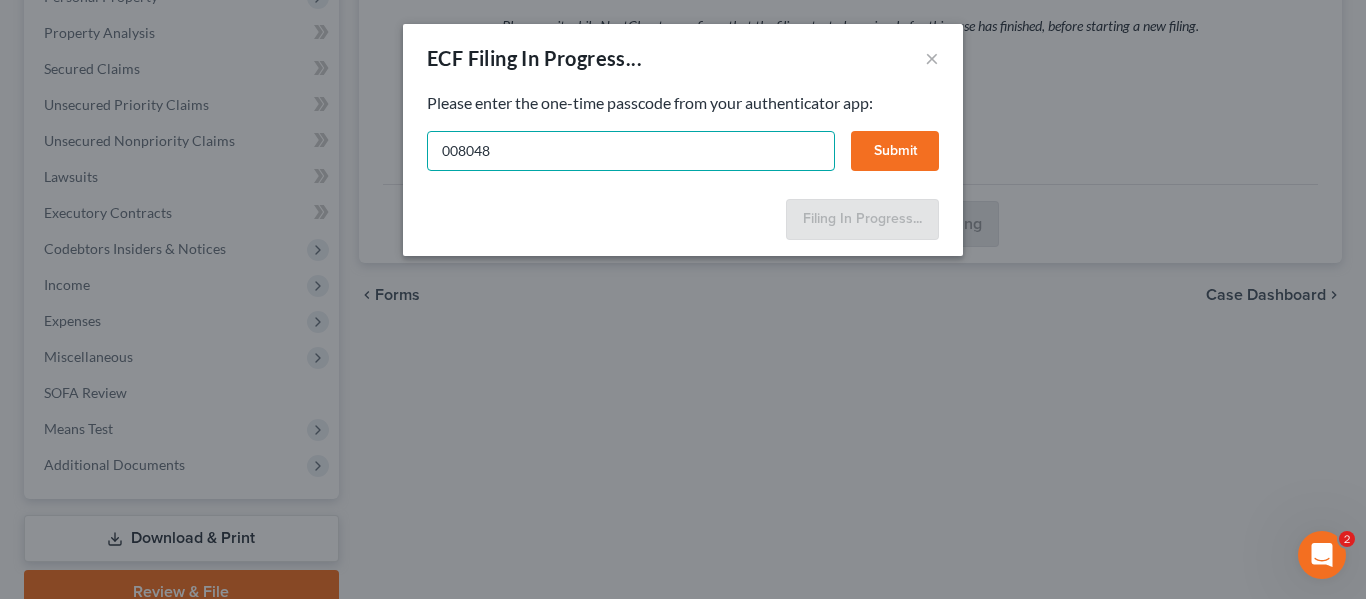 type on "008048" 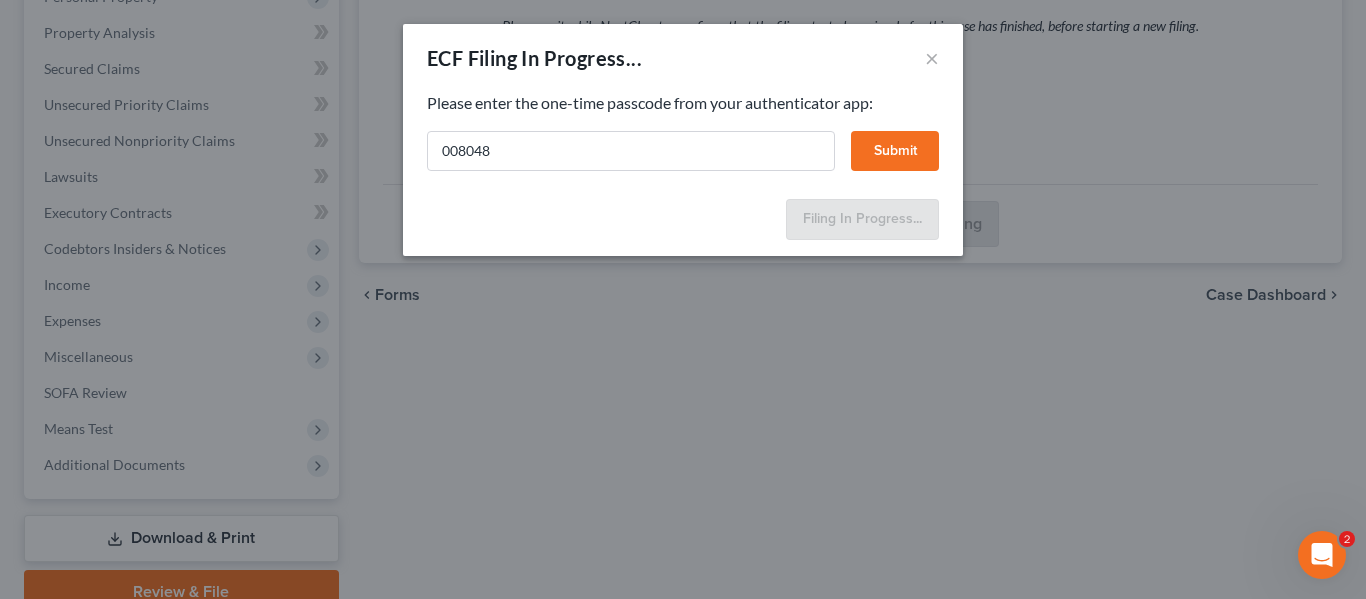 click on "Submit" at bounding box center (895, 151) 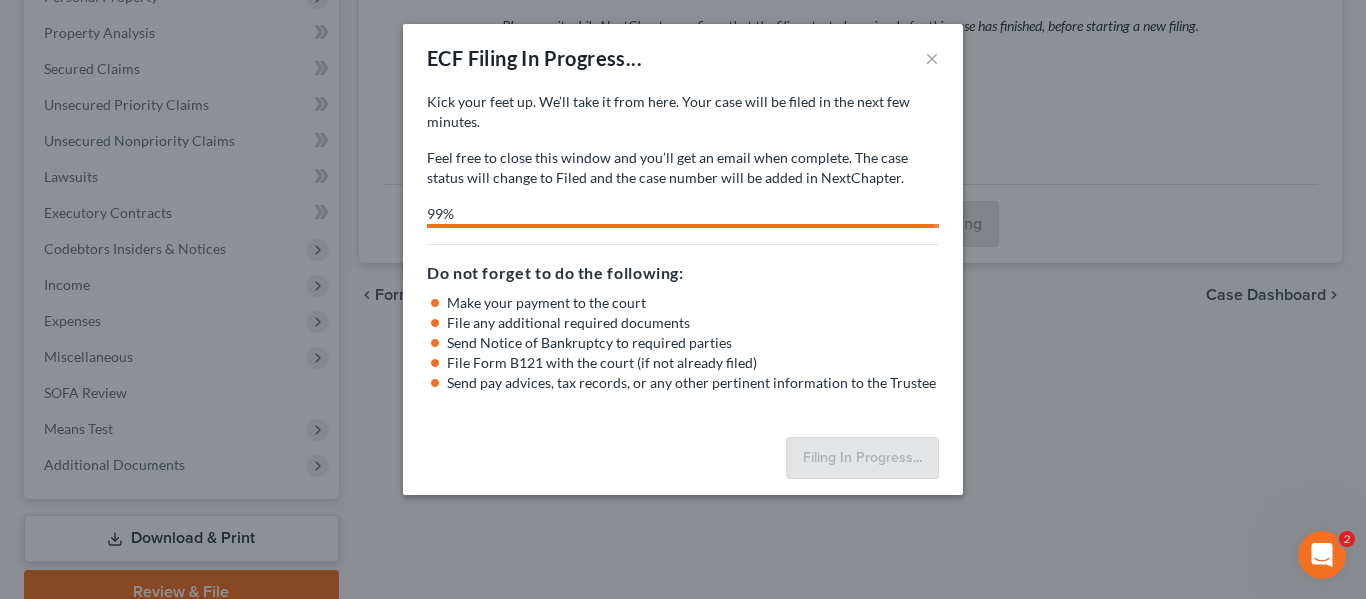 select on "1" 